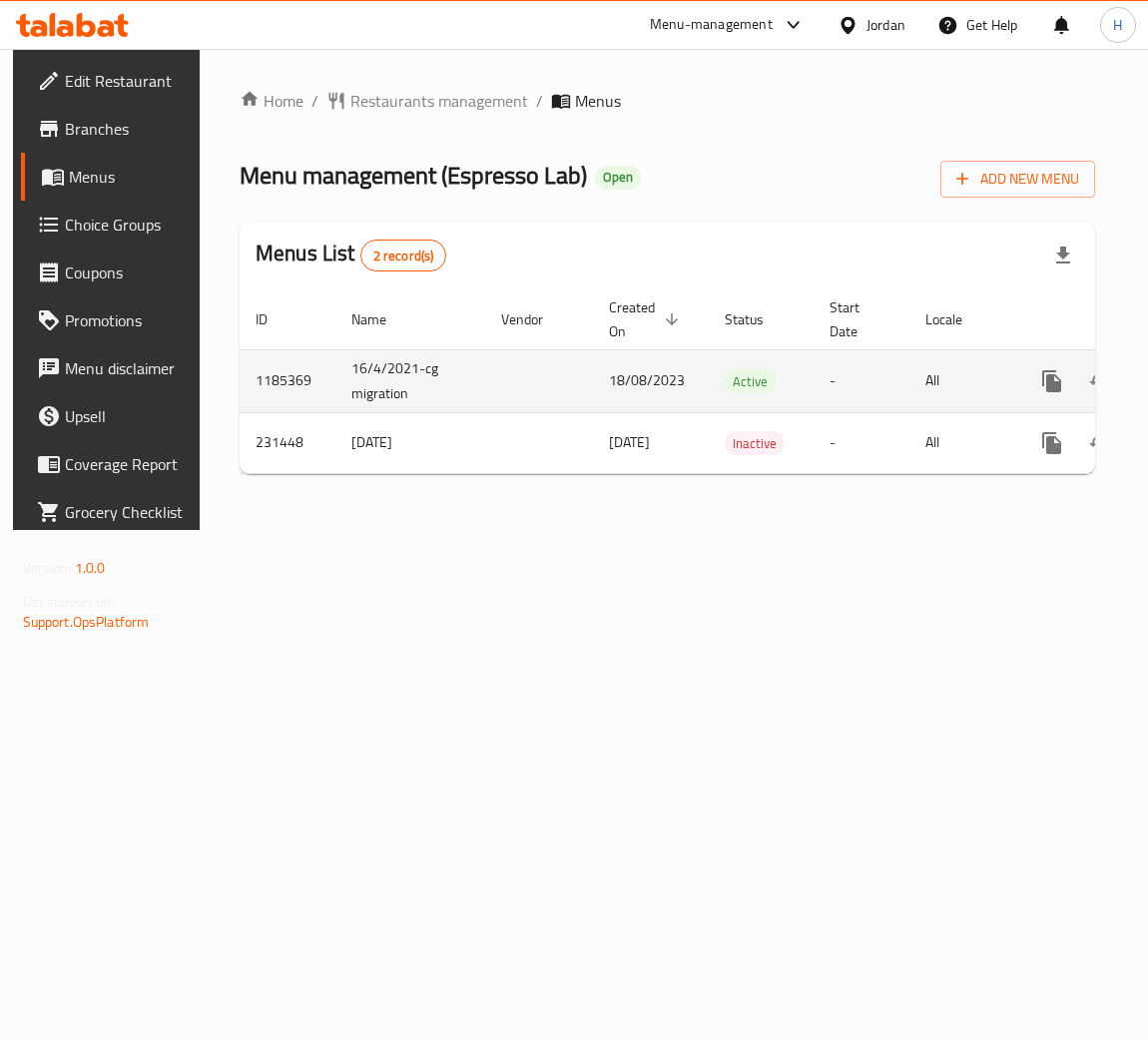 scroll, scrollTop: 0, scrollLeft: 0, axis: both 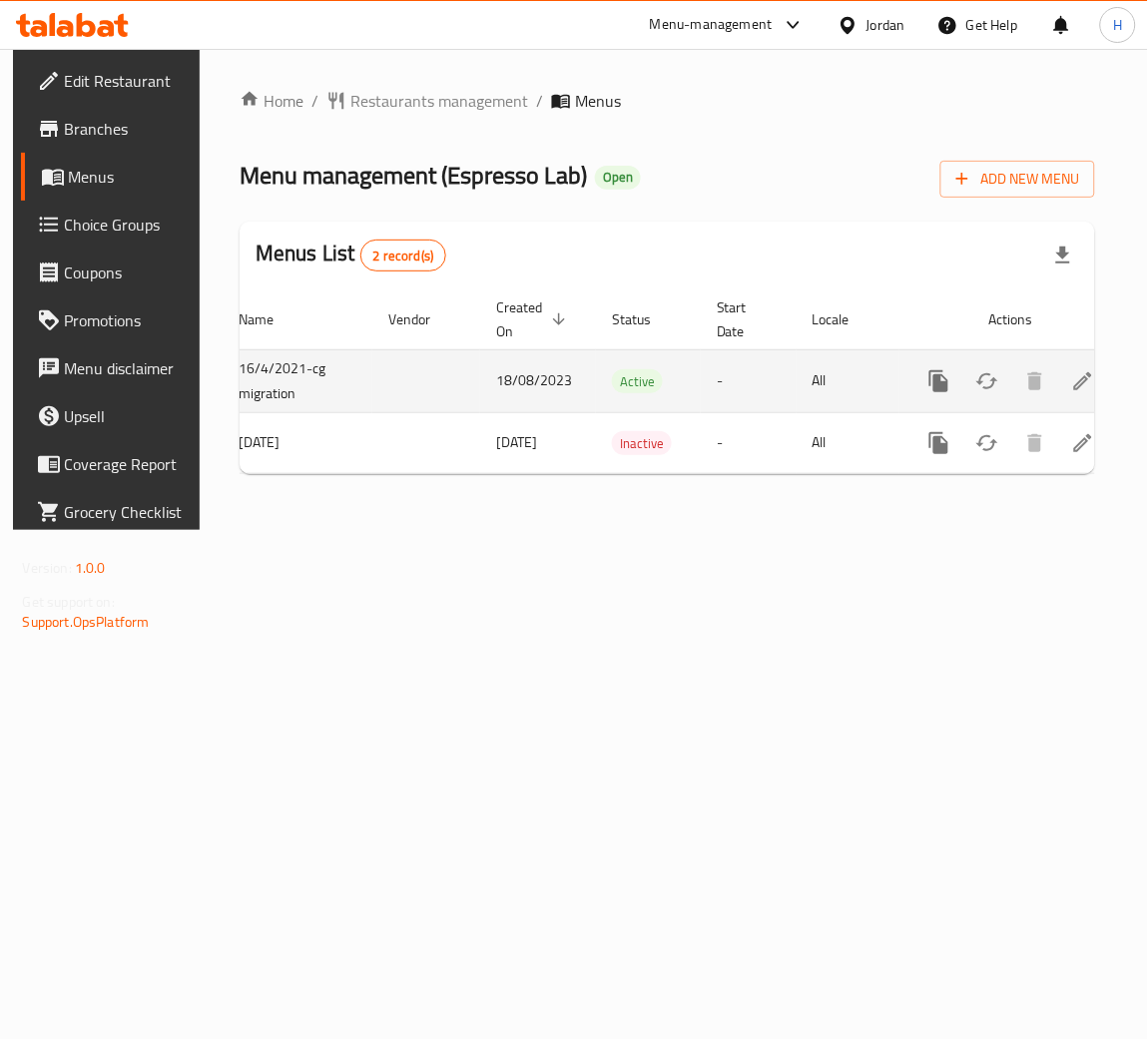 click 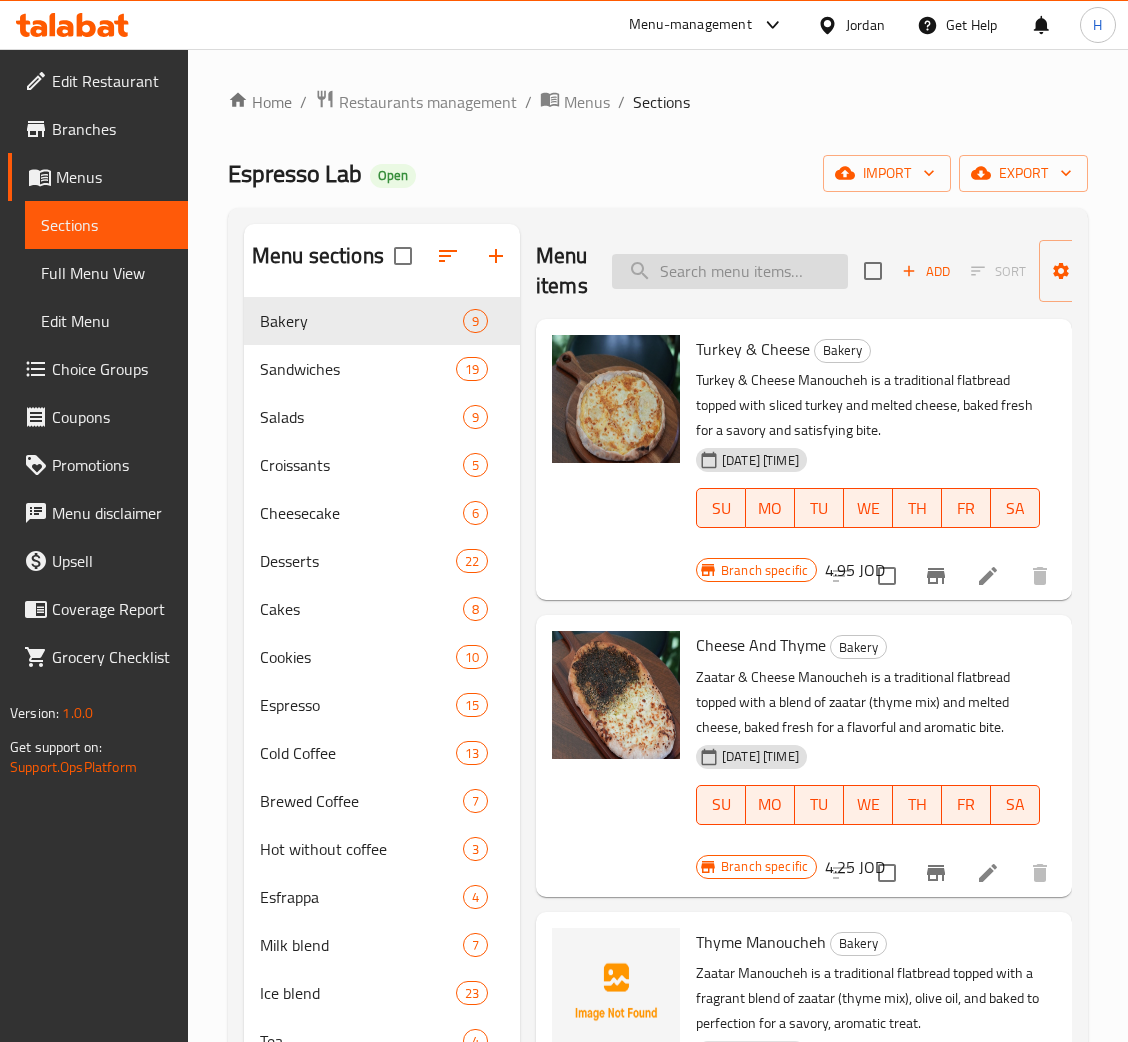 click at bounding box center (730, 271) 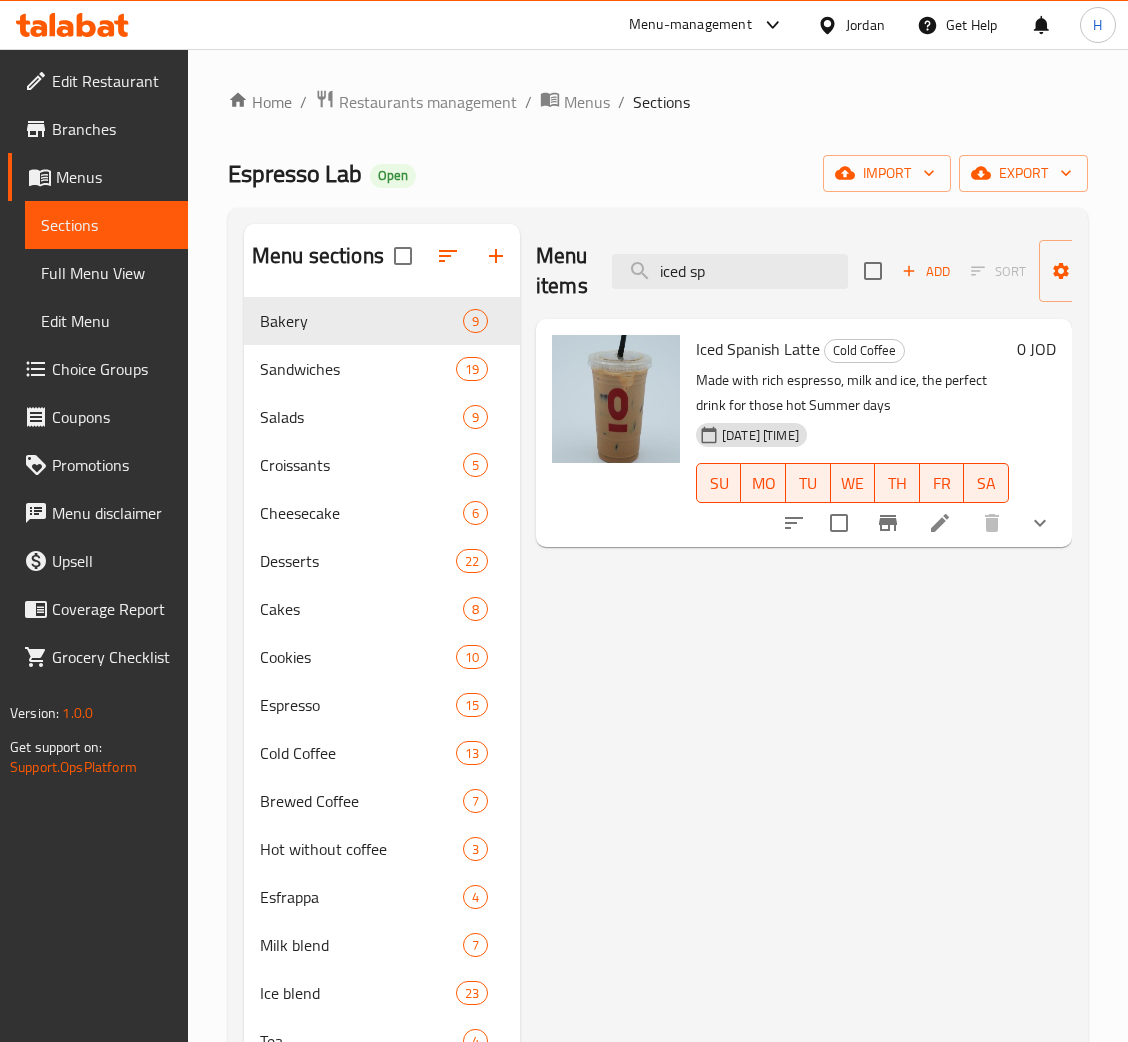 type on "iced sp" 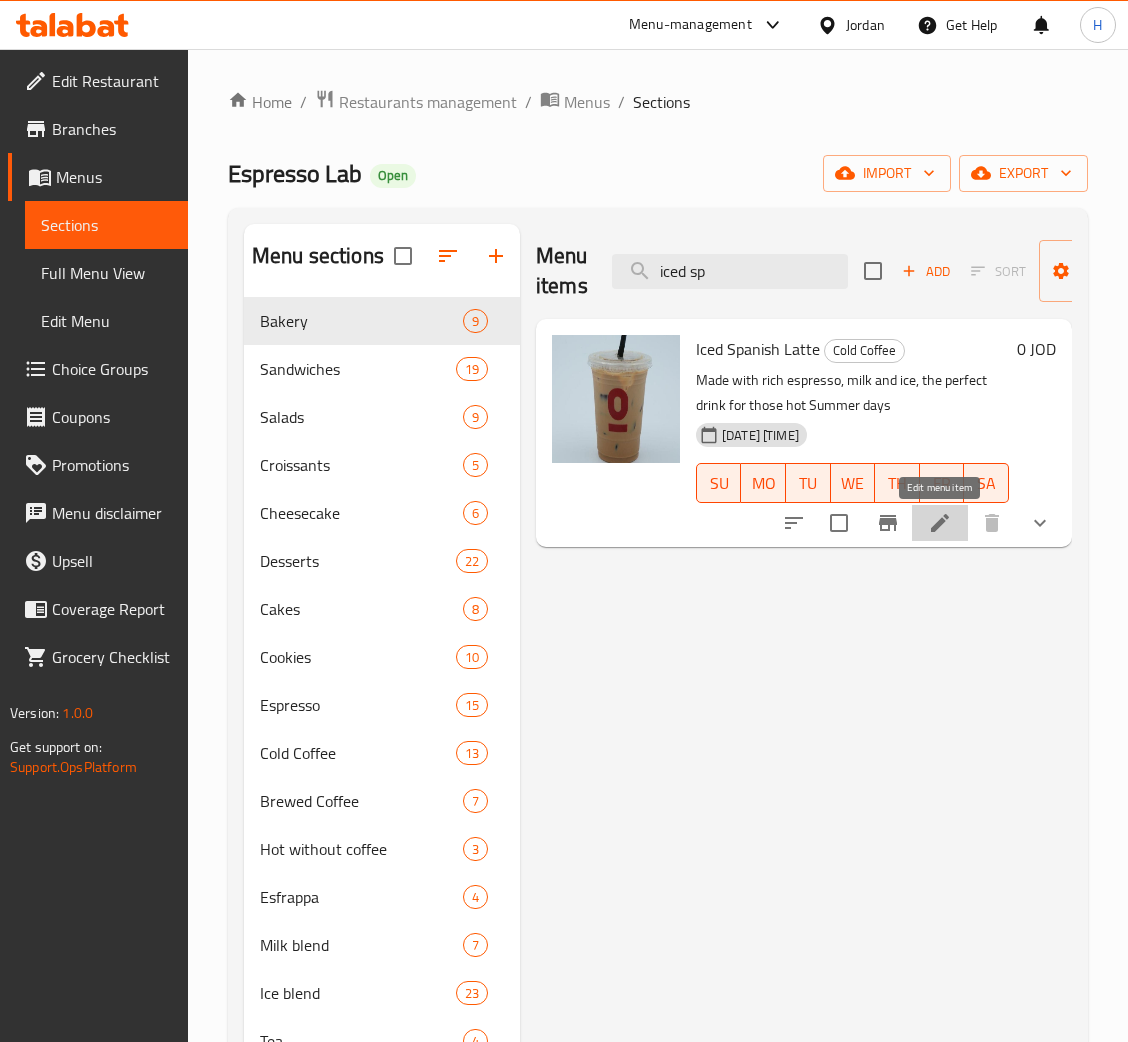drag, startPoint x: 937, startPoint y: 528, endPoint x: 536, endPoint y: 54, distance: 620.8679 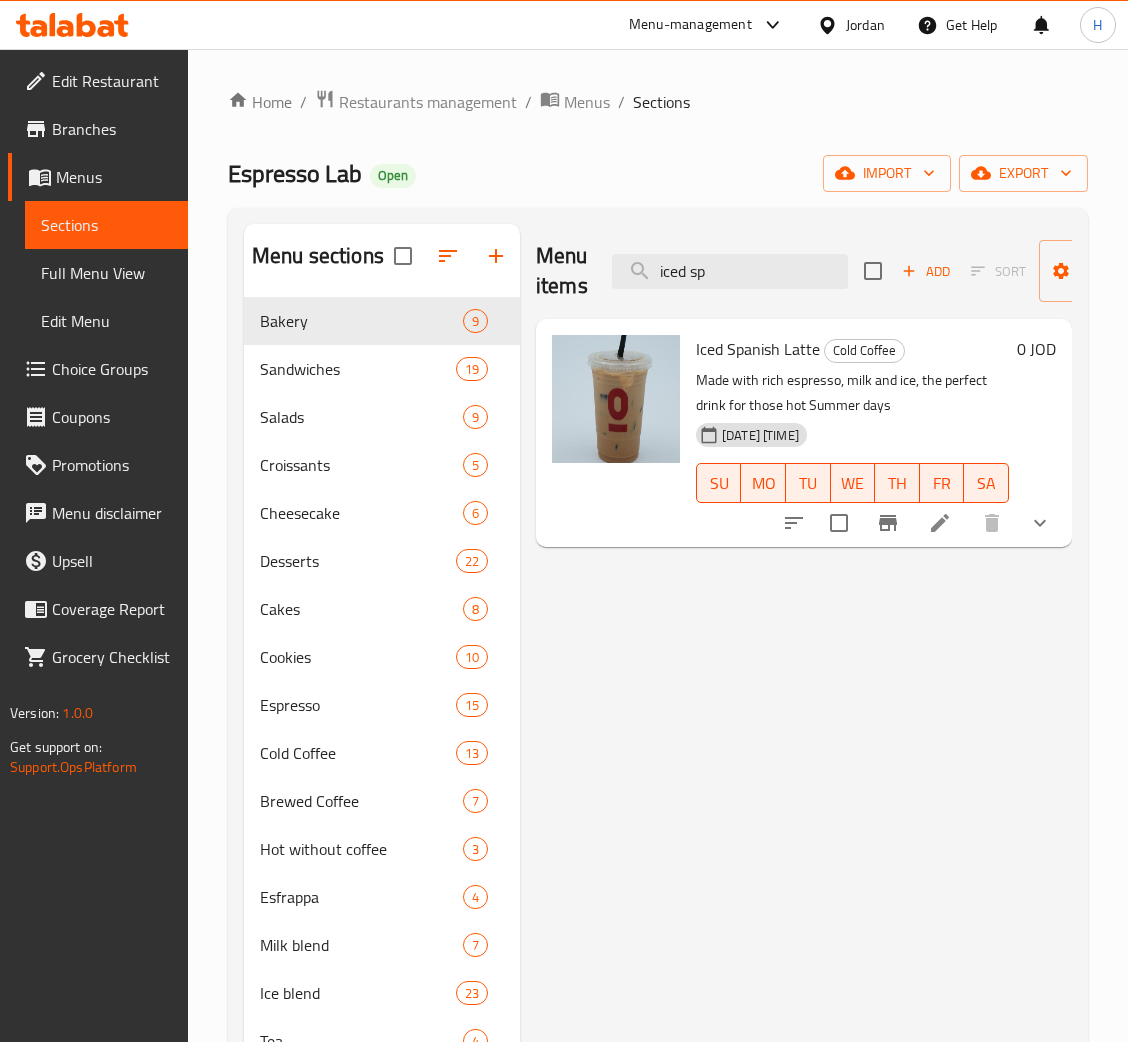 click at bounding box center [1040, 523] 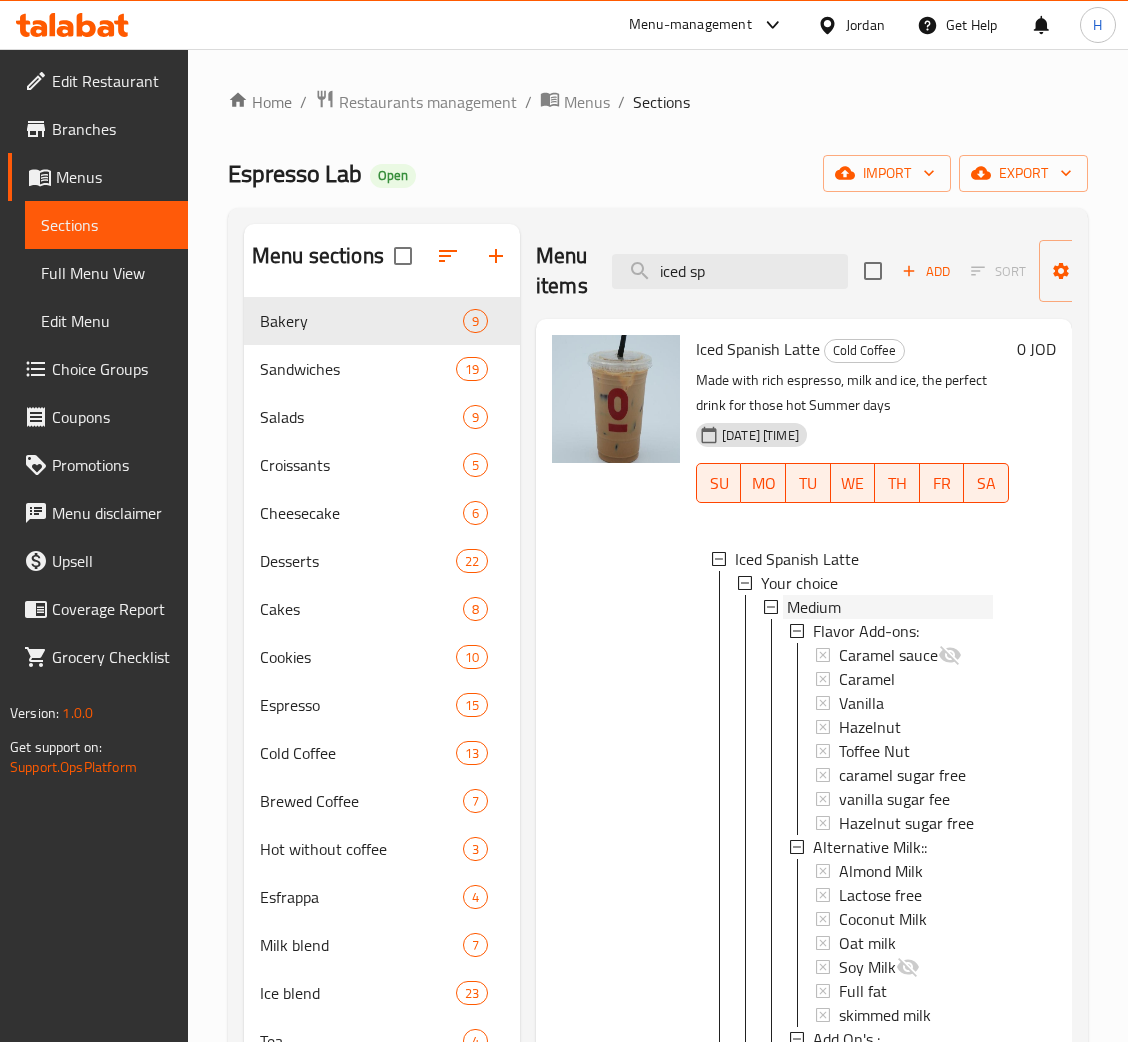 click on "Medium" at bounding box center [890, 607] 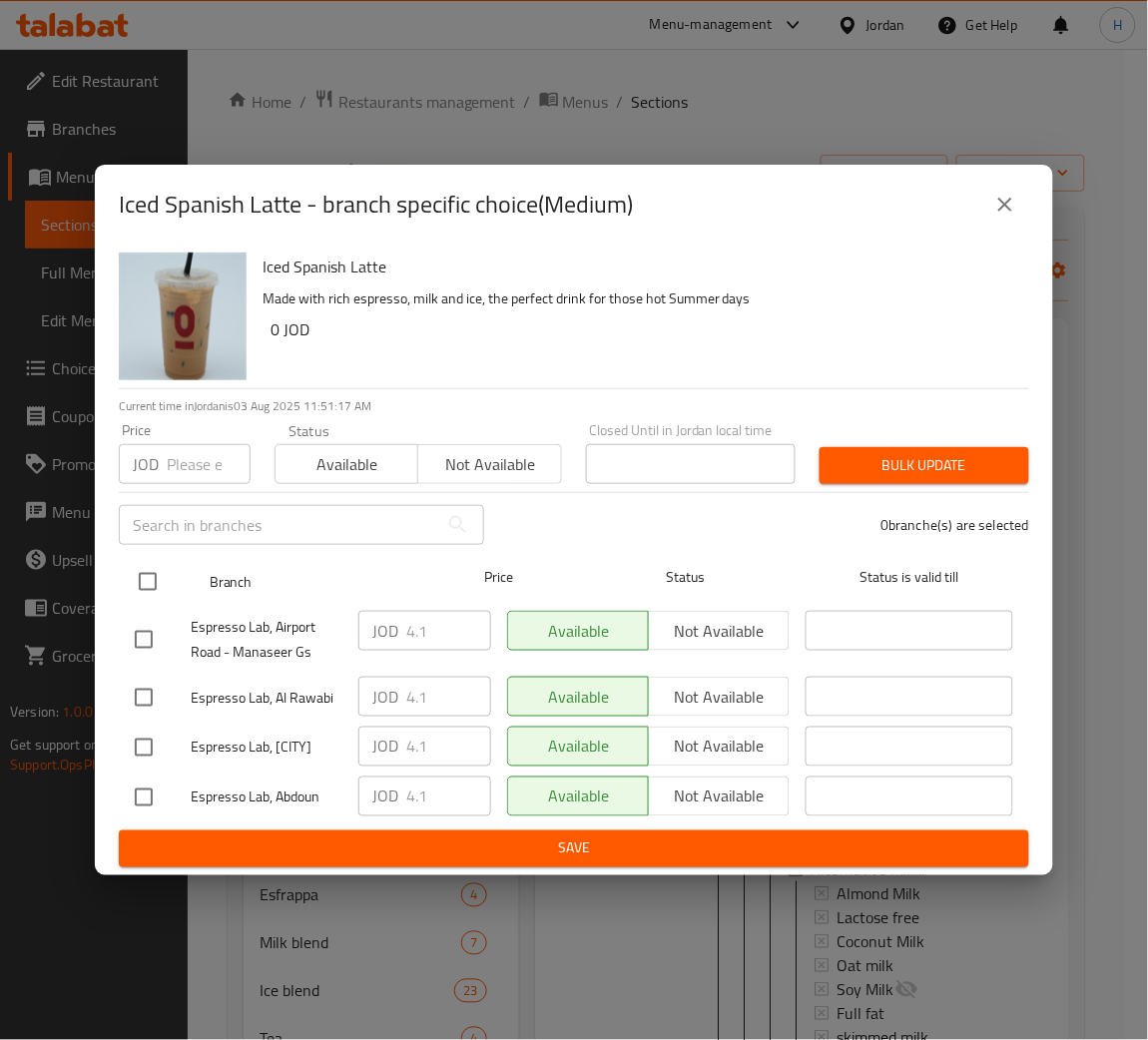 click at bounding box center (148, 582) 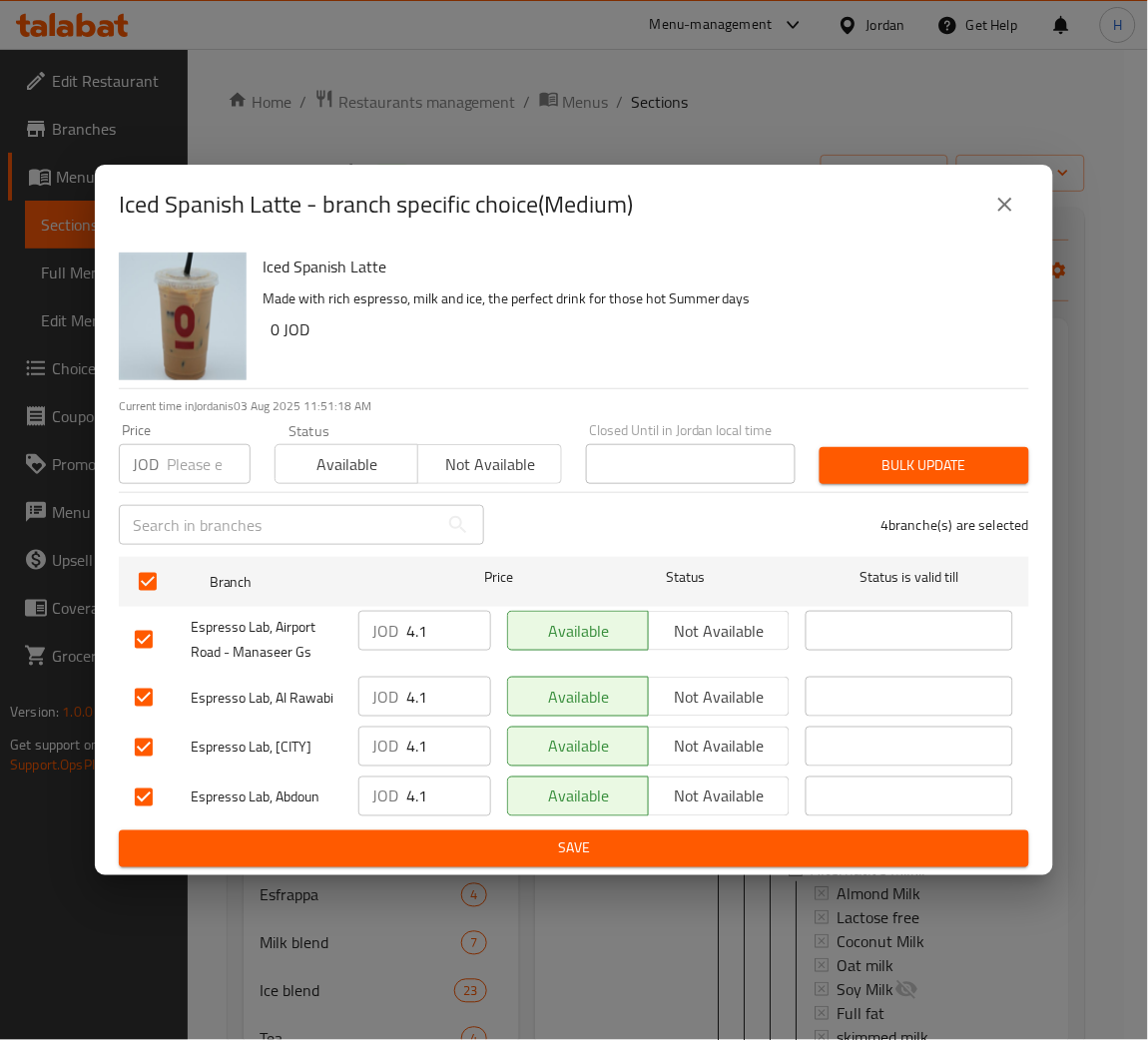 click at bounding box center [209, 464] 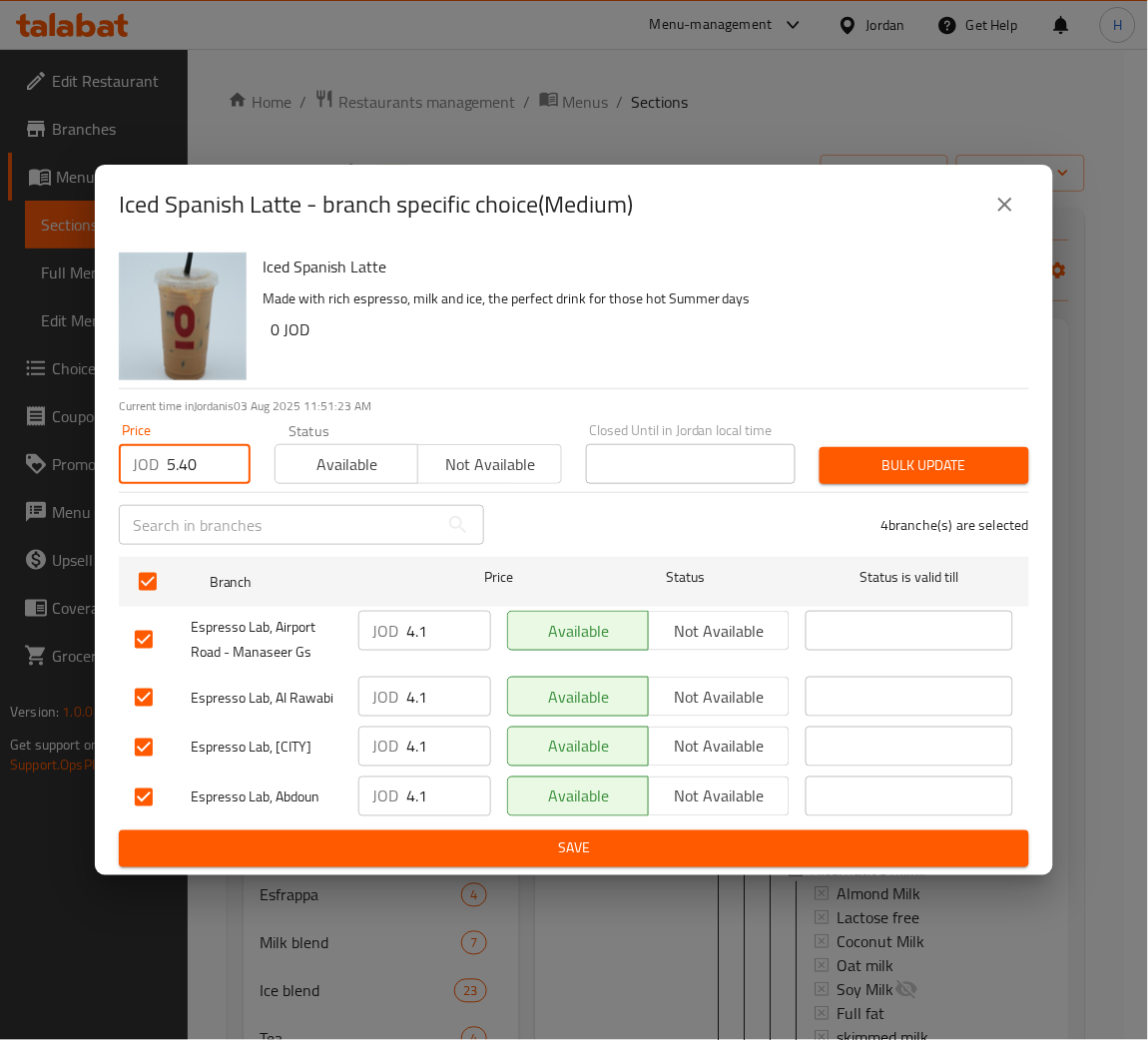 type on "5.40" 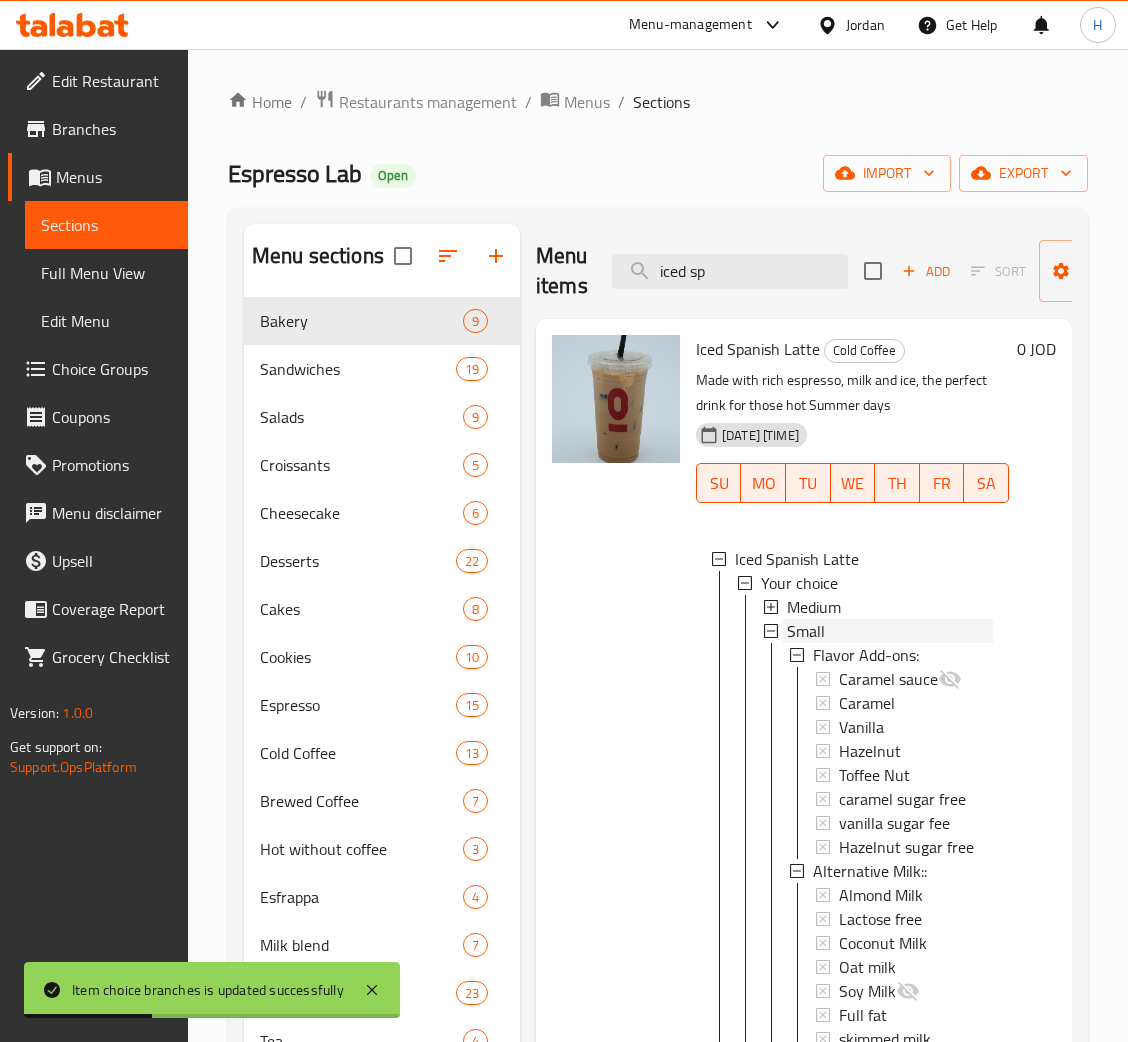 click on "Small" at bounding box center [806, 631] 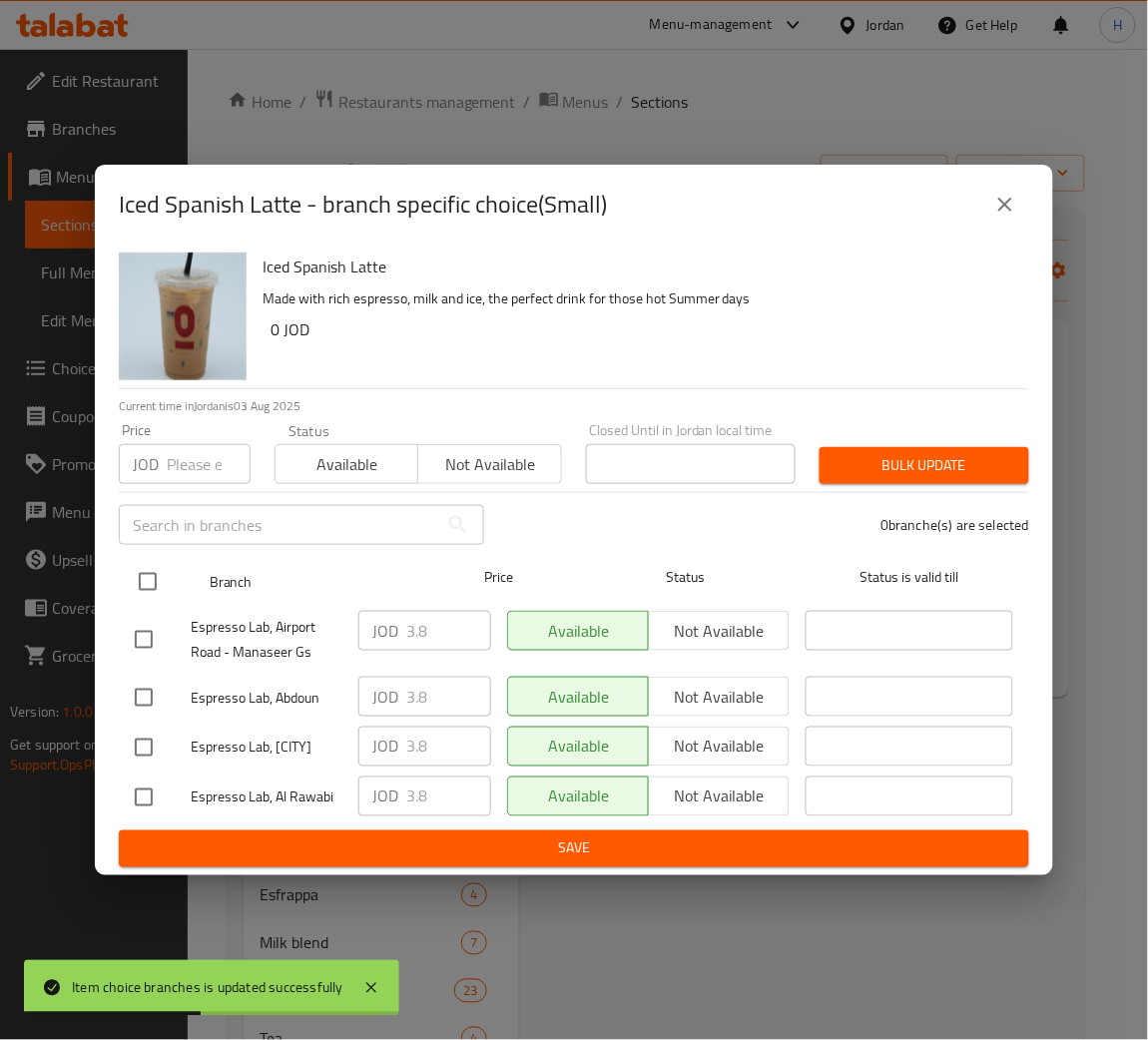 click at bounding box center [148, 582] 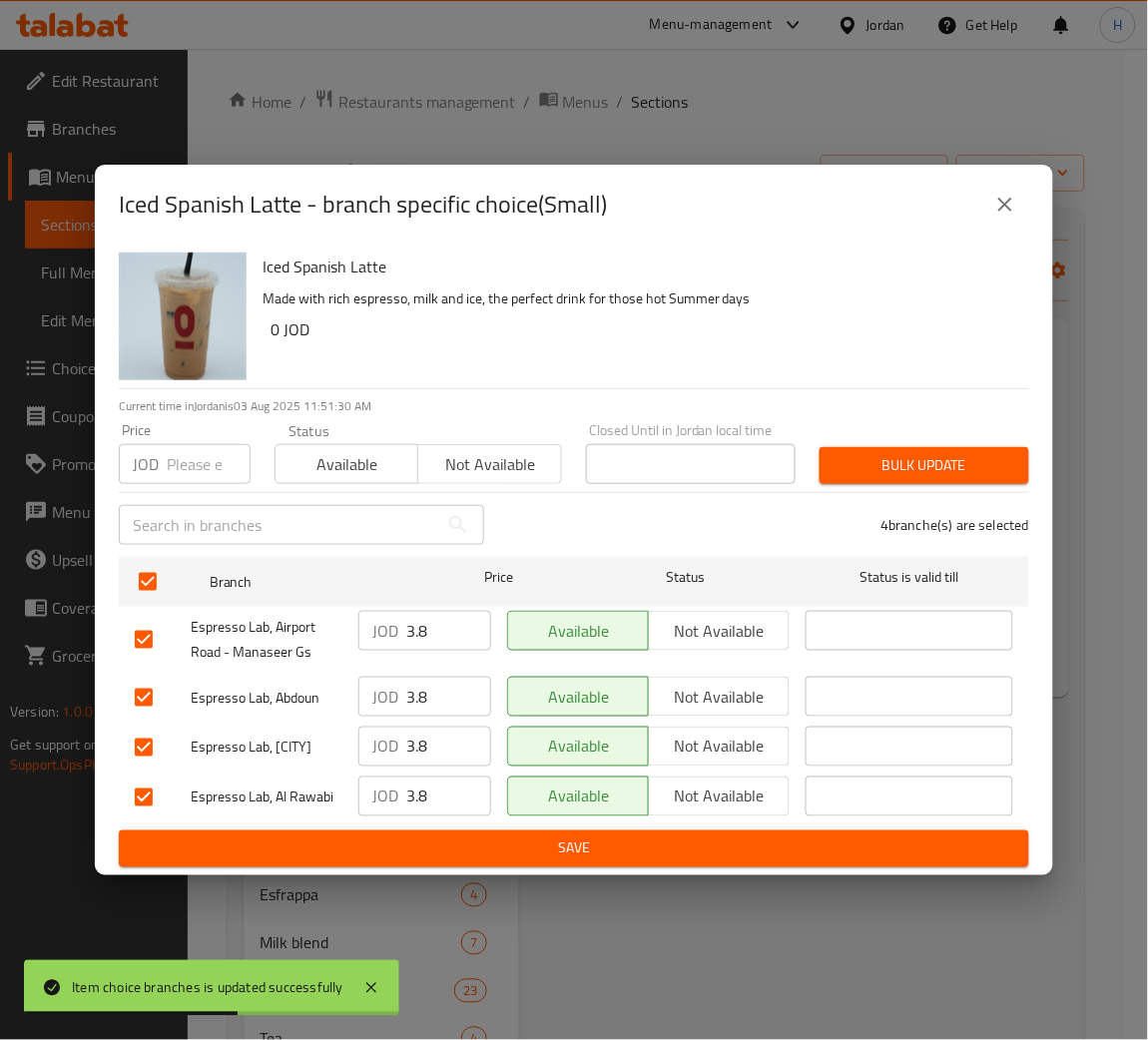 click at bounding box center [209, 464] 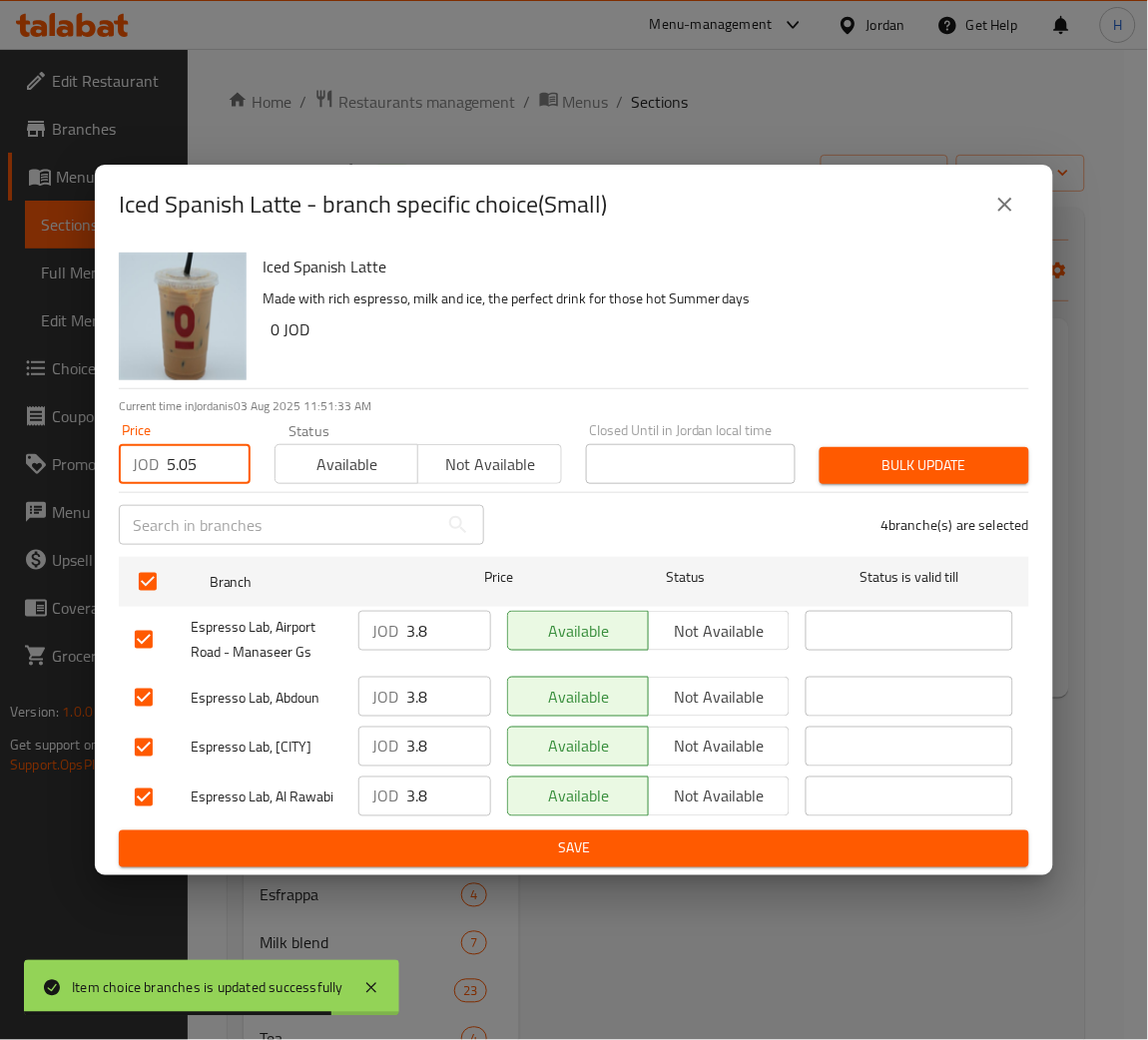 type on "5.05" 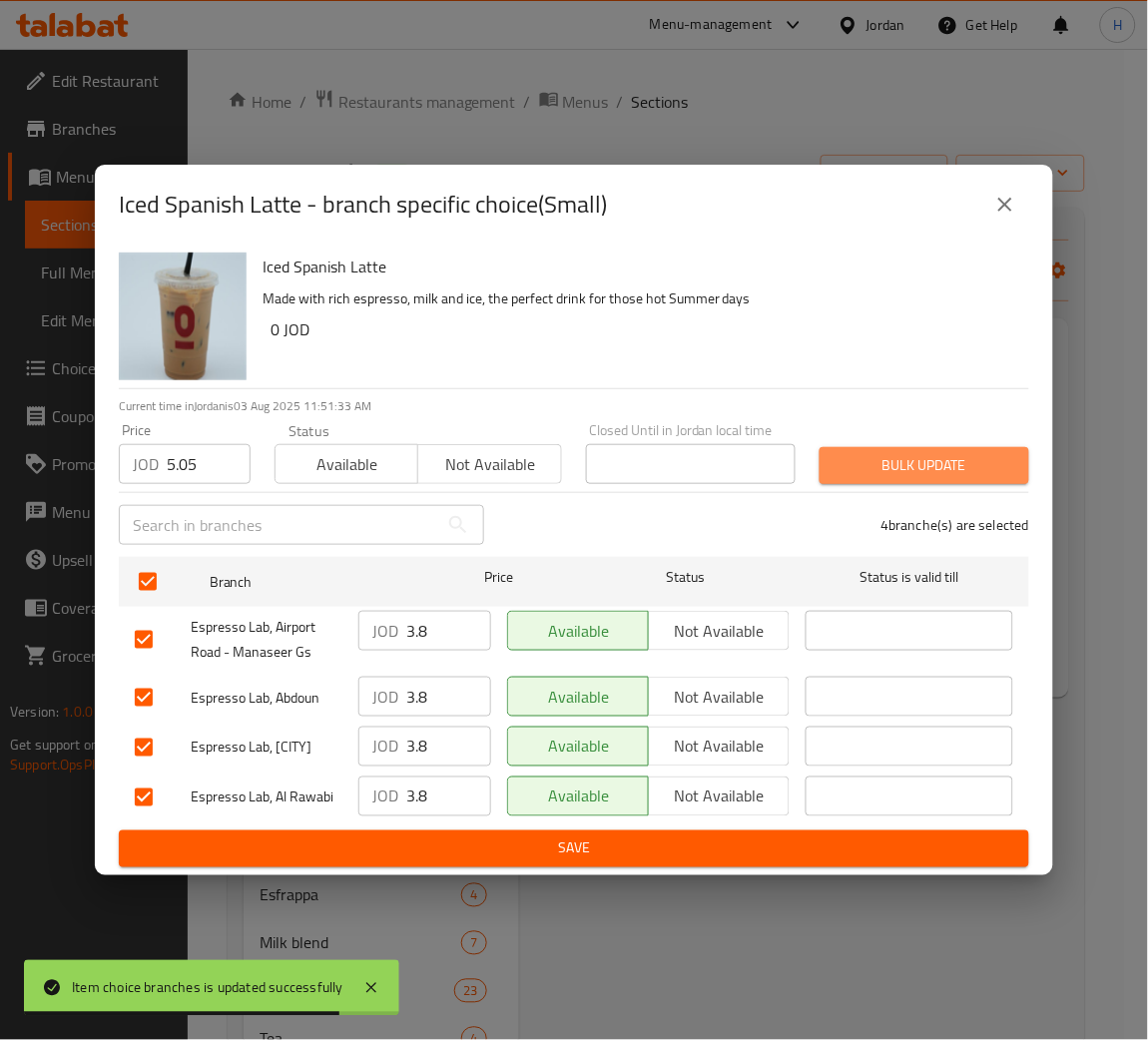 click on "Bulk update" at bounding box center [924, 465] 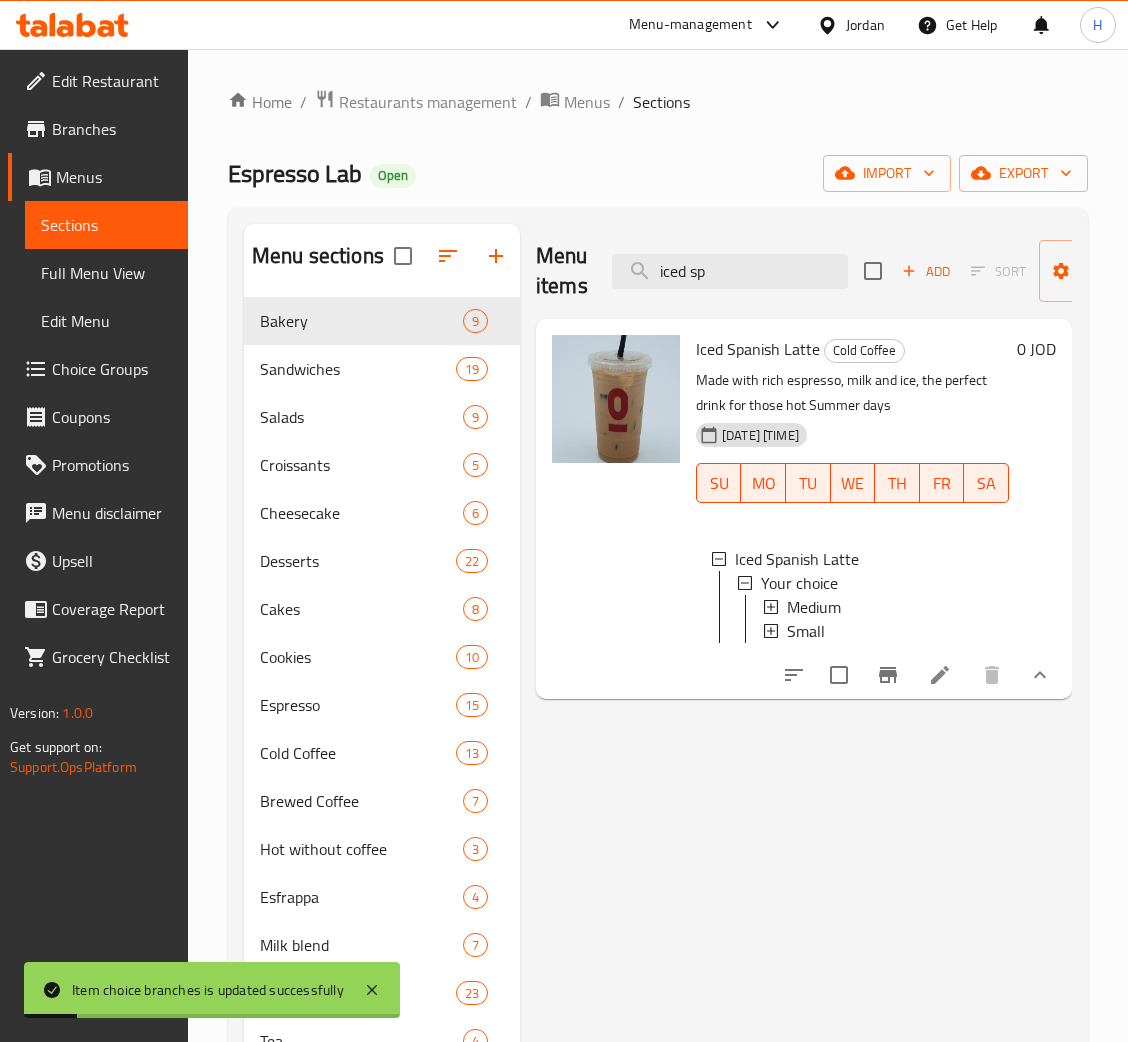 click on "Small" at bounding box center (806, 631) 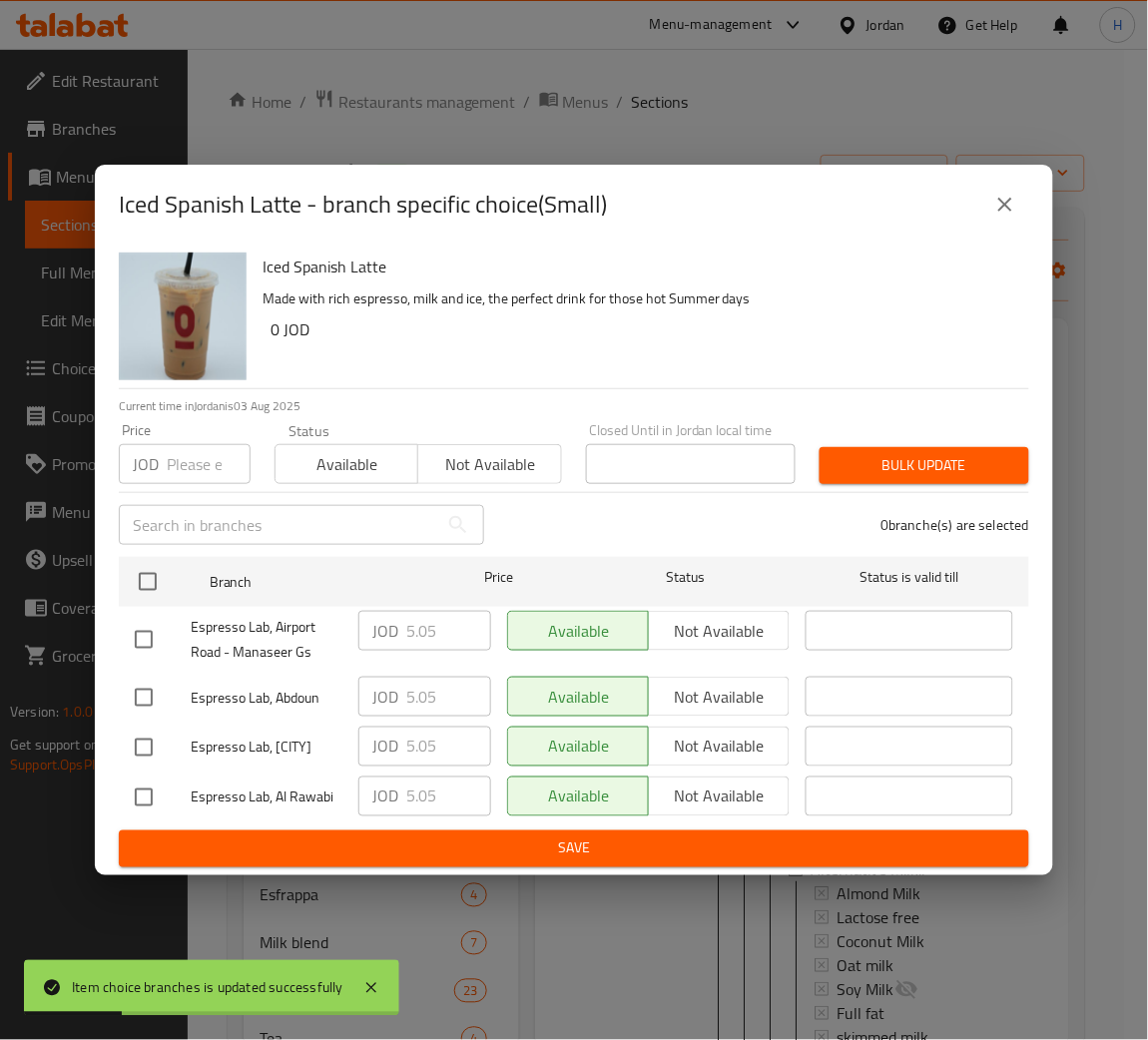 type 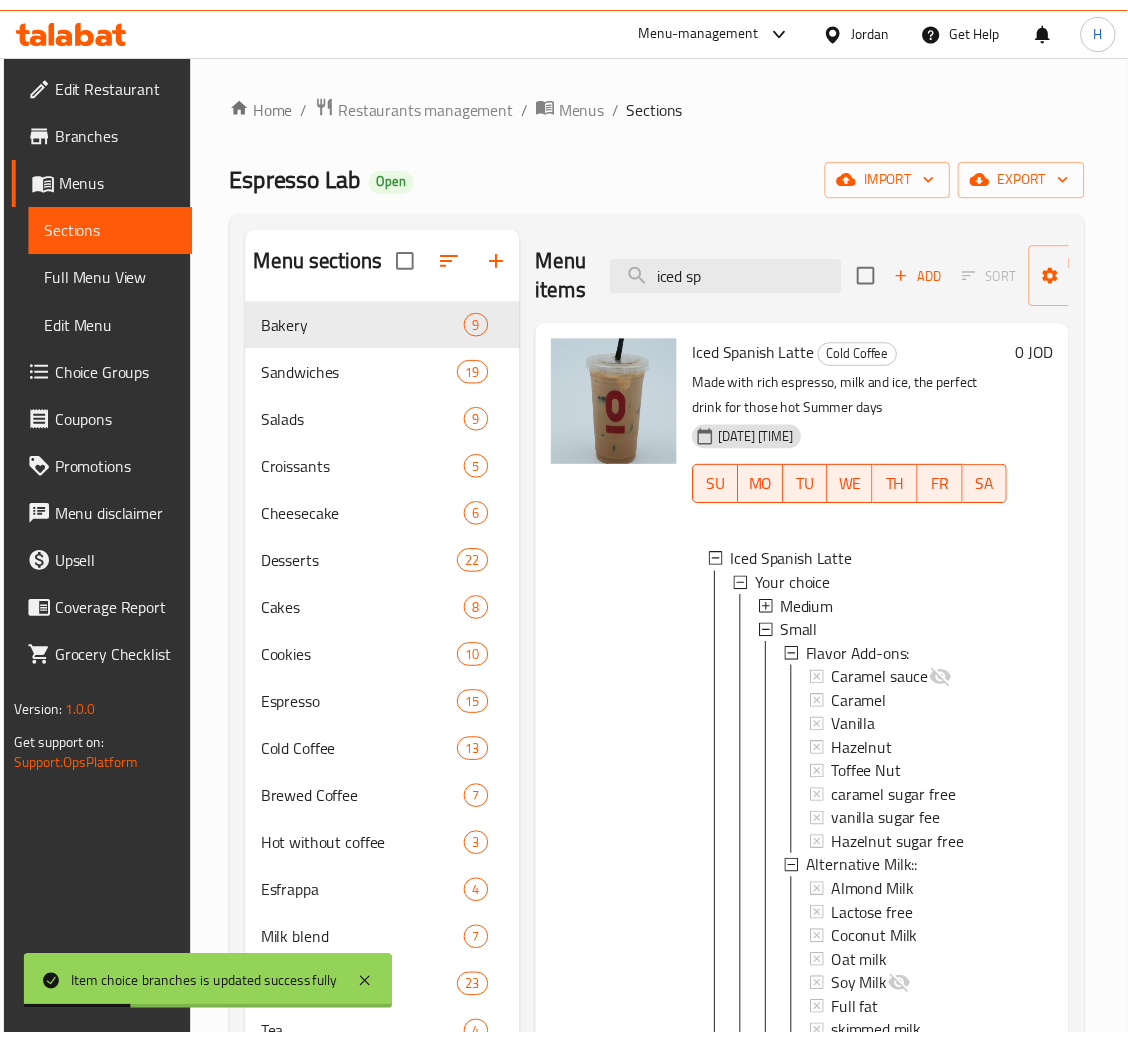scroll, scrollTop: 177, scrollLeft: 0, axis: vertical 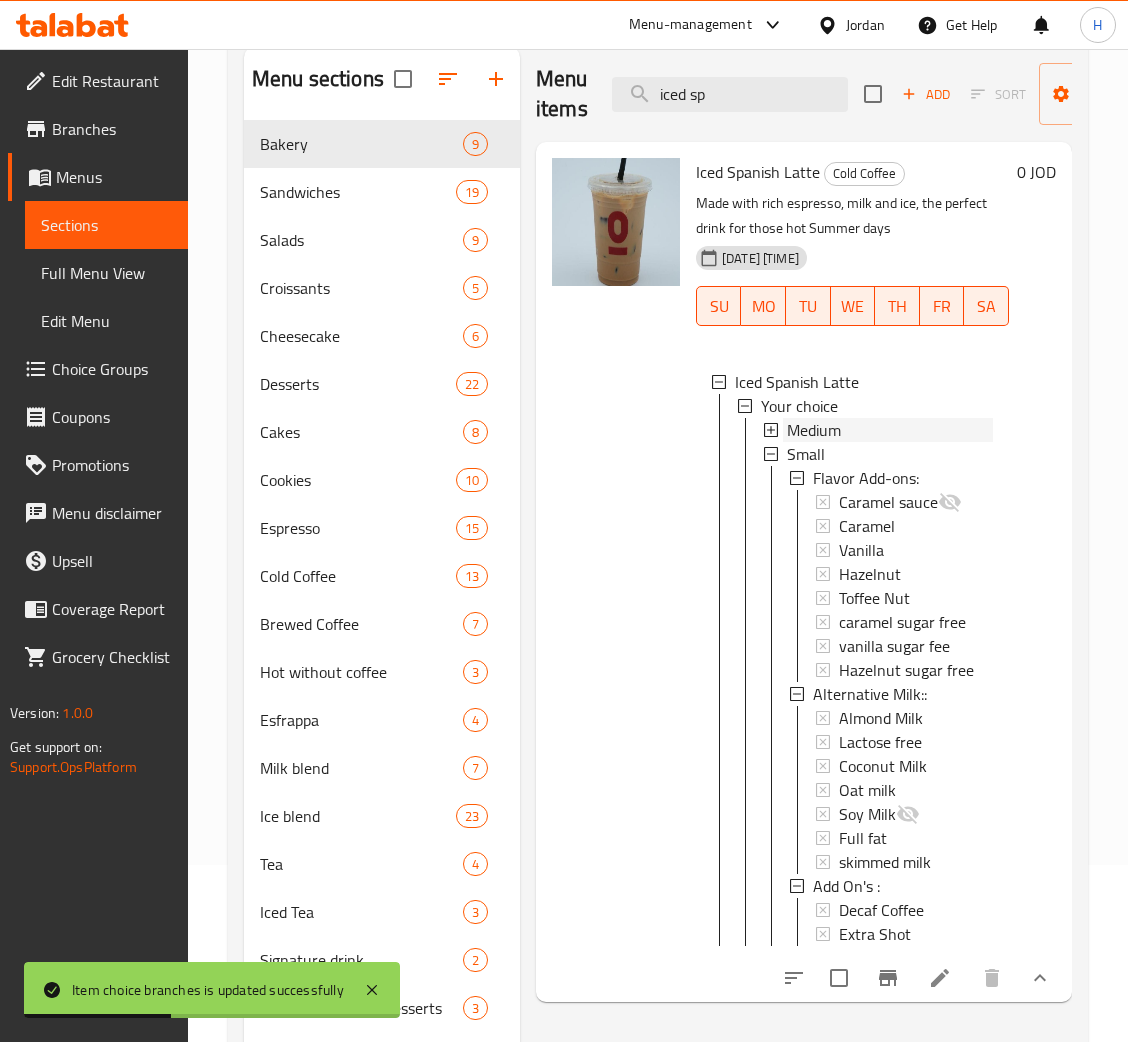 click on "Medium" at bounding box center (890, 430) 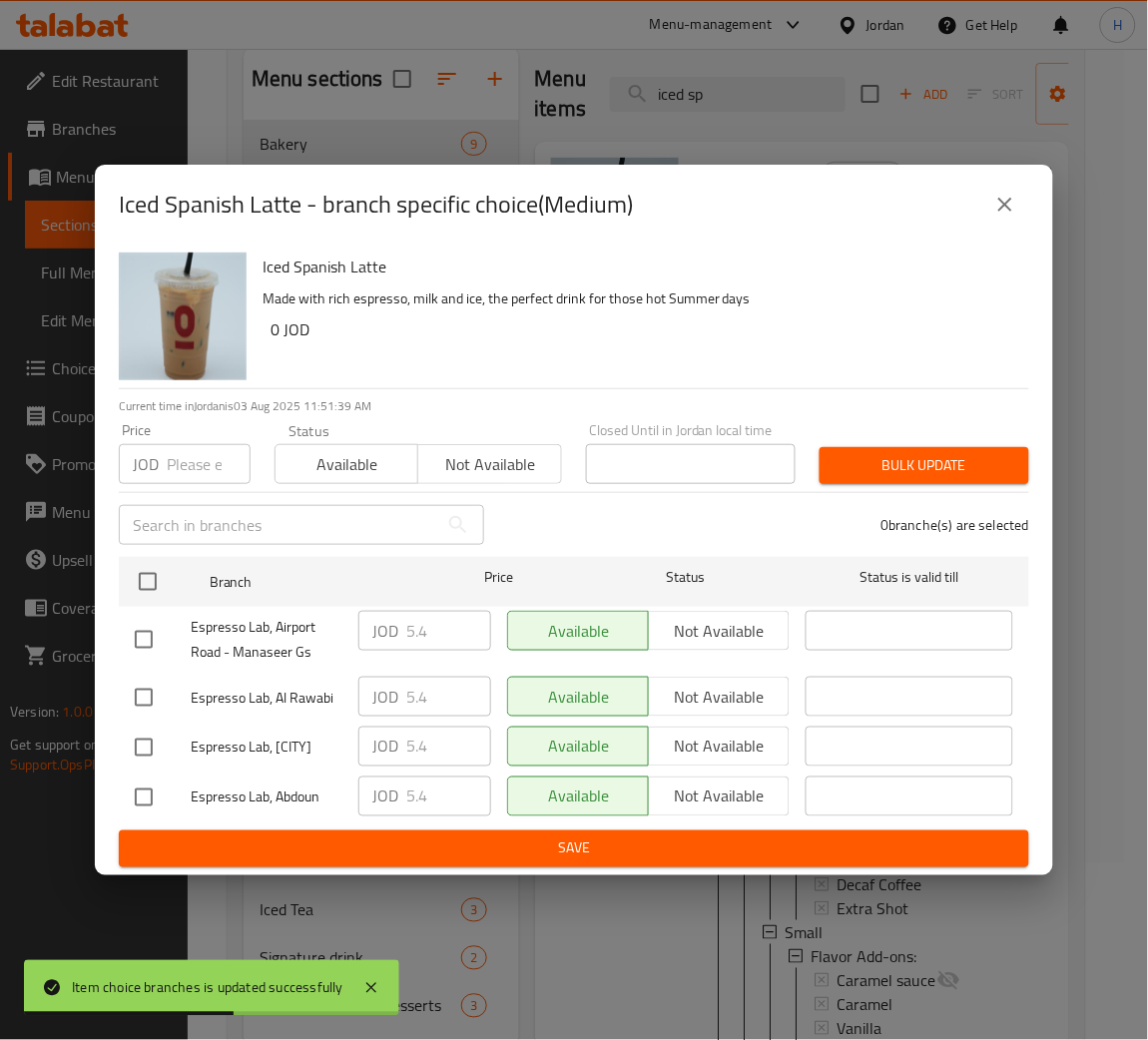 type 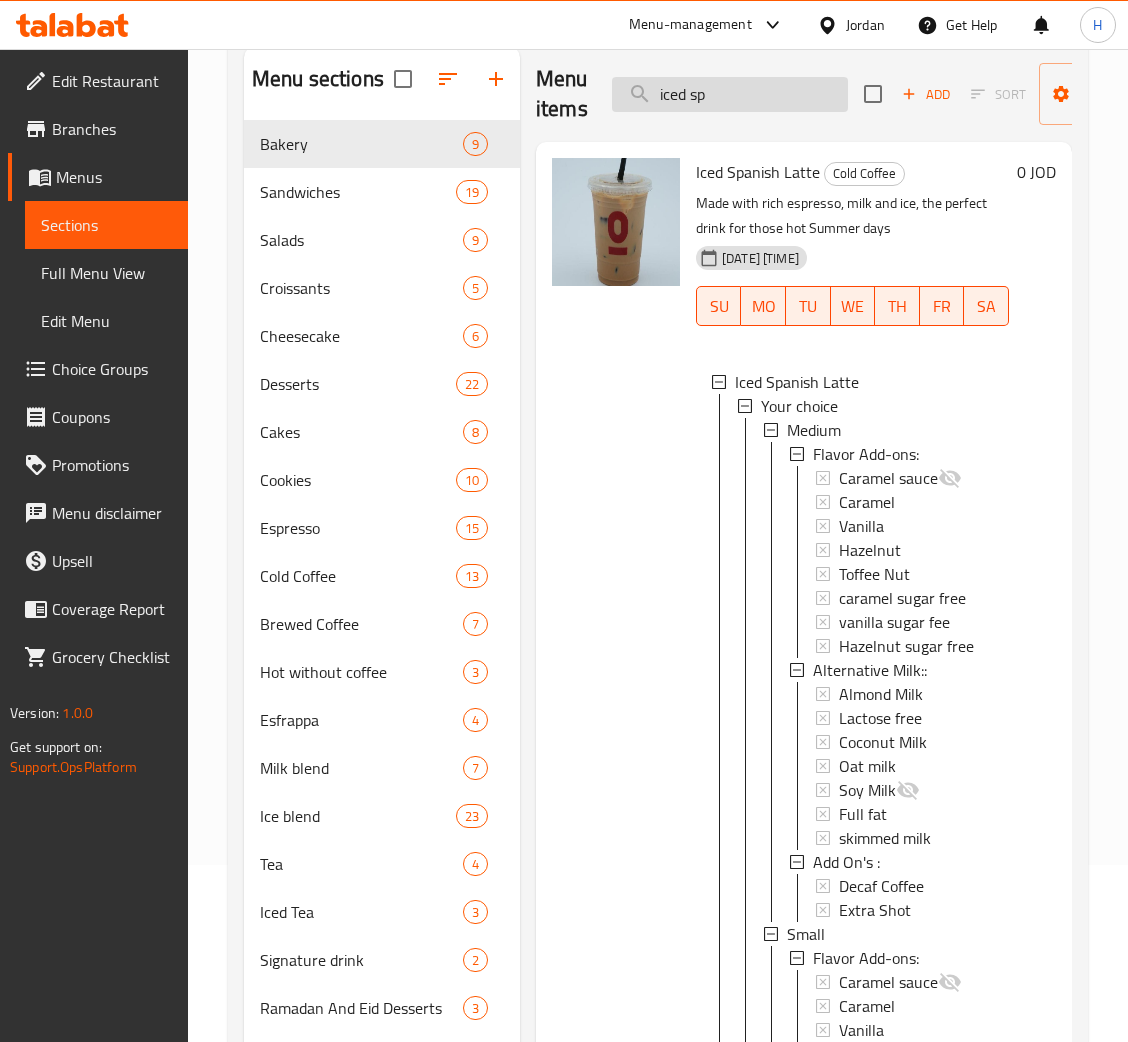 click on "iced sp" at bounding box center (730, 94) 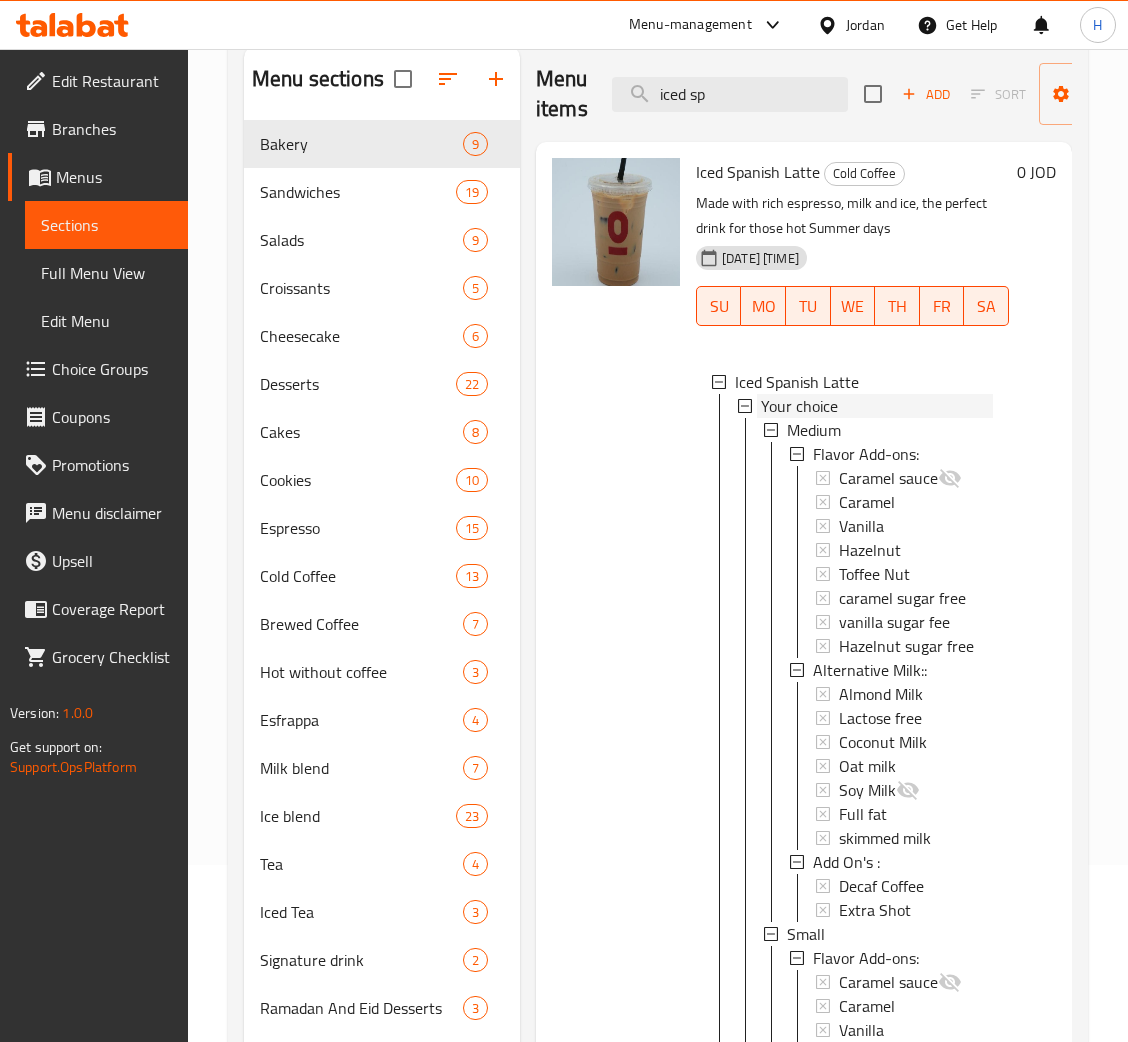 click on "Your choice" at bounding box center [877, 406] 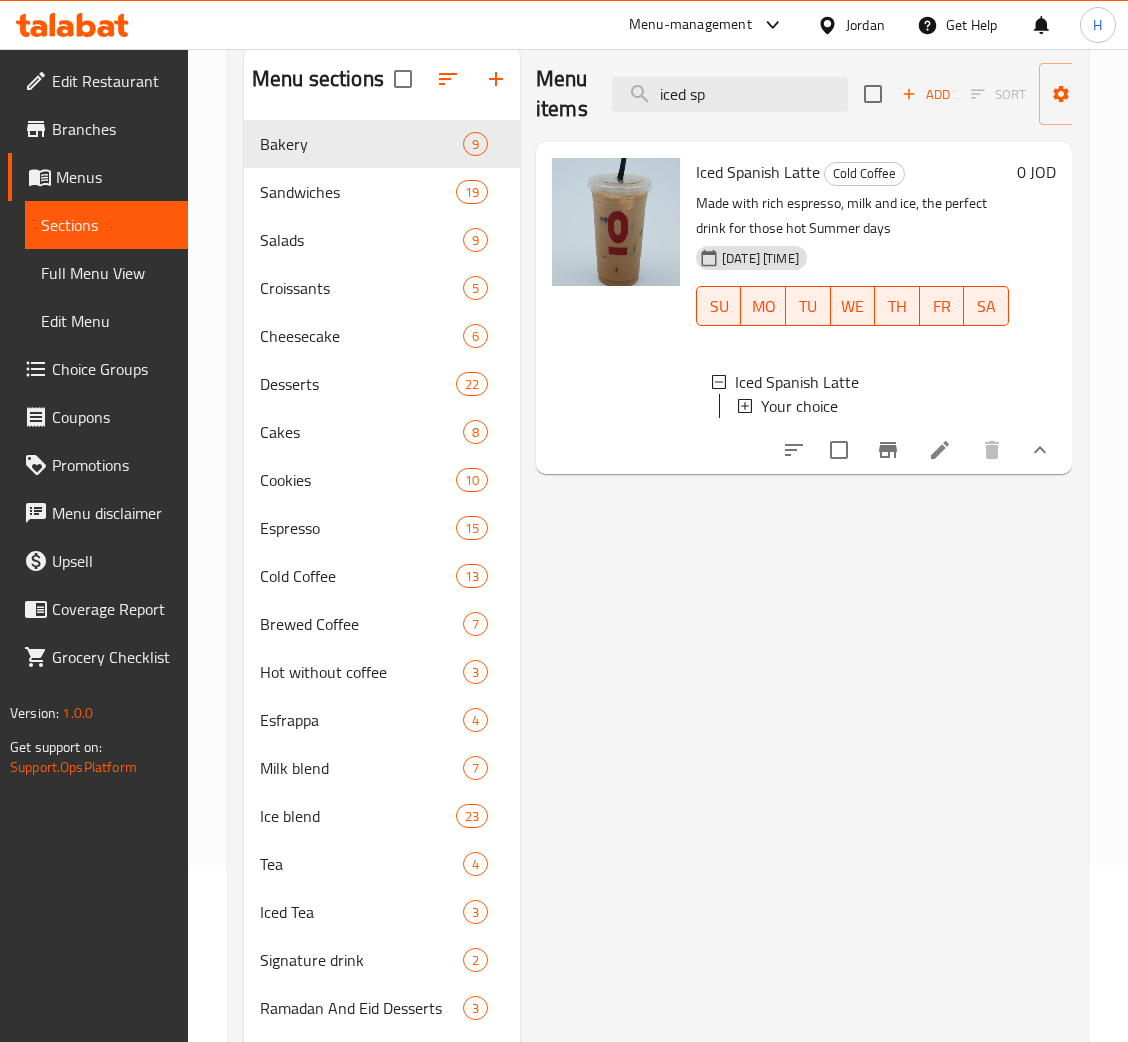 click on "Your choice" at bounding box center [877, 406] 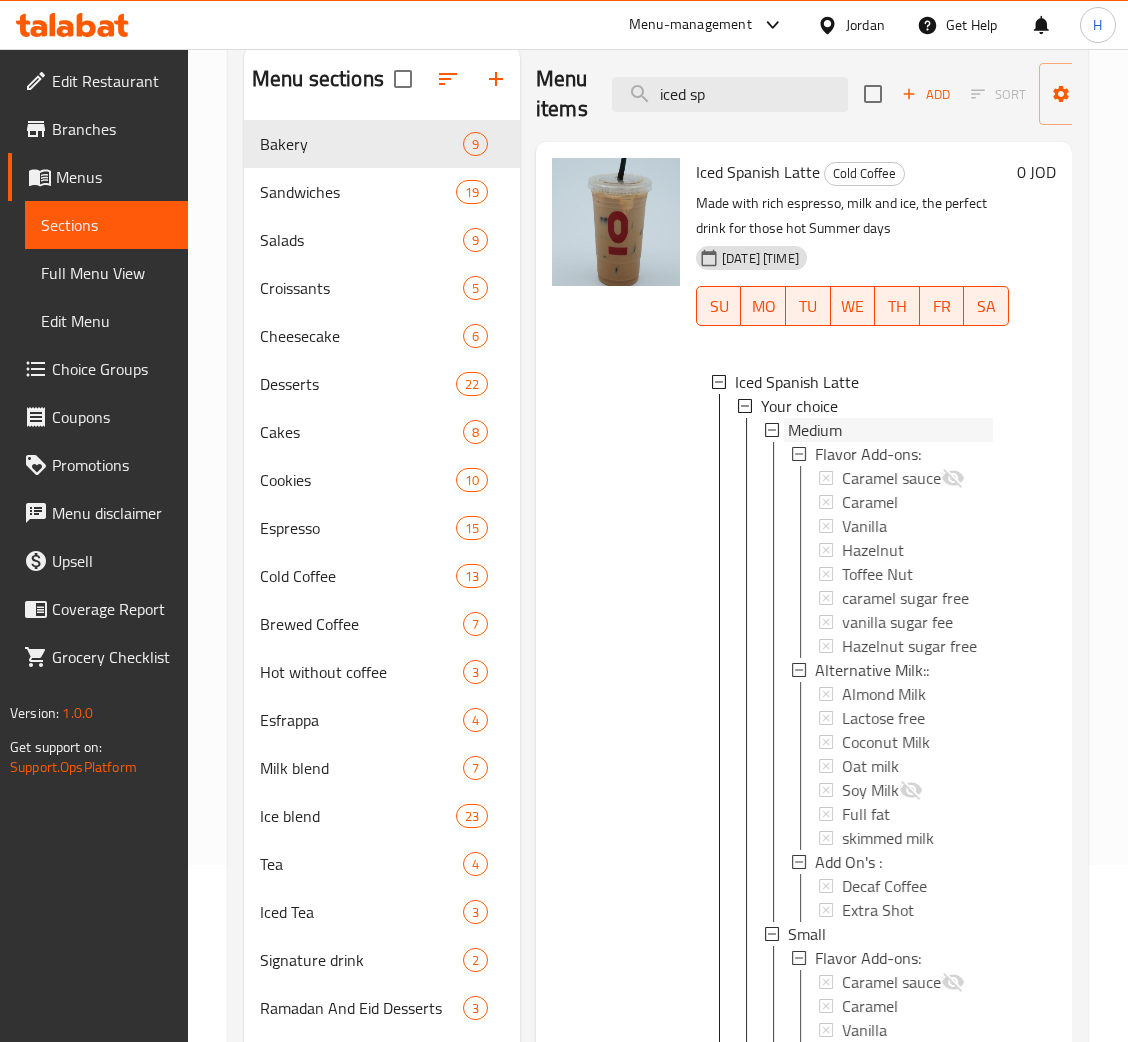 click on "Medium" at bounding box center (891, 430) 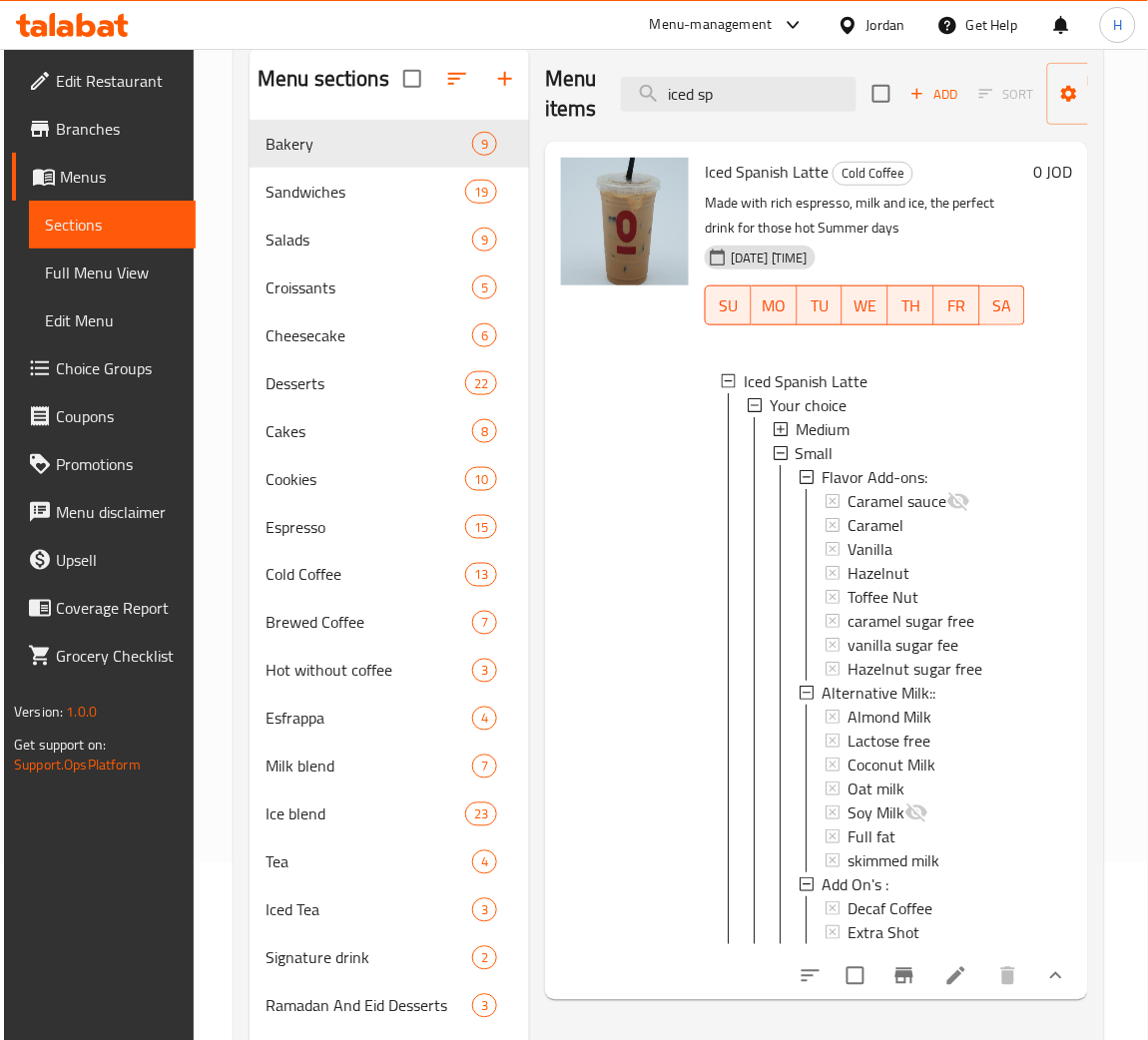 type 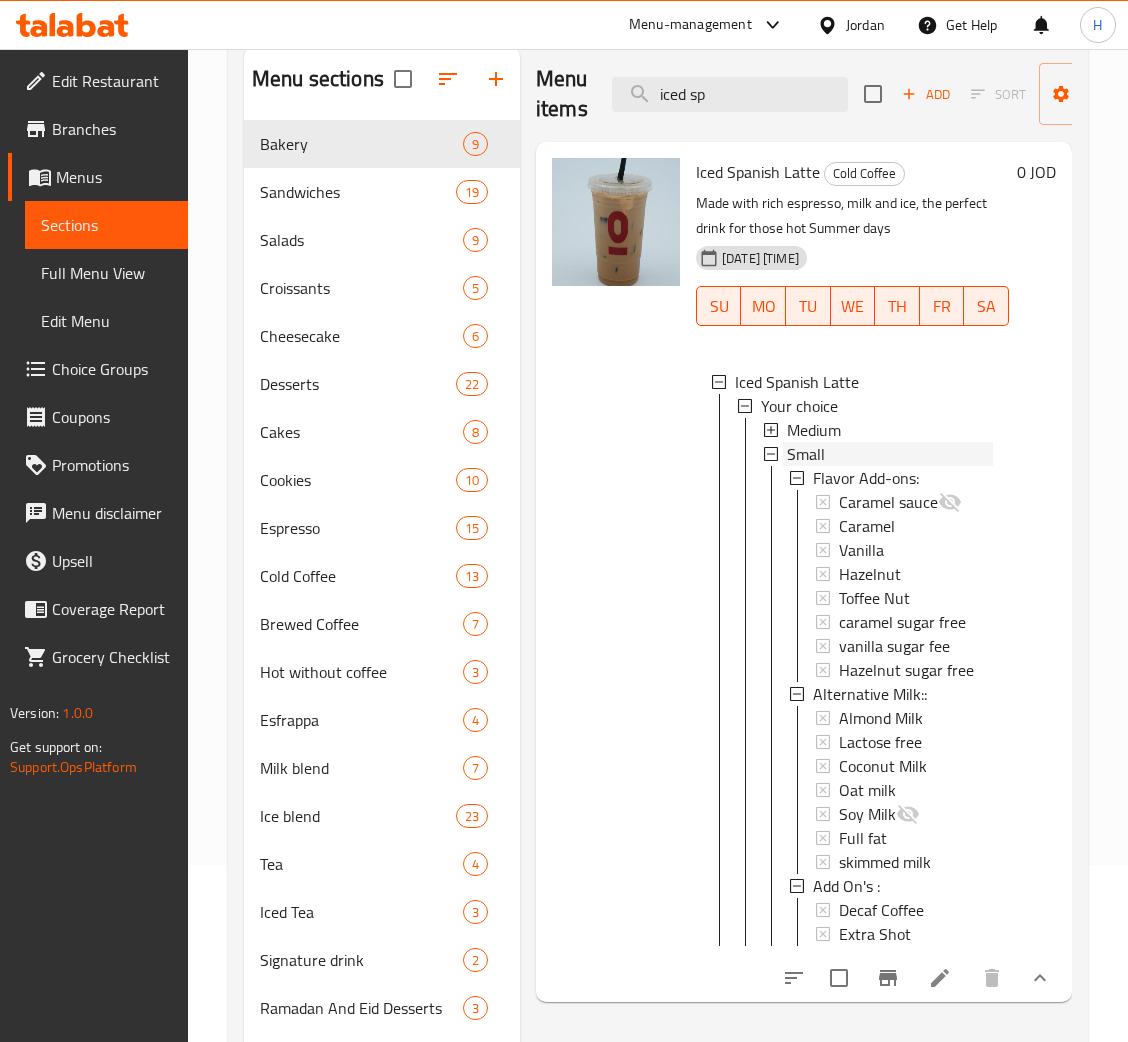 click on "Small" at bounding box center [890, 454] 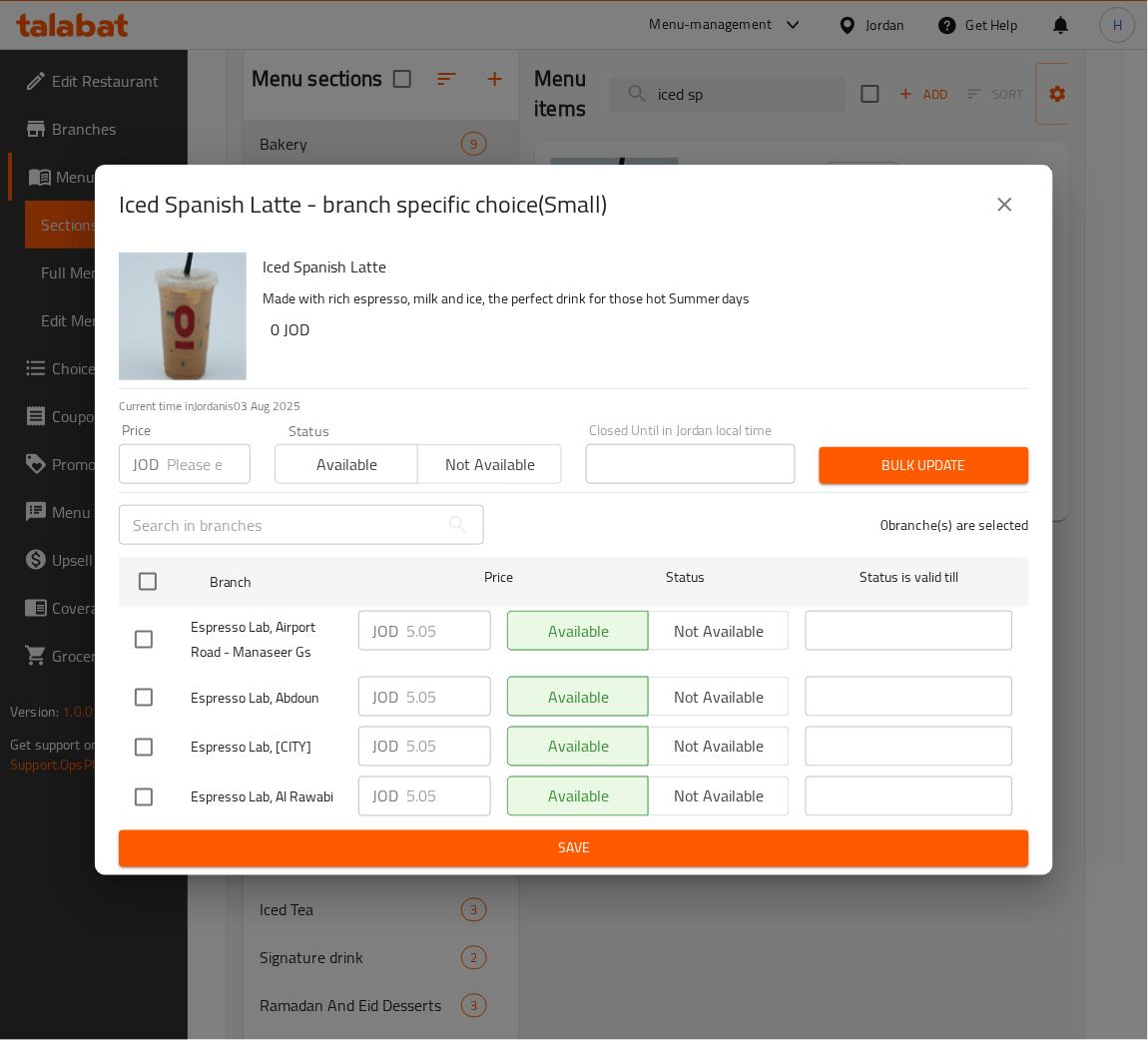 type 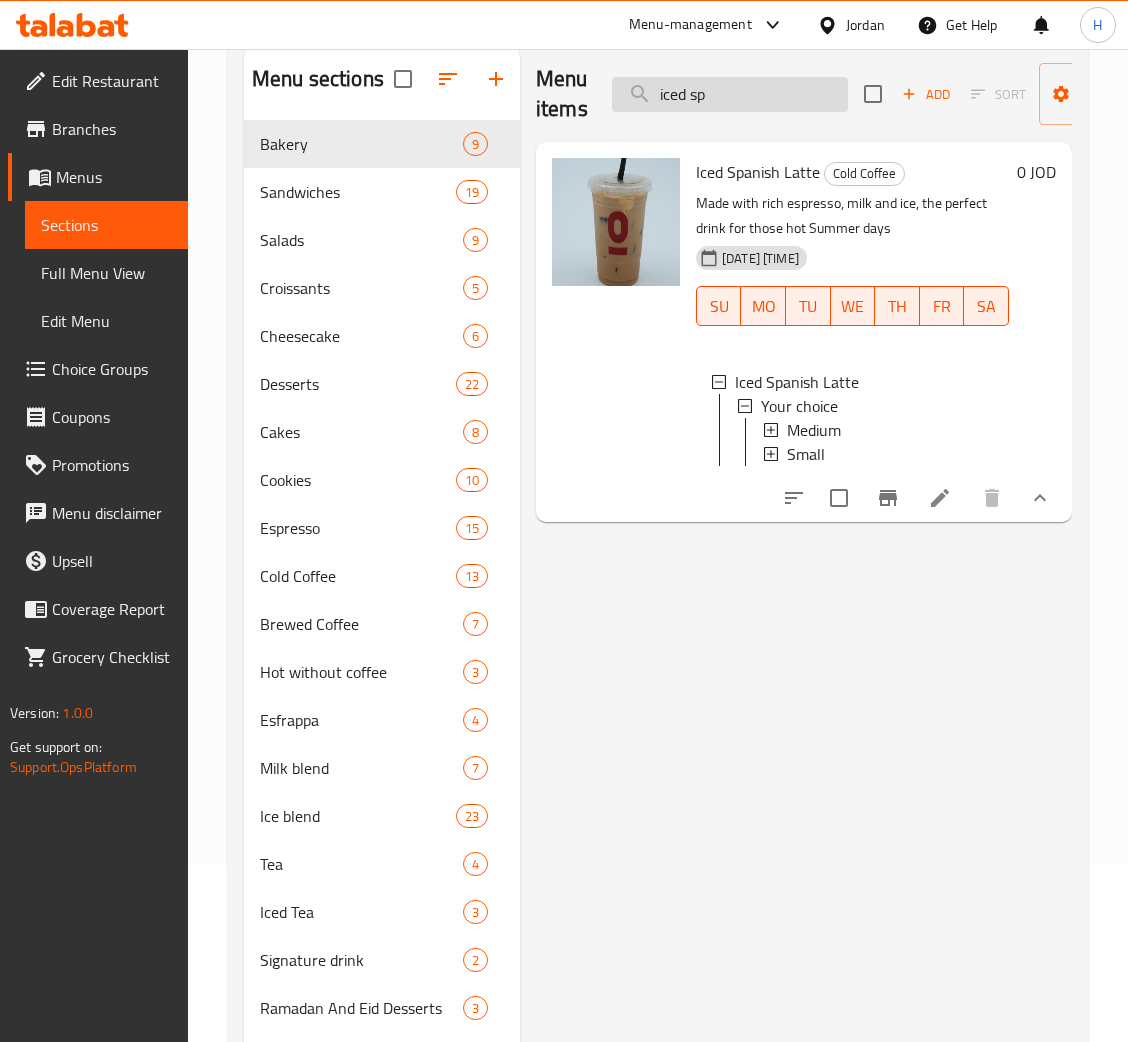 click on "iced sp" at bounding box center (730, 94) 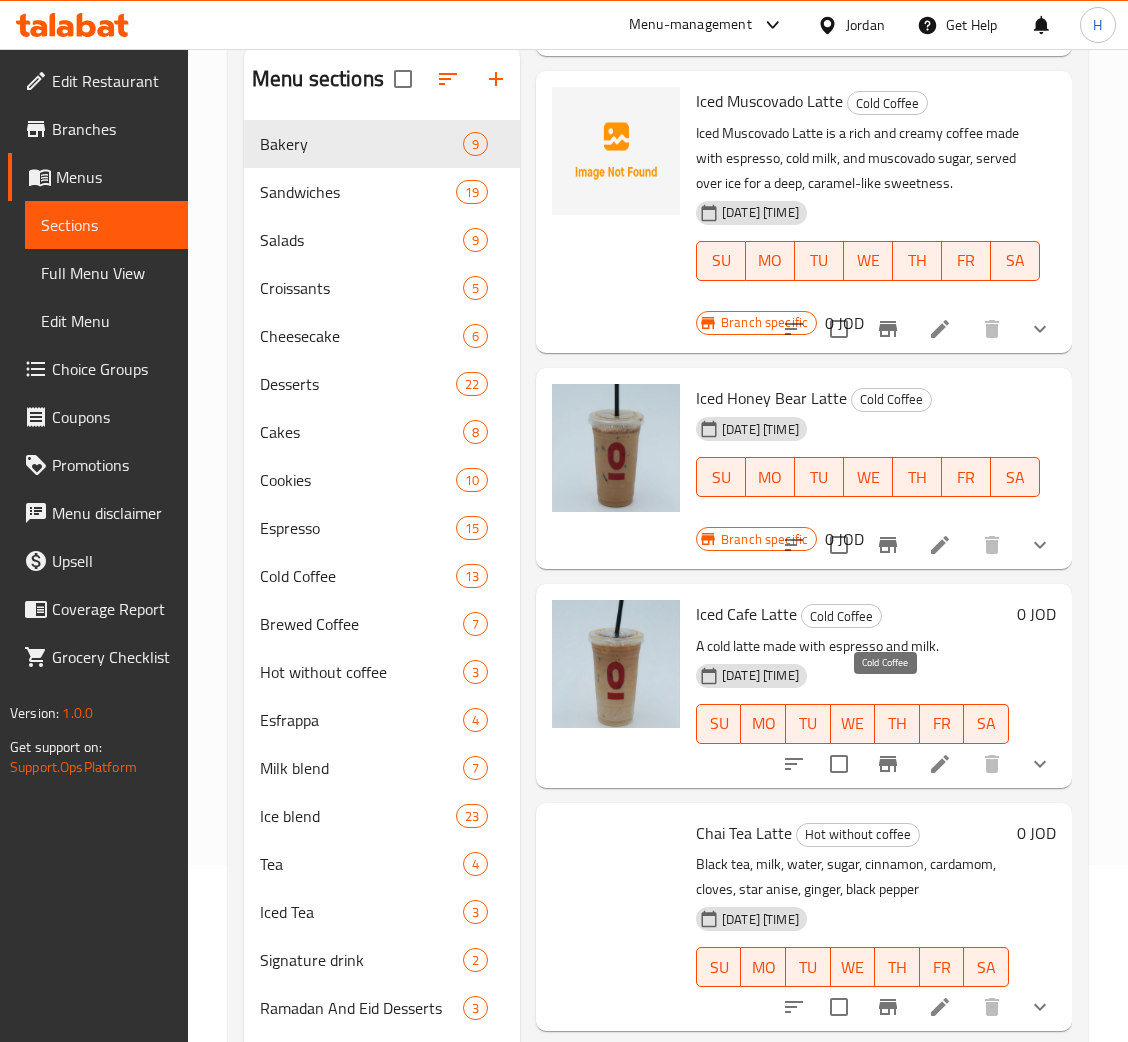 scroll, scrollTop: 3131, scrollLeft: 0, axis: vertical 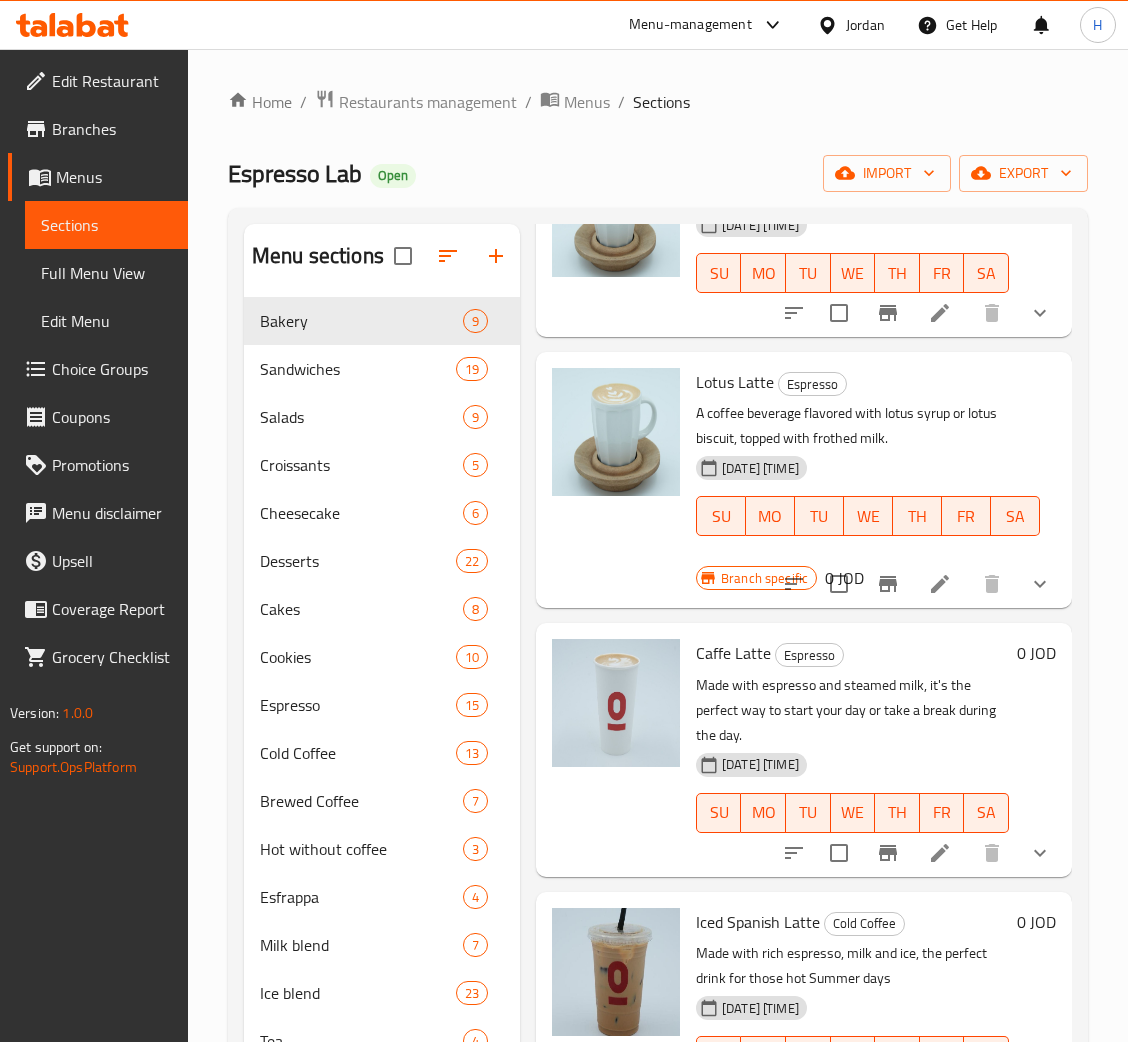 type on "latte" 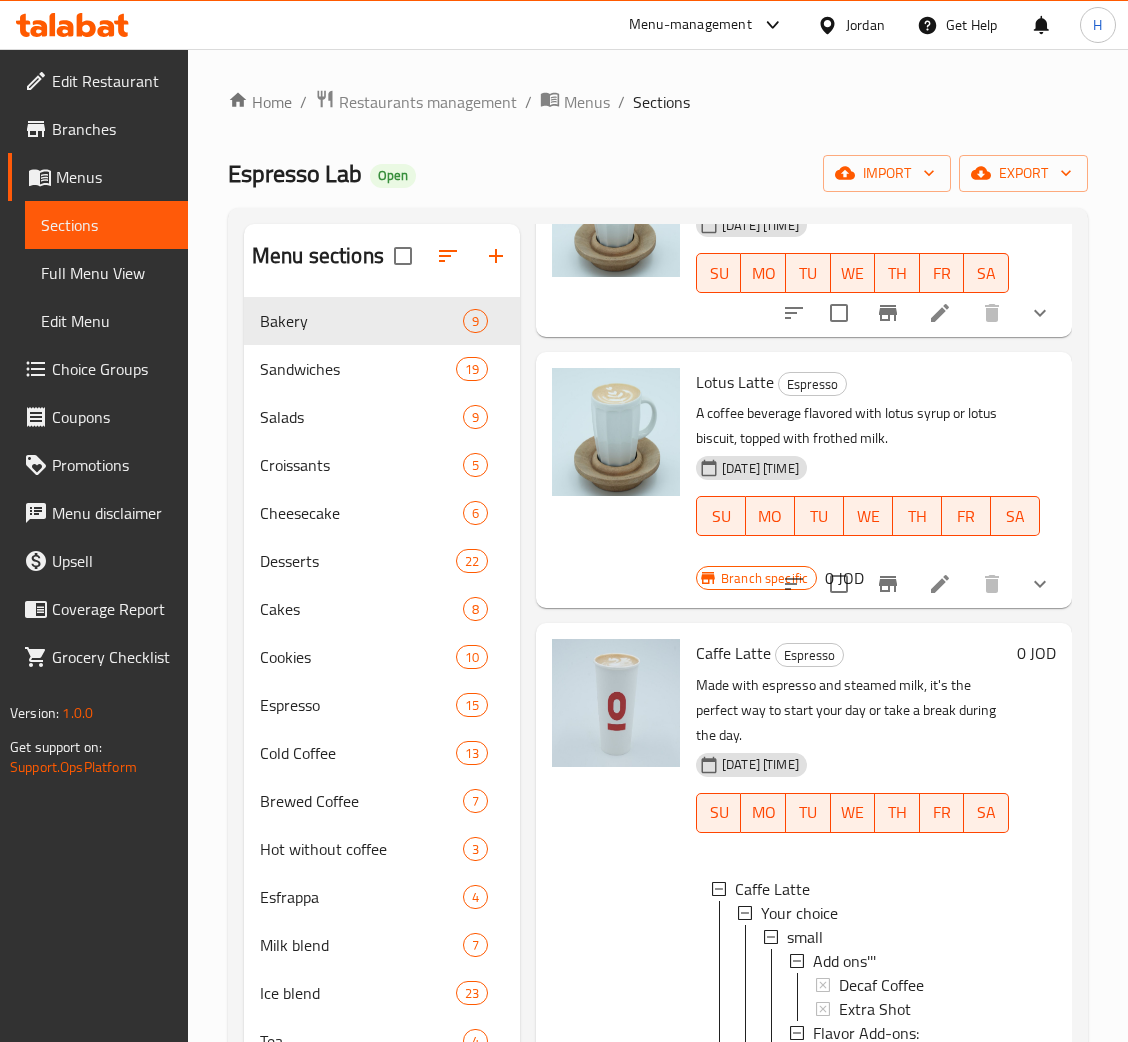 scroll, scrollTop: 2, scrollLeft: 0, axis: vertical 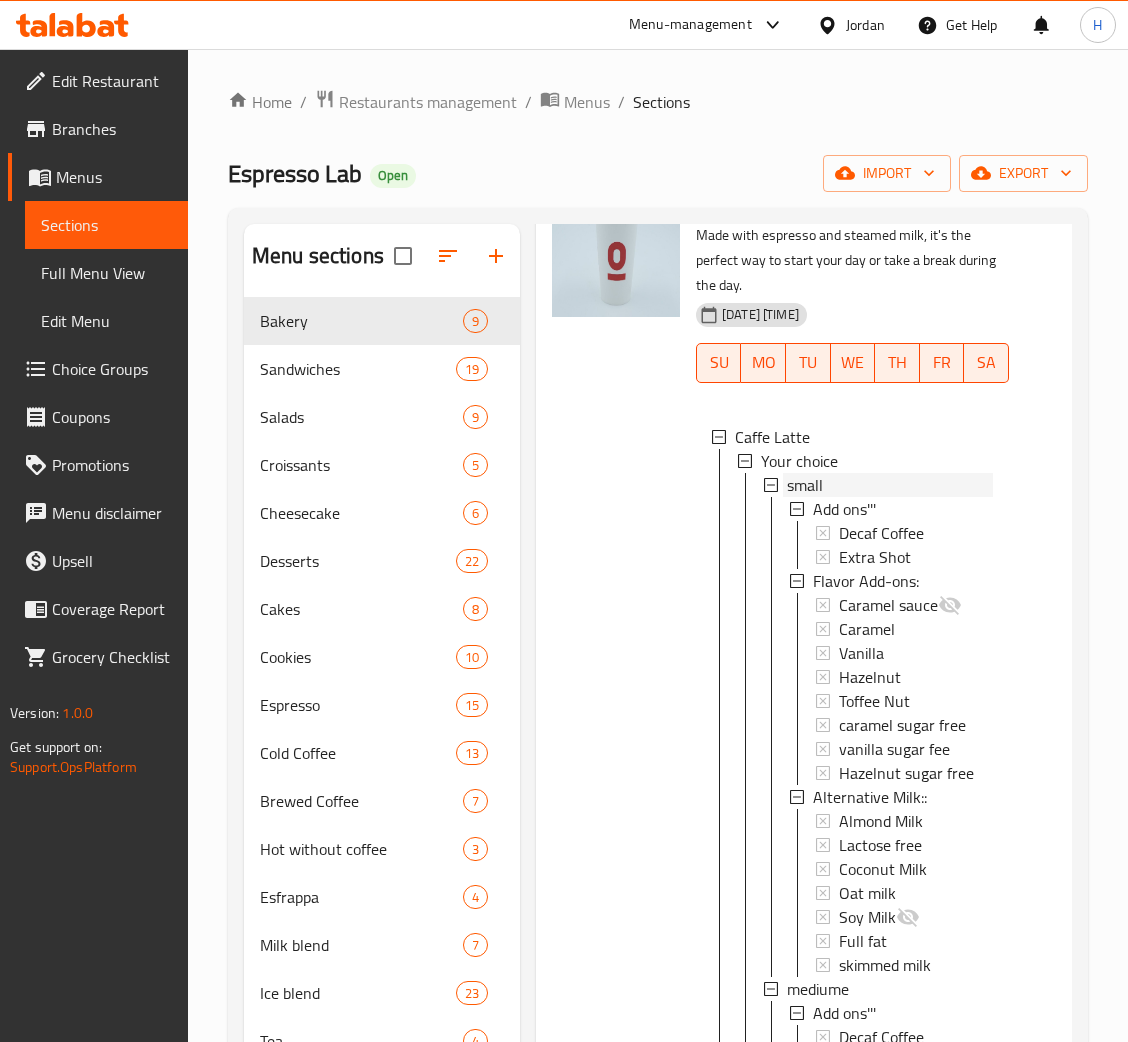 click on "small" at bounding box center (890, 485) 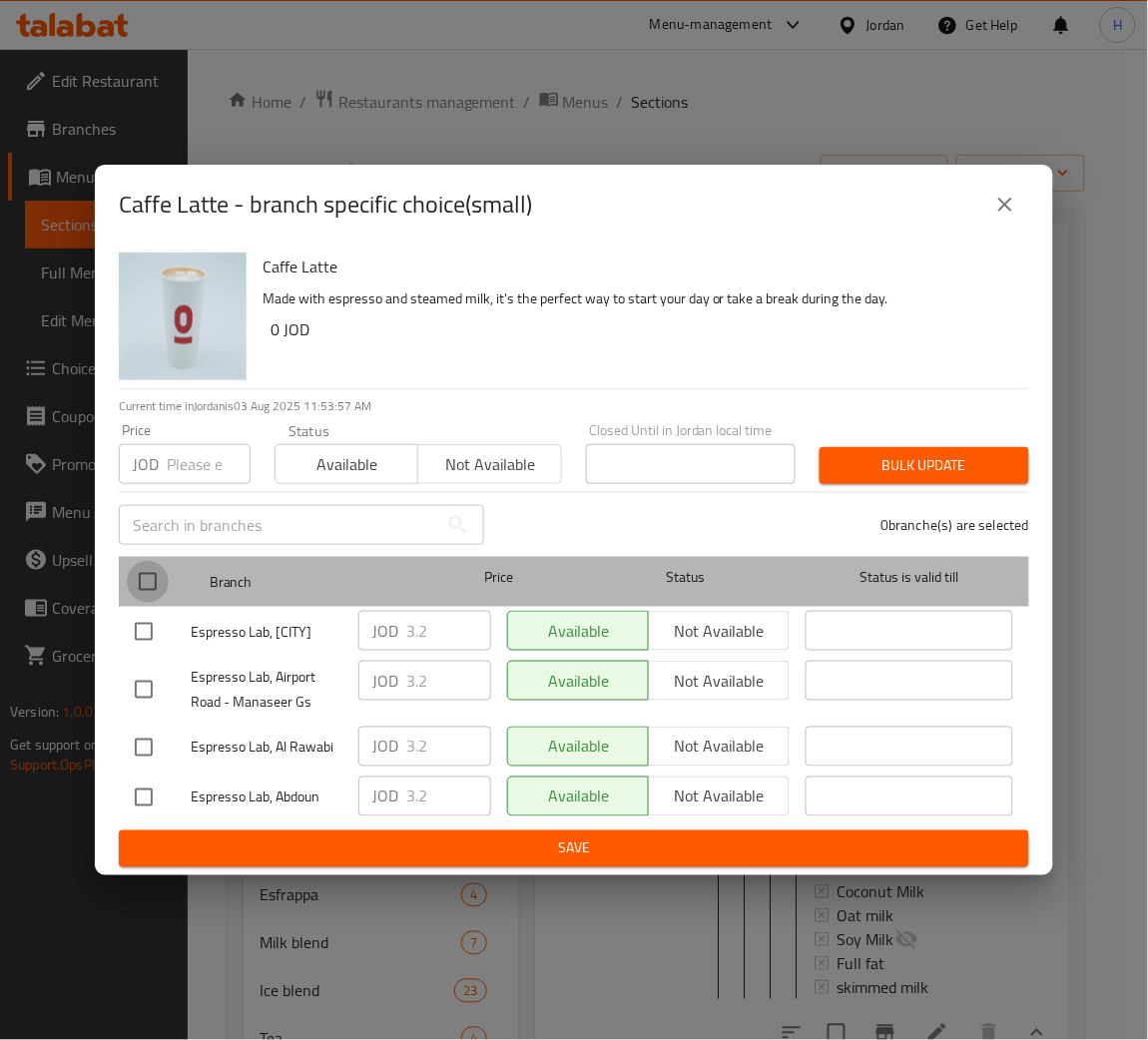 drag, startPoint x: 158, startPoint y: 586, endPoint x: 185, endPoint y: 476, distance: 113.265176 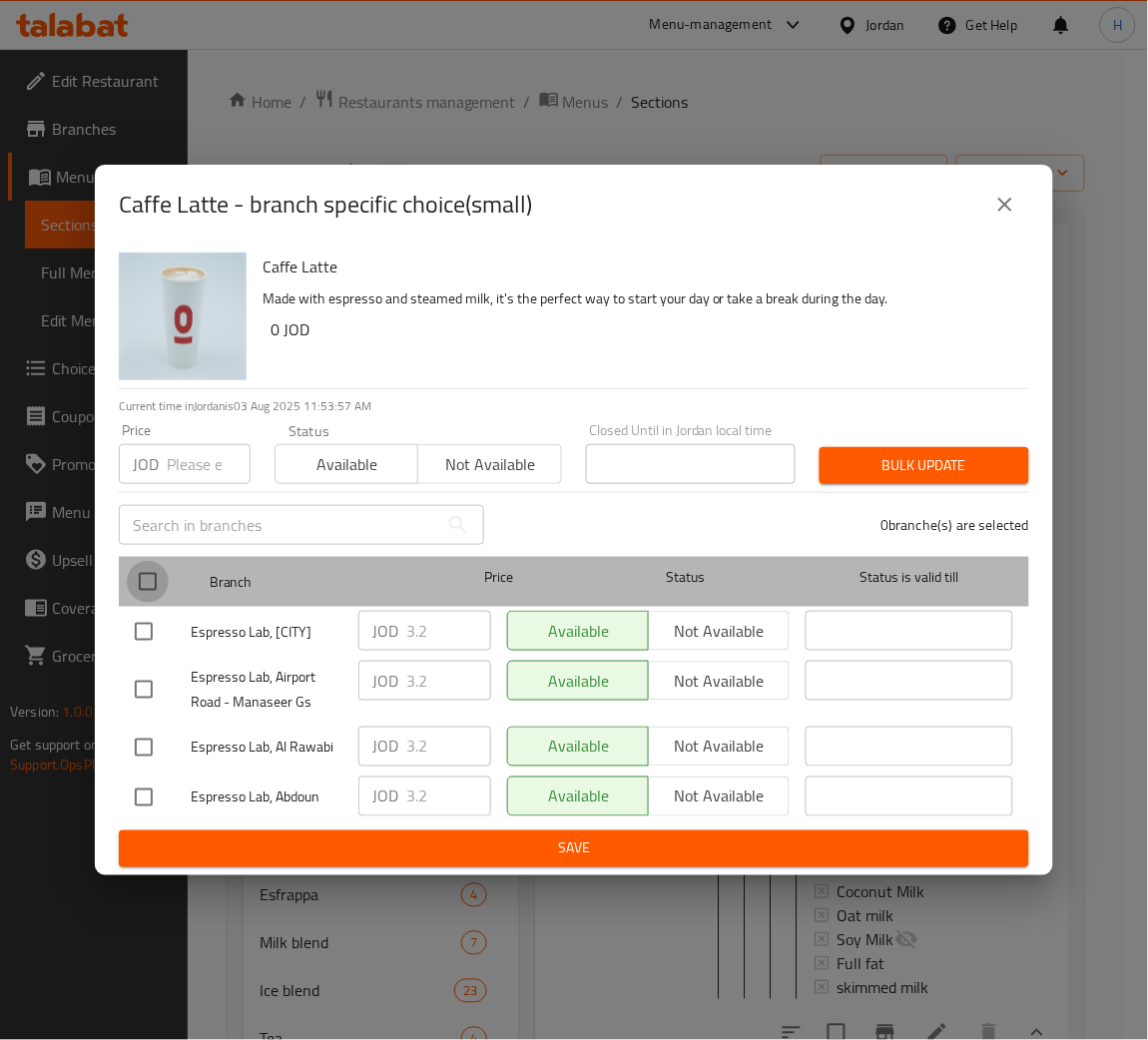 click at bounding box center (148, 582) 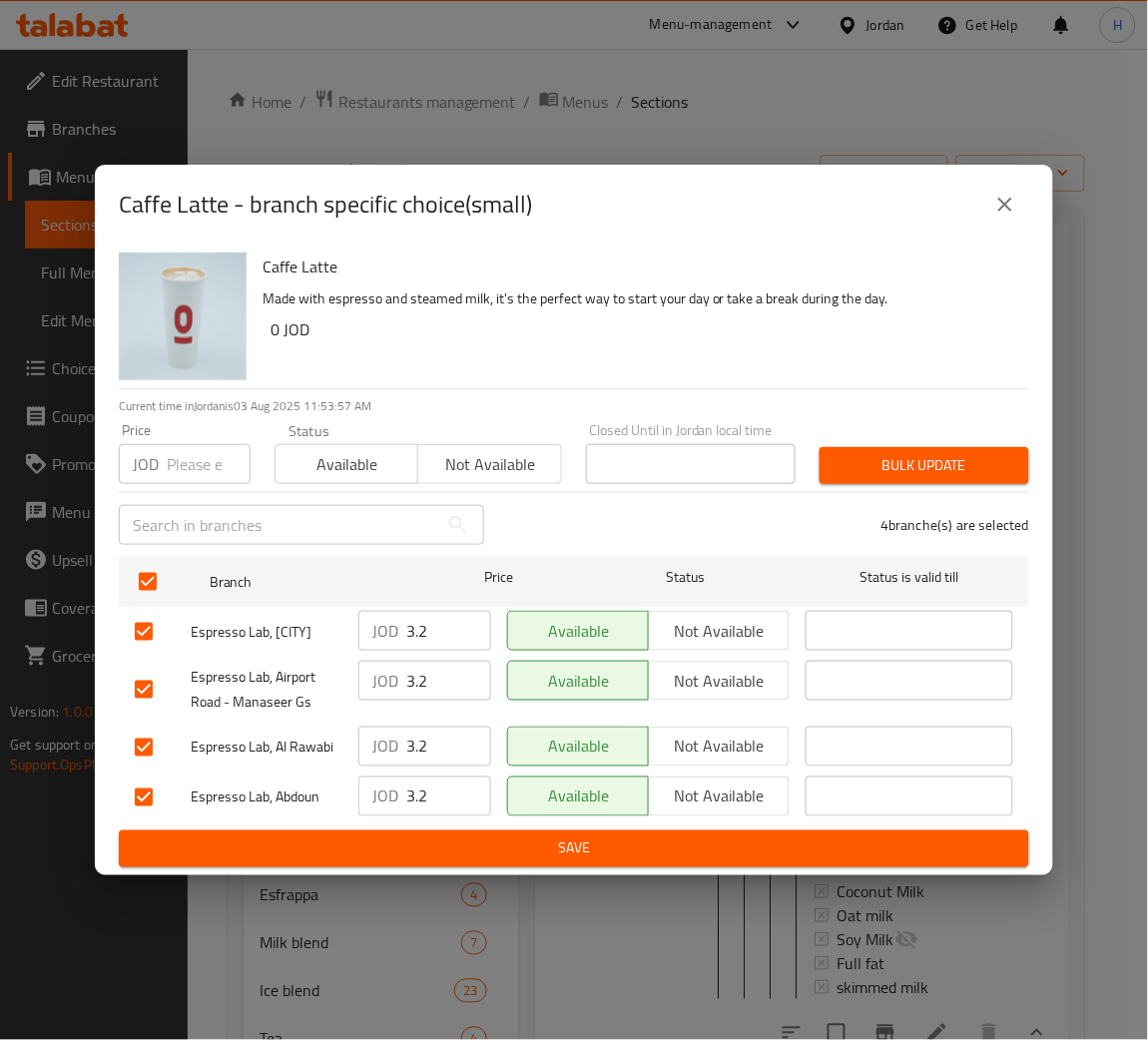 click at bounding box center [209, 464] 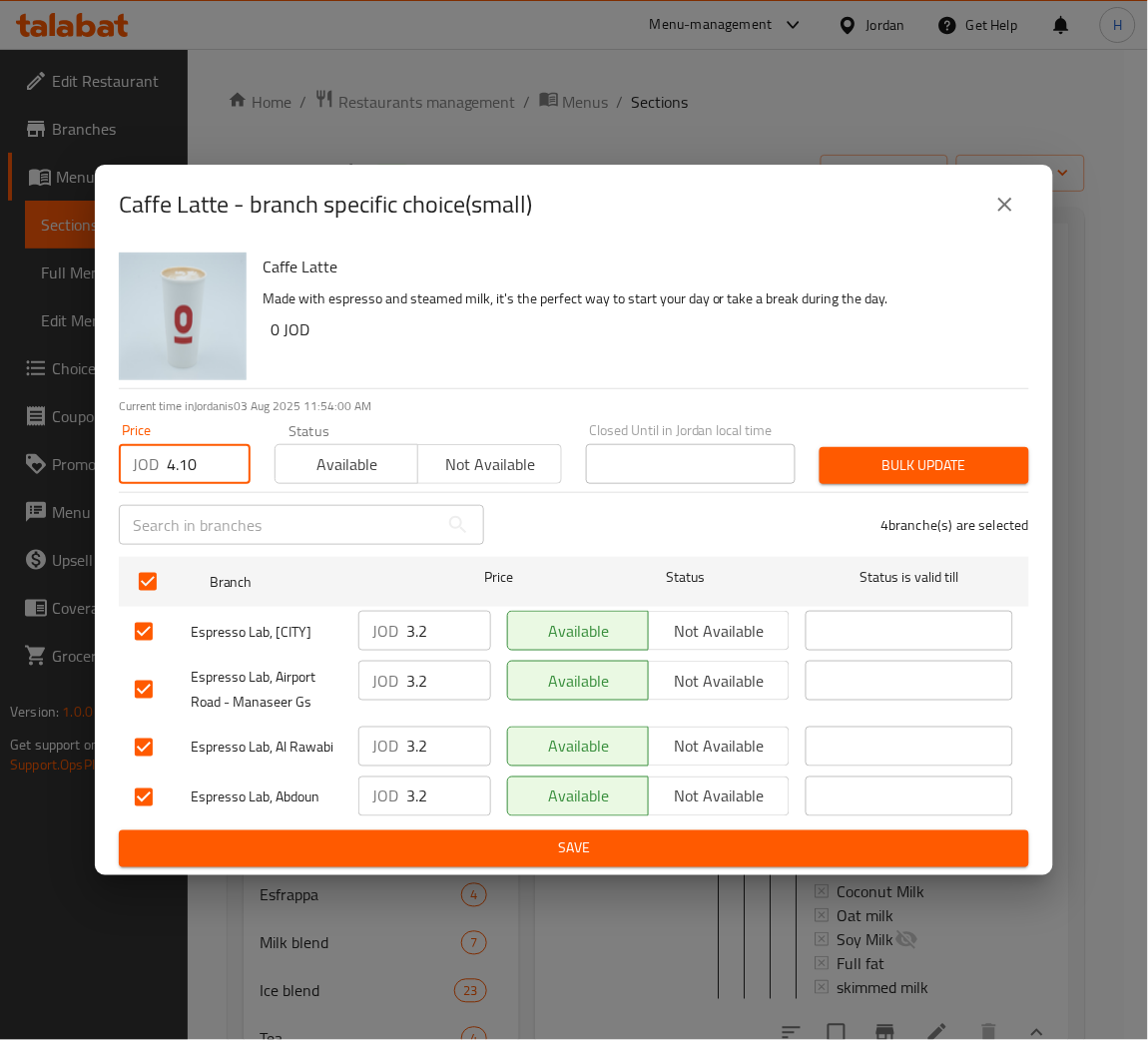 type on "4.10" 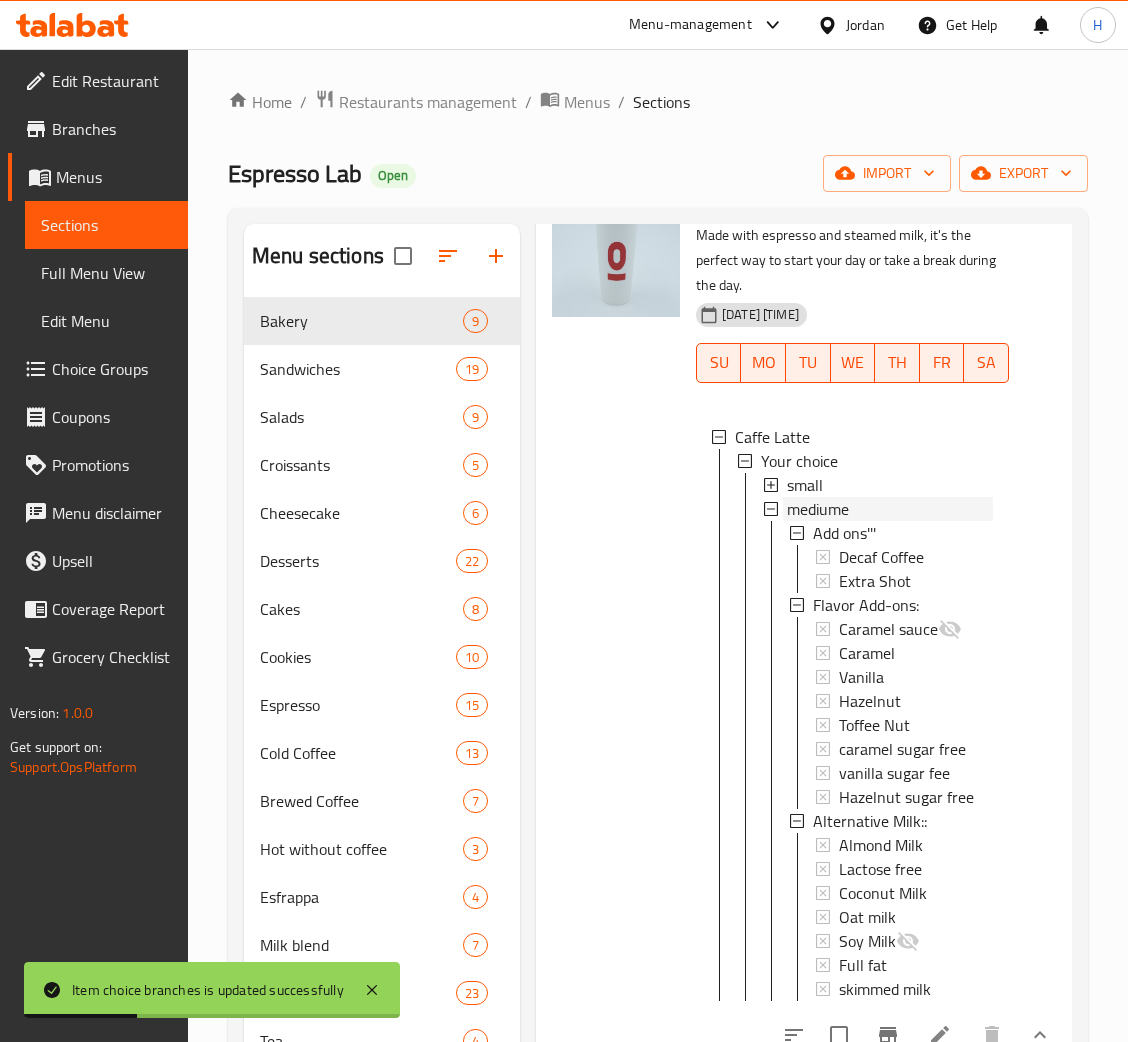 click on "mediume" at bounding box center [890, 509] 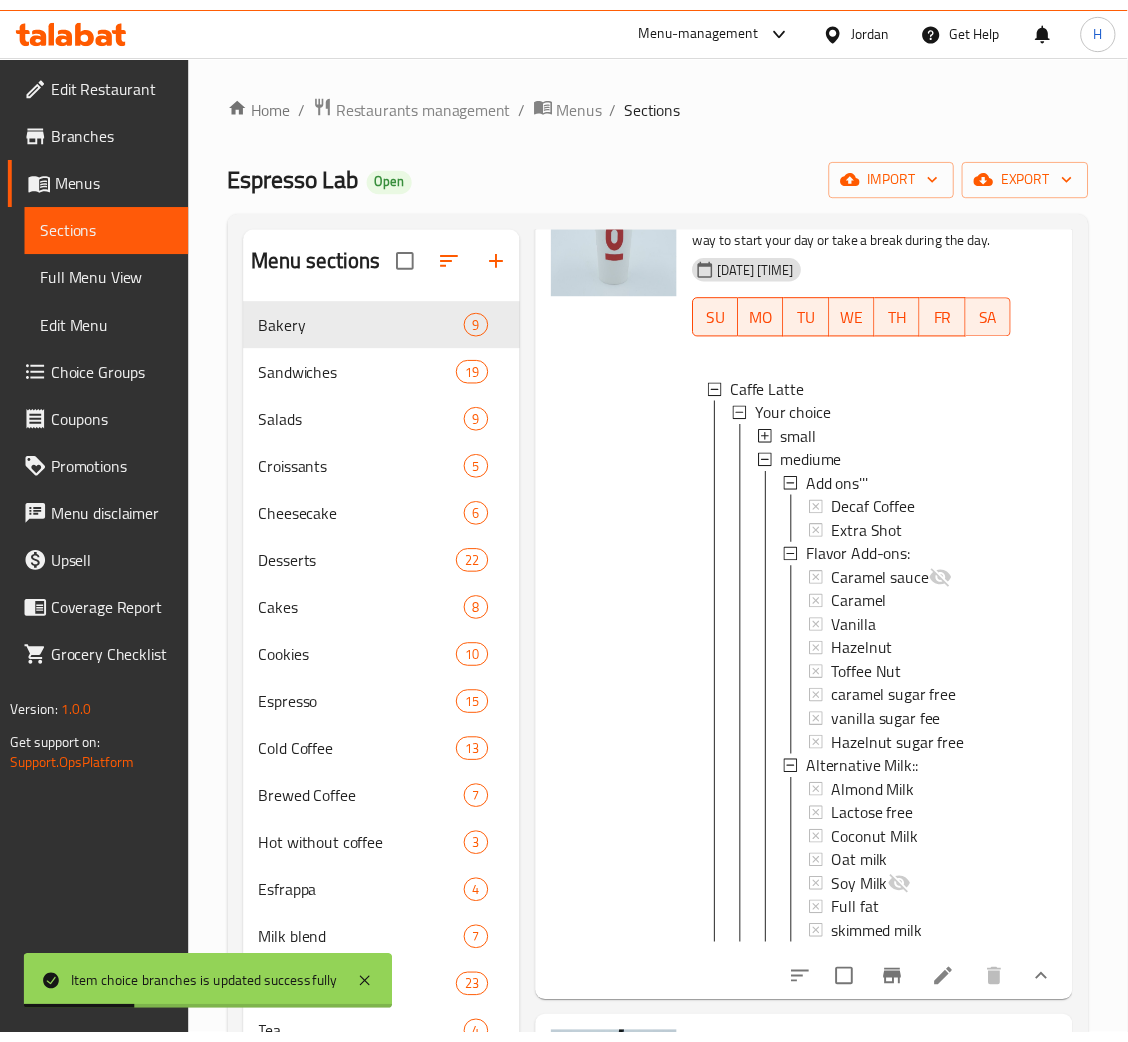 scroll, scrollTop: 0, scrollLeft: 0, axis: both 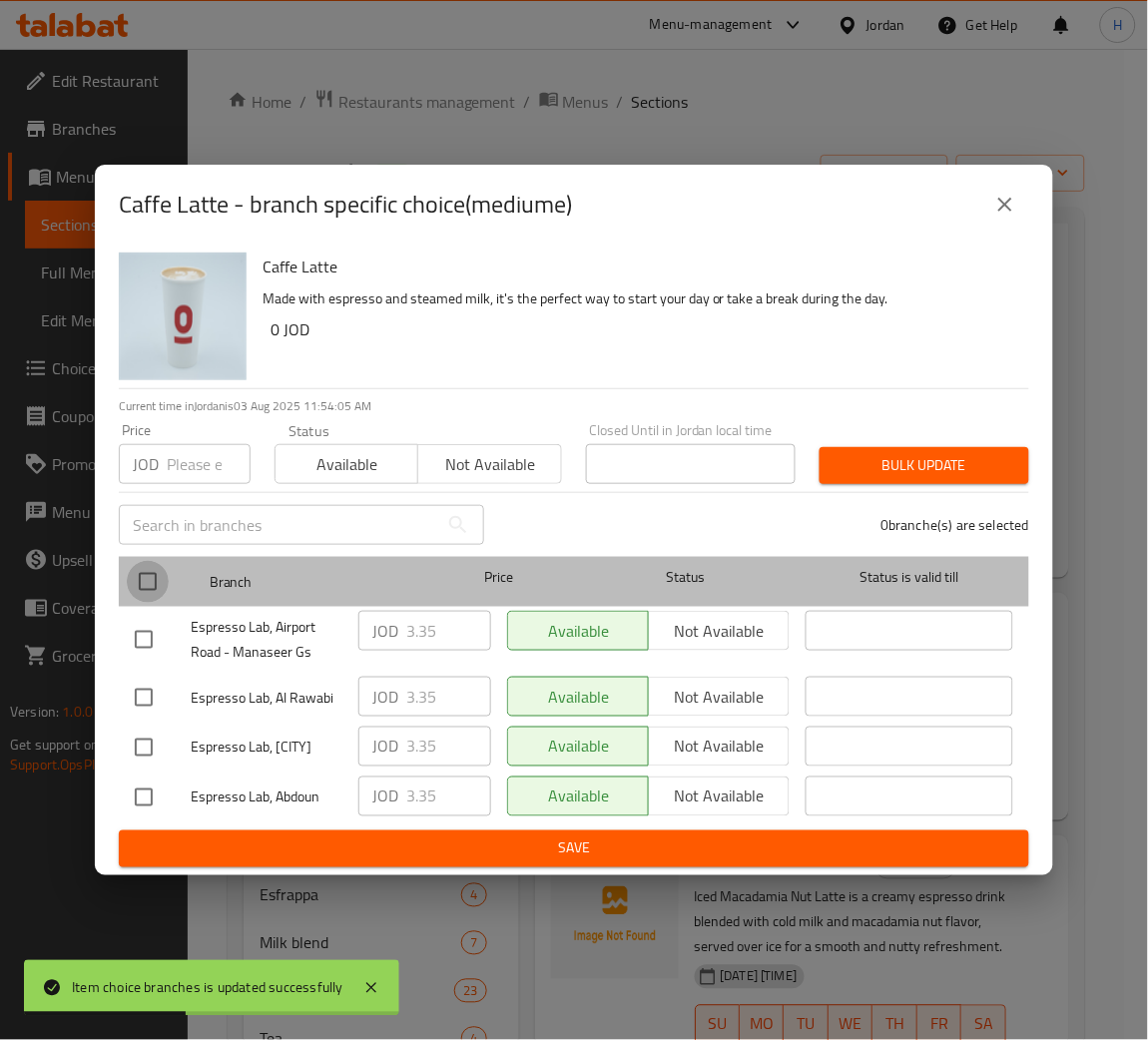 click at bounding box center [148, 582] 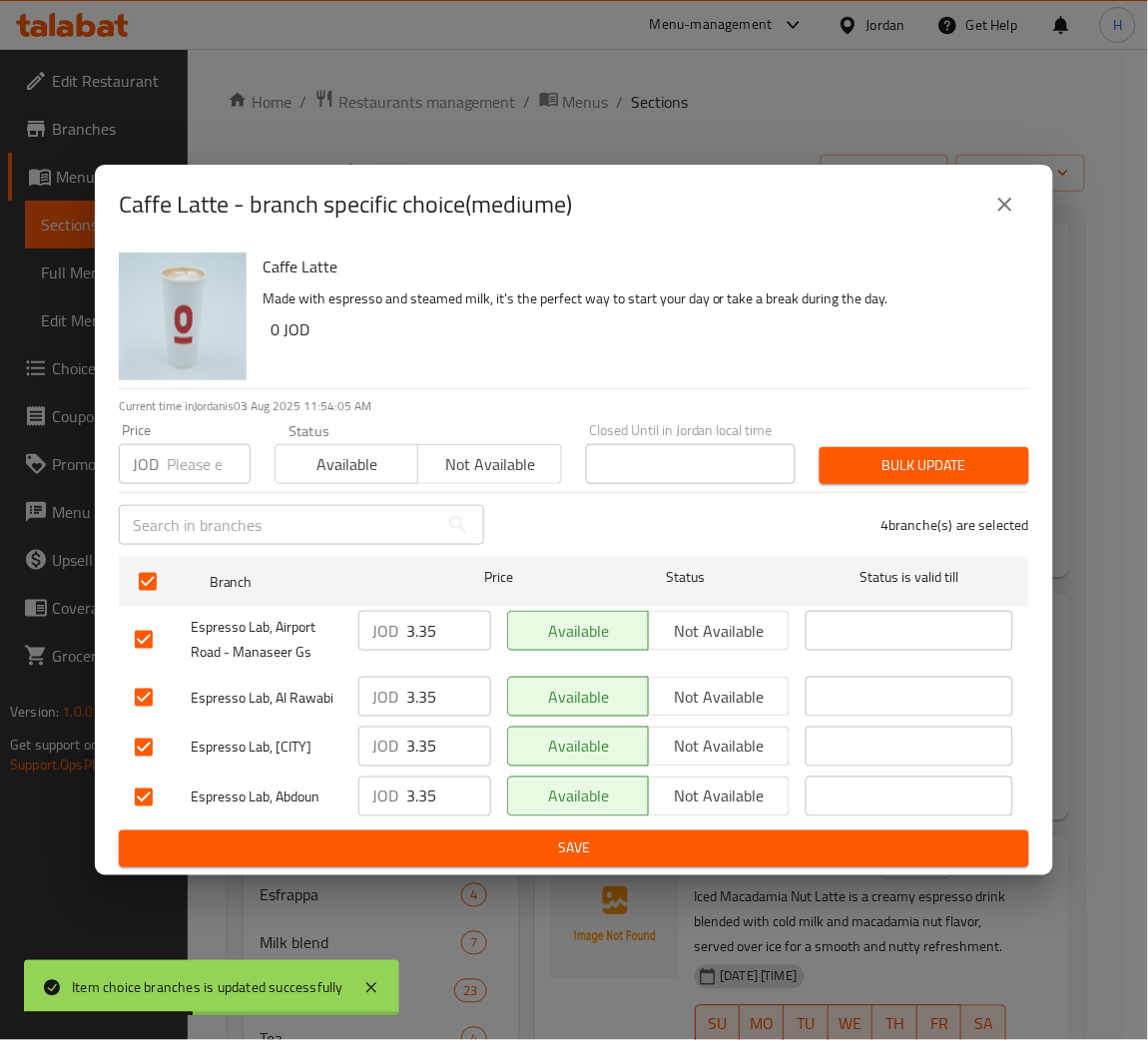 click at bounding box center (209, 464) 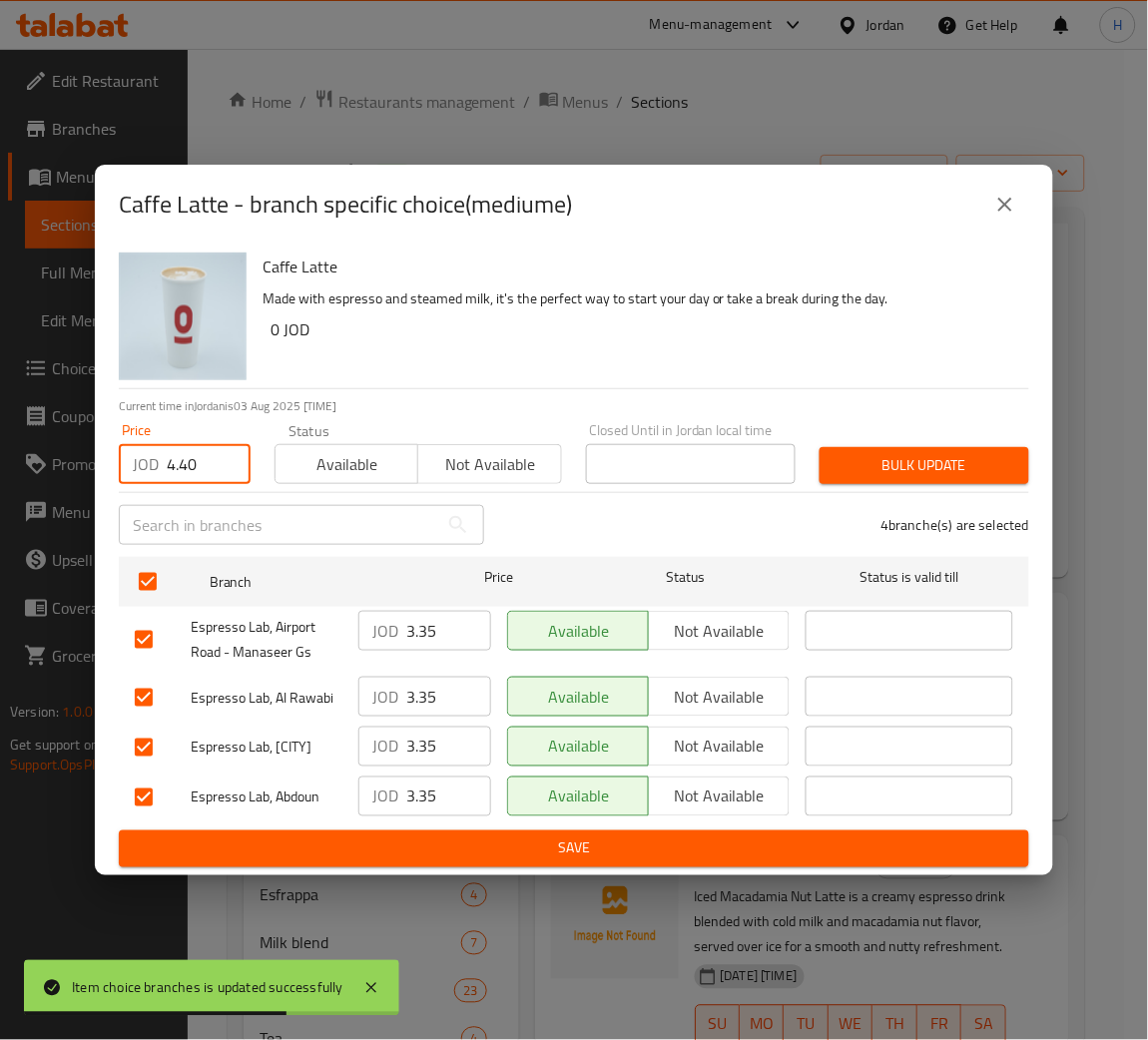 type on "4.40" 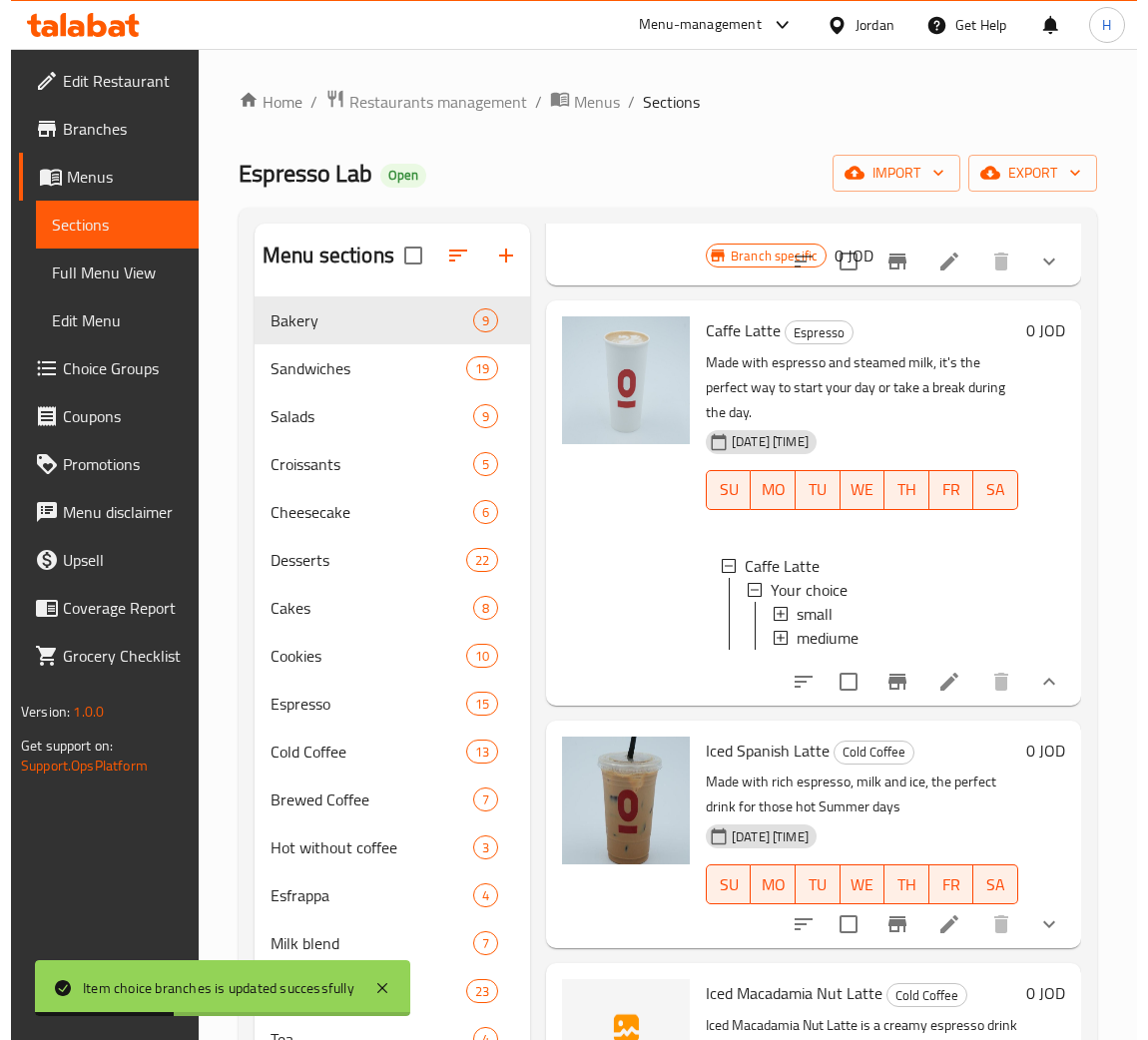 scroll, scrollTop: 1496, scrollLeft: 0, axis: vertical 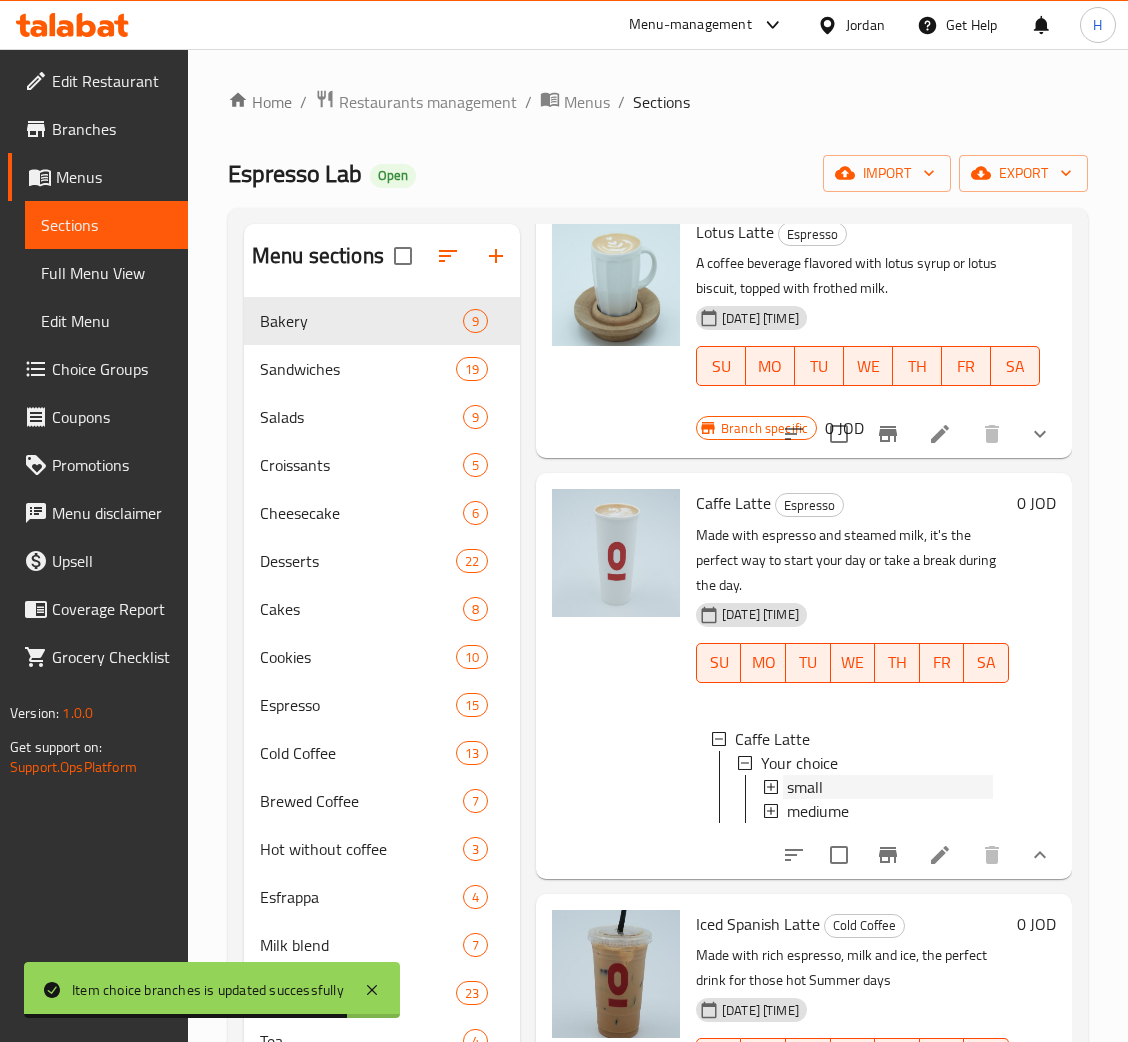 click on "small" at bounding box center [805, 787] 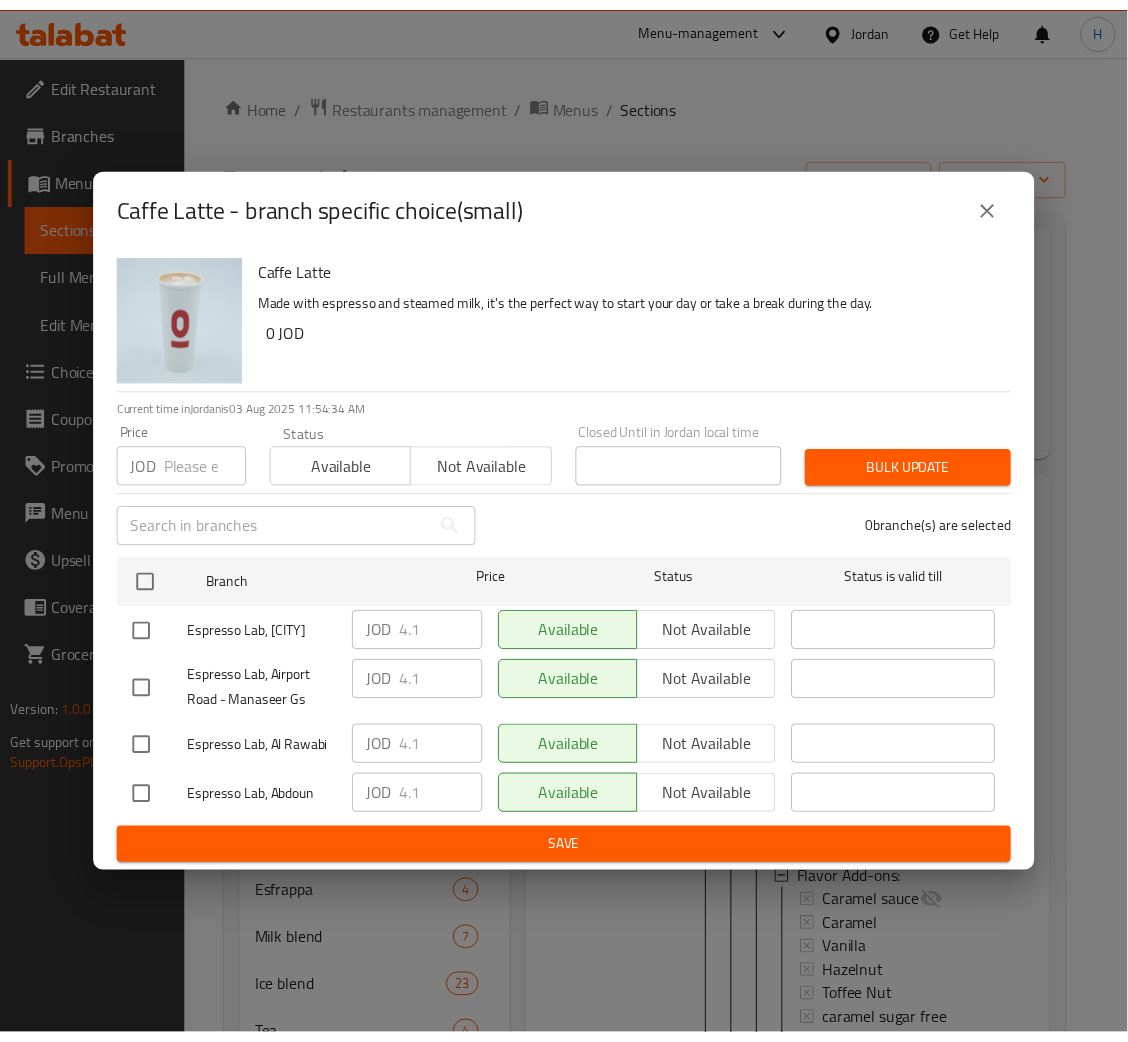 scroll, scrollTop: 202, scrollLeft: 0, axis: vertical 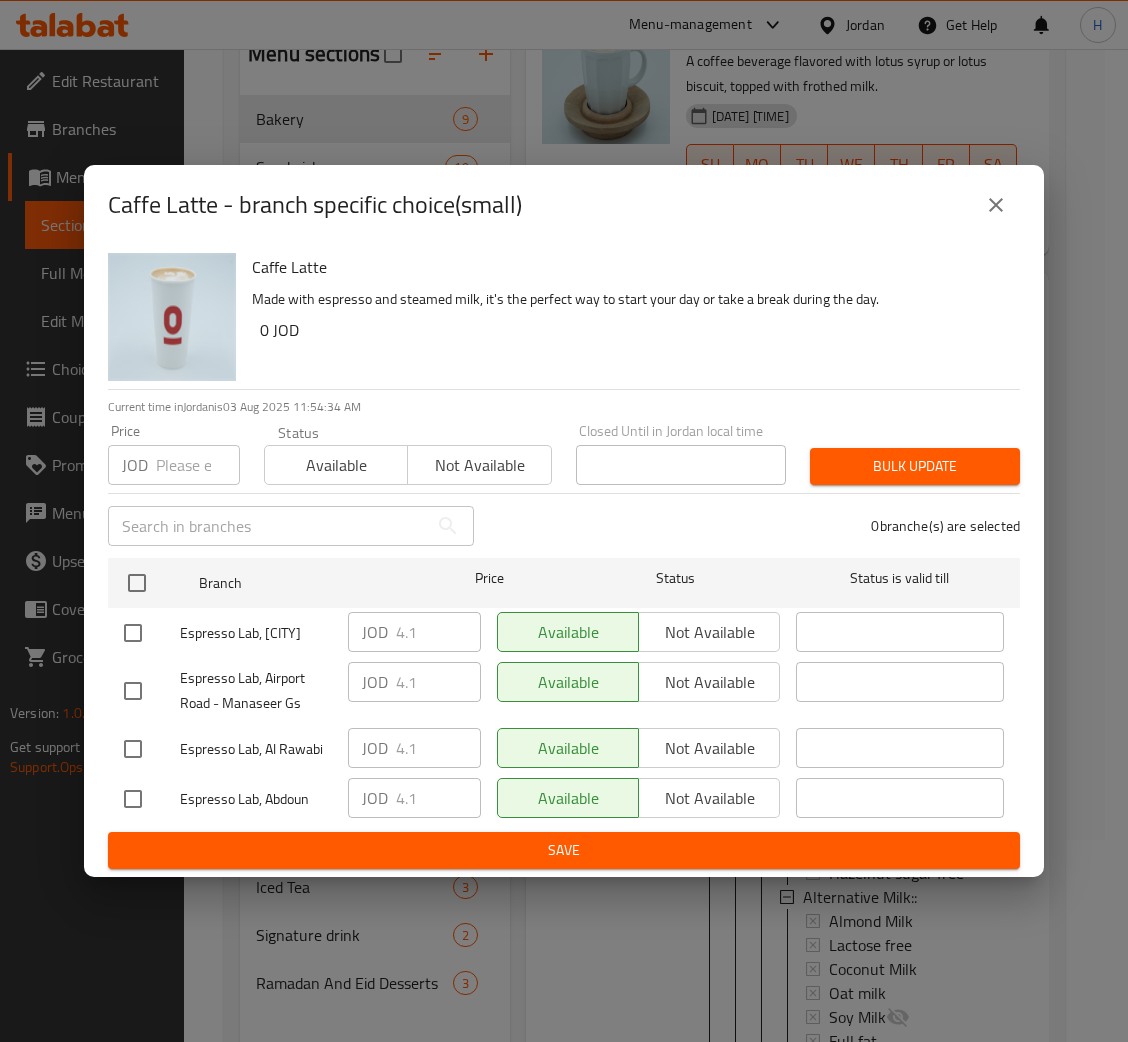 type 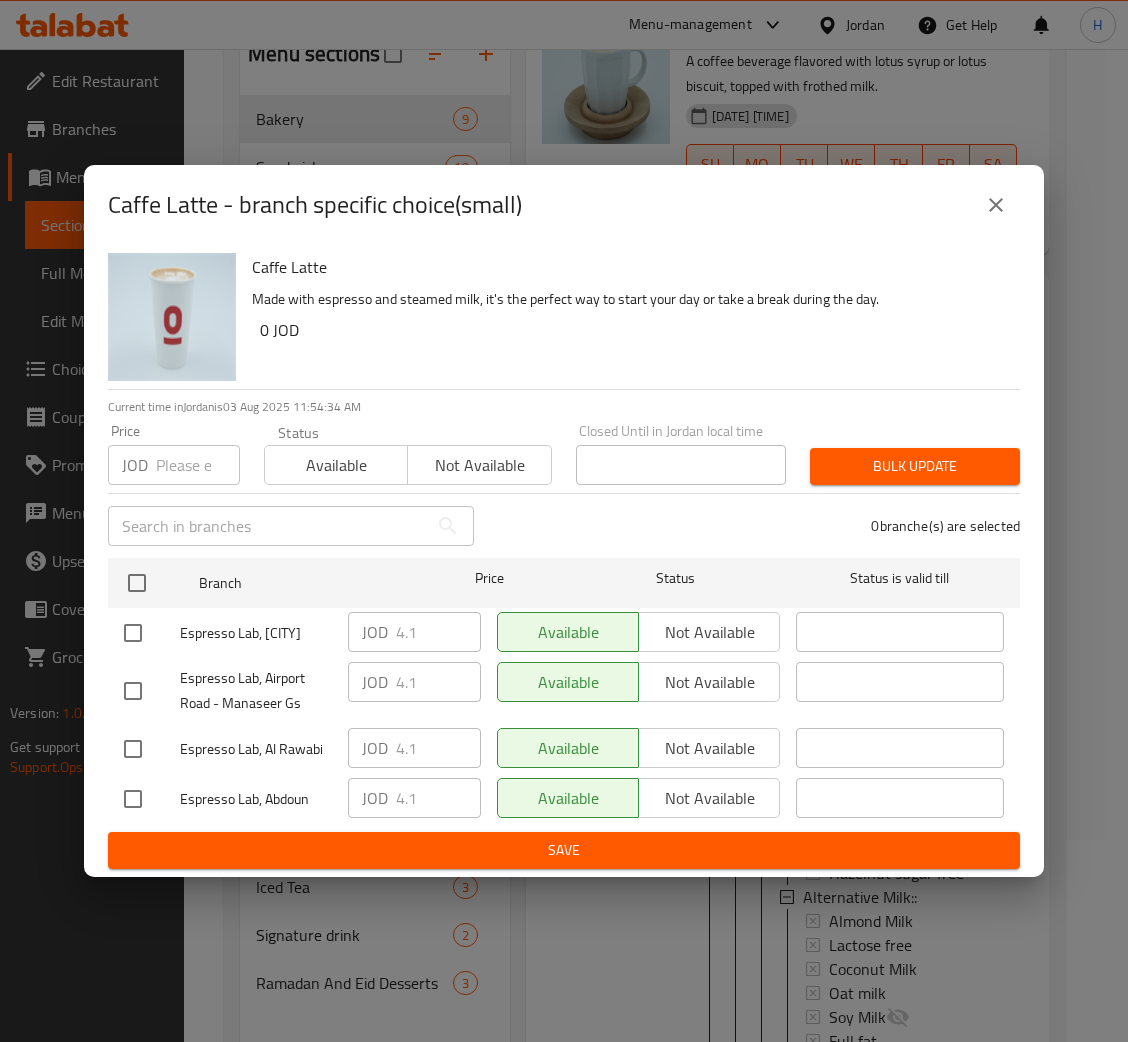 scroll, scrollTop: 1628, scrollLeft: 0, axis: vertical 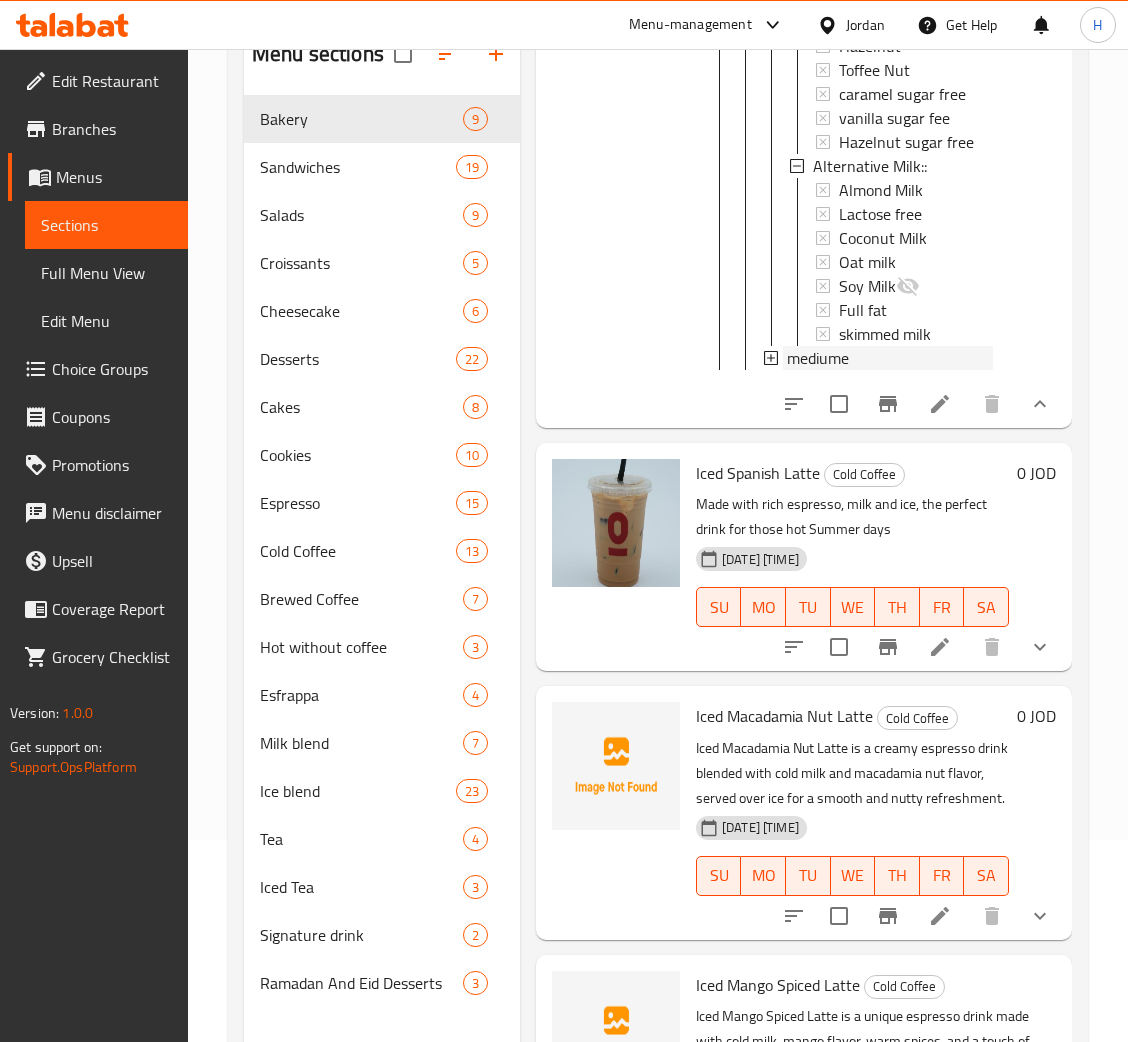 click on "mediume" at bounding box center [818, 358] 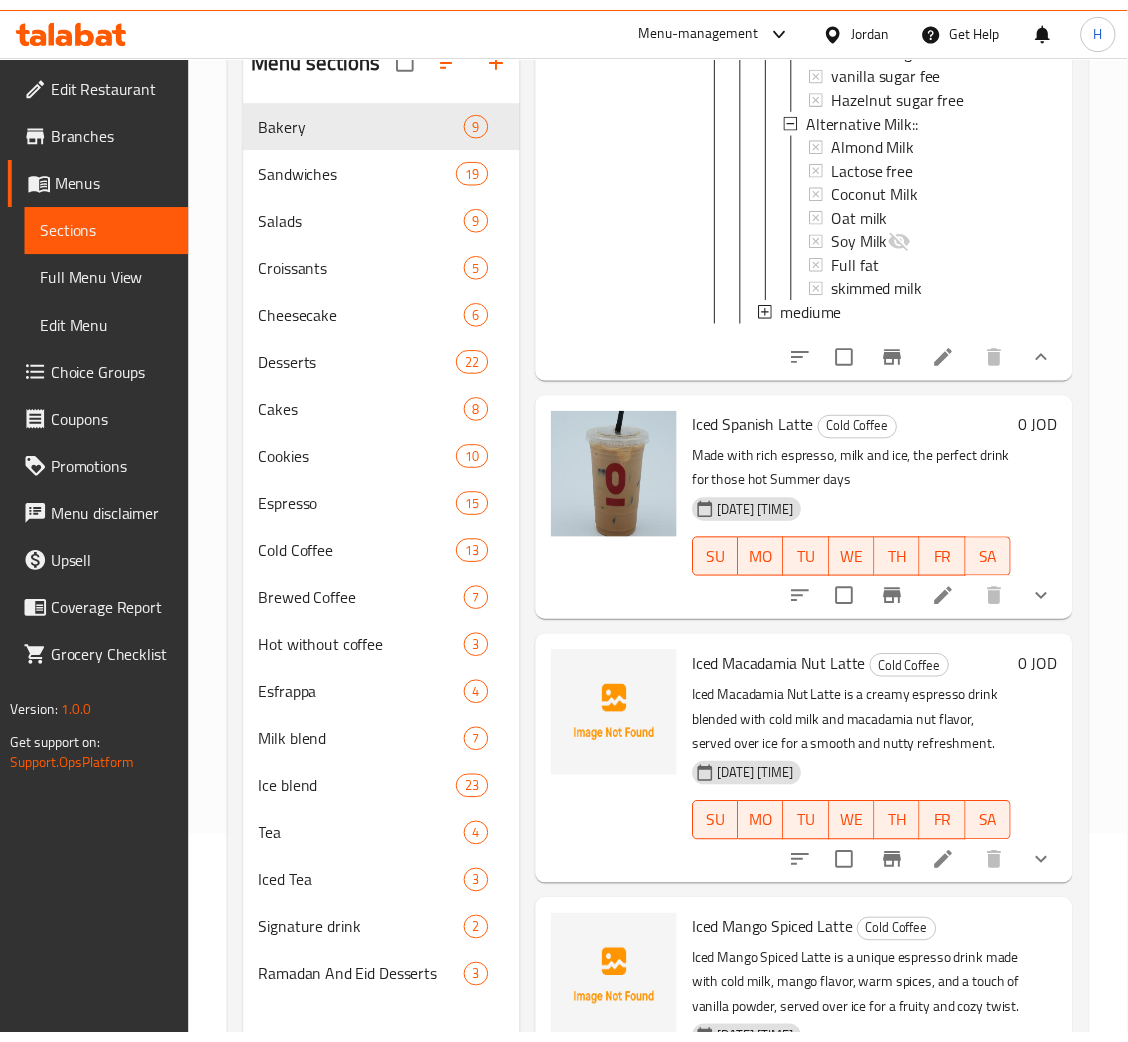 scroll, scrollTop: 0, scrollLeft: 0, axis: both 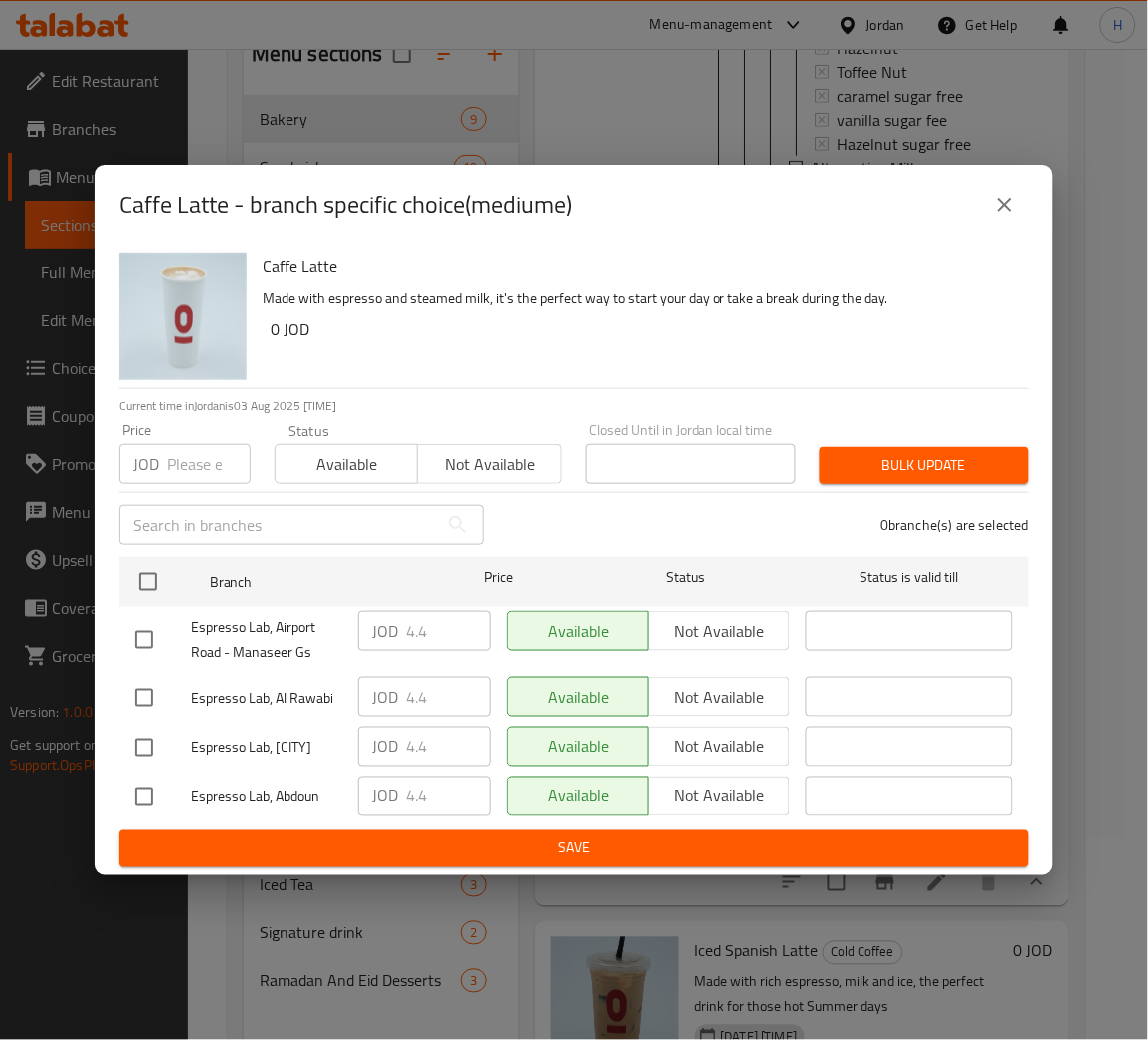 click on "Caffe Latte - branch specific choice(mediume)" at bounding box center (574, 205) 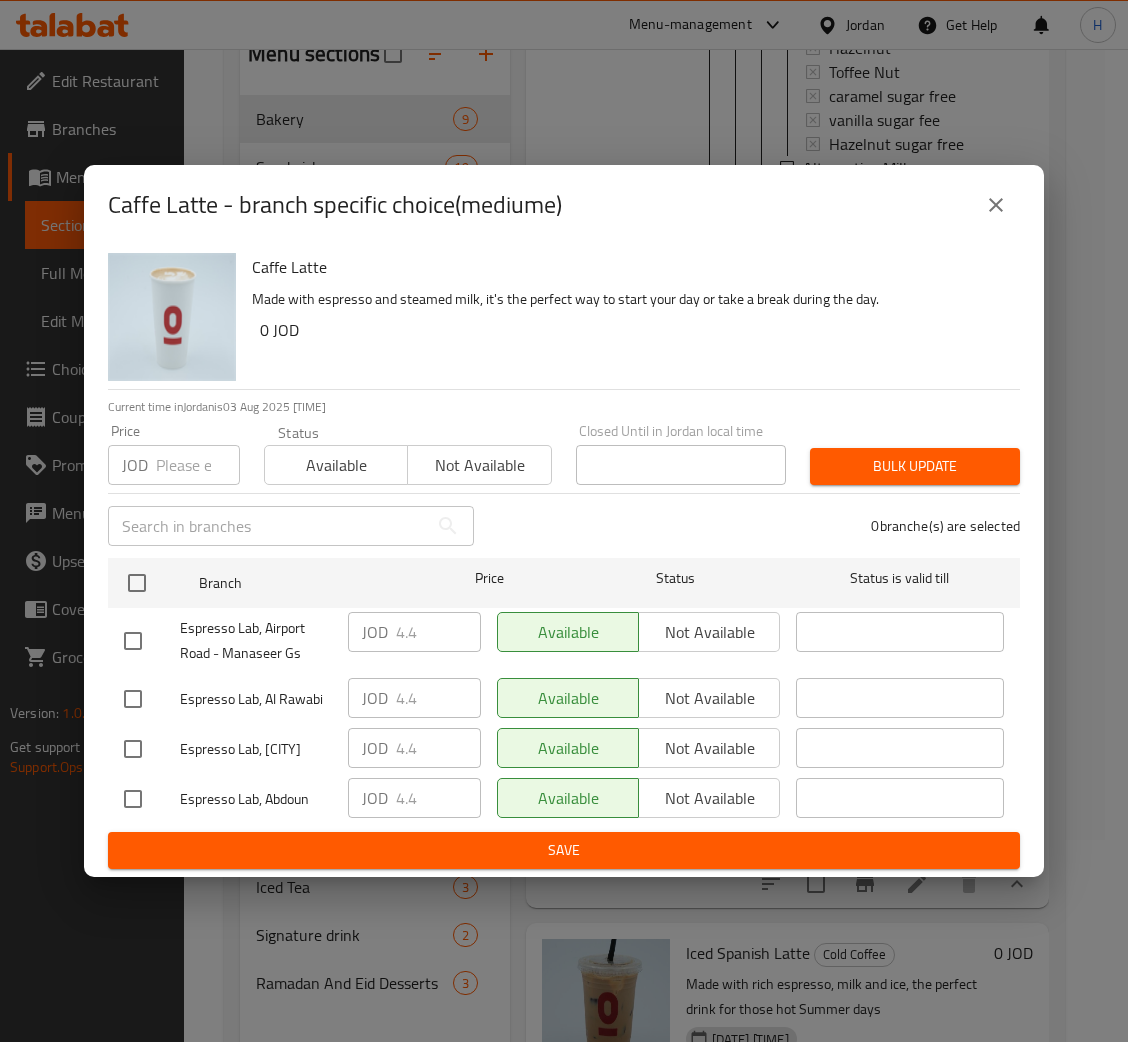 type 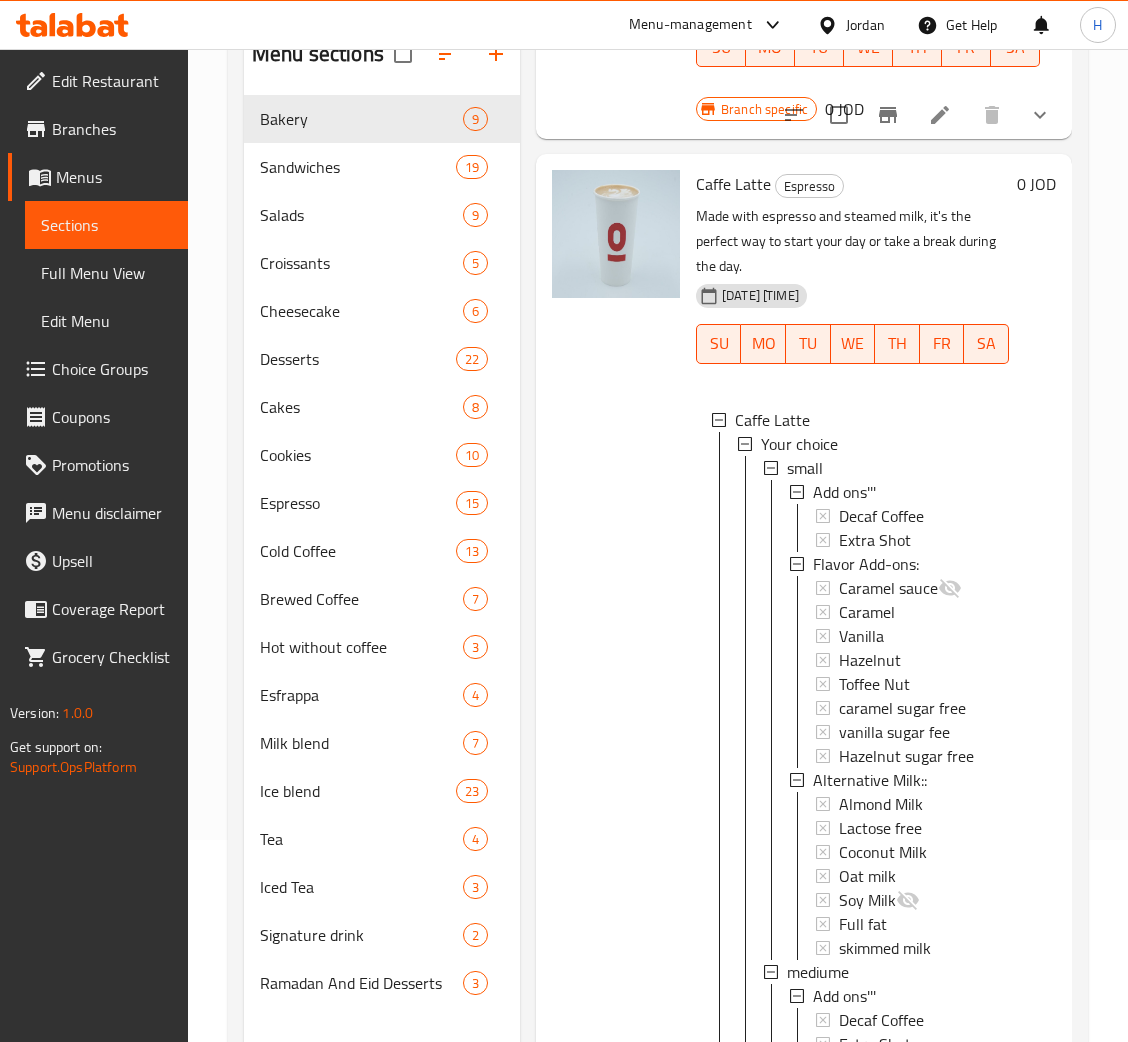 scroll, scrollTop: 1949, scrollLeft: 0, axis: vertical 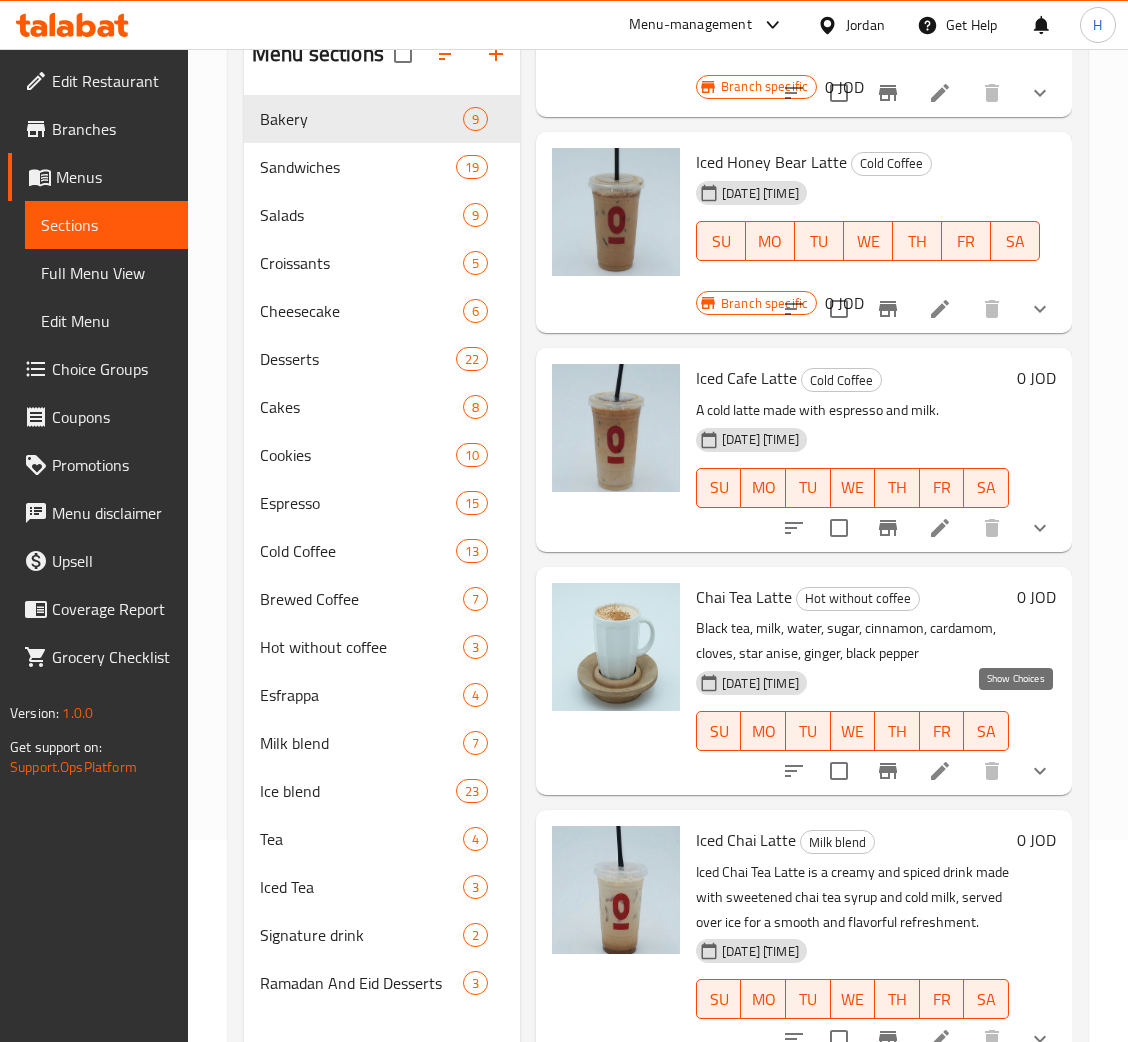 click 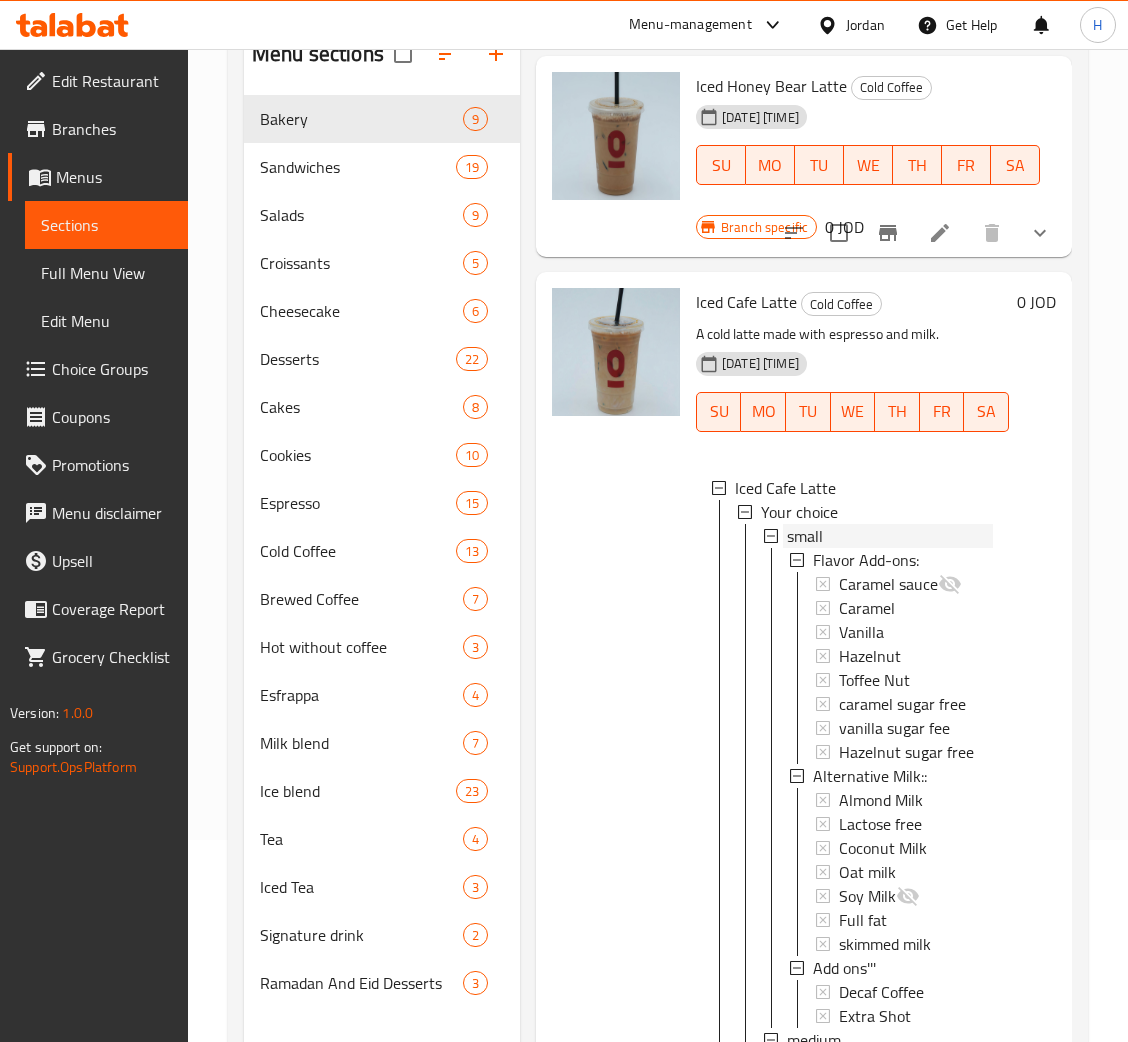 click on "small" at bounding box center [890, 536] 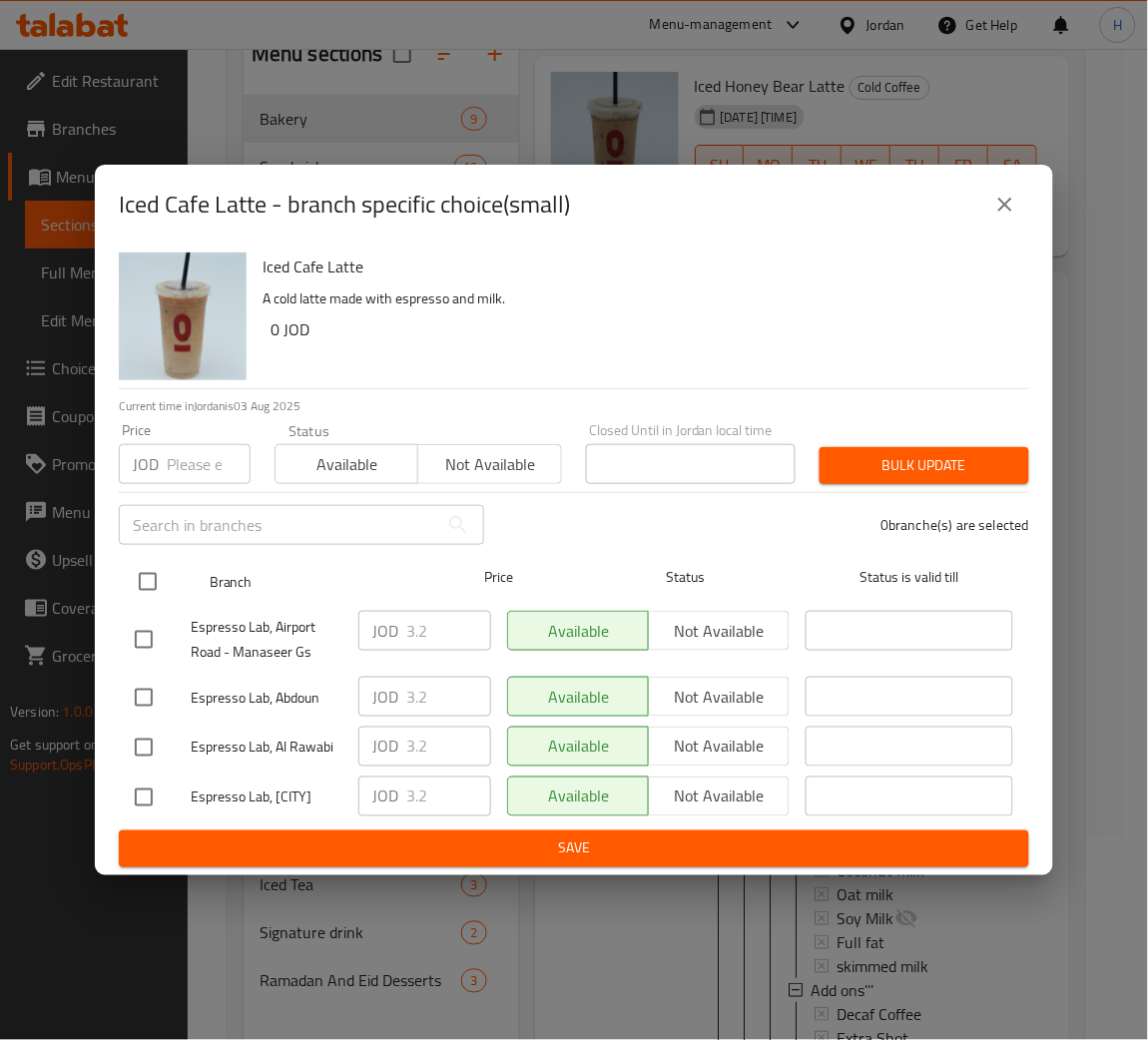click at bounding box center [148, 582] 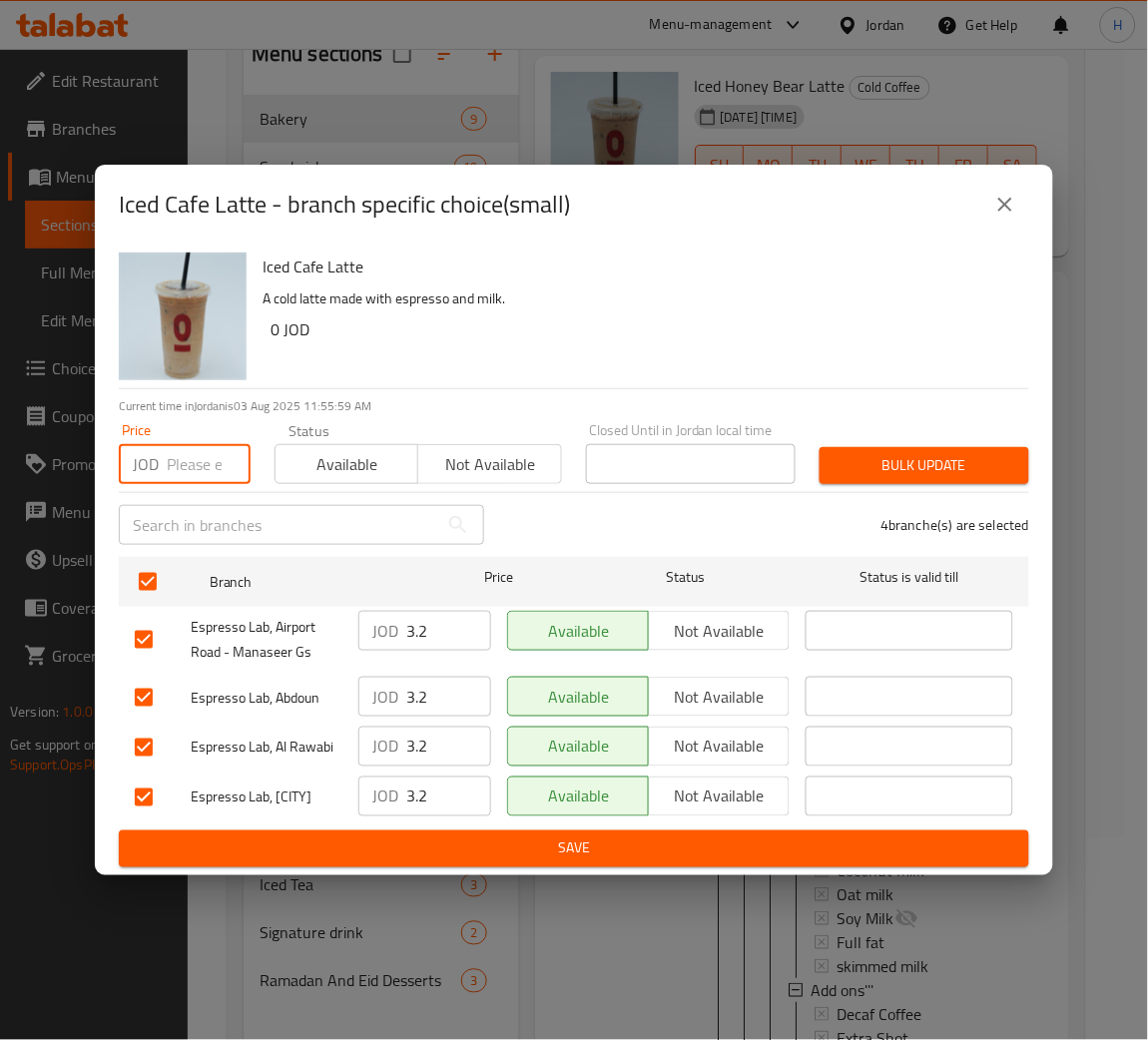 click at bounding box center [209, 464] 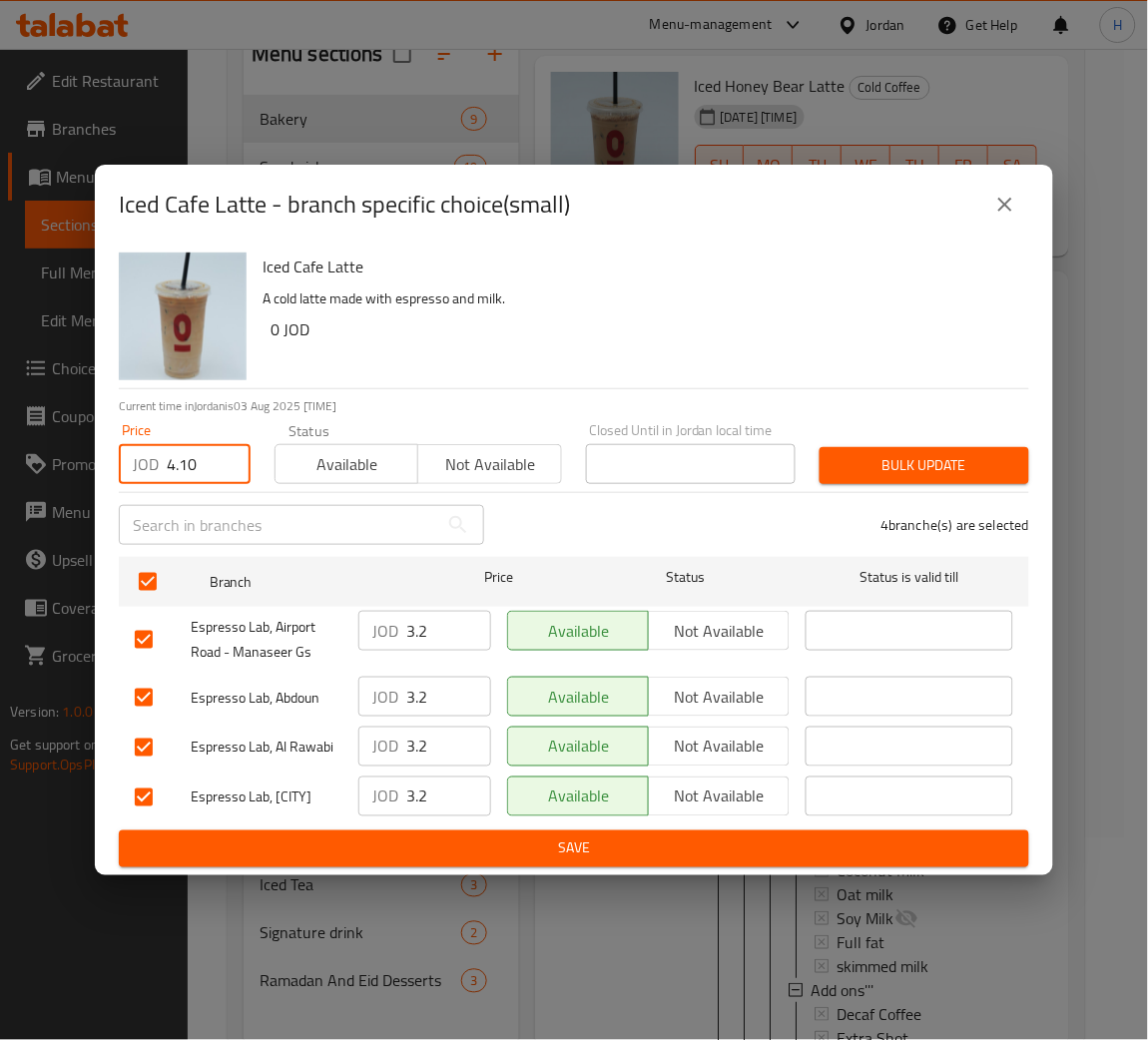 type on "4.10" 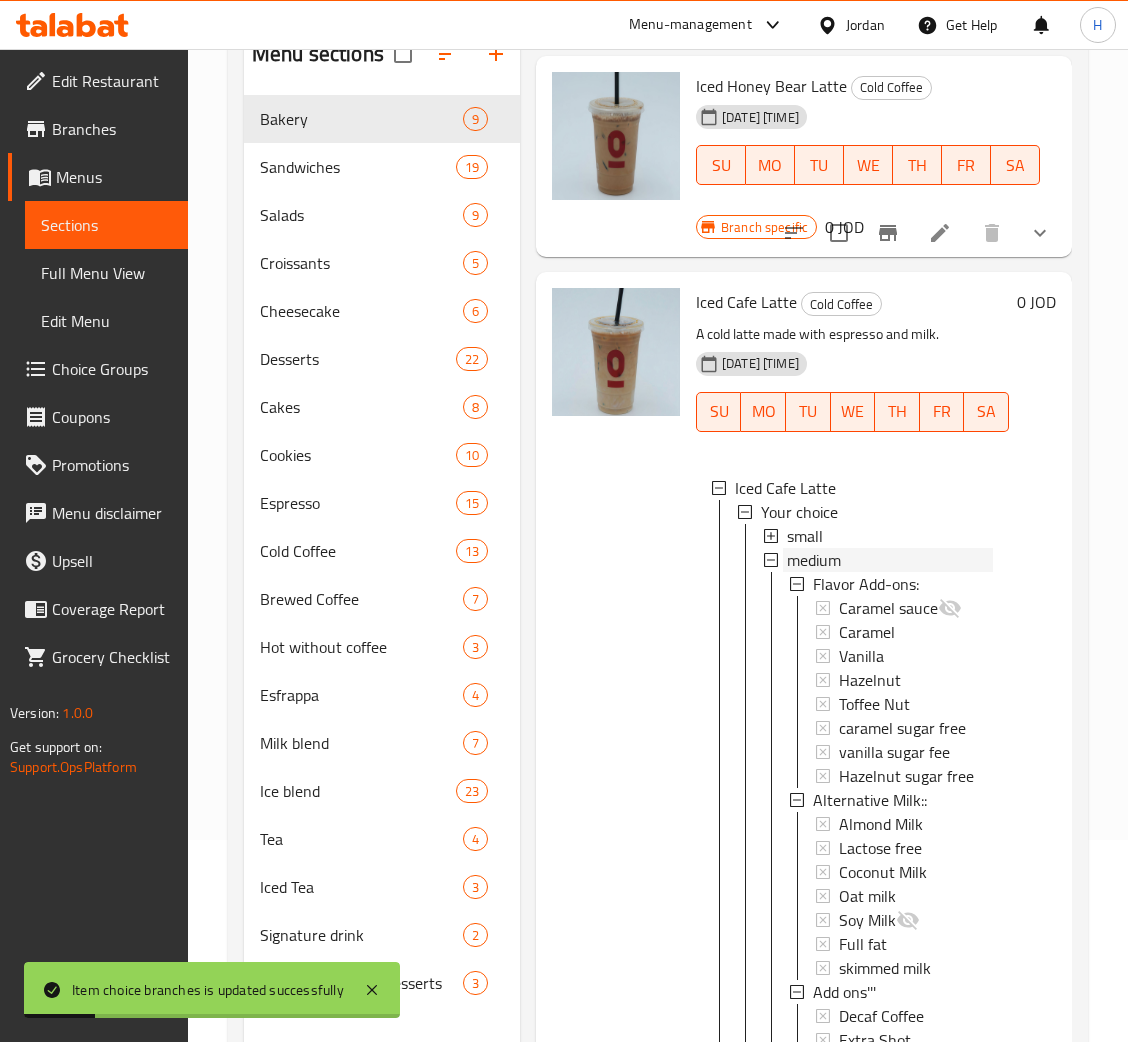 click on "medium" at bounding box center (814, 560) 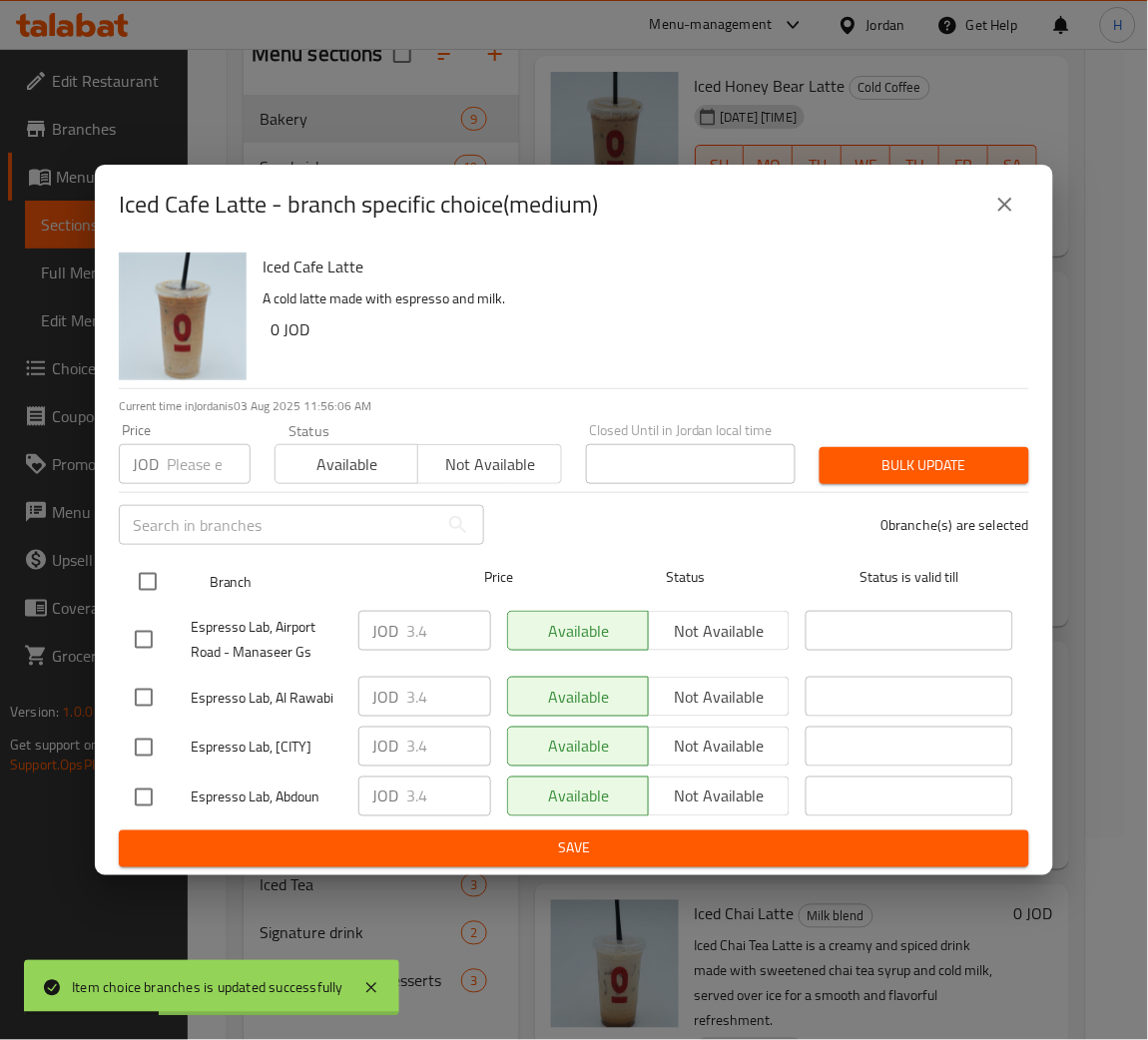 click at bounding box center [148, 582] 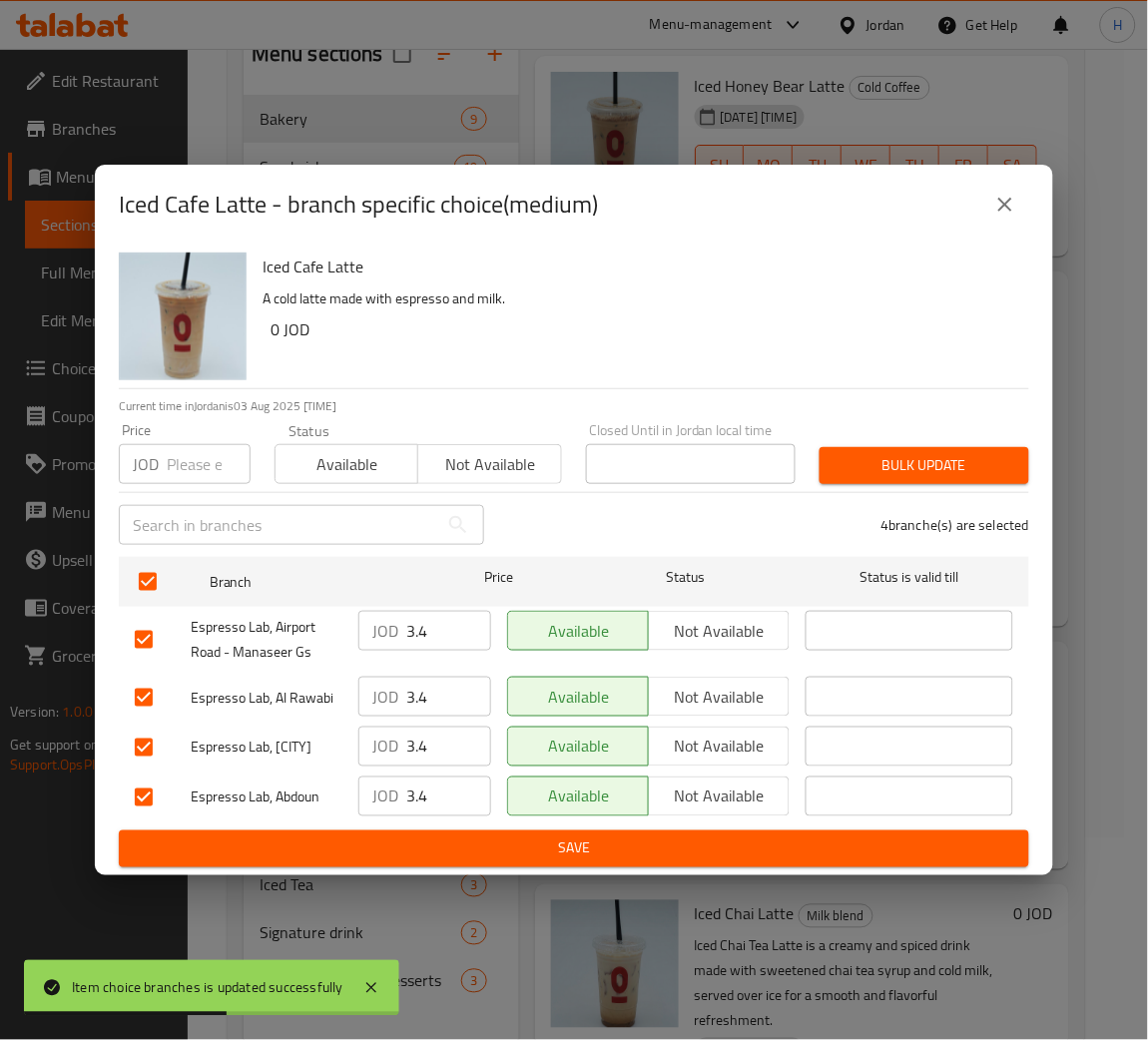 click at bounding box center (209, 464) 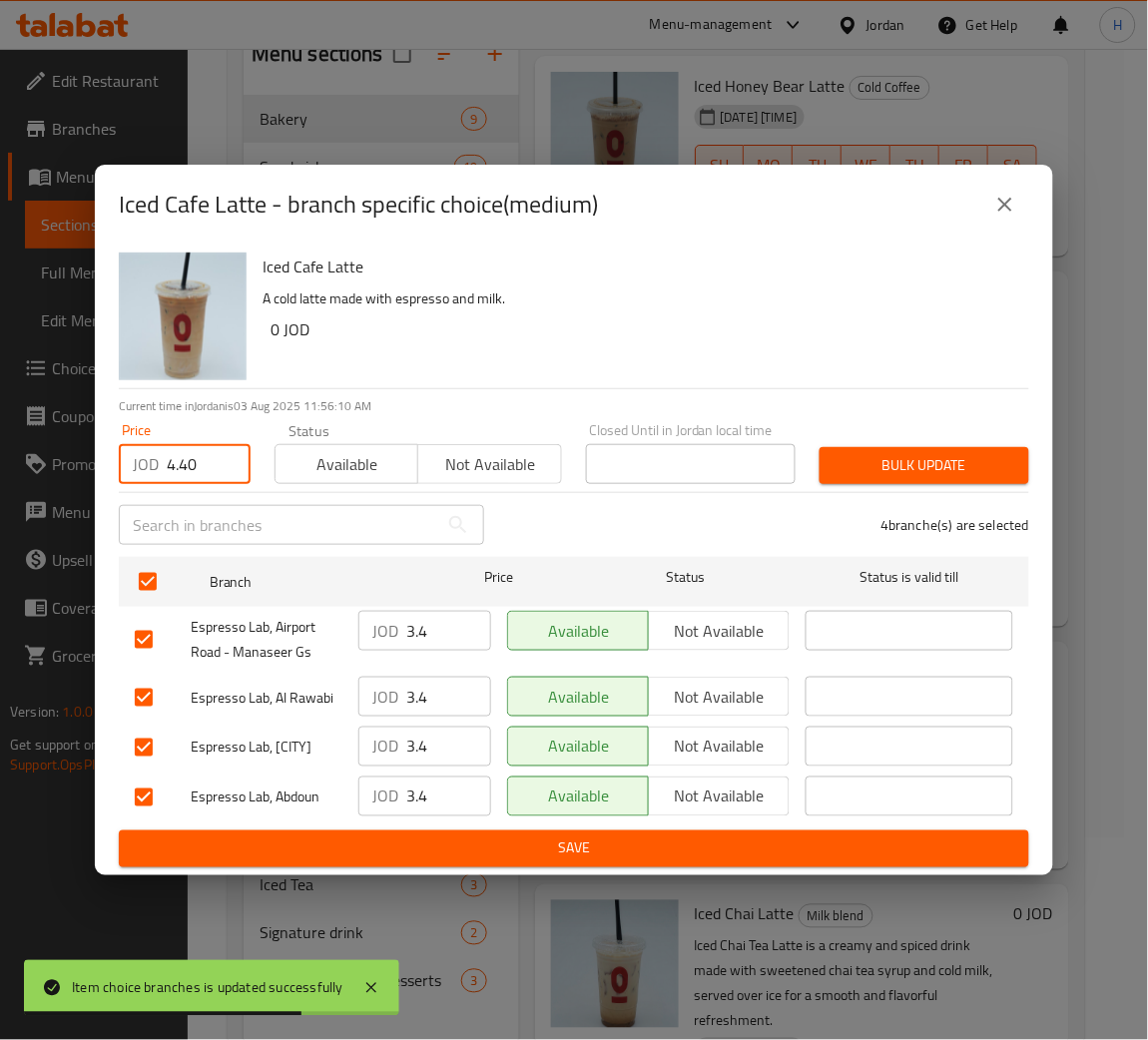 type on "4.40" 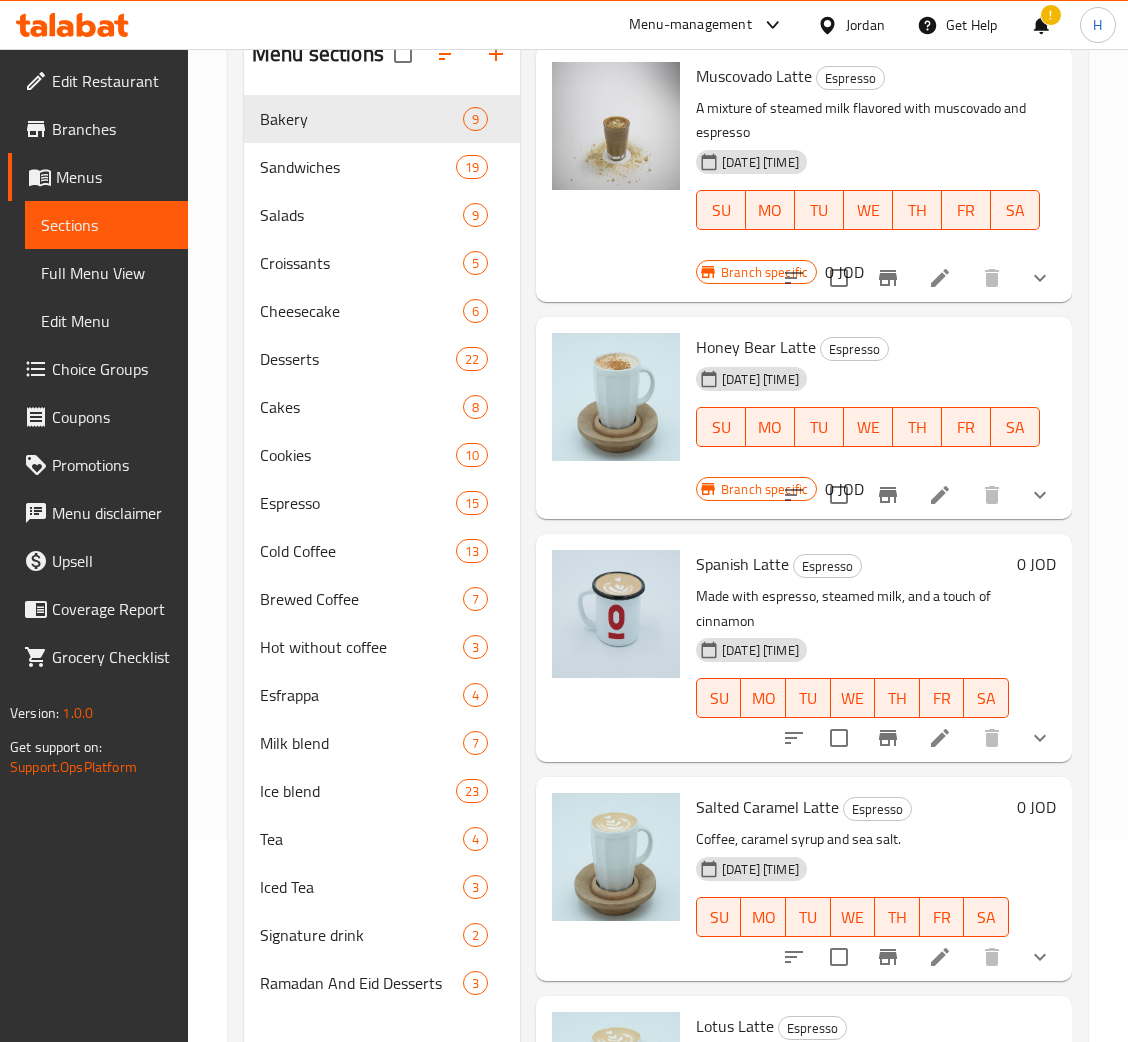 scroll, scrollTop: 0, scrollLeft: 0, axis: both 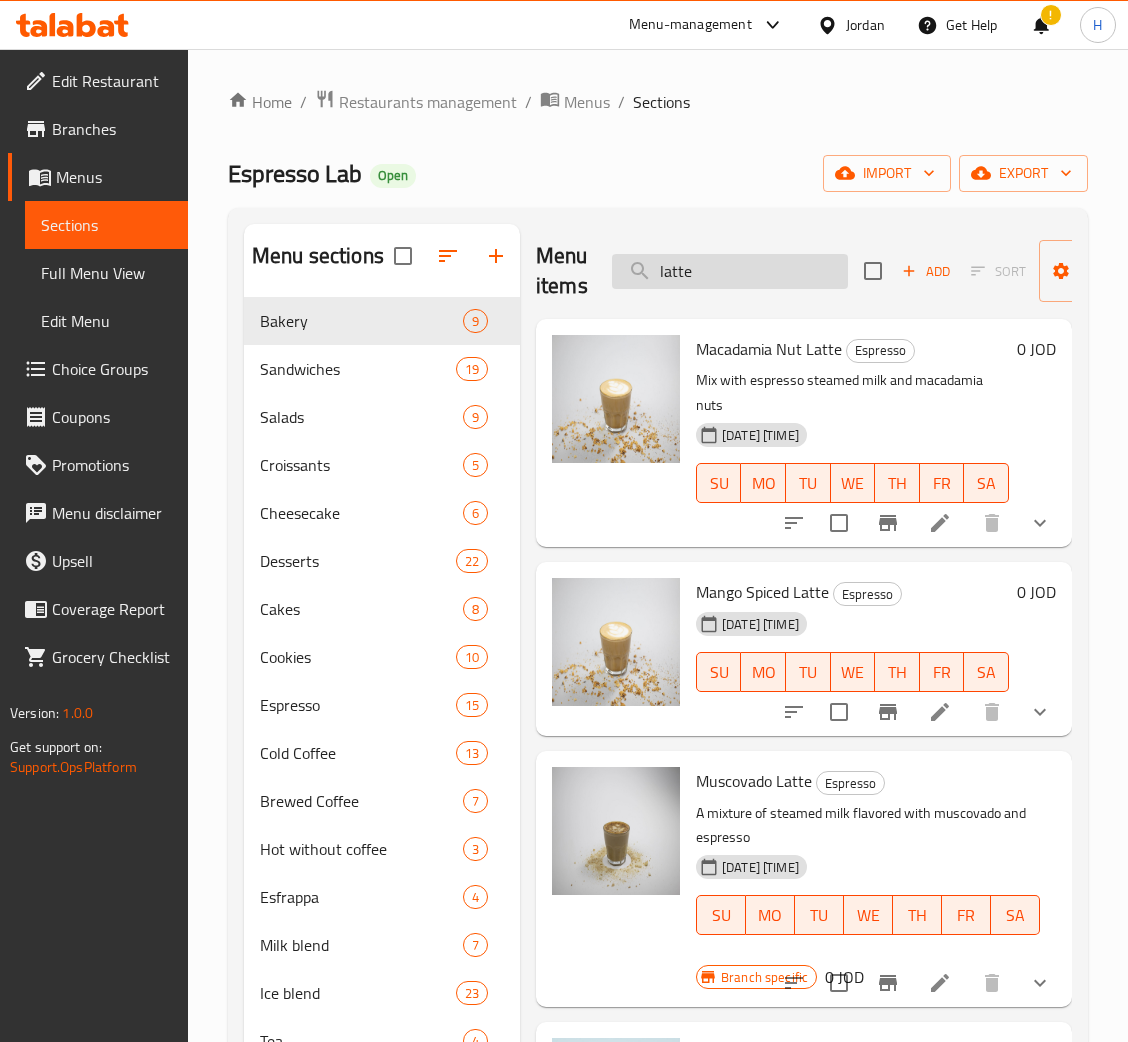 click on "latte" at bounding box center [730, 271] 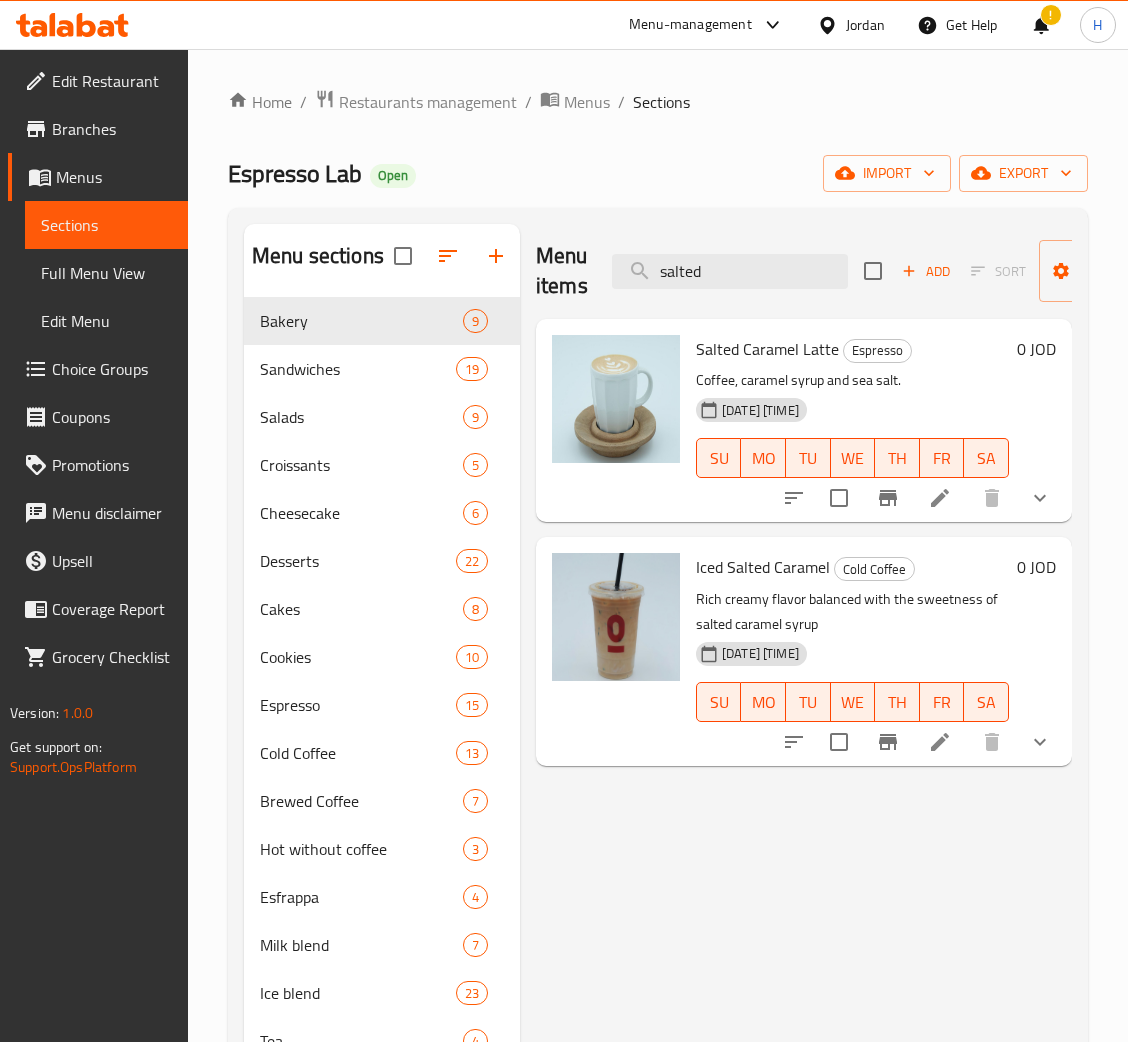 type on "salted" 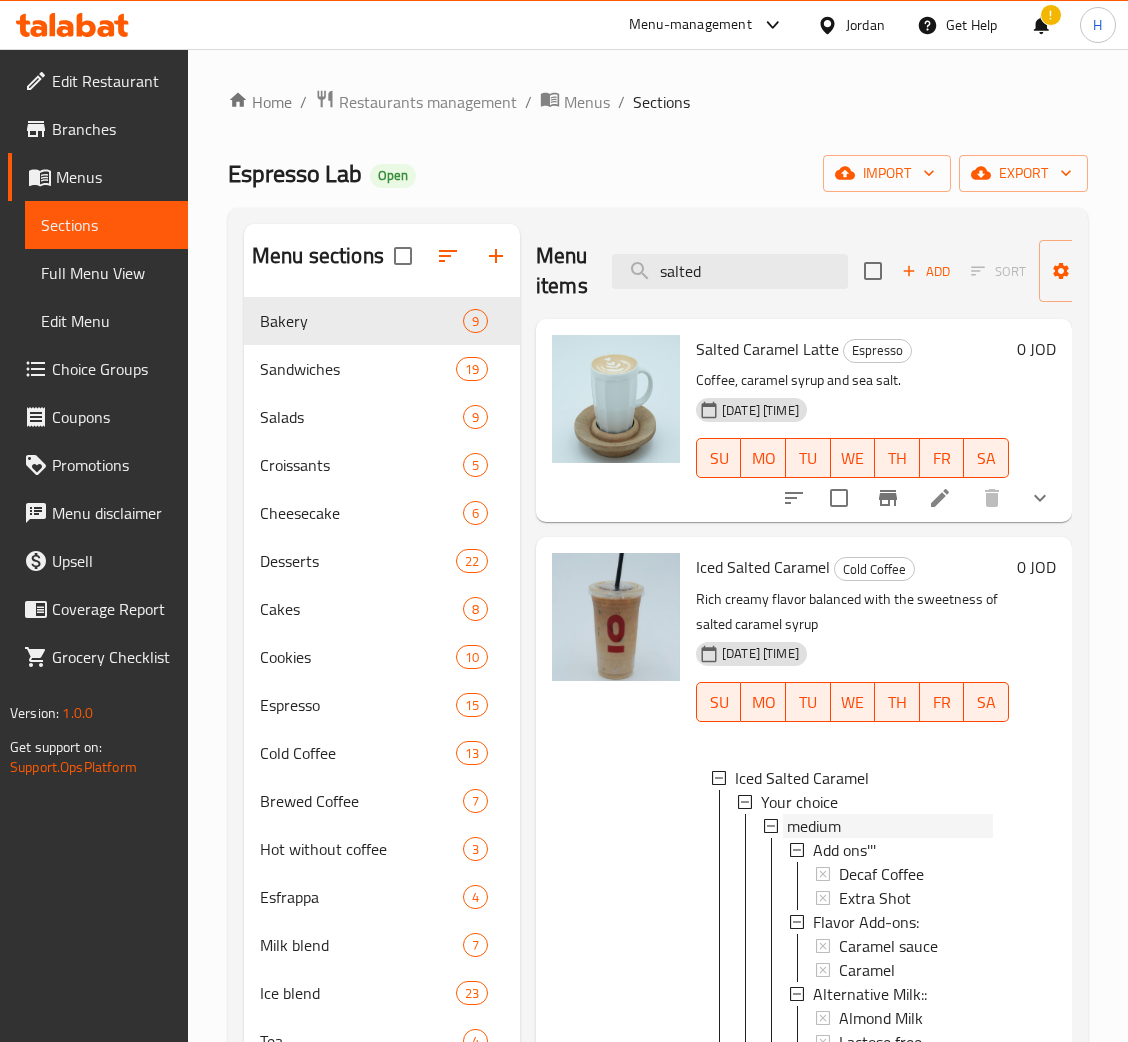 click on "medium" at bounding box center (814, 826) 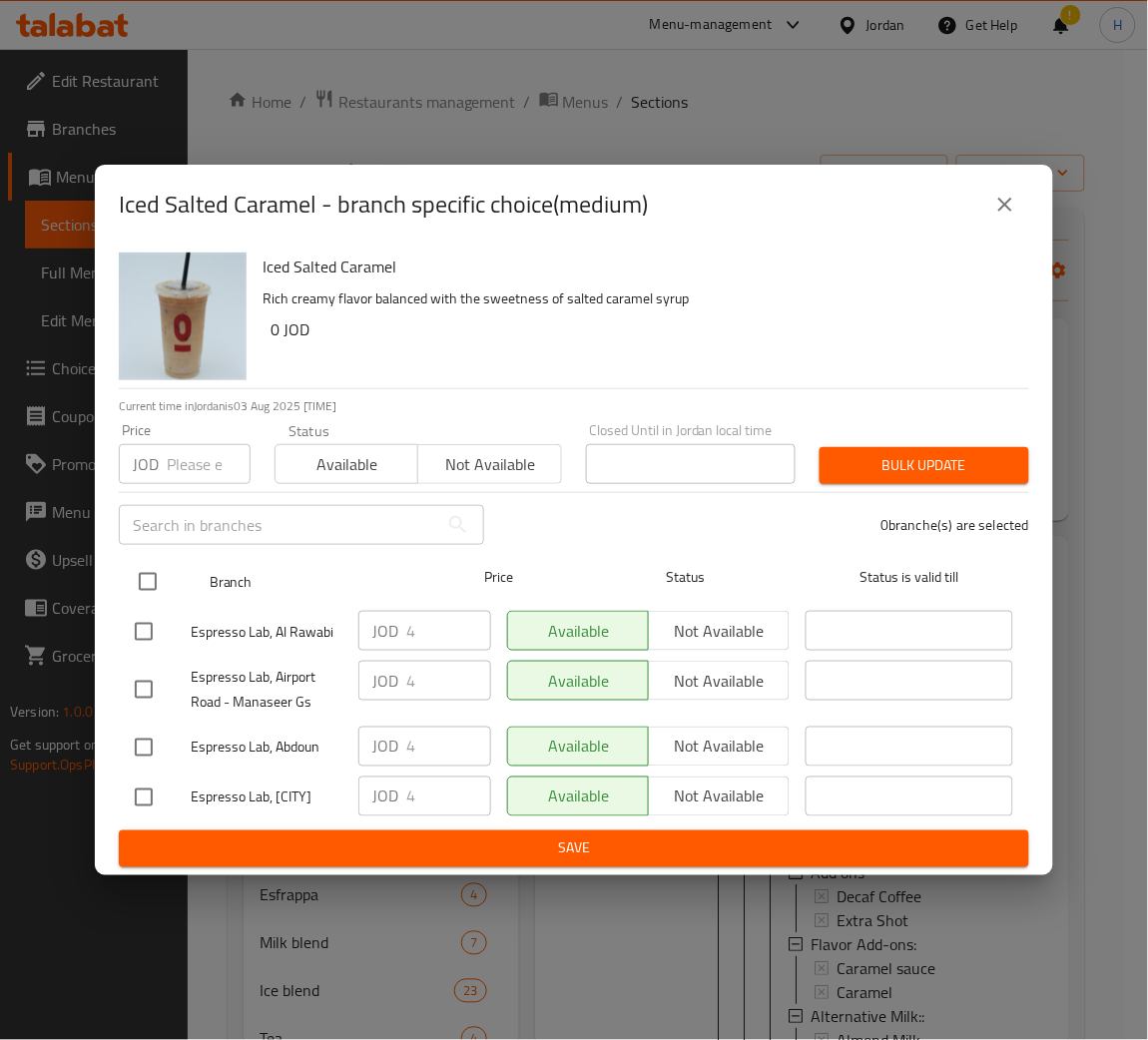 click at bounding box center (148, 582) 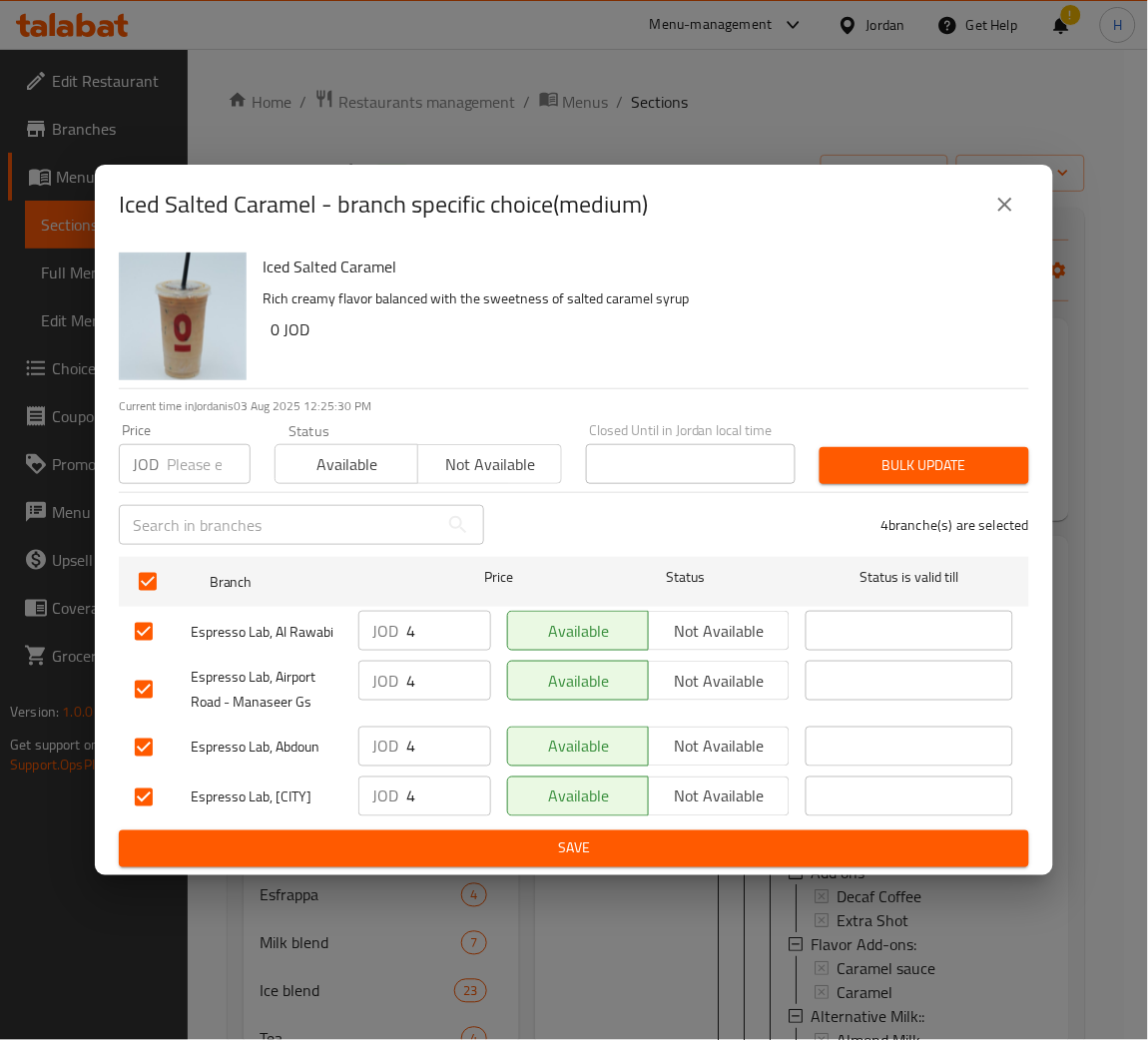 click at bounding box center (209, 464) 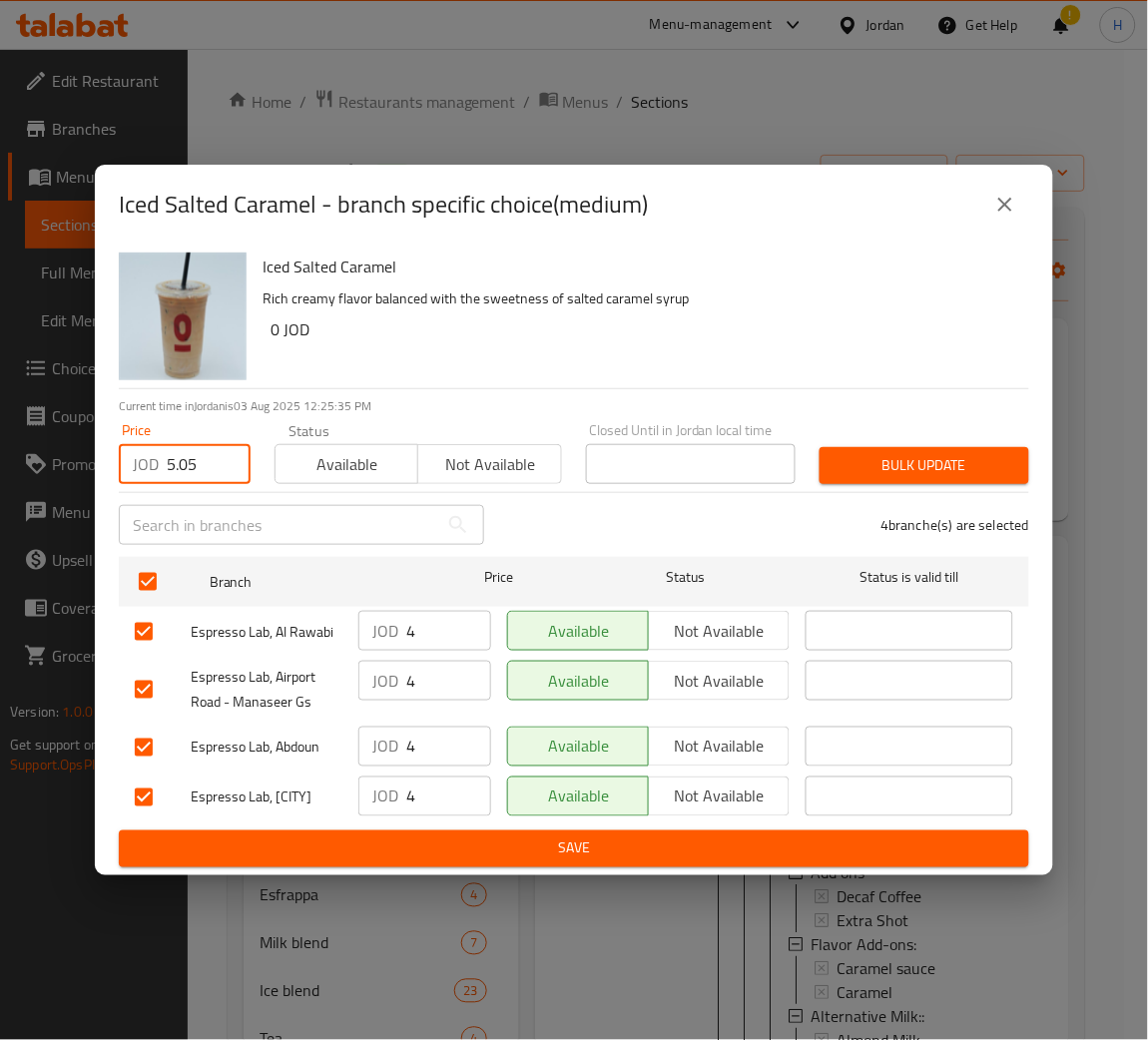 type on "5.05" 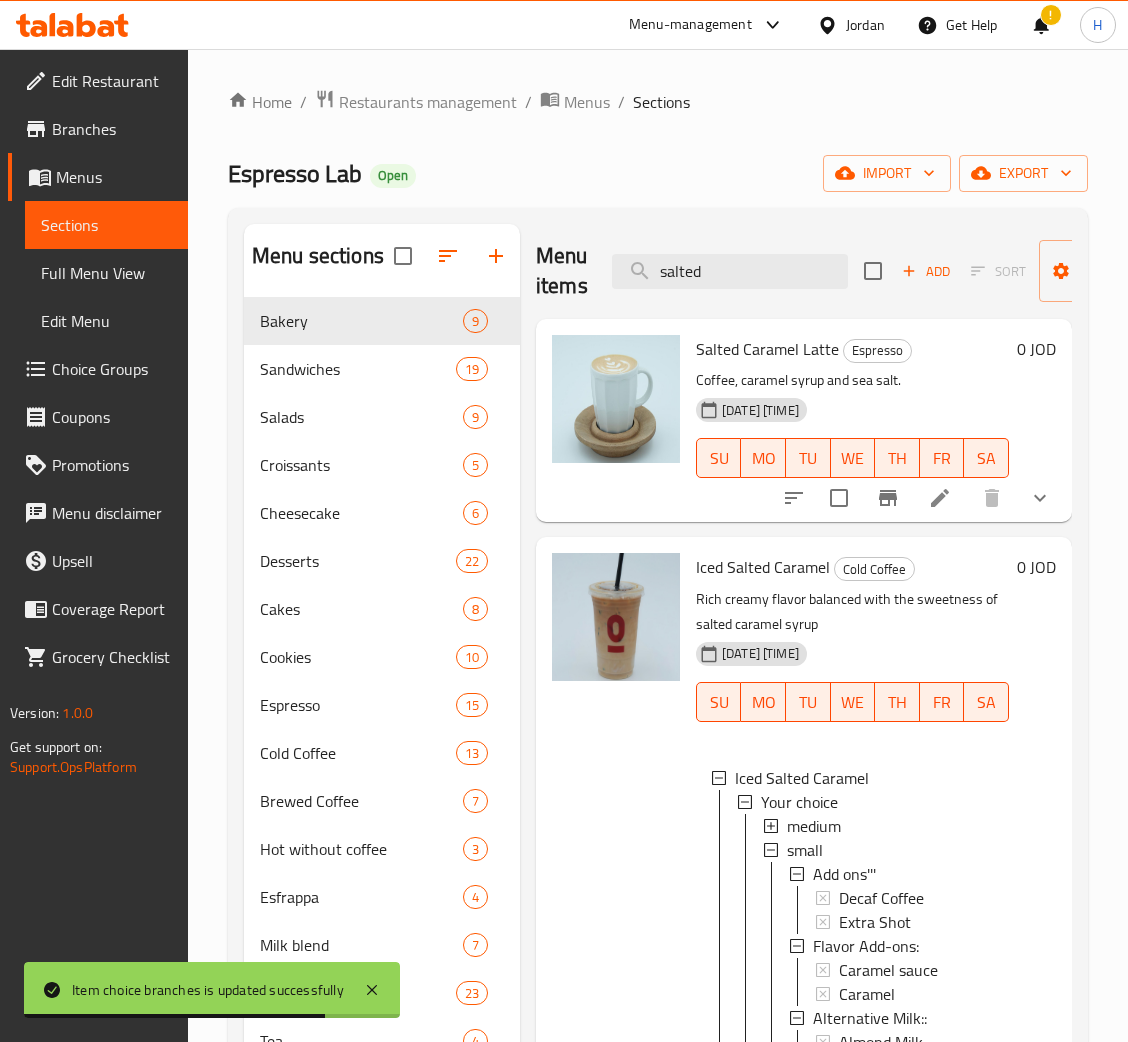 click on "medium" at bounding box center [814, 826] 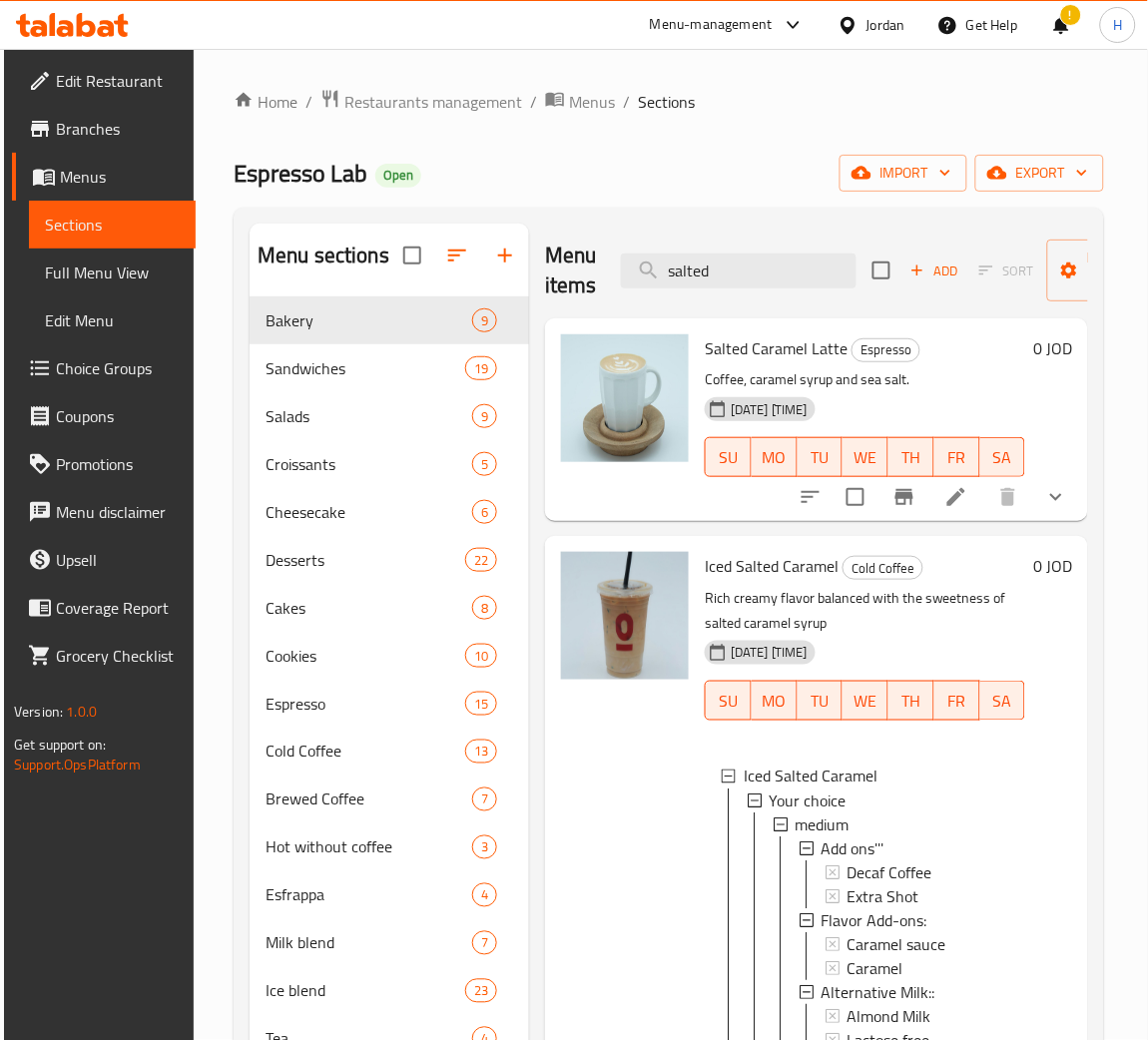 type 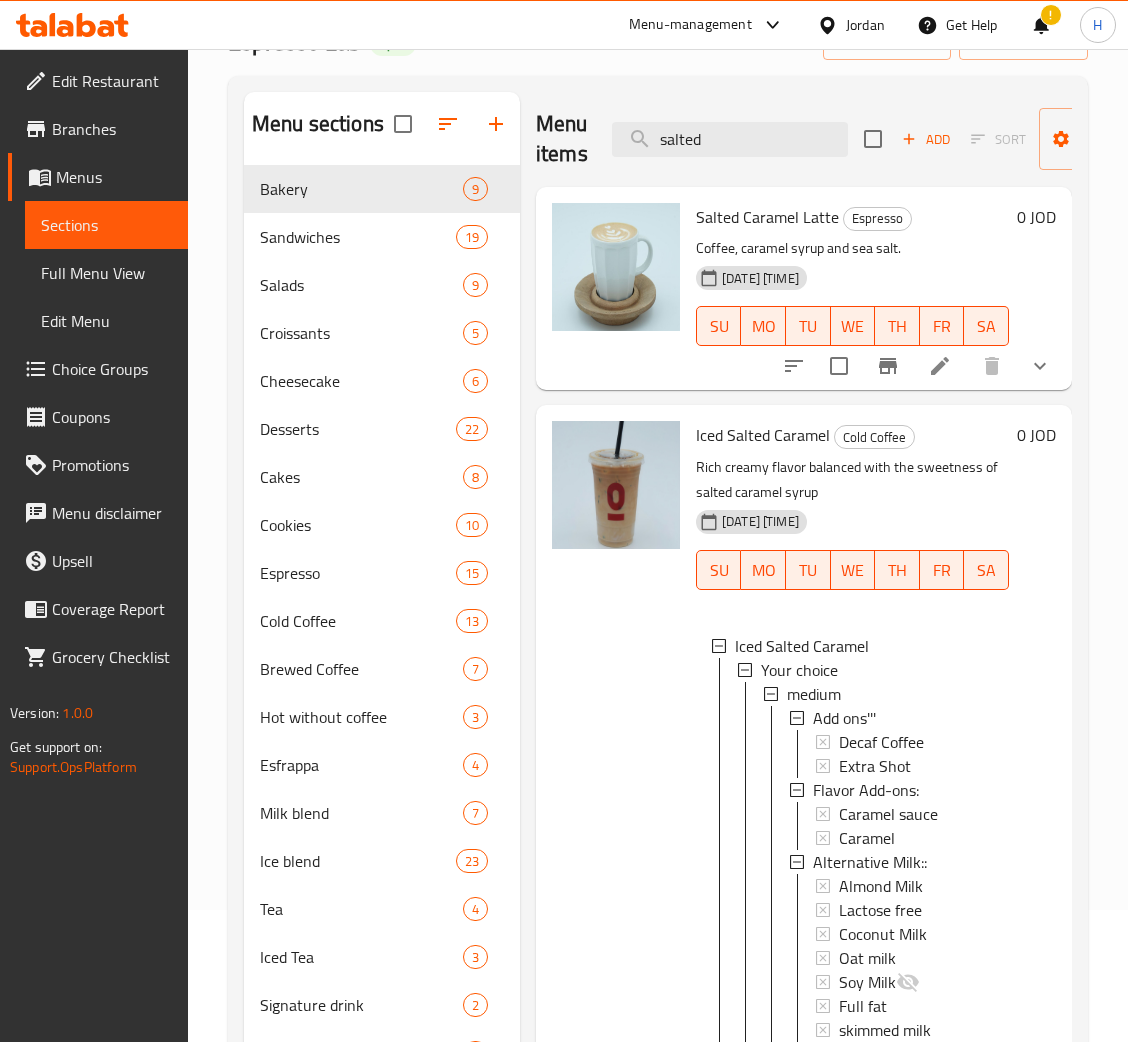 click 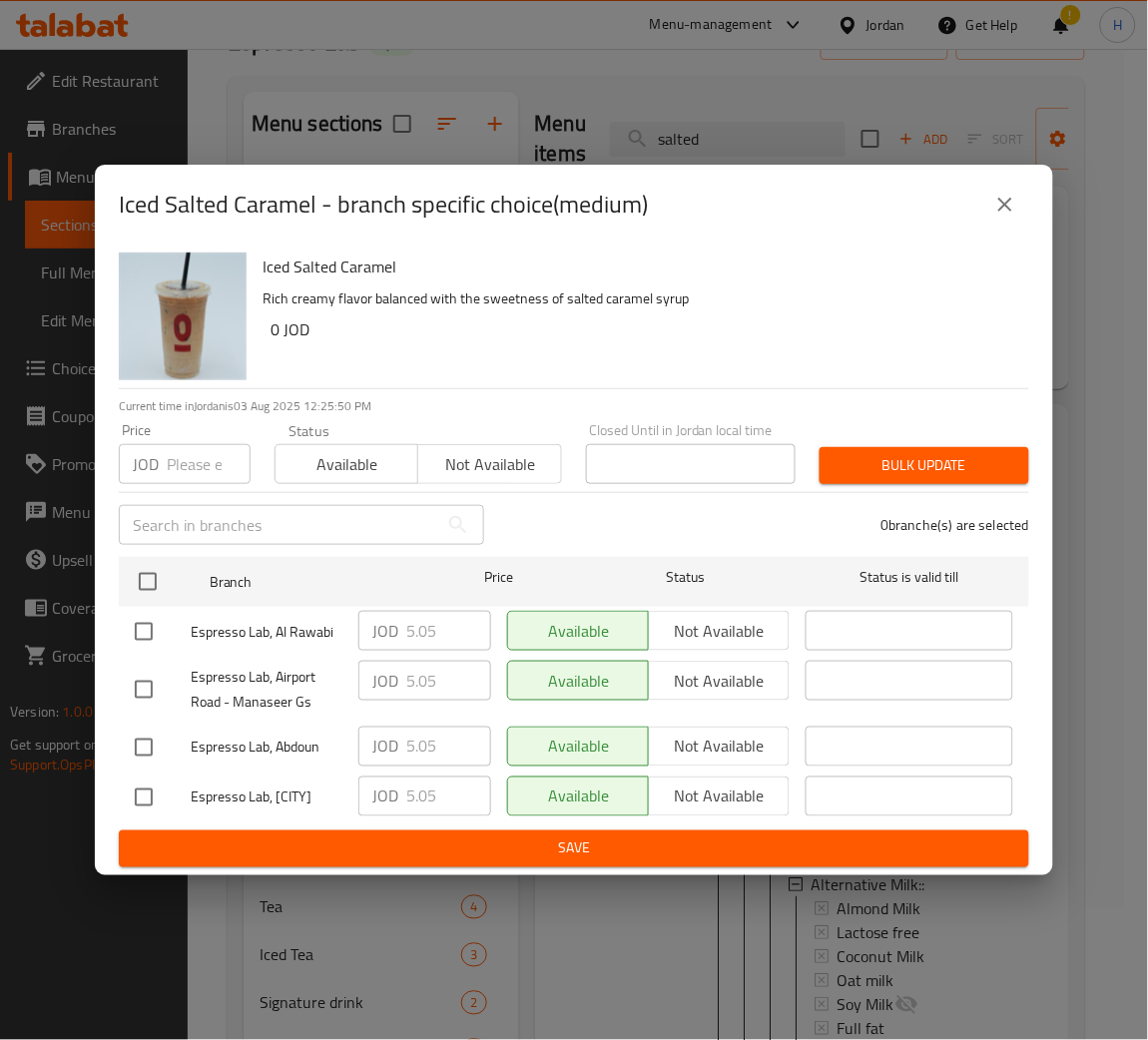 drag, startPoint x: 141, startPoint y: 583, endPoint x: 170, endPoint y: 502, distance: 86.034877 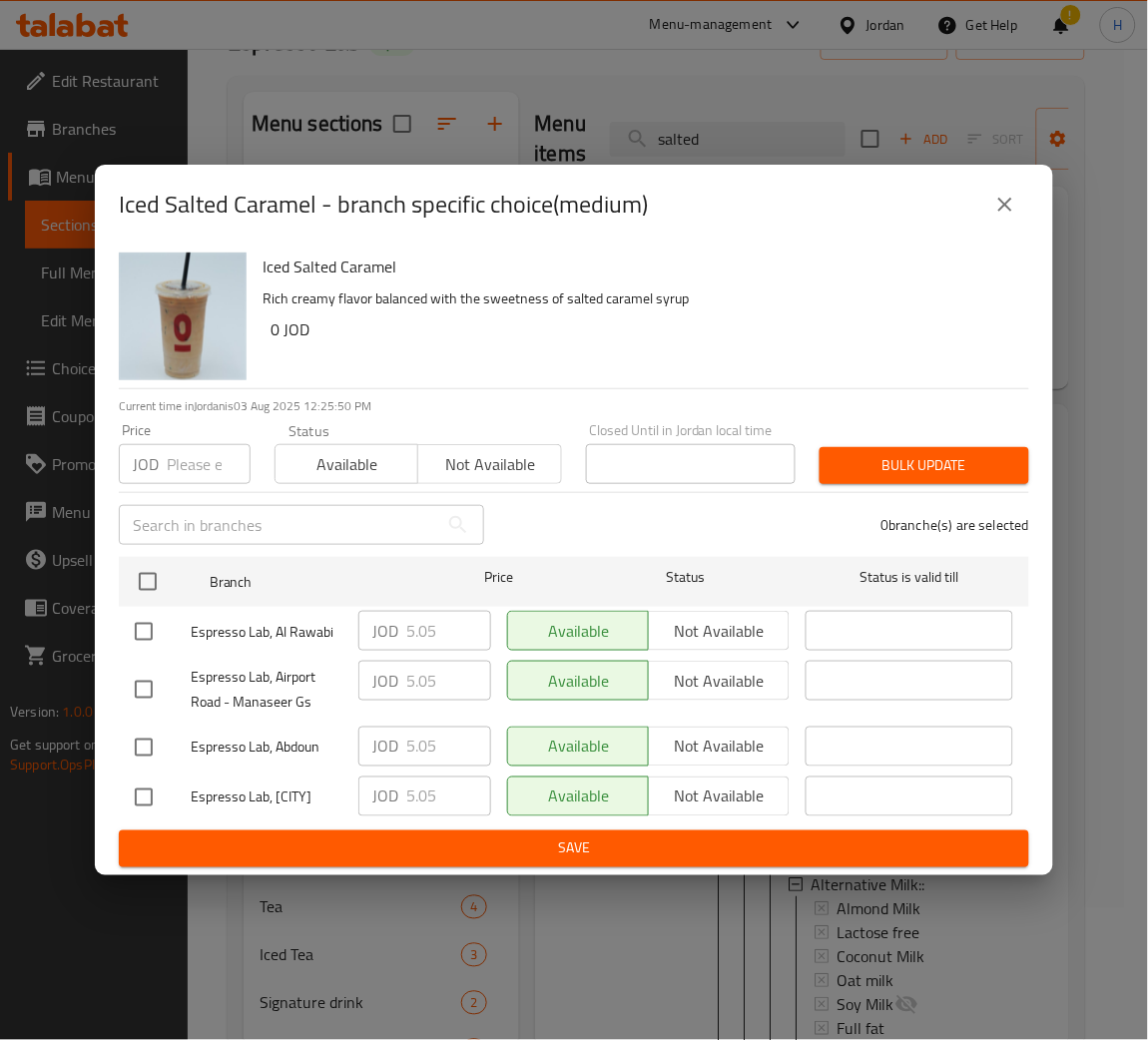 click at bounding box center (148, 582) 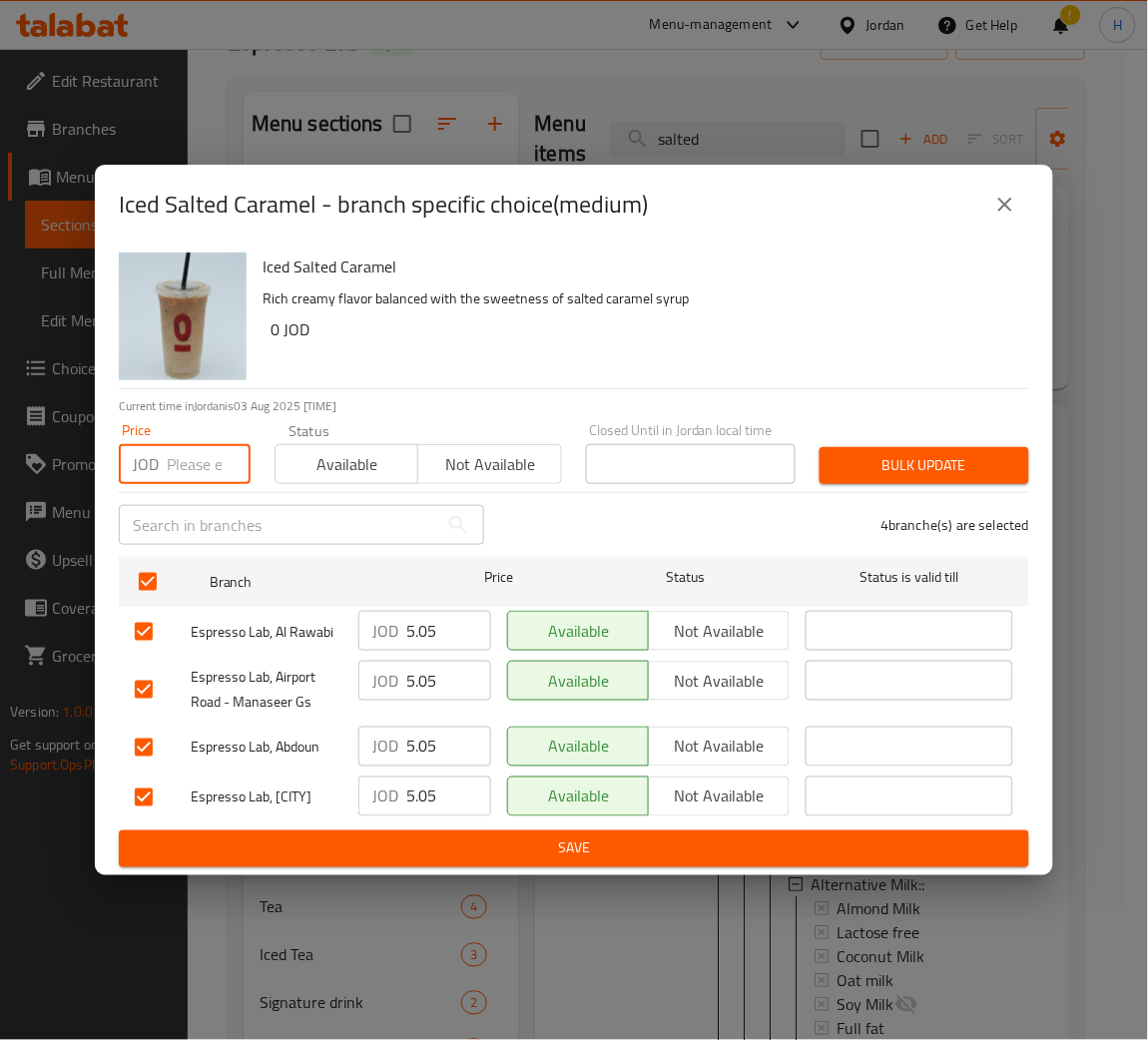 click at bounding box center [209, 464] 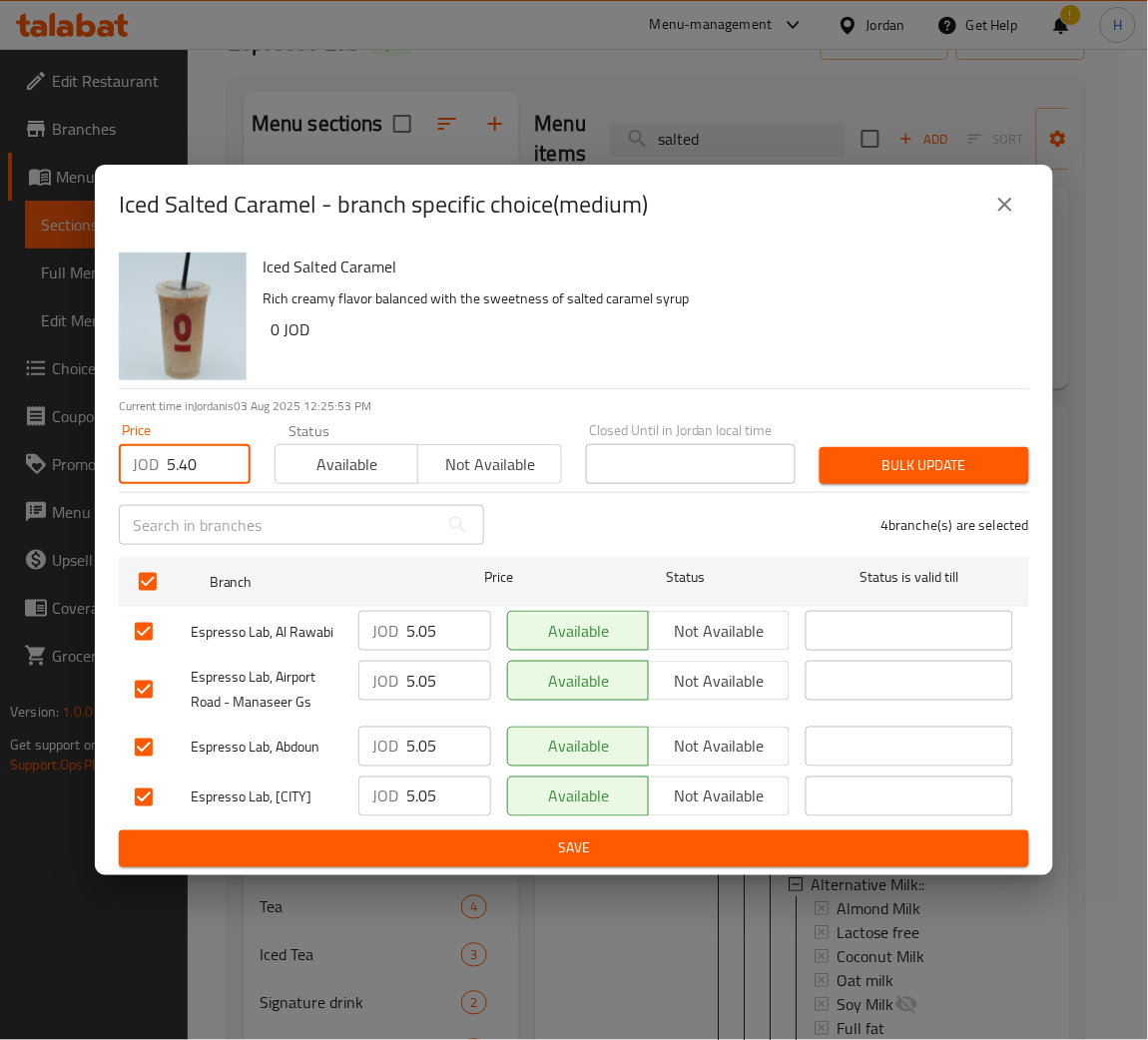 type on "5.40" 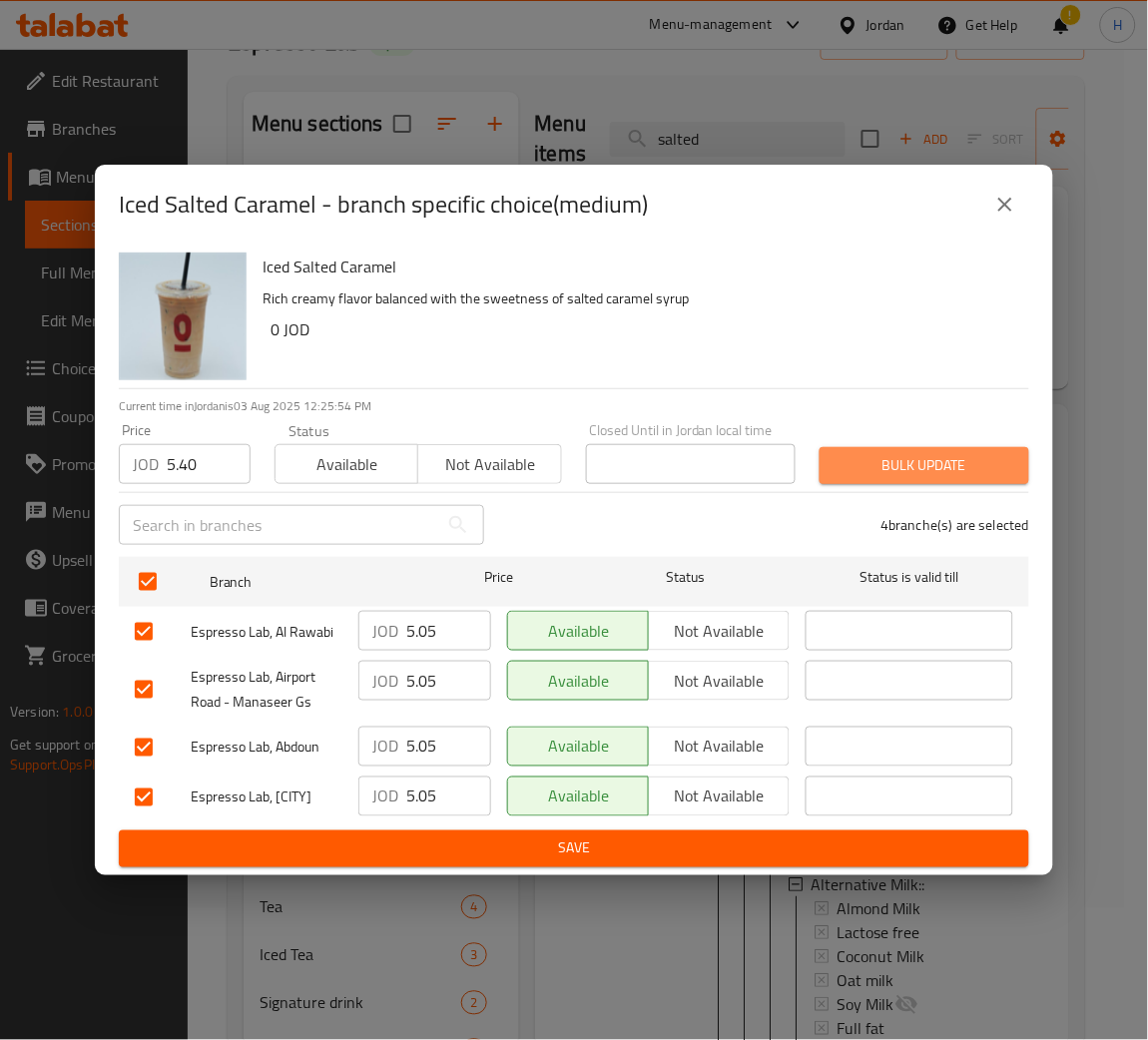 click on "Bulk update" at bounding box center (924, 465) 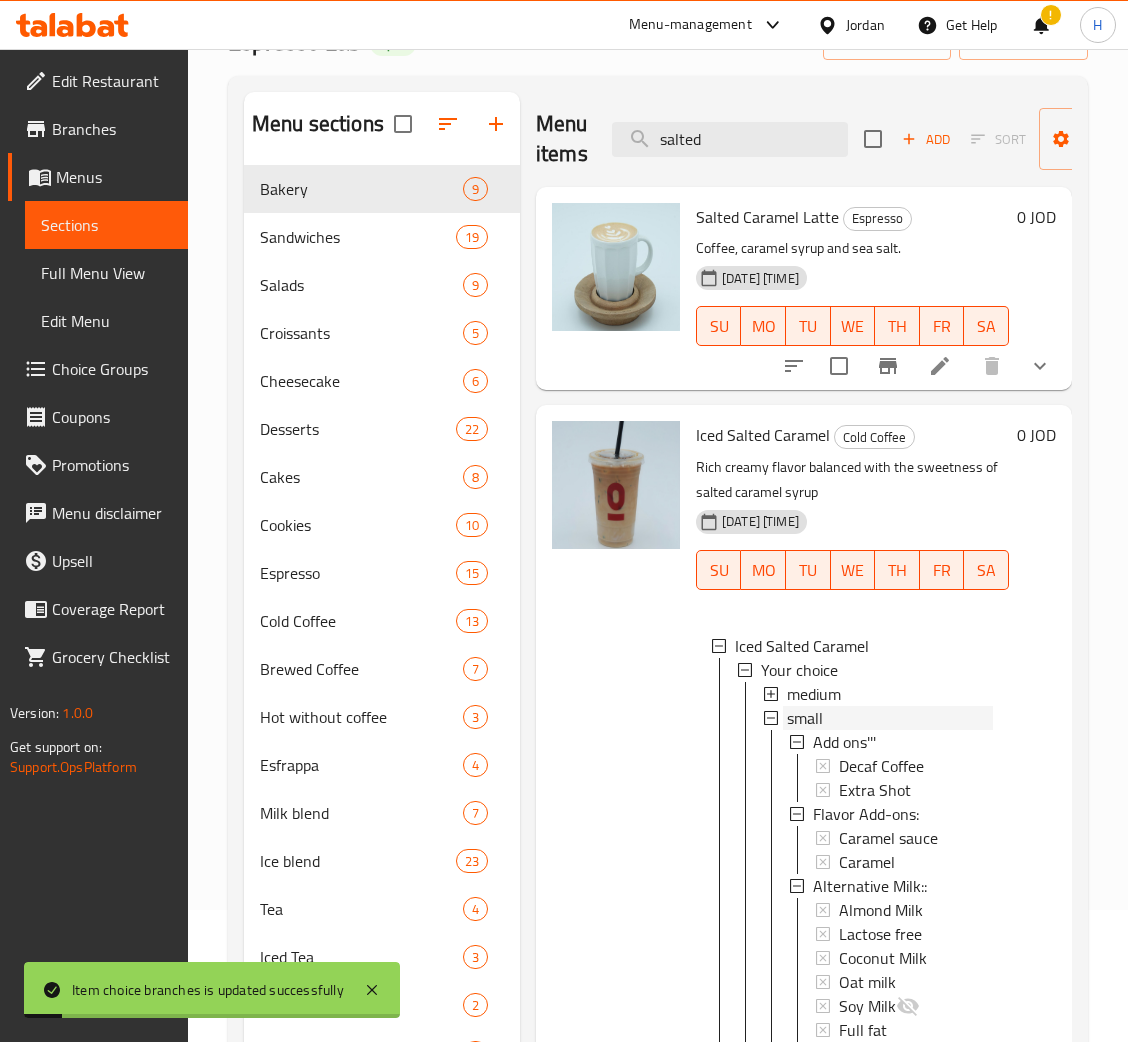 click on "small" at bounding box center [890, 718] 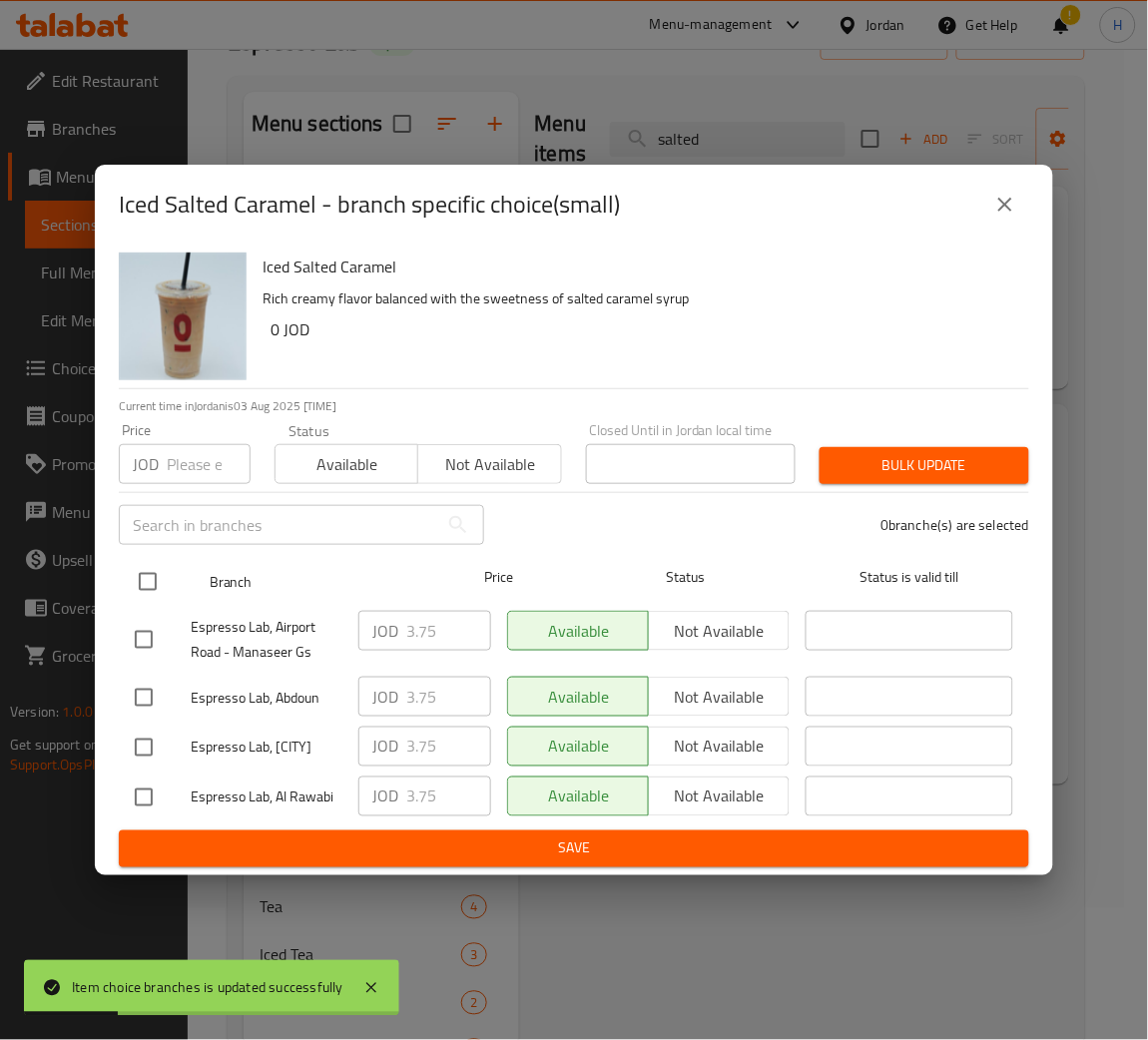 click at bounding box center (148, 582) 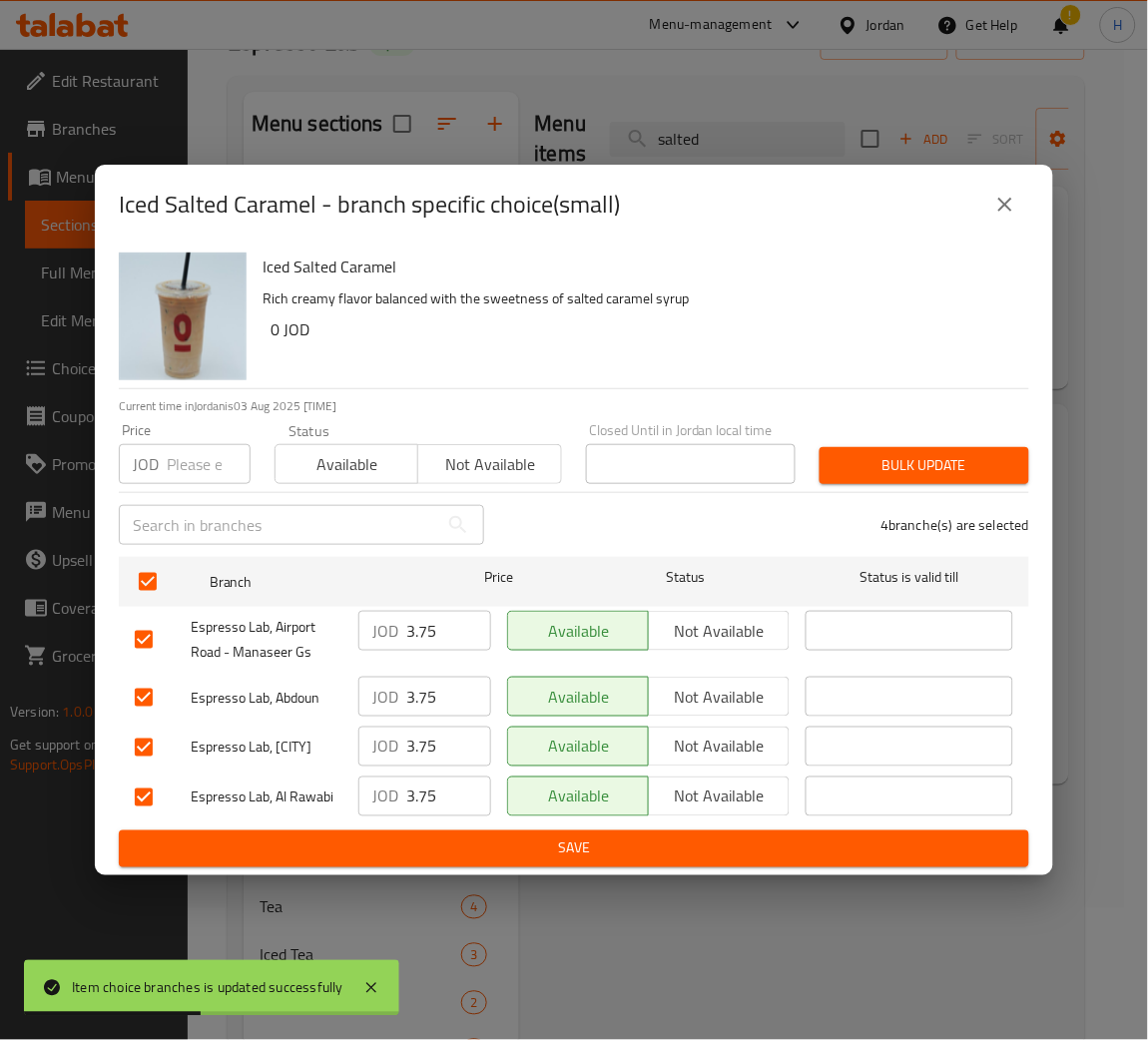 click at bounding box center (209, 464) 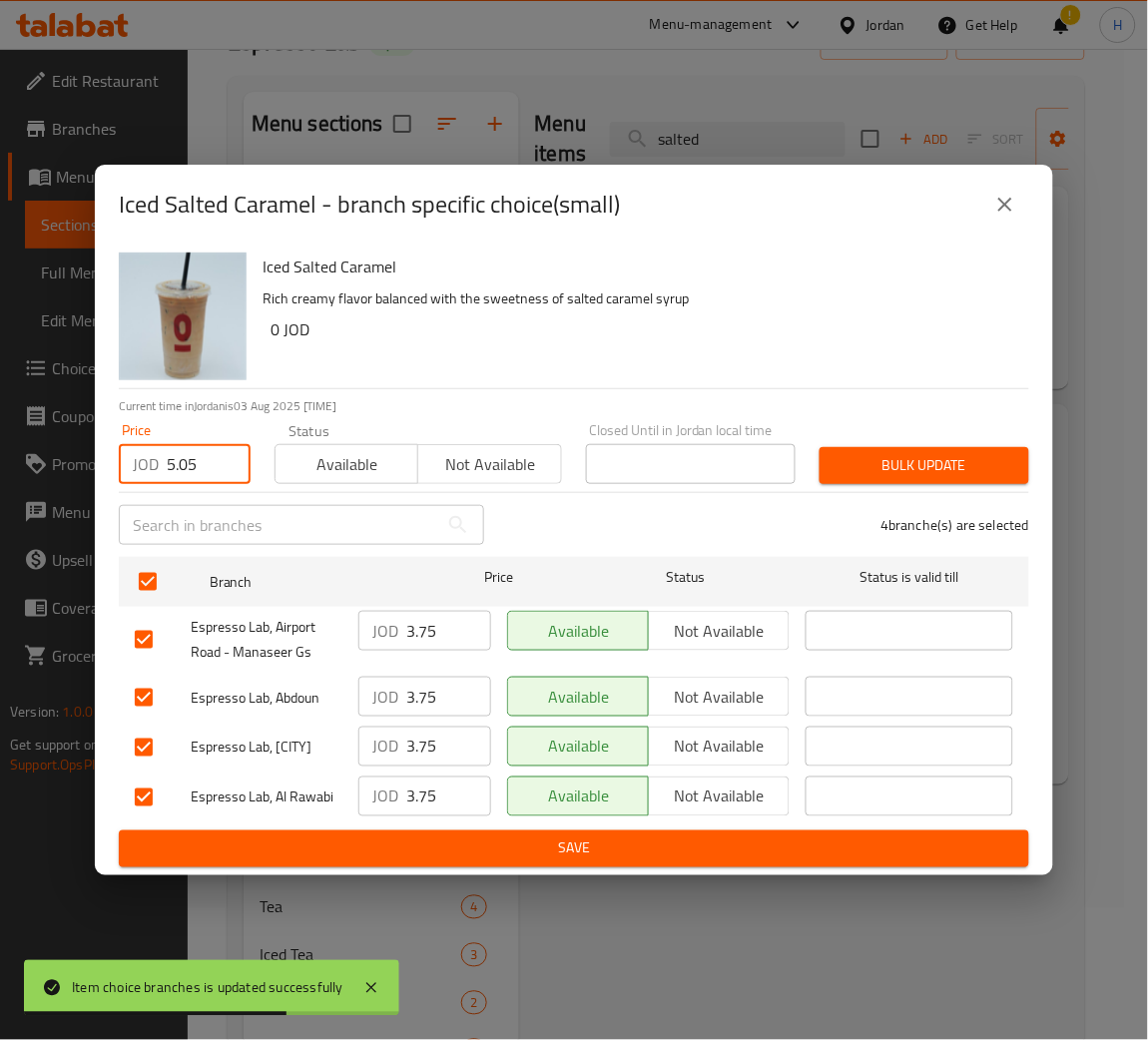 type on "5.05" 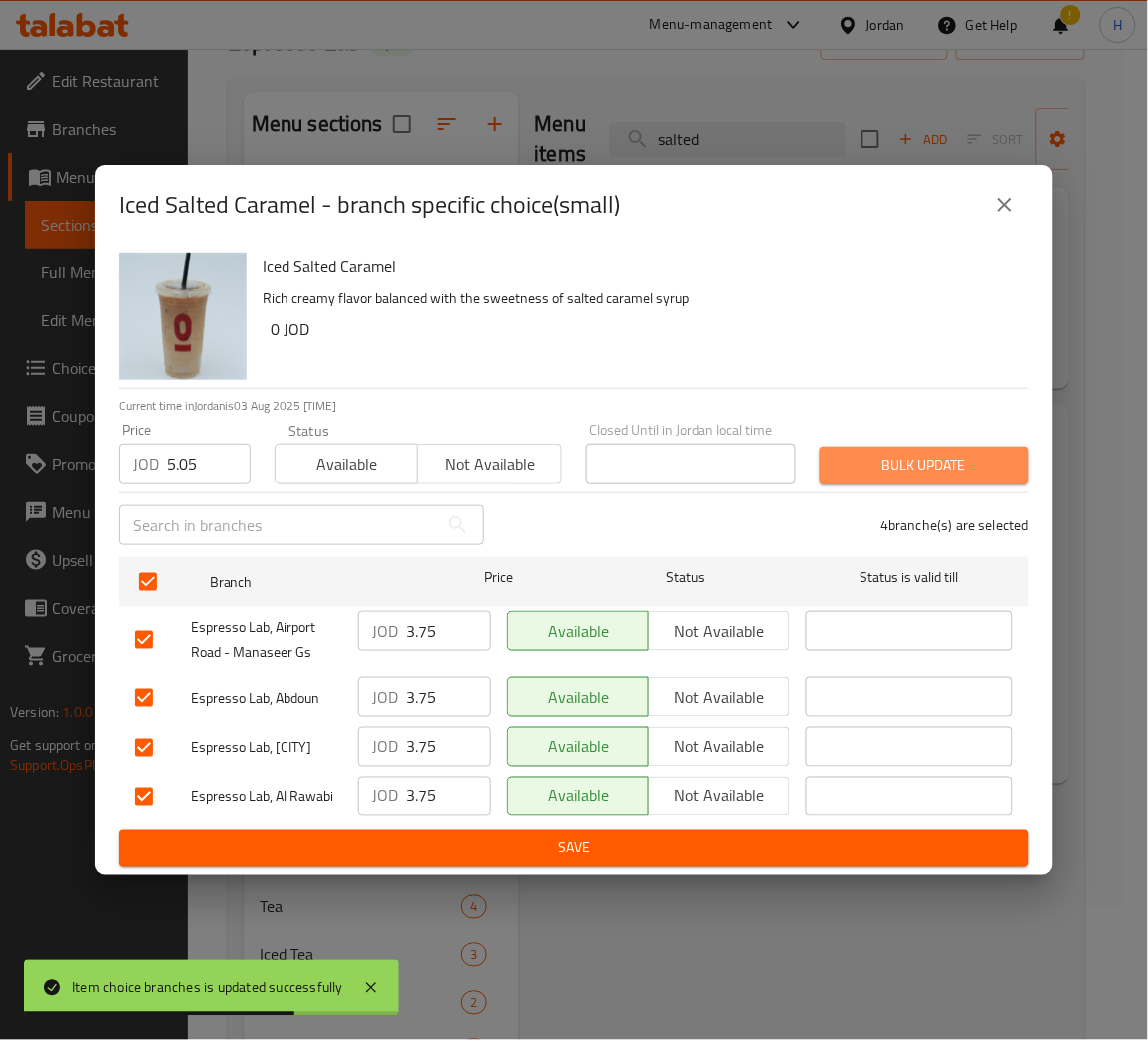 click on "Bulk update" at bounding box center [924, 465] 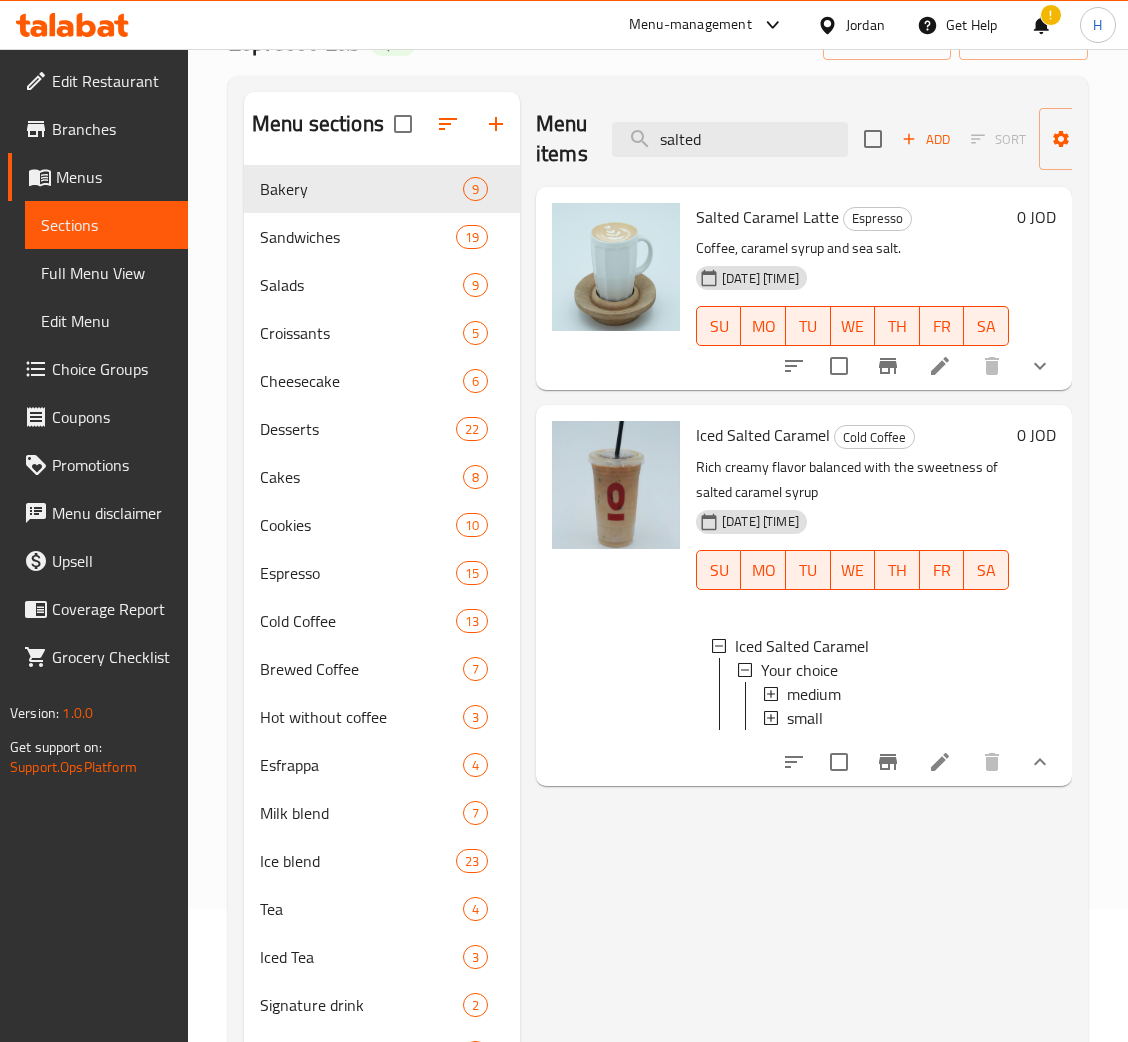 click on "small" at bounding box center (890, 718) 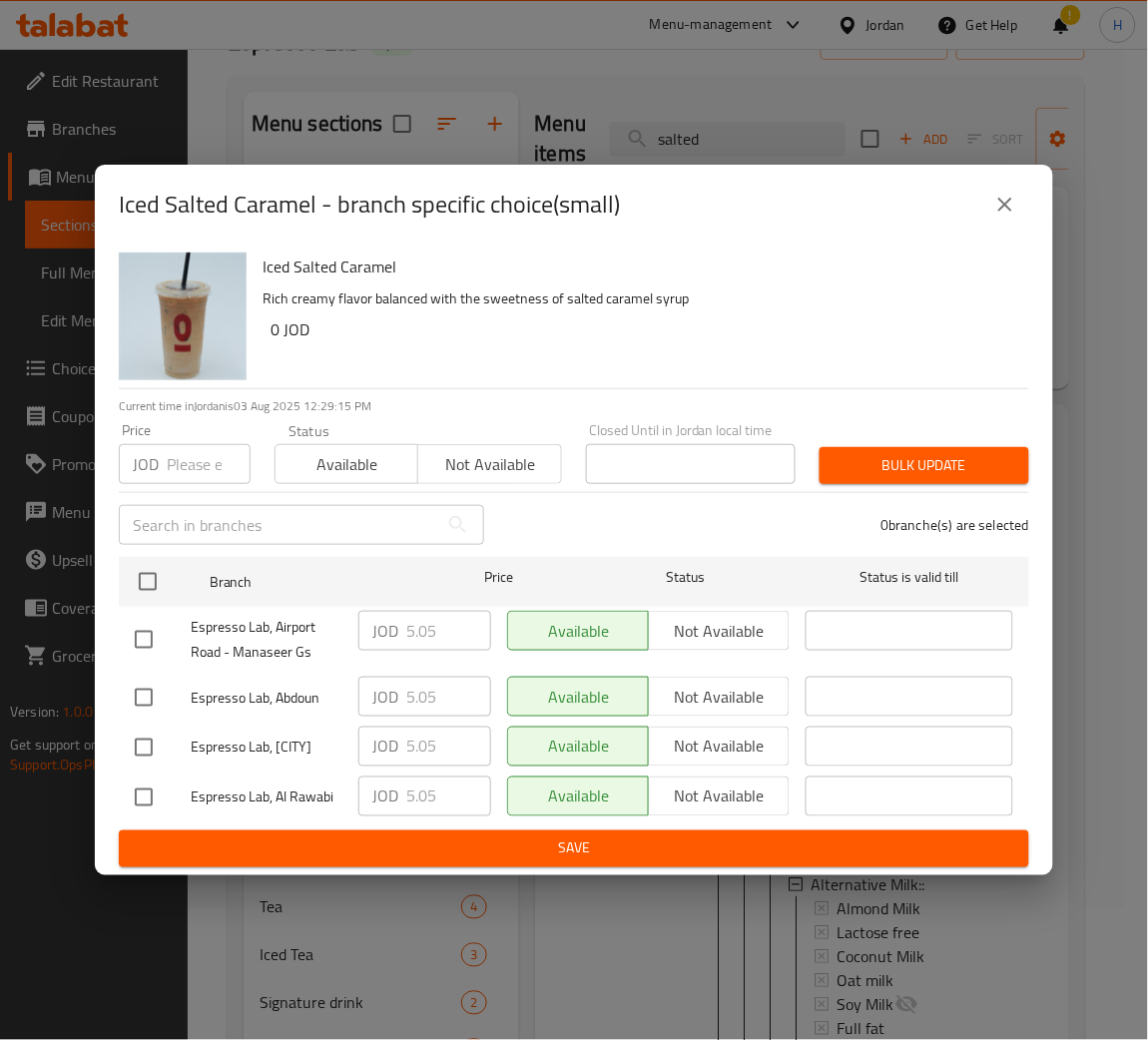drag, startPoint x: 704, startPoint y: 267, endPoint x: 763, endPoint y: 407, distance: 151.92432 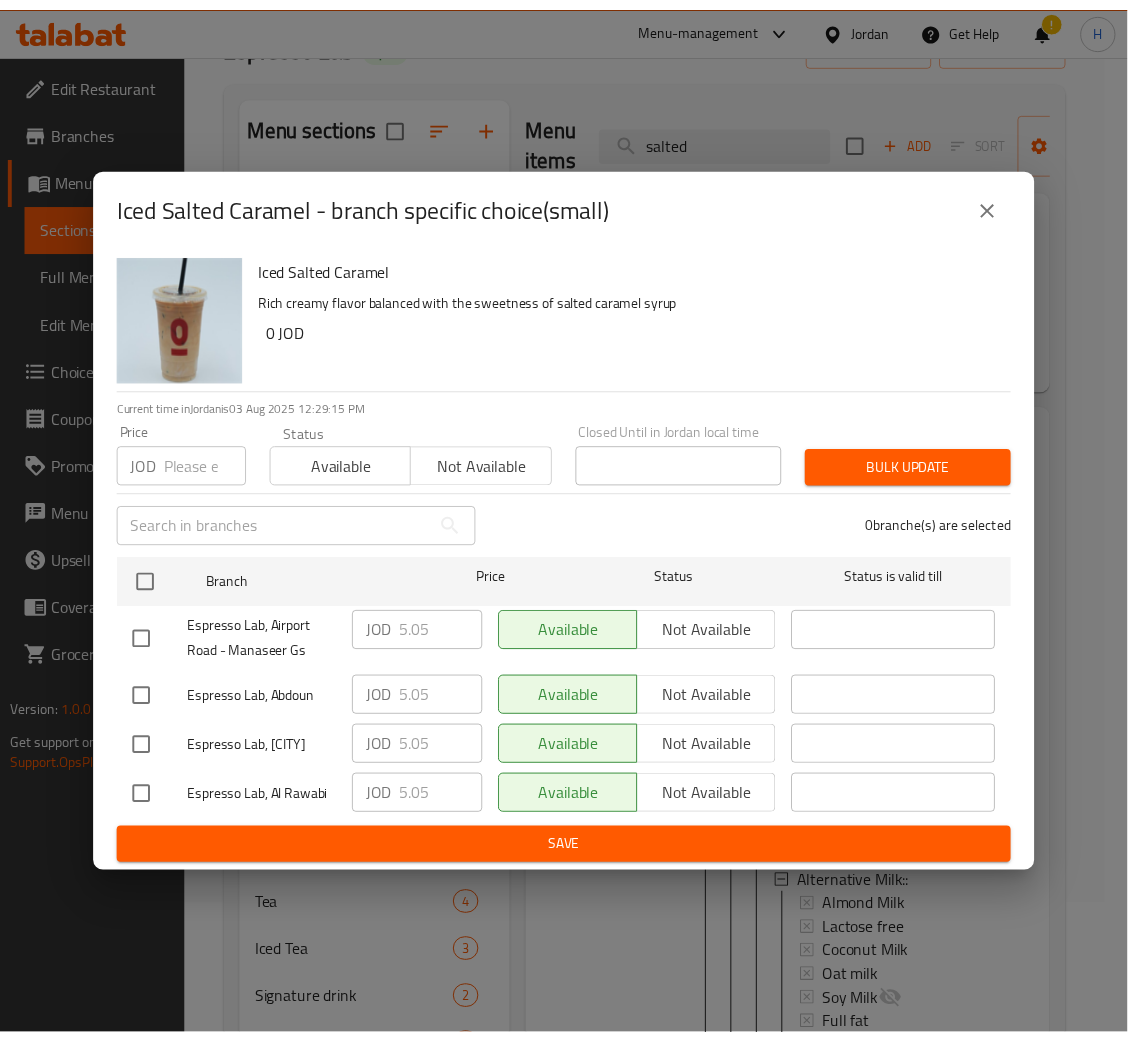 scroll, scrollTop: 156, scrollLeft: 0, axis: vertical 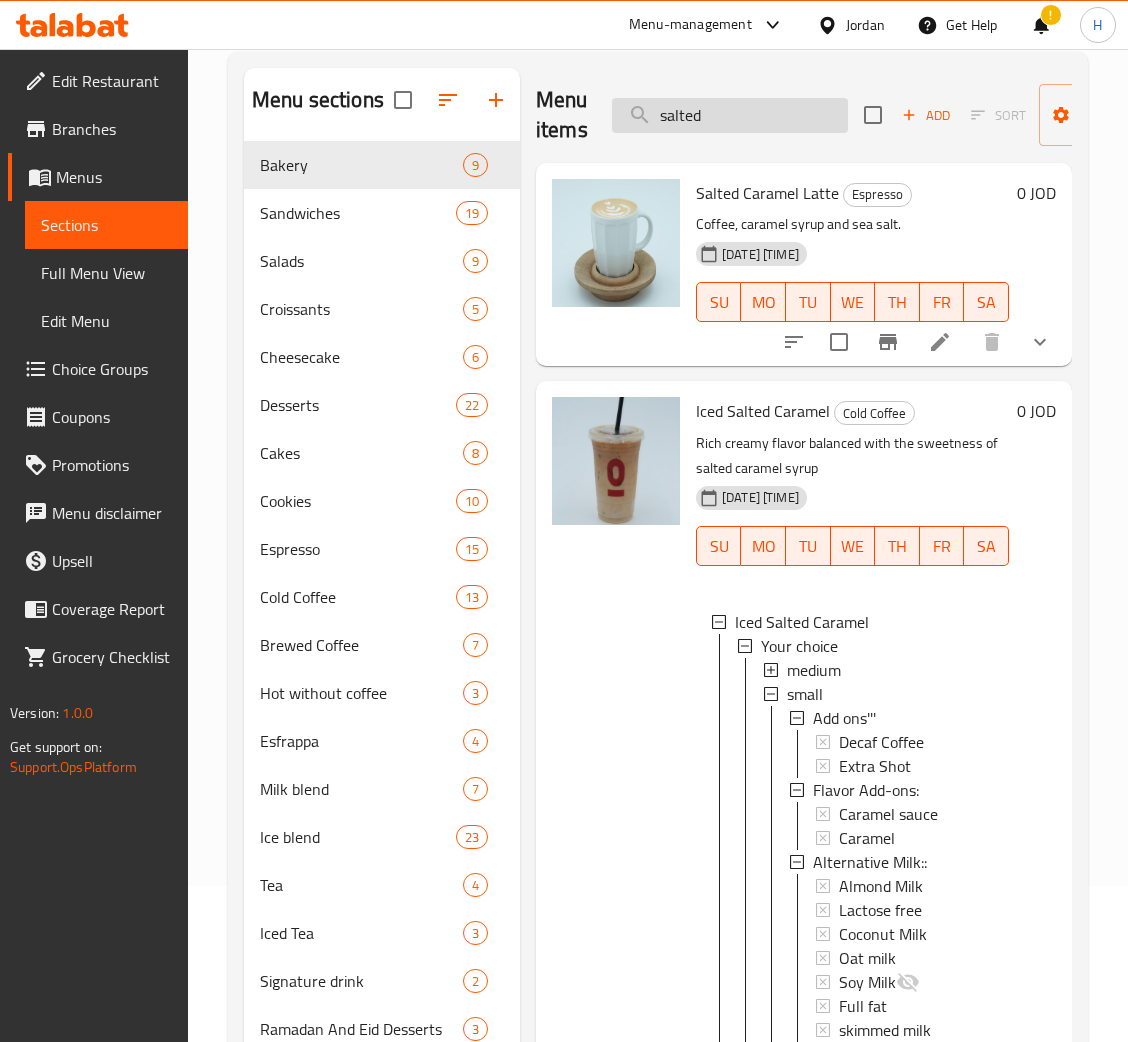 click on "salted" at bounding box center (730, 115) 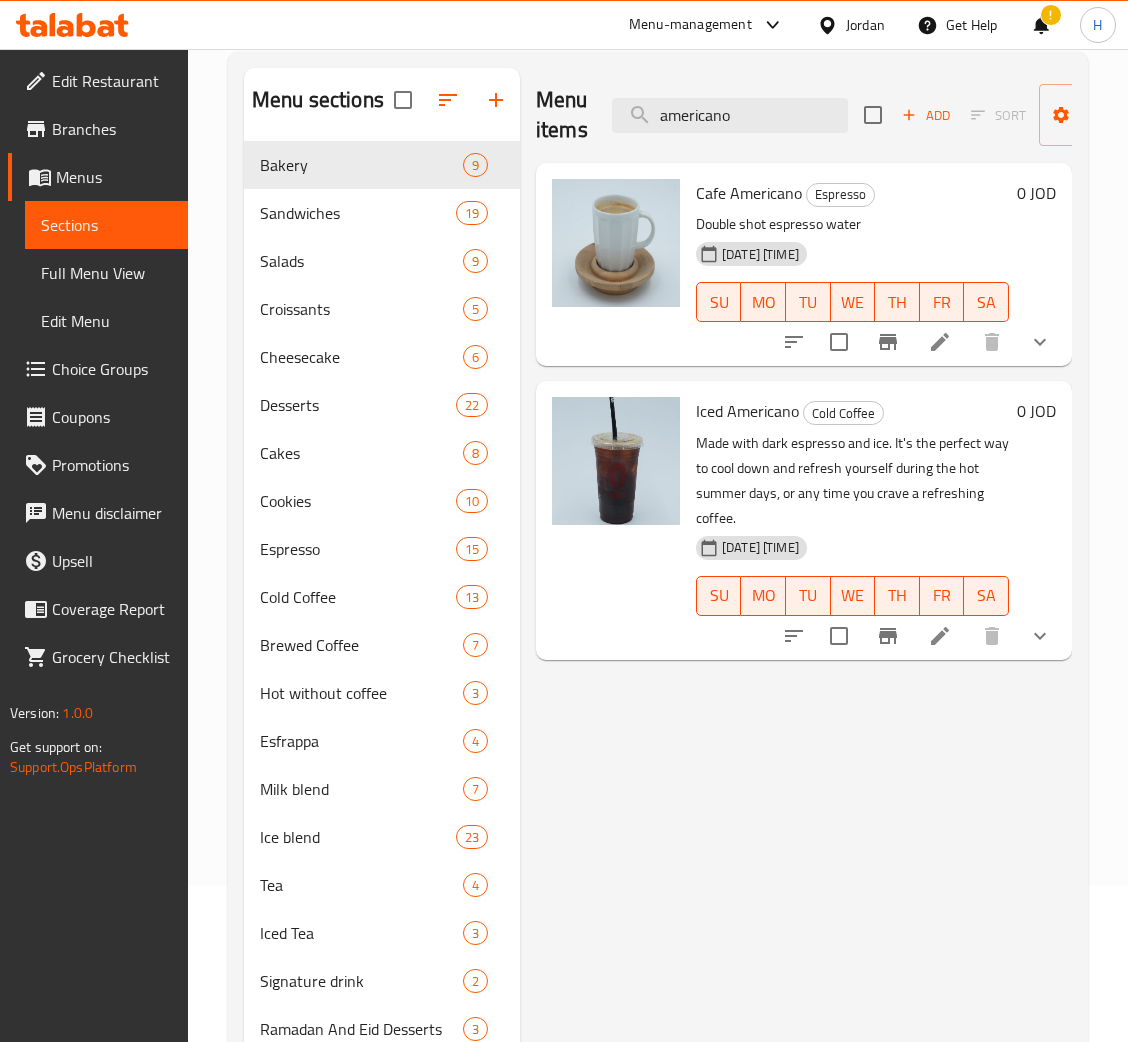 type on "americano" 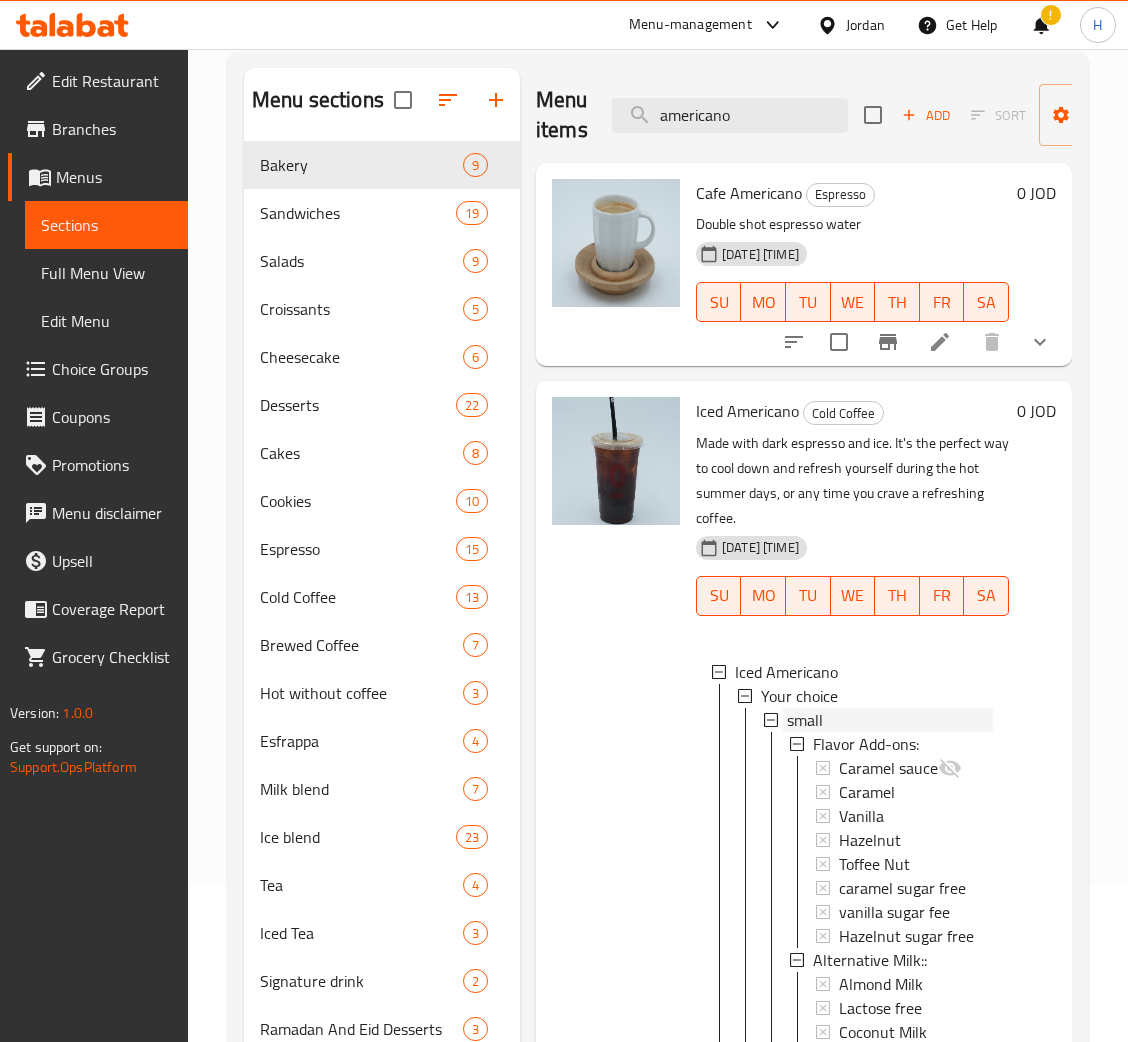 click on "small" at bounding box center [890, 720] 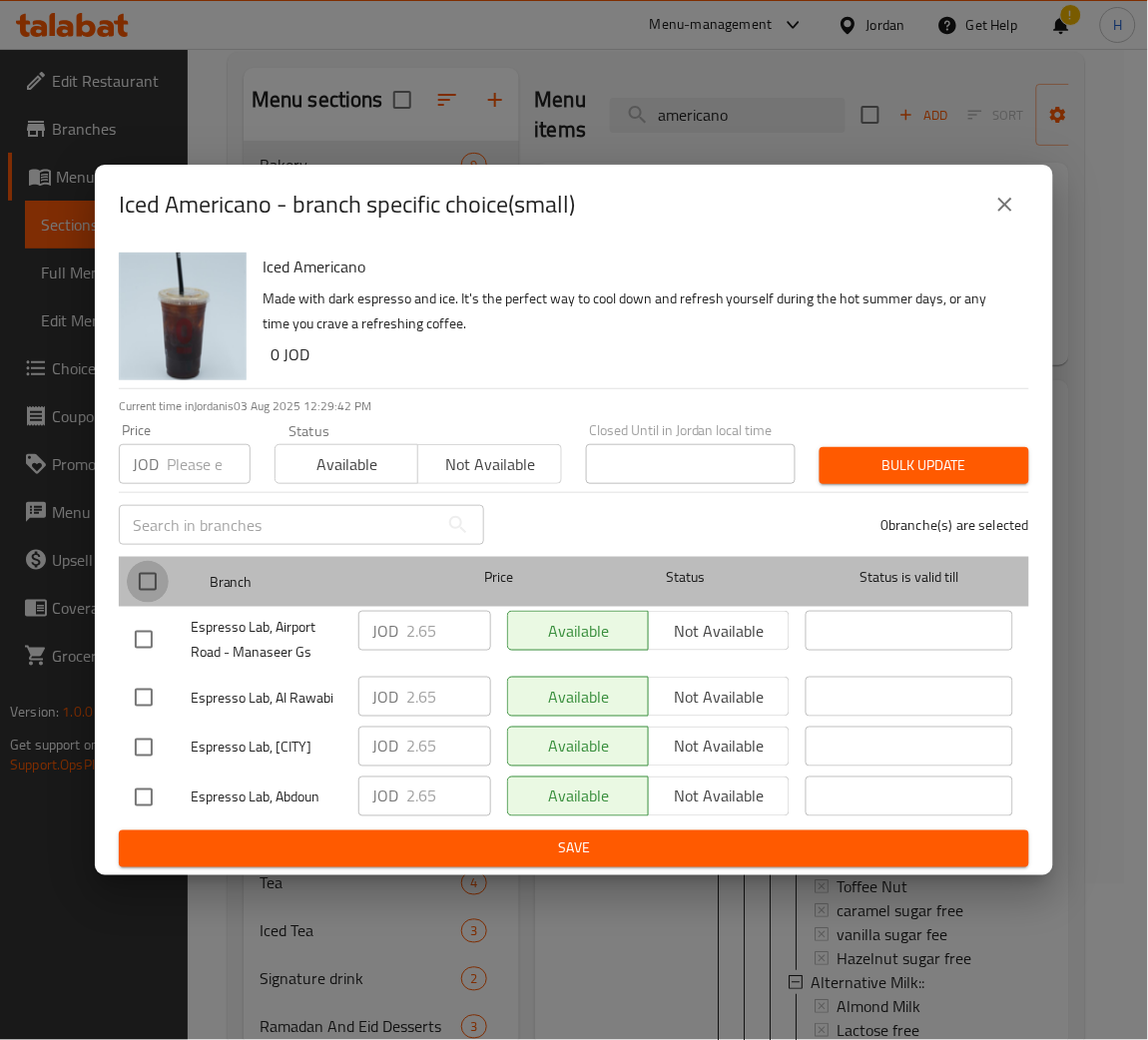 click at bounding box center [148, 582] 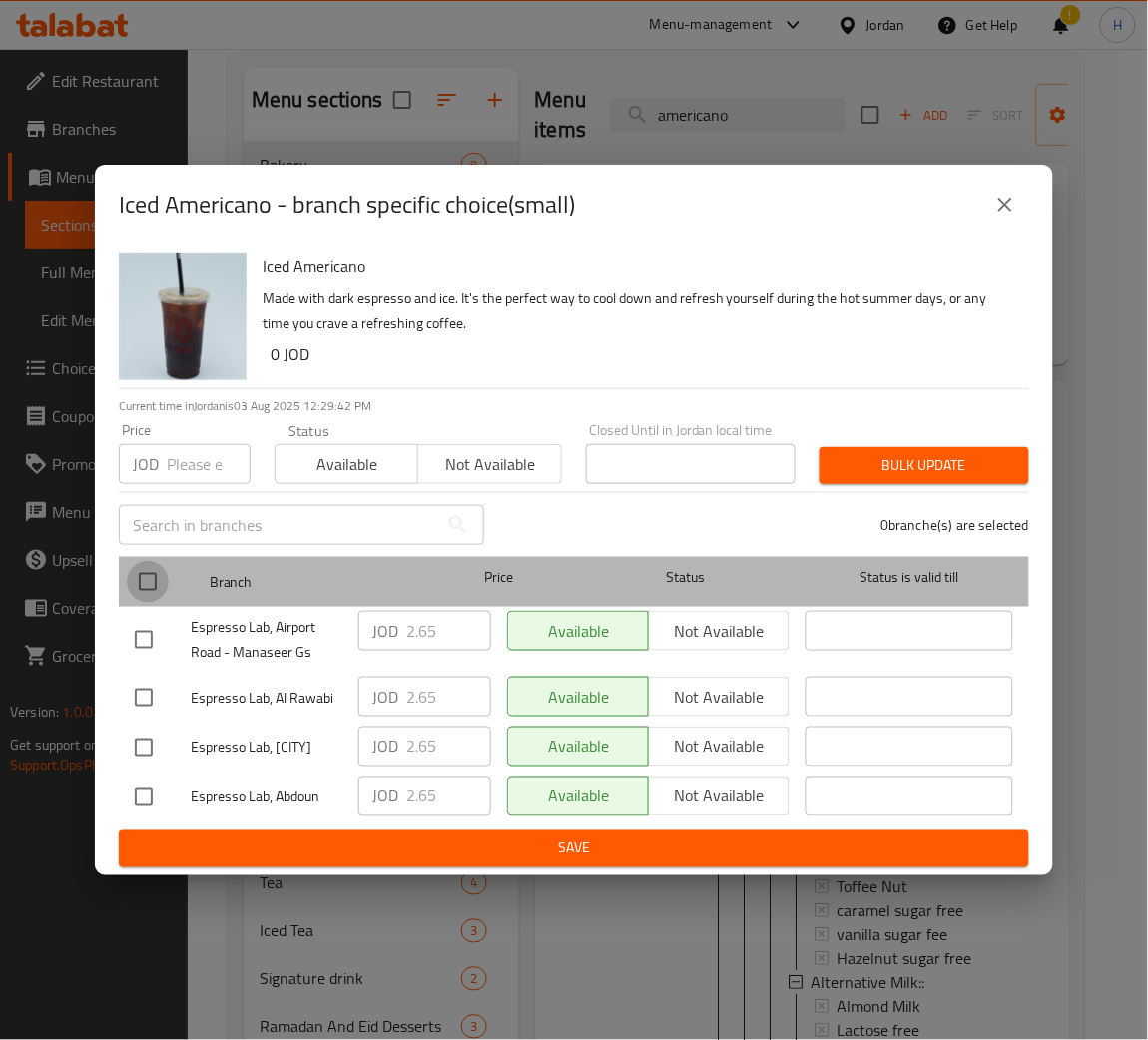 checkbox on "true" 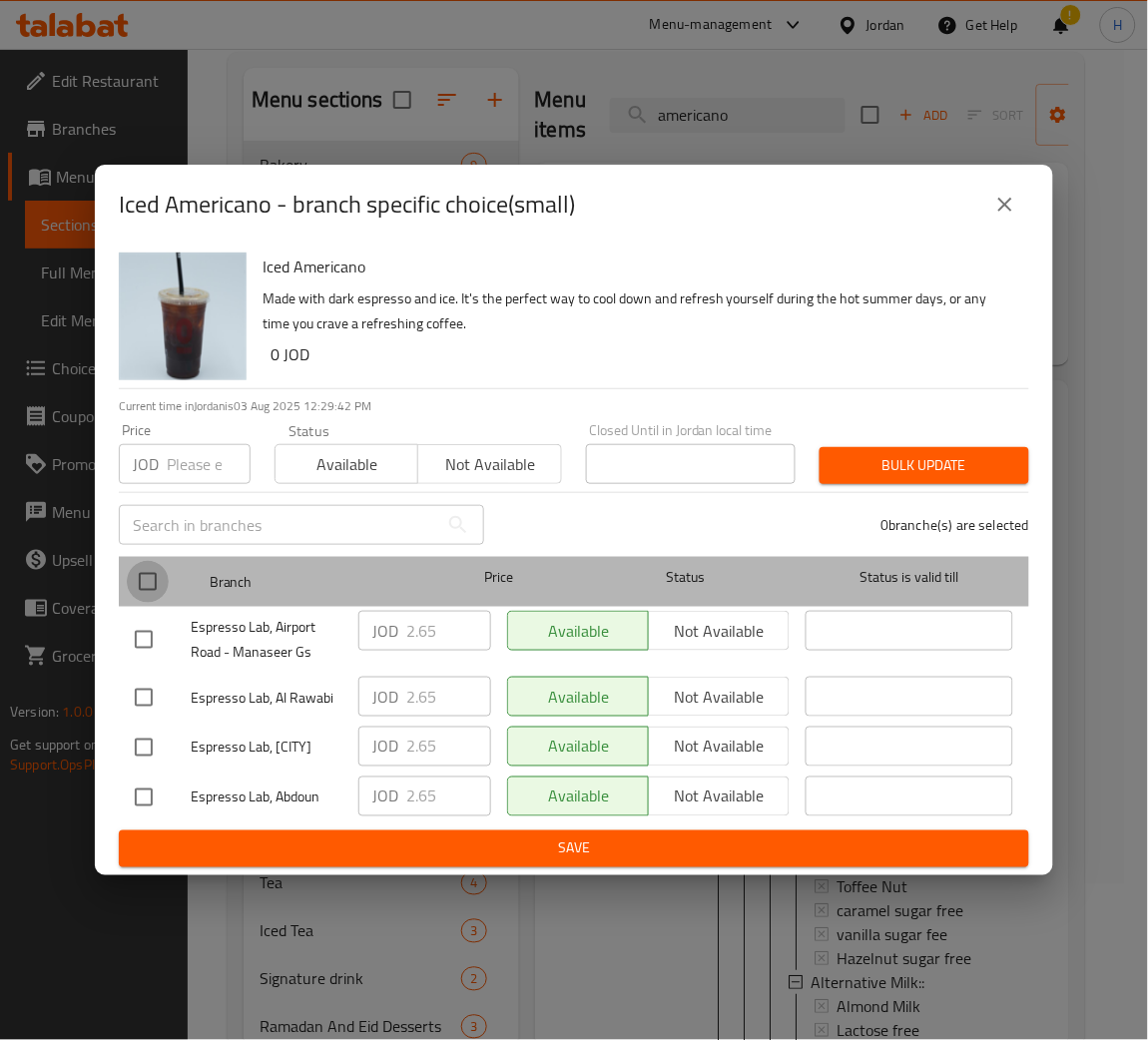 checkbox on "true" 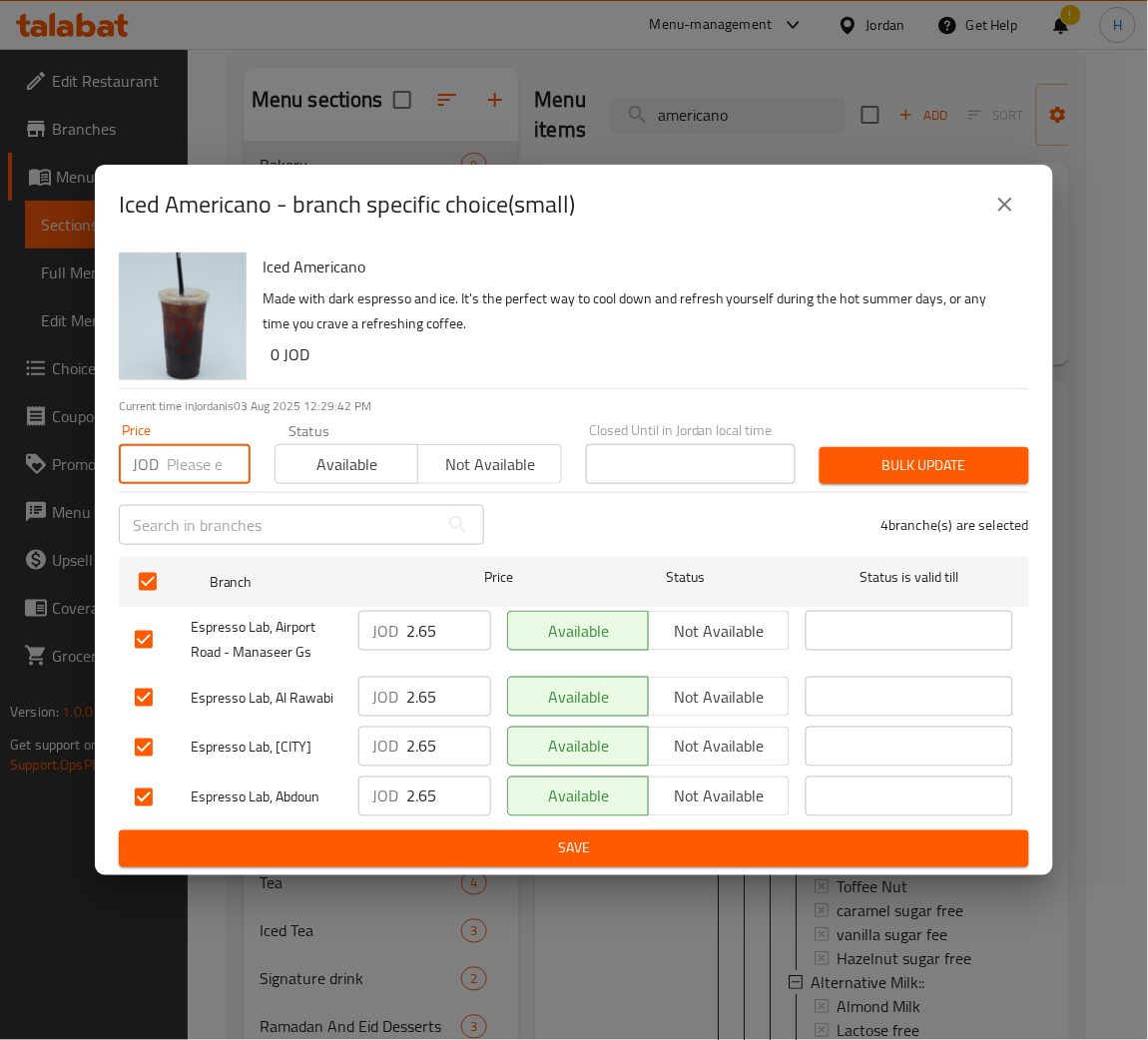 click at bounding box center (209, 464) 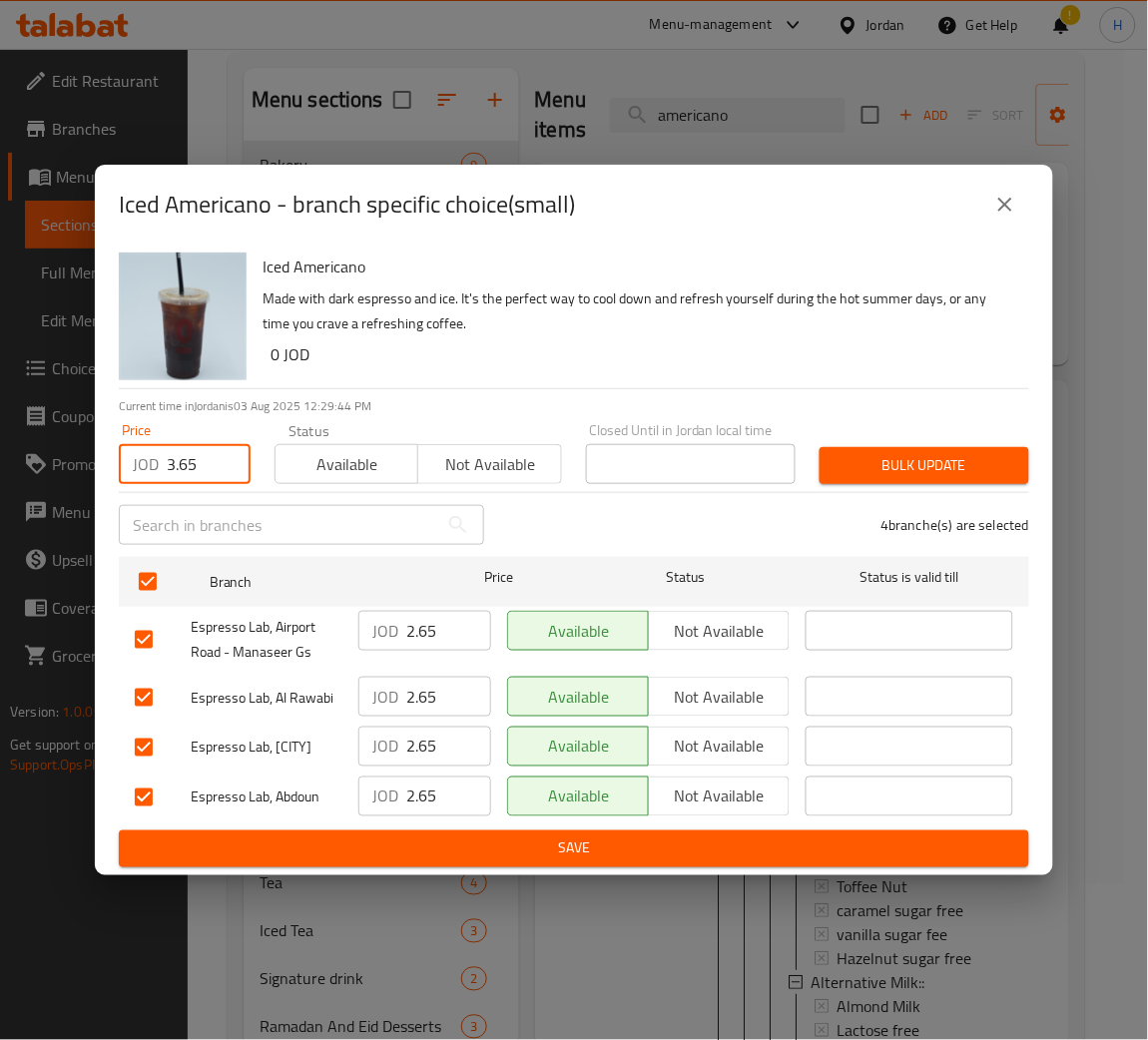 type on "3.65" 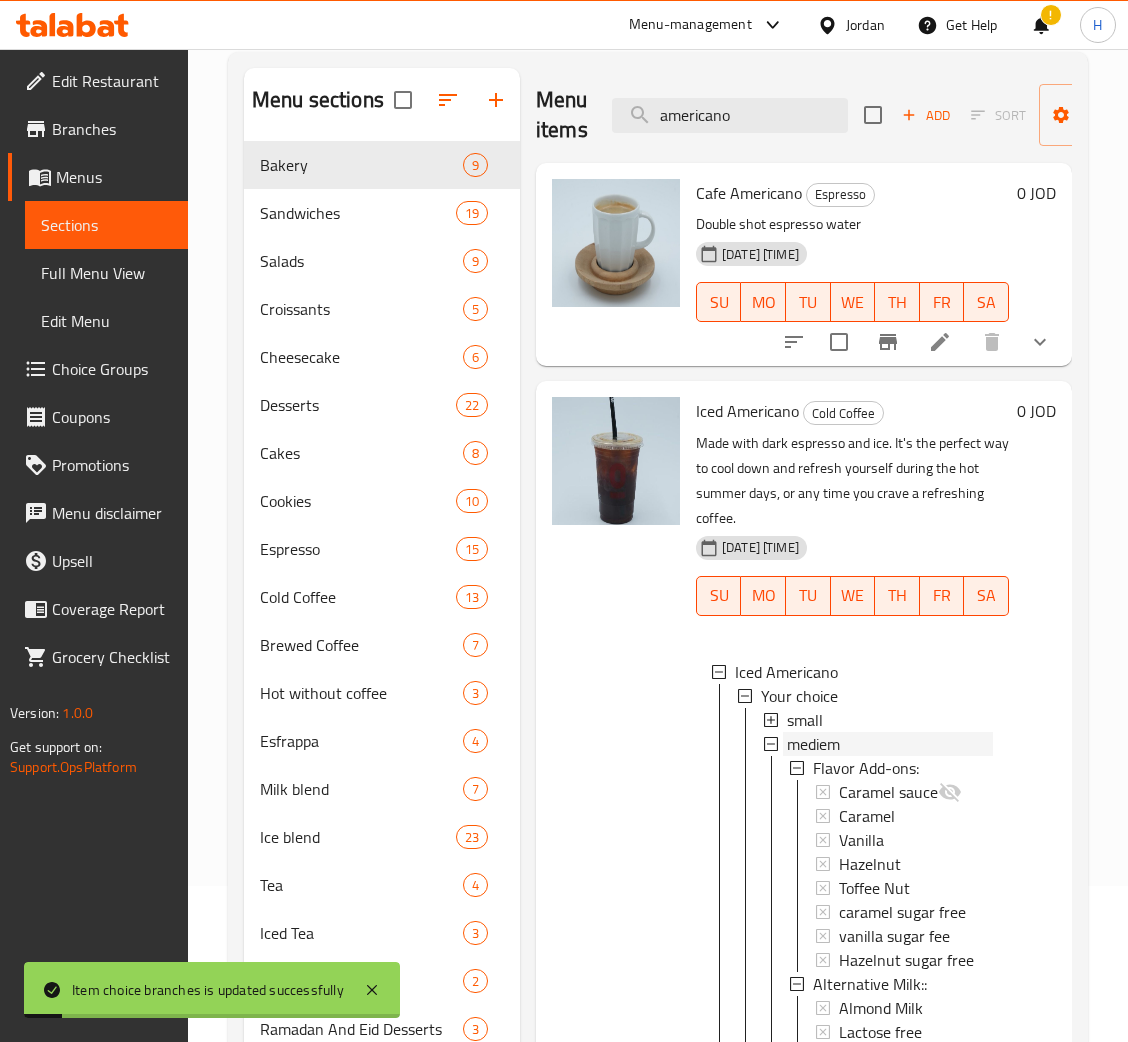 click on "mediem" at bounding box center [813, 744] 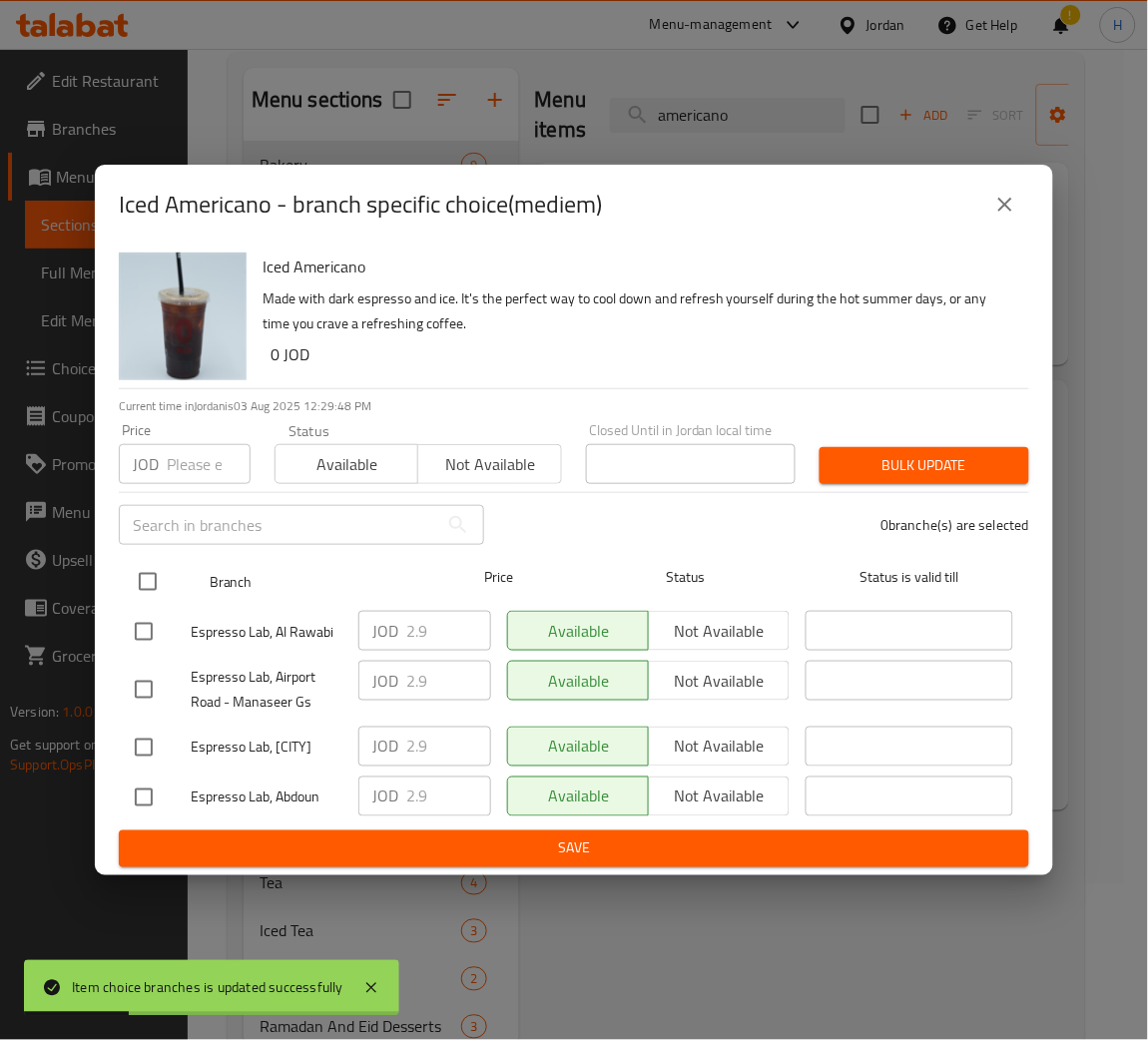 click at bounding box center [148, 582] 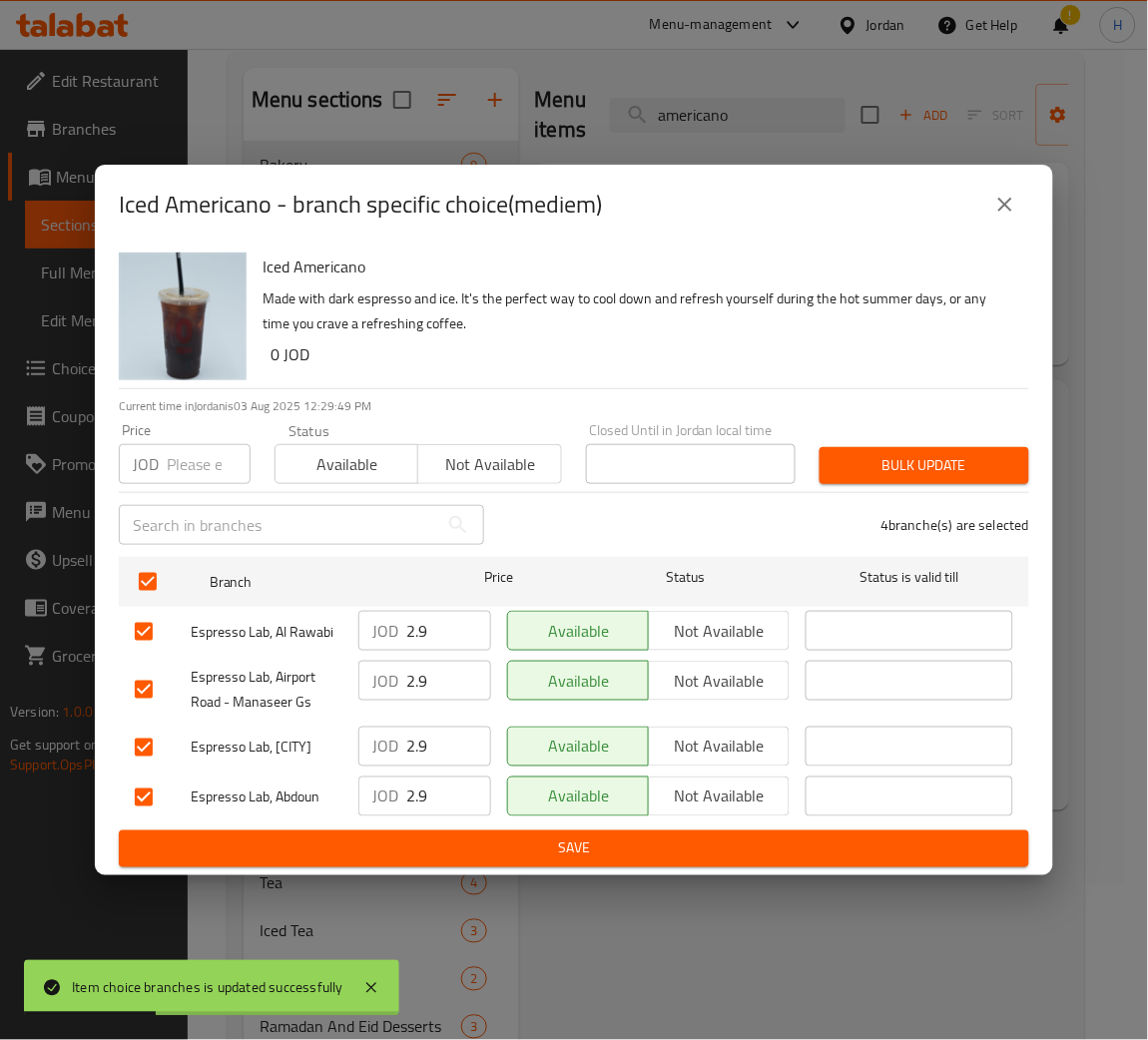 click at bounding box center (209, 464) 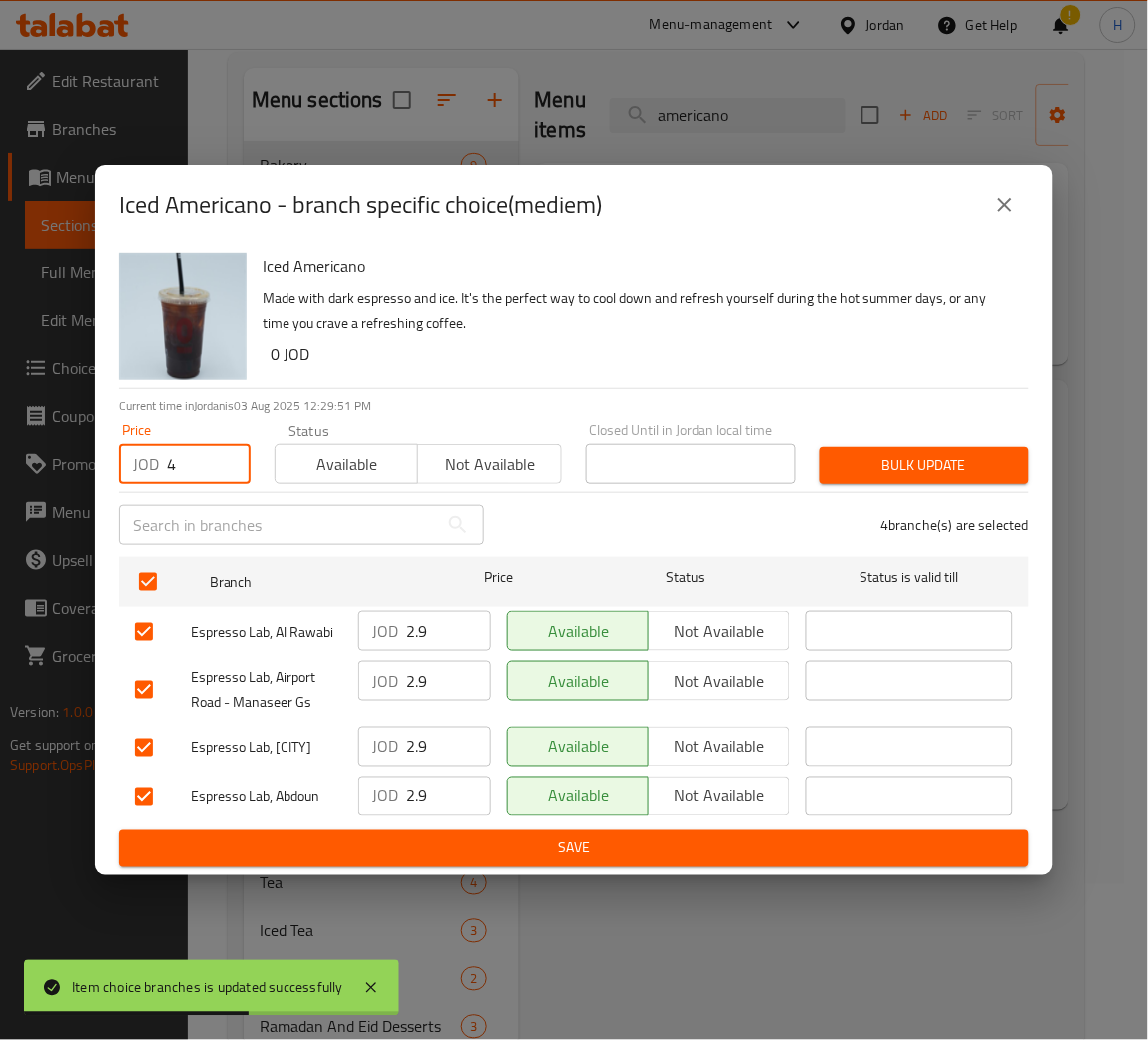 type on "4" 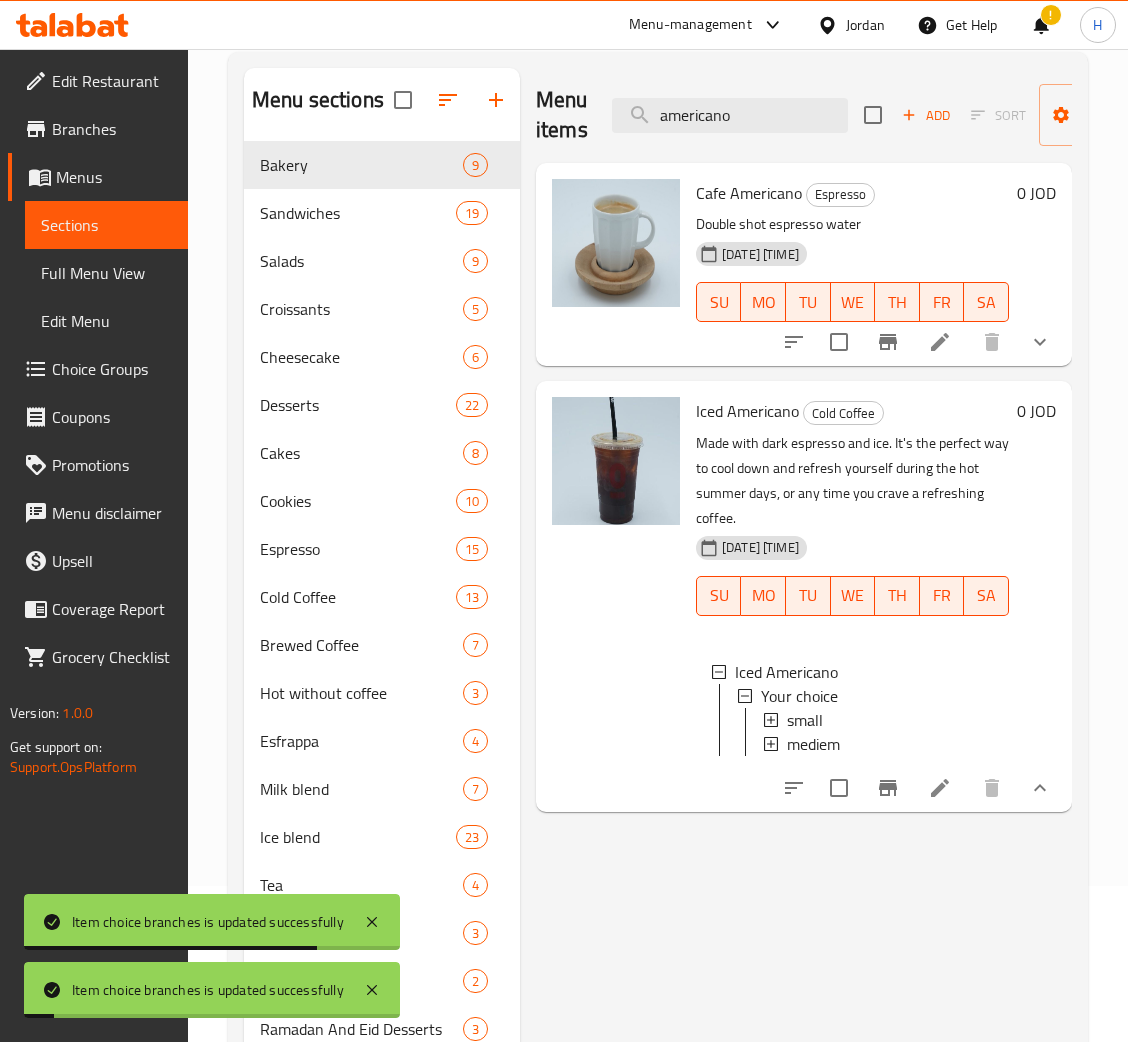 click 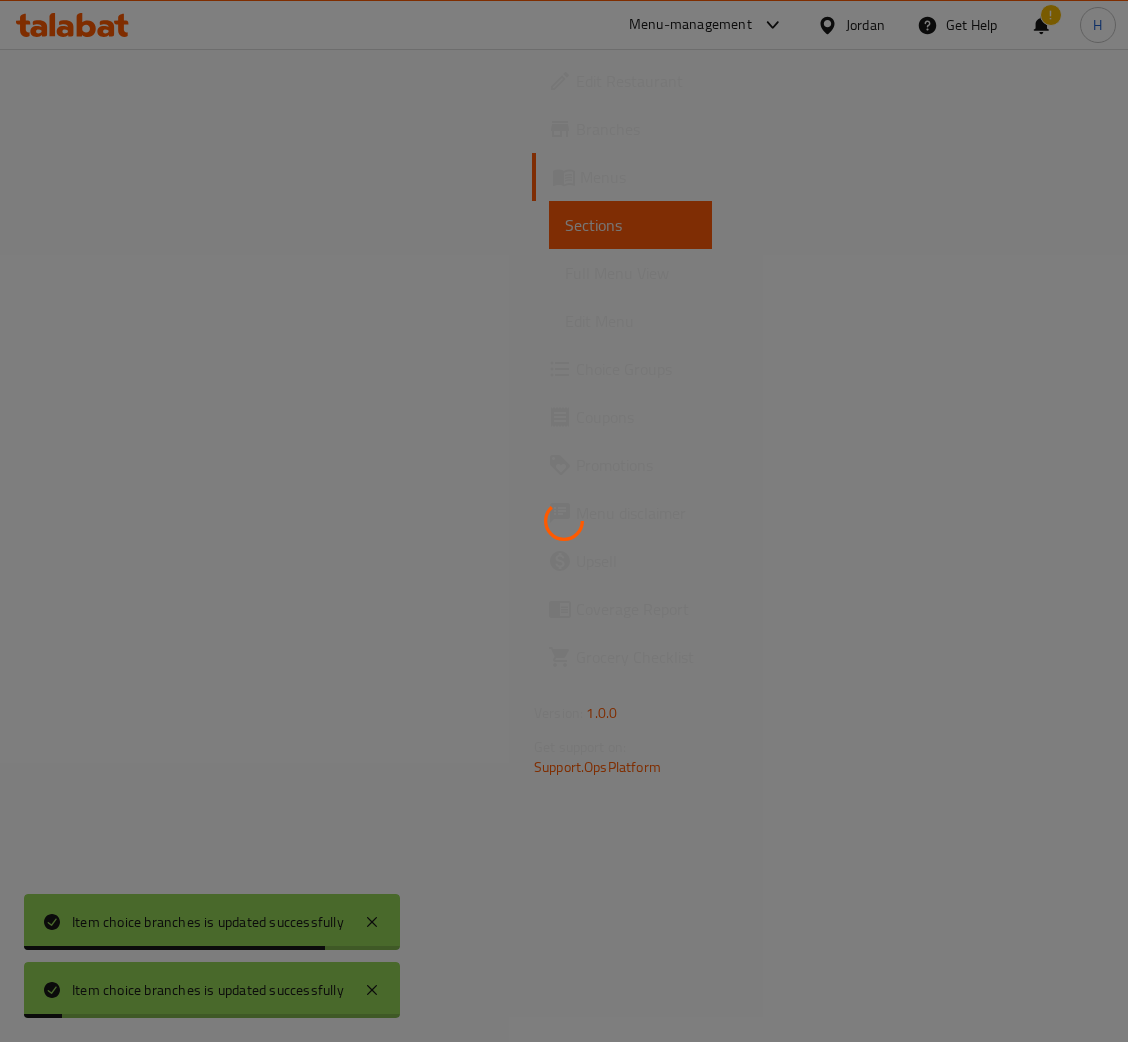 scroll, scrollTop: 0, scrollLeft: 0, axis: both 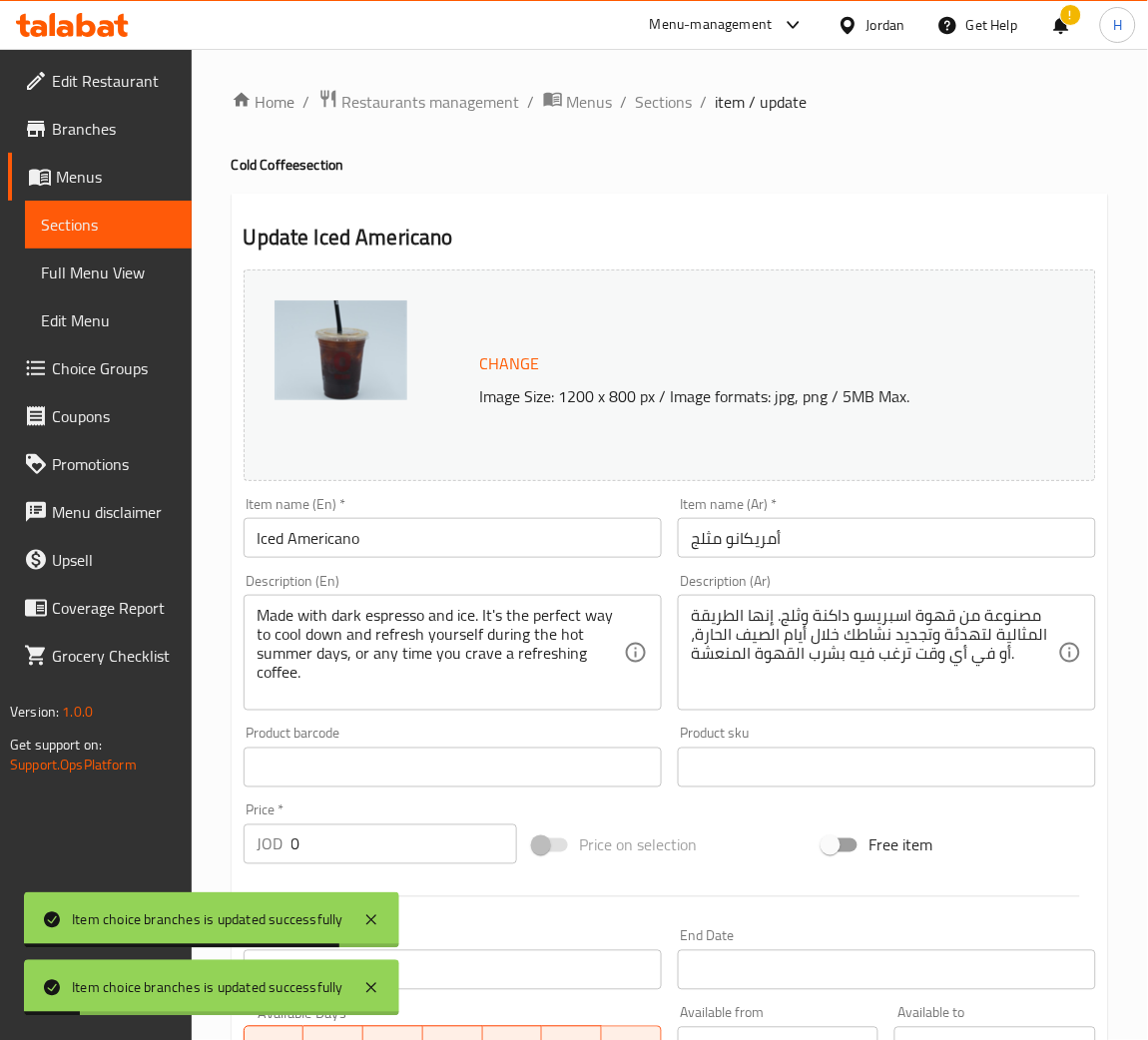 type on "إضافة نكهة:" 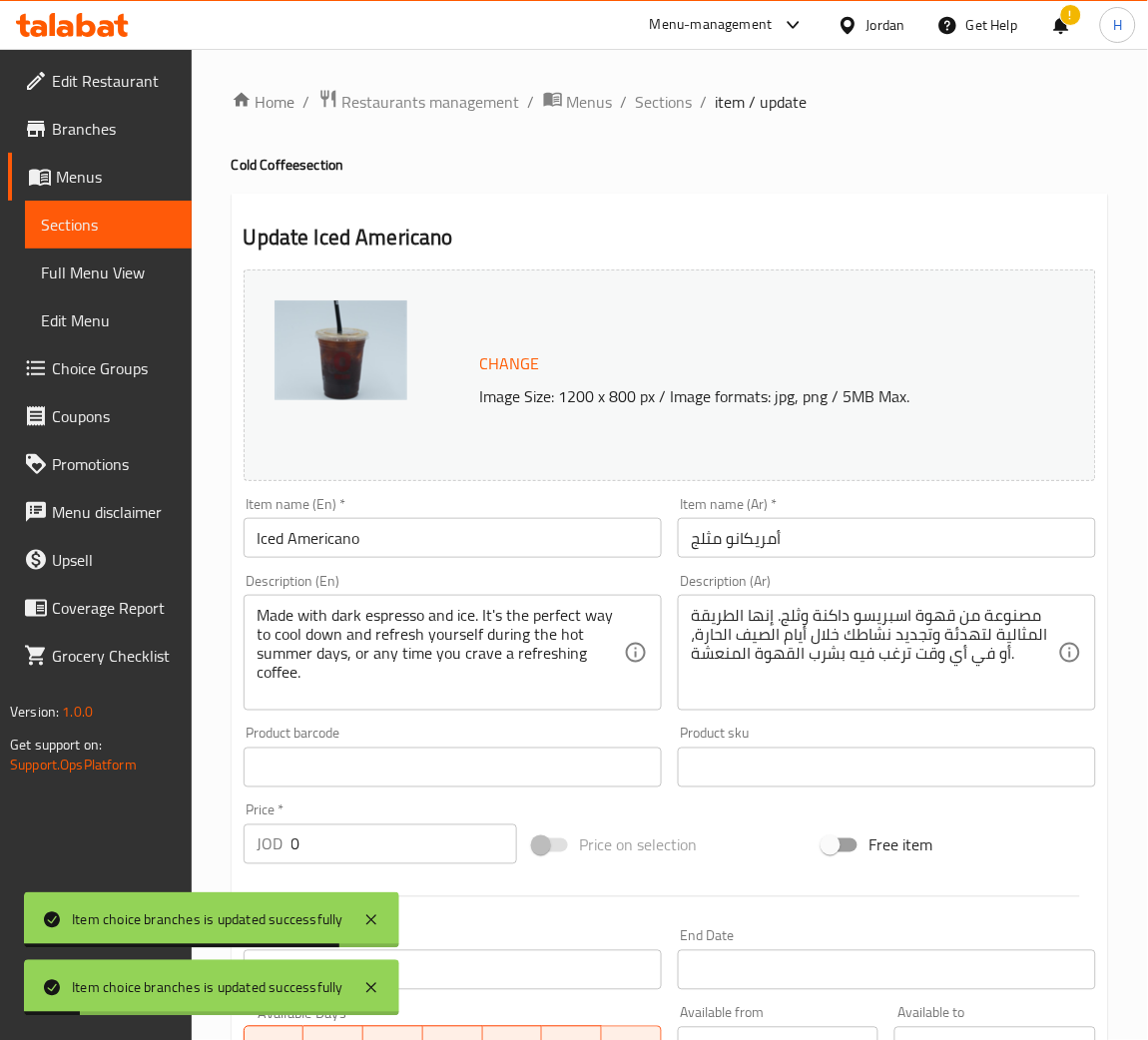 type on "0" 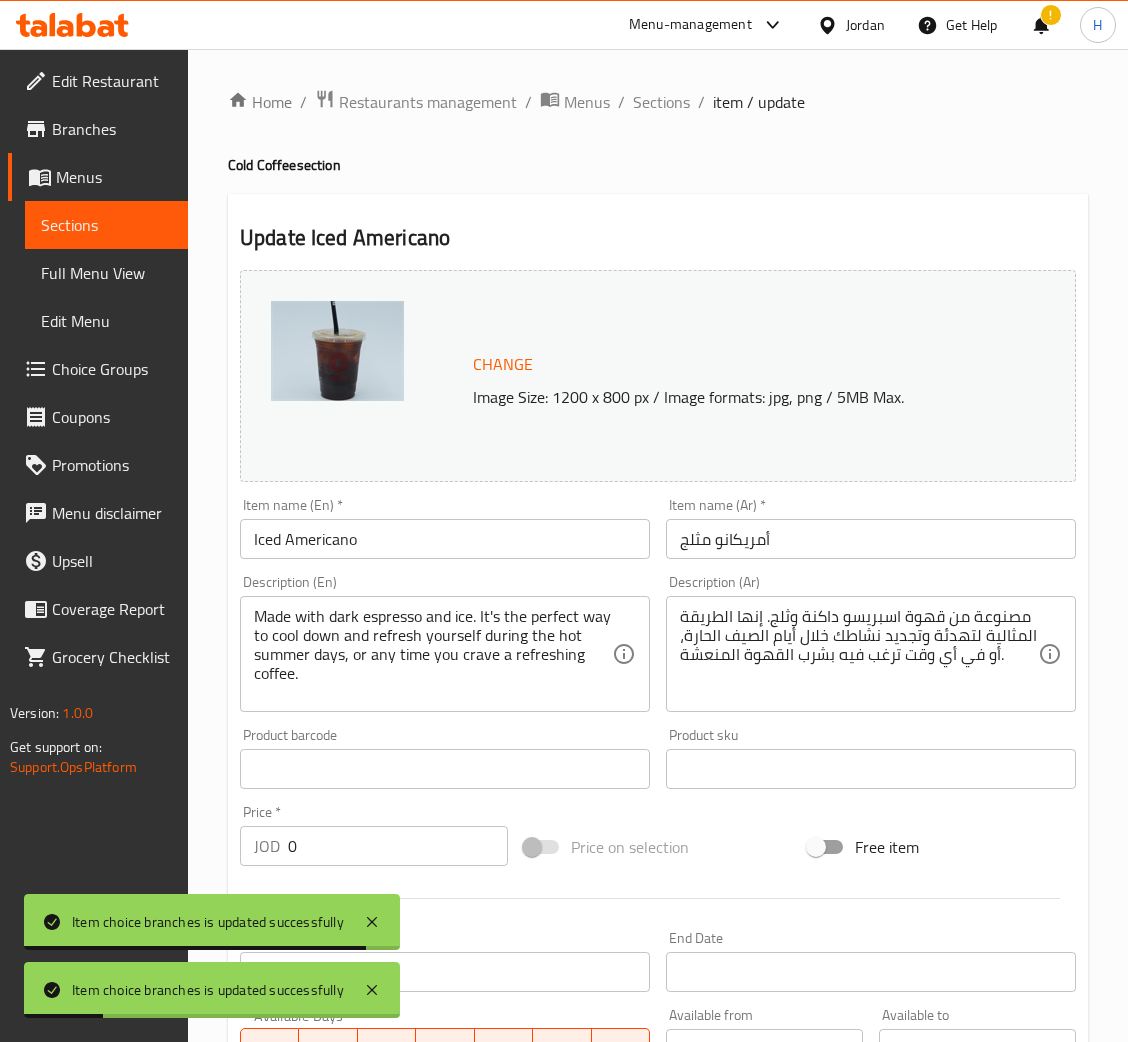 scroll, scrollTop: 940, scrollLeft: 0, axis: vertical 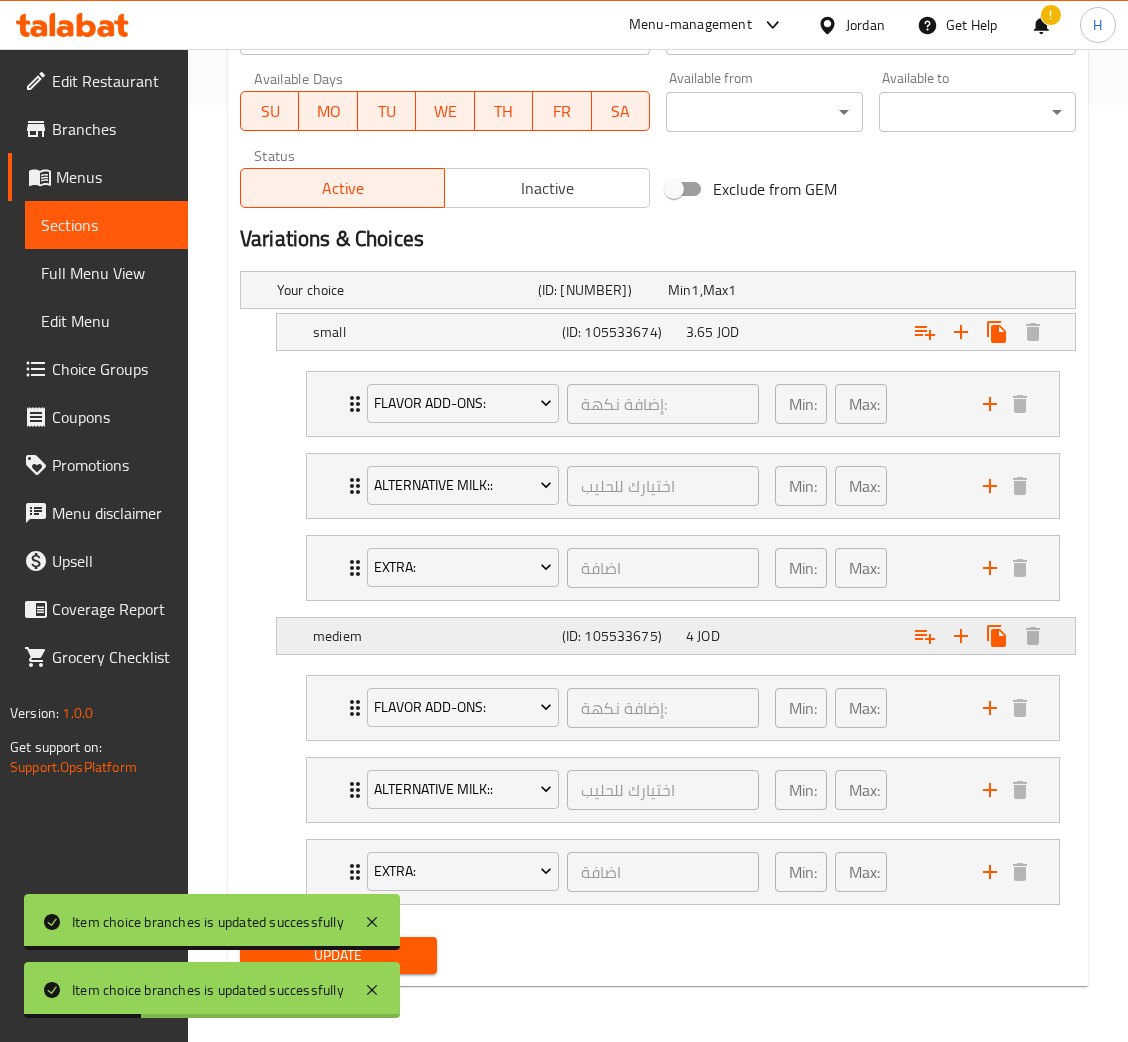 click on "mediem" at bounding box center (403, 290) 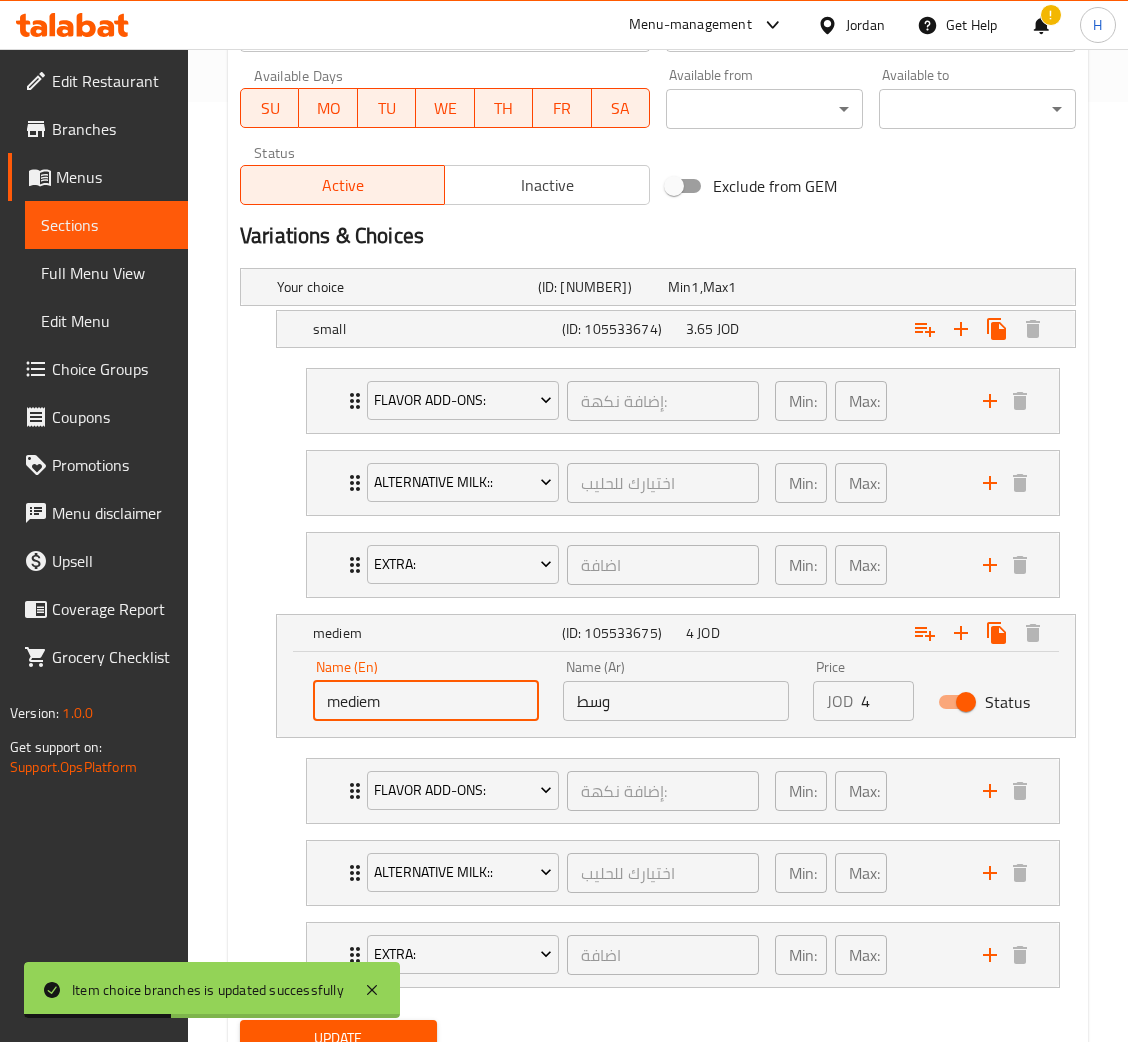 click on "mediem" at bounding box center [426, 701] 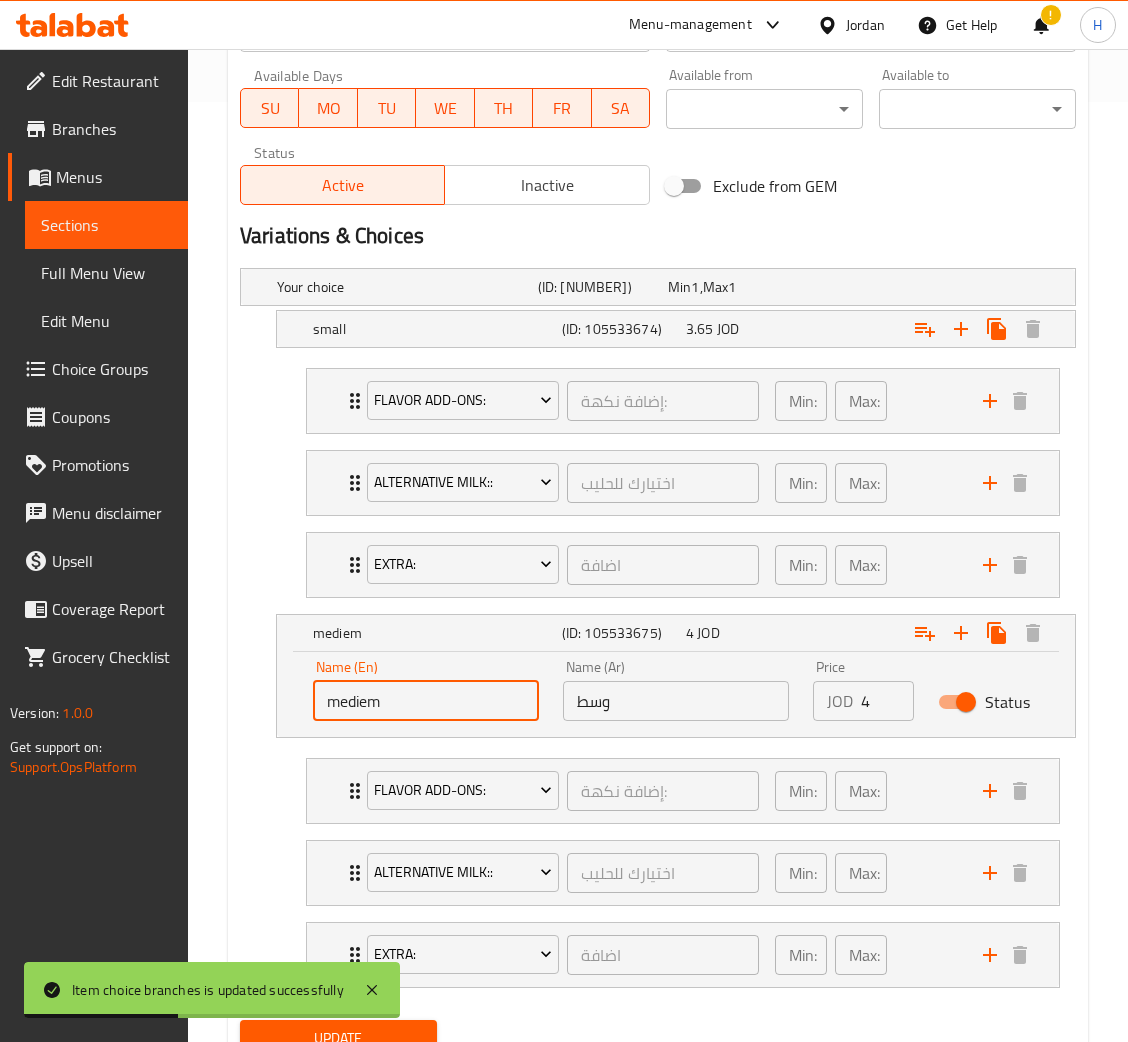 click on "mediem" at bounding box center (426, 701) 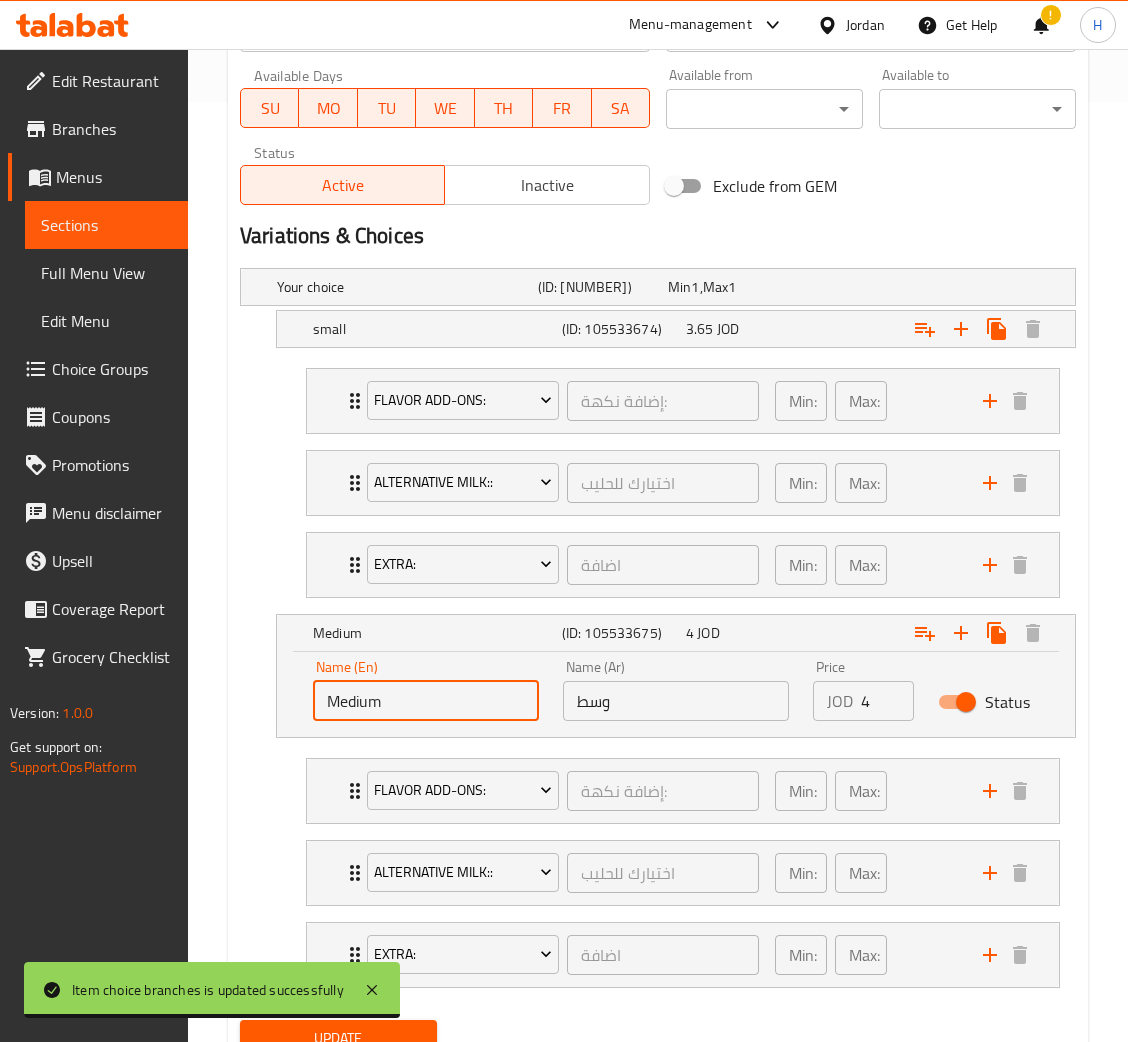 type on "Medium" 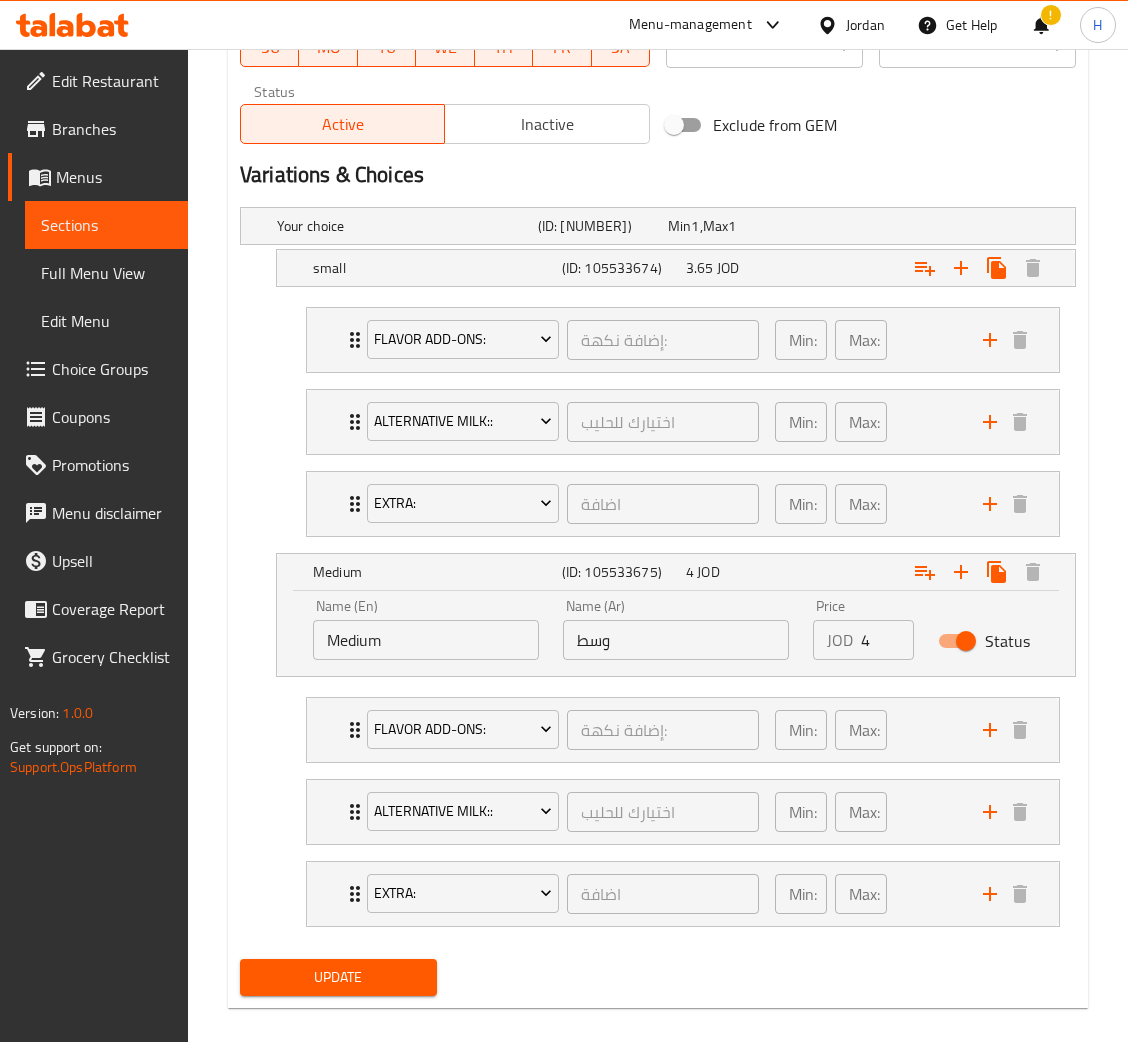 scroll, scrollTop: 1027, scrollLeft: 0, axis: vertical 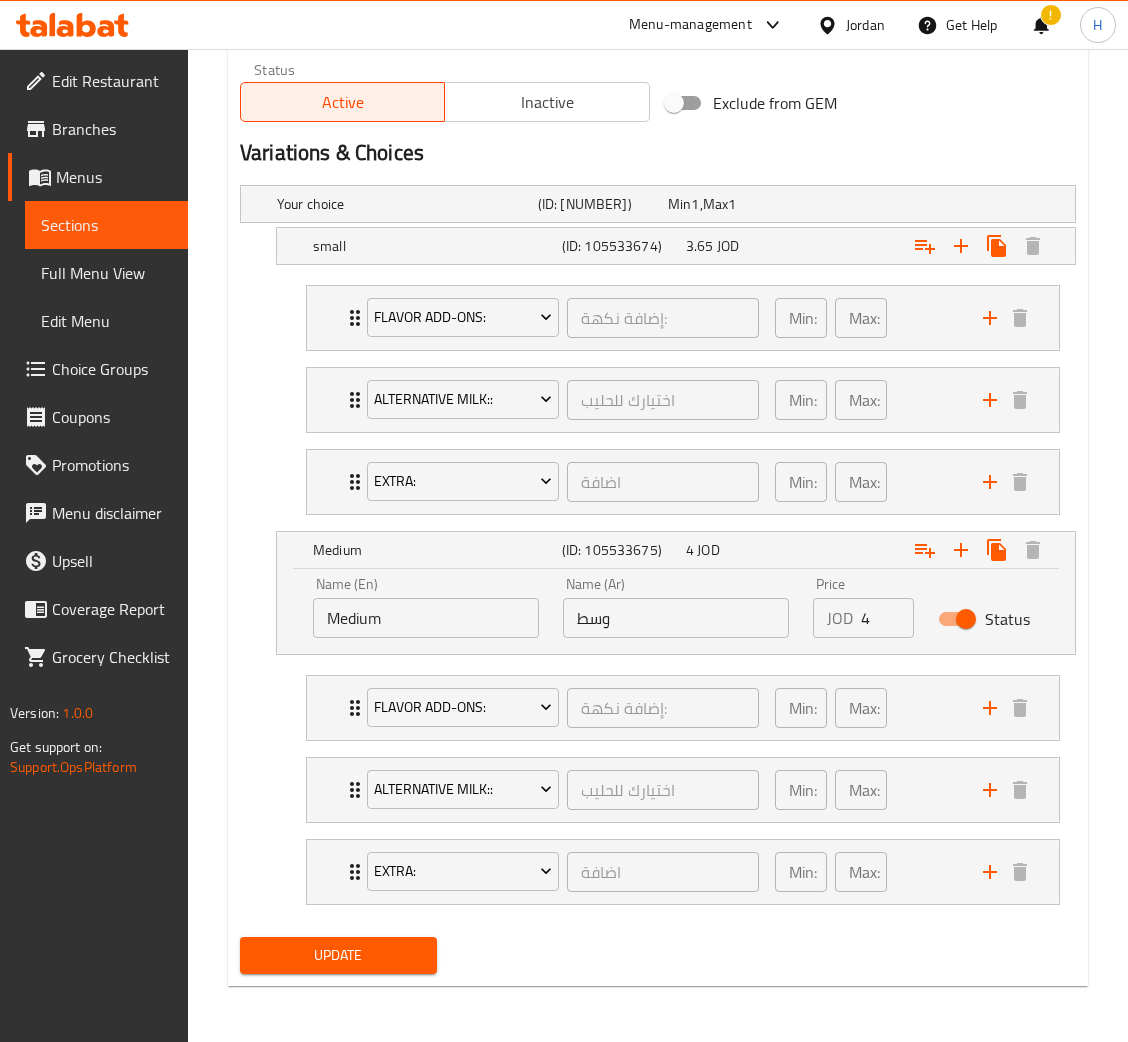 click on "Update" at bounding box center [338, 955] 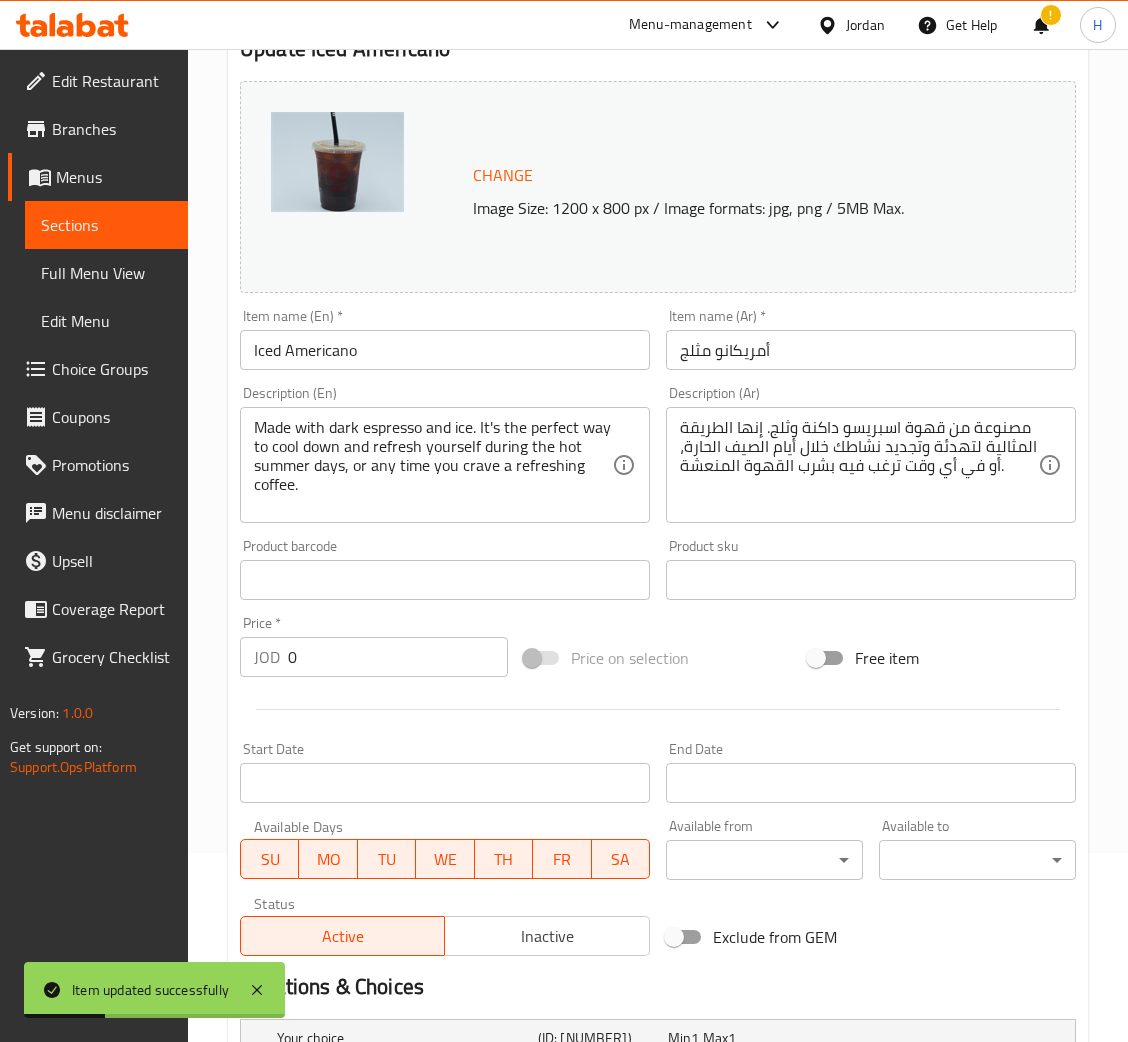 scroll, scrollTop: 0, scrollLeft: 0, axis: both 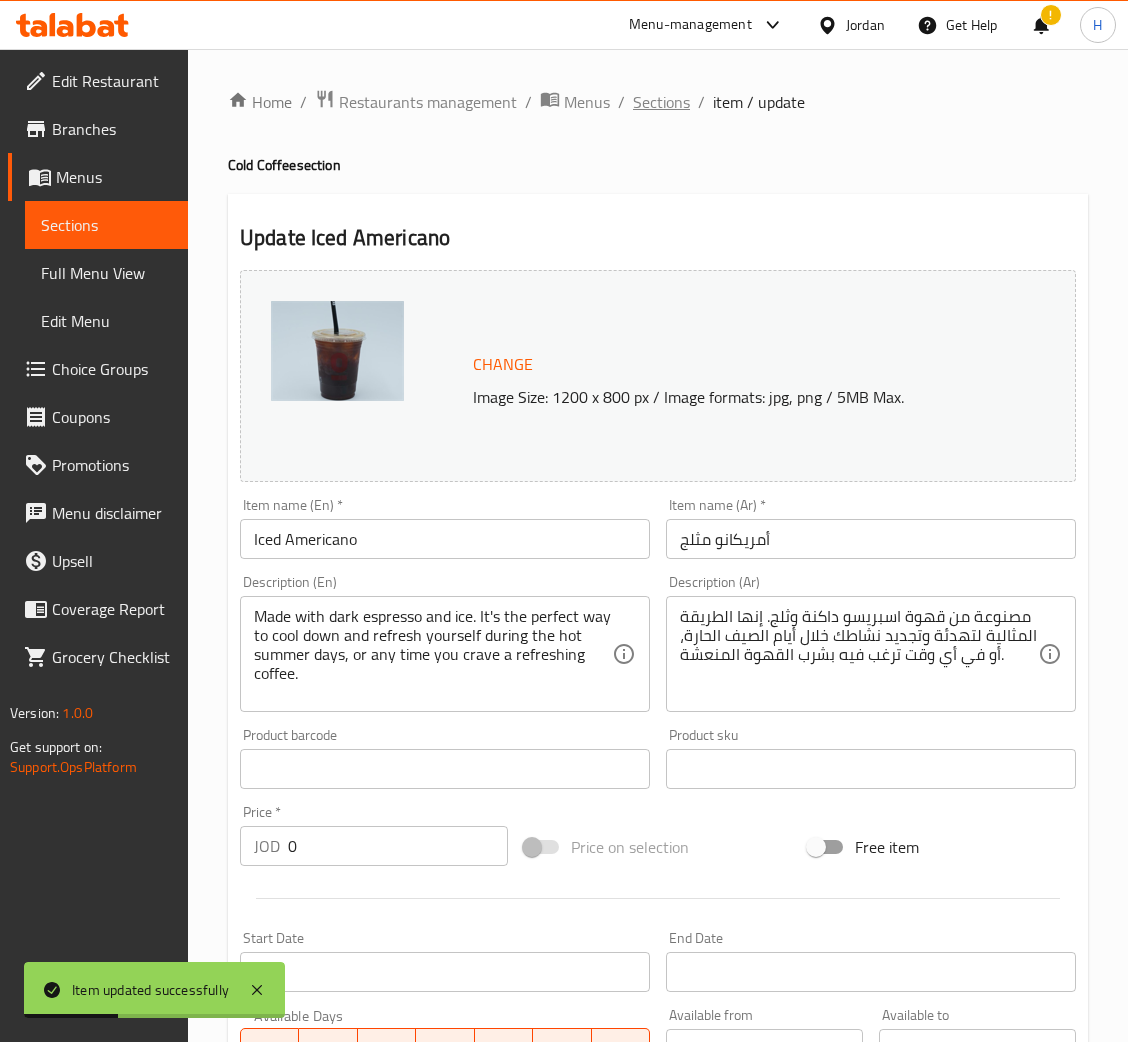 click on "Sections" at bounding box center (661, 102) 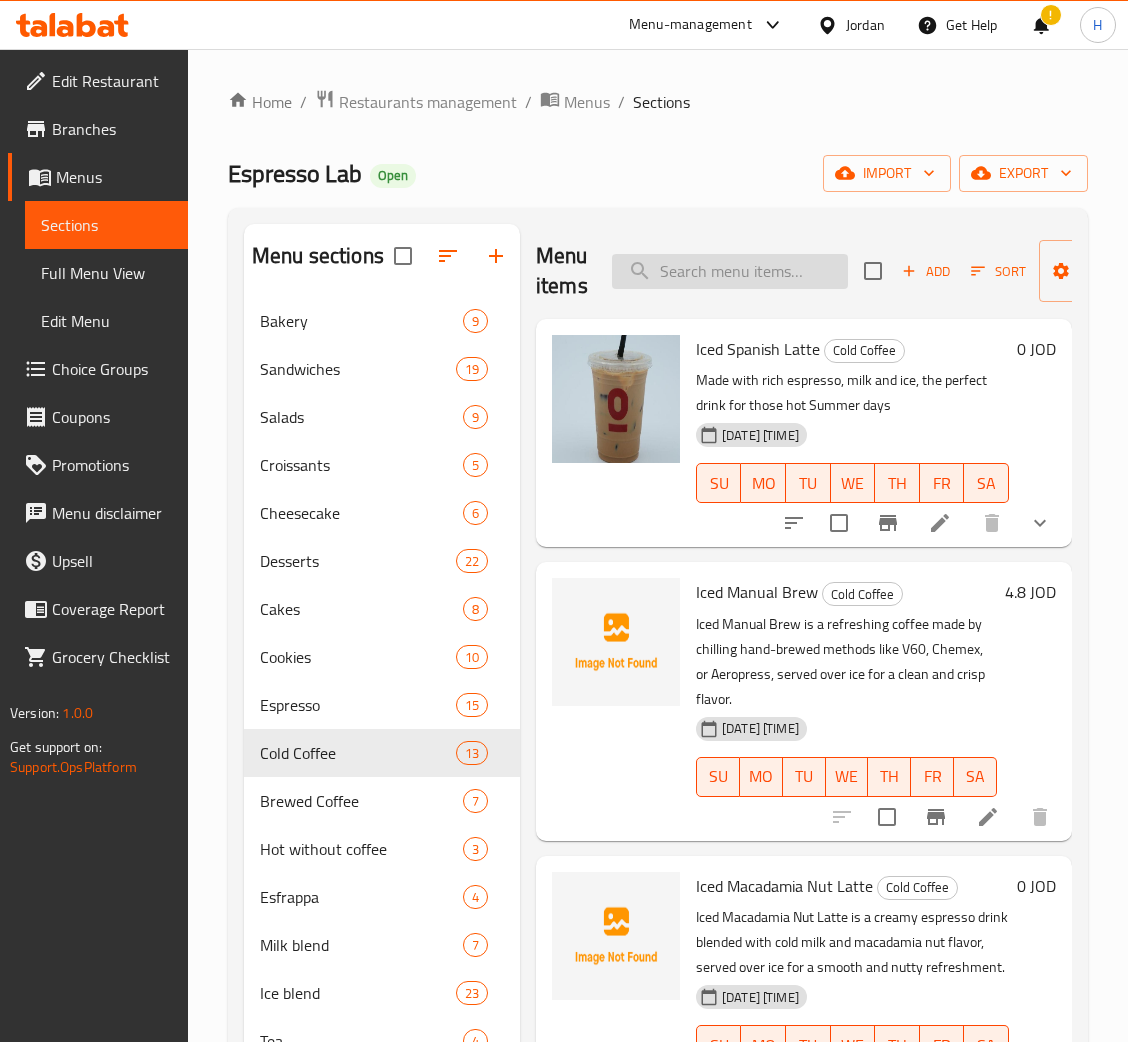 click at bounding box center [730, 271] 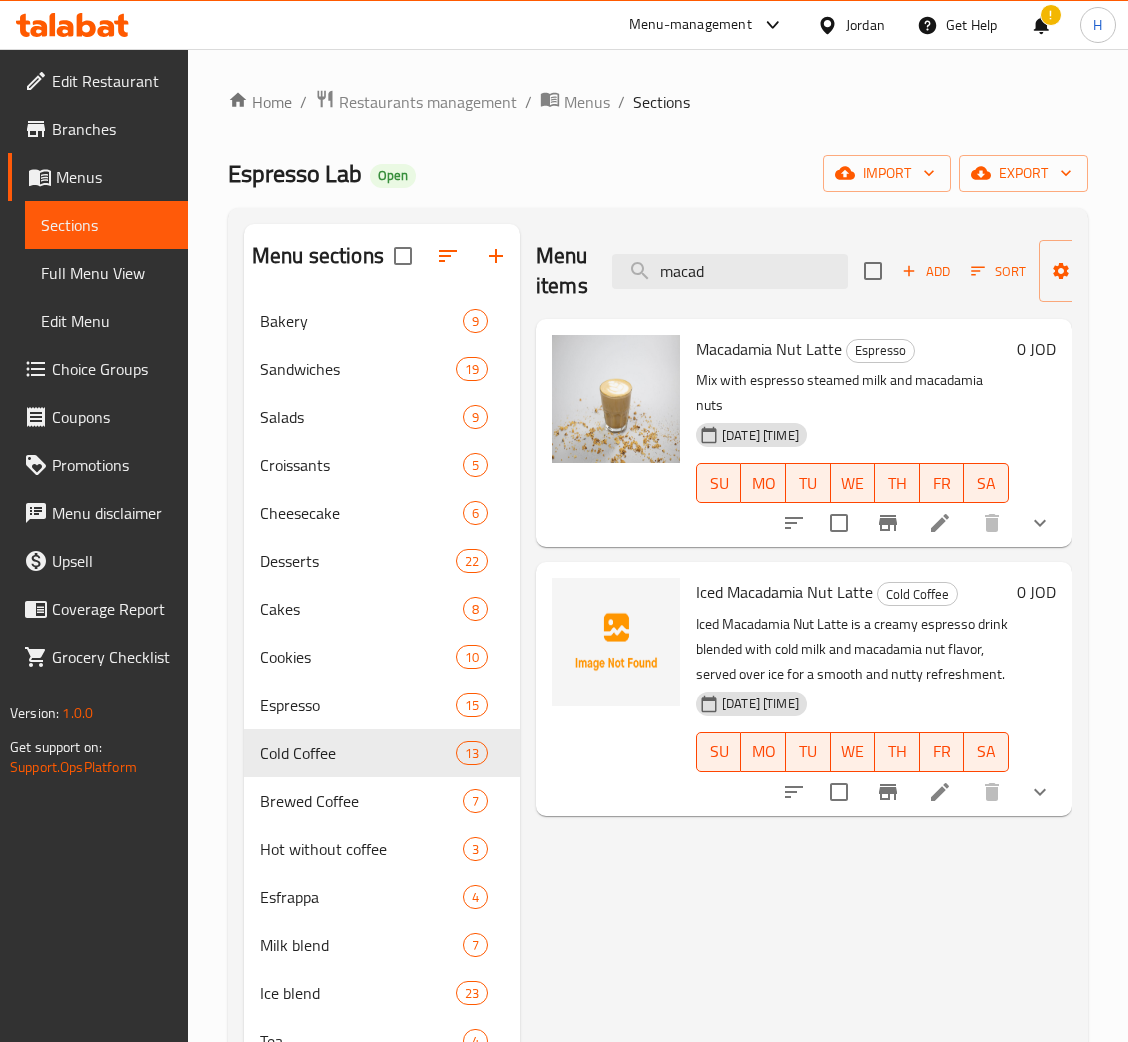 type on "macad" 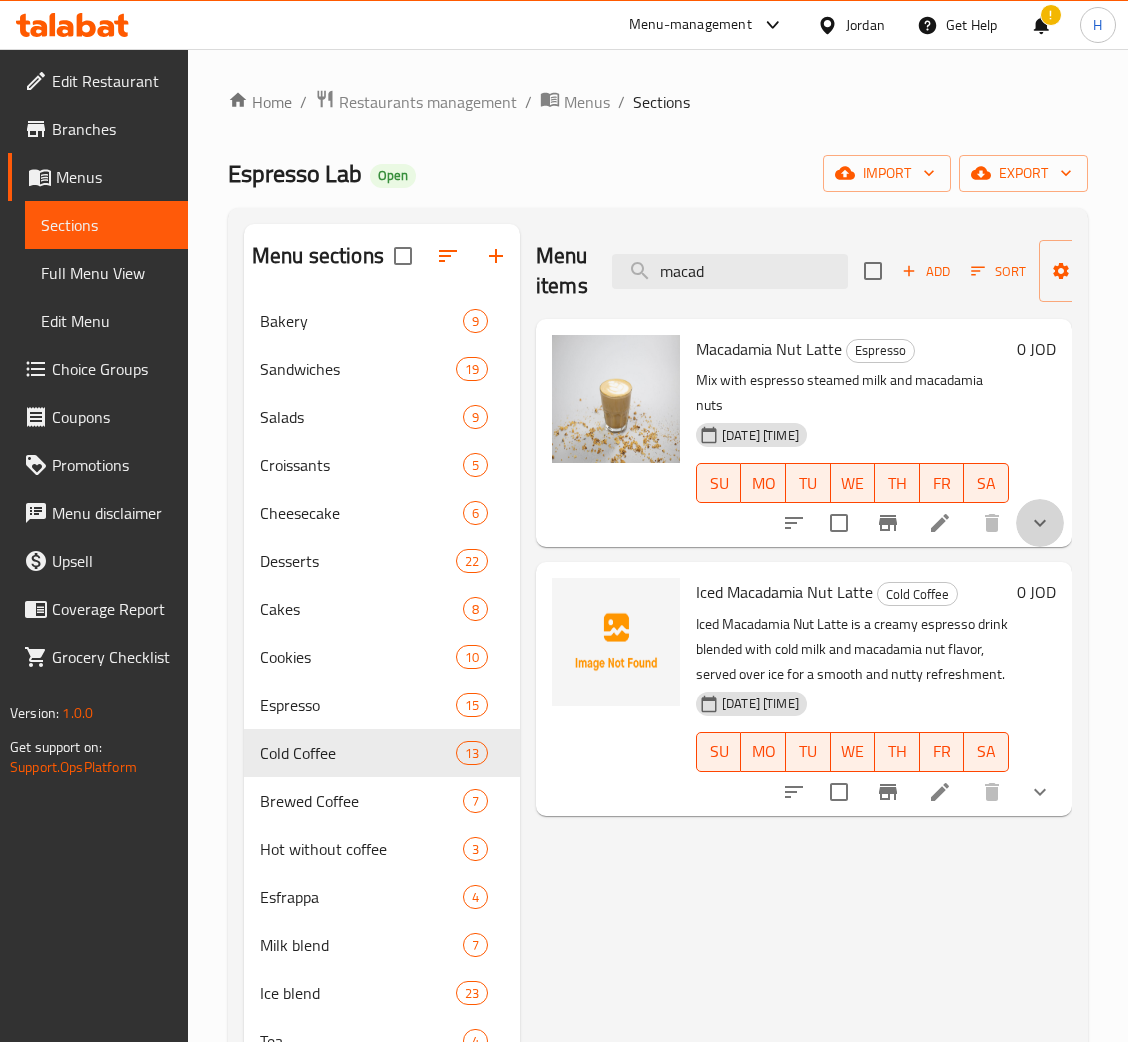 drag, startPoint x: 1042, startPoint y: 539, endPoint x: 957, endPoint y: 653, distance: 142.20056 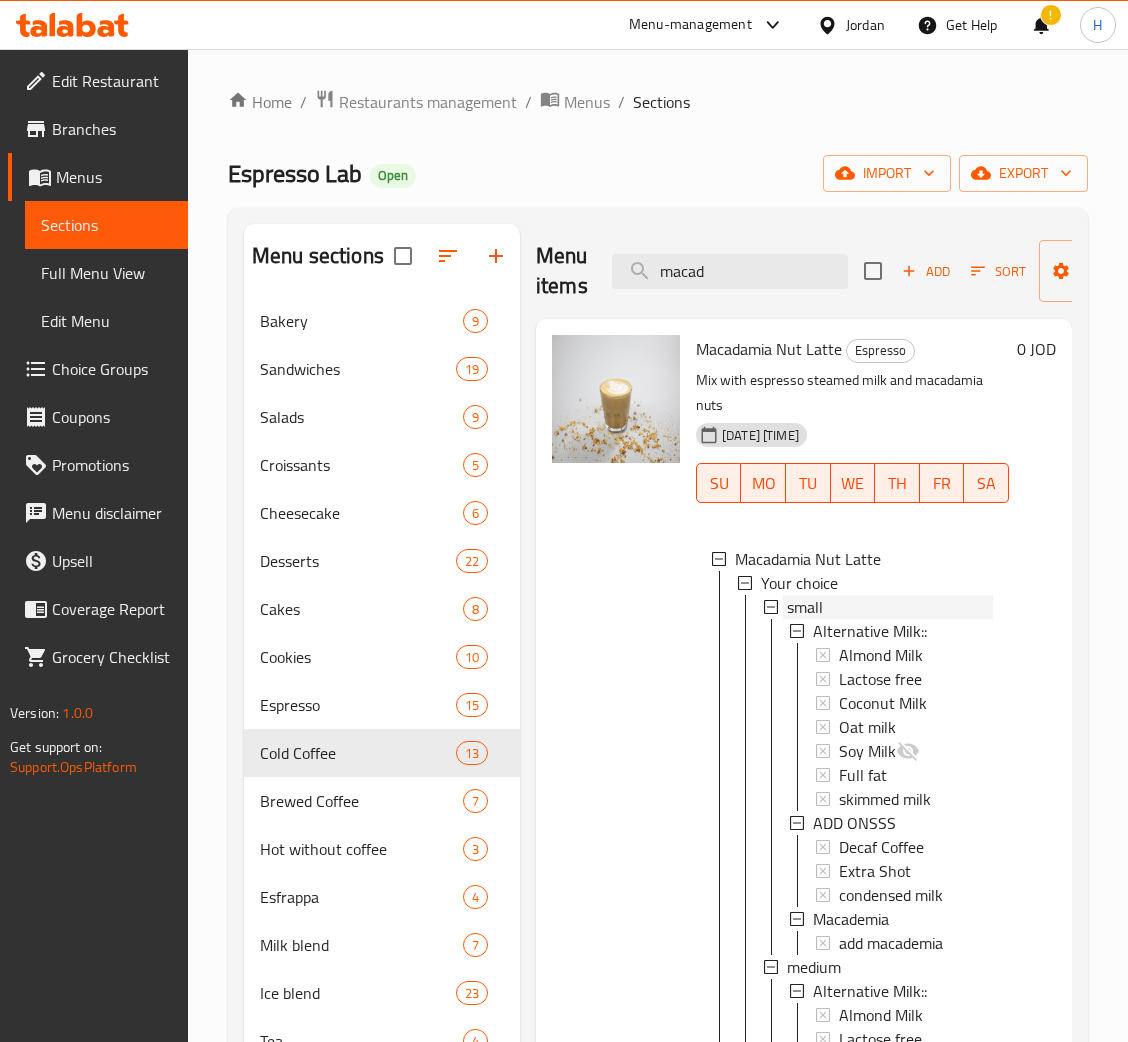 click on "small" at bounding box center [890, 607] 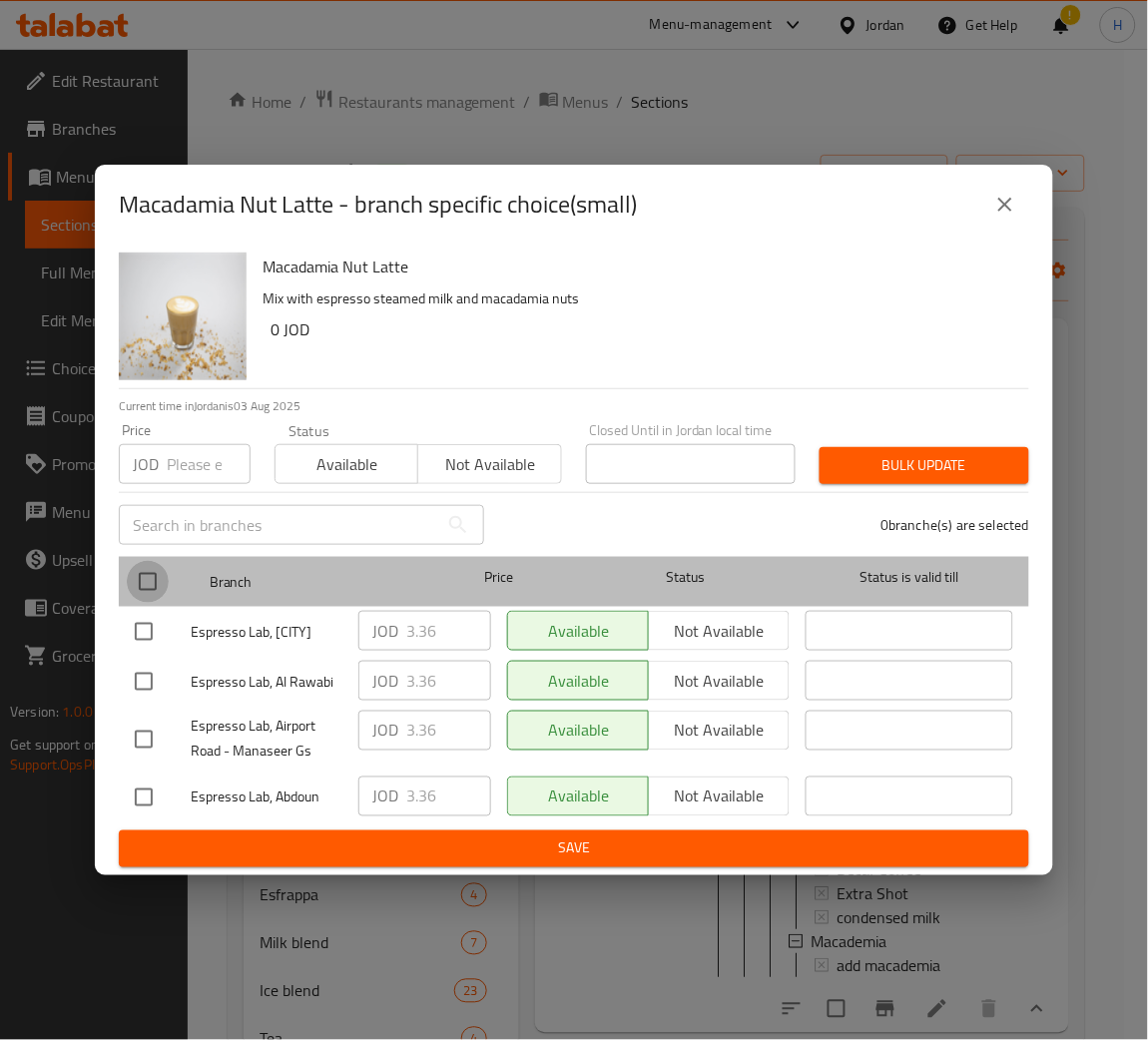 click at bounding box center [148, 582] 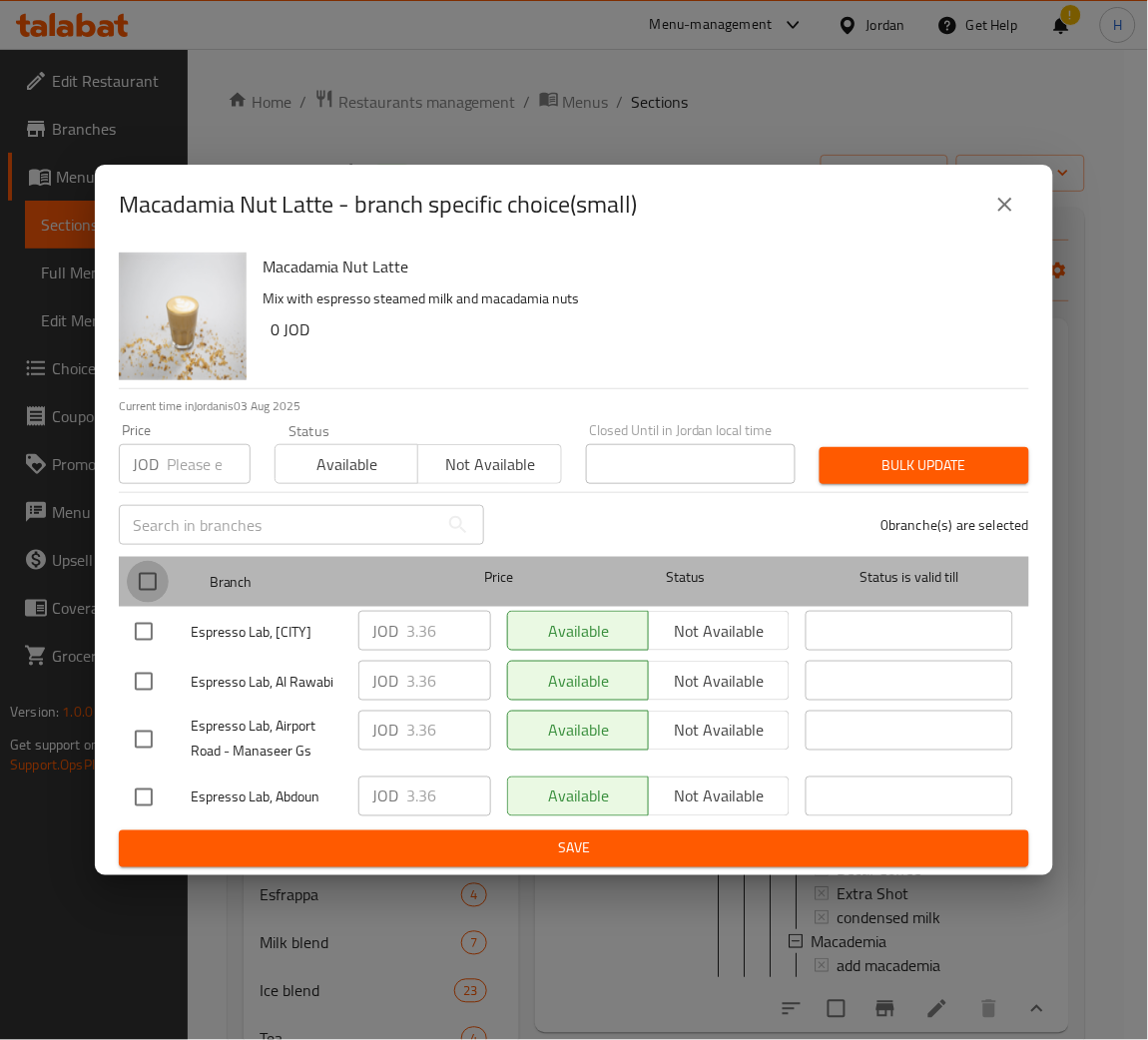 checkbox on "true" 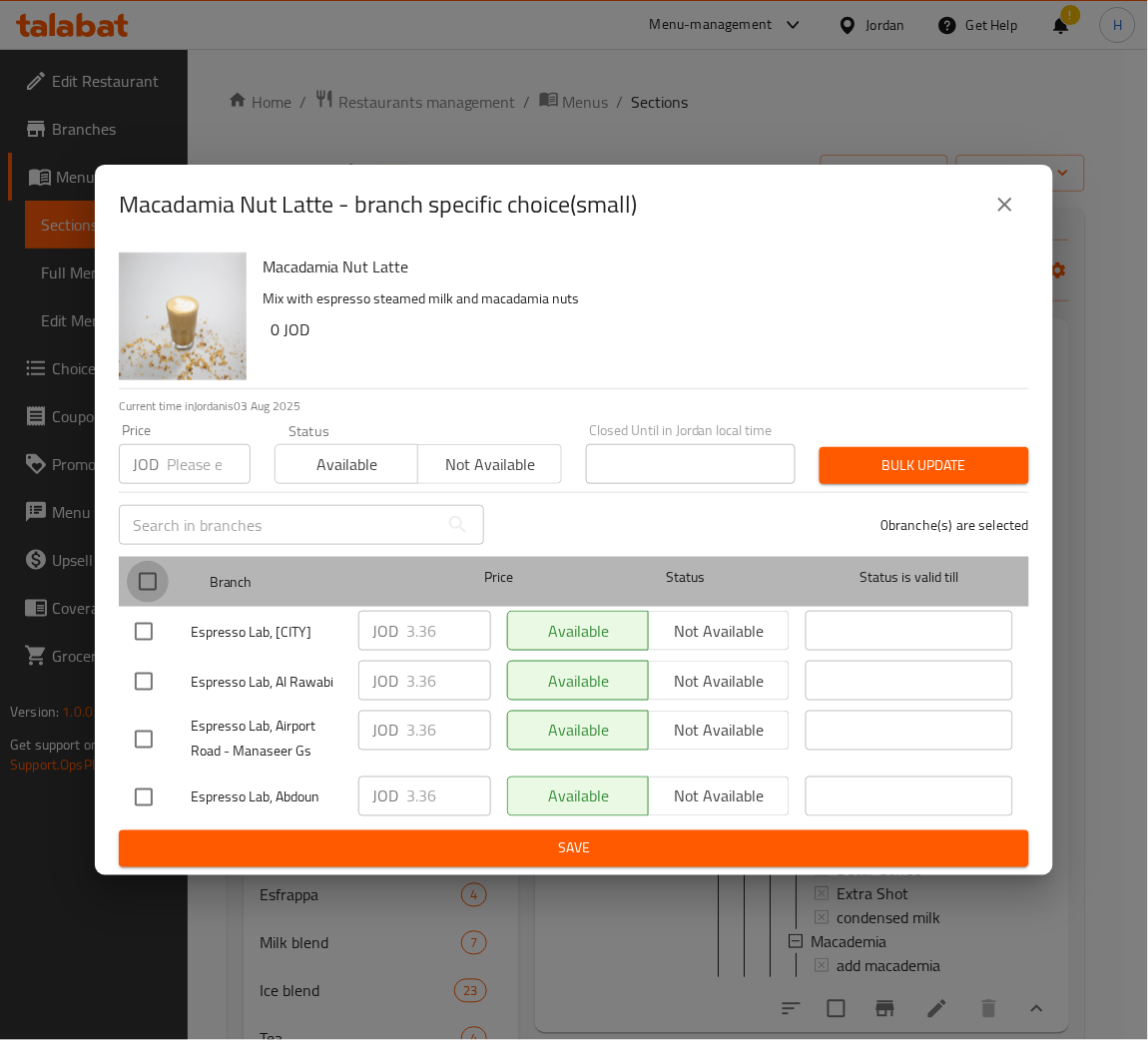 checkbox on "true" 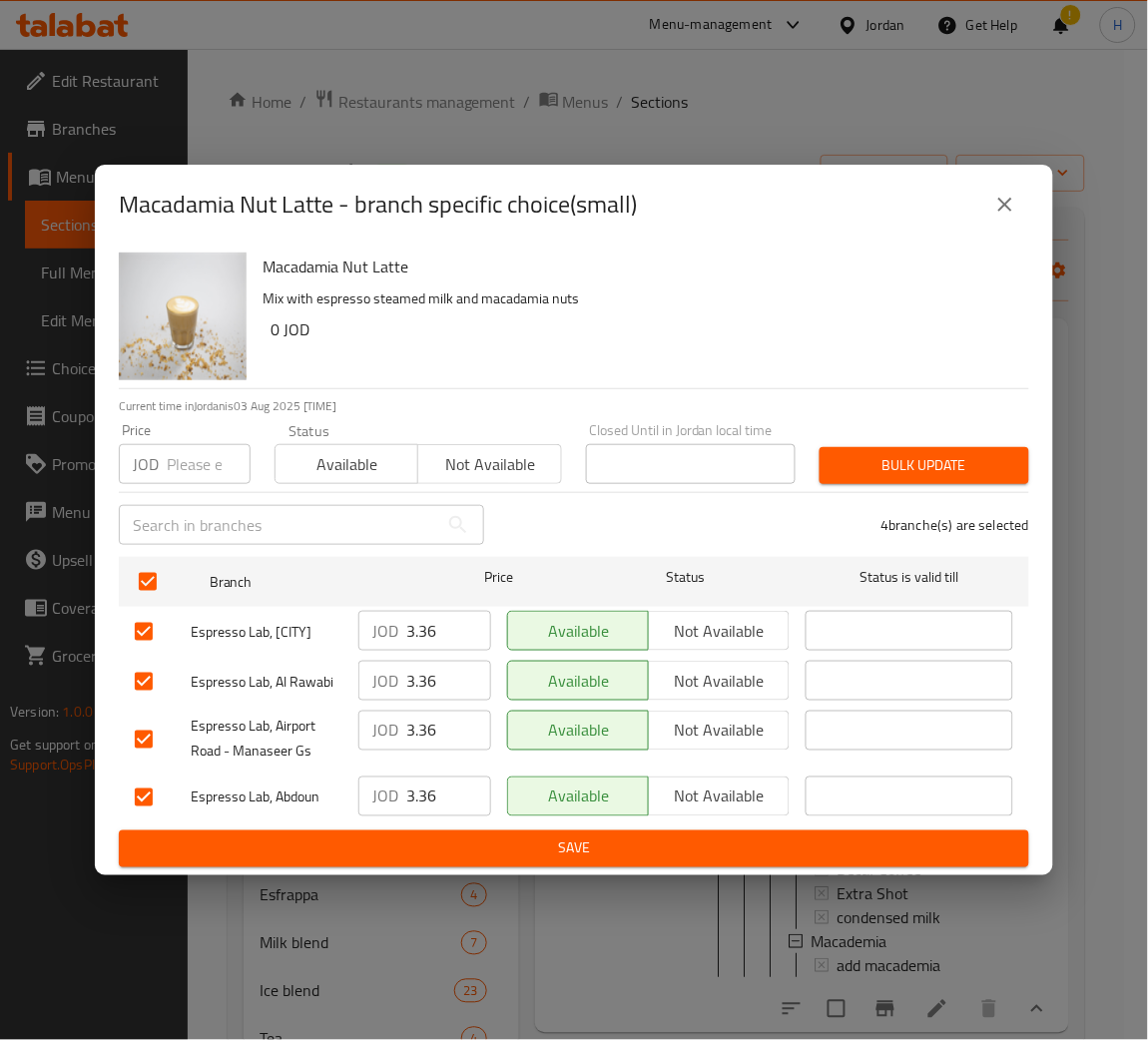 click at bounding box center [209, 464] 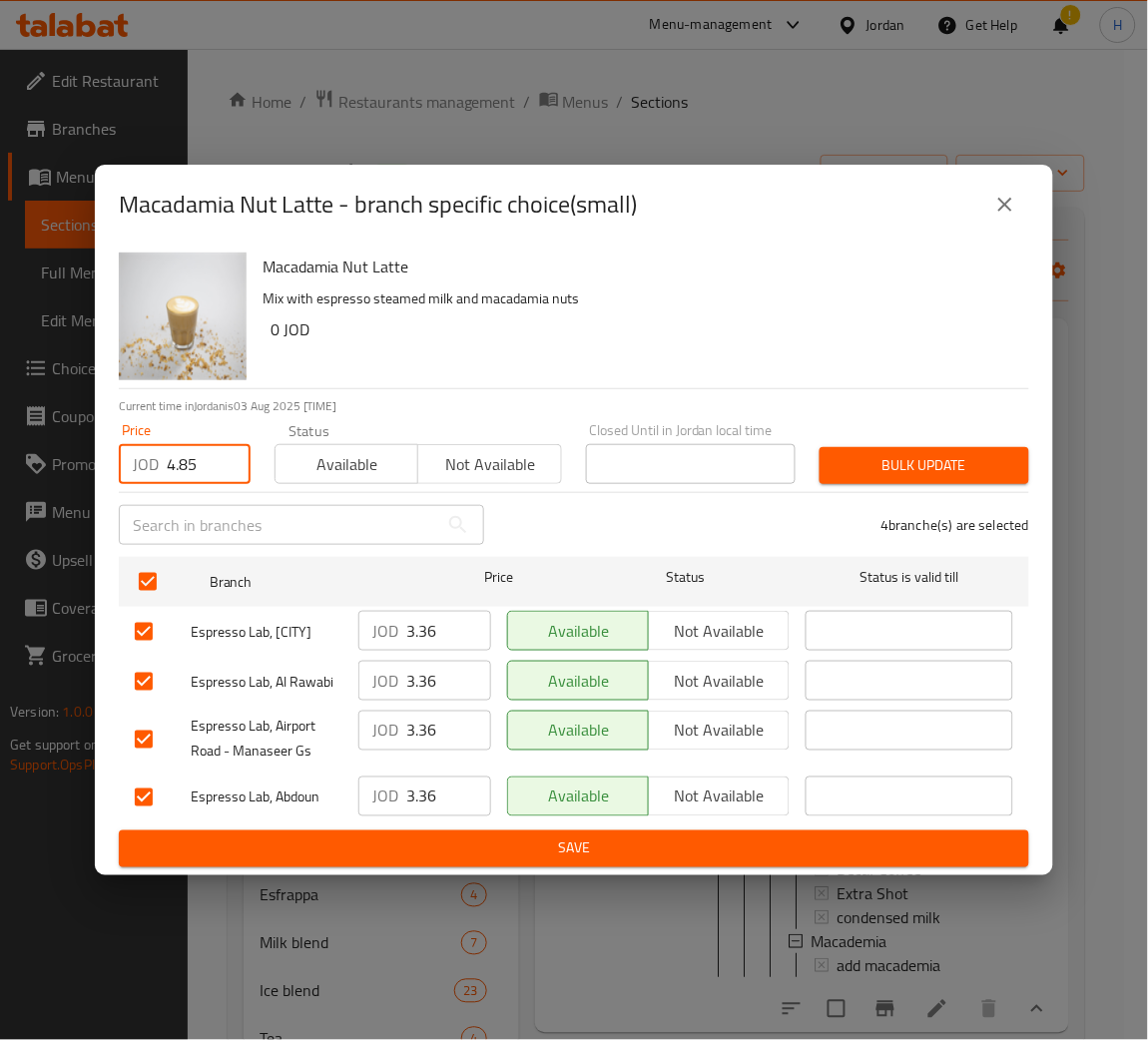 type on "4.85" 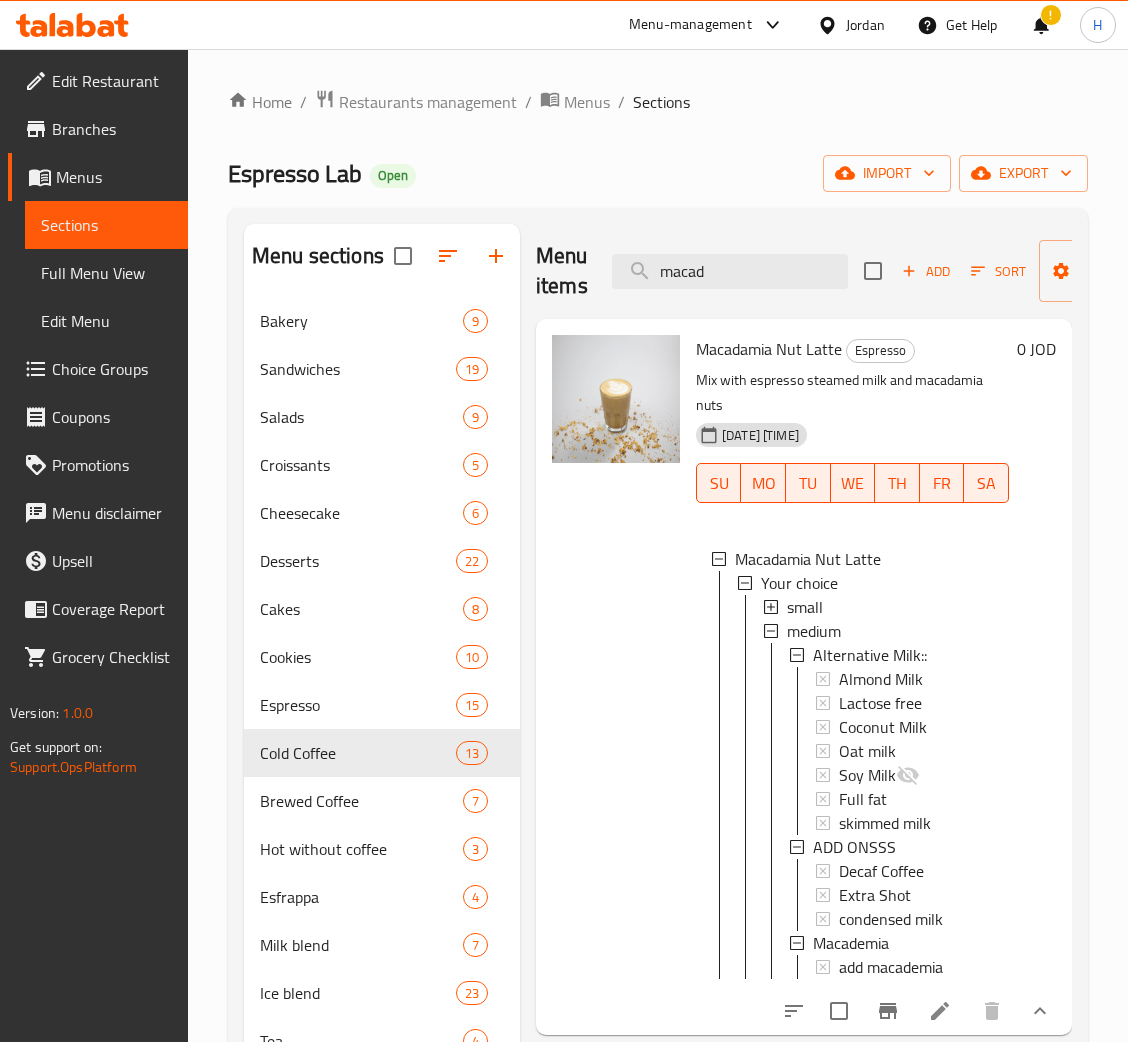 click on "small" at bounding box center [805, 607] 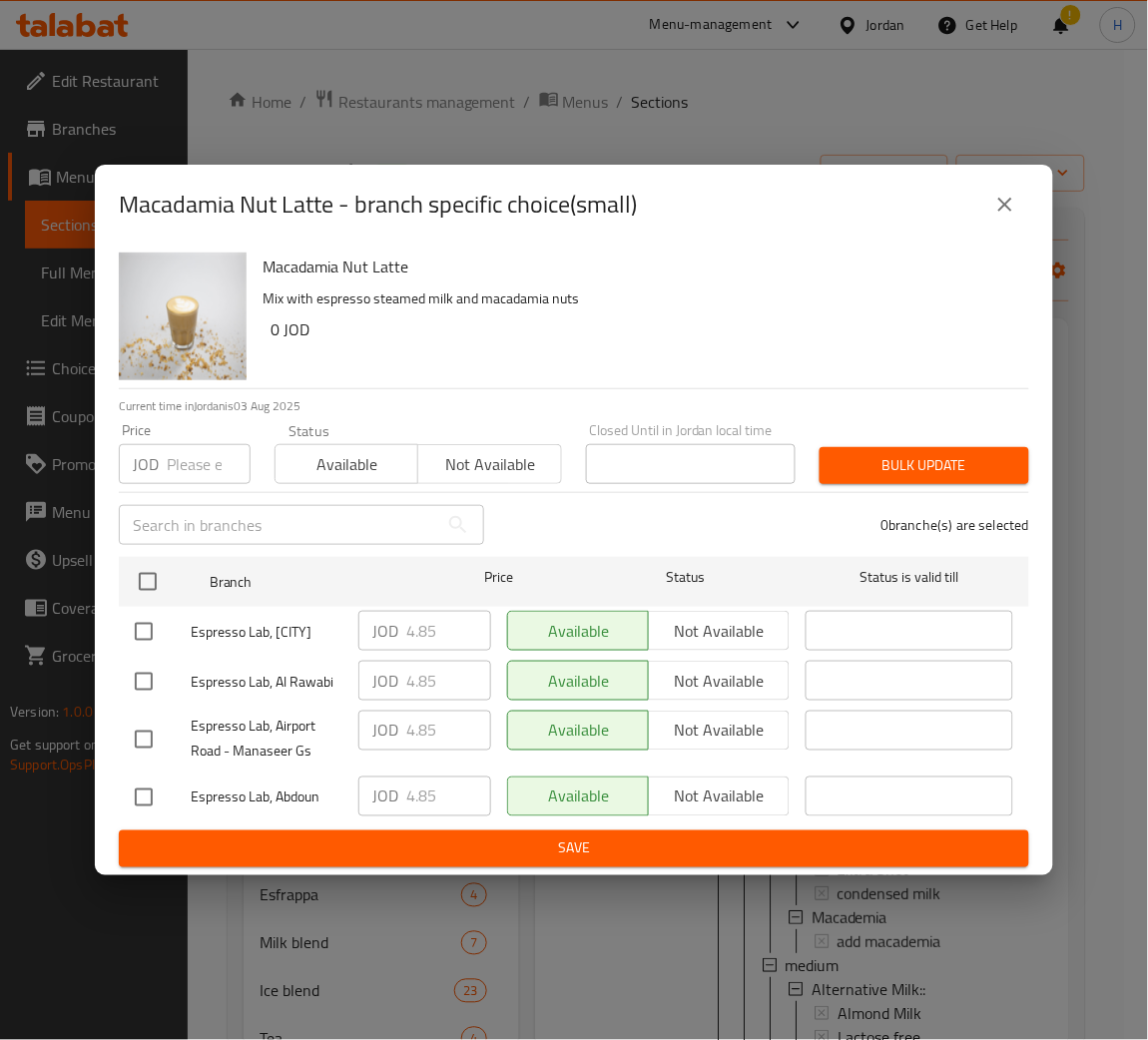 type 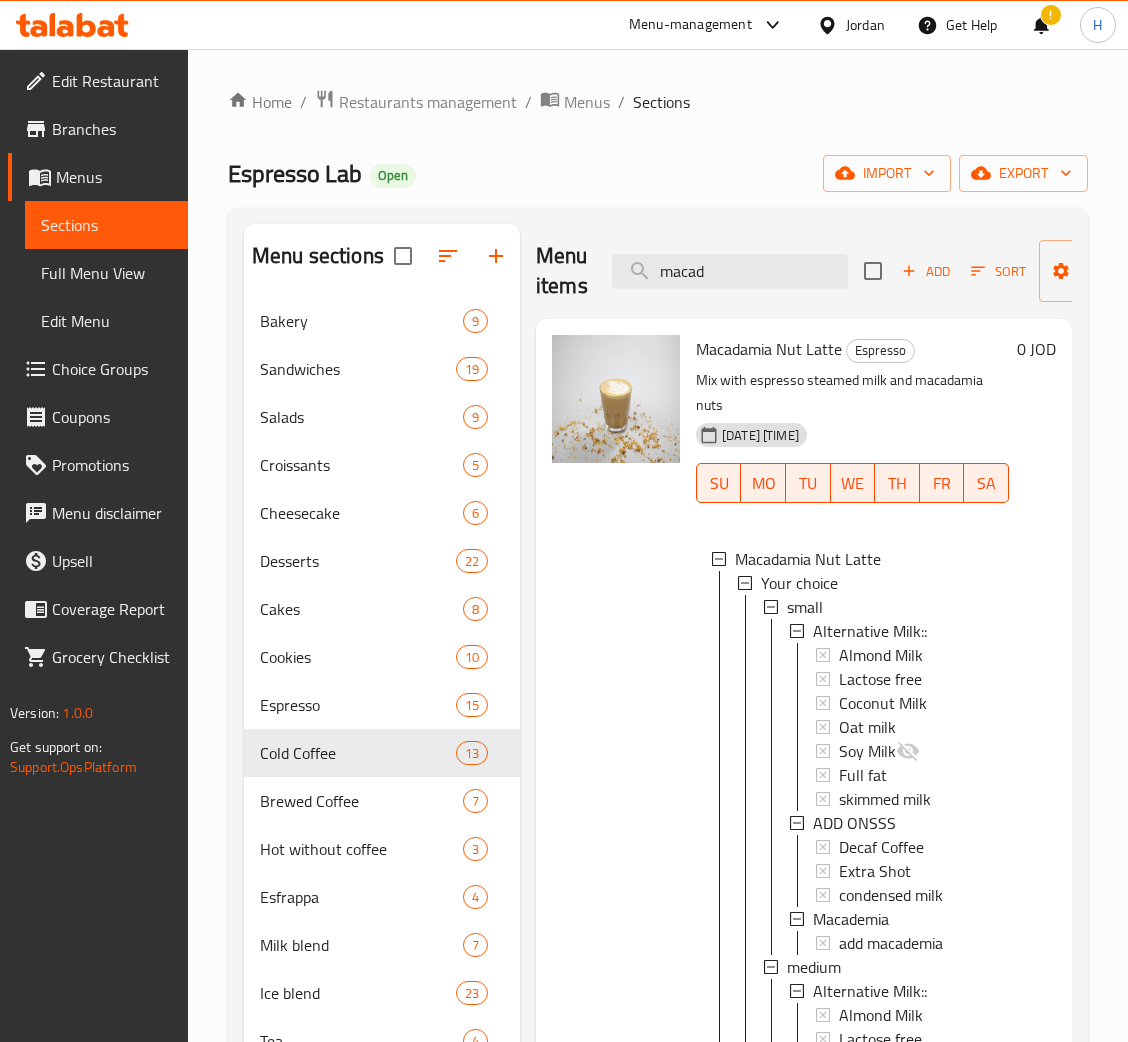 click on "small" at bounding box center [805, 607] 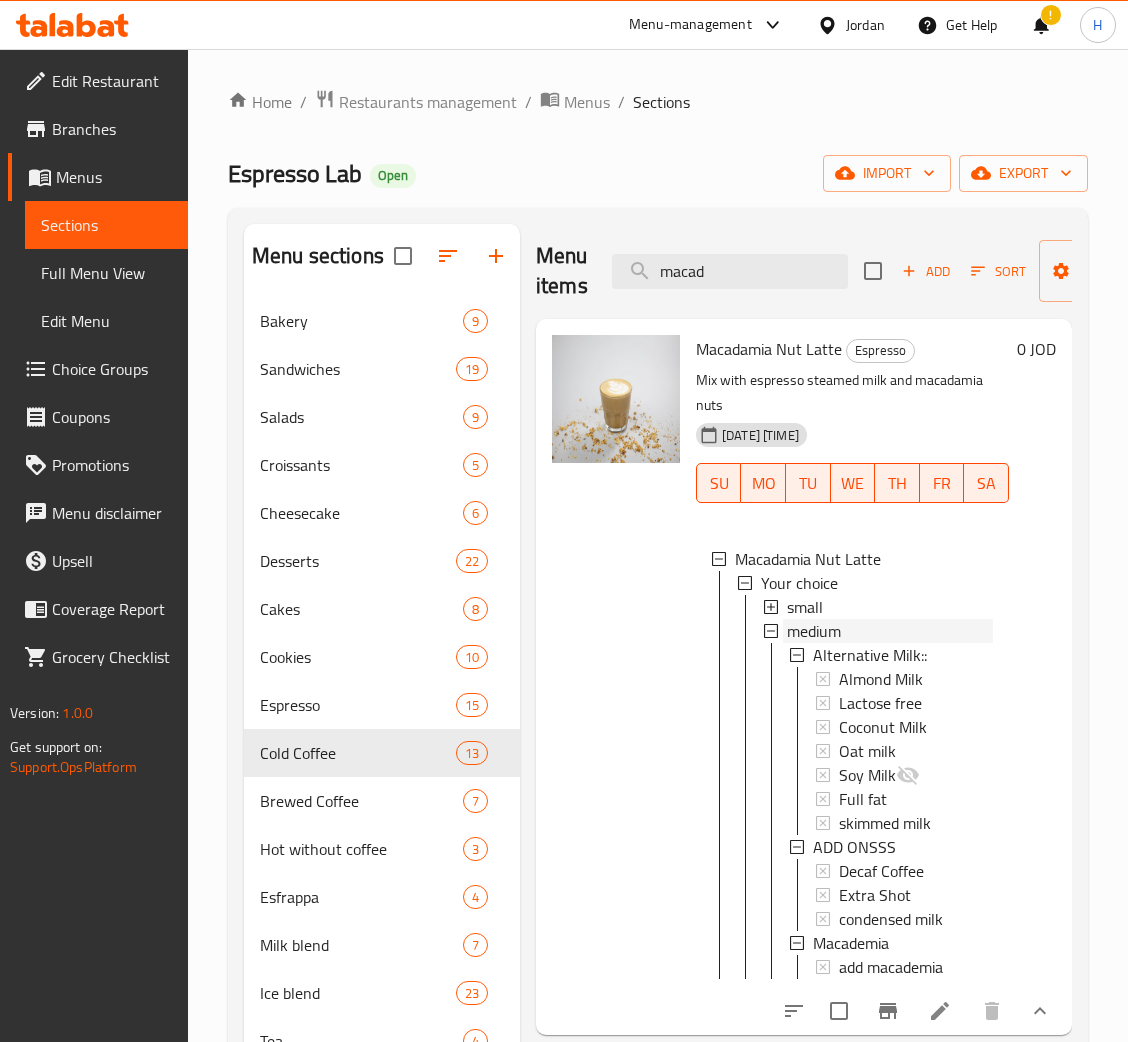 click on "medium" at bounding box center [814, 631] 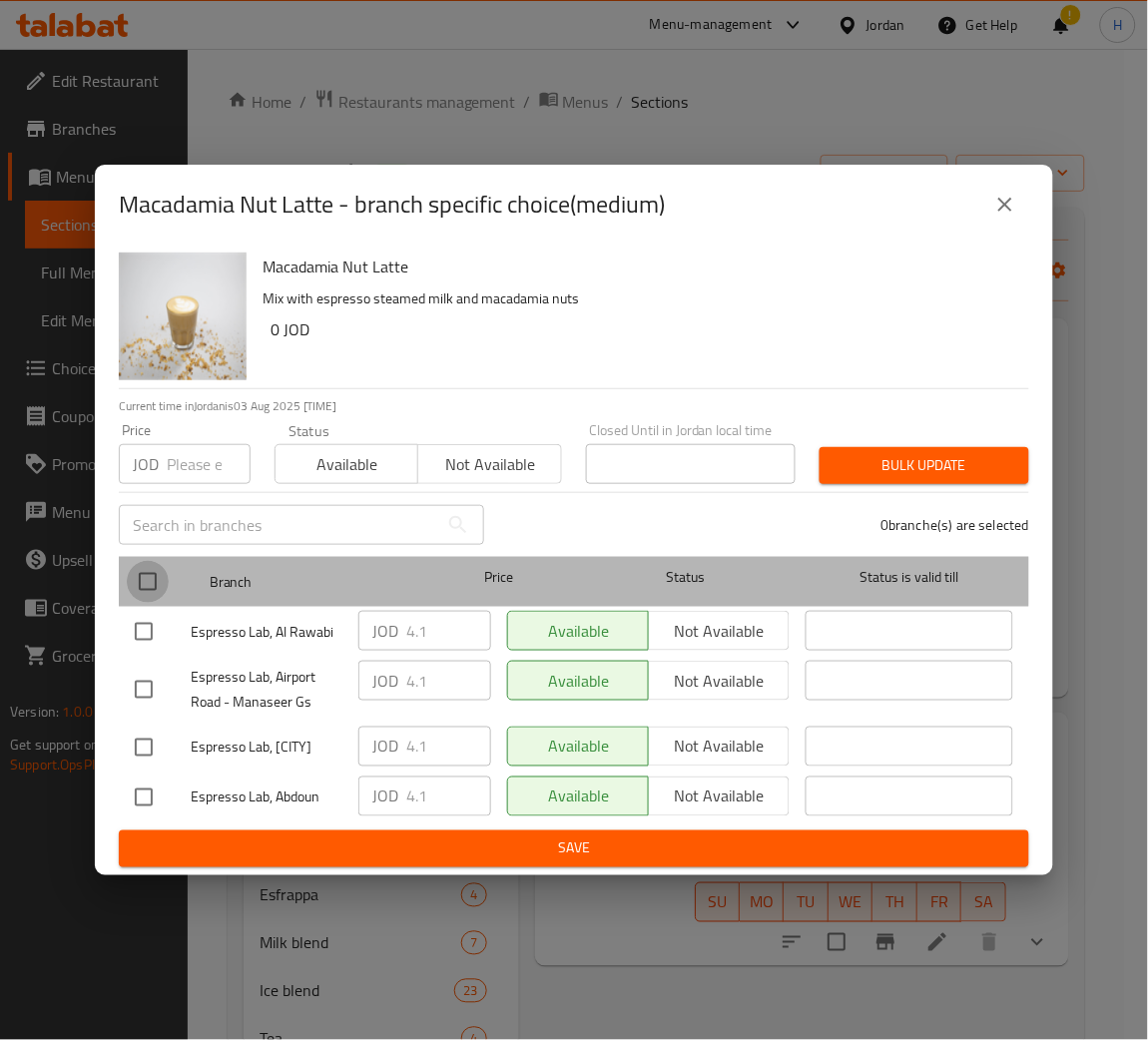 drag, startPoint x: 130, startPoint y: 581, endPoint x: 193, endPoint y: 484, distance: 115.6633 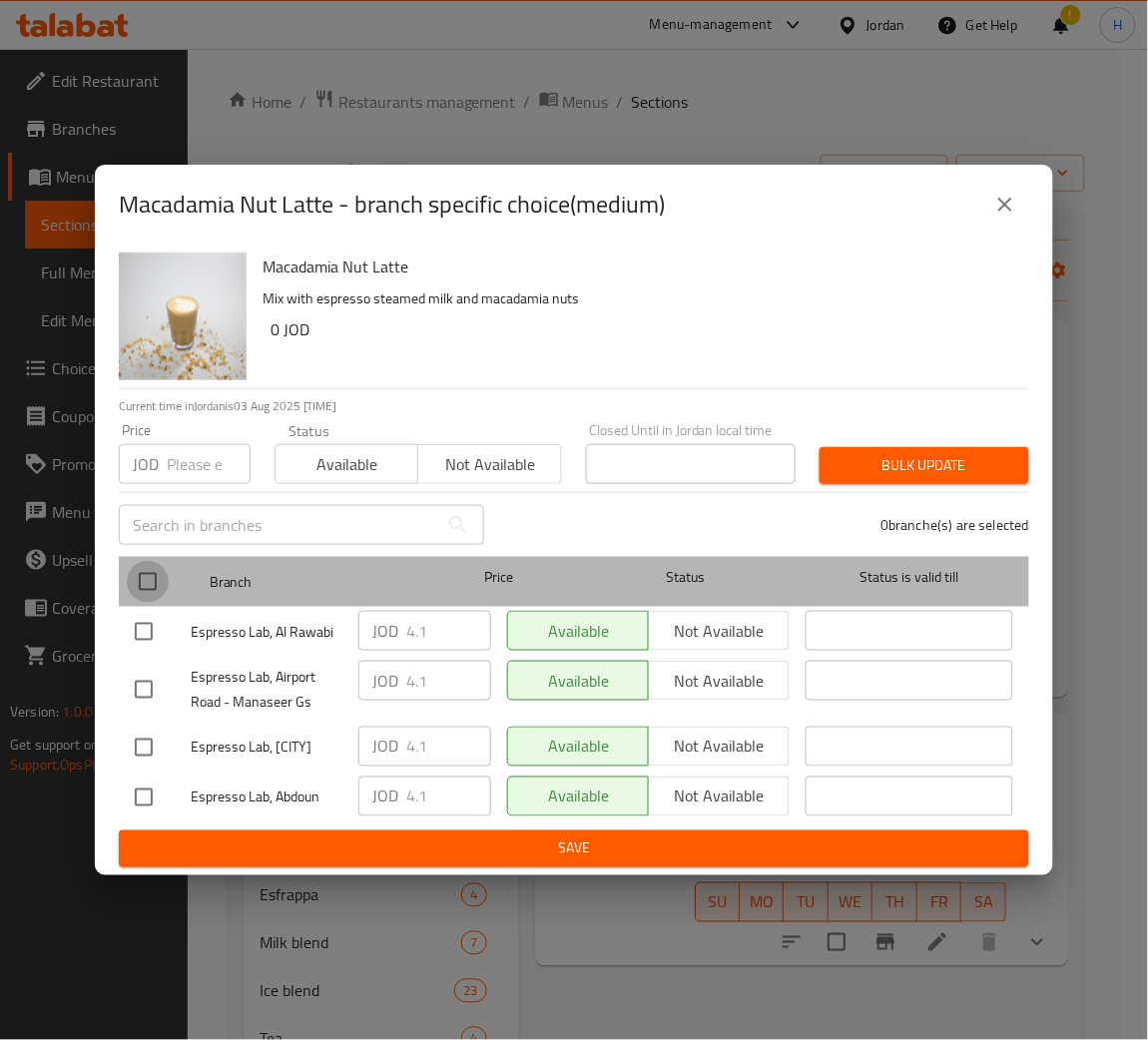 click at bounding box center [148, 582] 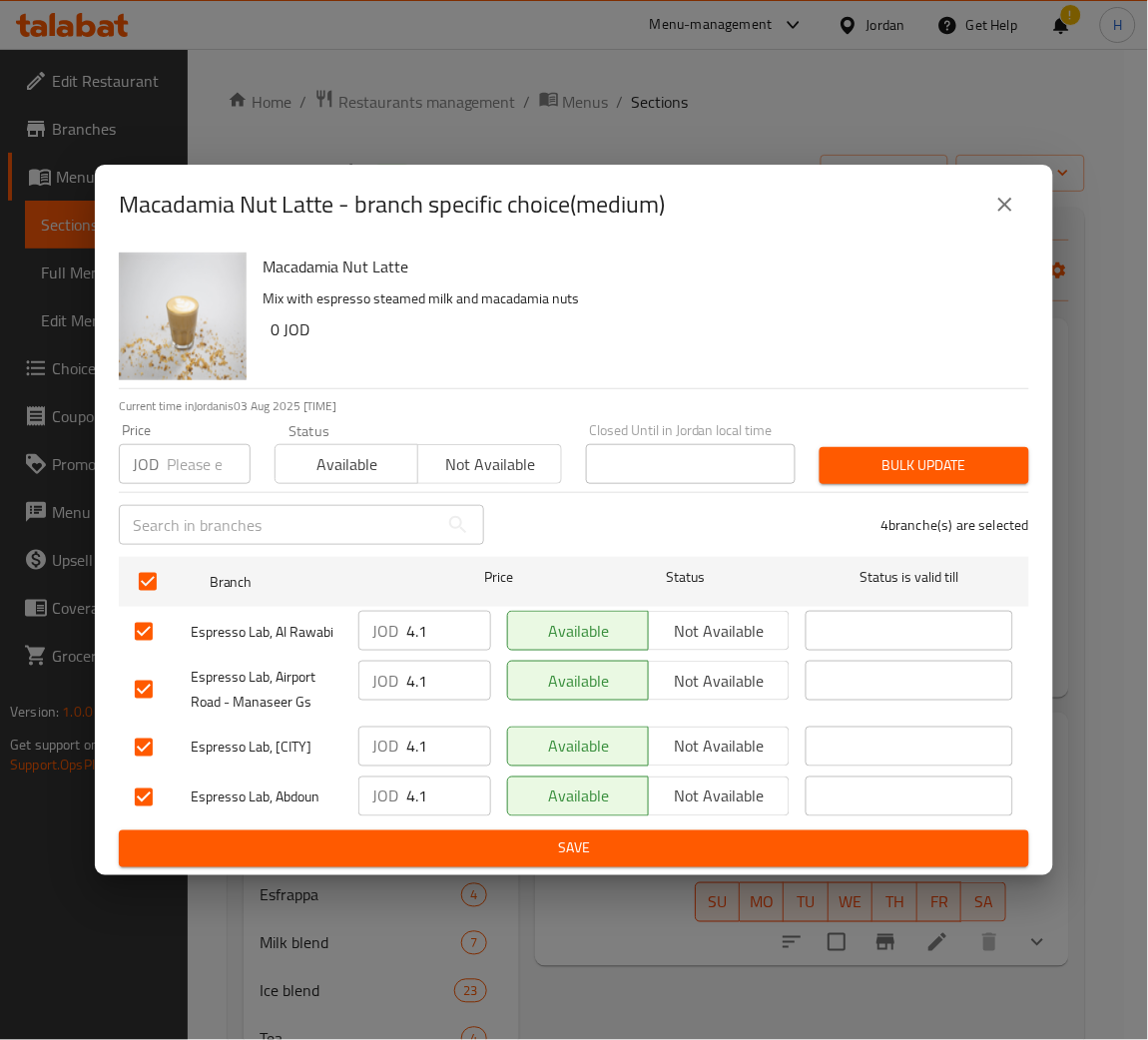 click at bounding box center [209, 464] 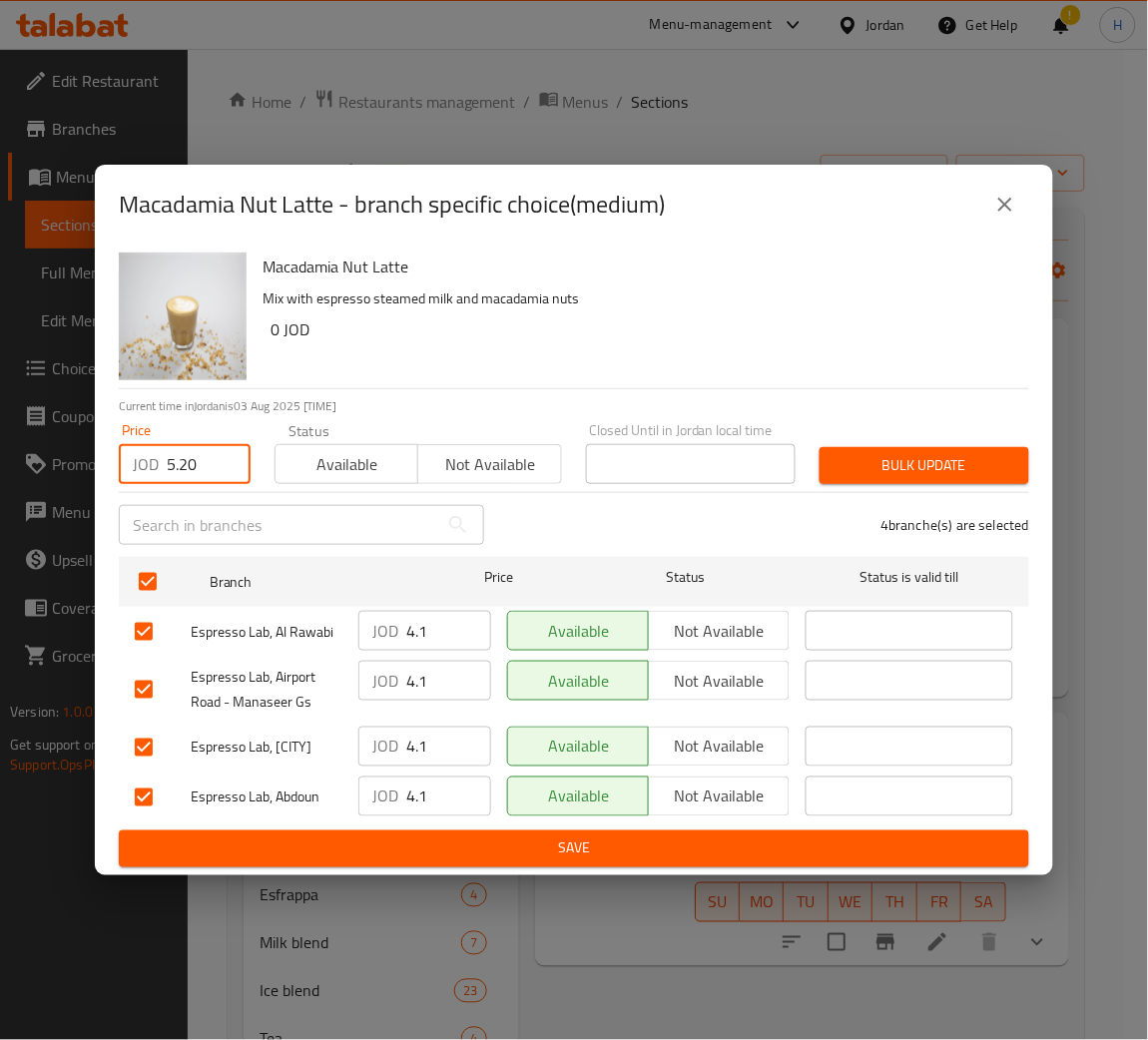 type on "5.20" 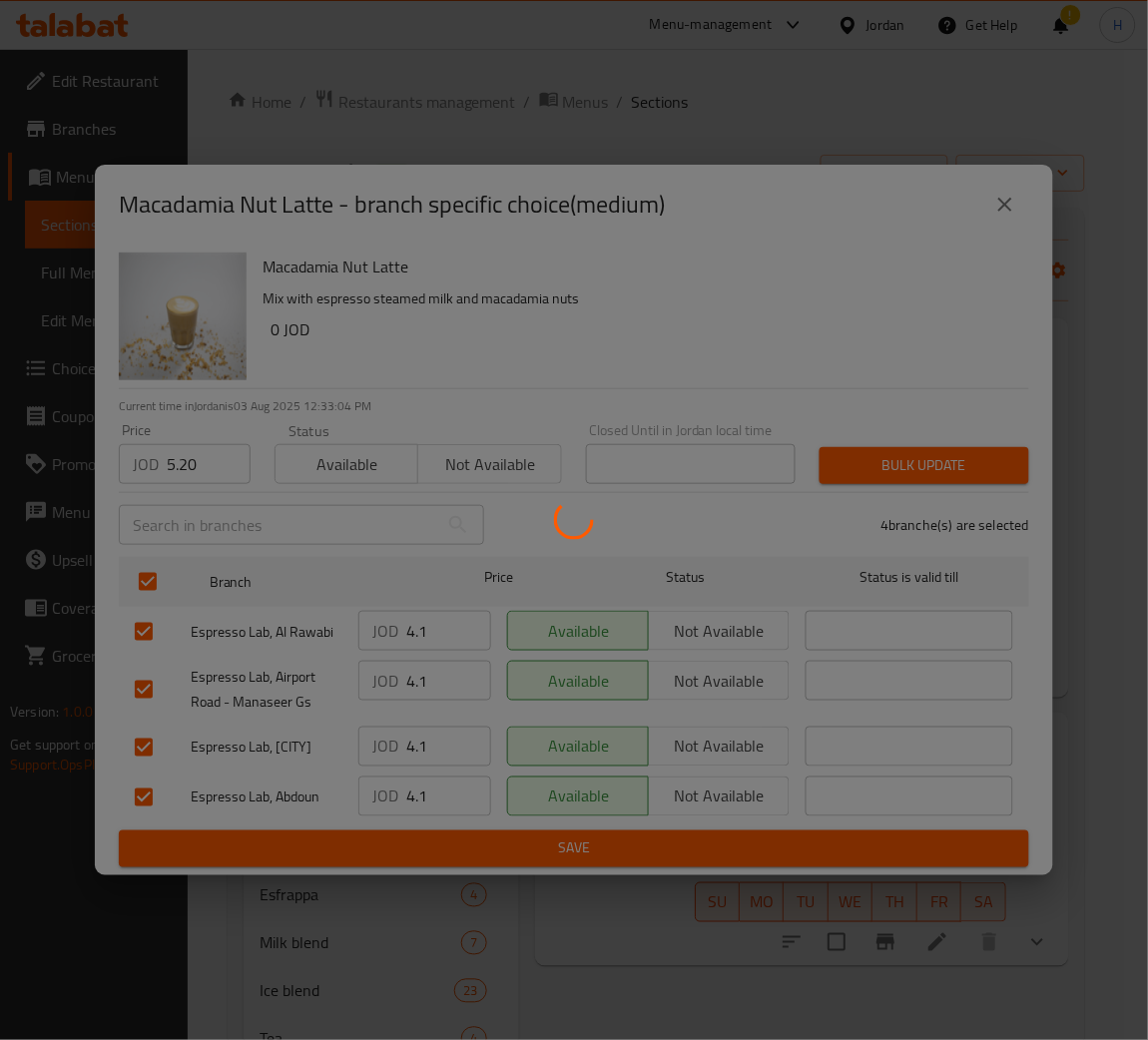 type 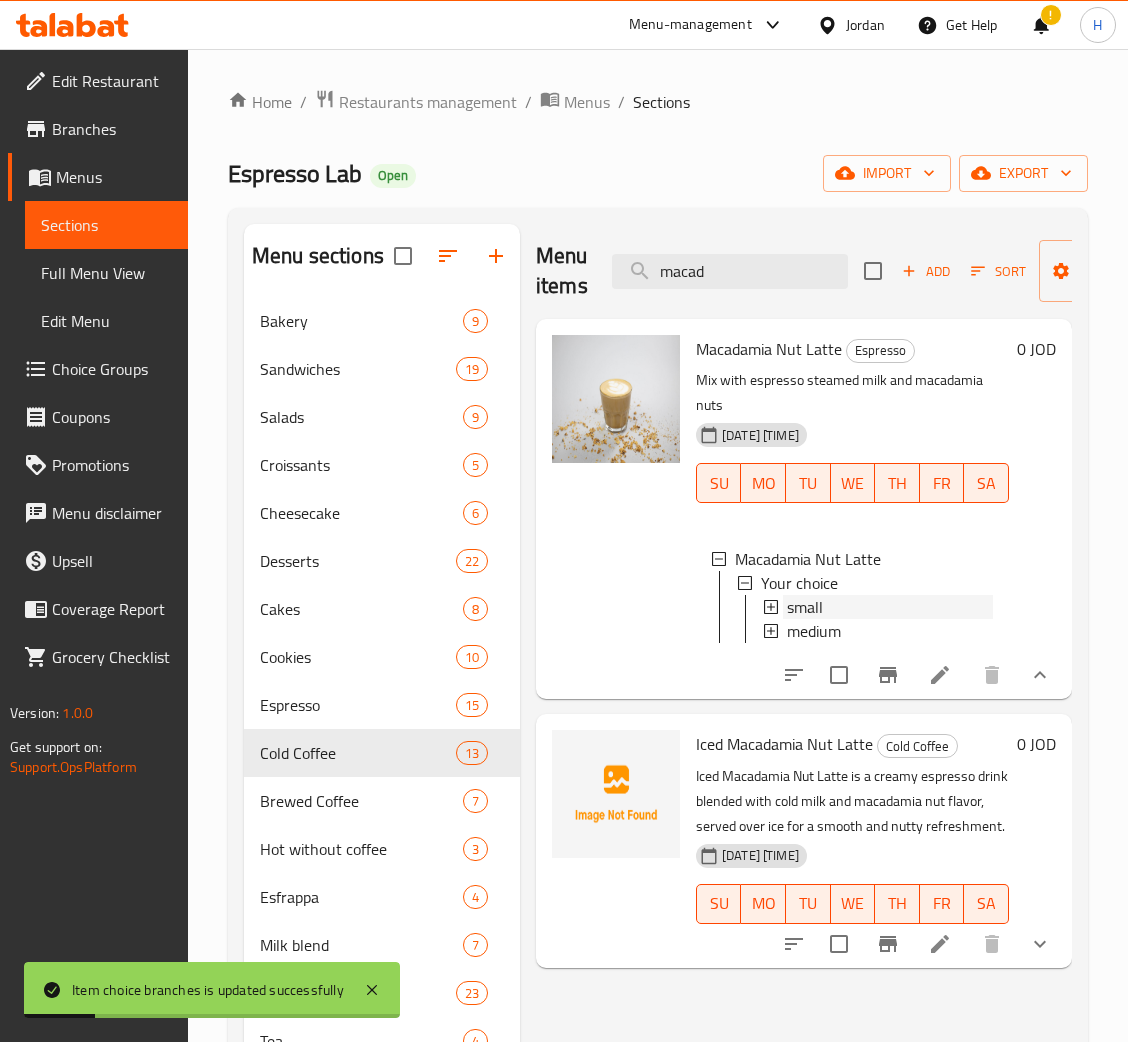 click on "small" at bounding box center [890, 607] 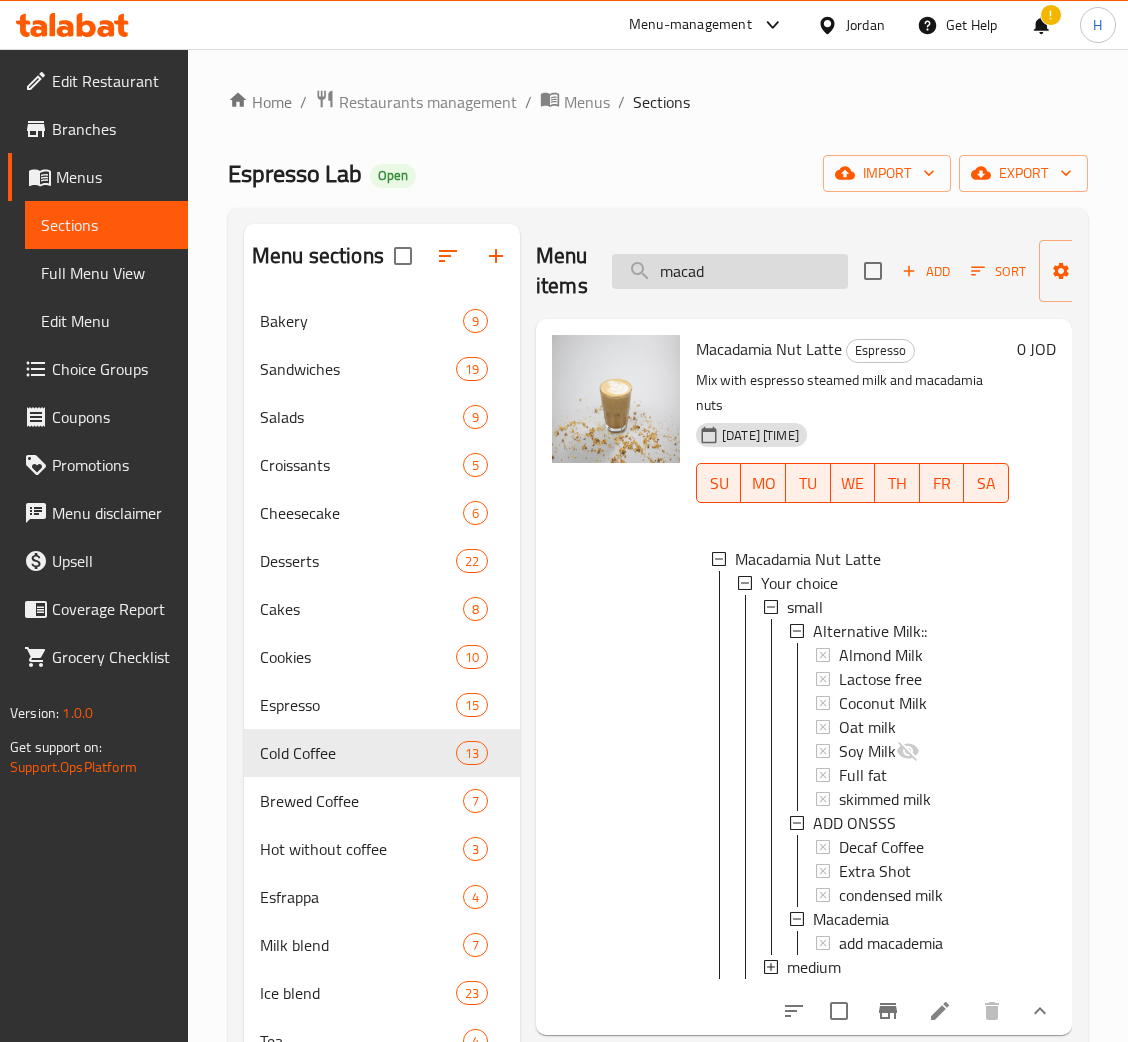 click on "macad" at bounding box center (730, 271) 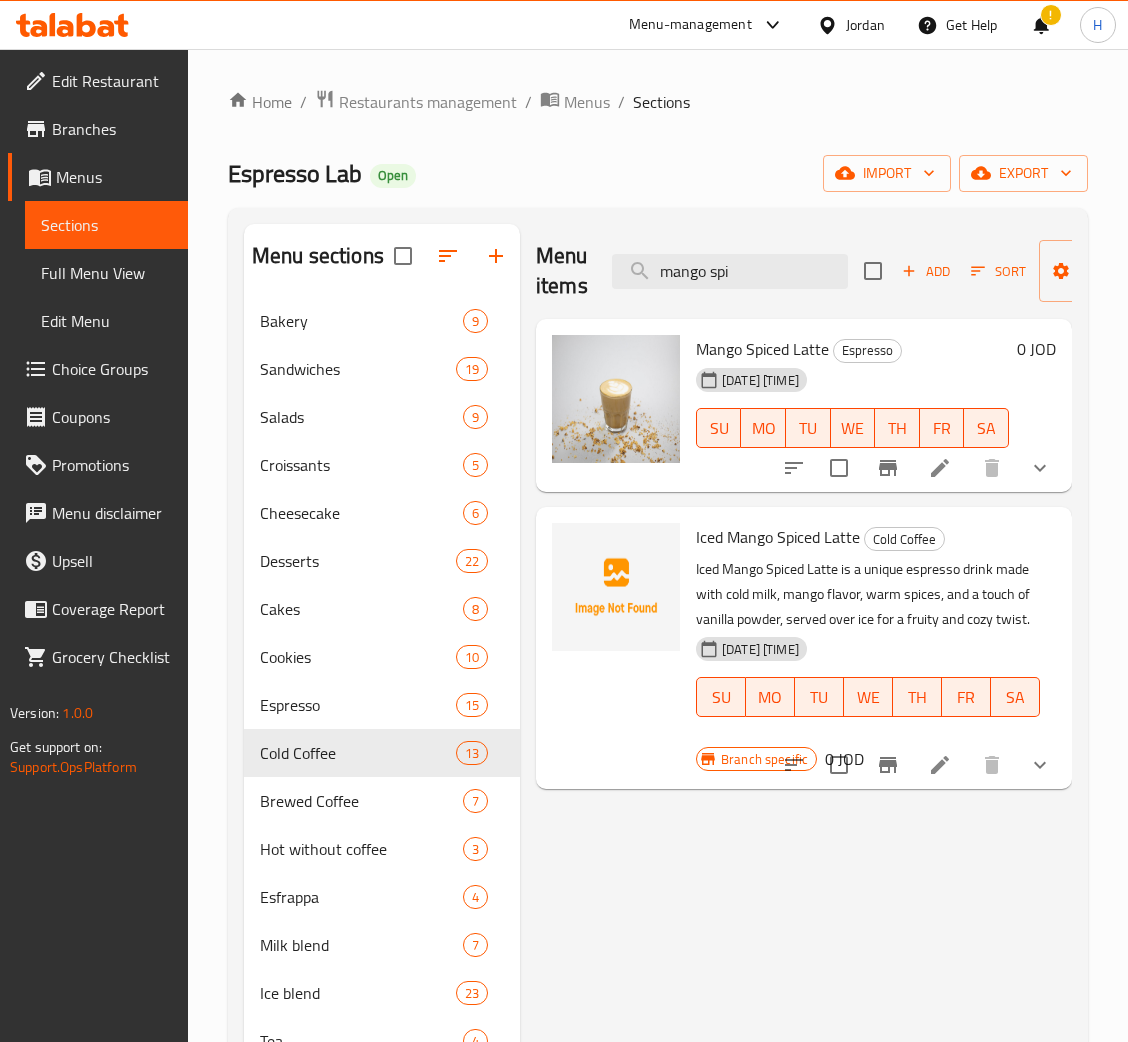 type on "mango spi" 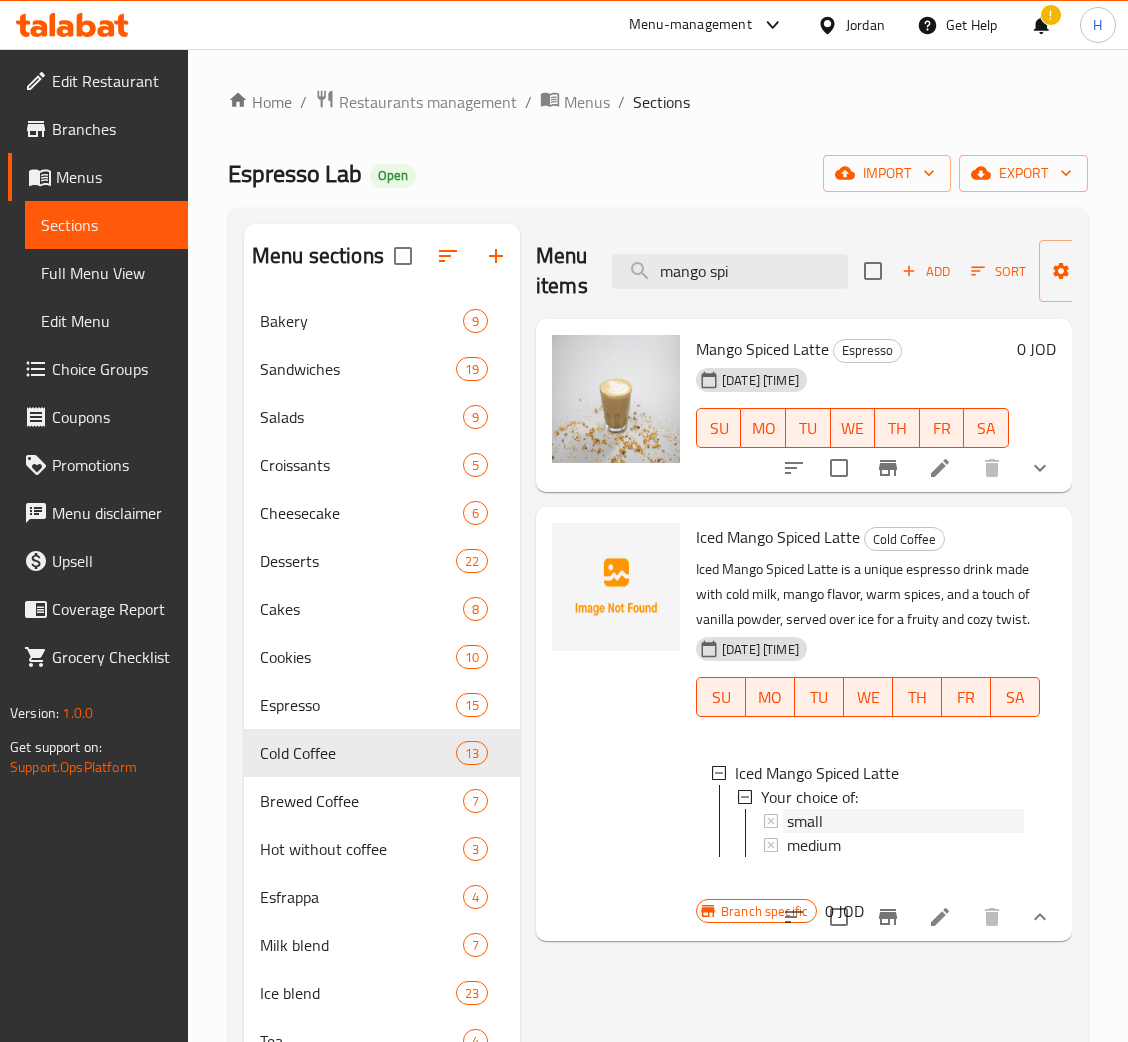 click on "small" at bounding box center (905, 821) 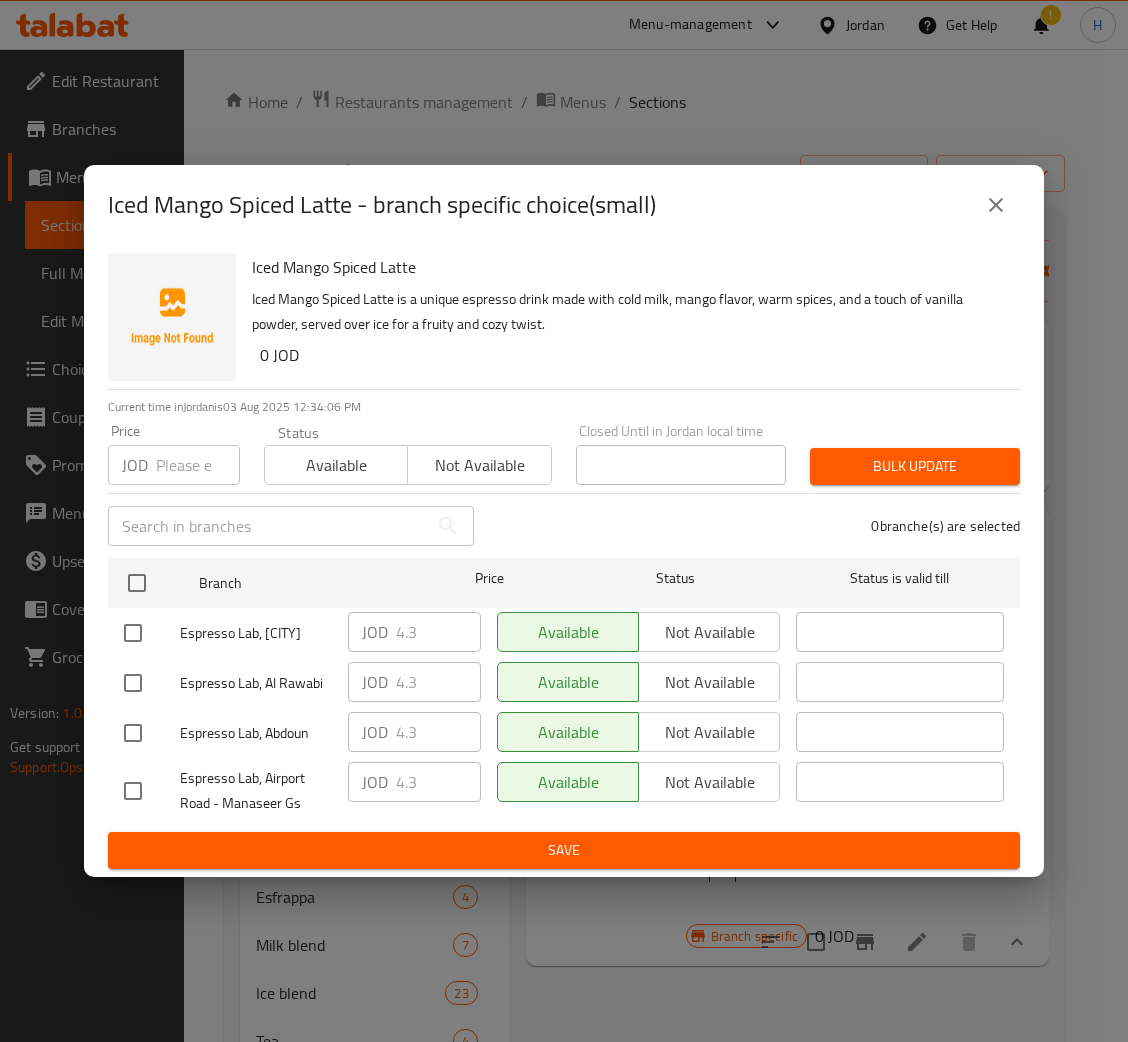 type 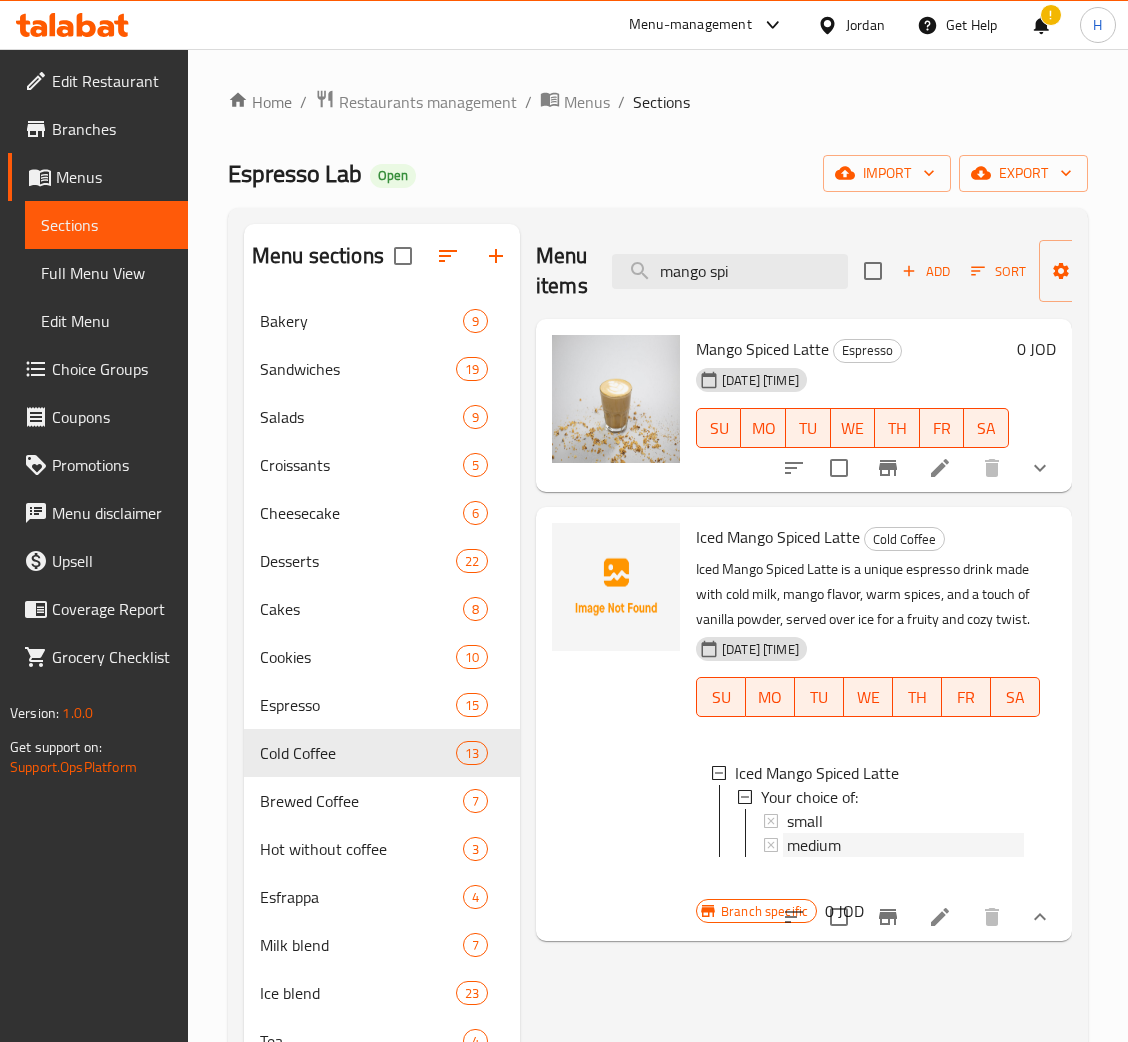 click on "medium" at bounding box center (905, 845) 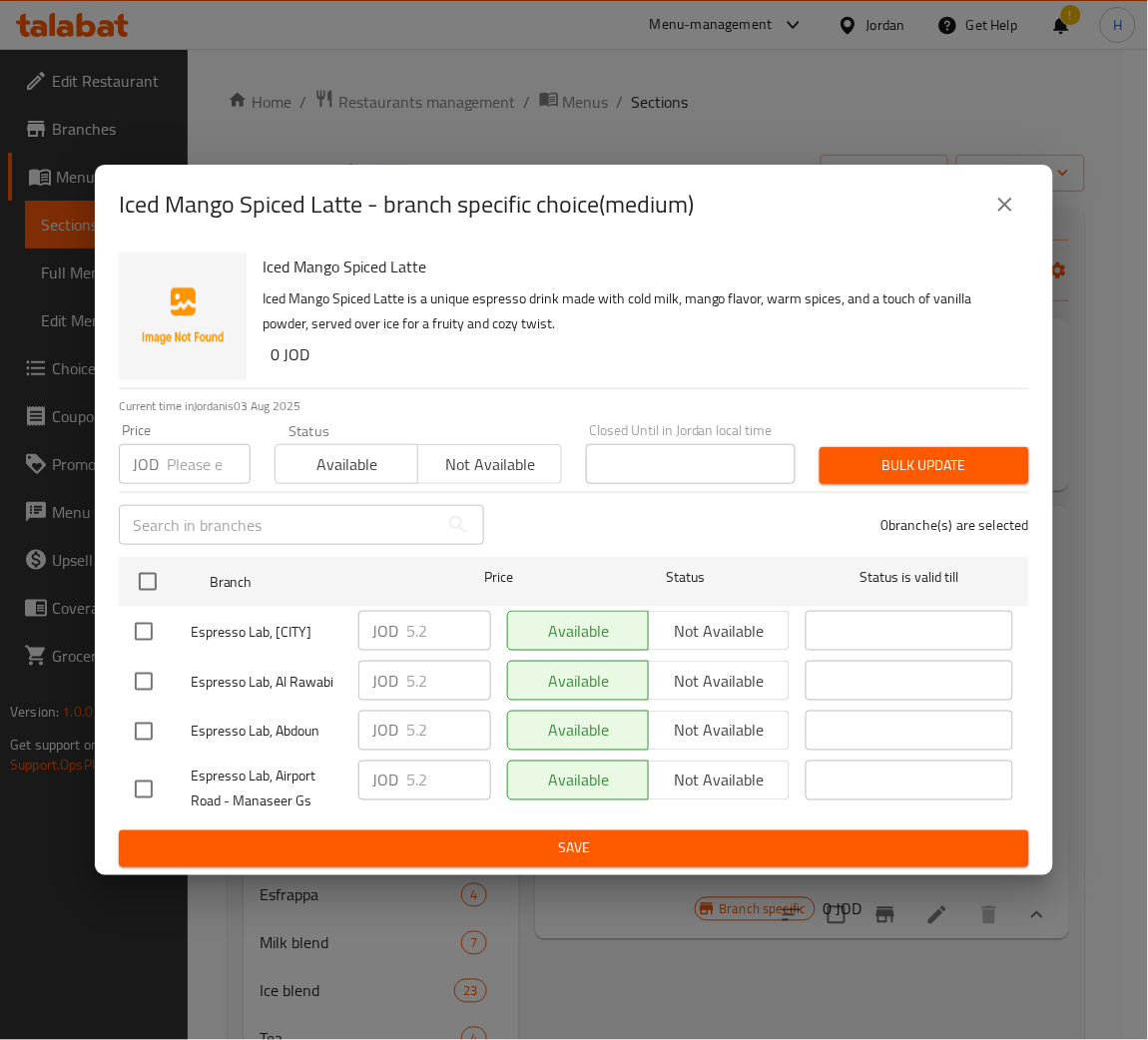 type 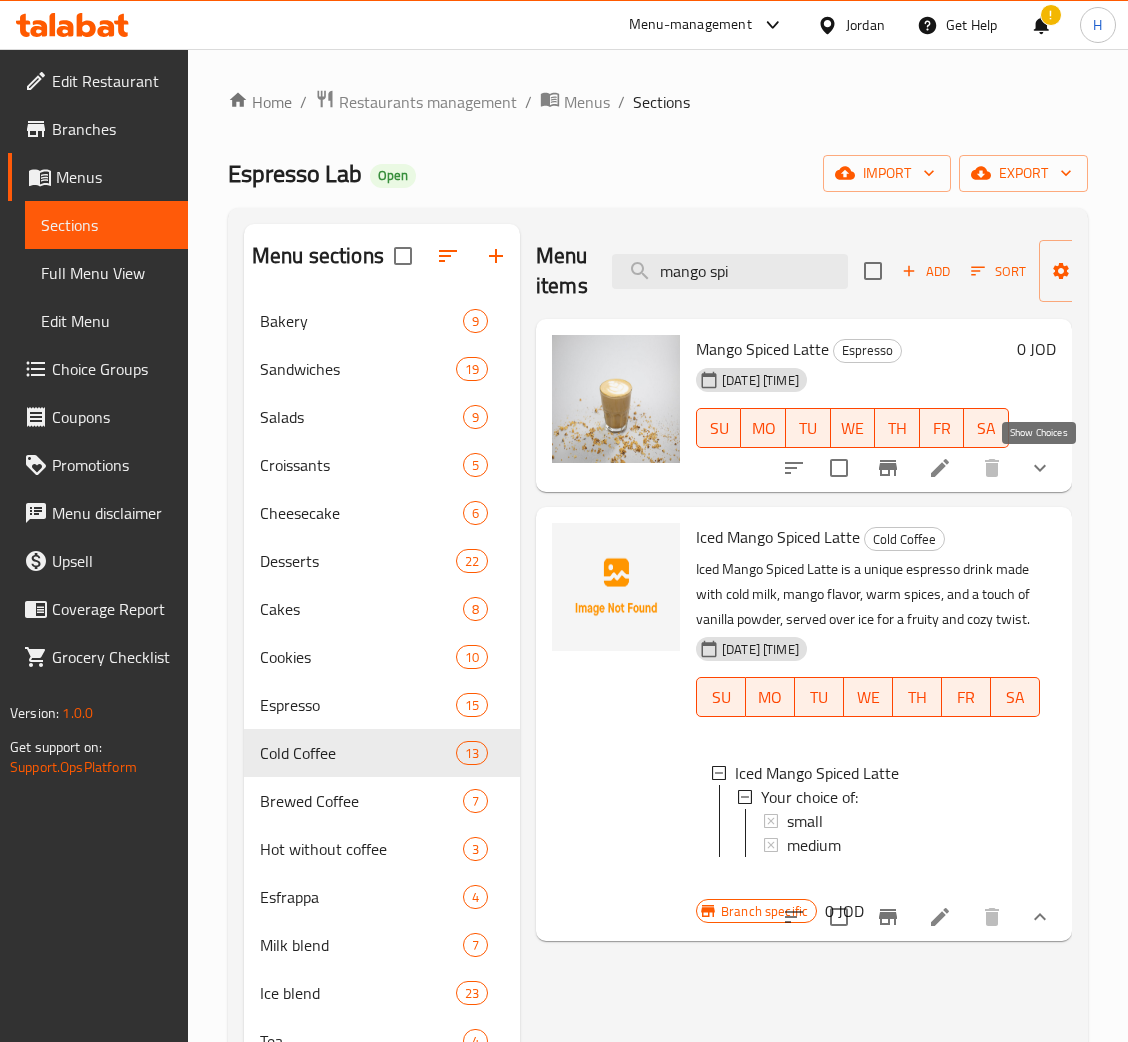 drag, startPoint x: 1046, startPoint y: 477, endPoint x: 1019, endPoint y: 502, distance: 36.796738 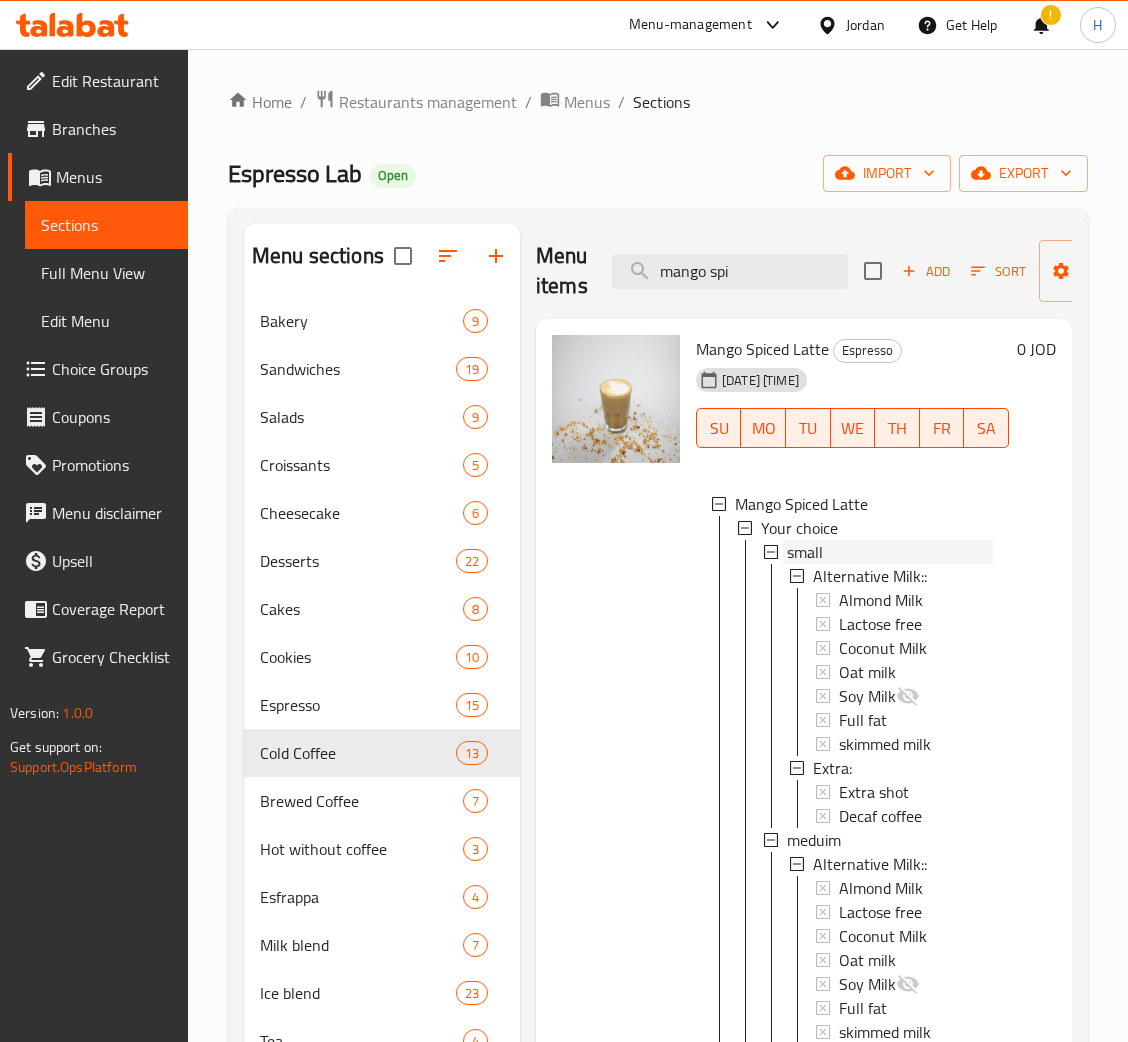 click on "small" at bounding box center (890, 552) 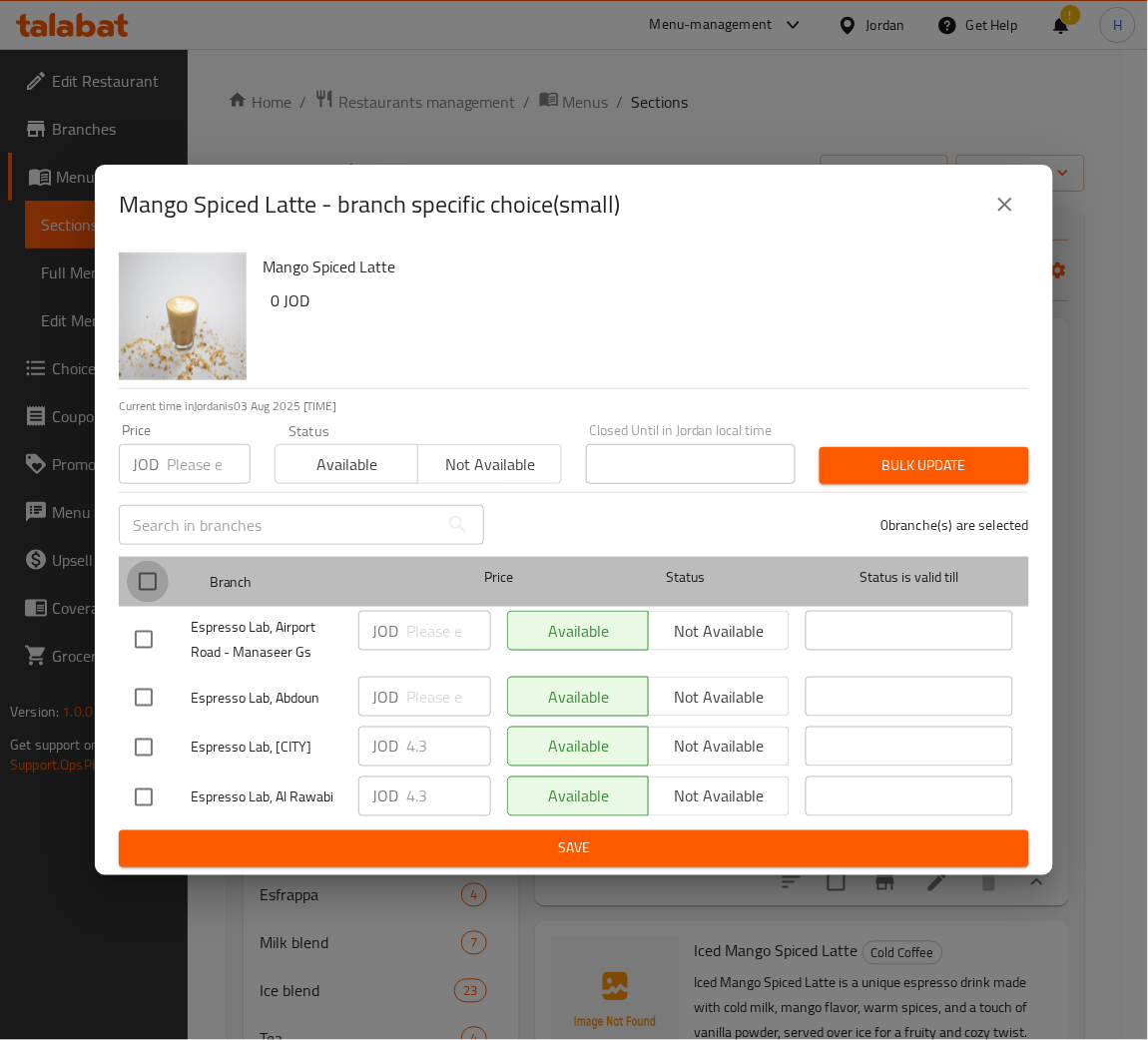 click at bounding box center (148, 582) 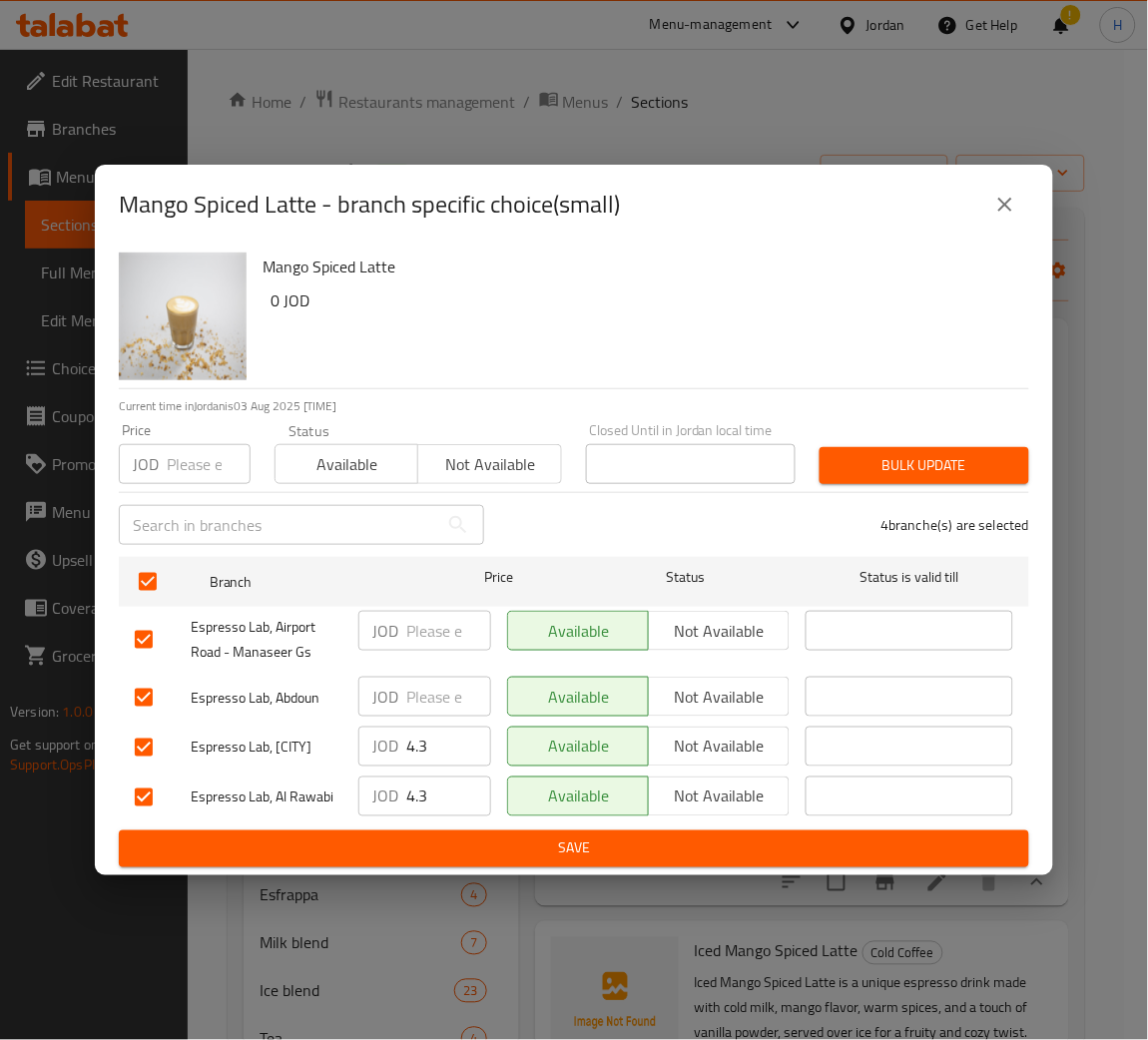 click at bounding box center [209, 464] 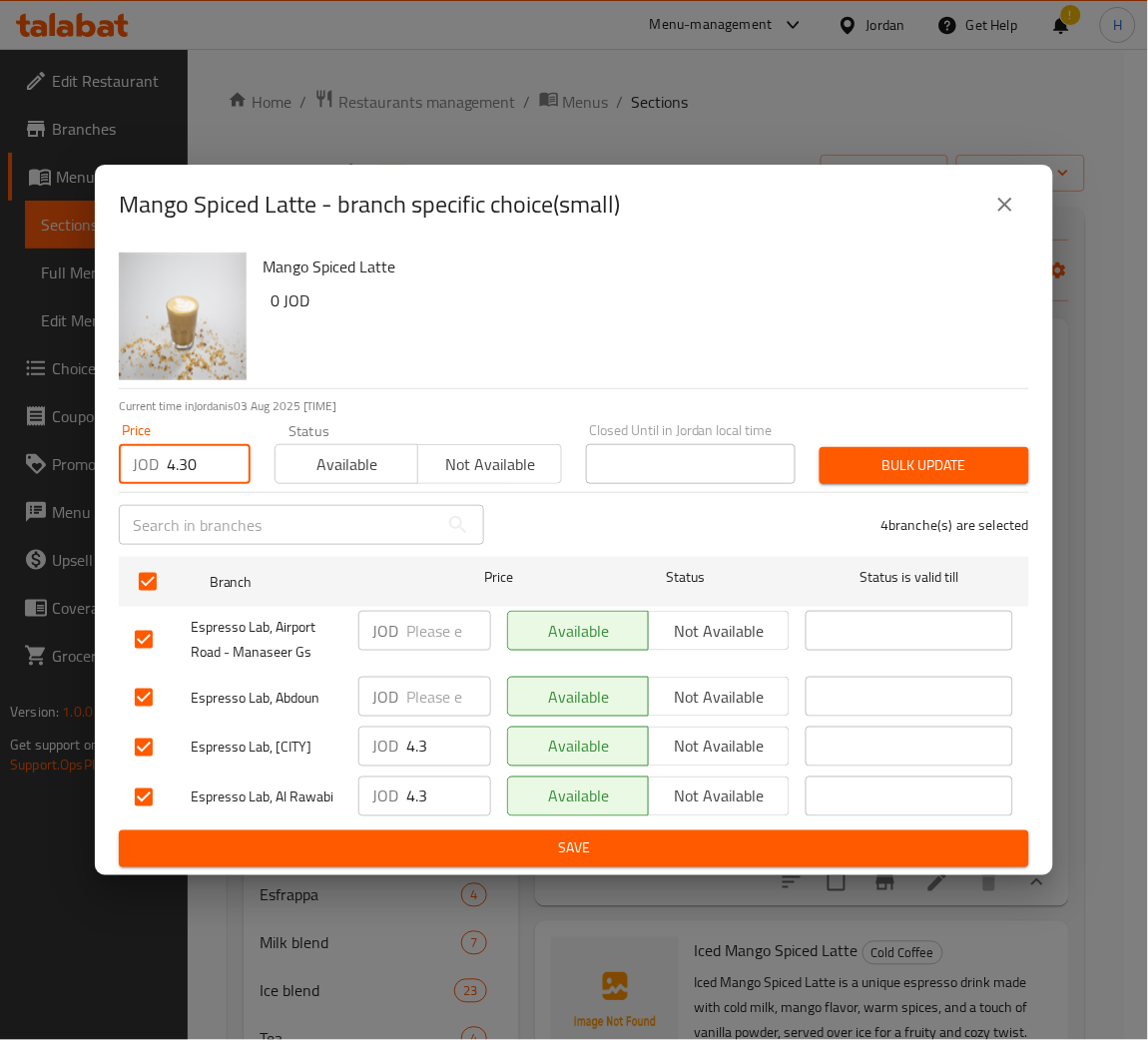 type on "4.30" 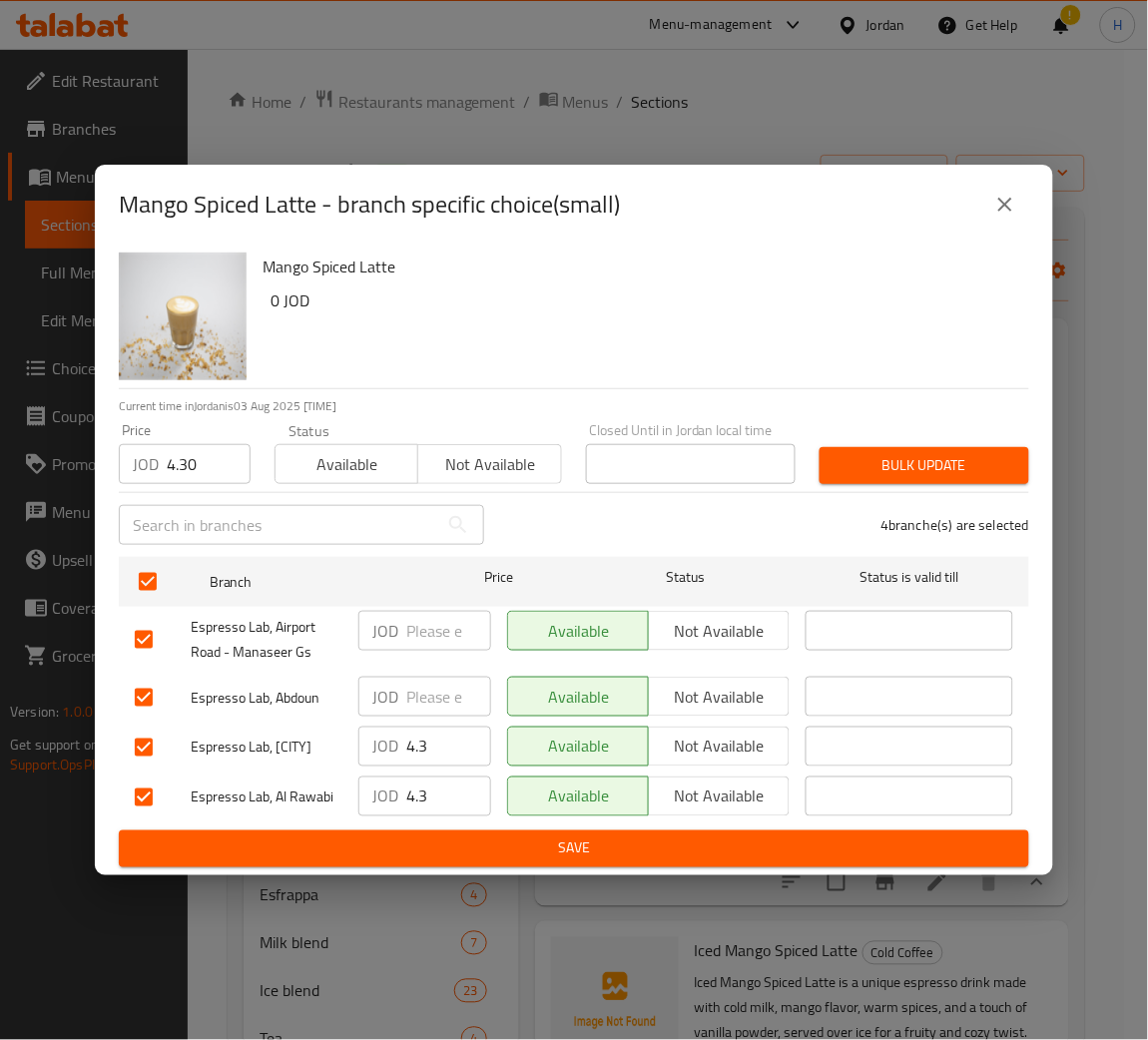 click on "Bulk update" at bounding box center [924, 465] 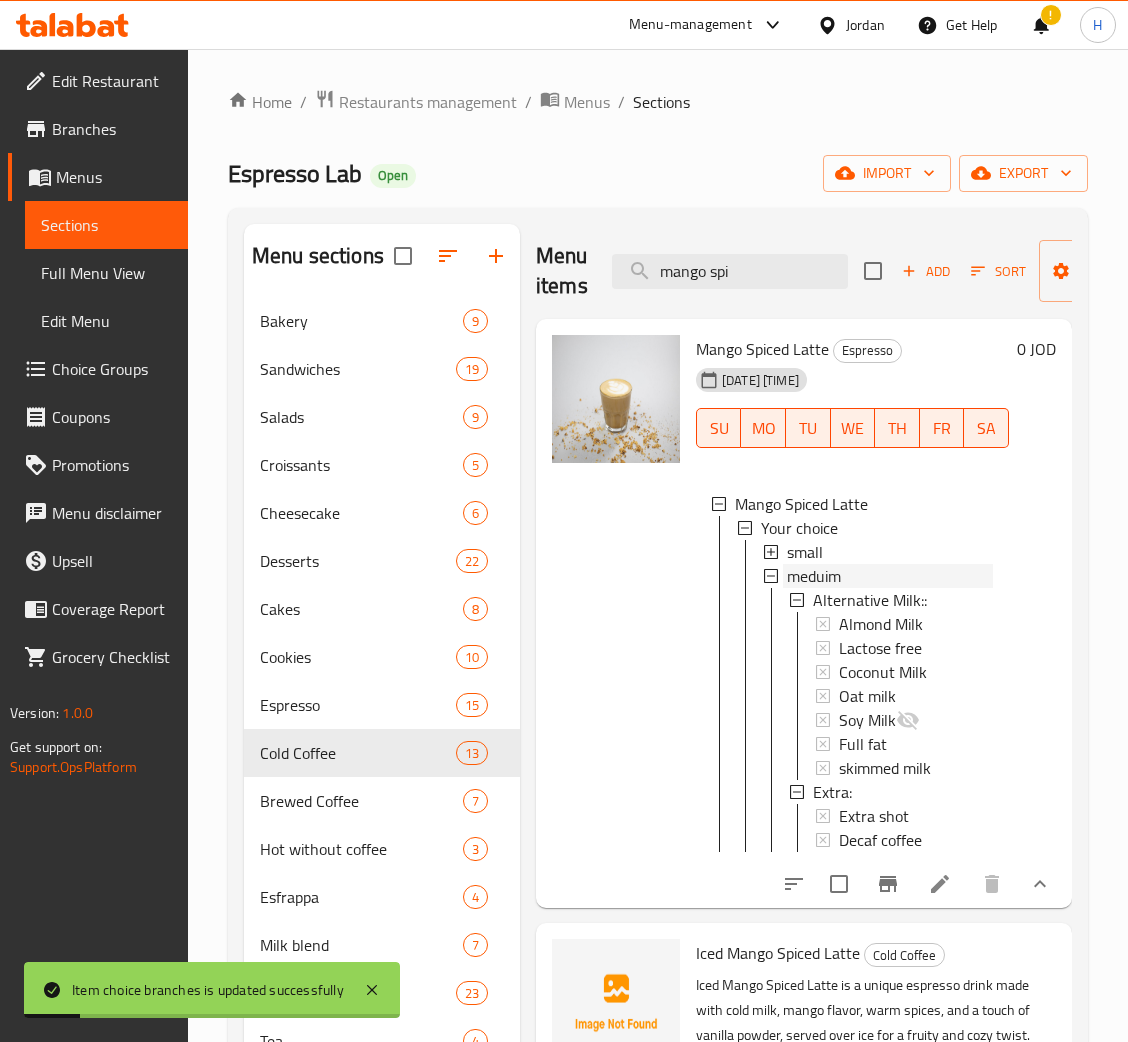 click on "meduim" at bounding box center [814, 576] 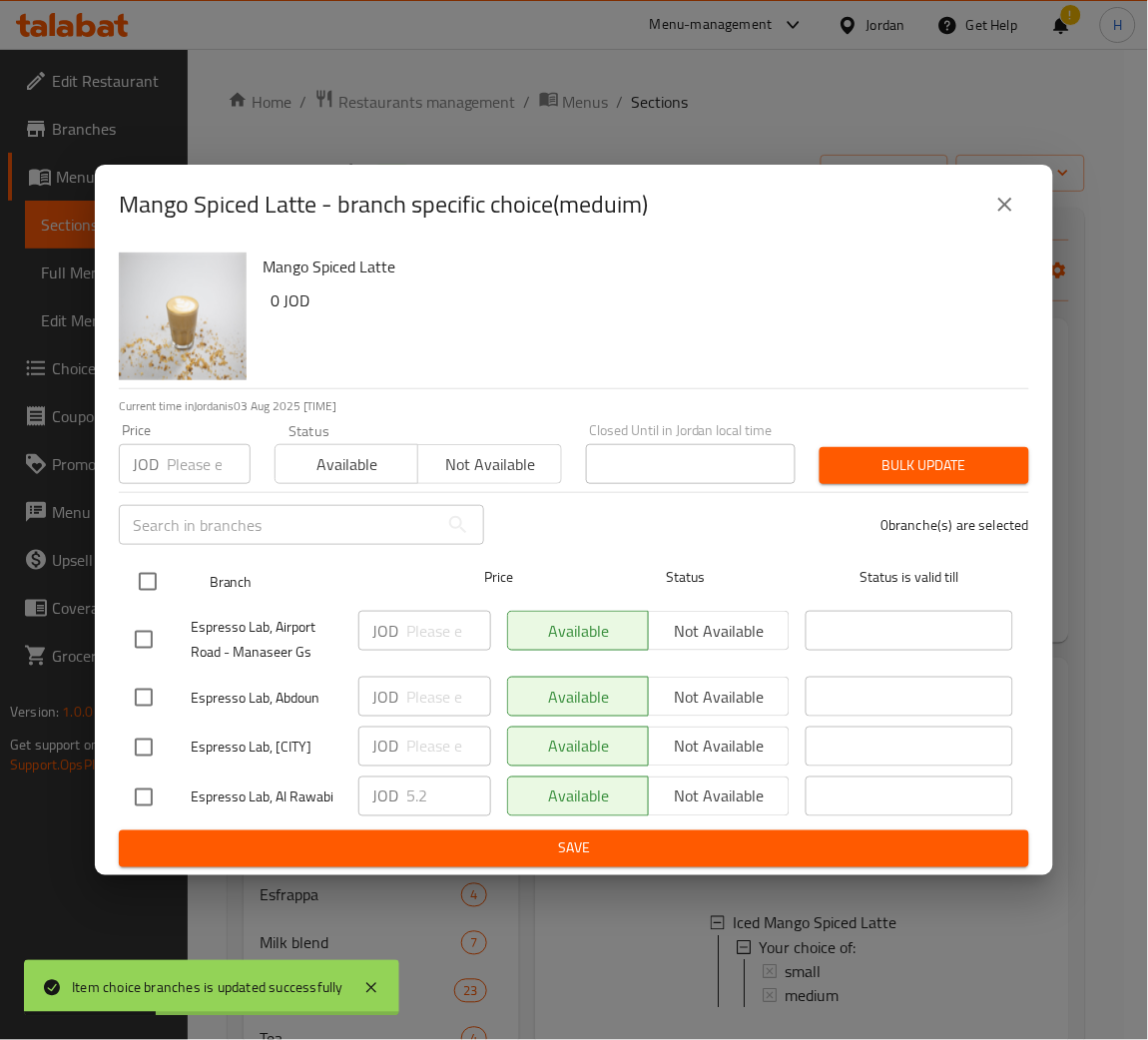 click at bounding box center [148, 582] 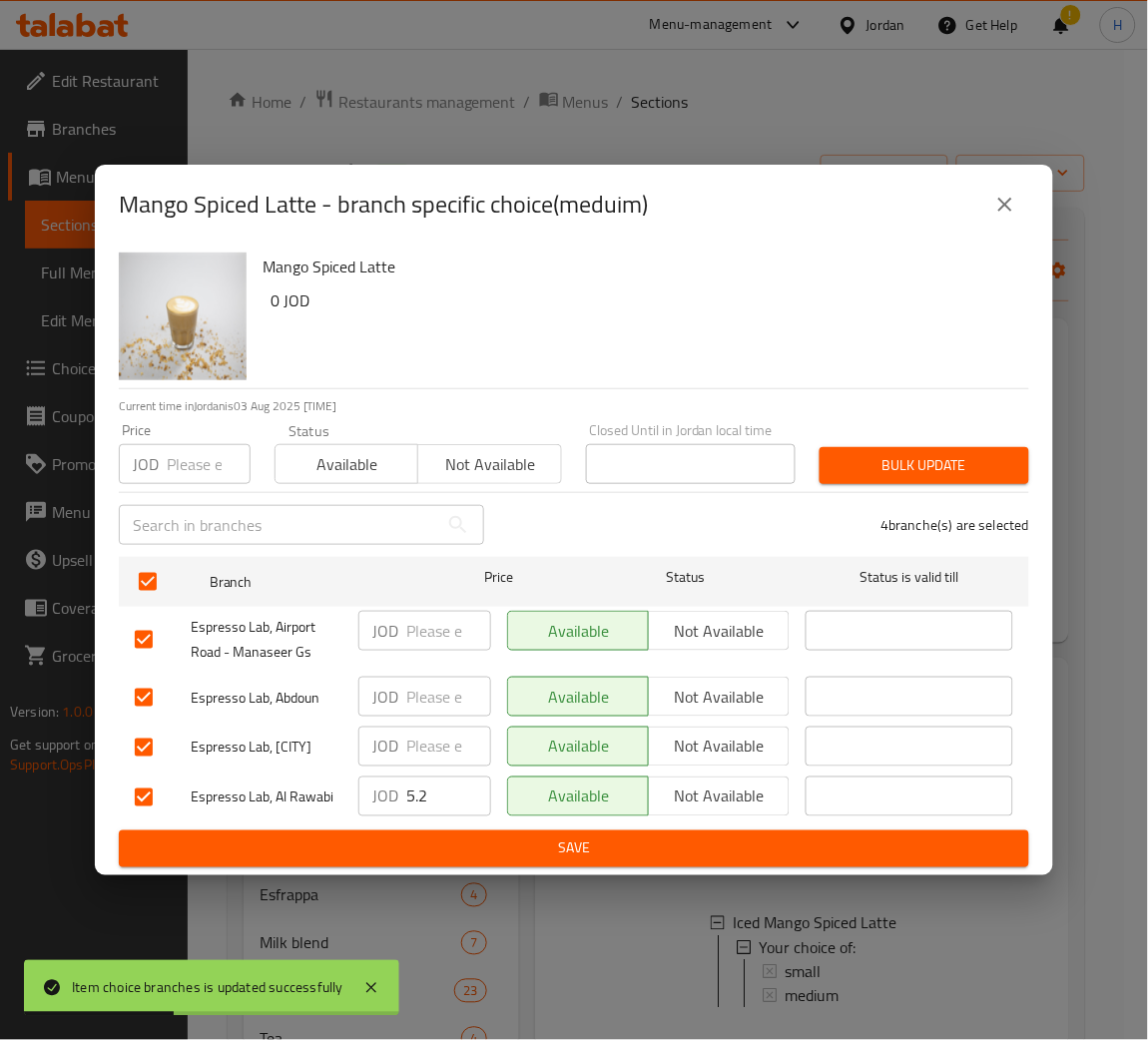 click at bounding box center (209, 464) 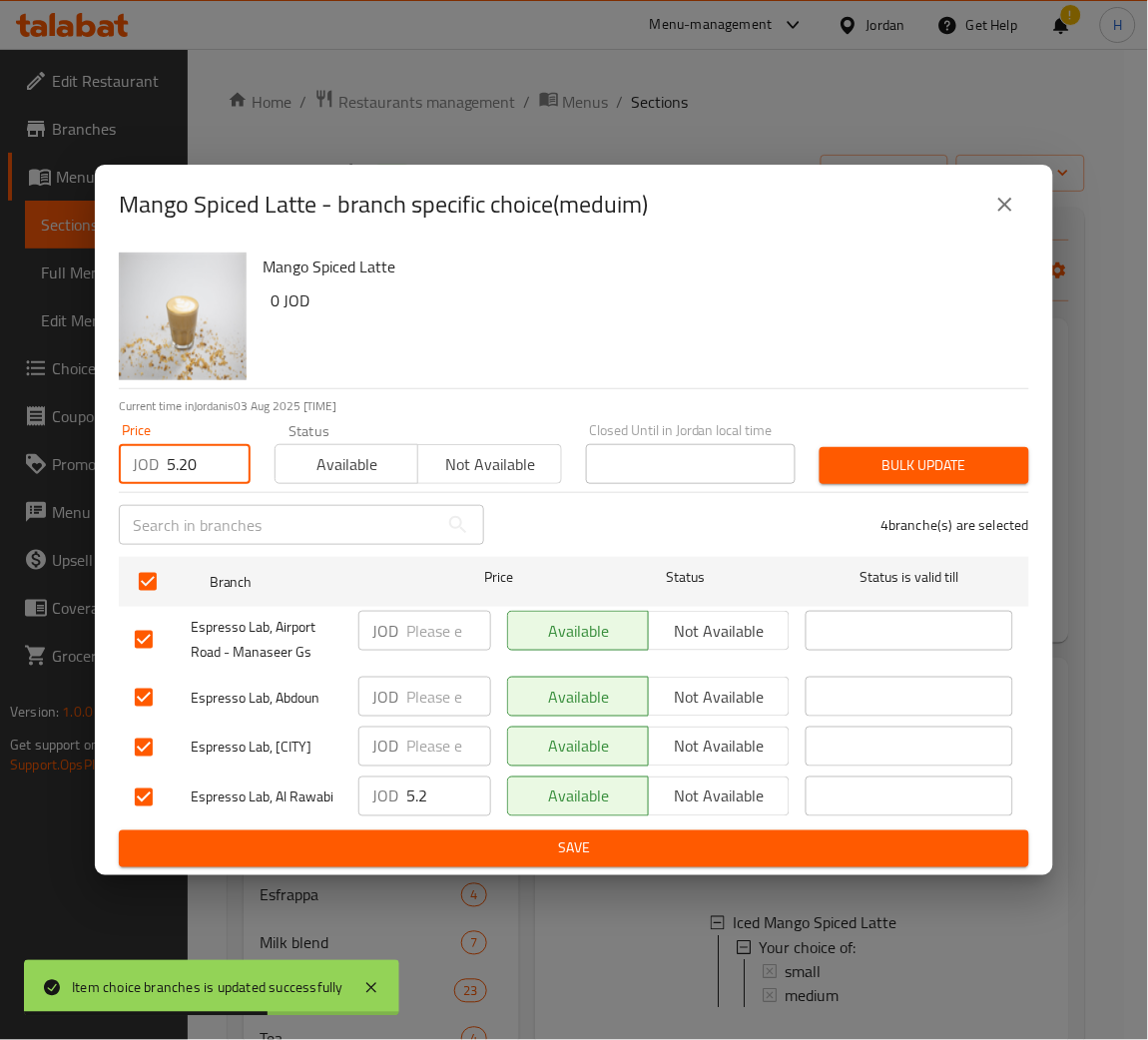 type on "5.20" 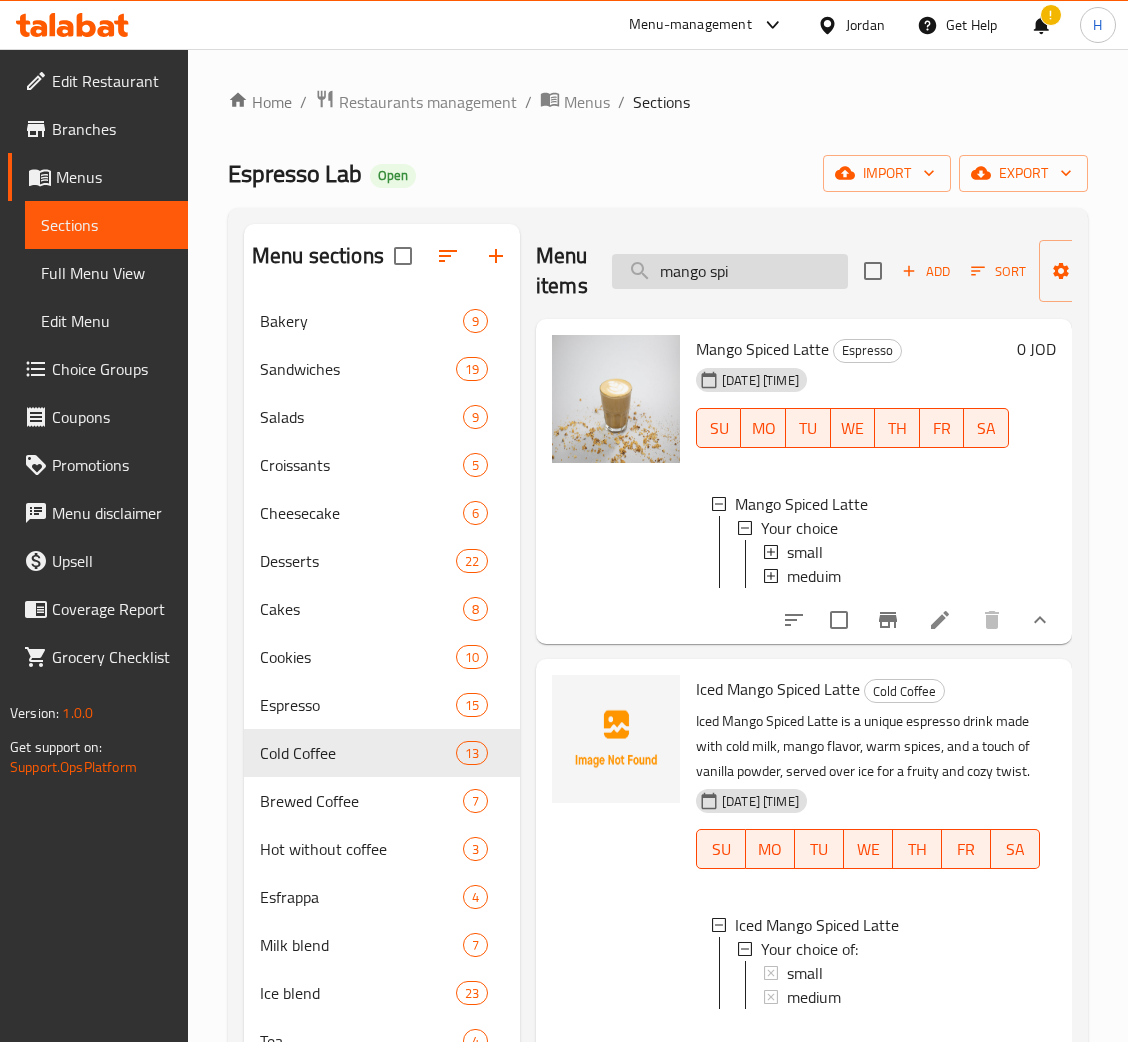 click on "mango spi" at bounding box center (730, 271) 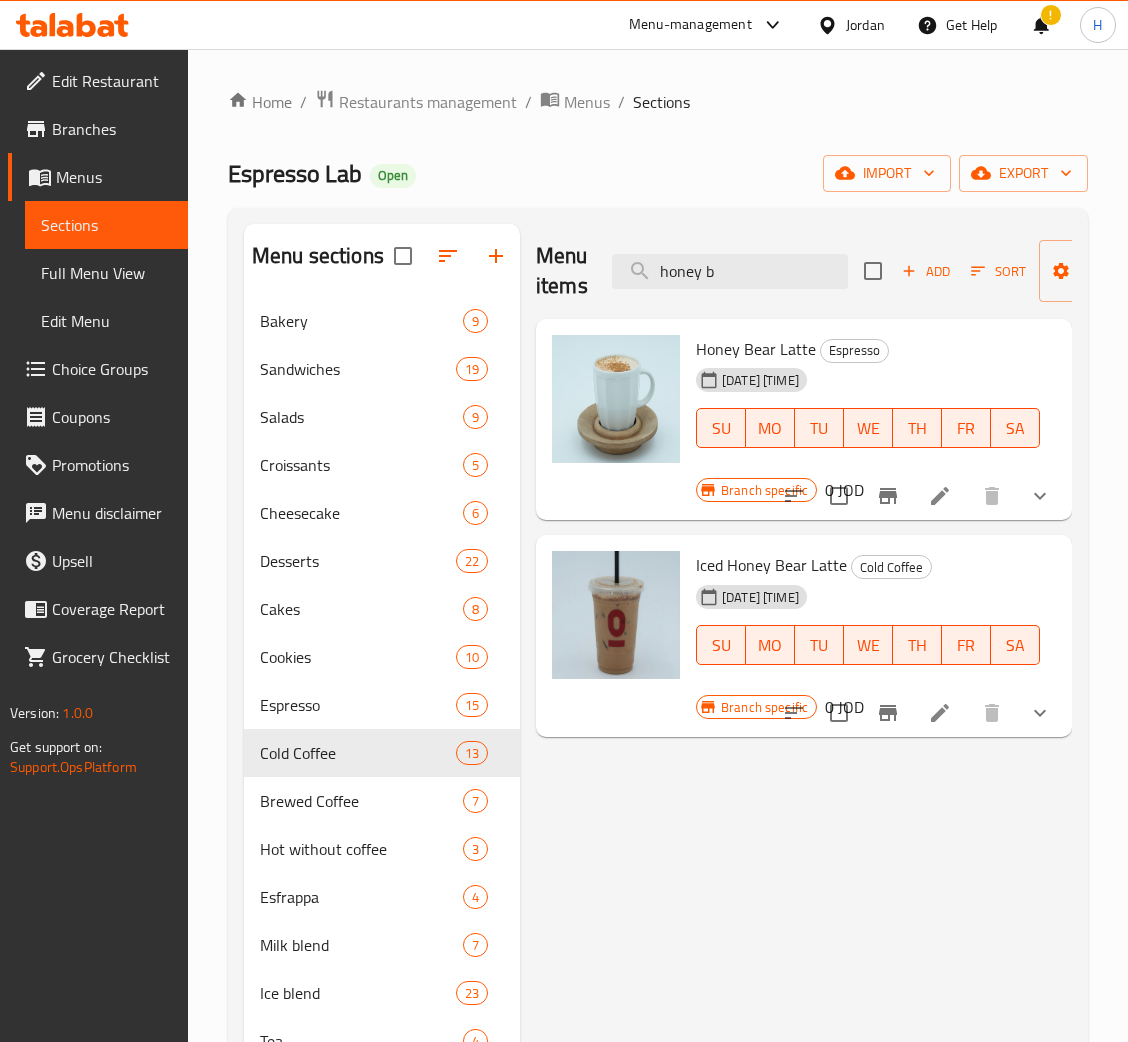 type on "honey b" 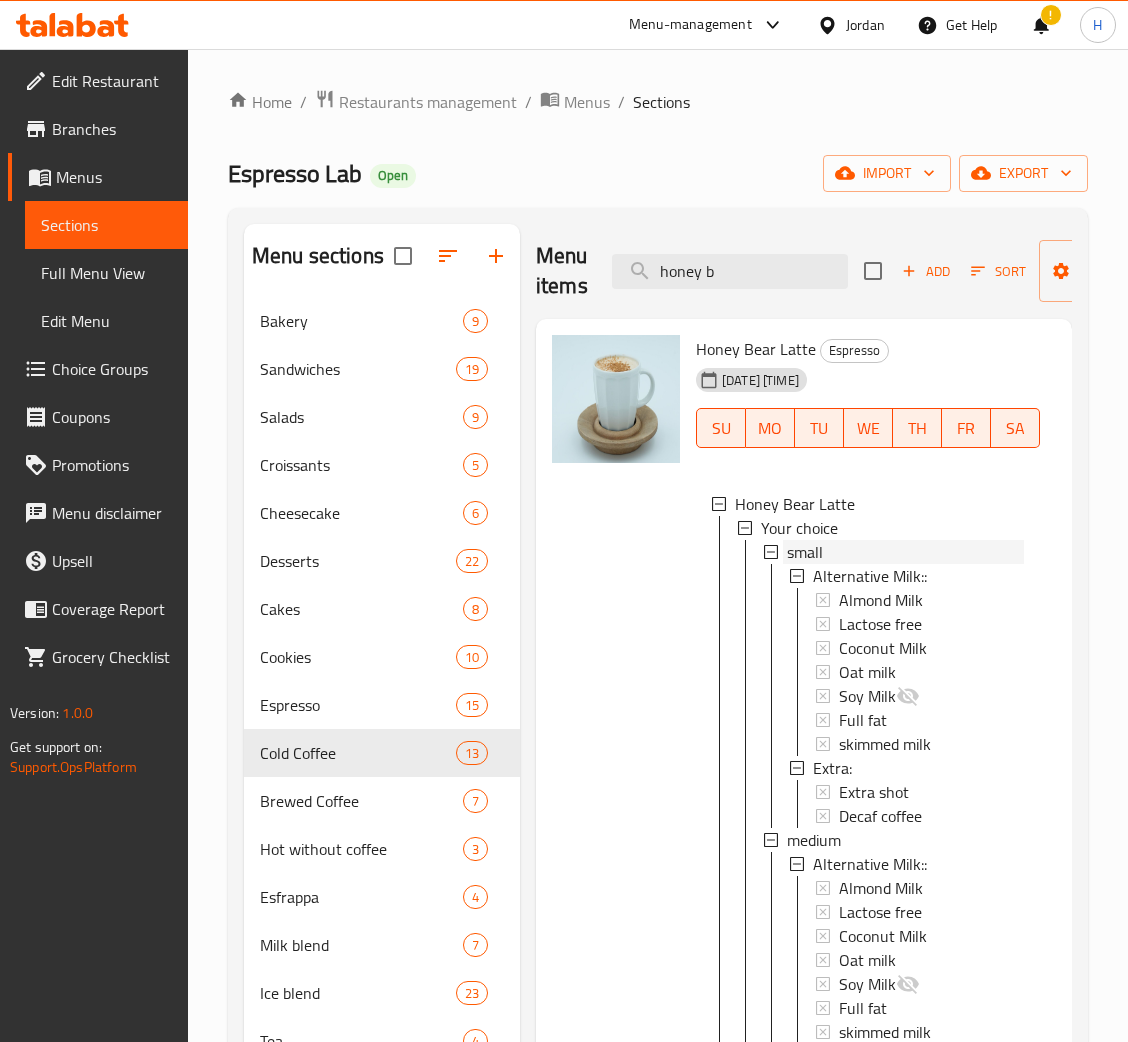 click on "small" at bounding box center [905, 552] 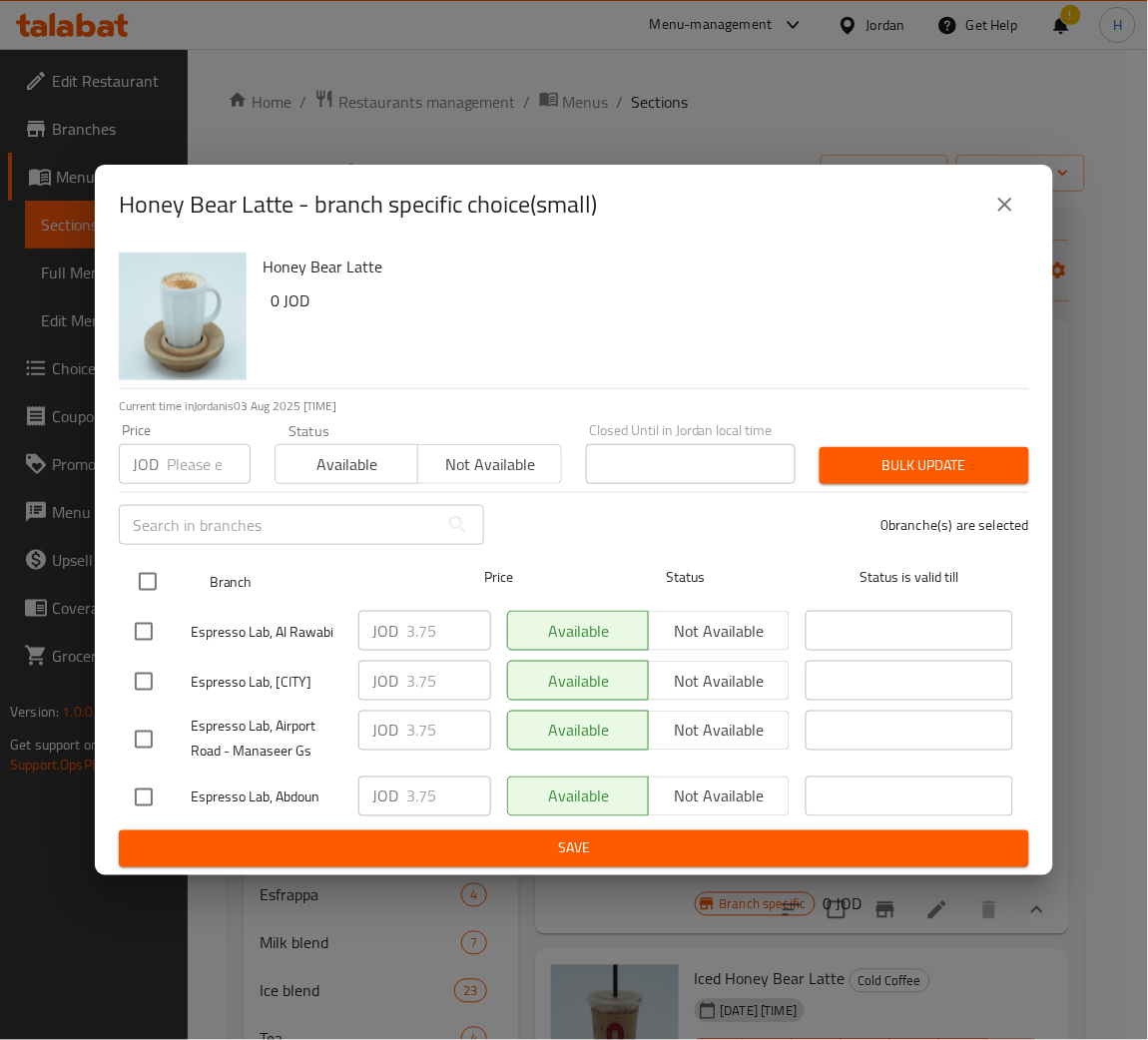 drag, startPoint x: 146, startPoint y: 581, endPoint x: 161, endPoint y: 565, distance: 21.931712 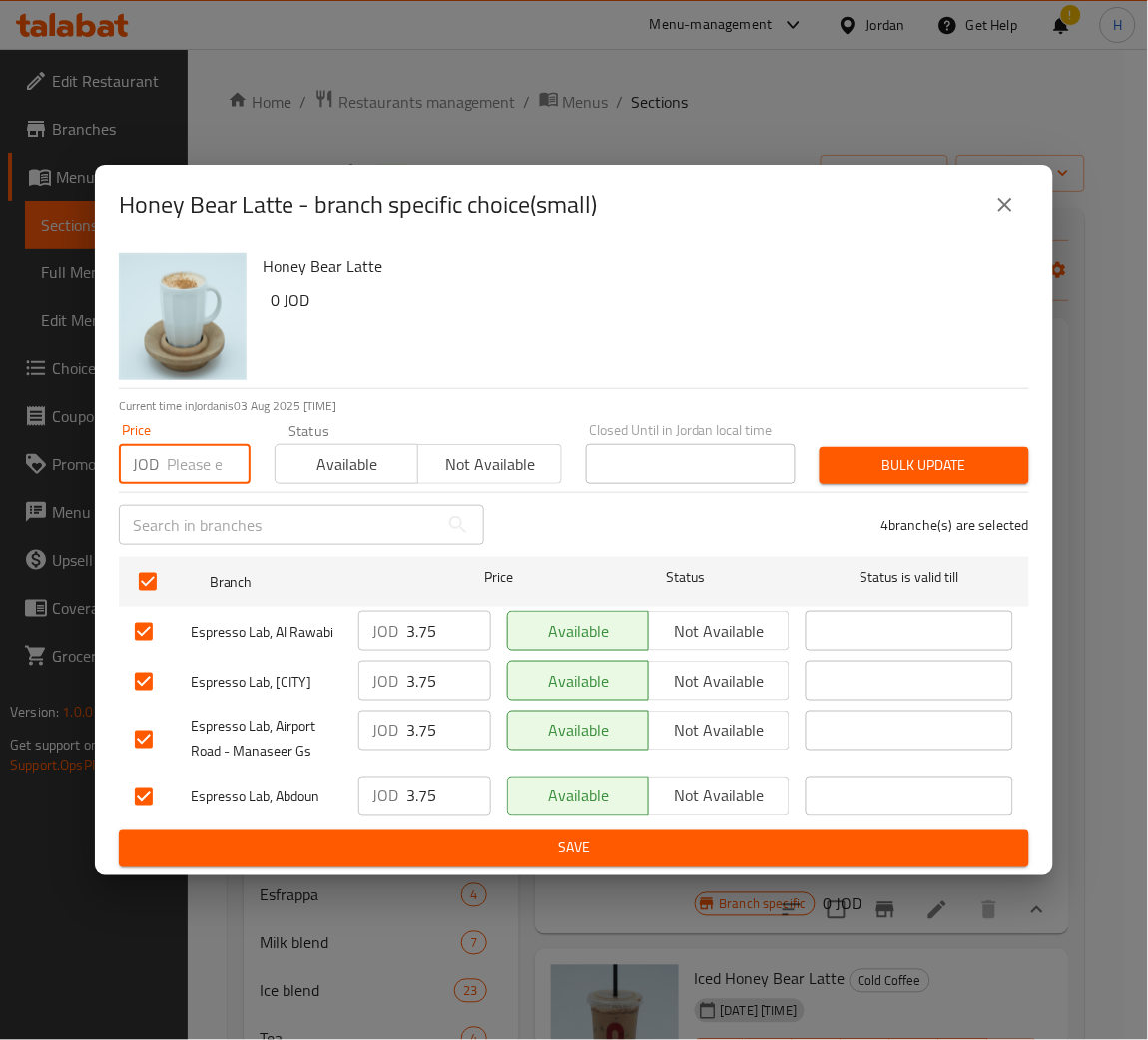 click at bounding box center [209, 464] 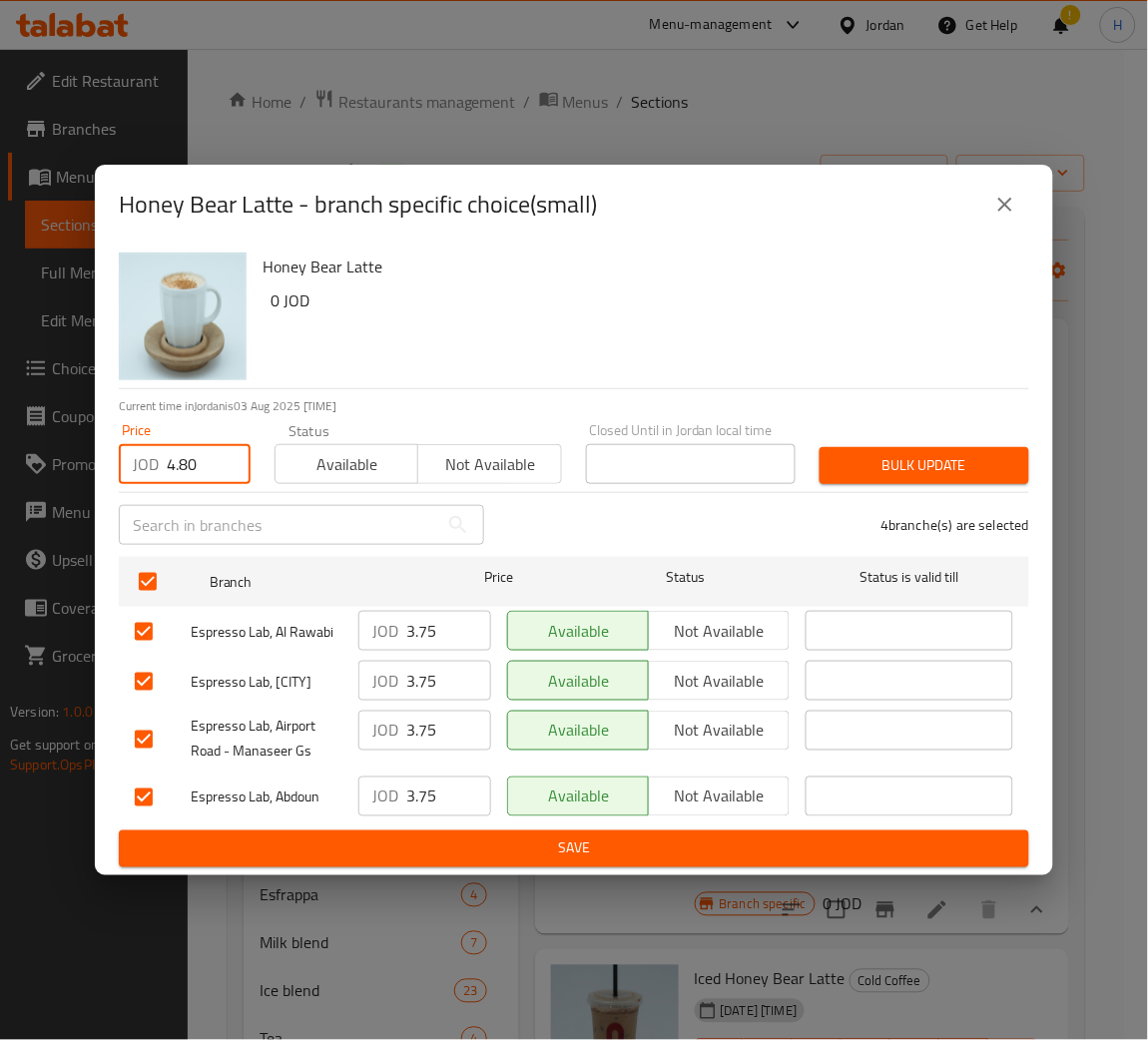 type on "4.80" 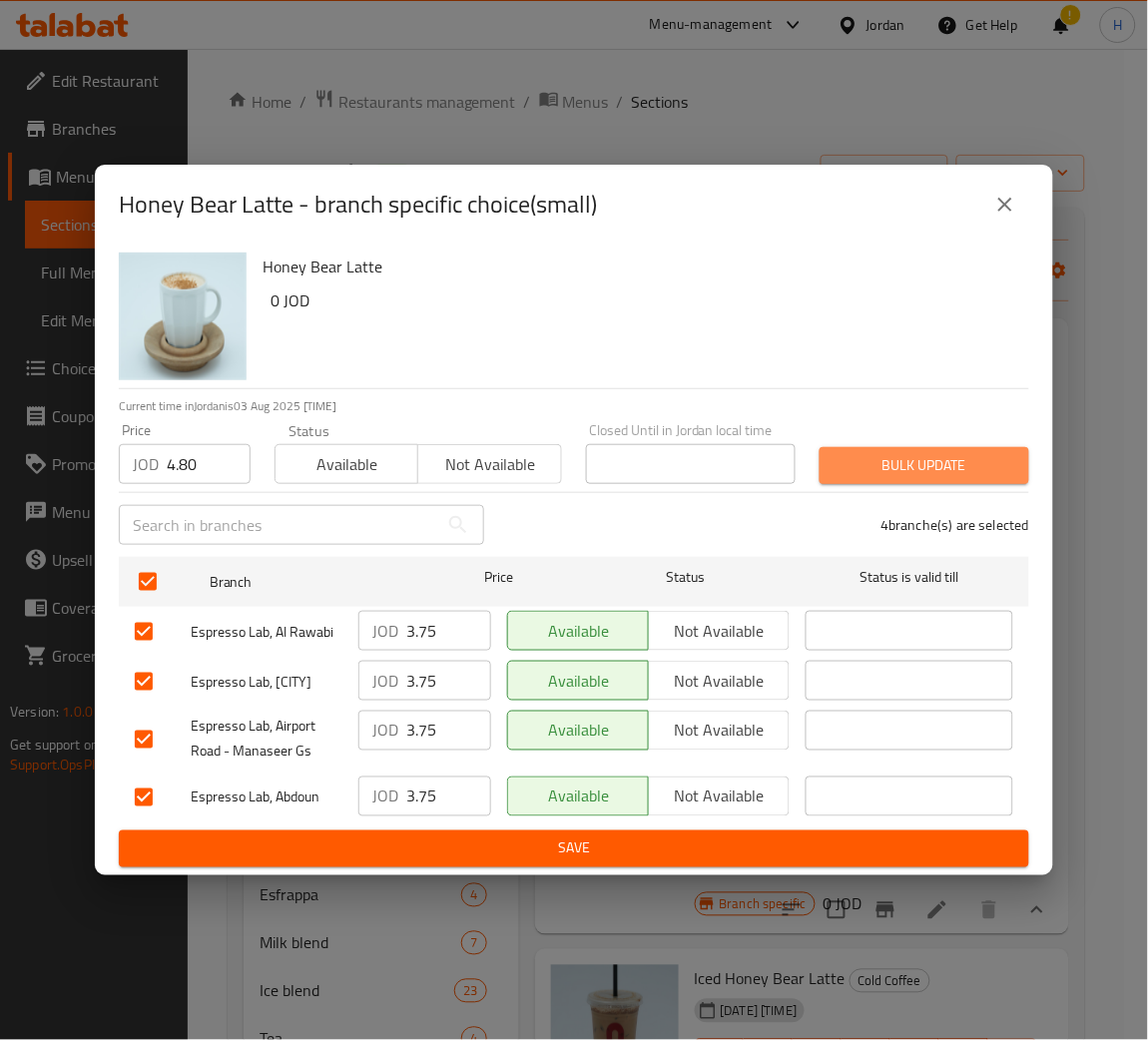 click on "Bulk update" at bounding box center (924, 465) 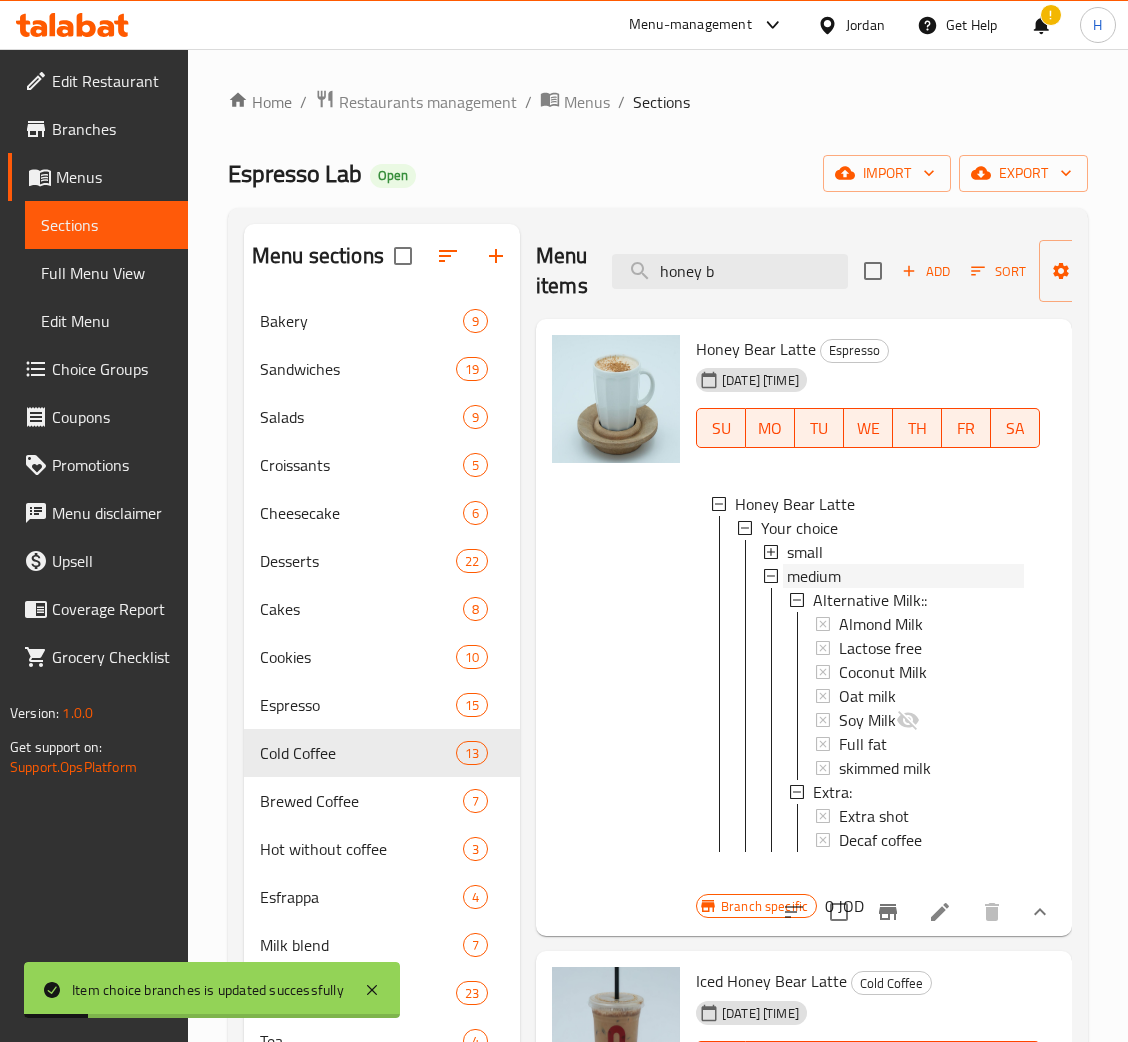 click on "medium" at bounding box center (905, 576) 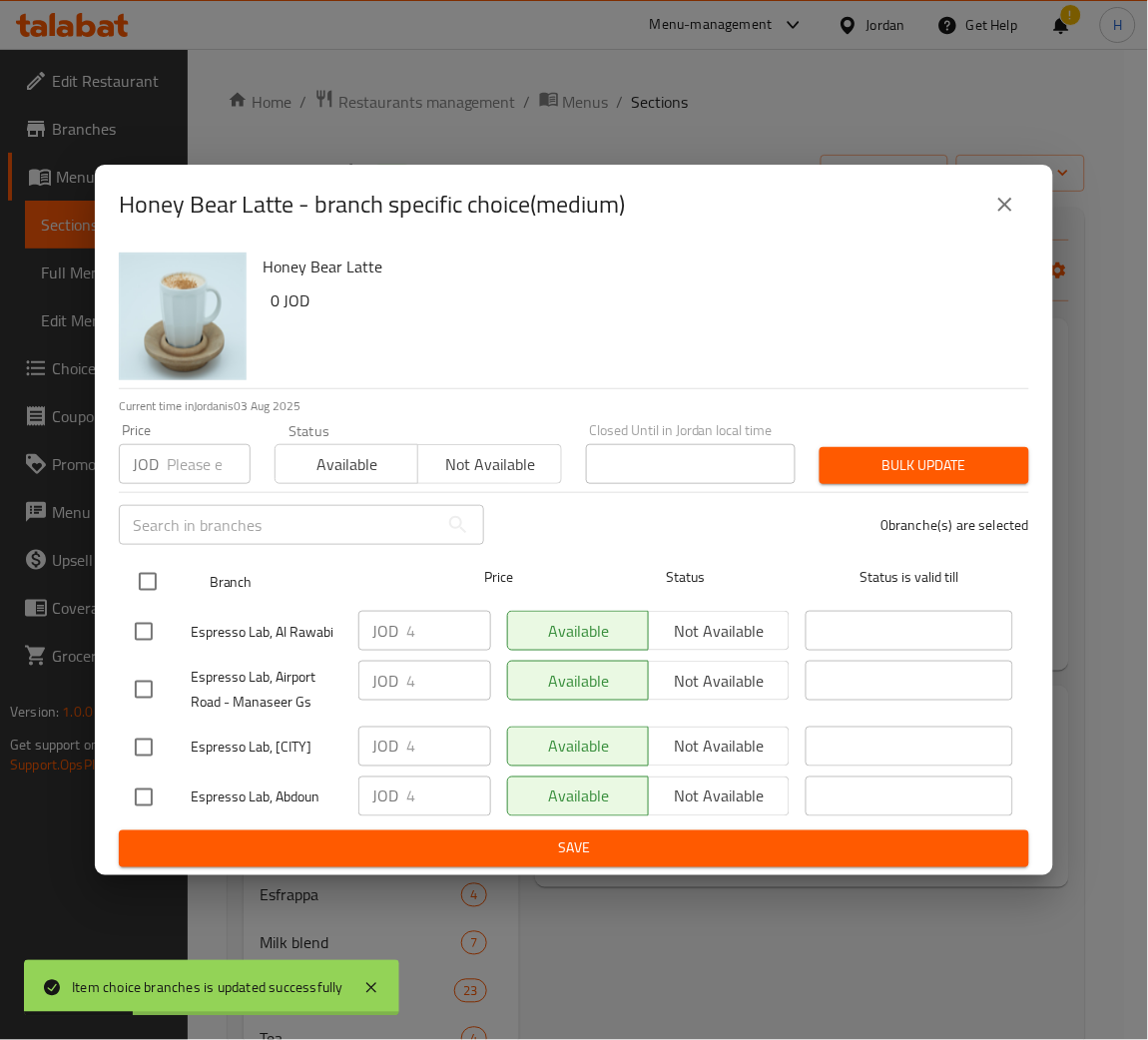 click at bounding box center [164, 582] 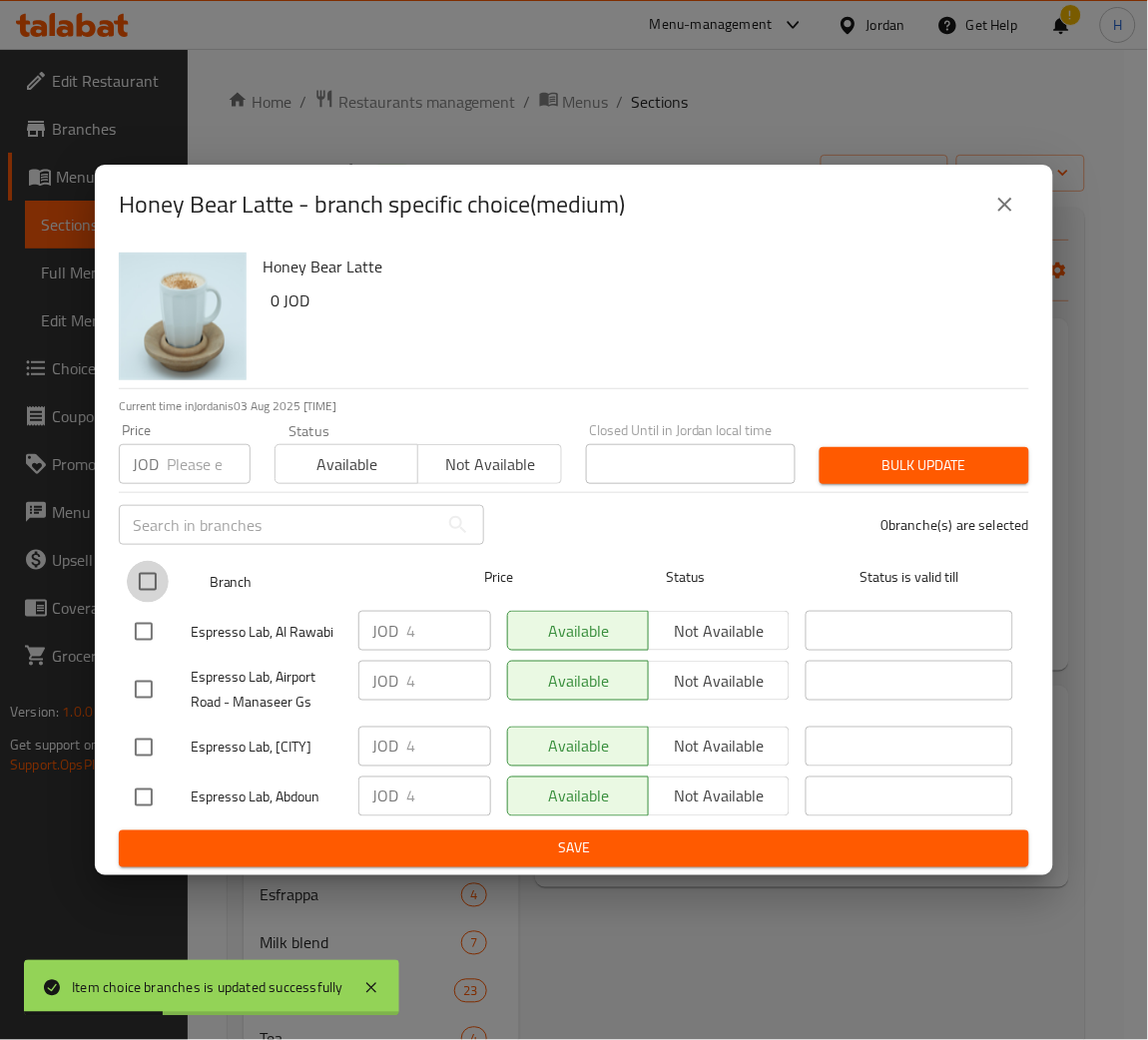 click at bounding box center [148, 582] 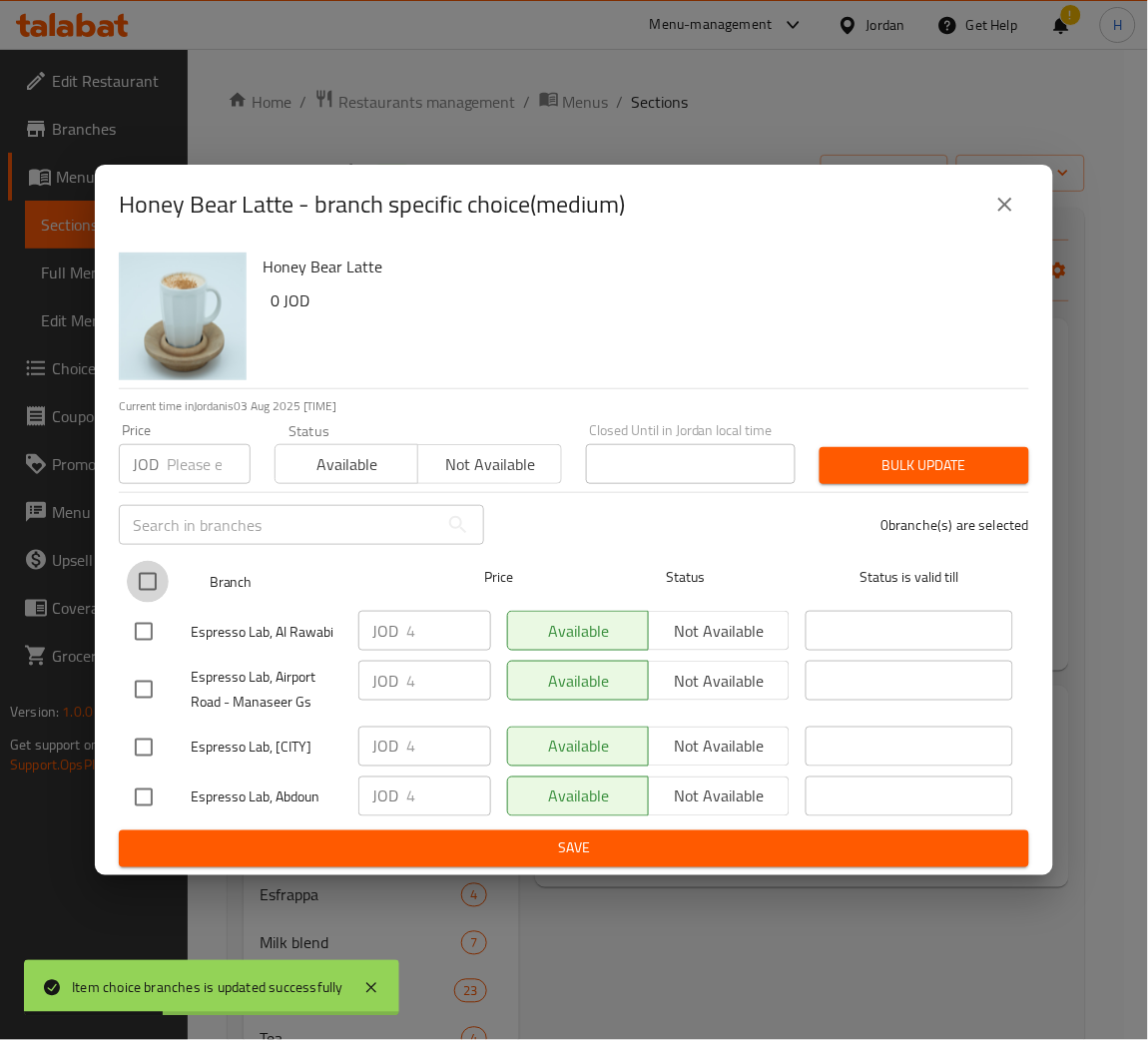 checkbox on "true" 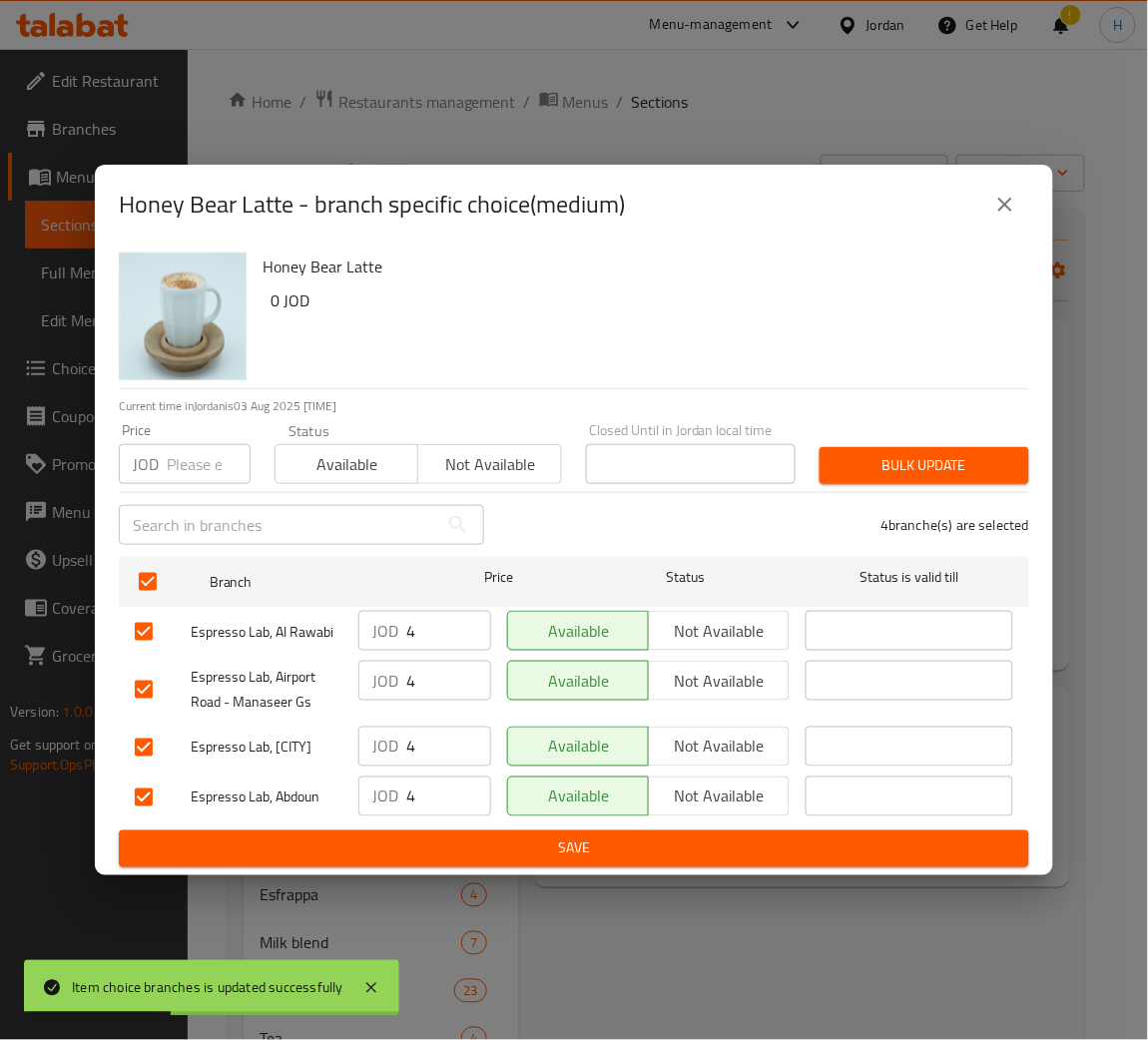 click at bounding box center (209, 464) 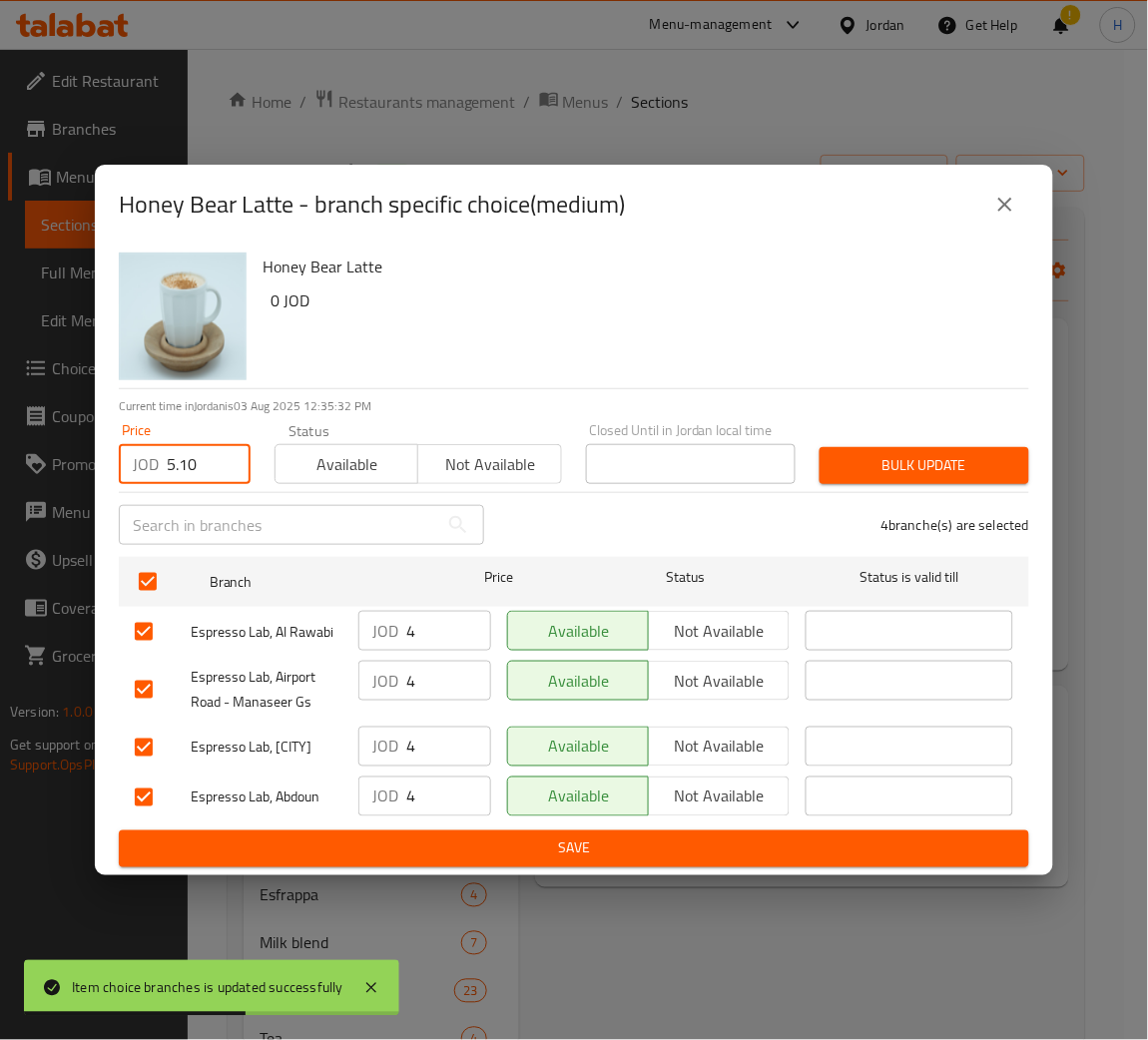 type on "5.10" 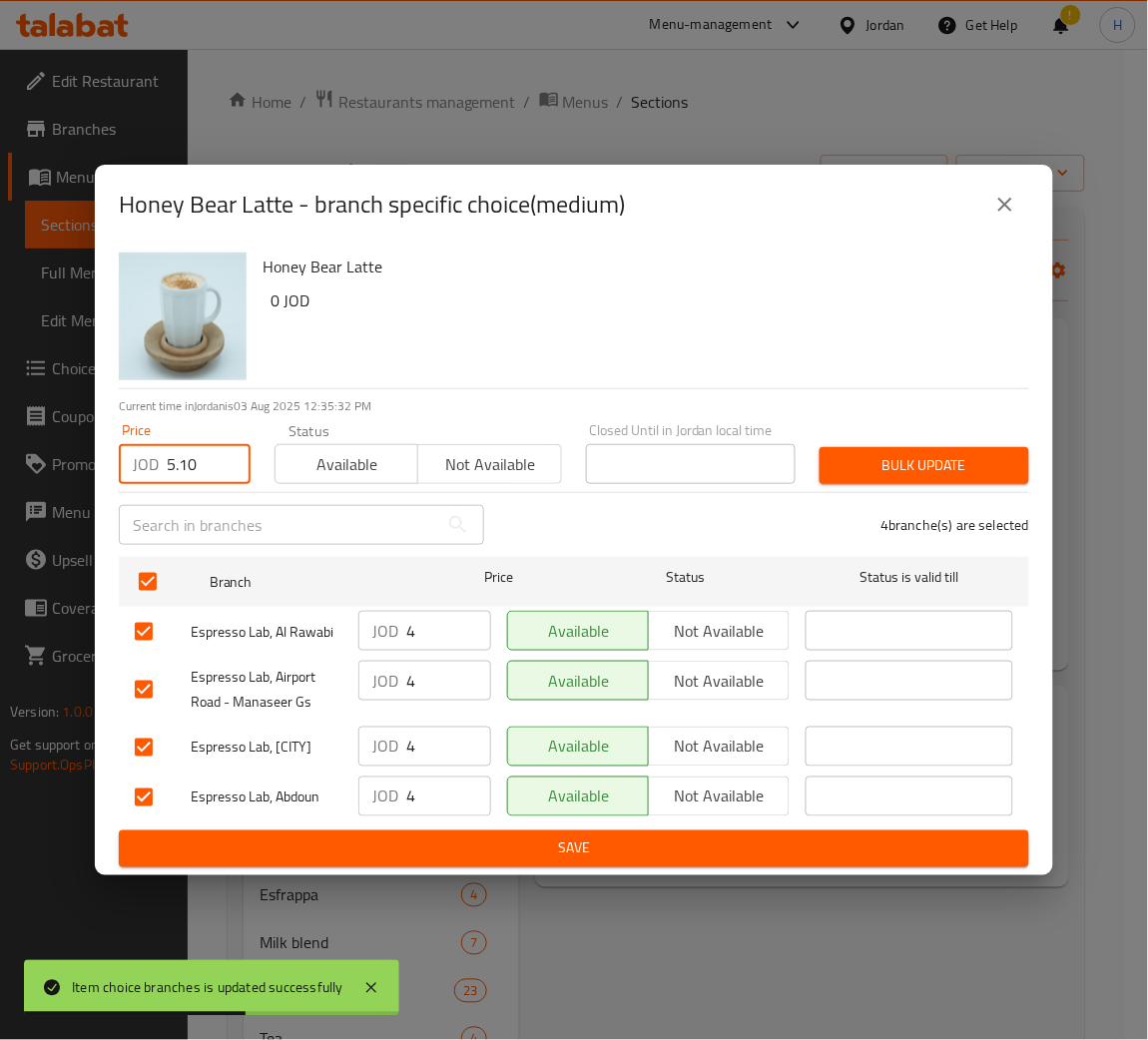click on "Bulk update" at bounding box center (924, 465) 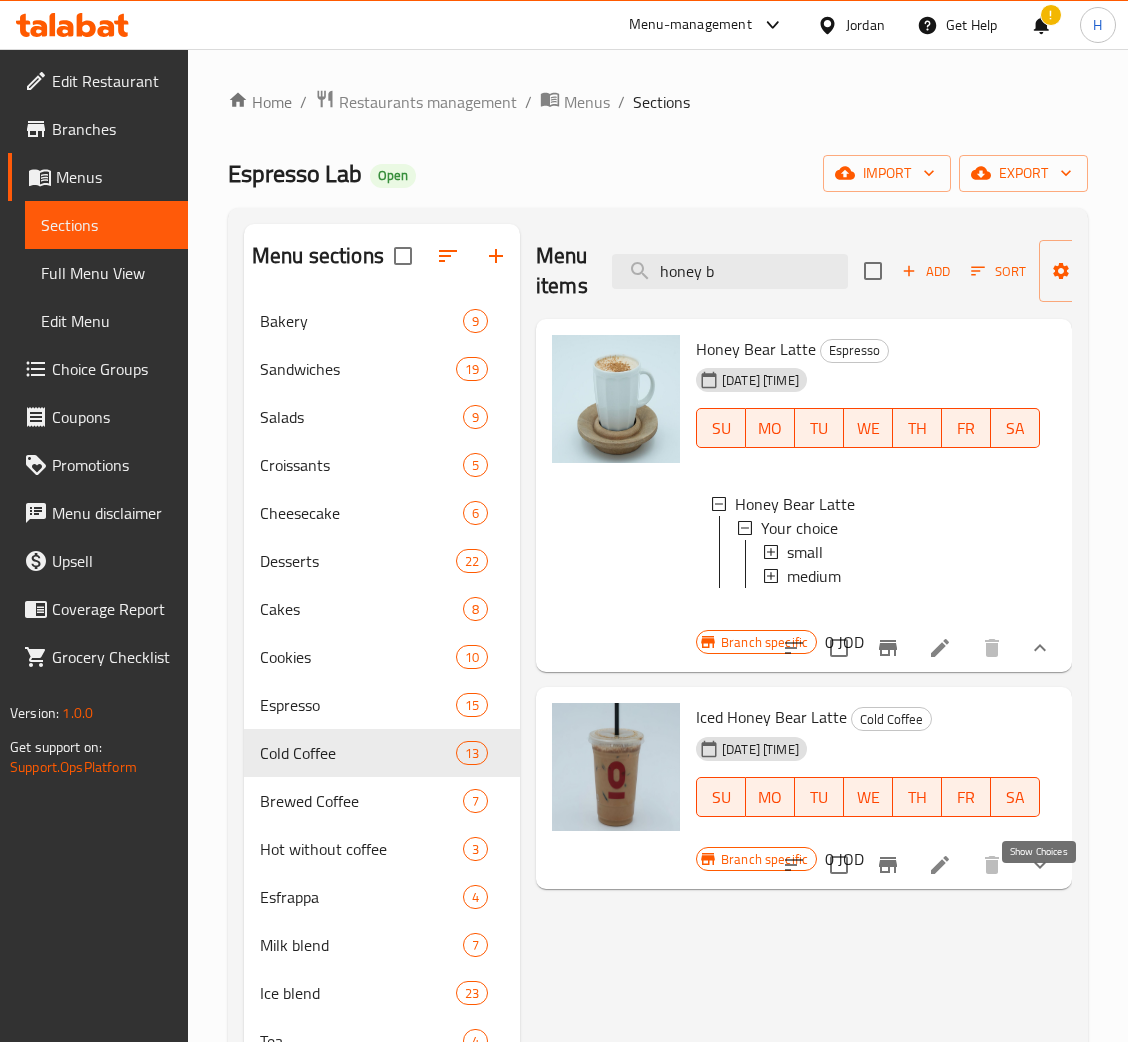 click 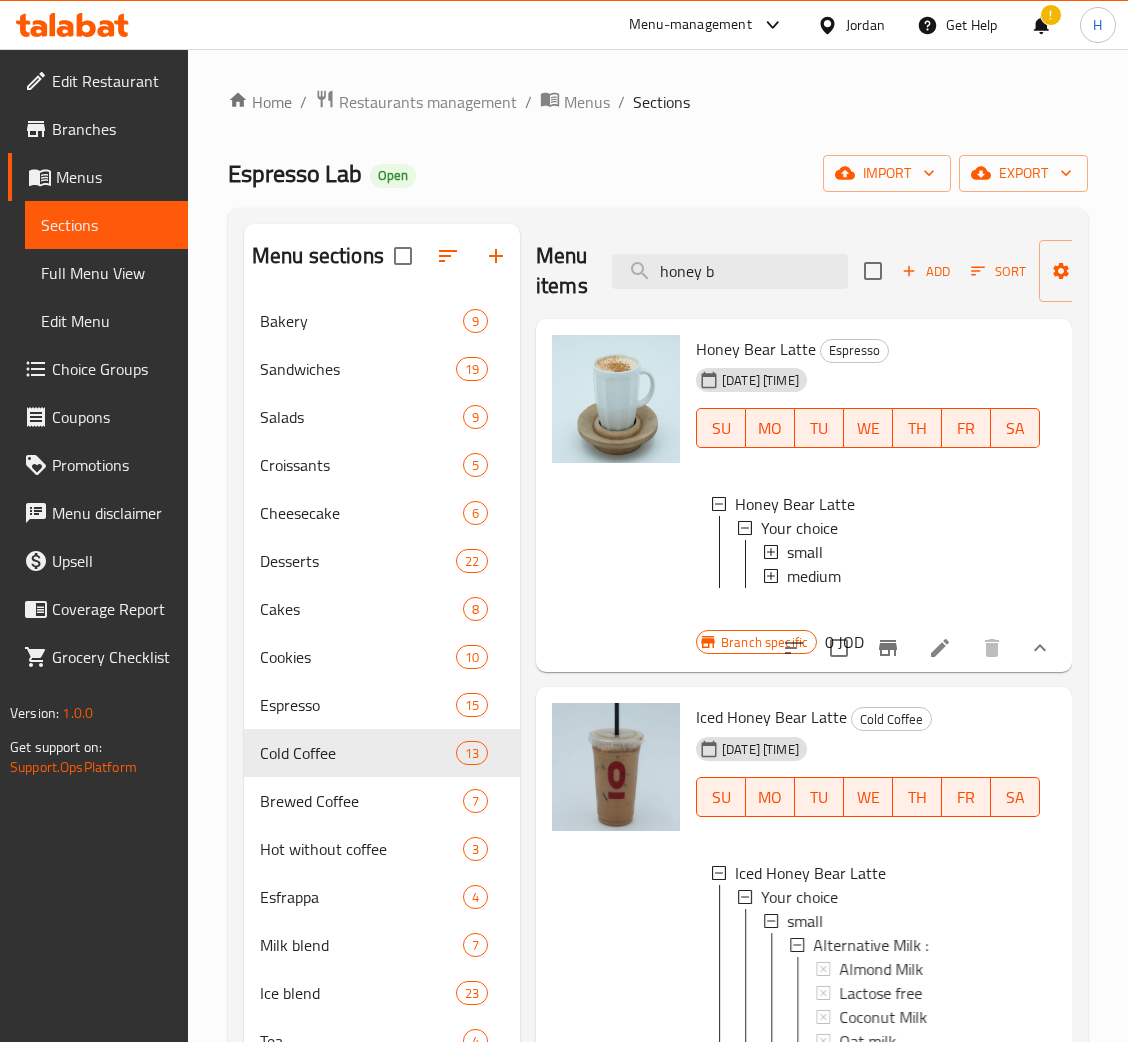 scroll, scrollTop: 2, scrollLeft: 0, axis: vertical 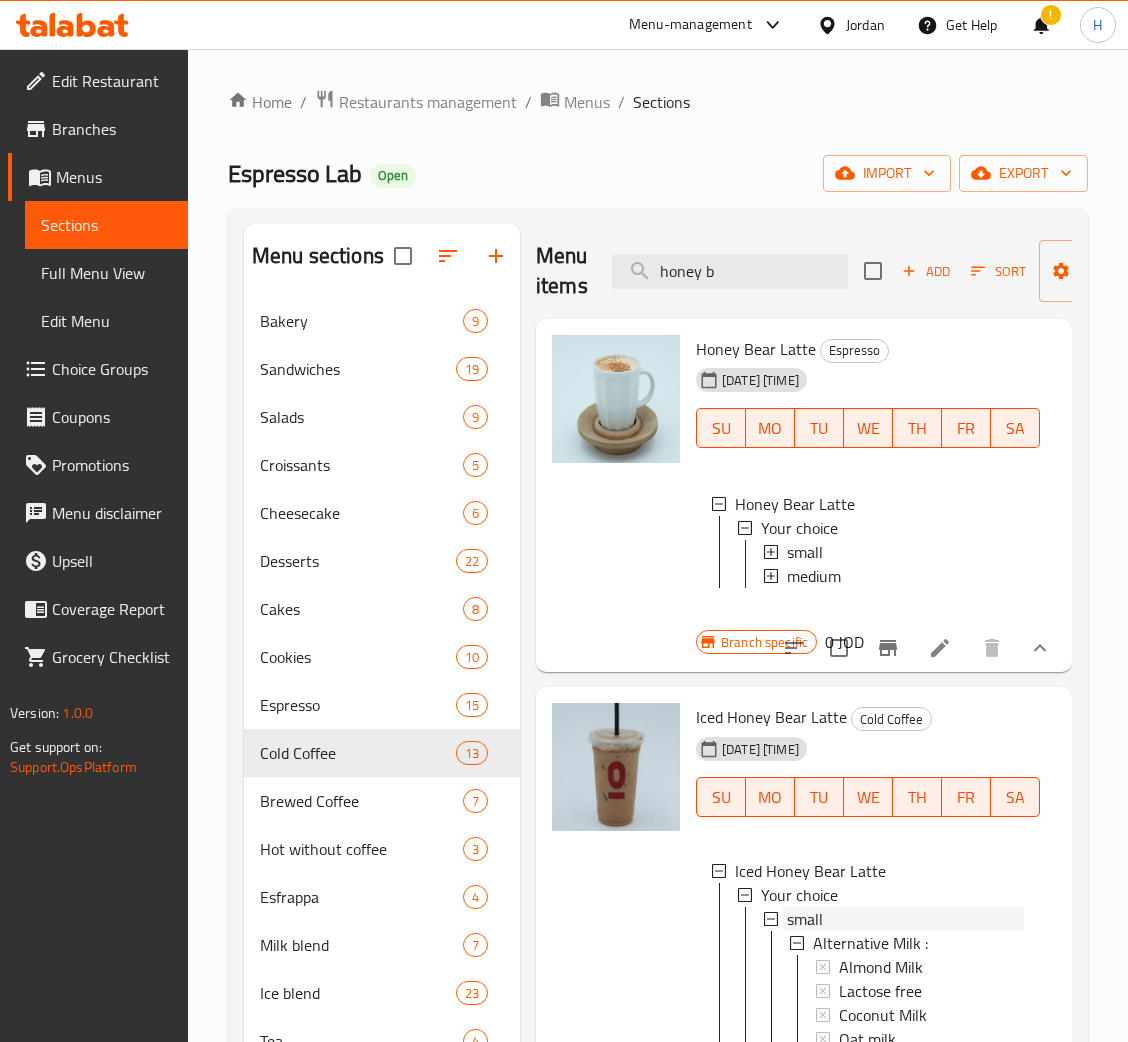 click on "small" at bounding box center [905, 919] 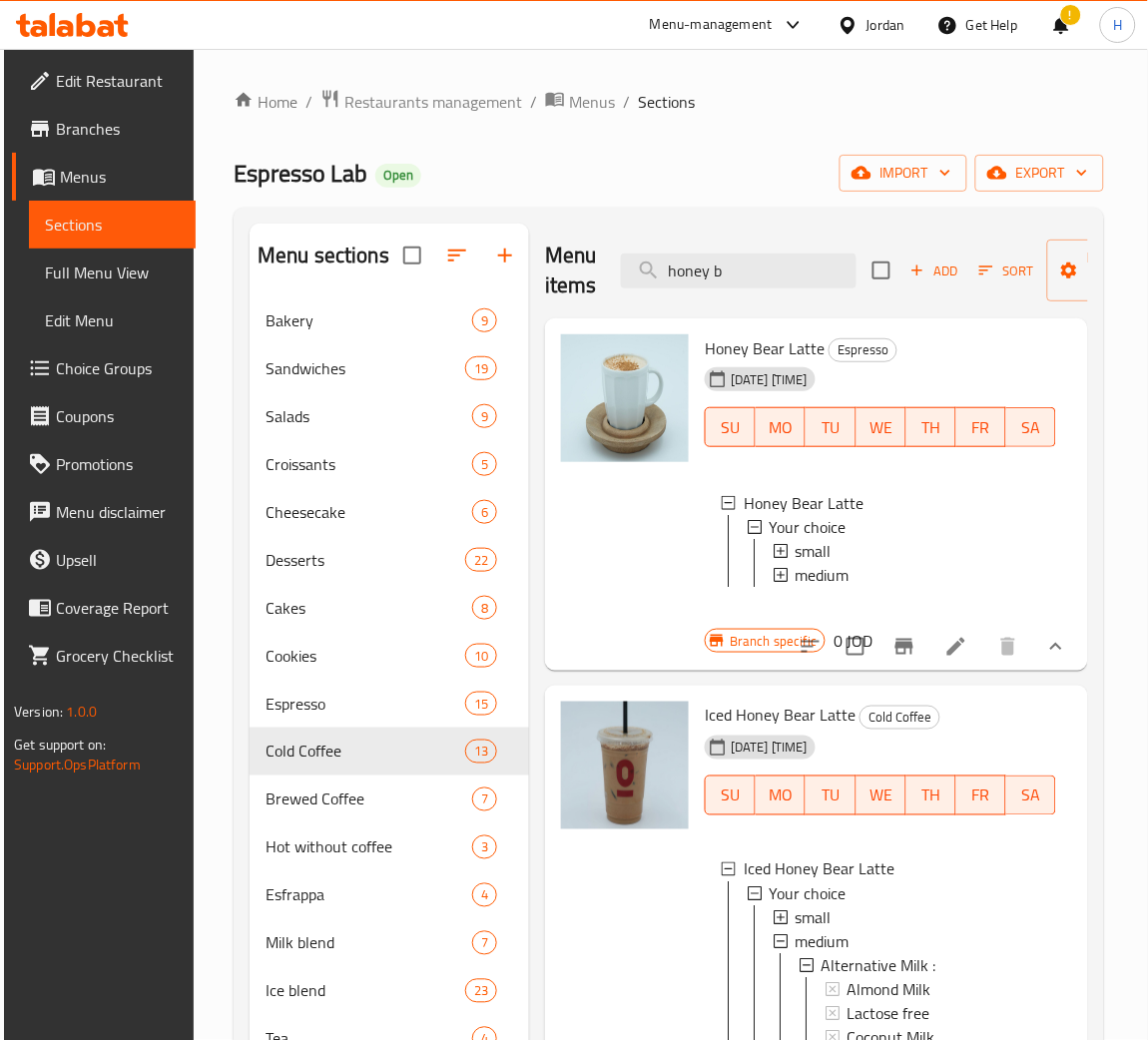 type 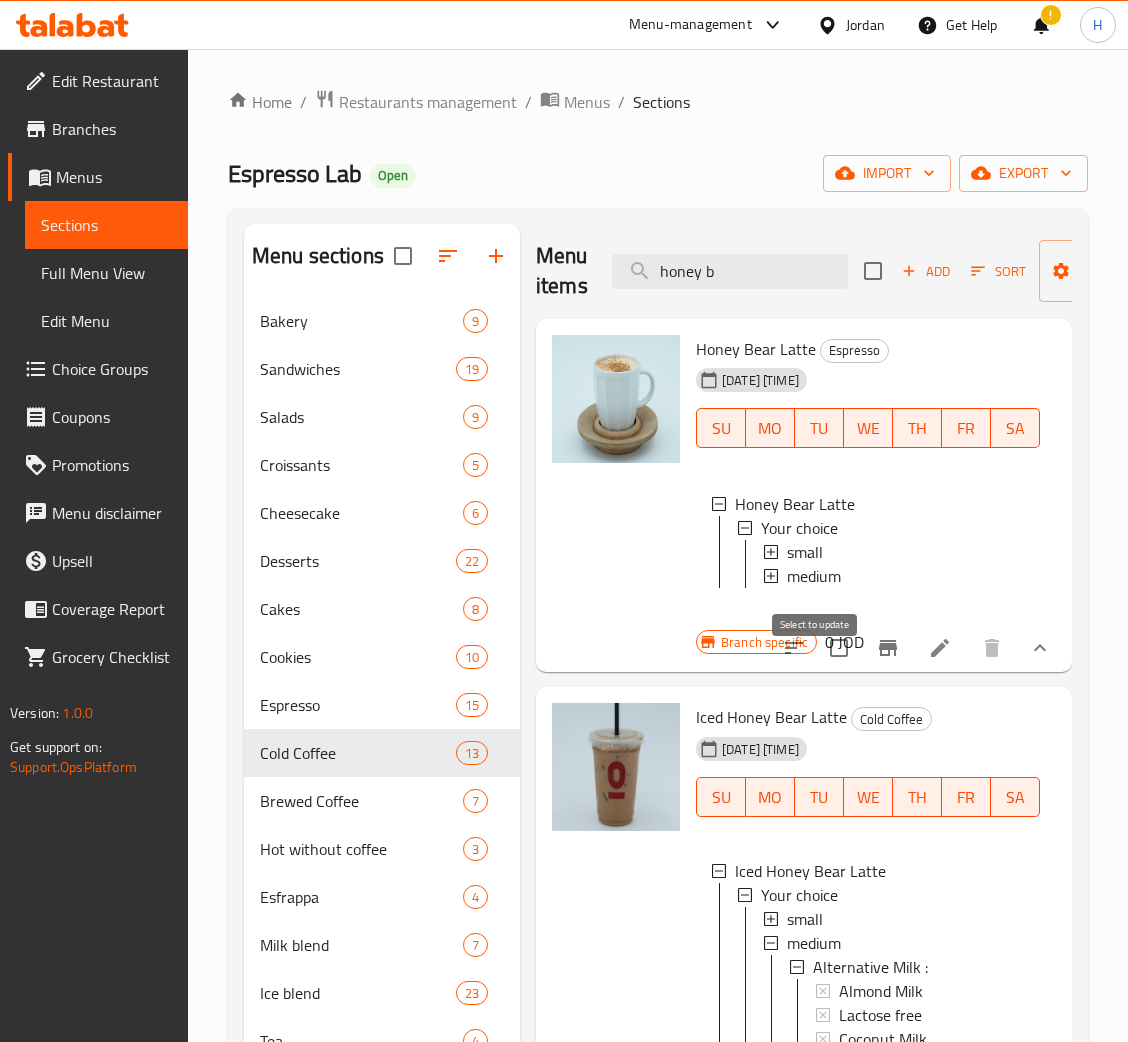 scroll, scrollTop: 57, scrollLeft: 0, axis: vertical 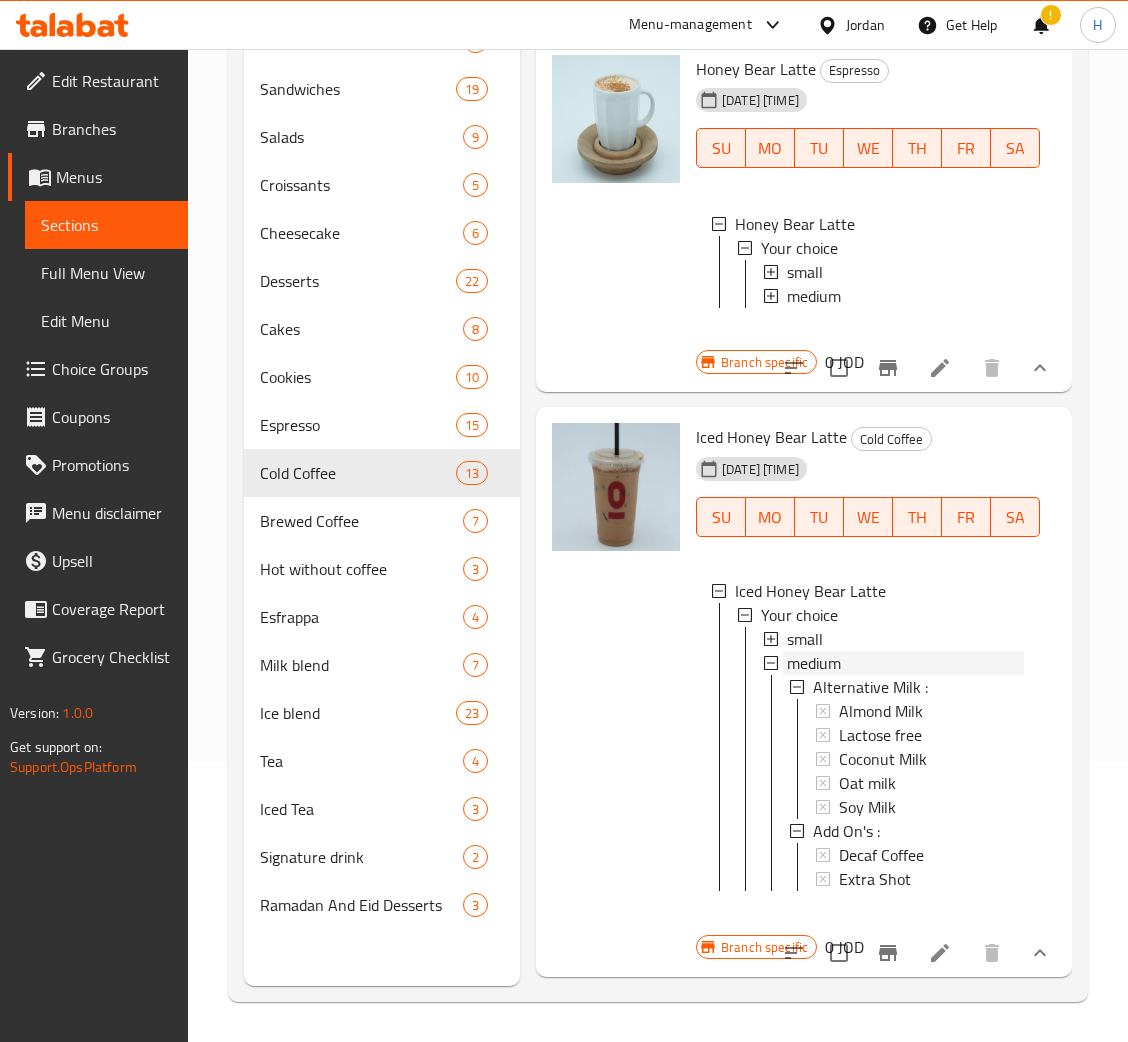 click on "medium" at bounding box center [814, 663] 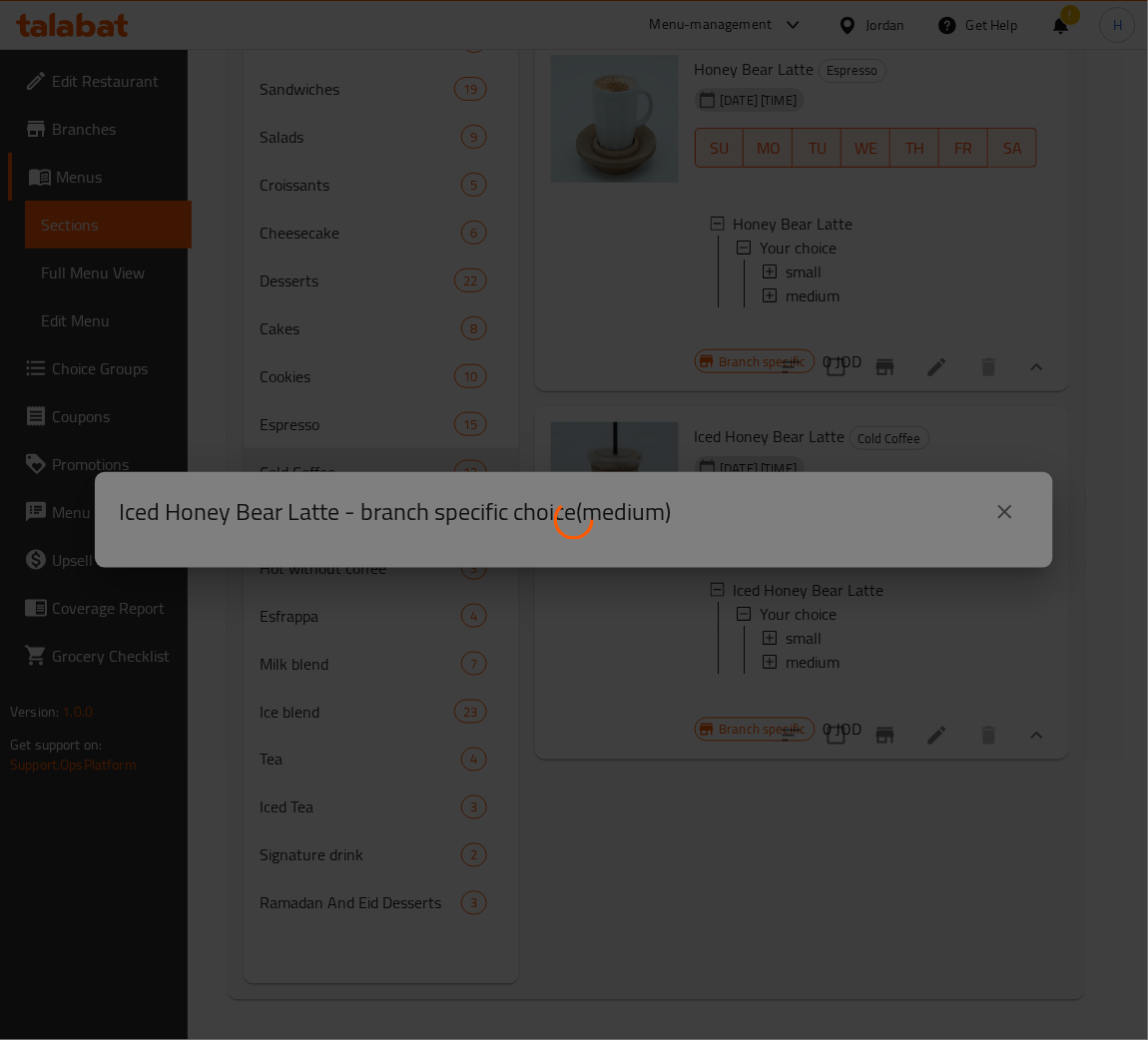 scroll, scrollTop: 0, scrollLeft: 0, axis: both 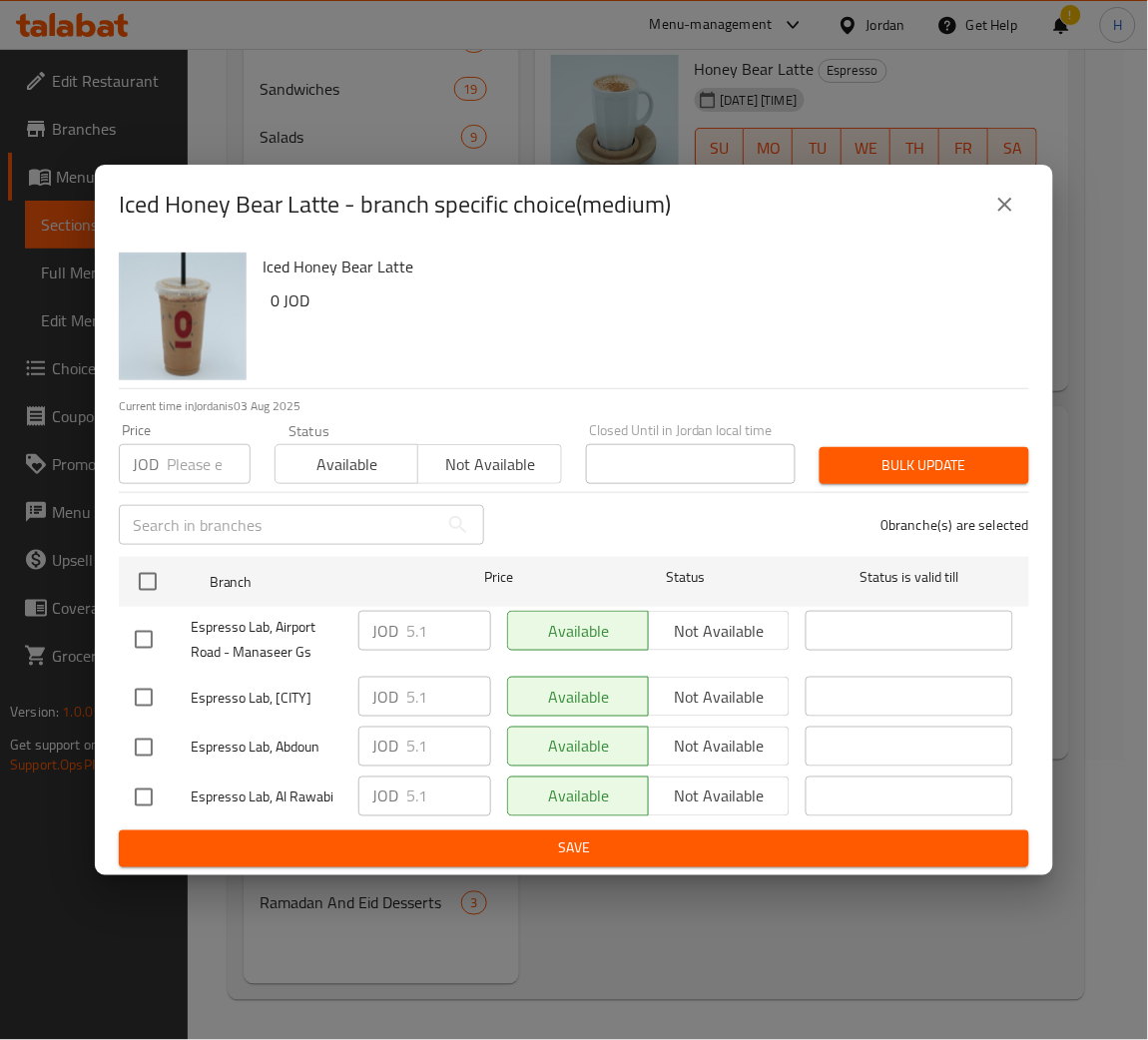 type 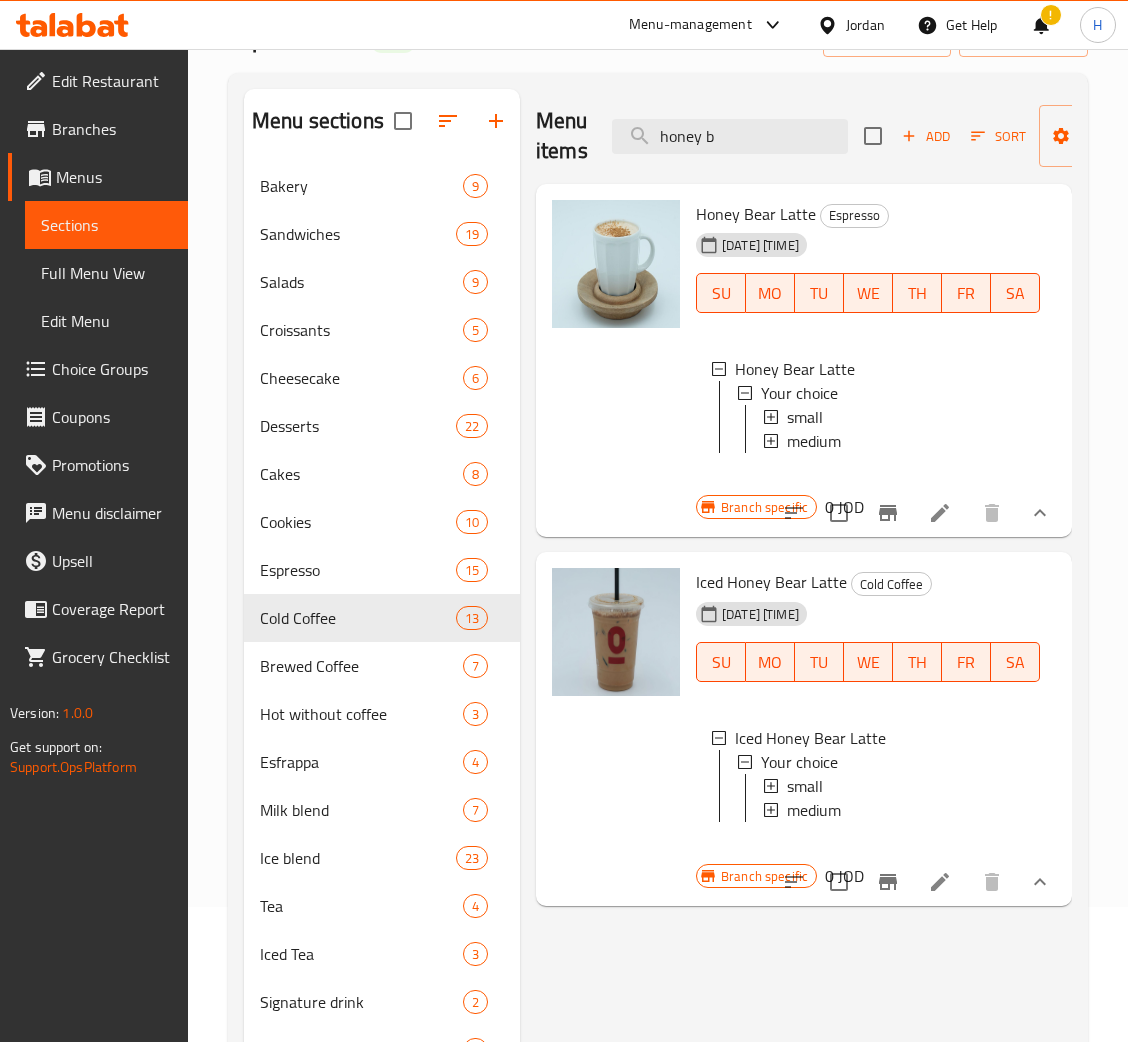 scroll, scrollTop: 0, scrollLeft: 0, axis: both 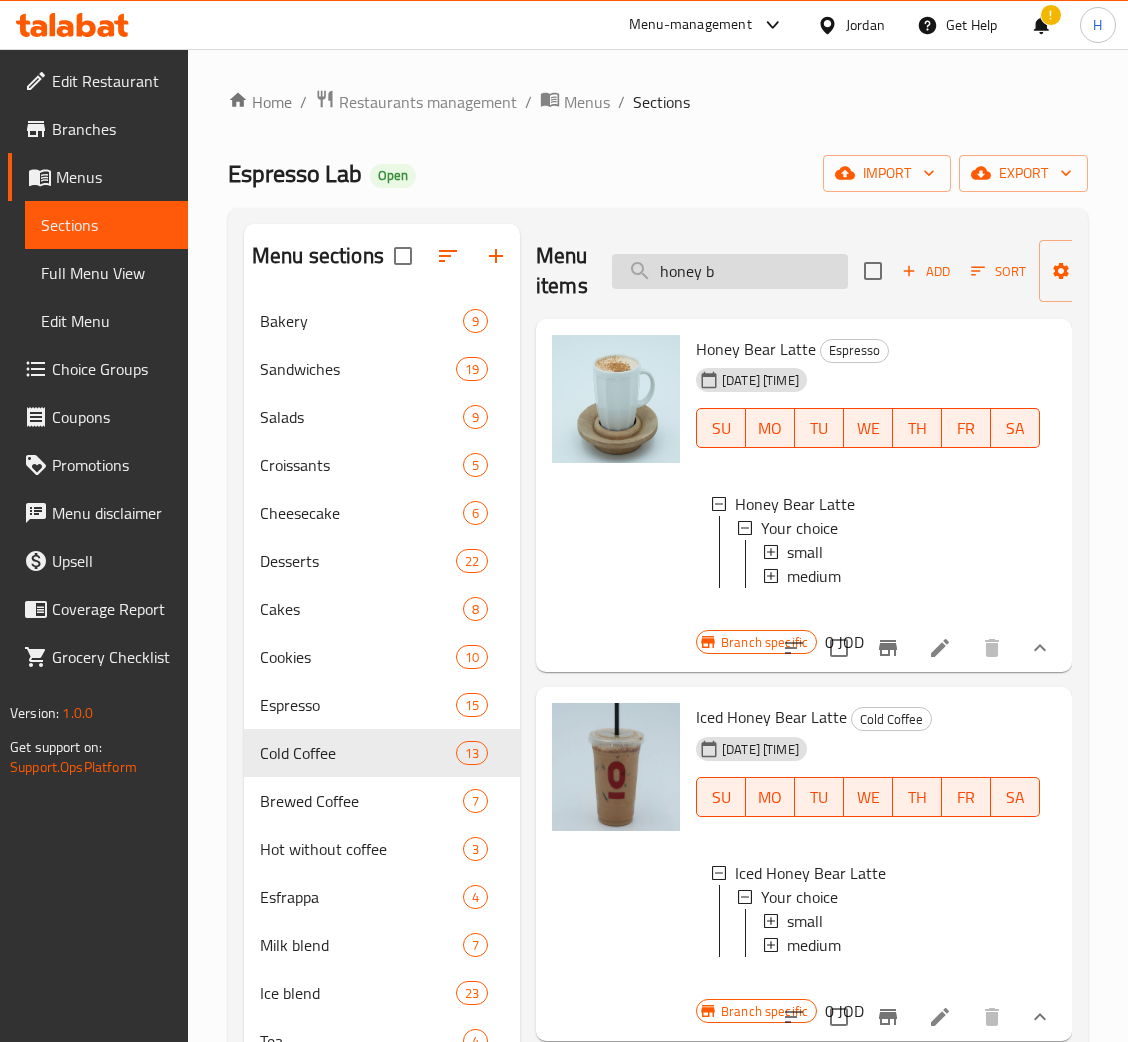 click on "honey b" at bounding box center [730, 271] 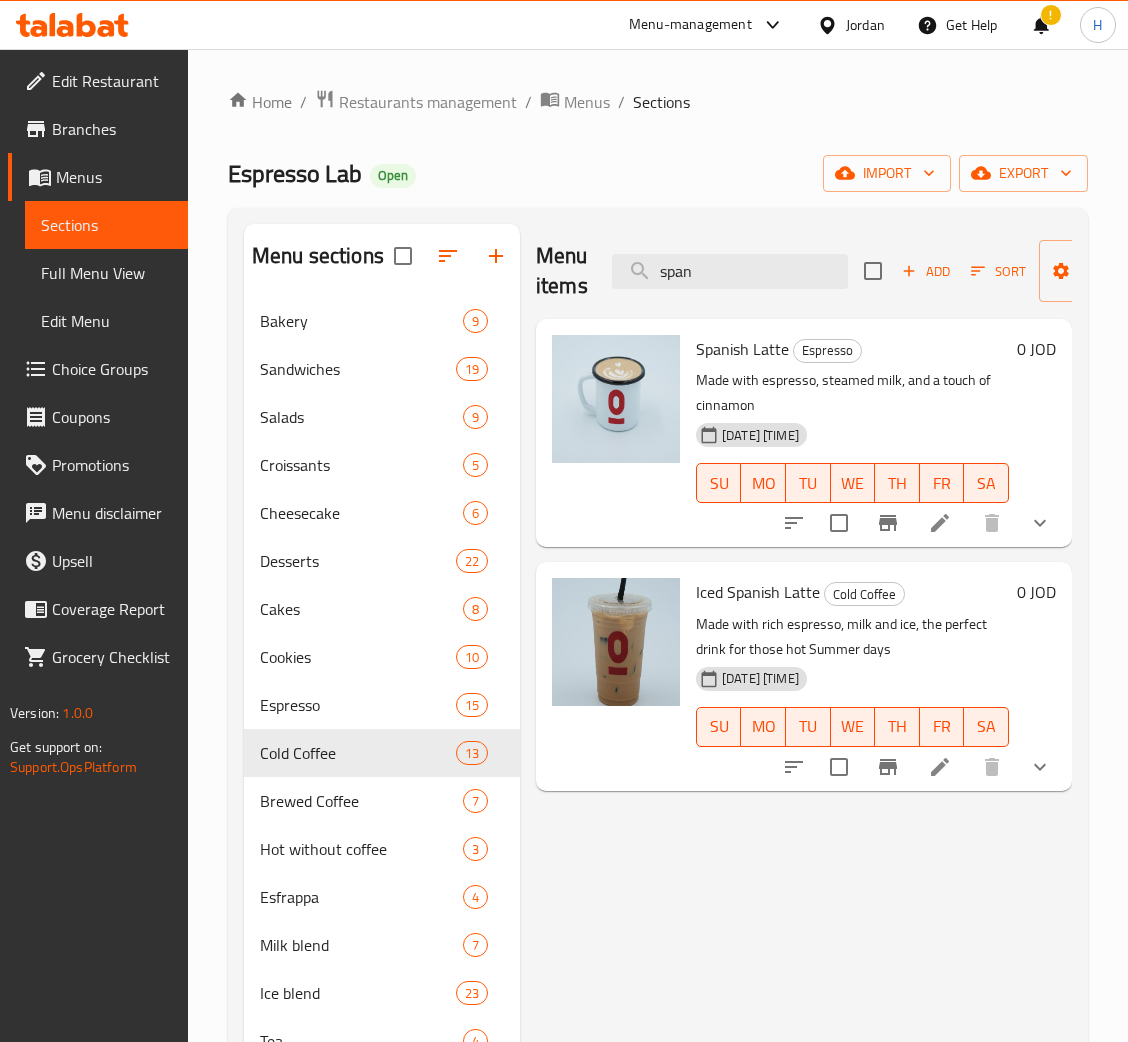 type on "span" 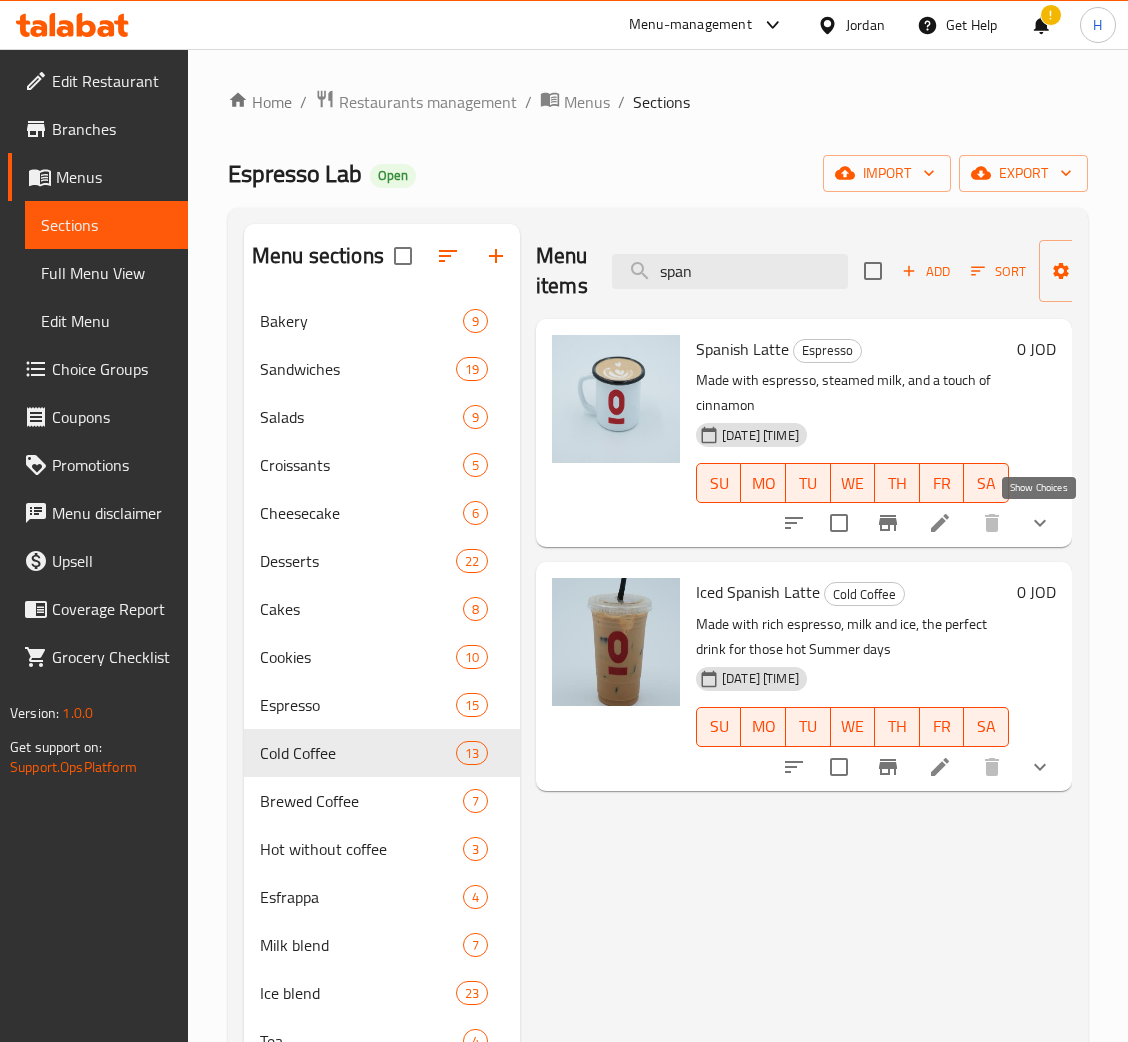 click 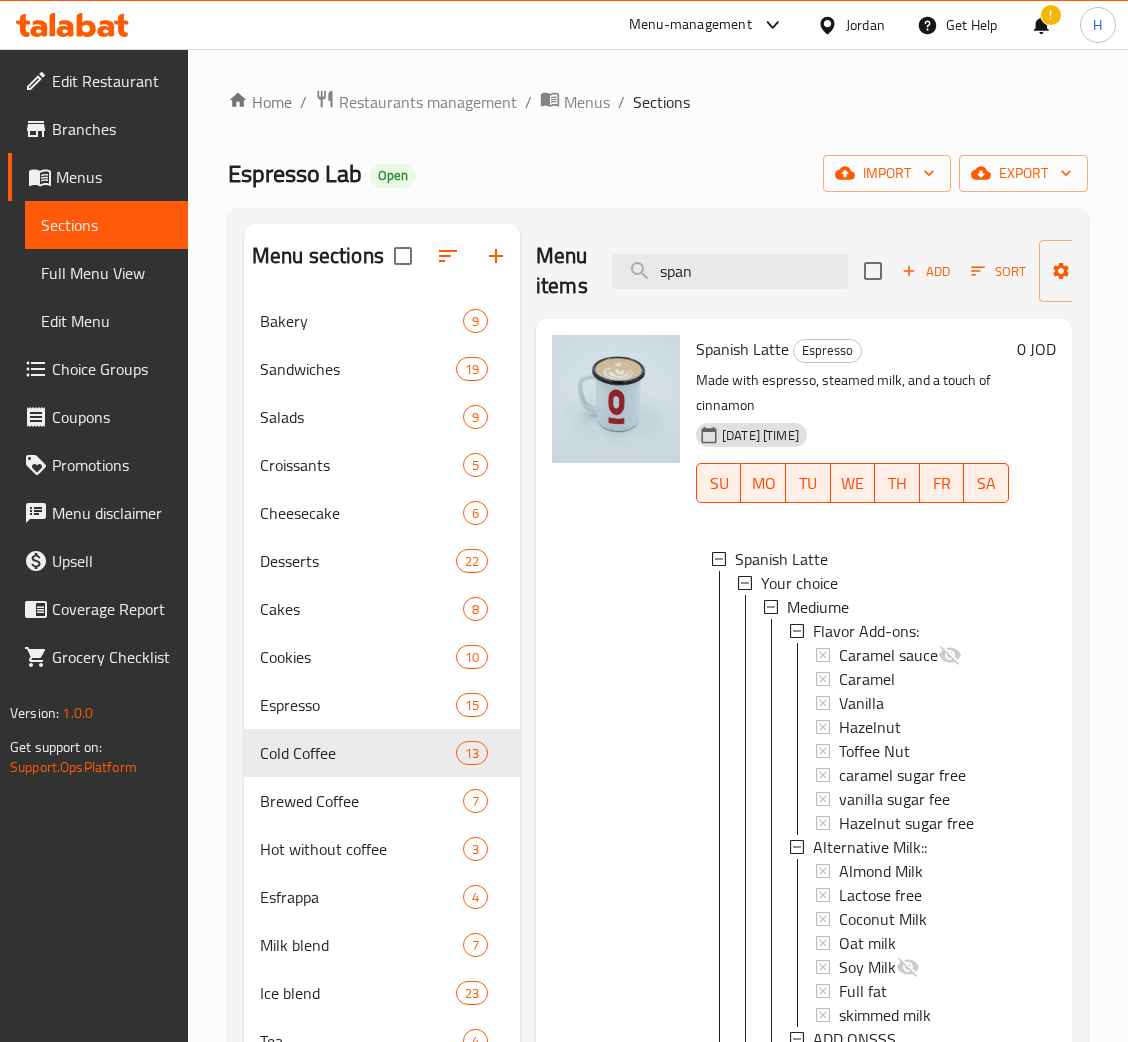 scroll, scrollTop: 2, scrollLeft: 0, axis: vertical 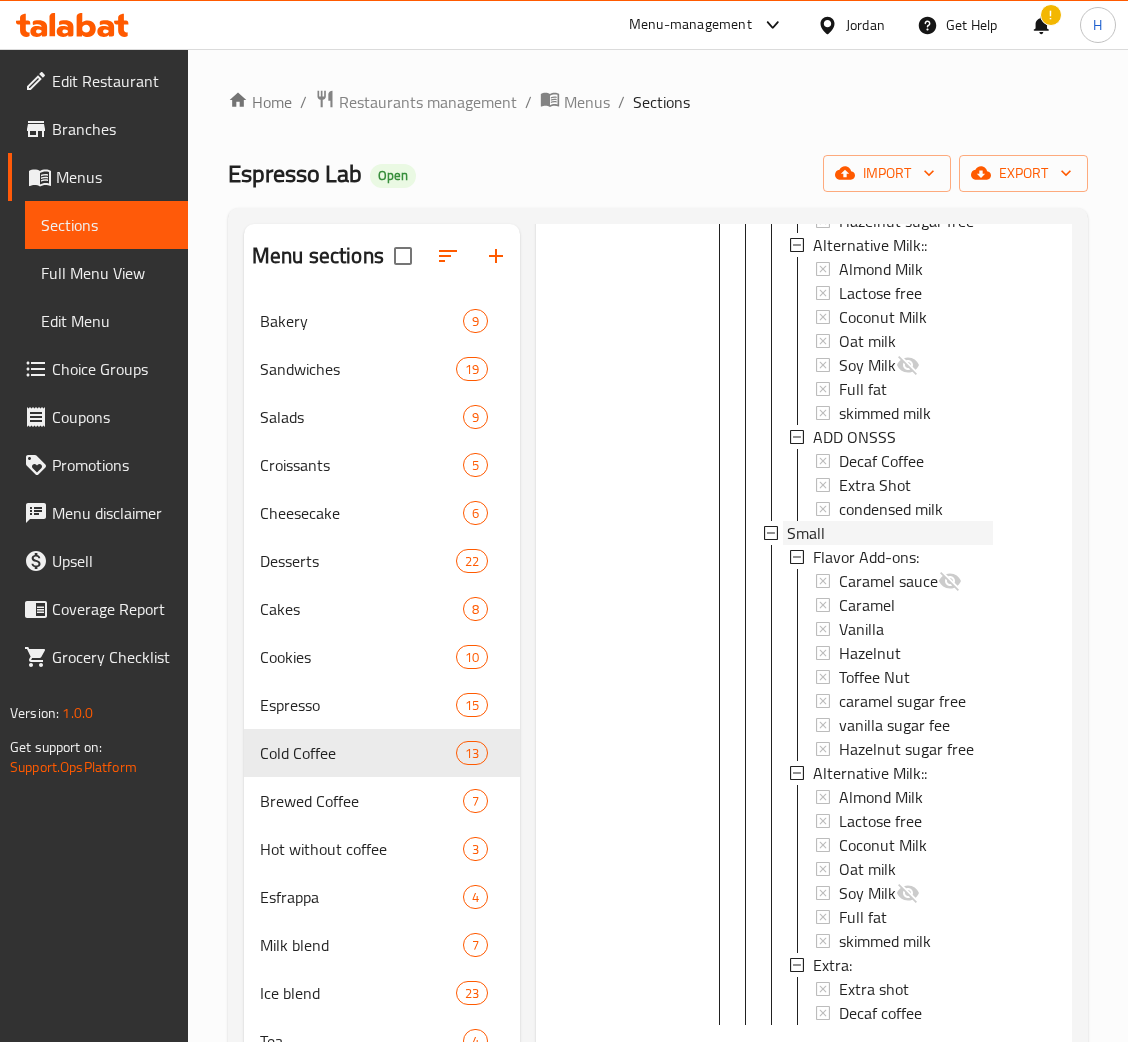 click on "Small" at bounding box center [890, 533] 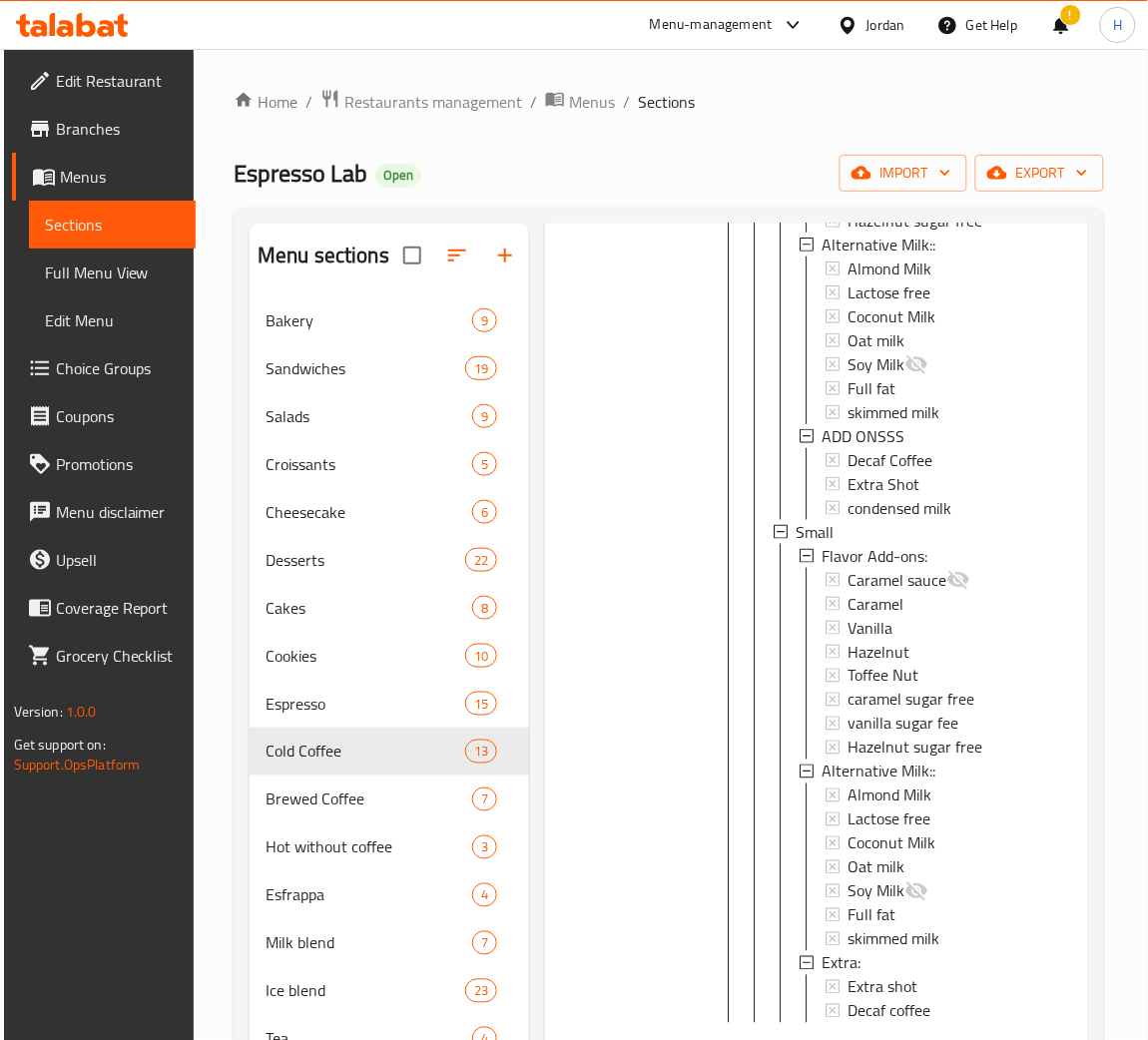 scroll, scrollTop: 0, scrollLeft: 0, axis: both 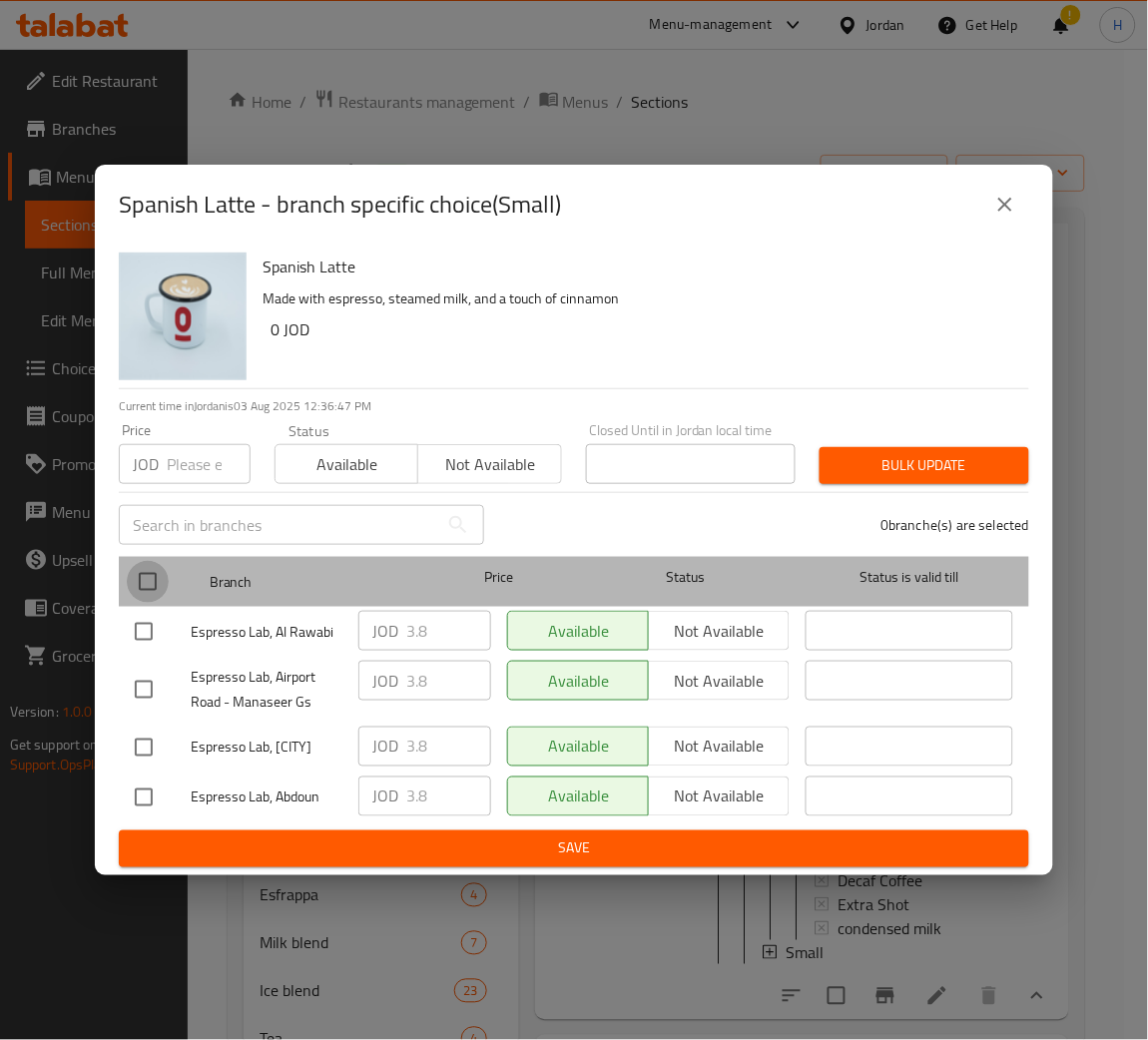 drag, startPoint x: 159, startPoint y: 571, endPoint x: 206, endPoint y: 475, distance: 106.887792 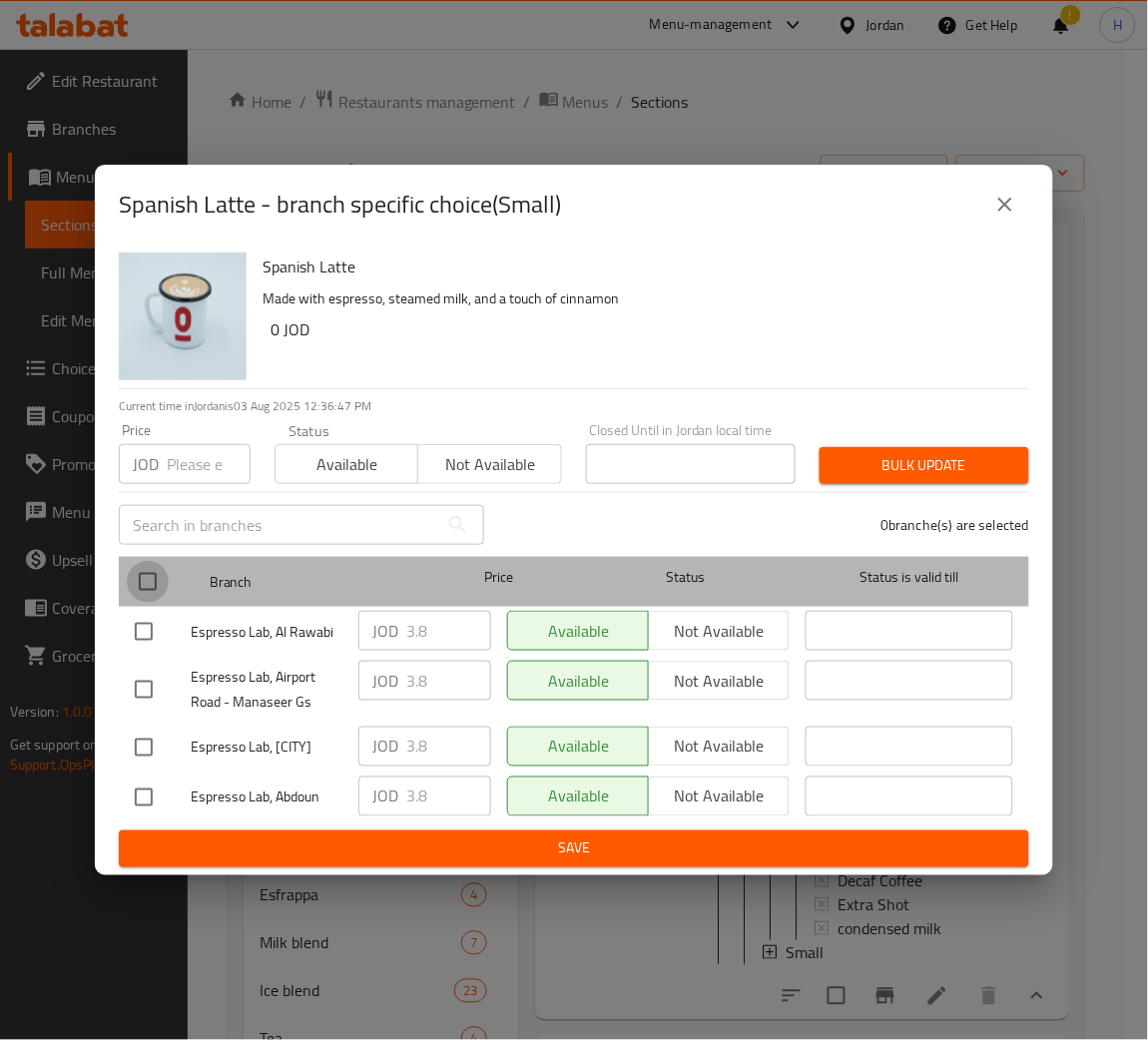 click at bounding box center [148, 582] 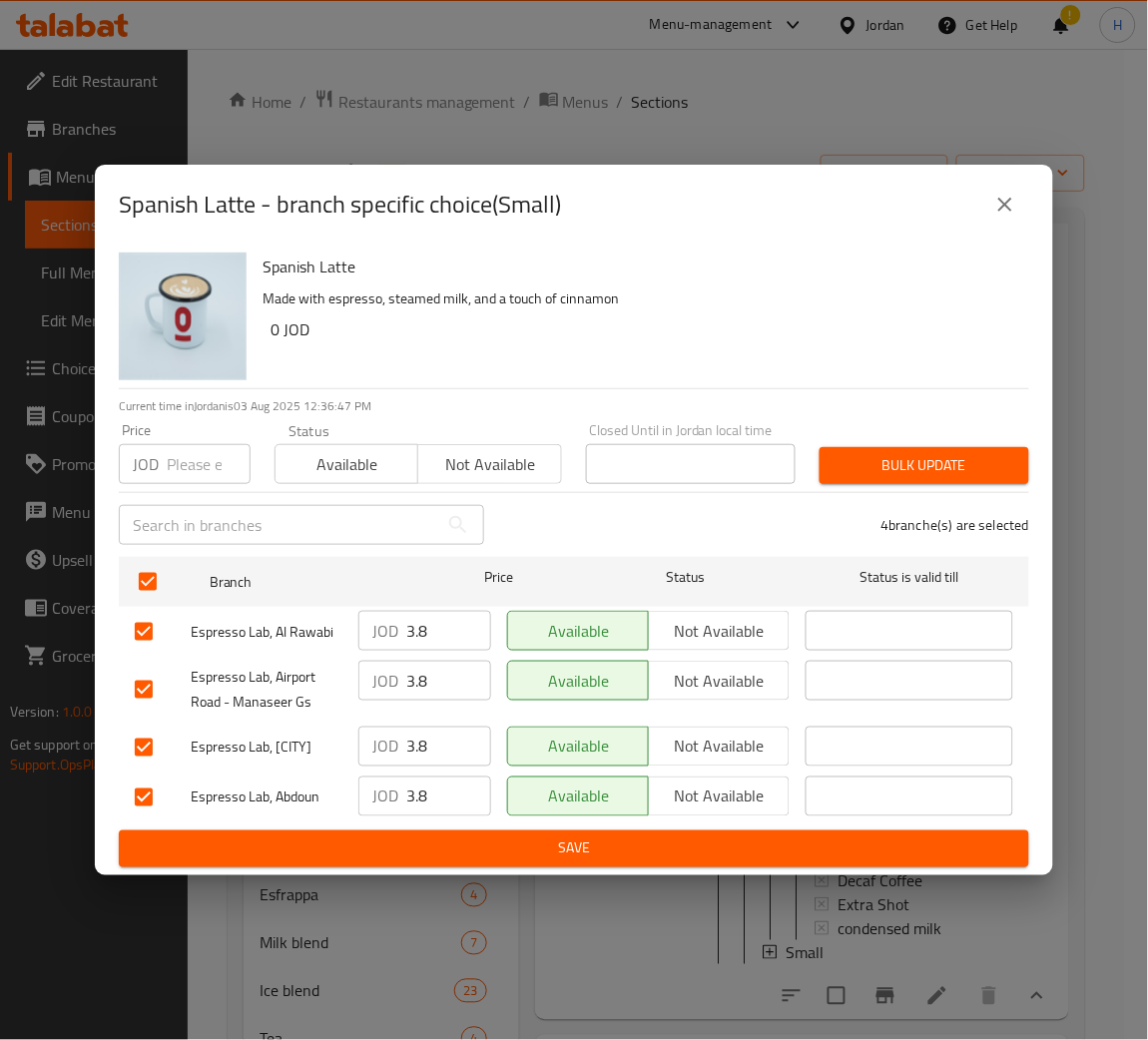 click at bounding box center [209, 464] 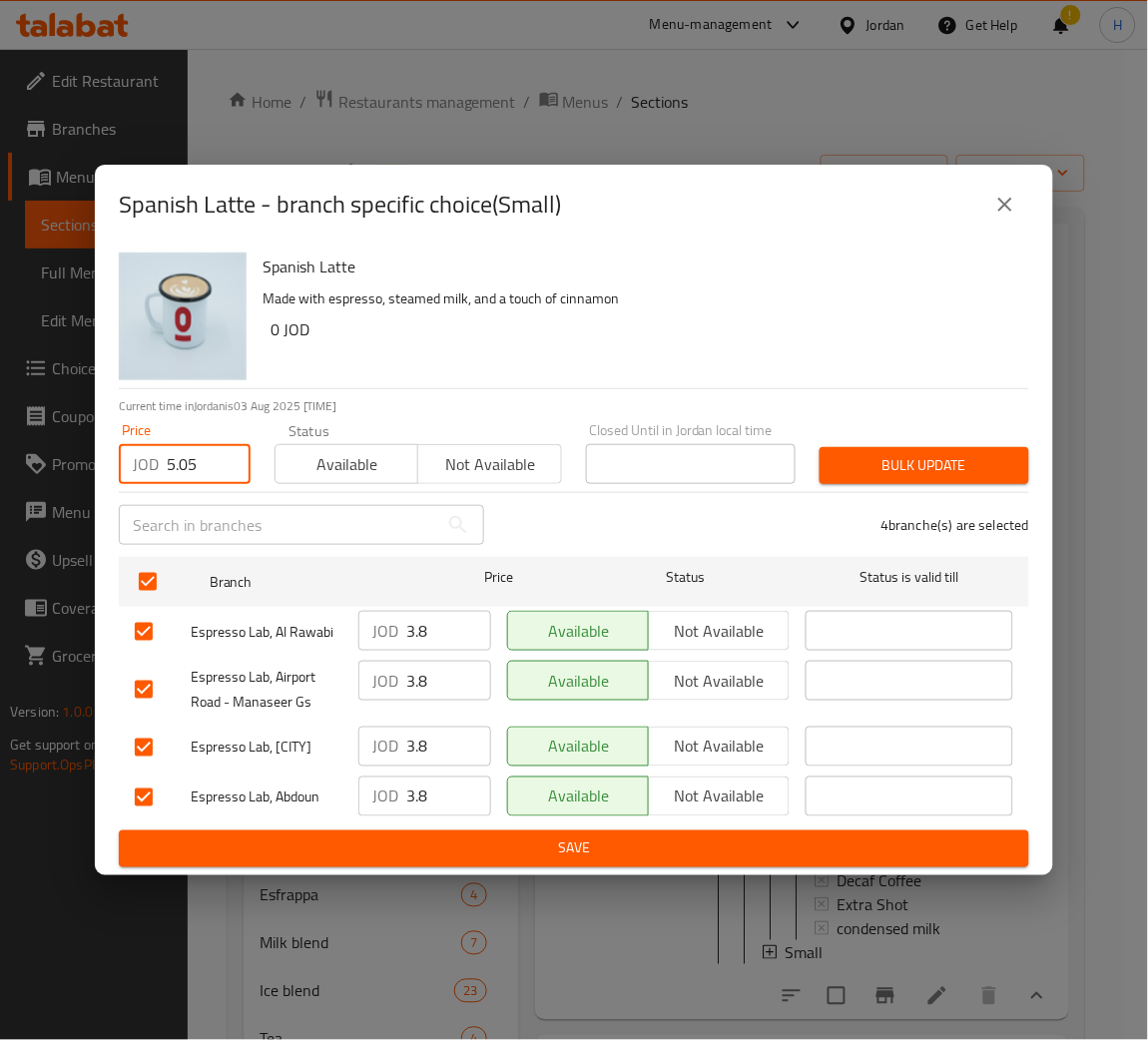 type on "5.05" 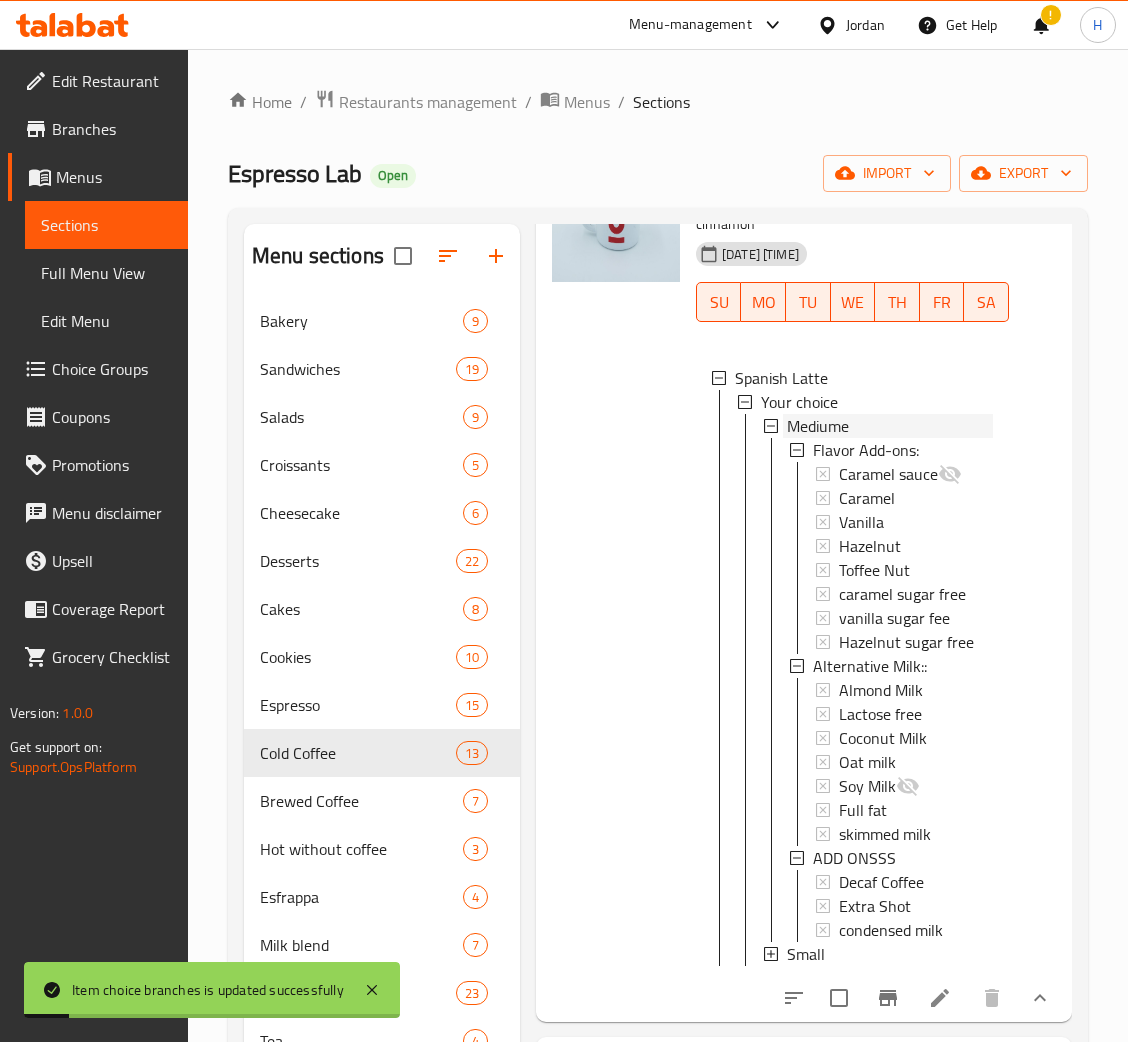 click on "Mediume" at bounding box center [890, 426] 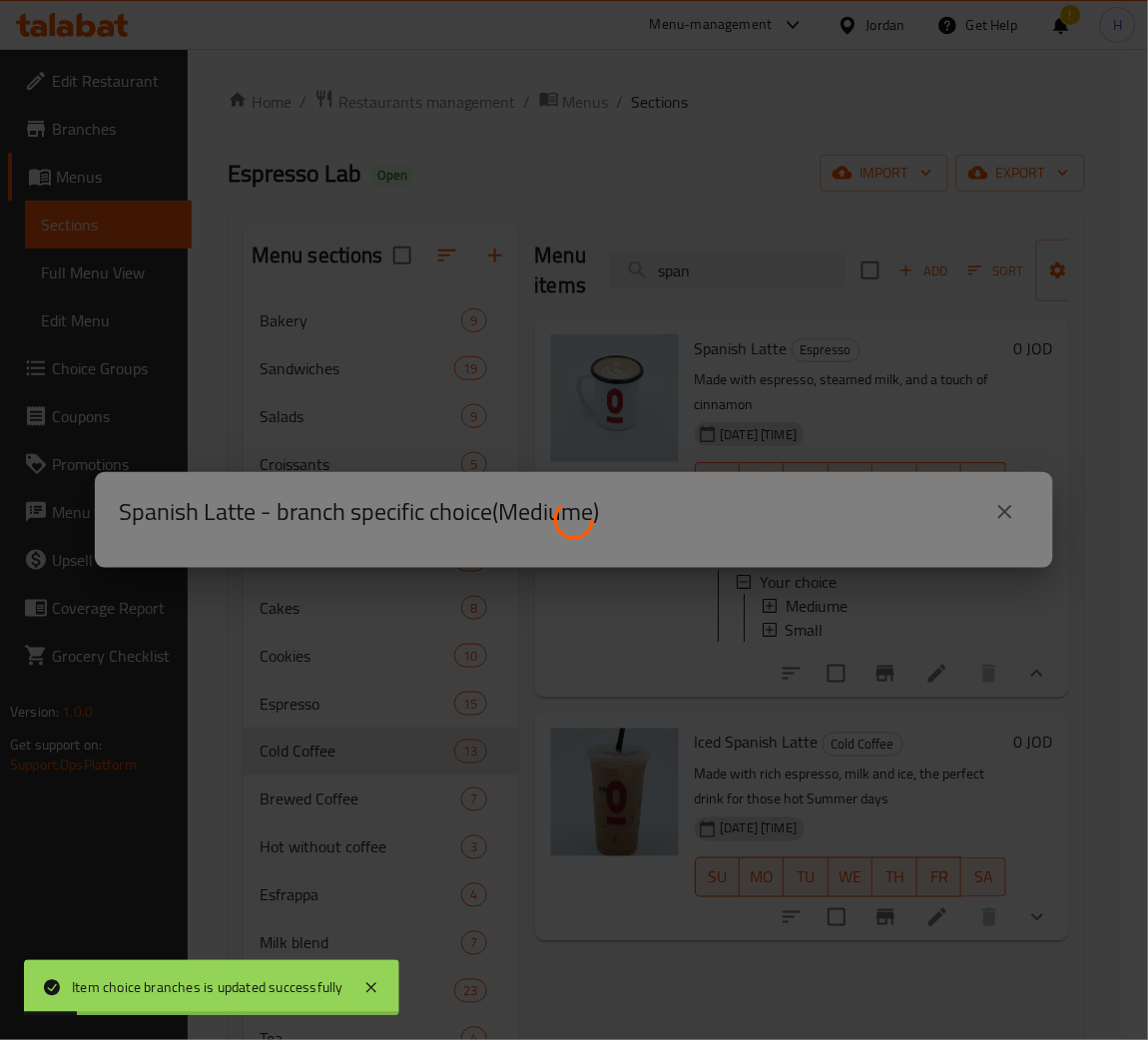 scroll, scrollTop: 0, scrollLeft: 0, axis: both 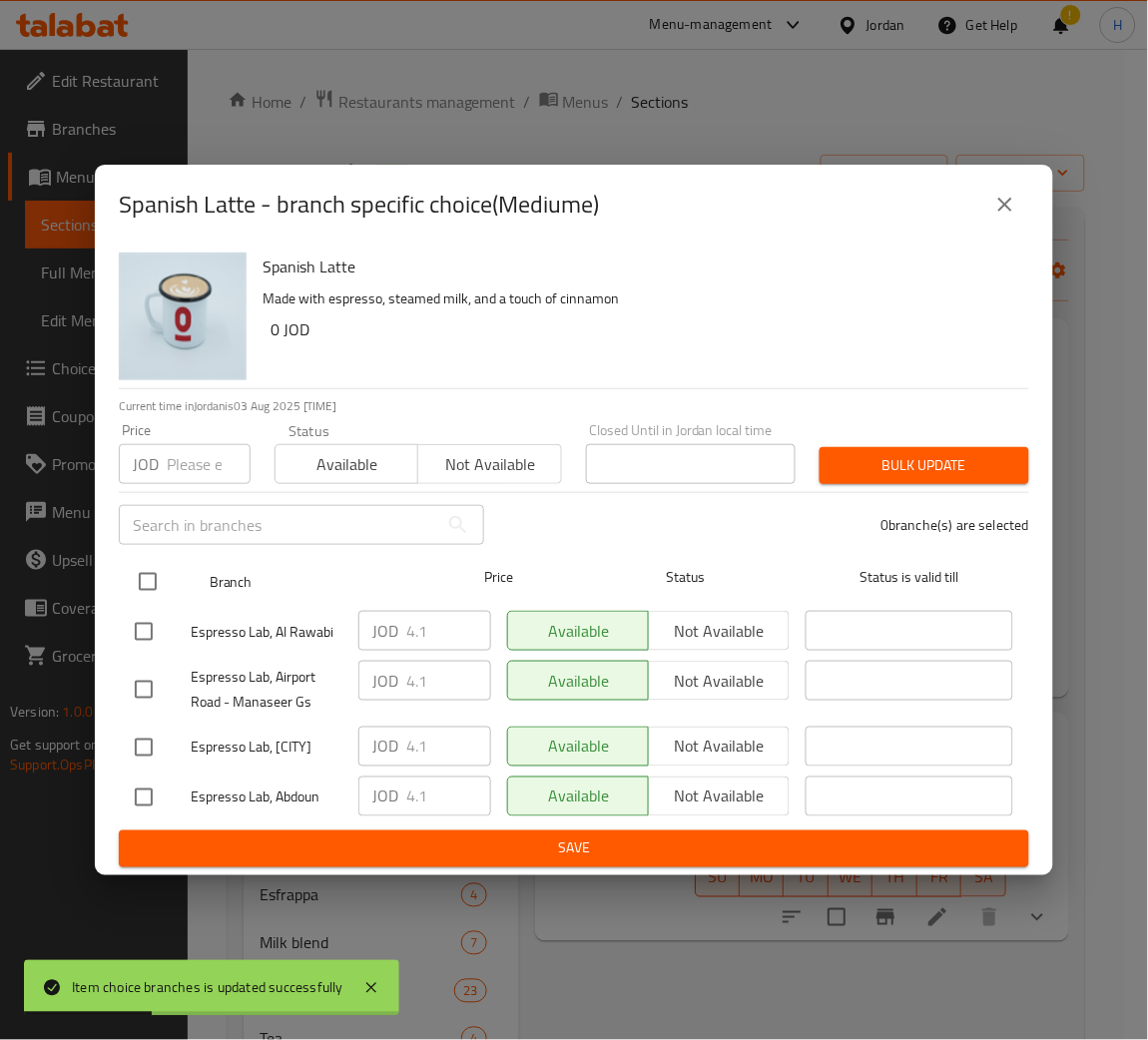 click at bounding box center (148, 582) 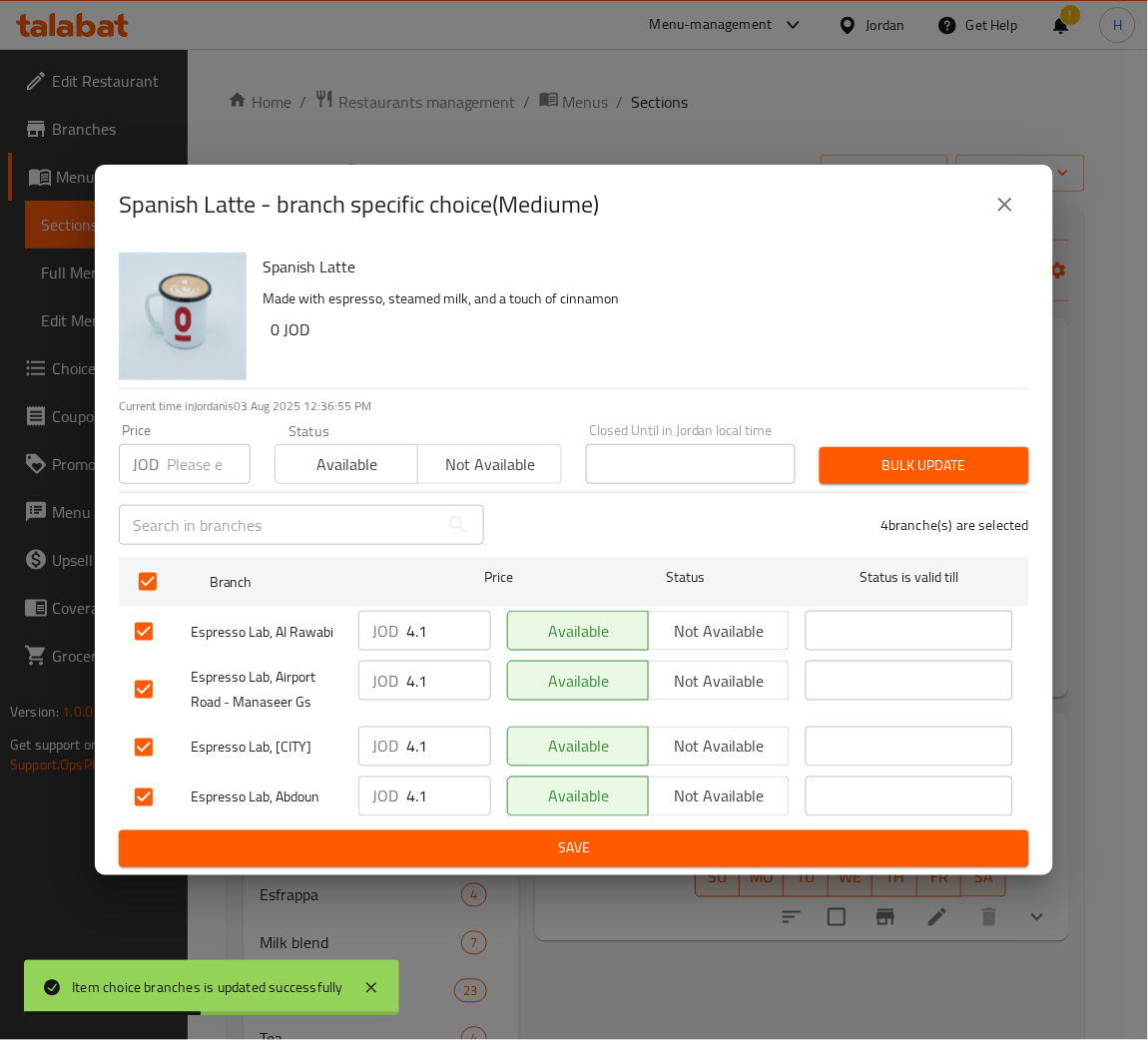 click at bounding box center [209, 464] 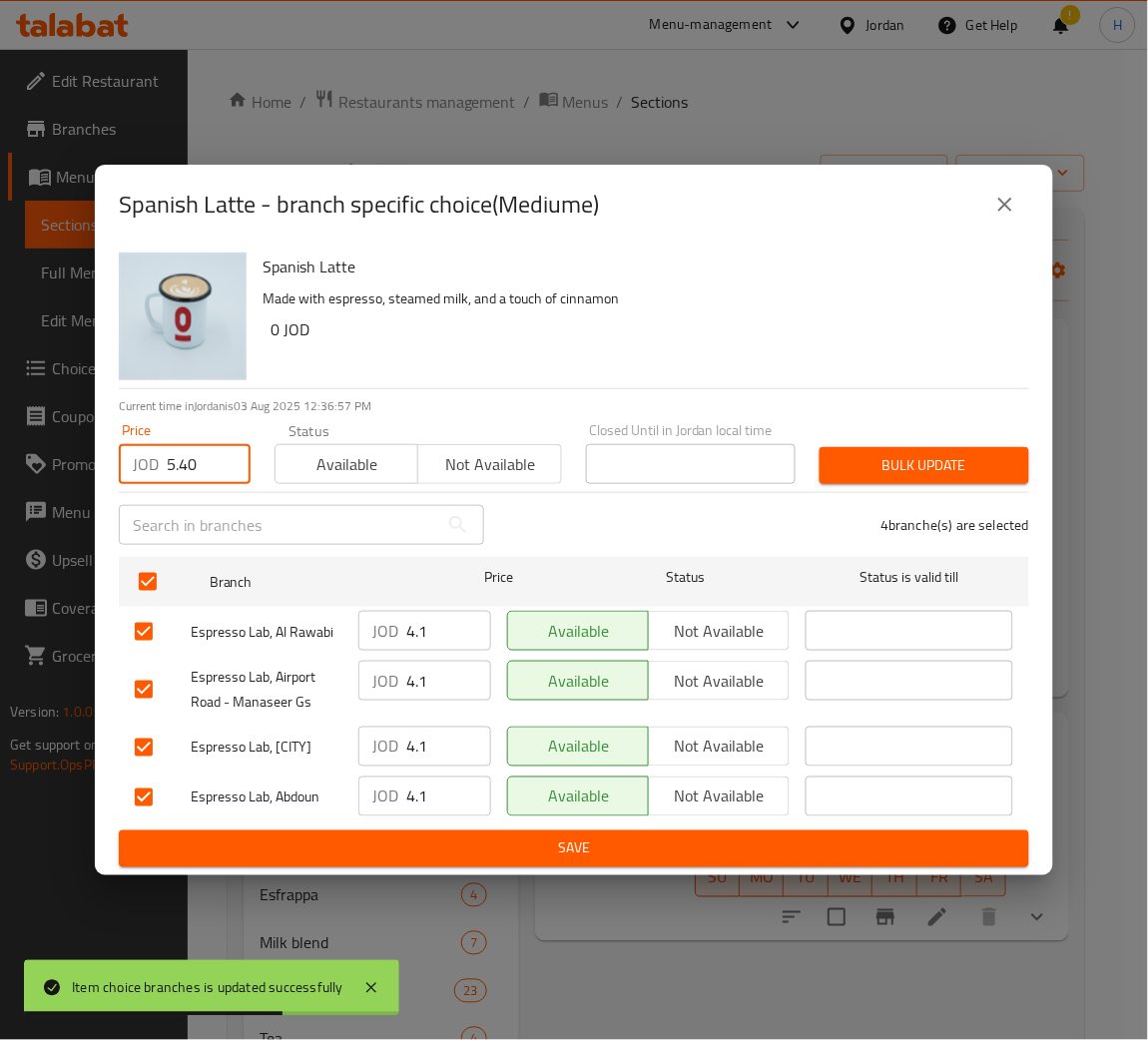 type on "5.40" 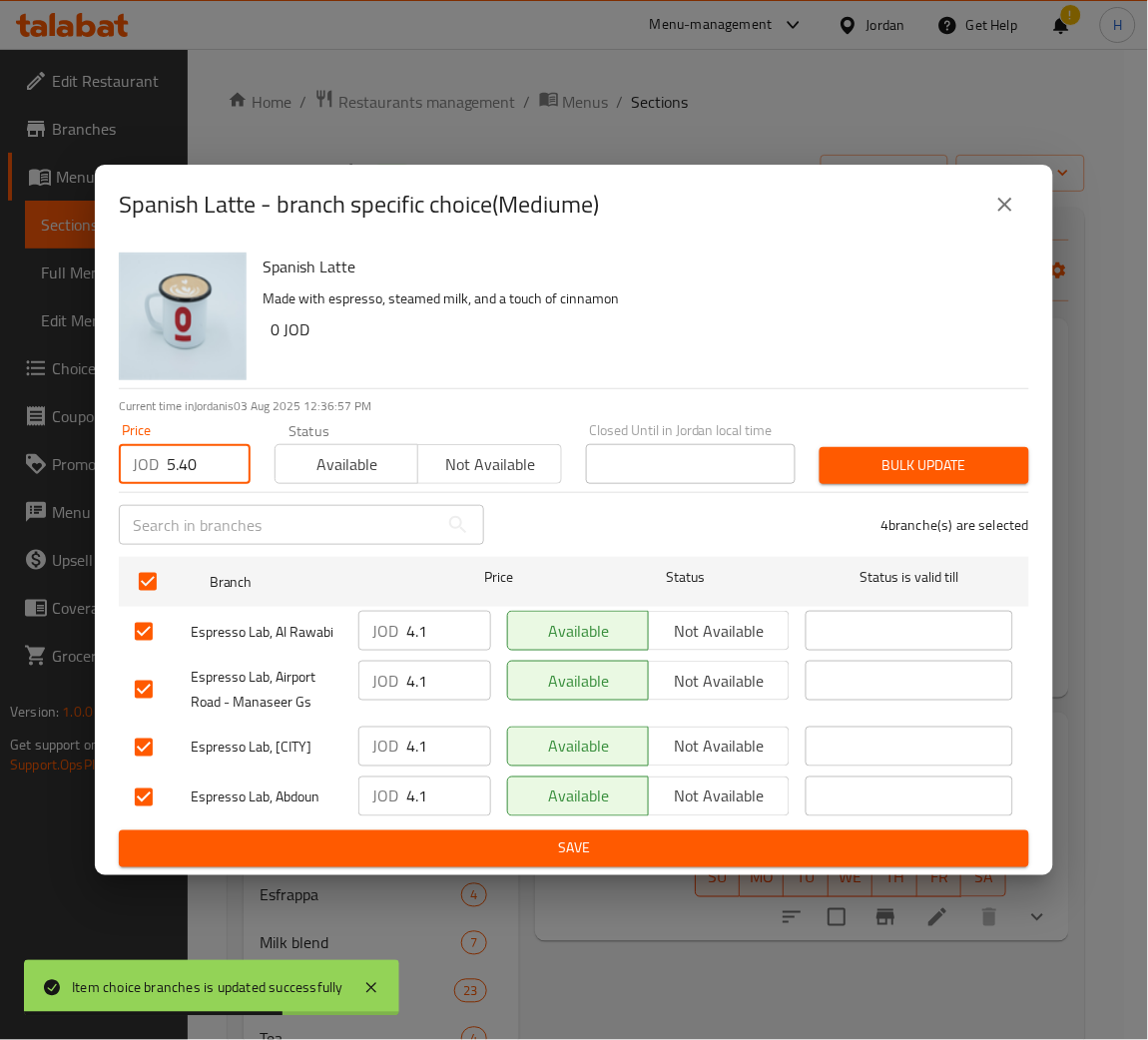 click on "Bulk update" at bounding box center [924, 465] 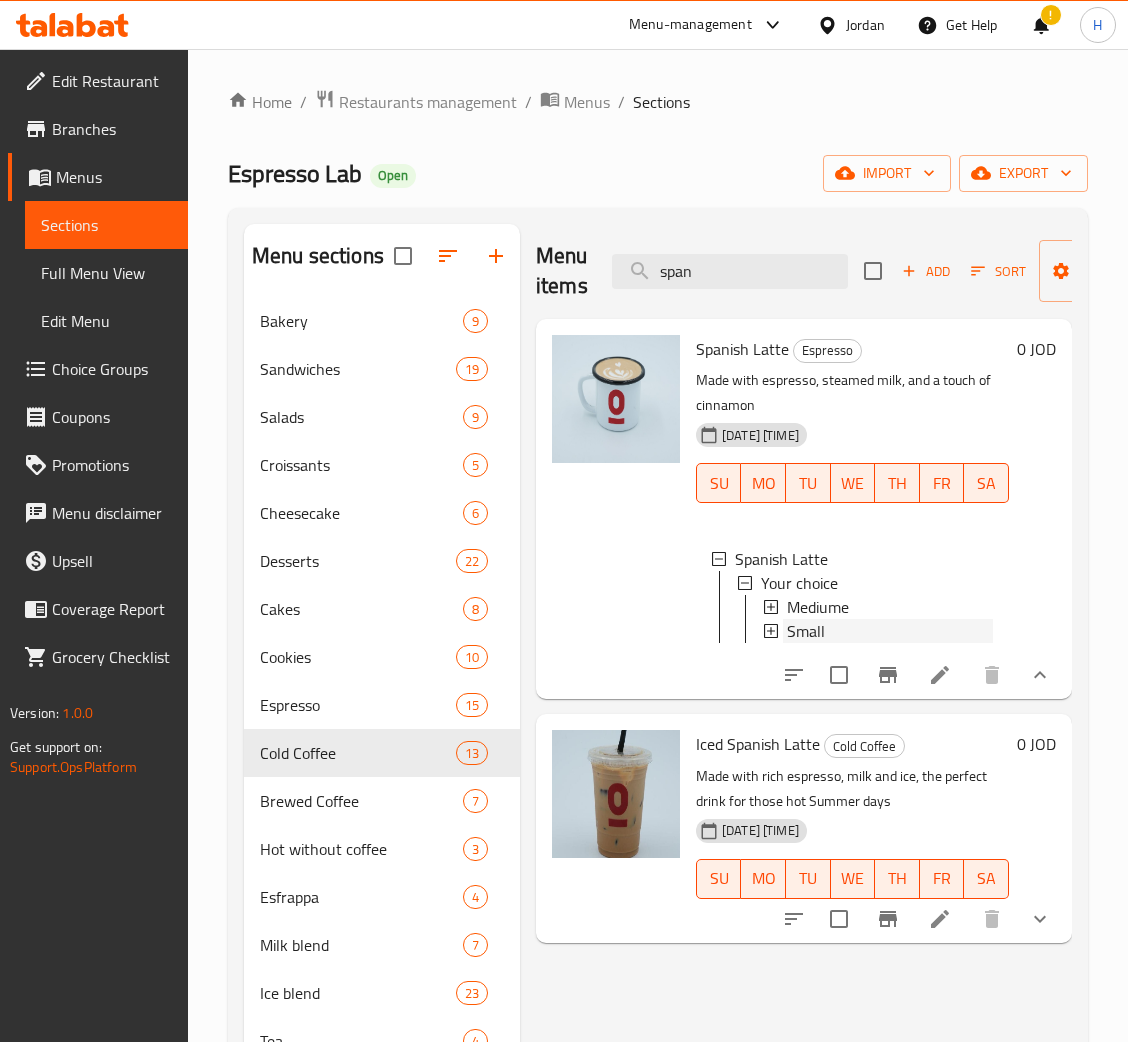 click on "Small" at bounding box center (890, 631) 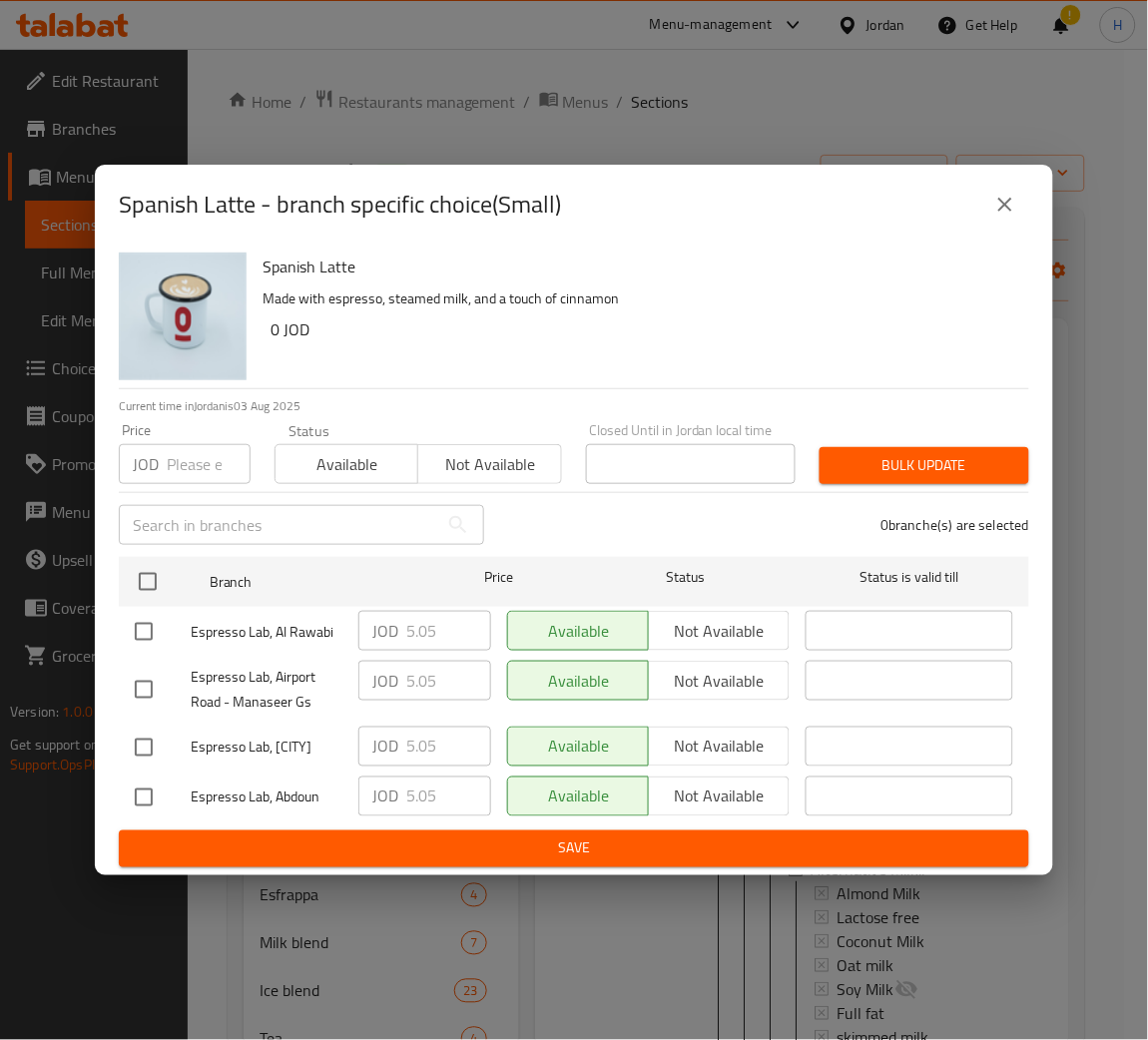 type 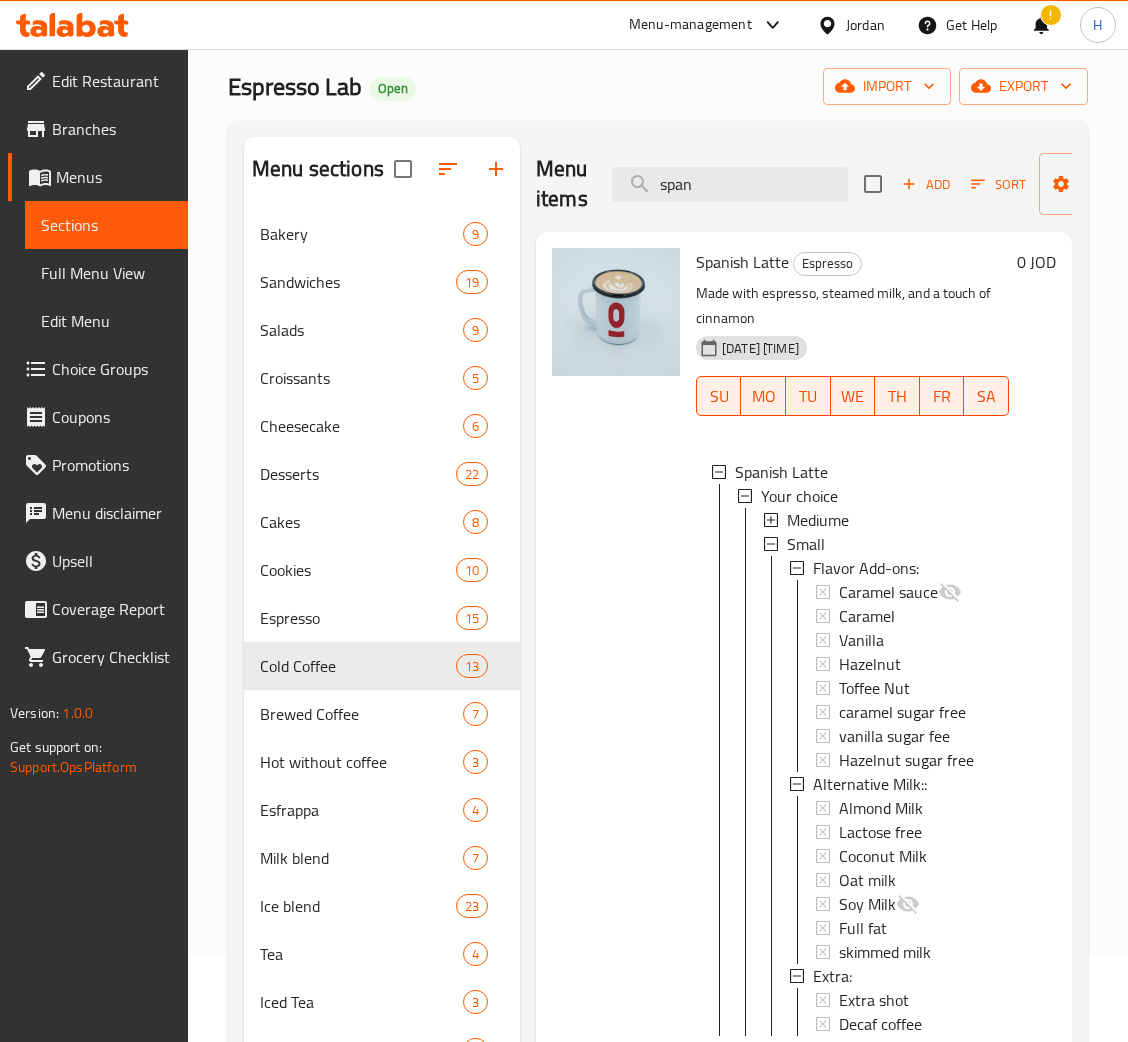 scroll, scrollTop: 0, scrollLeft: 0, axis: both 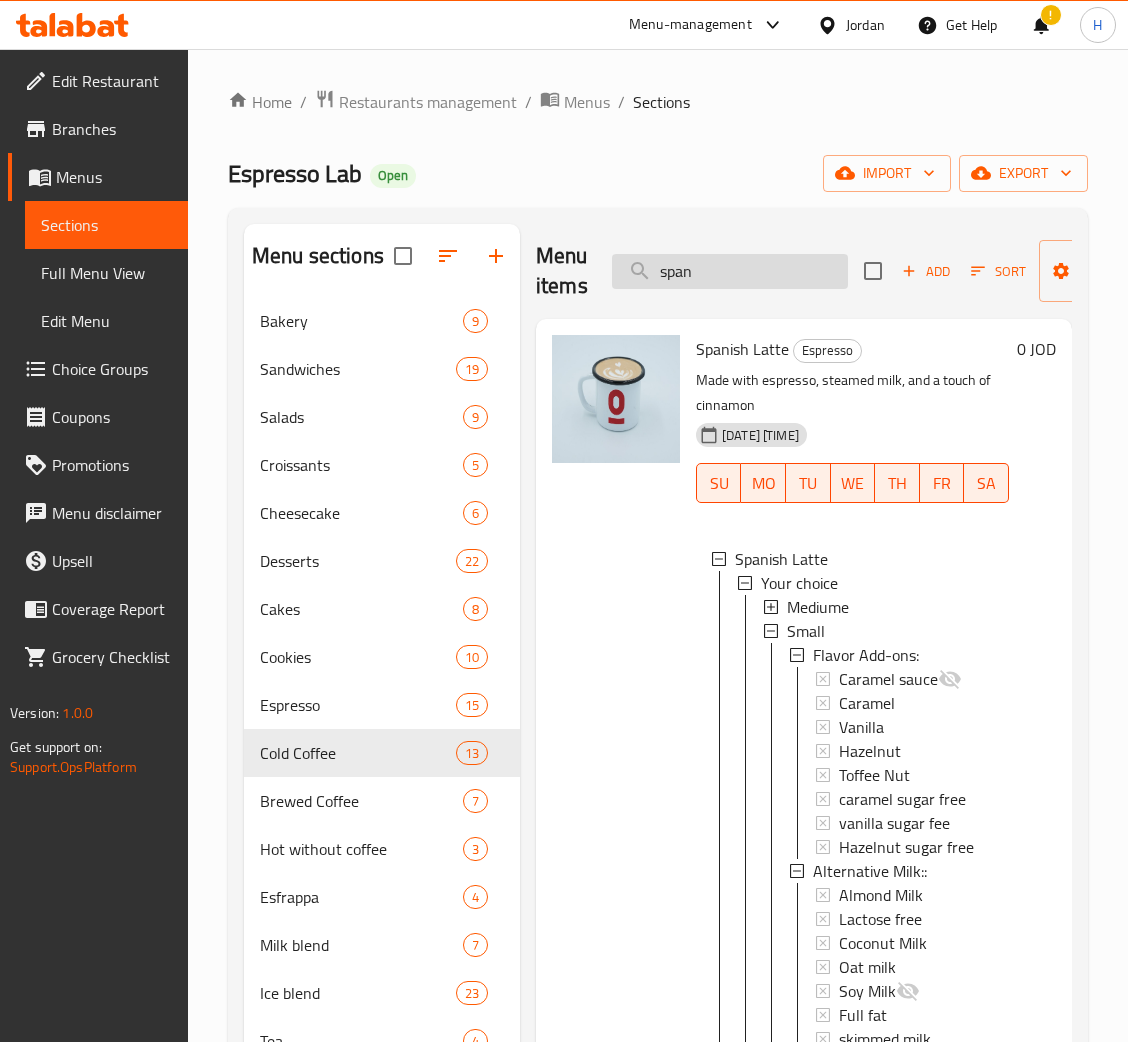 click on "span" at bounding box center [730, 271] 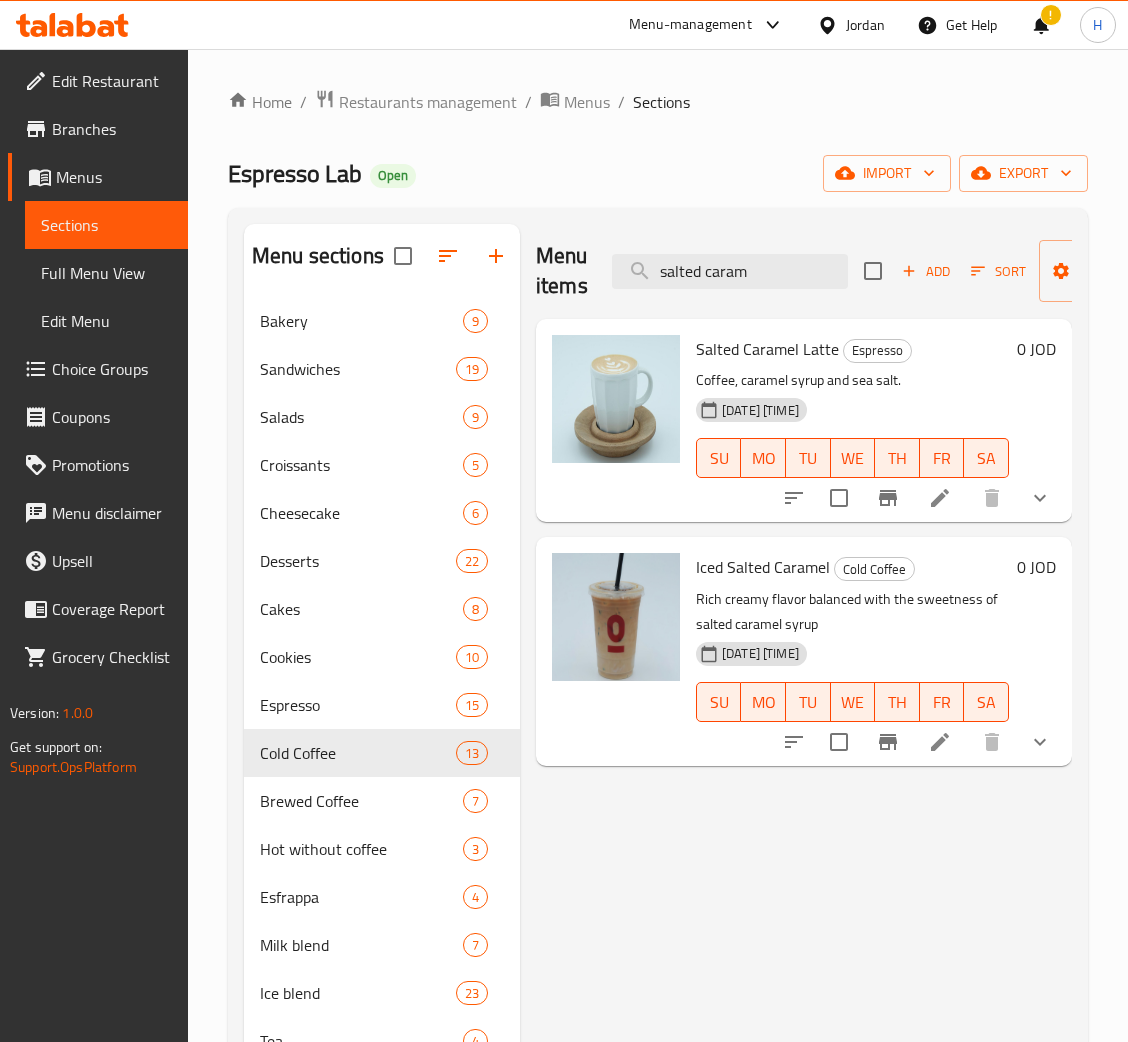 type on "salted caram" 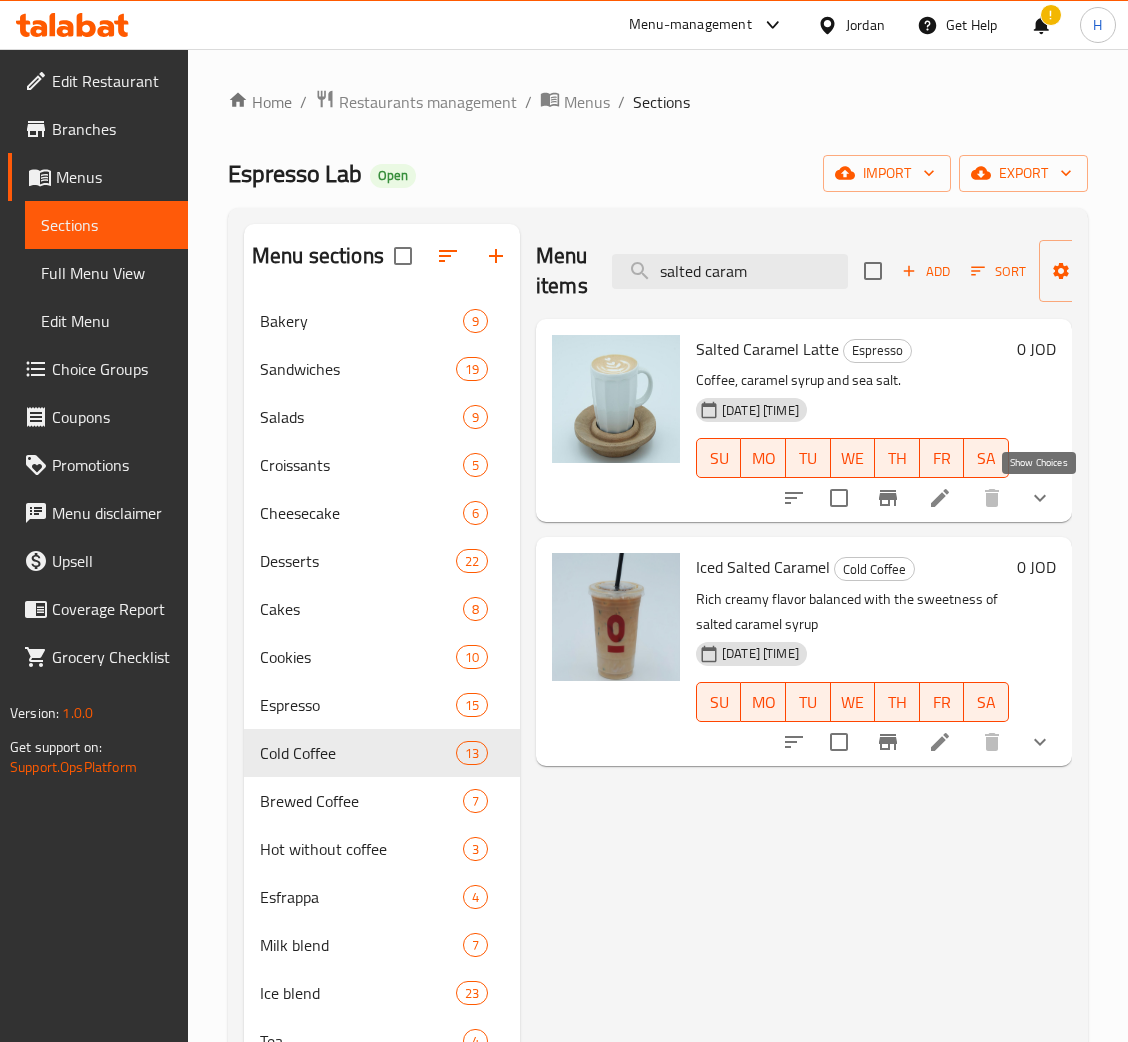 click 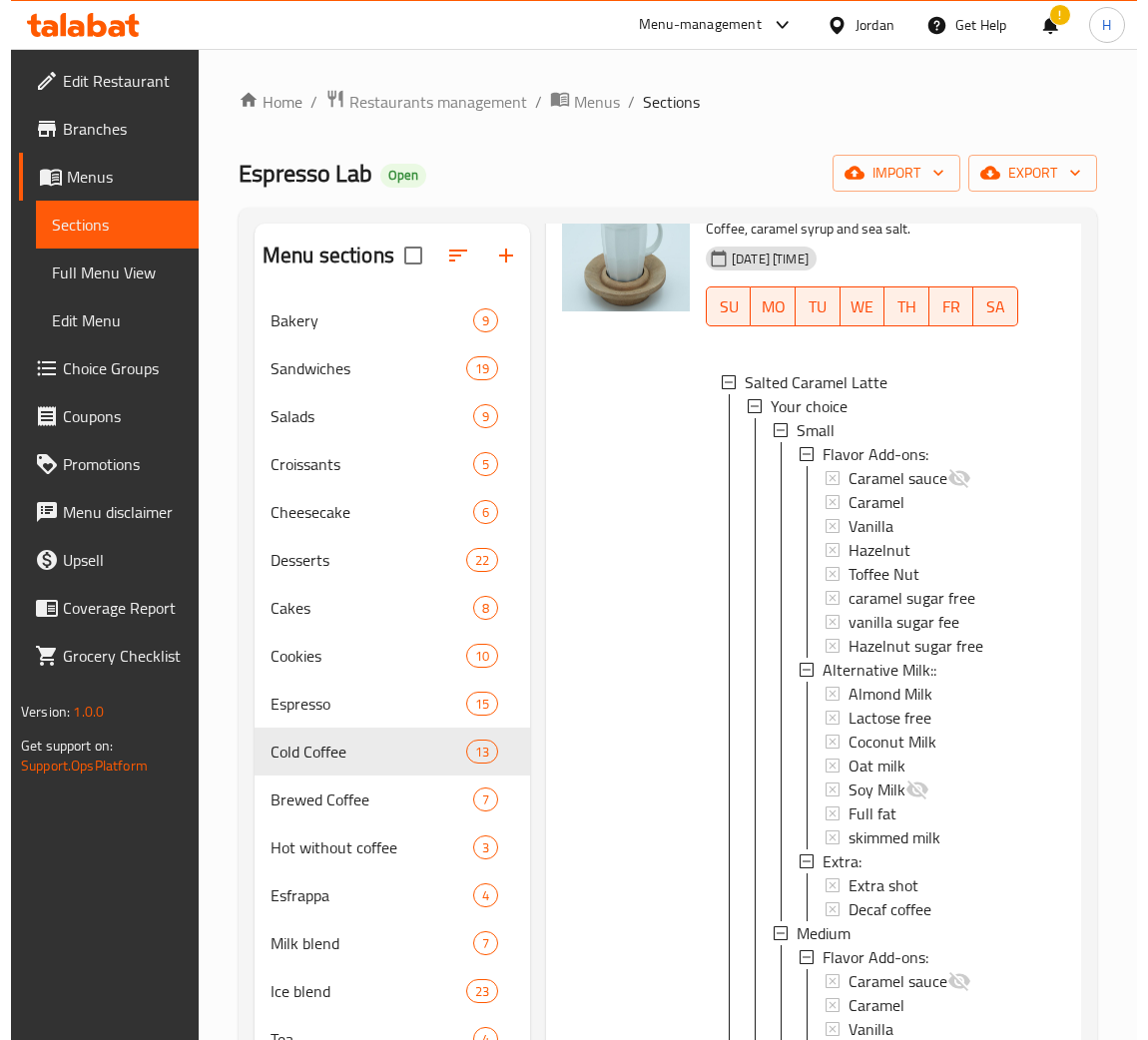 scroll, scrollTop: 150, scrollLeft: 0, axis: vertical 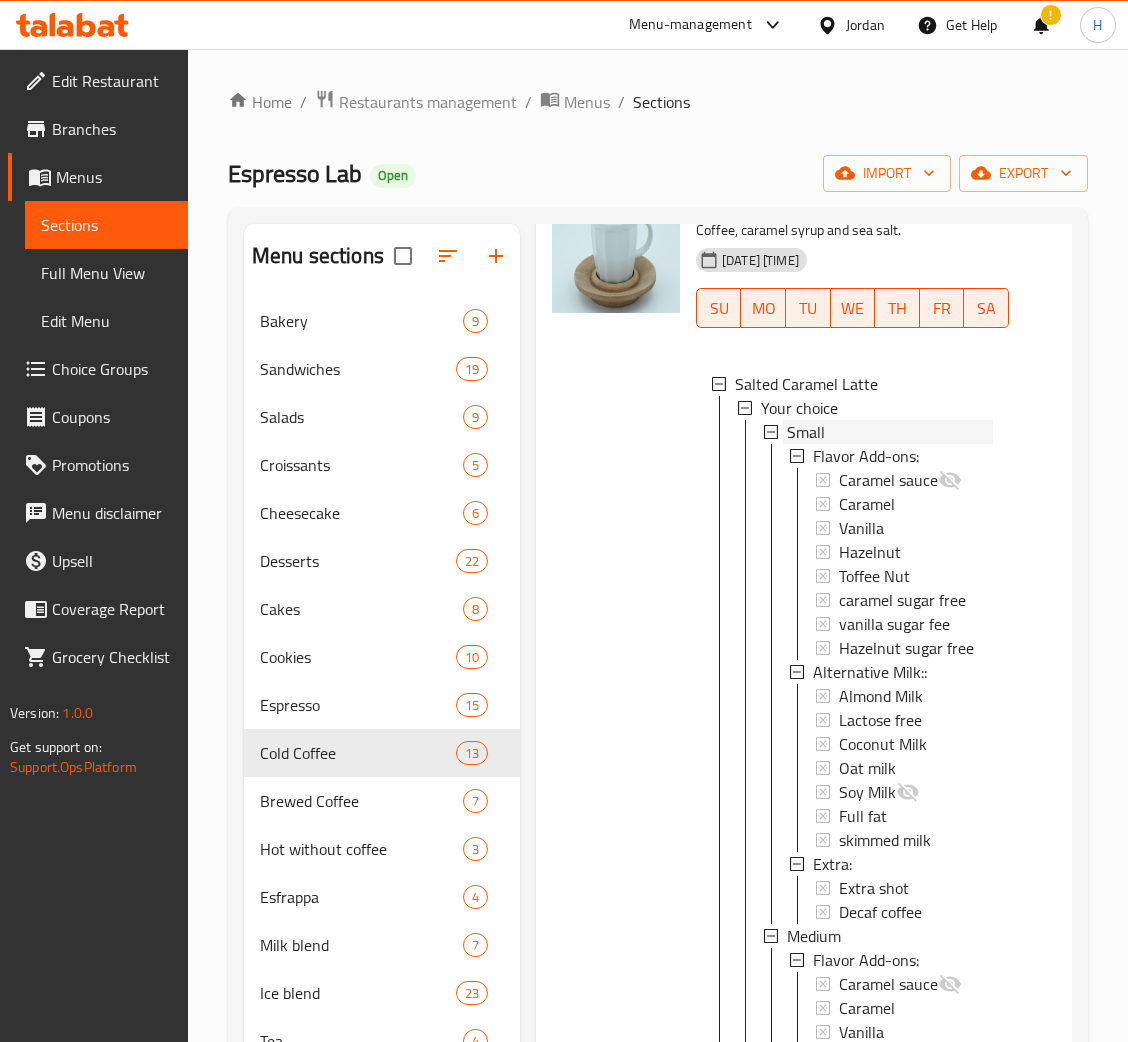 click on "Small" at bounding box center [890, 432] 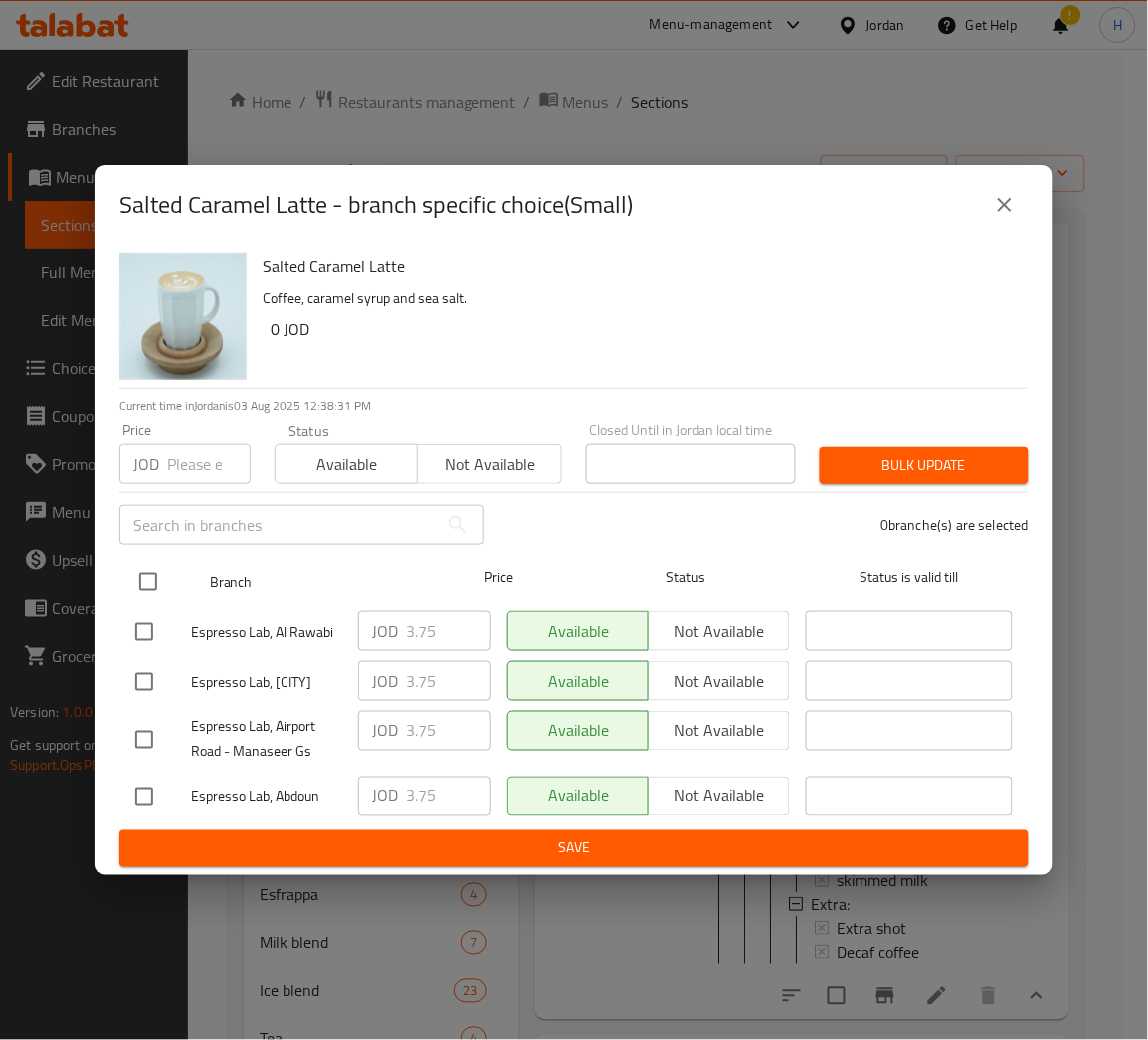 click at bounding box center (148, 582) 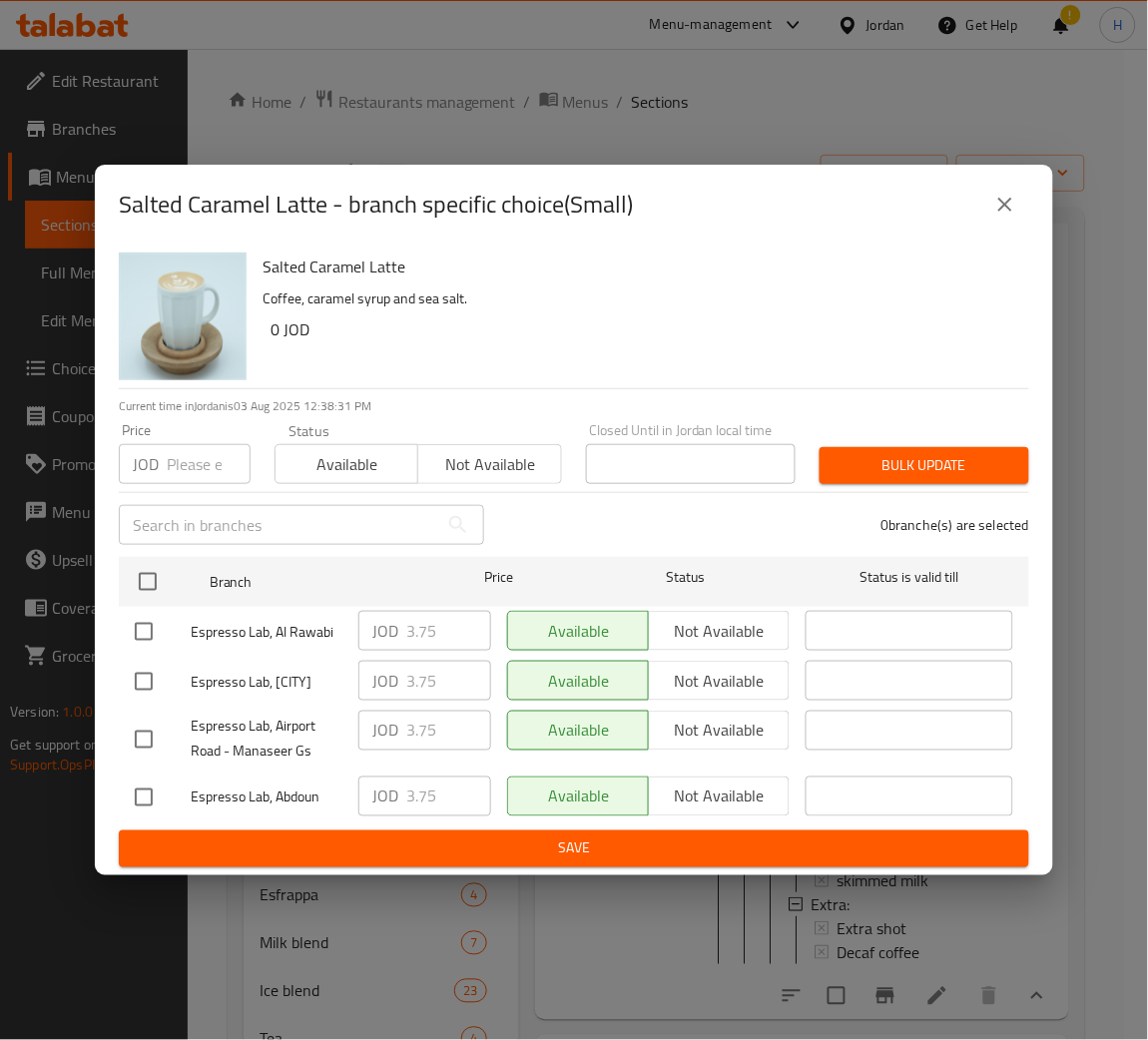 checkbox on "true" 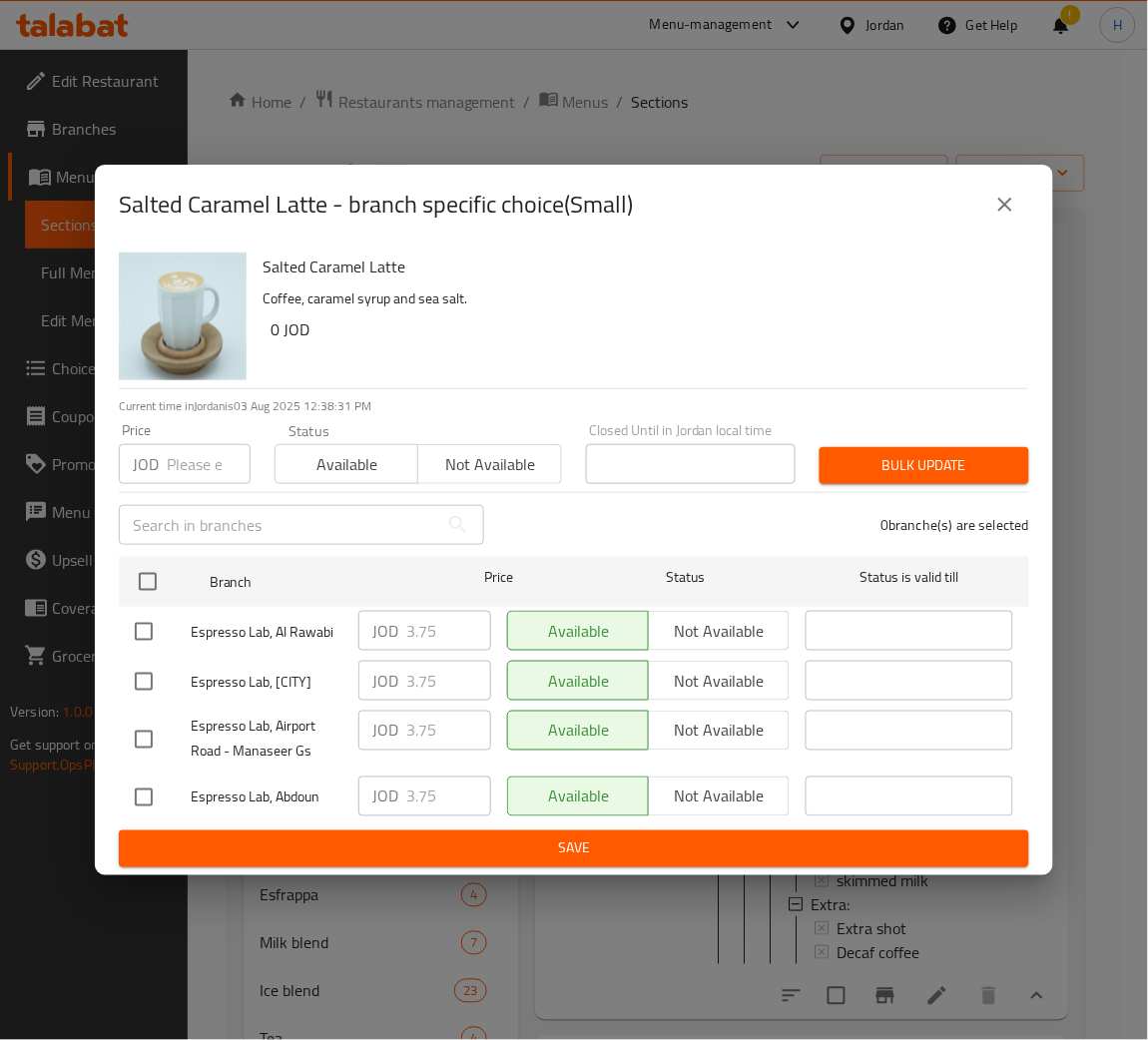 checkbox on "true" 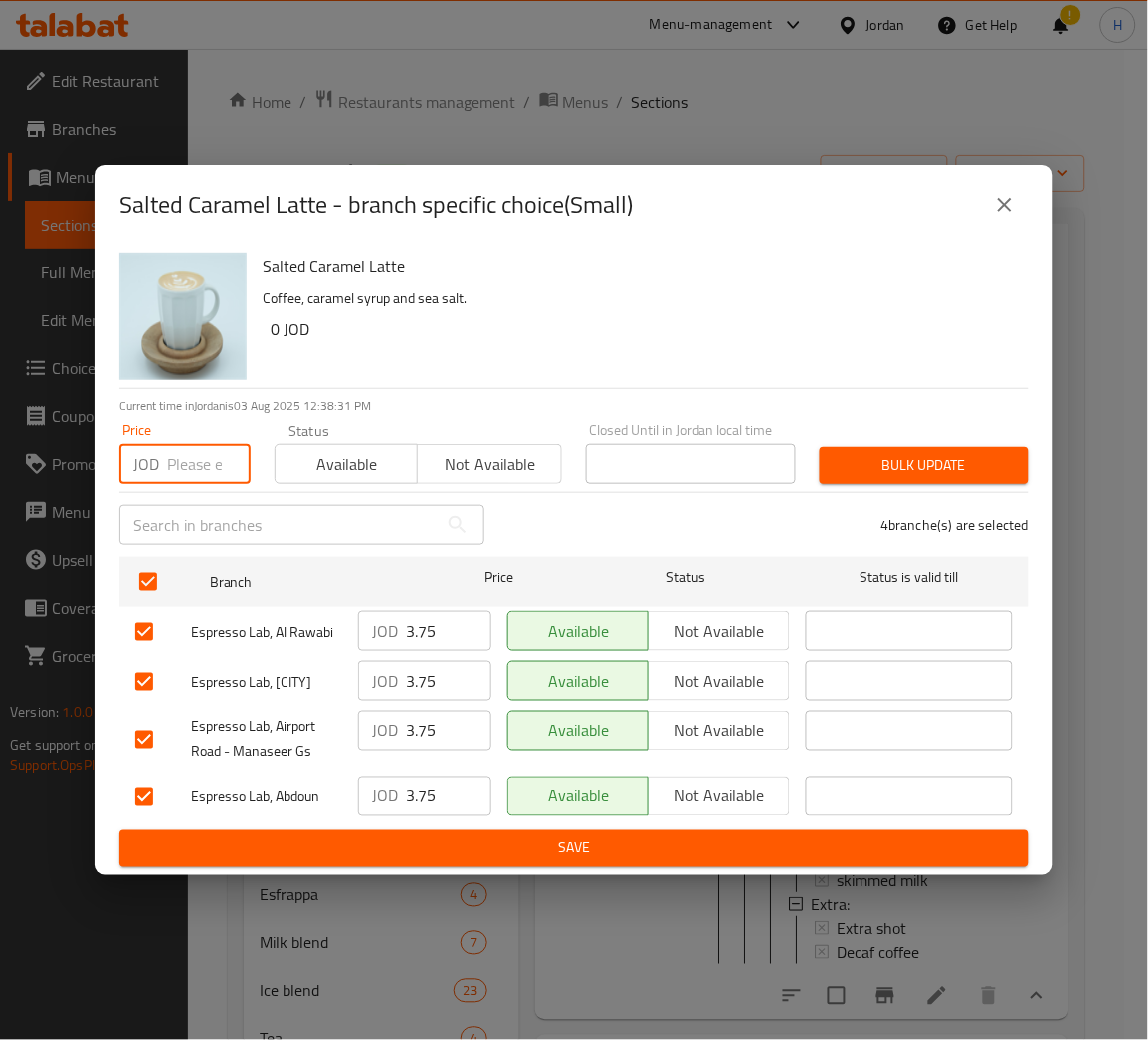 click at bounding box center [209, 464] 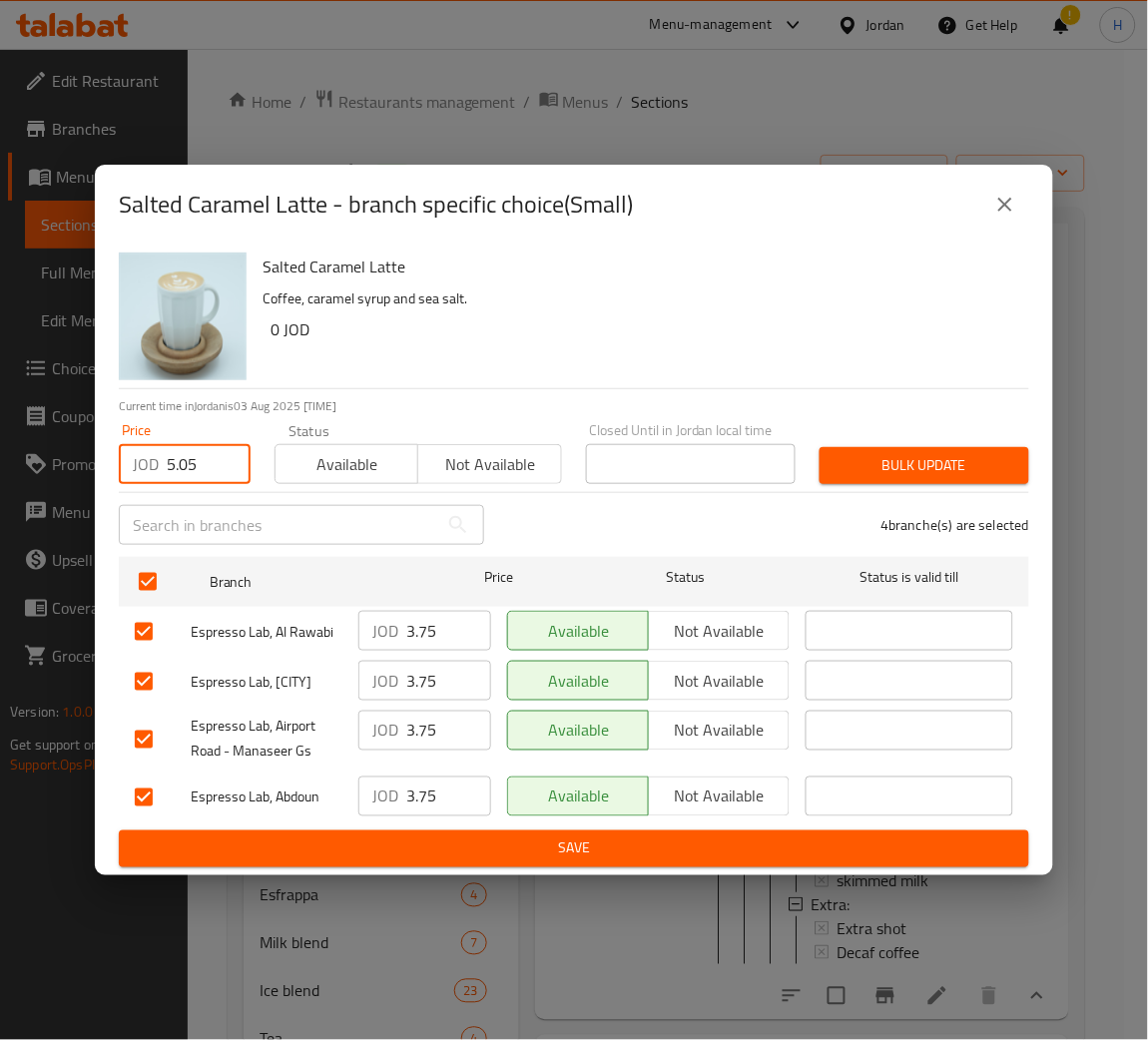type on "5.05" 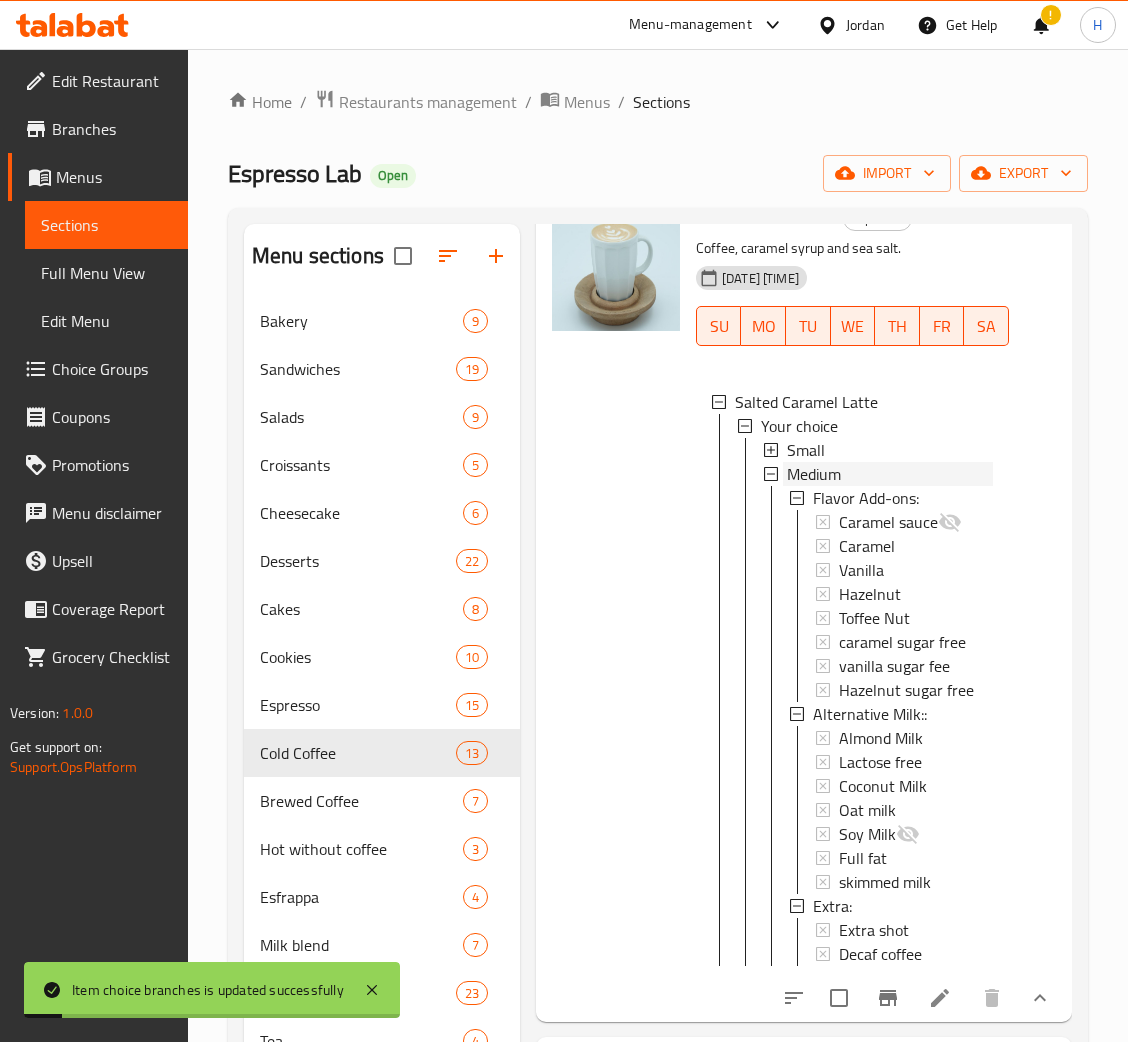 click on "Medium" at bounding box center (814, 474) 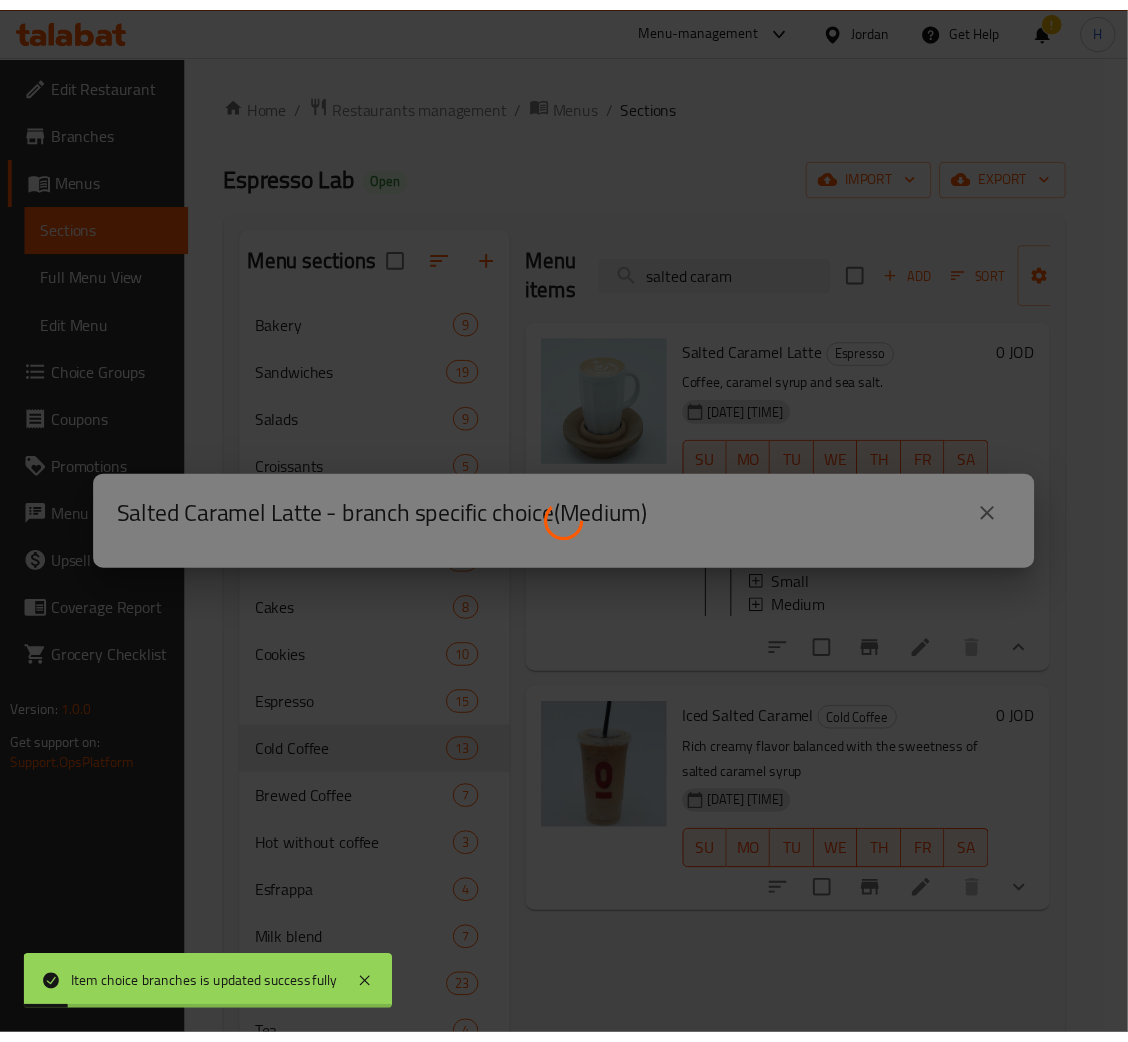 scroll, scrollTop: 0, scrollLeft: 0, axis: both 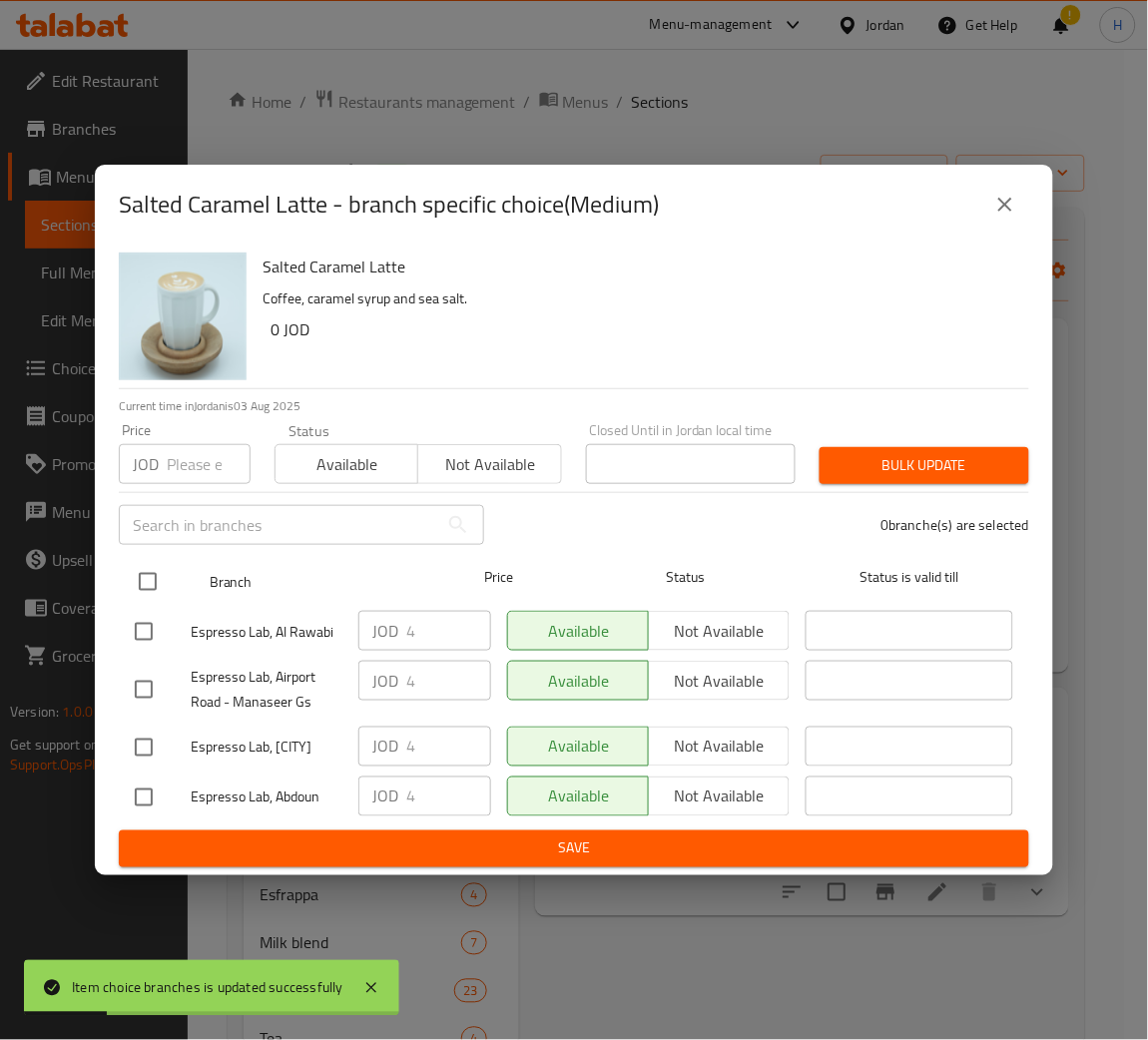 click at bounding box center [148, 582] 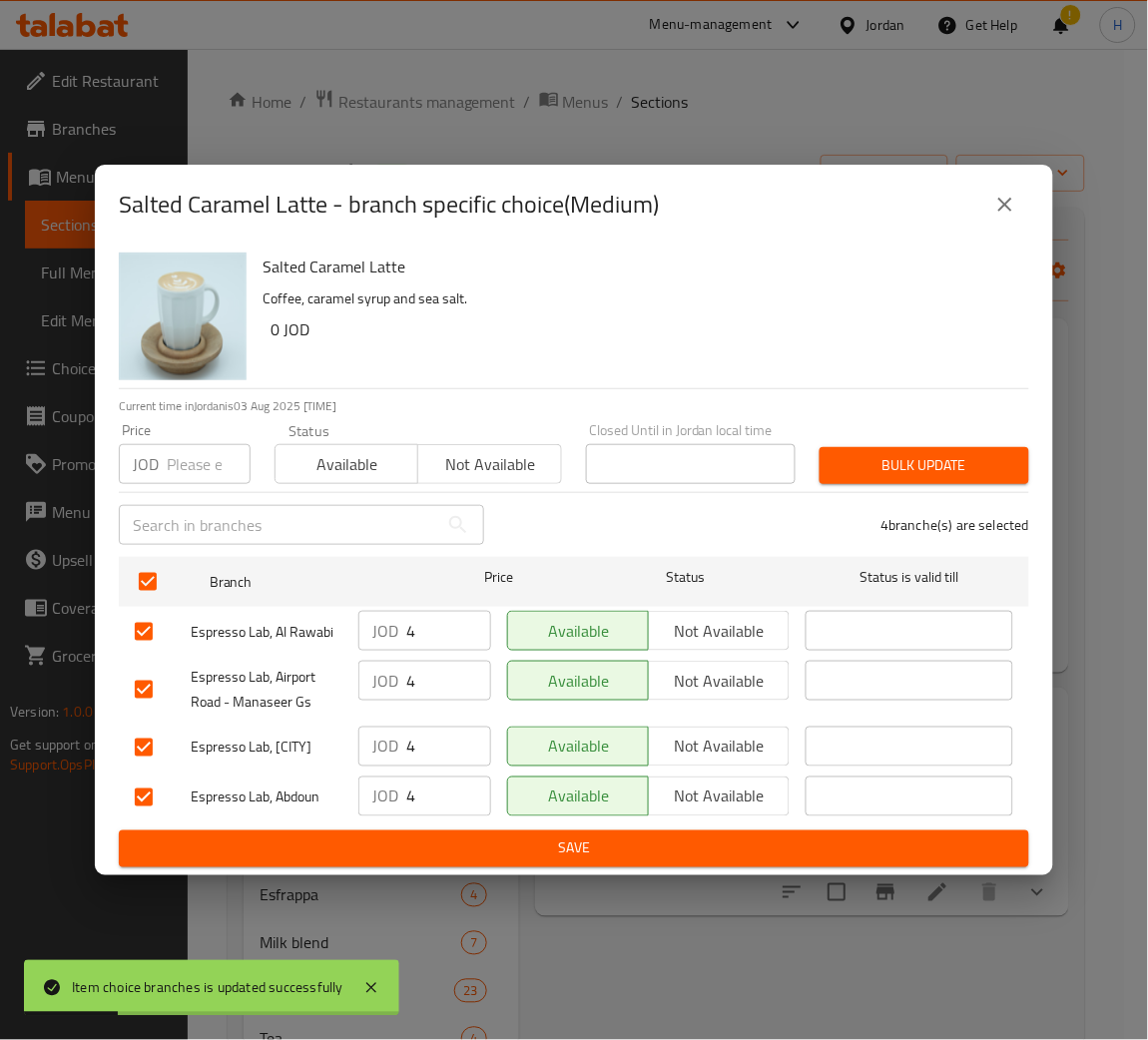 click on "Price JOD Price" at bounding box center (185, 453) 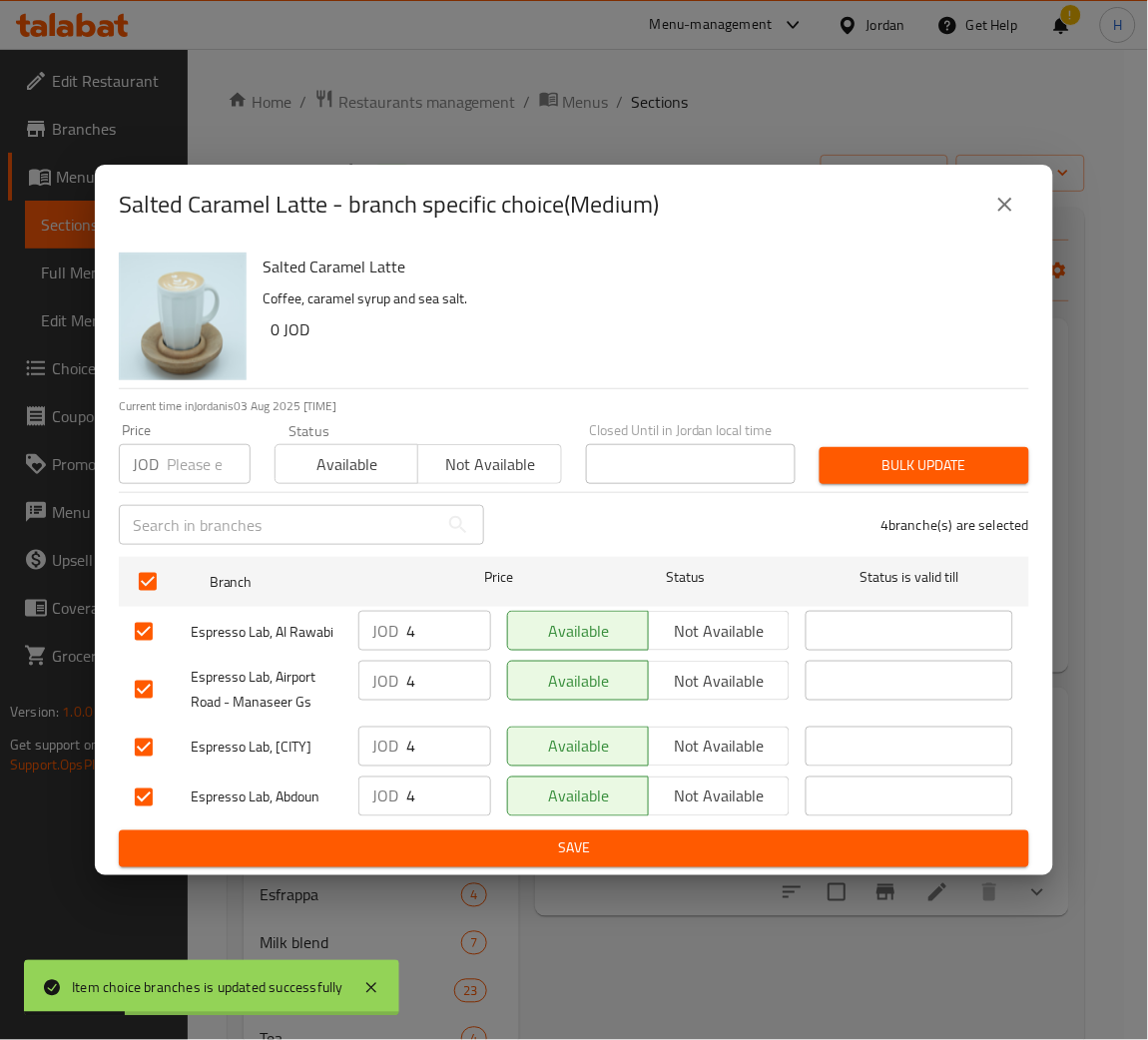 click at bounding box center [209, 464] 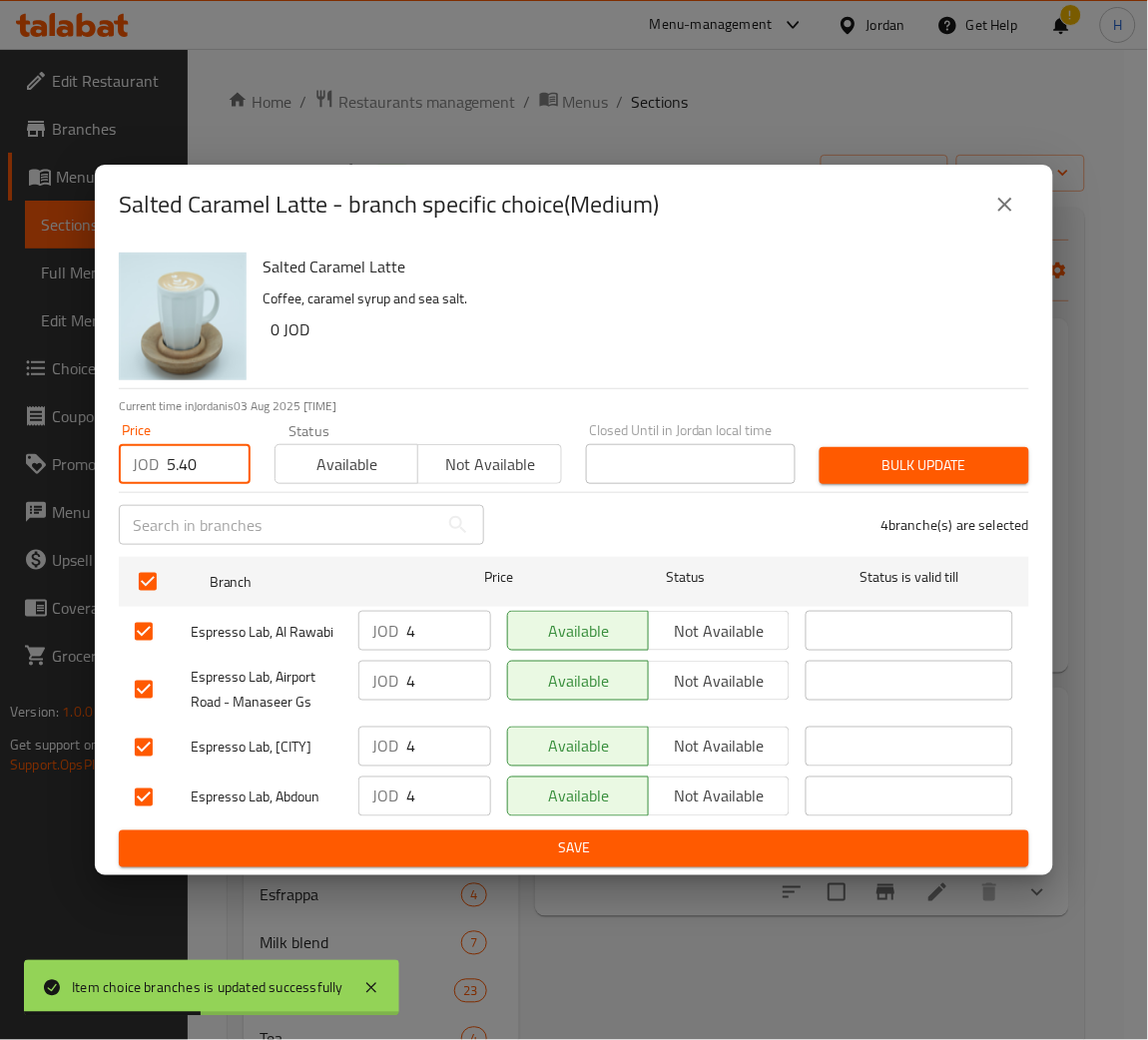 type on "5.40" 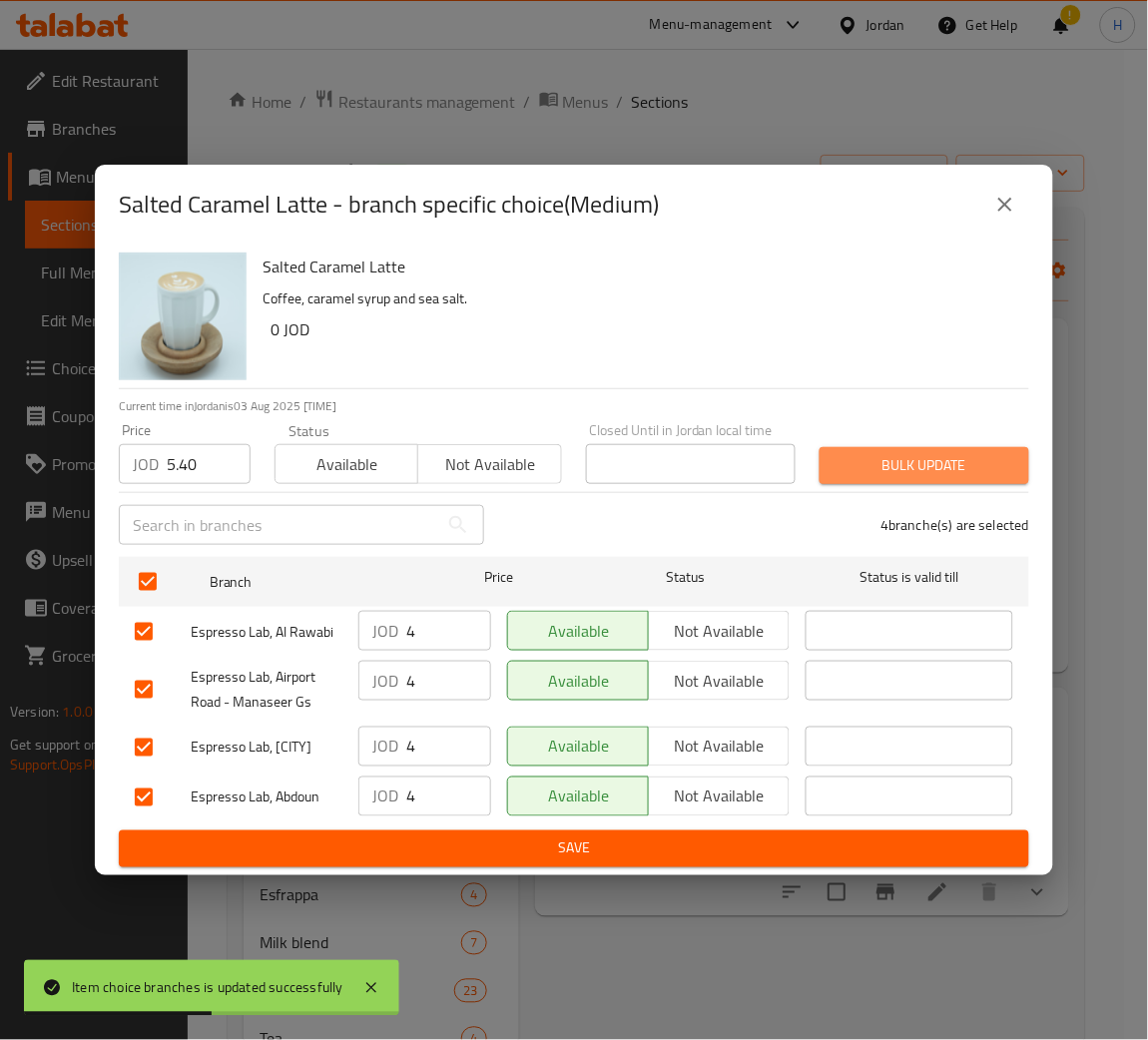 click on "Bulk update" at bounding box center (924, 465) 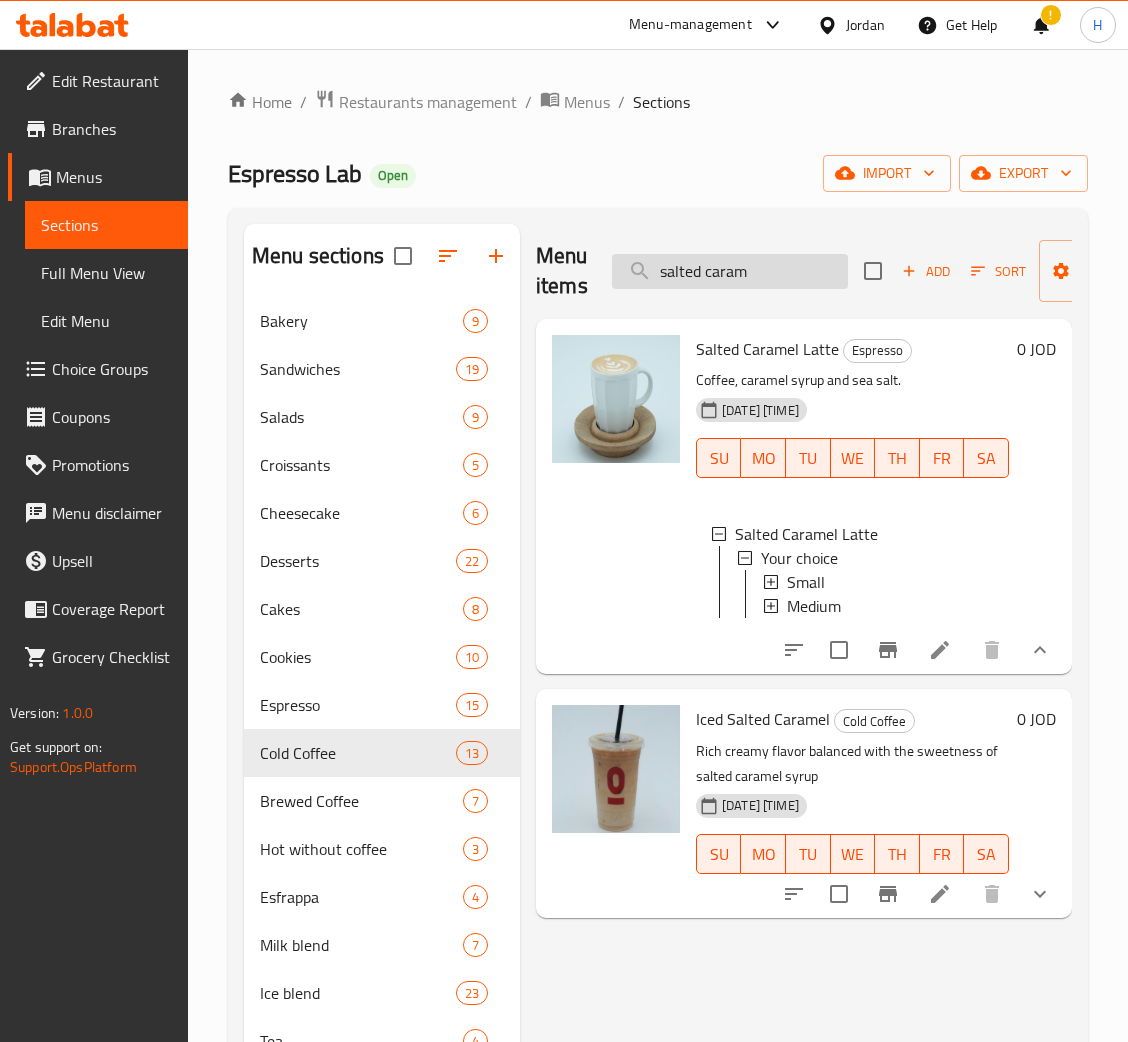 click on "salted caram" at bounding box center (730, 271) 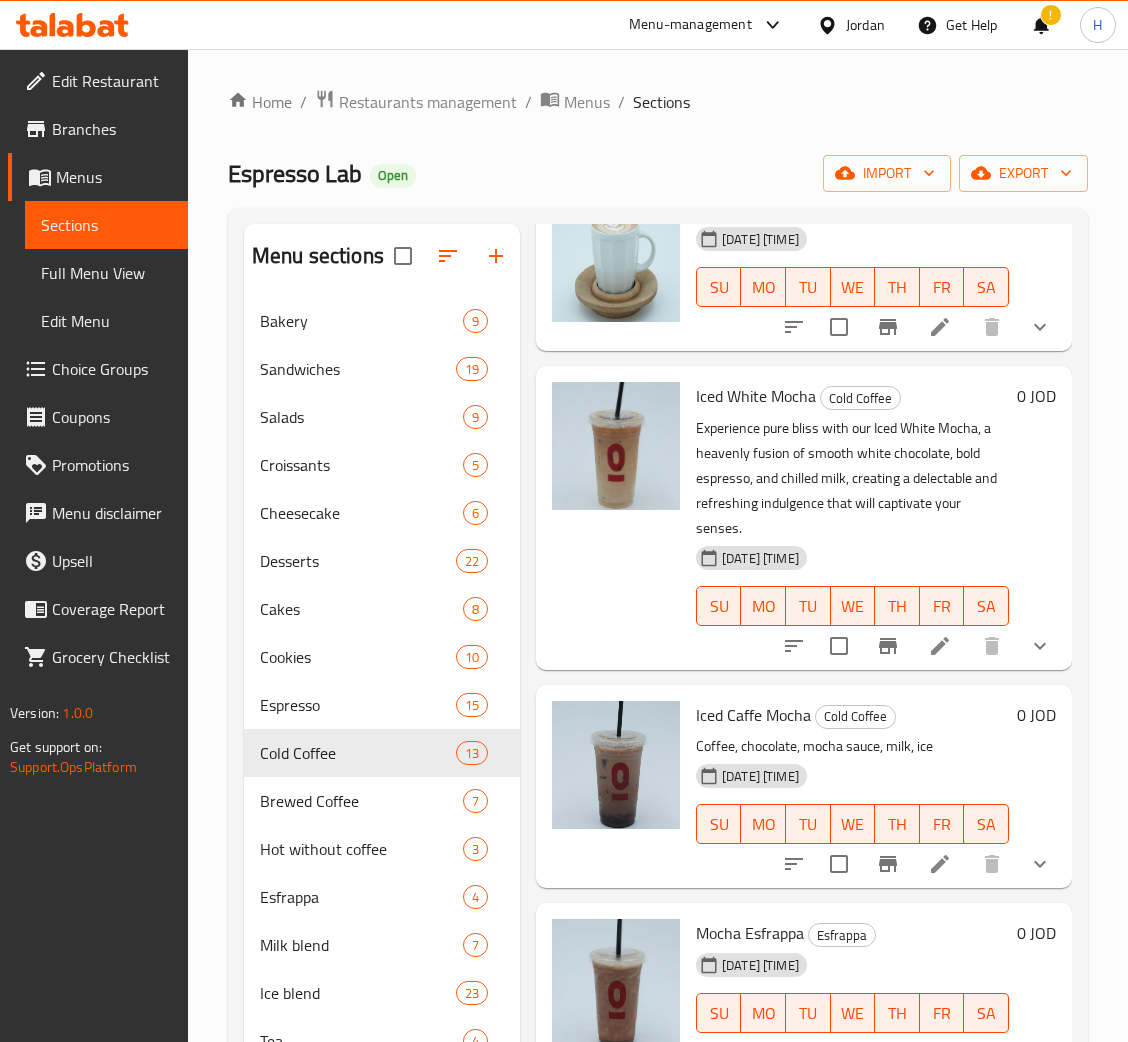 scroll, scrollTop: 161, scrollLeft: 0, axis: vertical 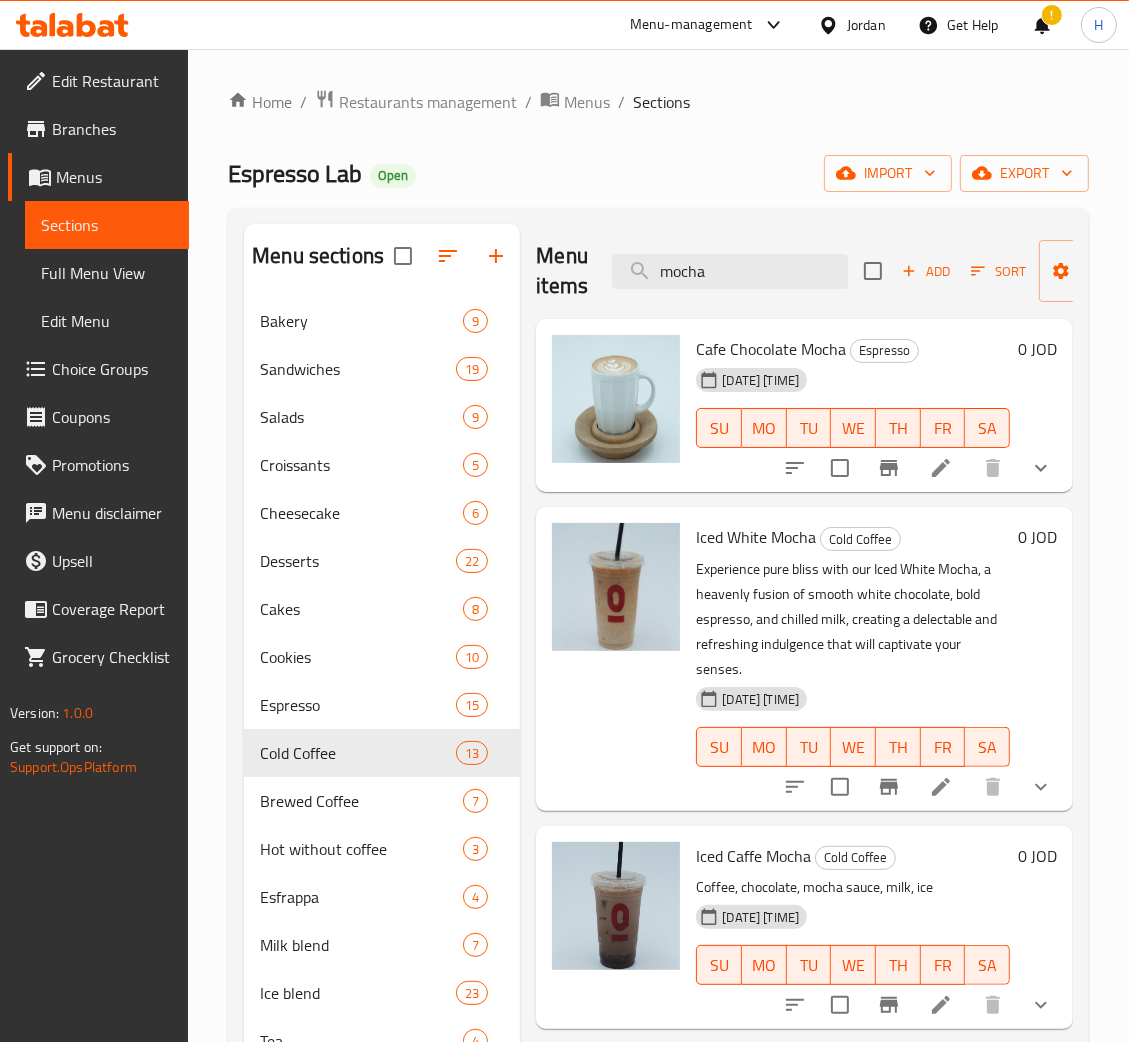 type on "mocha" 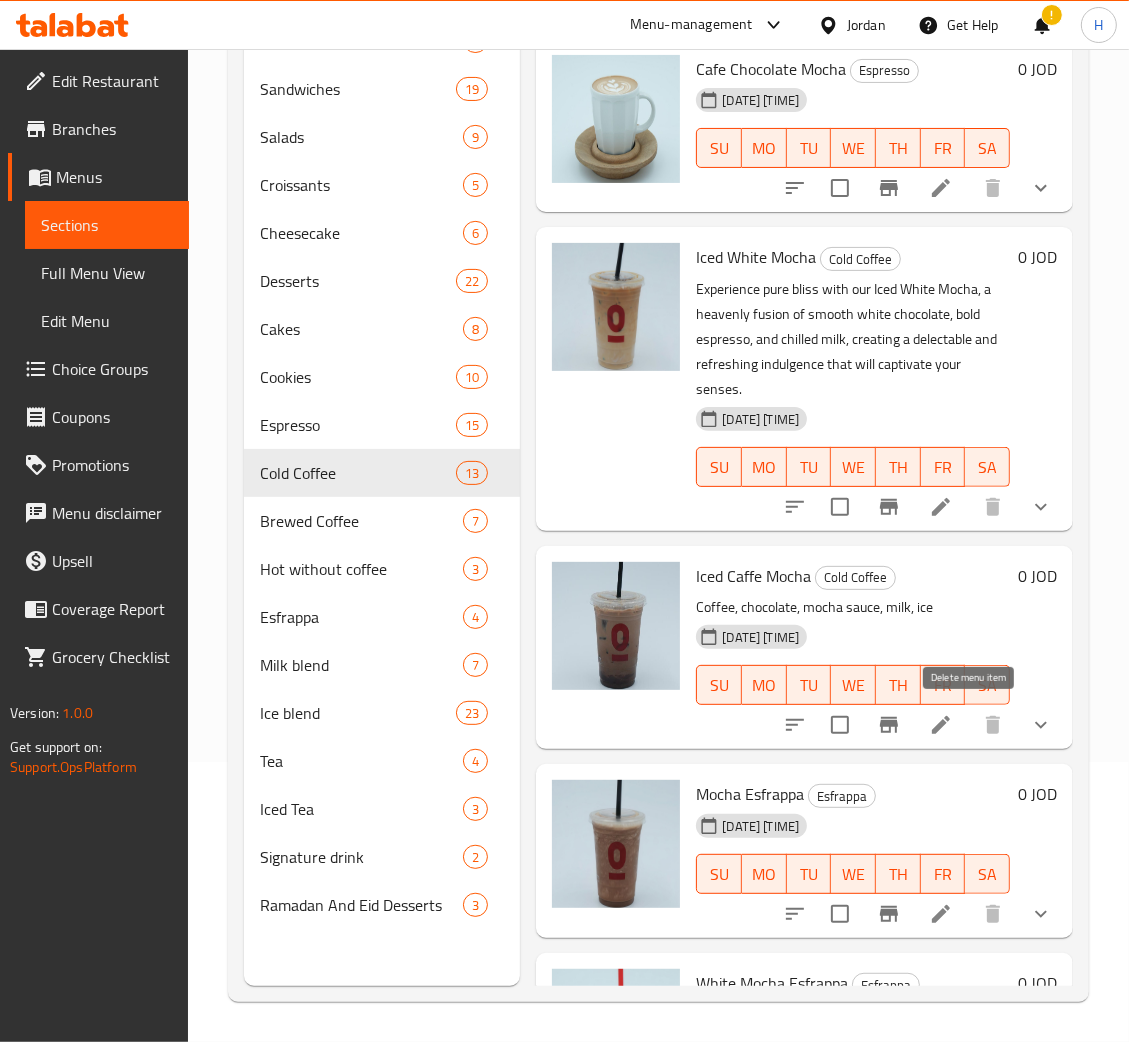 scroll, scrollTop: 0, scrollLeft: 0, axis: both 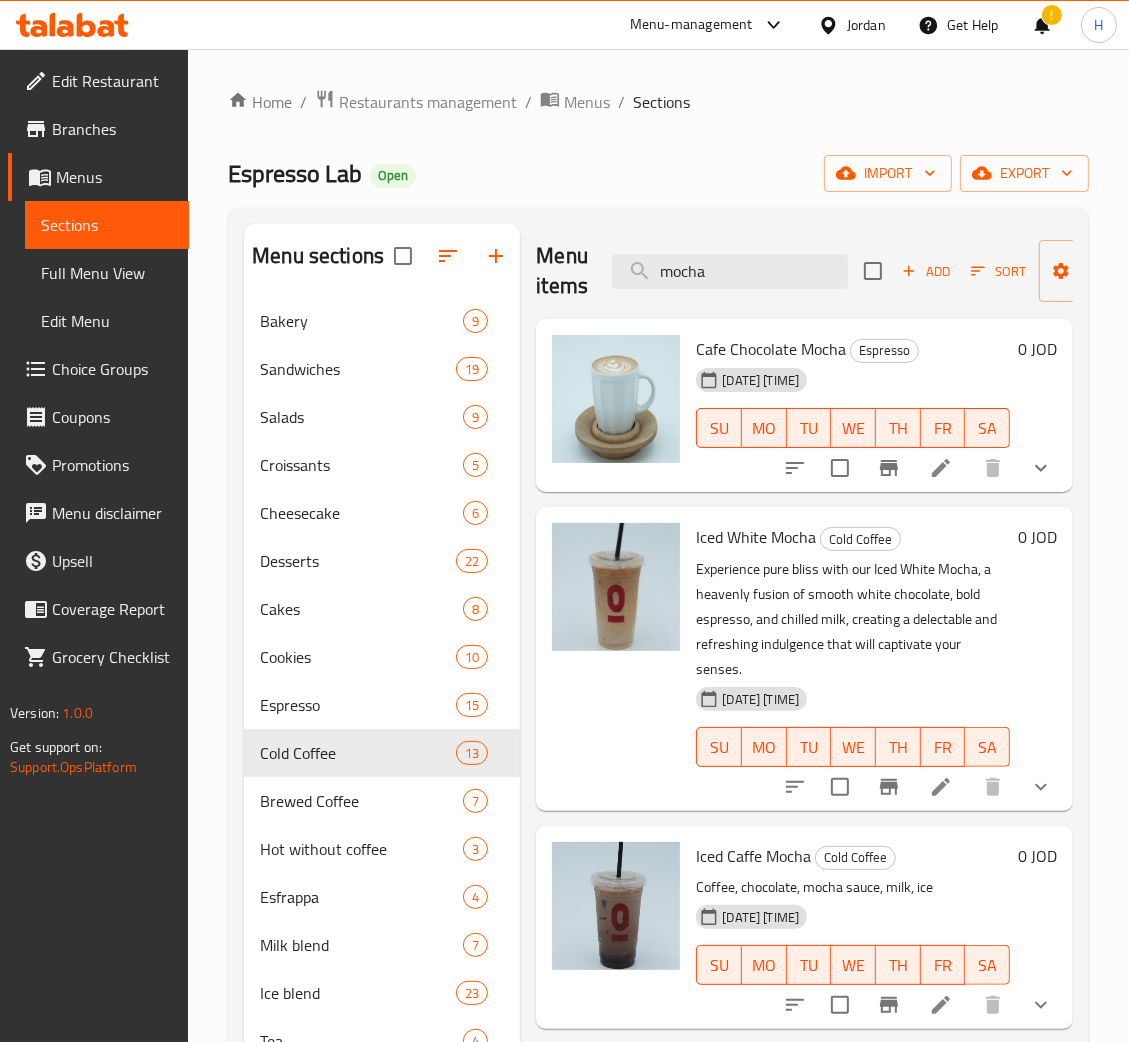 click at bounding box center [1041, 468] 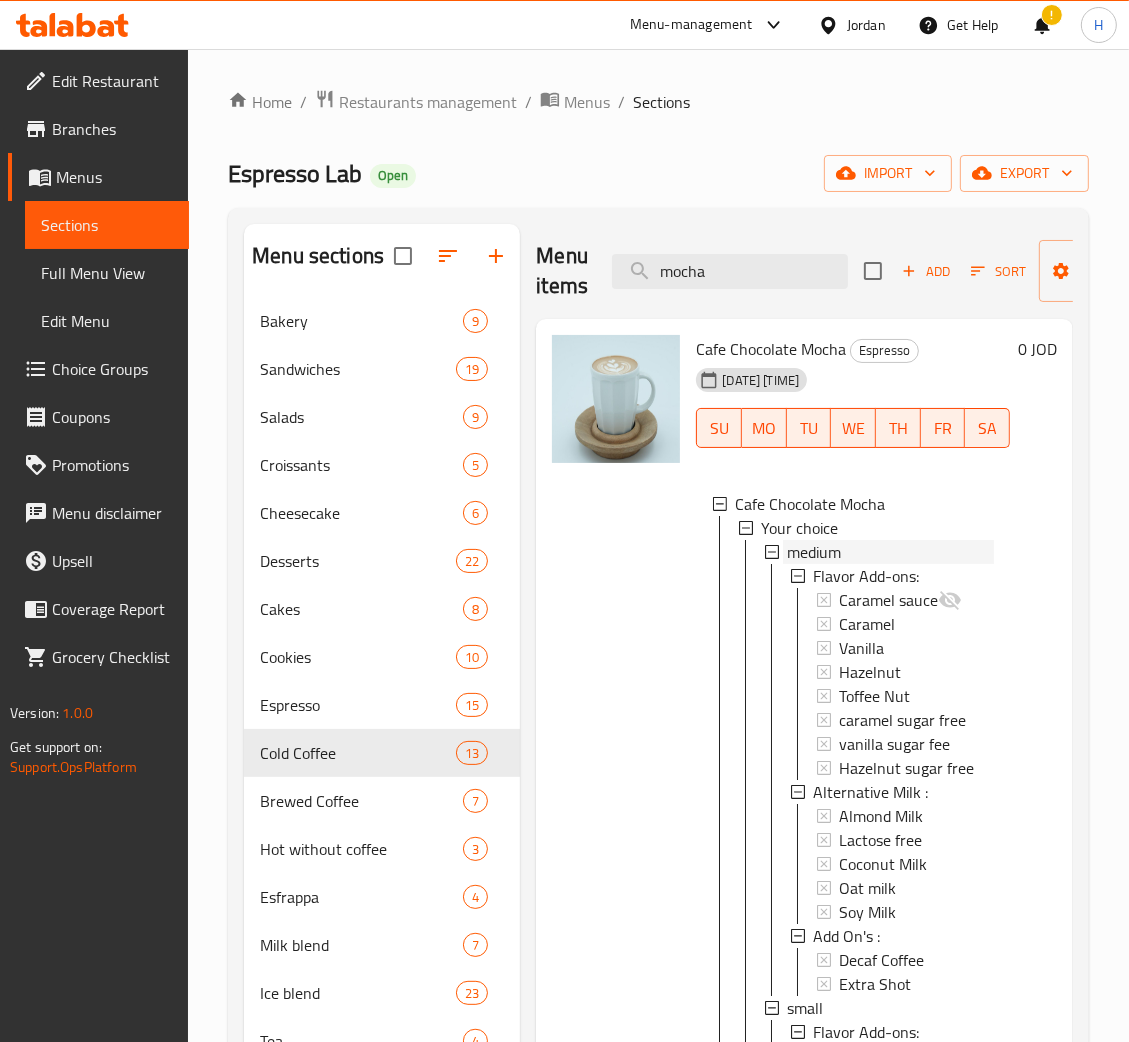 click on "medium" at bounding box center [890, 552] 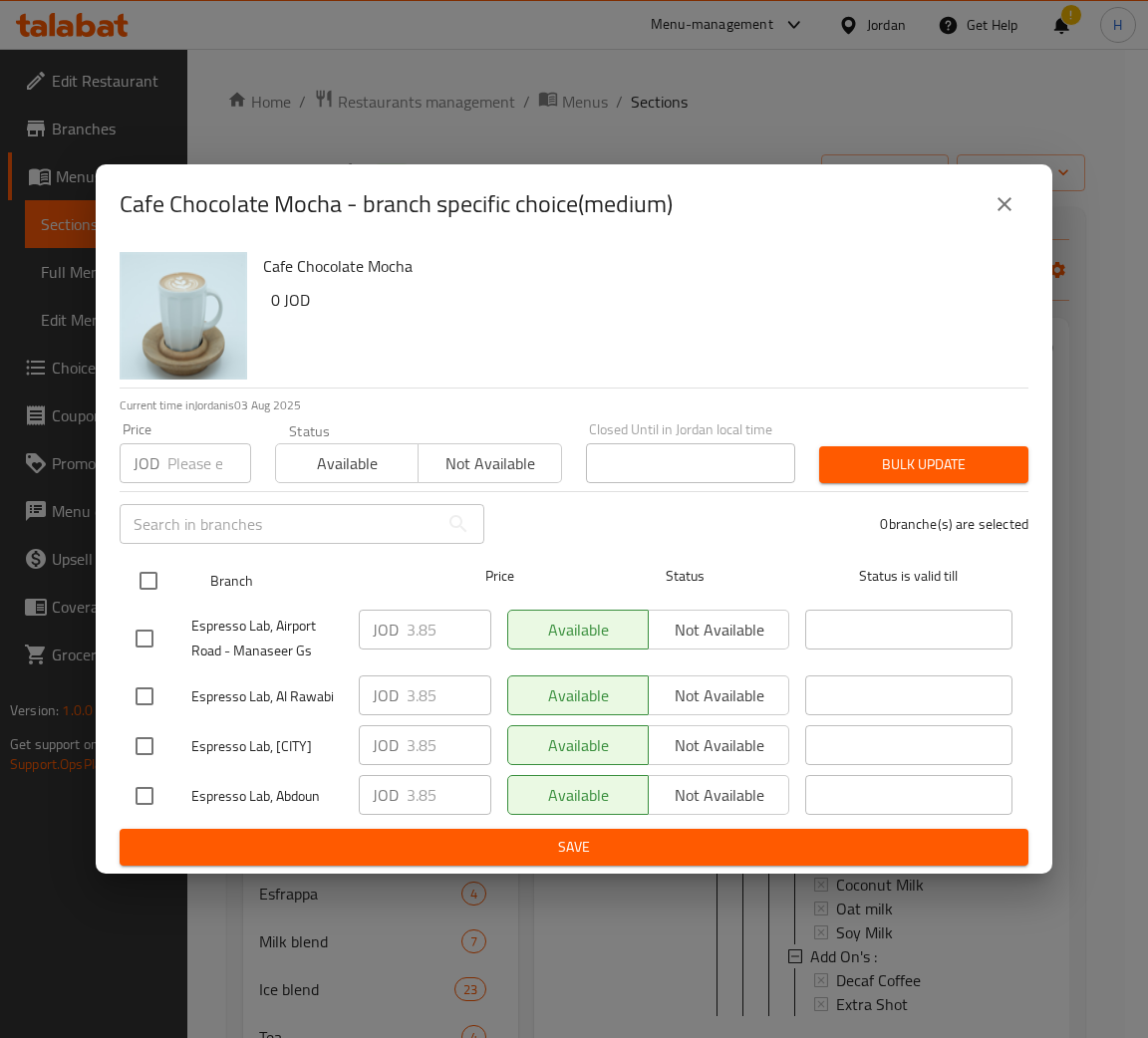 click at bounding box center (148, 581) 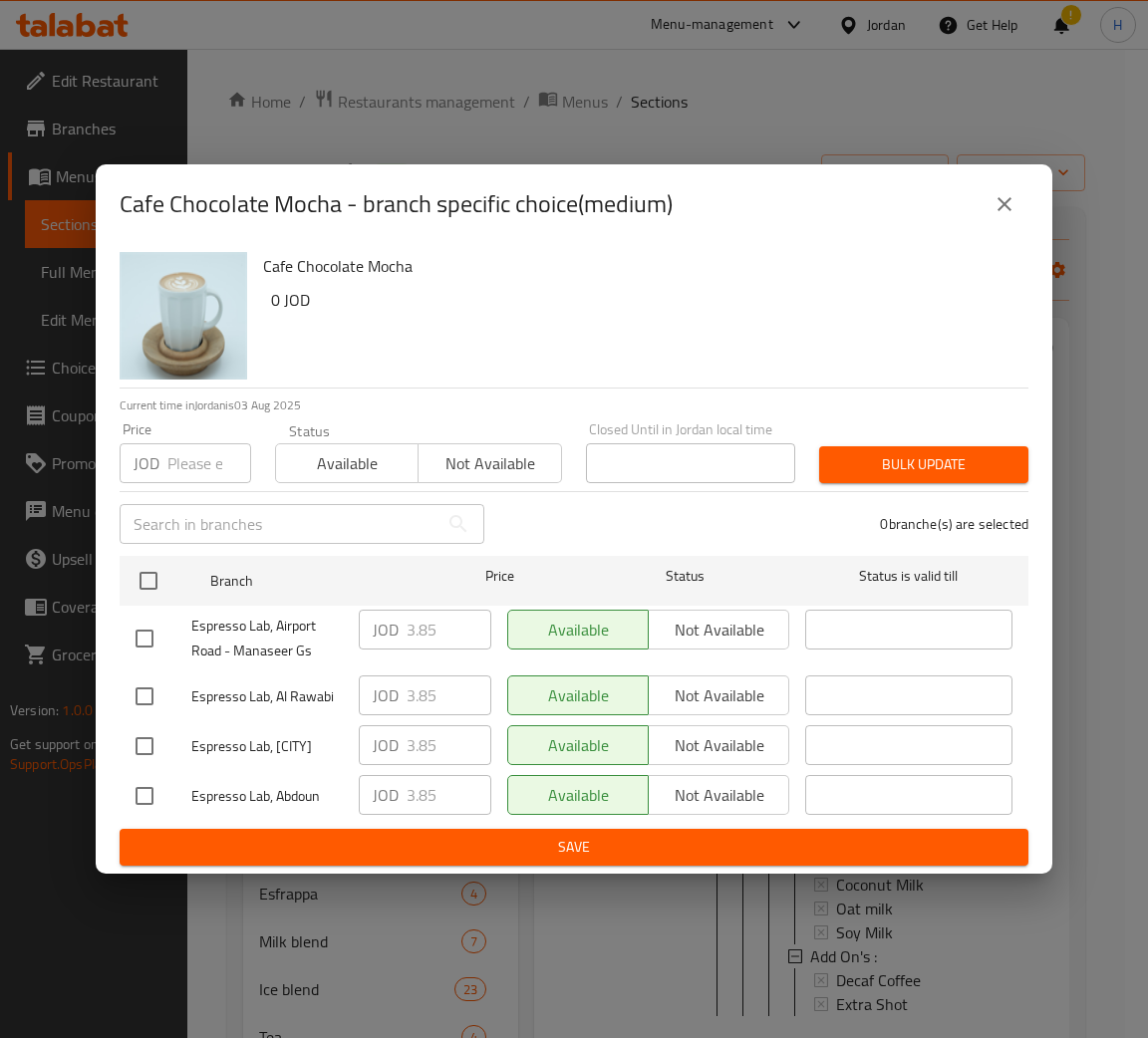 checkbox on "true" 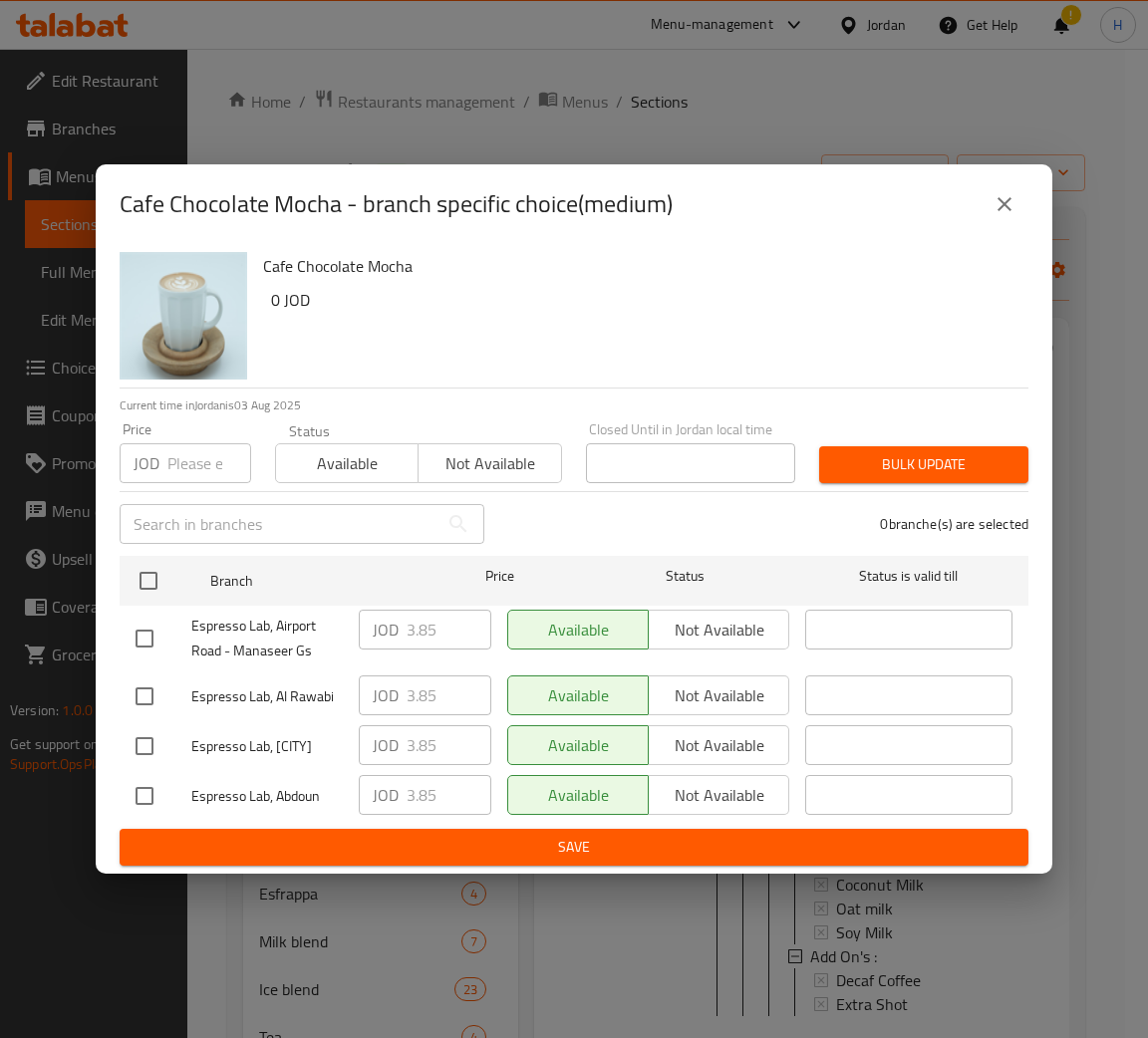 checkbox on "true" 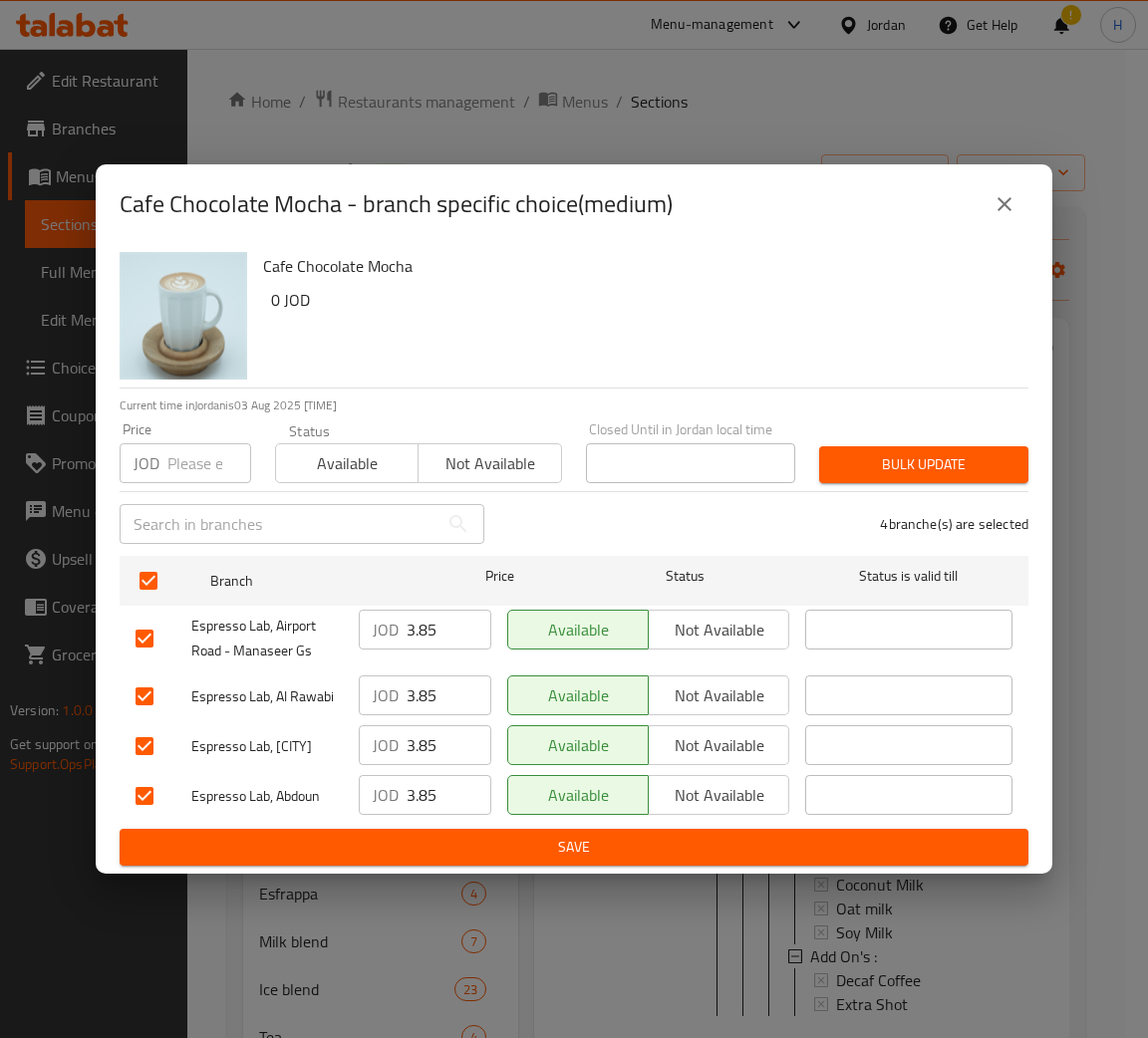 click at bounding box center [209, 463] 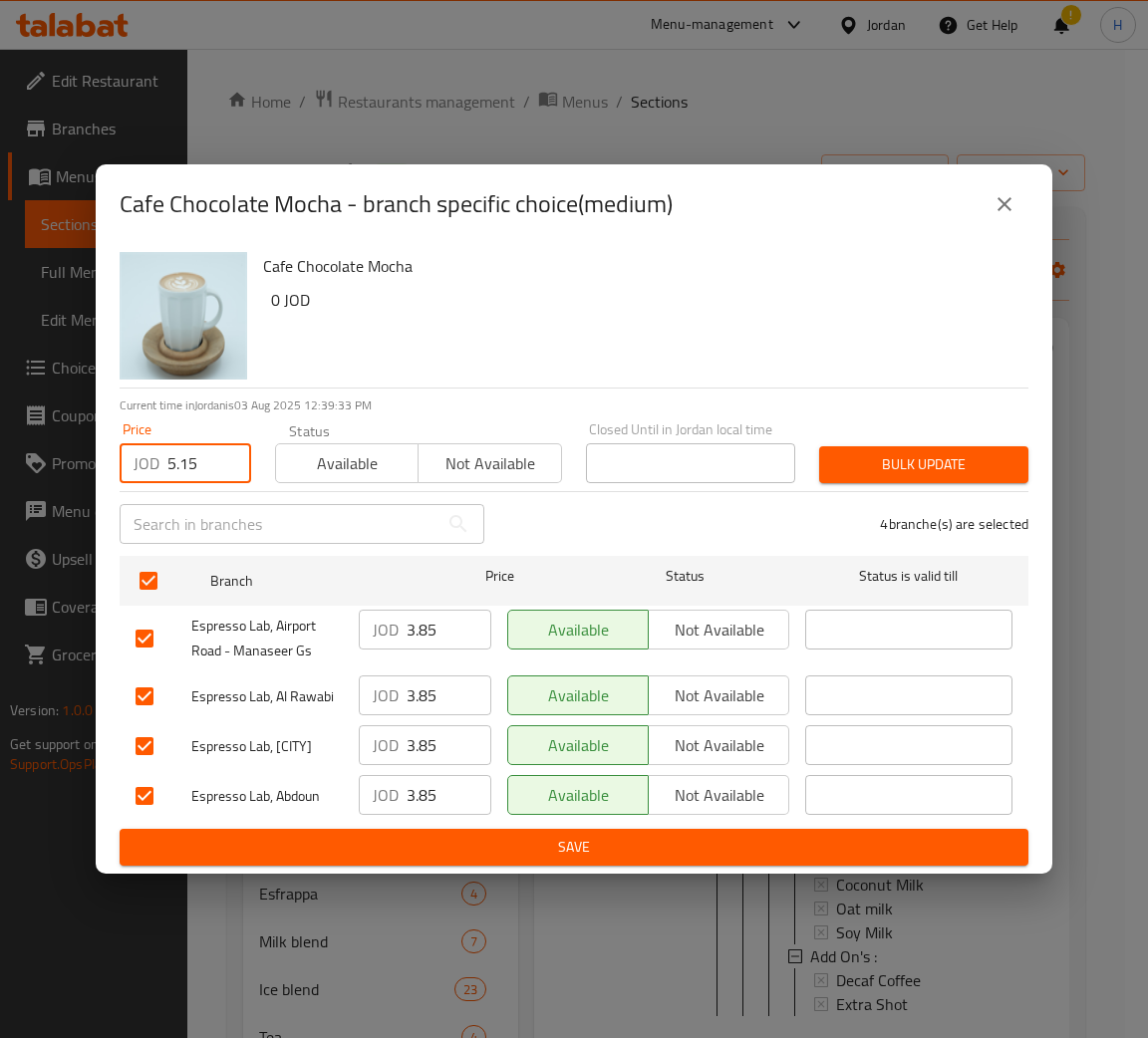 type on "5.15" 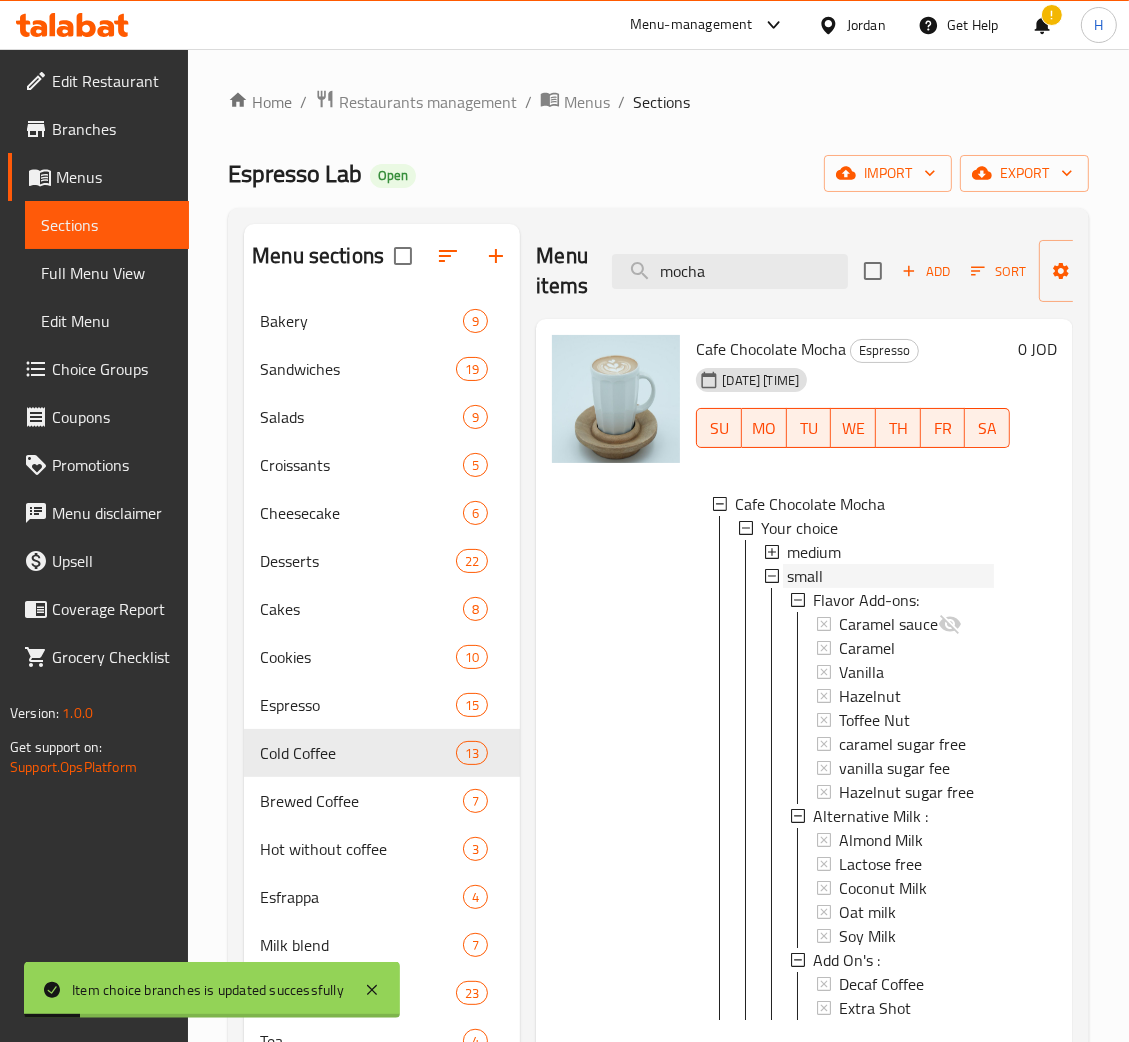 click on "small" at bounding box center [890, 576] 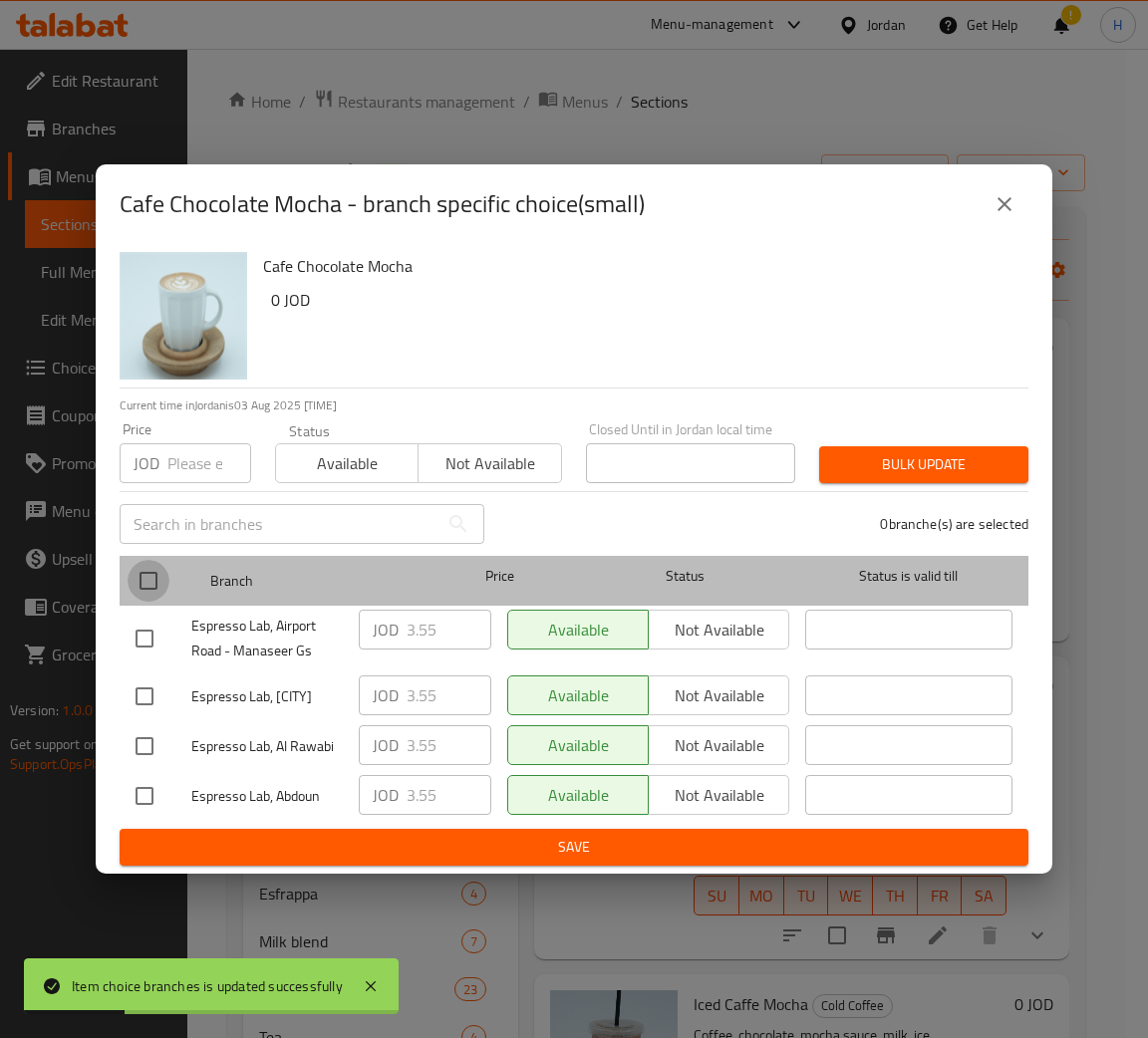 click at bounding box center [148, 581] 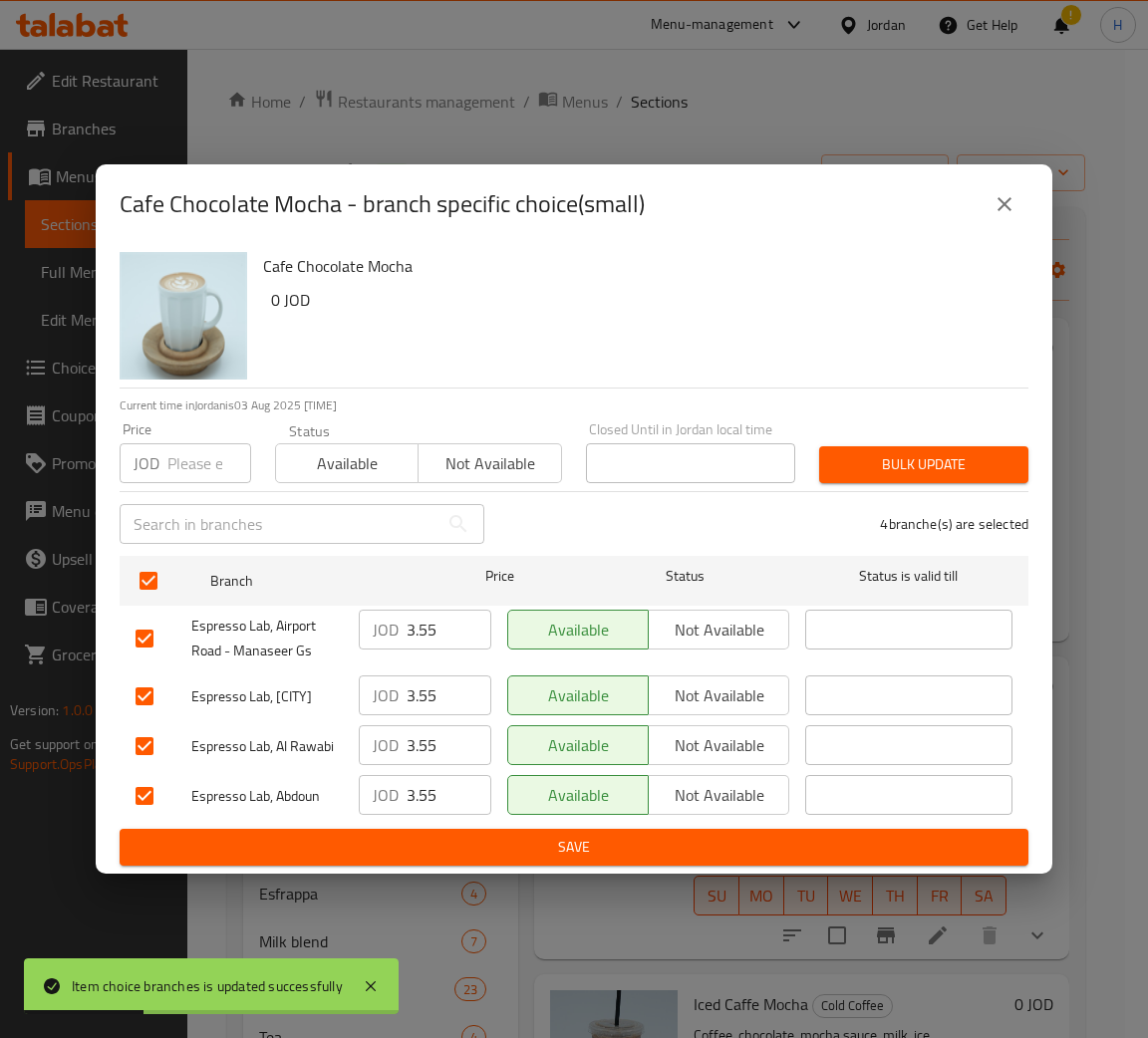 click at bounding box center (209, 463) 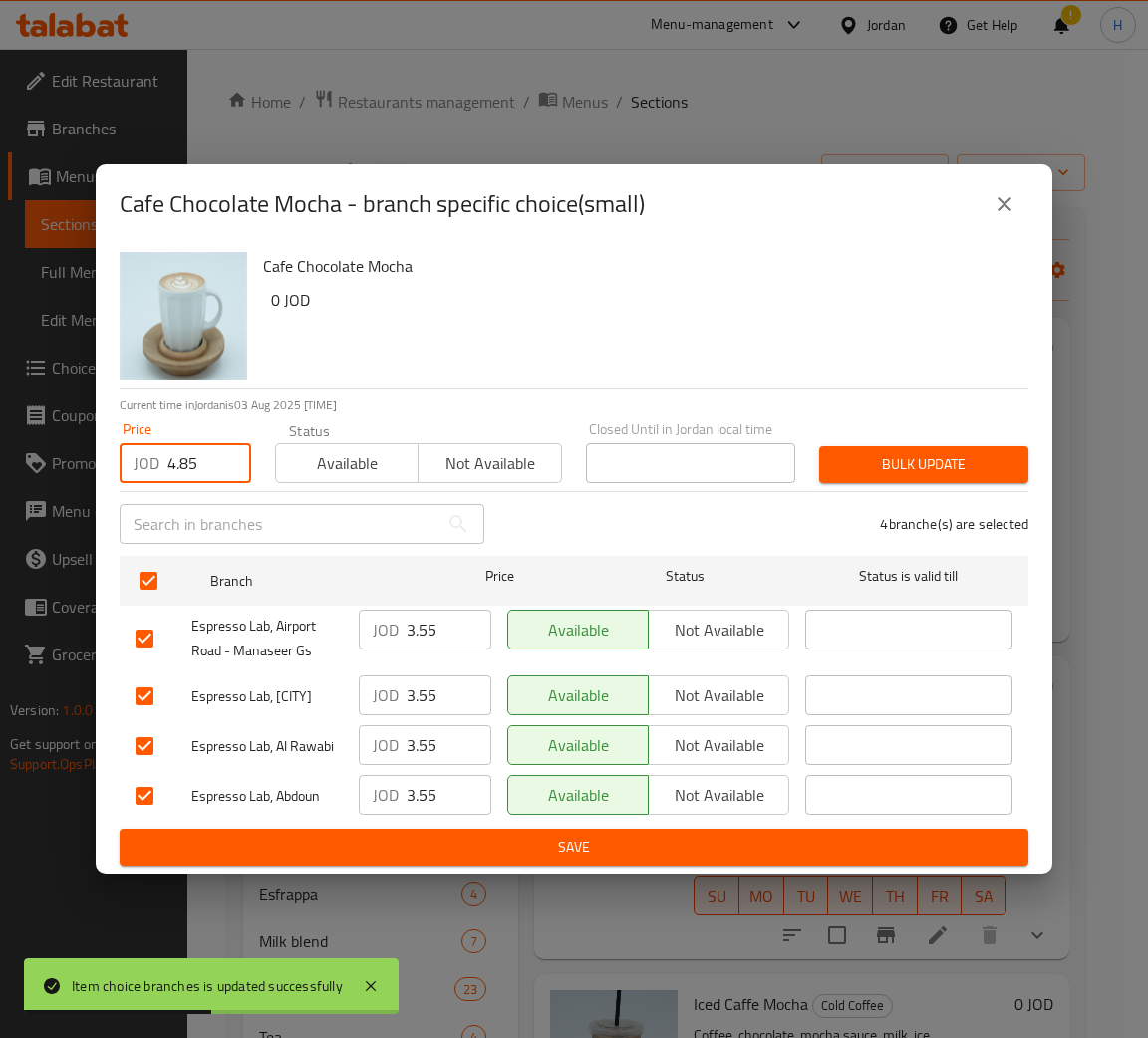 type on "4.85" 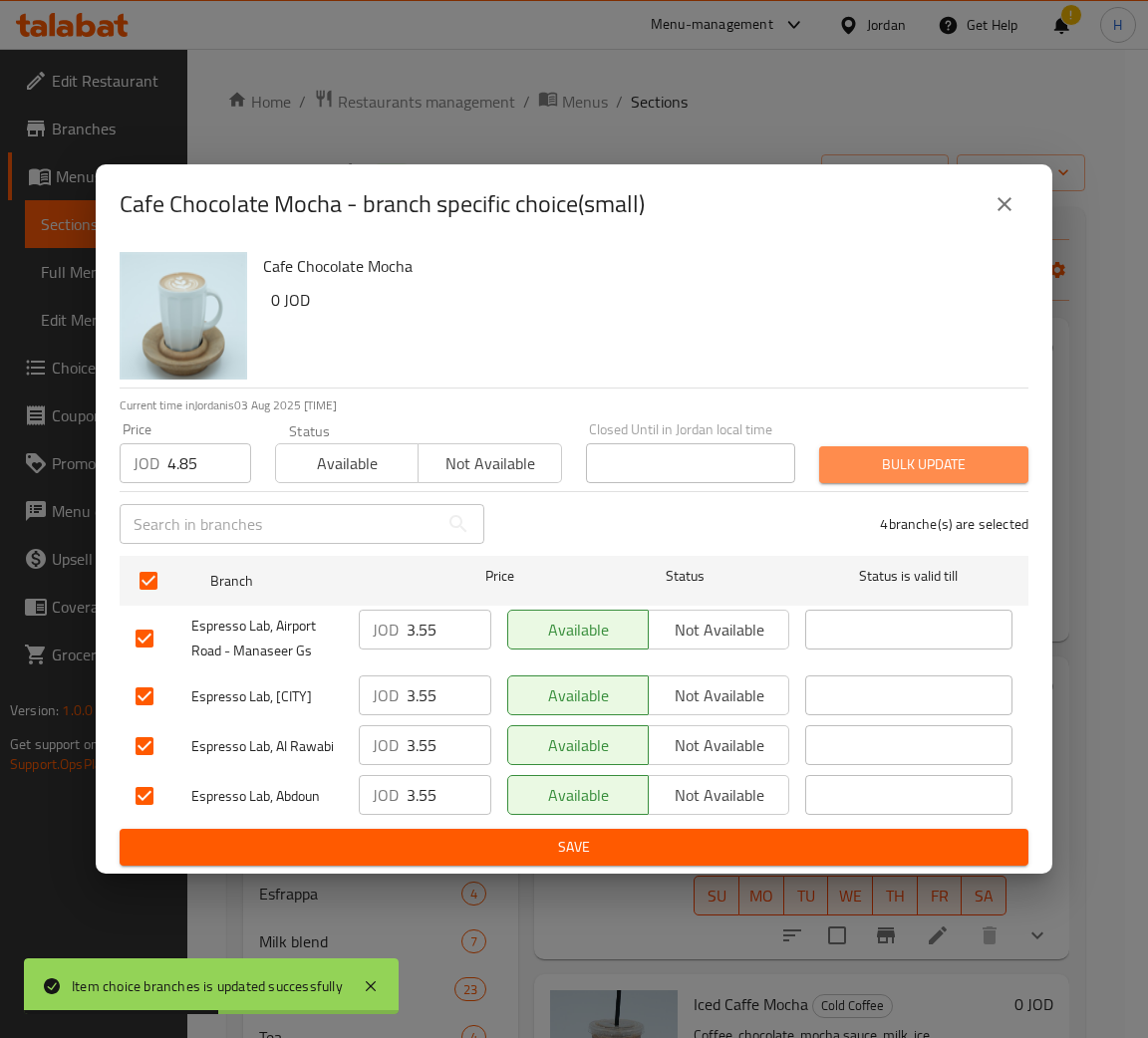 click on "Bulk update" at bounding box center [924, 464] 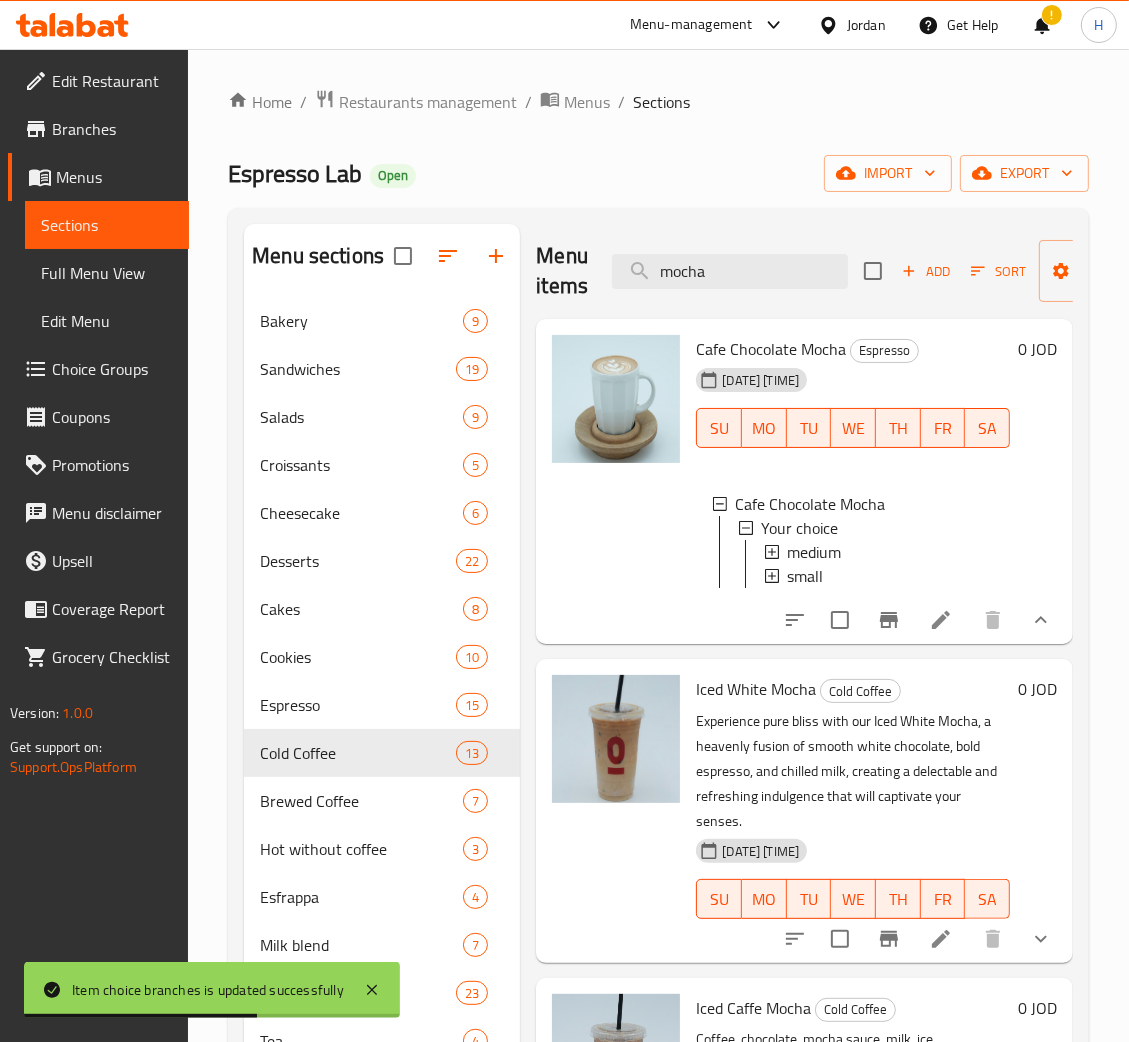 click on "Menu items mocha Add Sort Manage items" at bounding box center [804, 271] 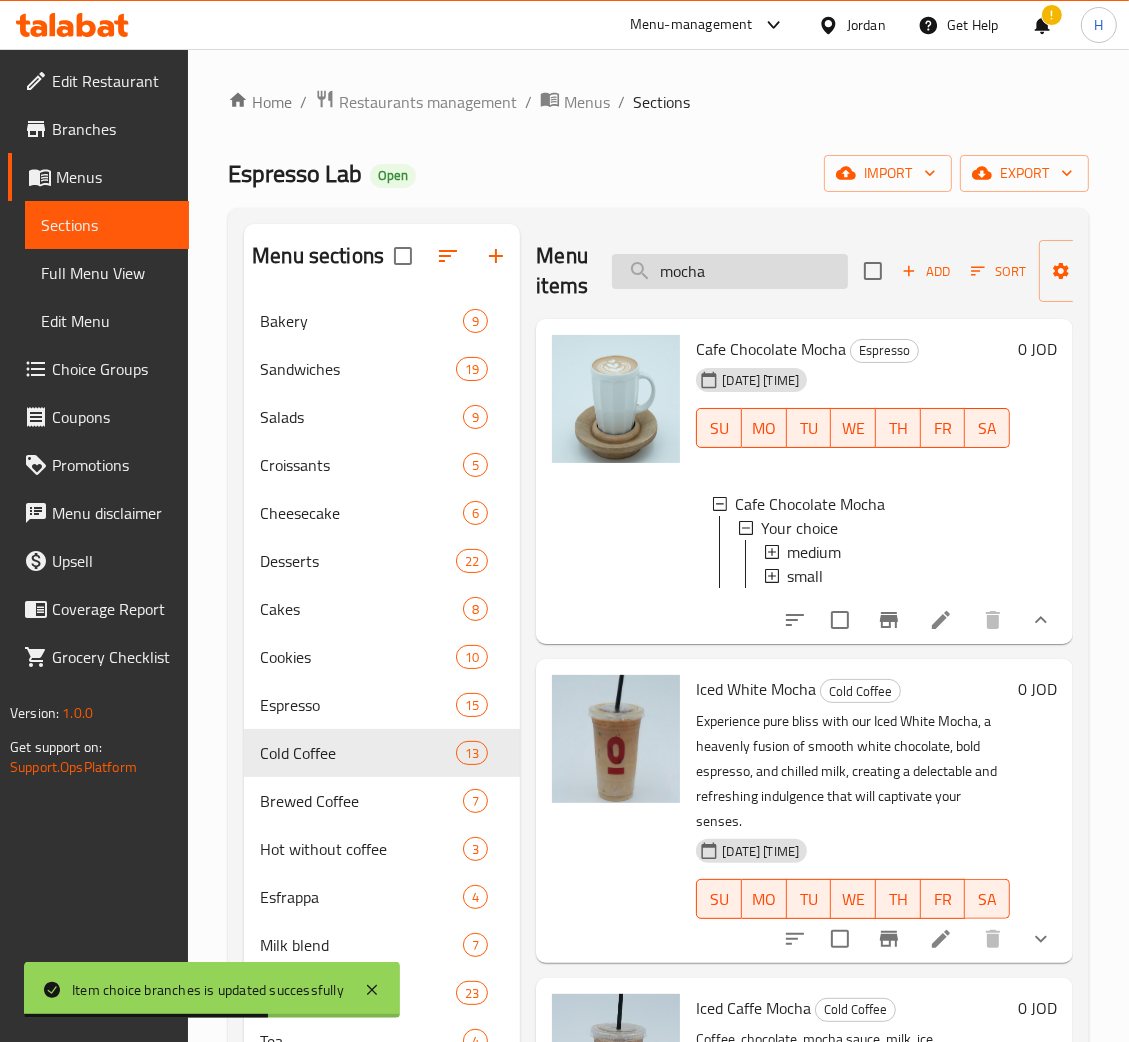 click on "mocha" at bounding box center (730, 271) 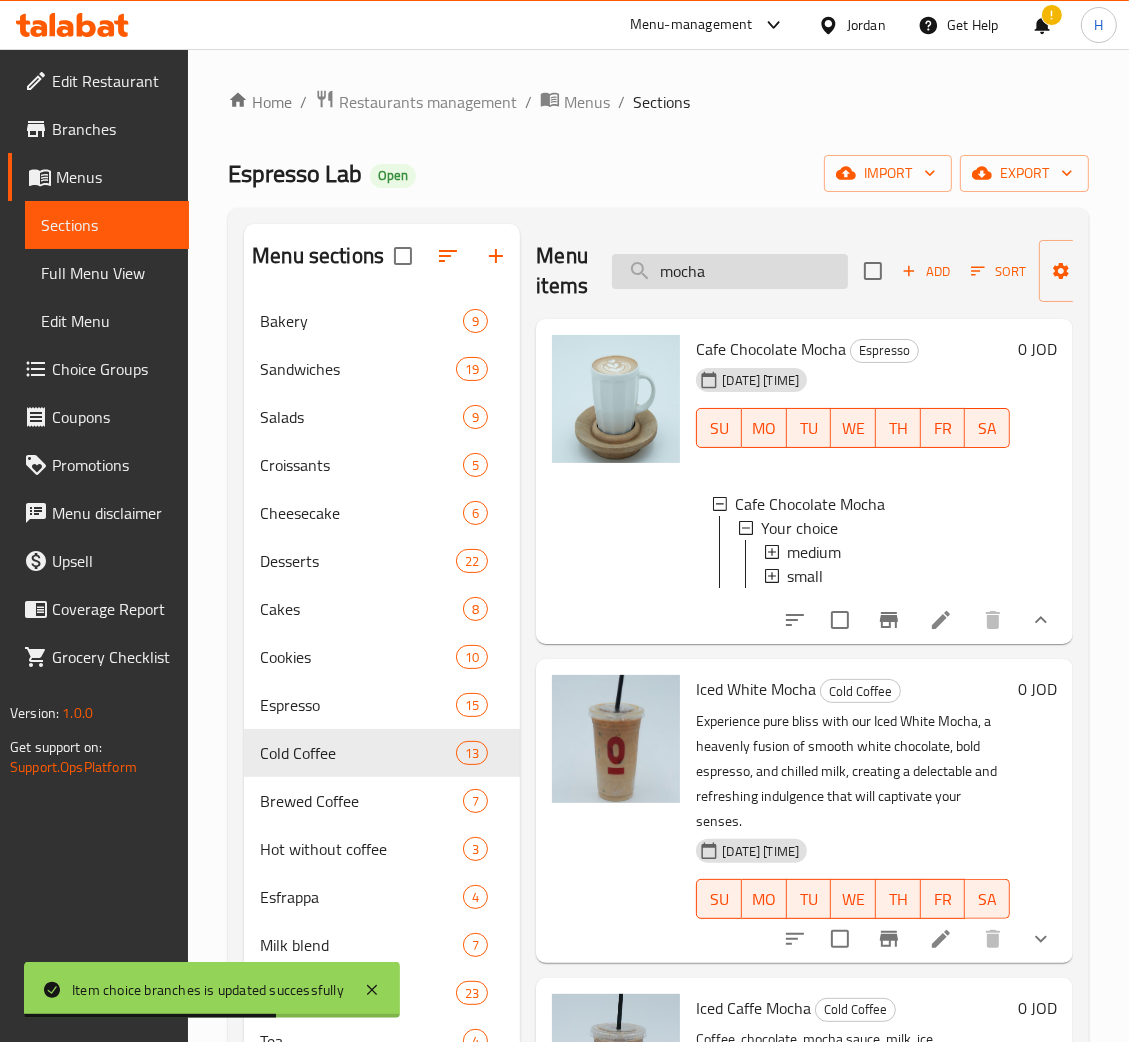 click on "mocha" at bounding box center [730, 271] 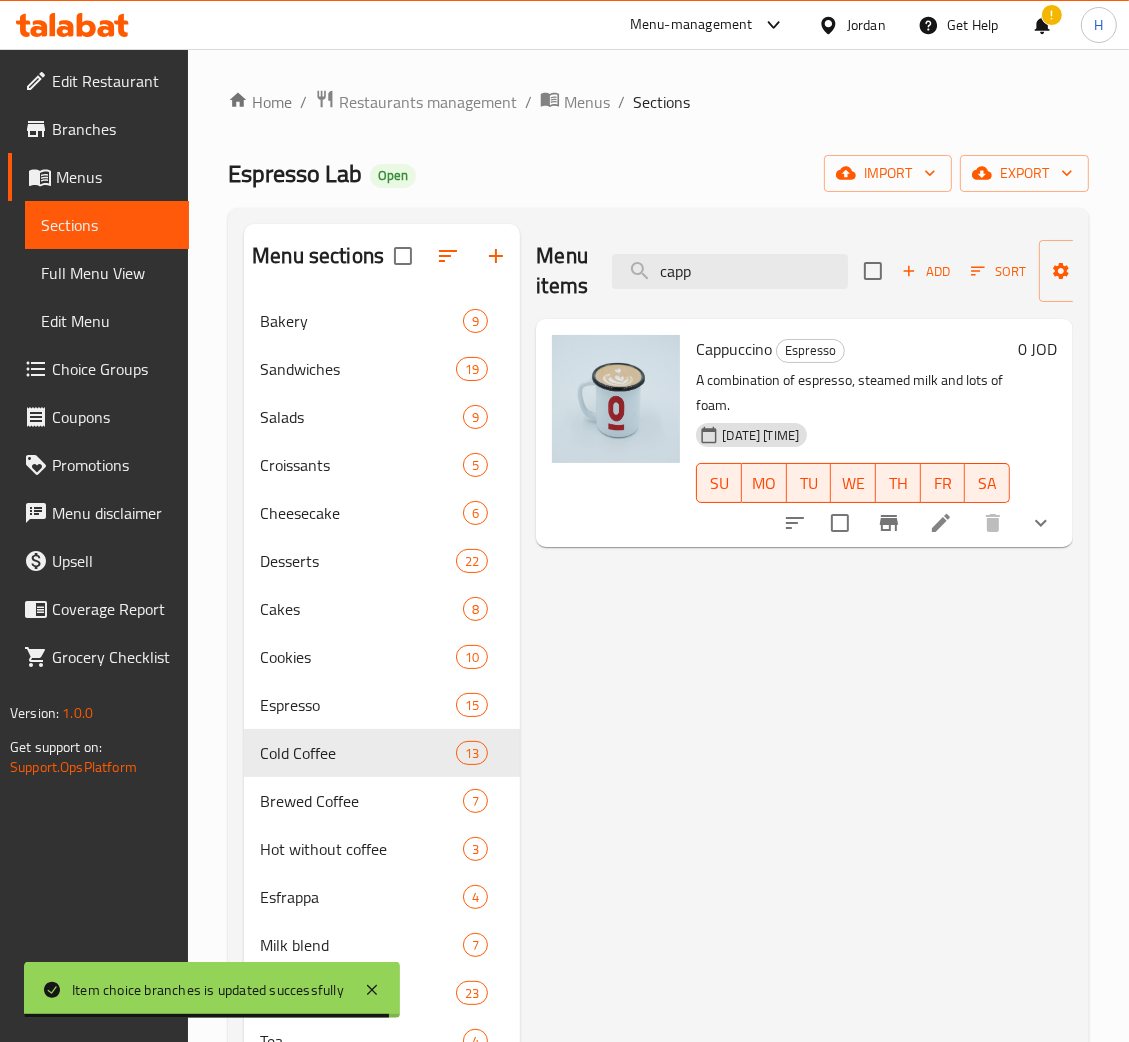 type on "capp" 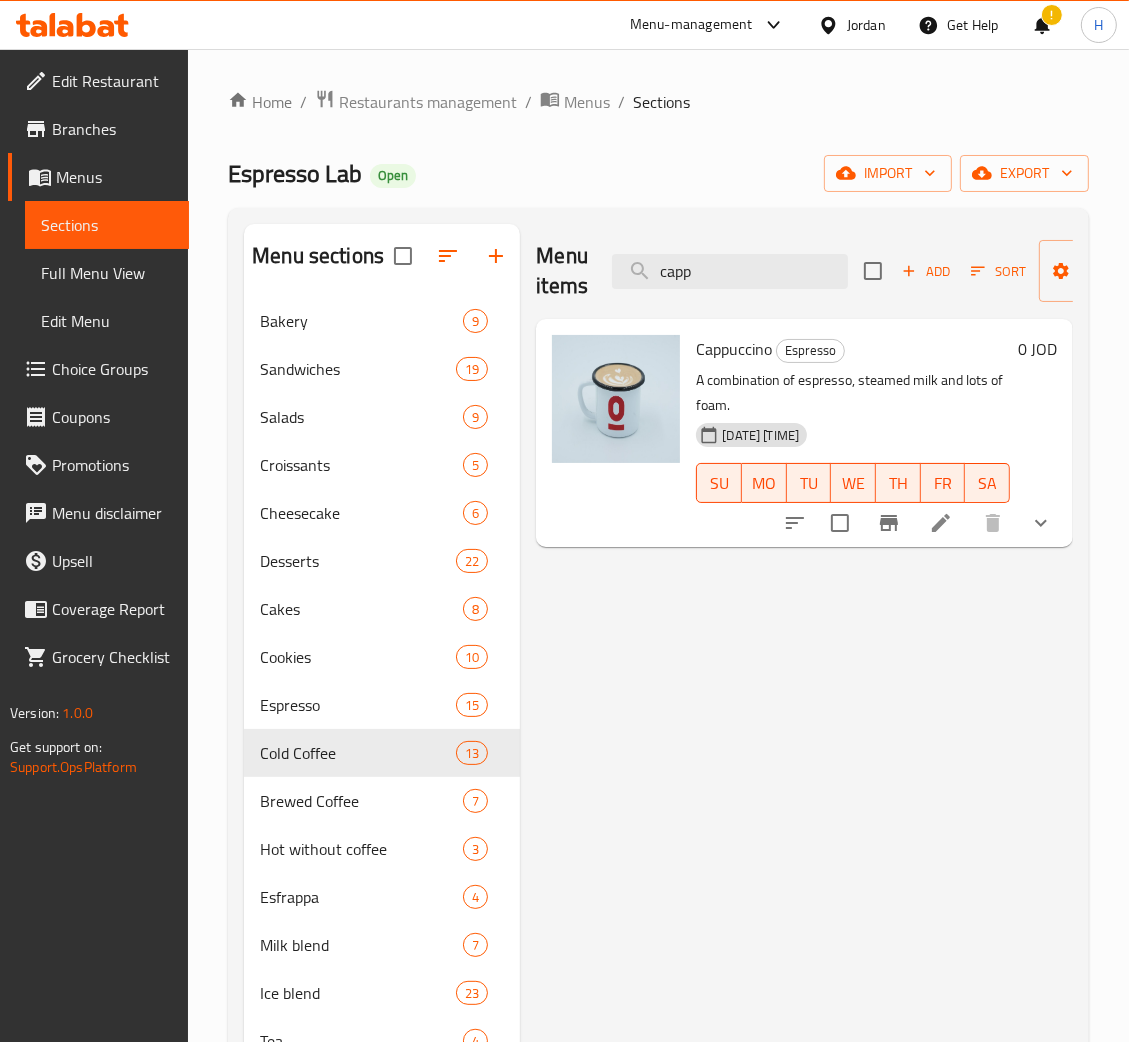 click at bounding box center (1041, 523) 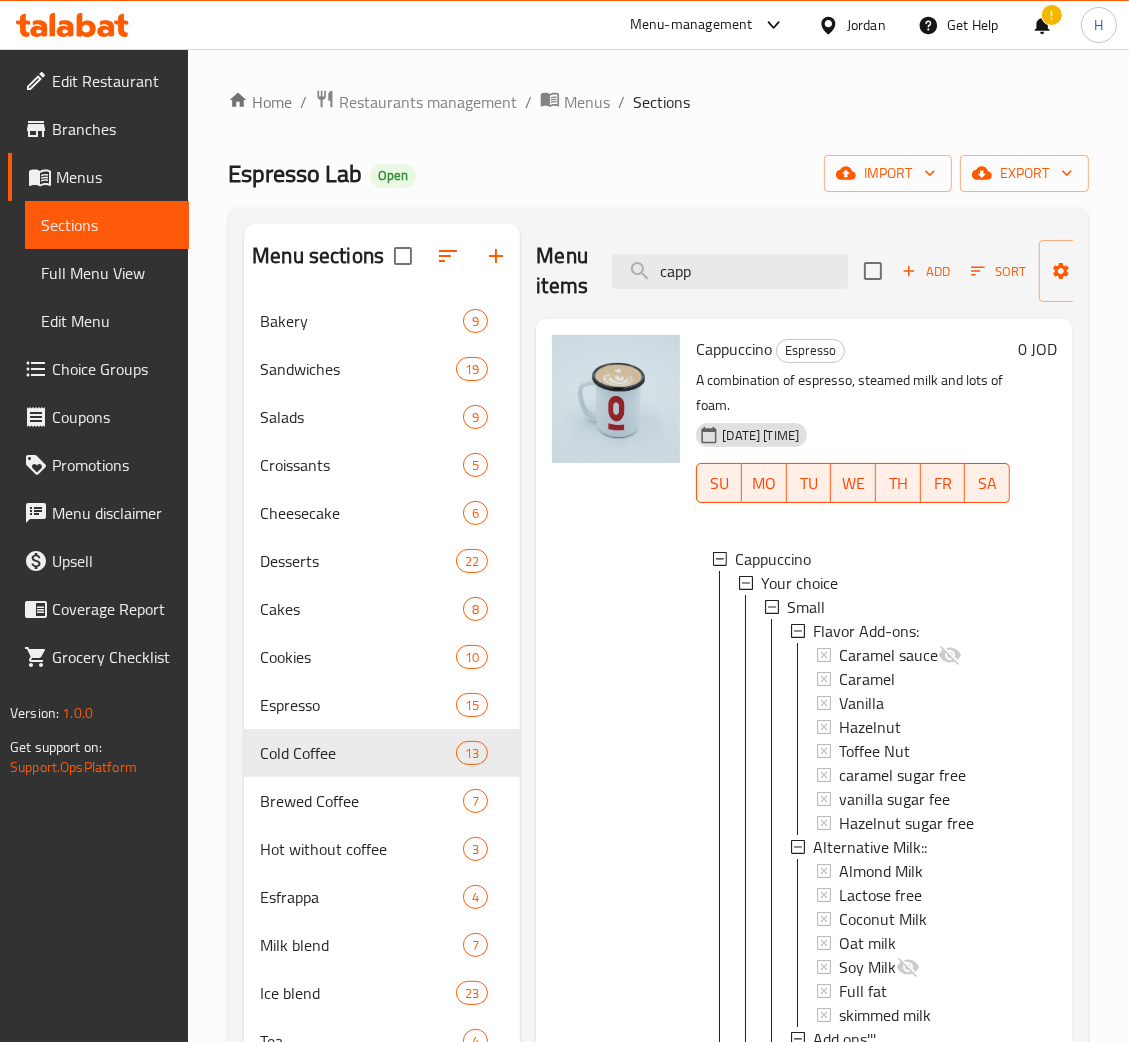 click on "Flavor Add-ons: Caramel sauce Caramel Vanilla Hazelnut Toffee Nut  caramel sugar free vanilla sugar fee Hazelnut sugar free Alternative Milk:: Almond Milk Lactose free Coconut Milk Oat milk Soy Milk Full fat skimmed milk Add ons''' Decaf Coffee Extra Shot" at bounding box center (892, 859) 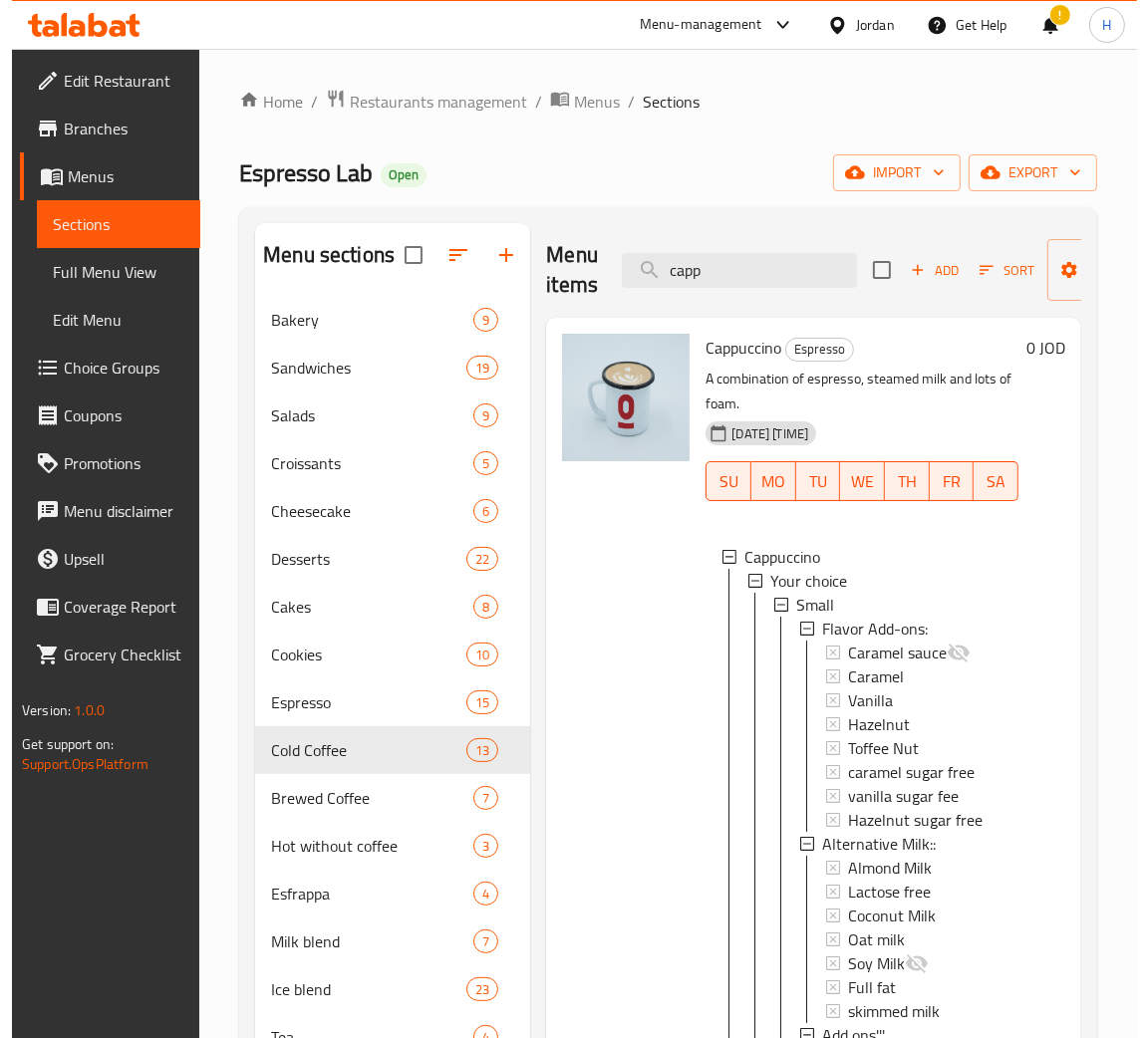 scroll, scrollTop: 201, scrollLeft: 0, axis: vertical 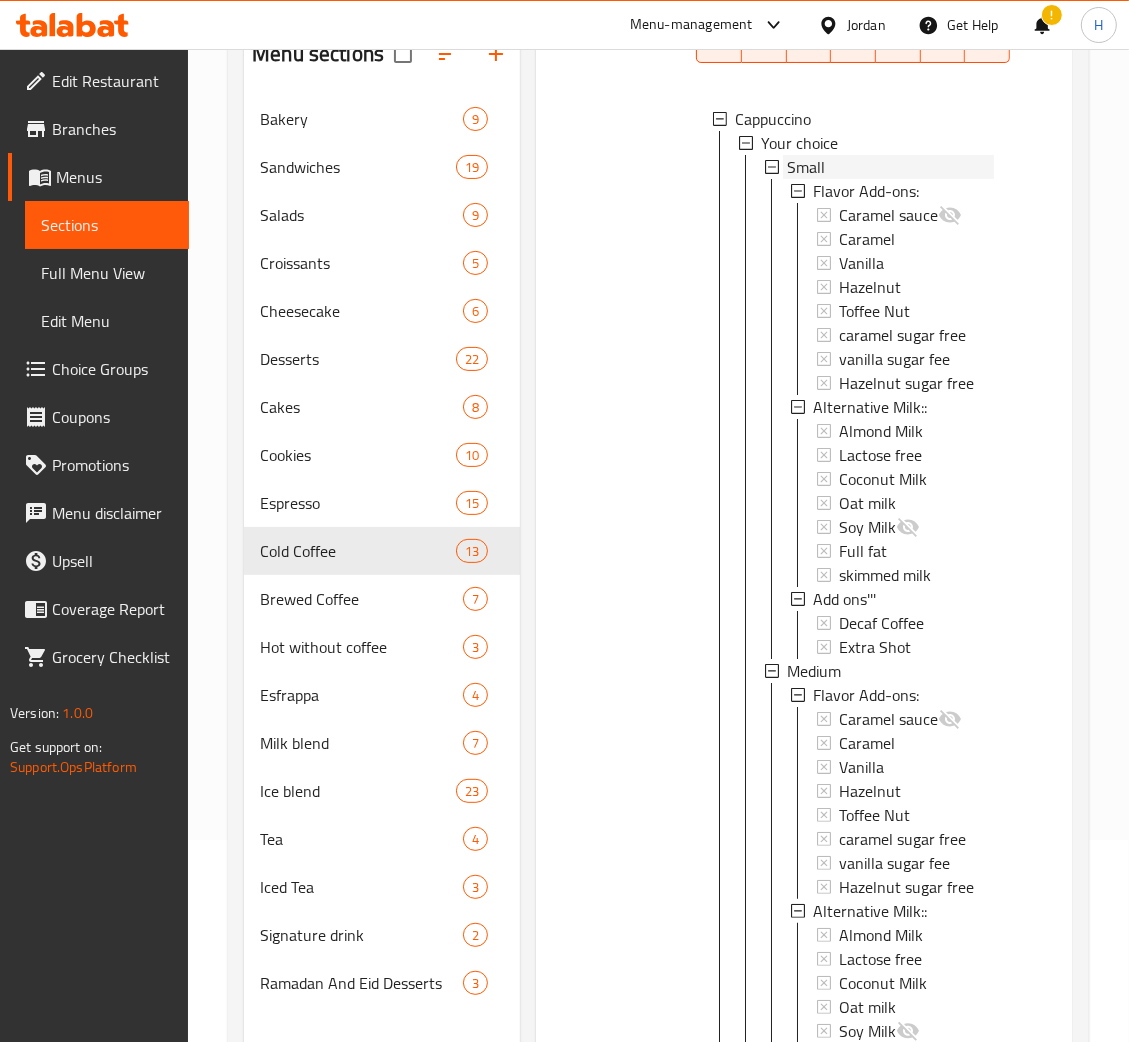 click on "Small" at bounding box center (890, 167) 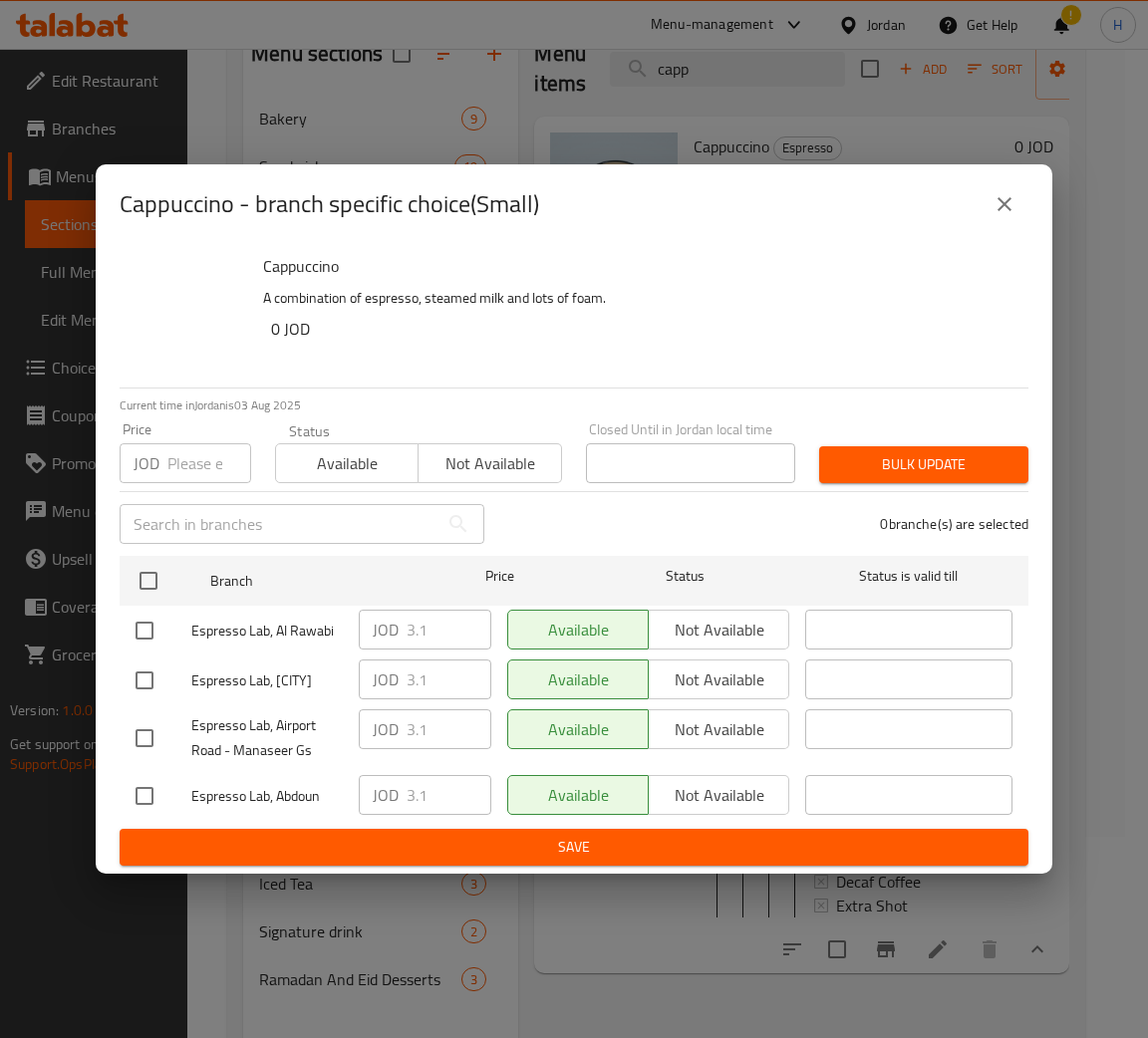 scroll, scrollTop: 29, scrollLeft: 0, axis: vertical 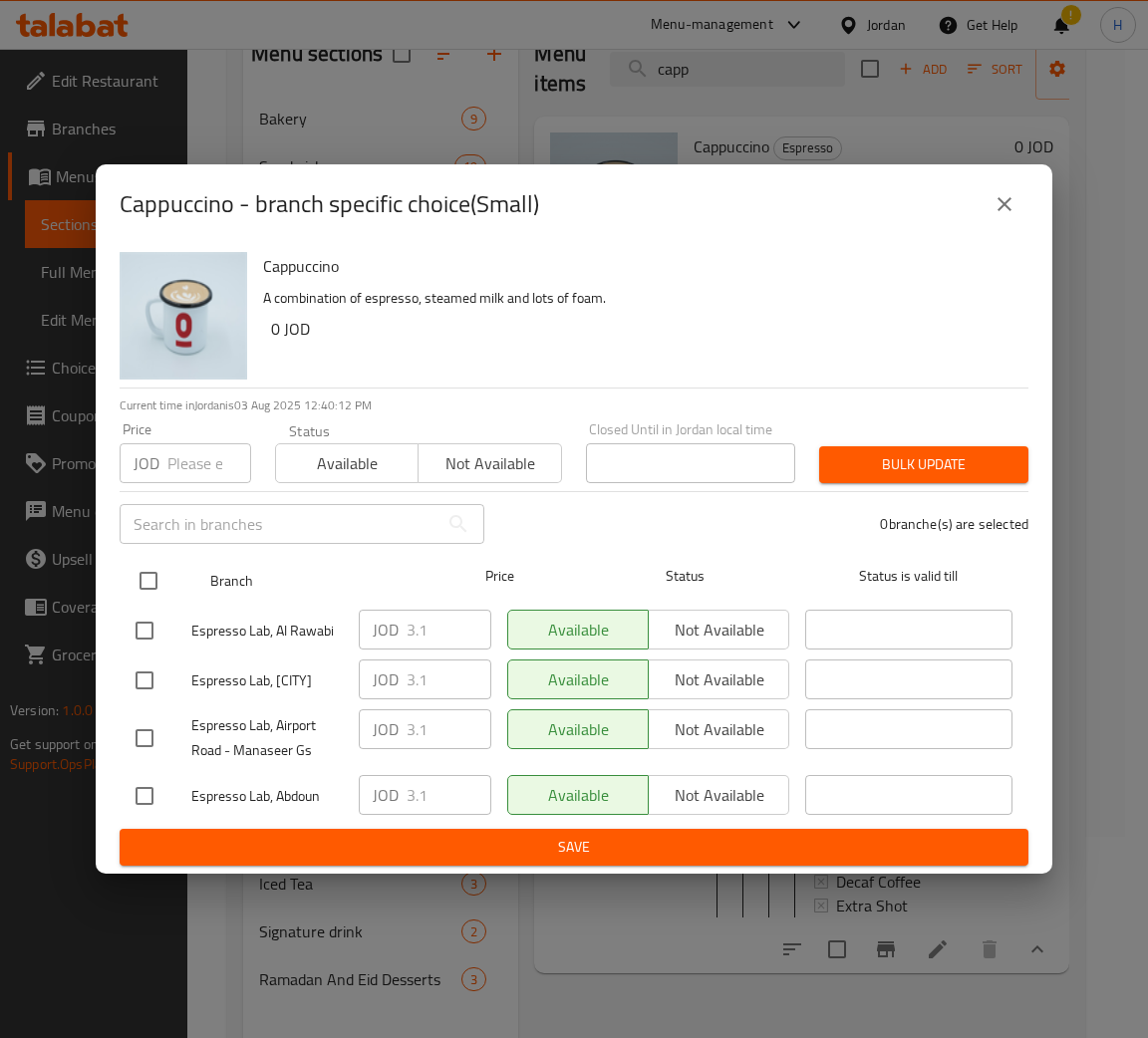 click at bounding box center [148, 581] 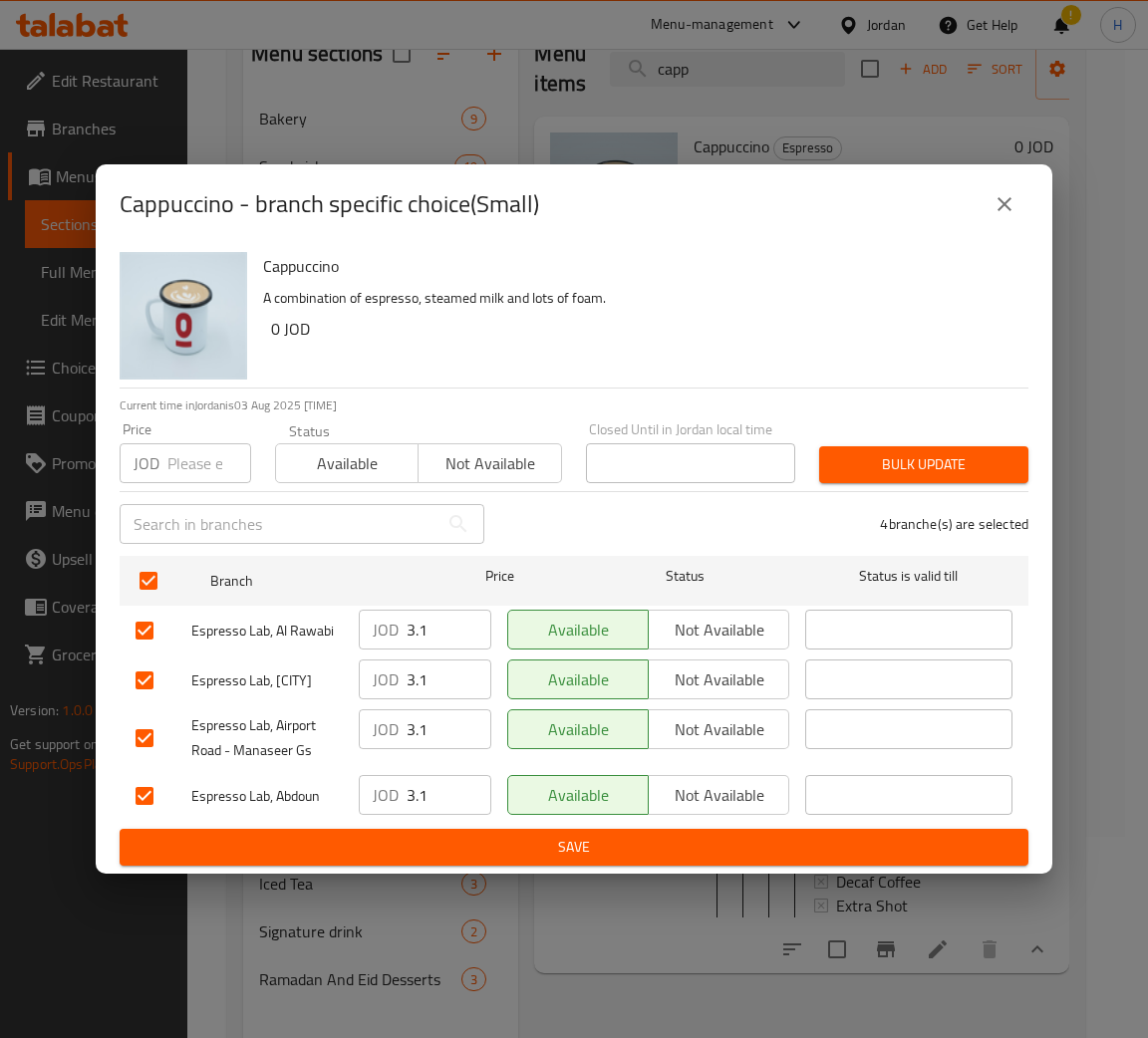 click at bounding box center (209, 463) 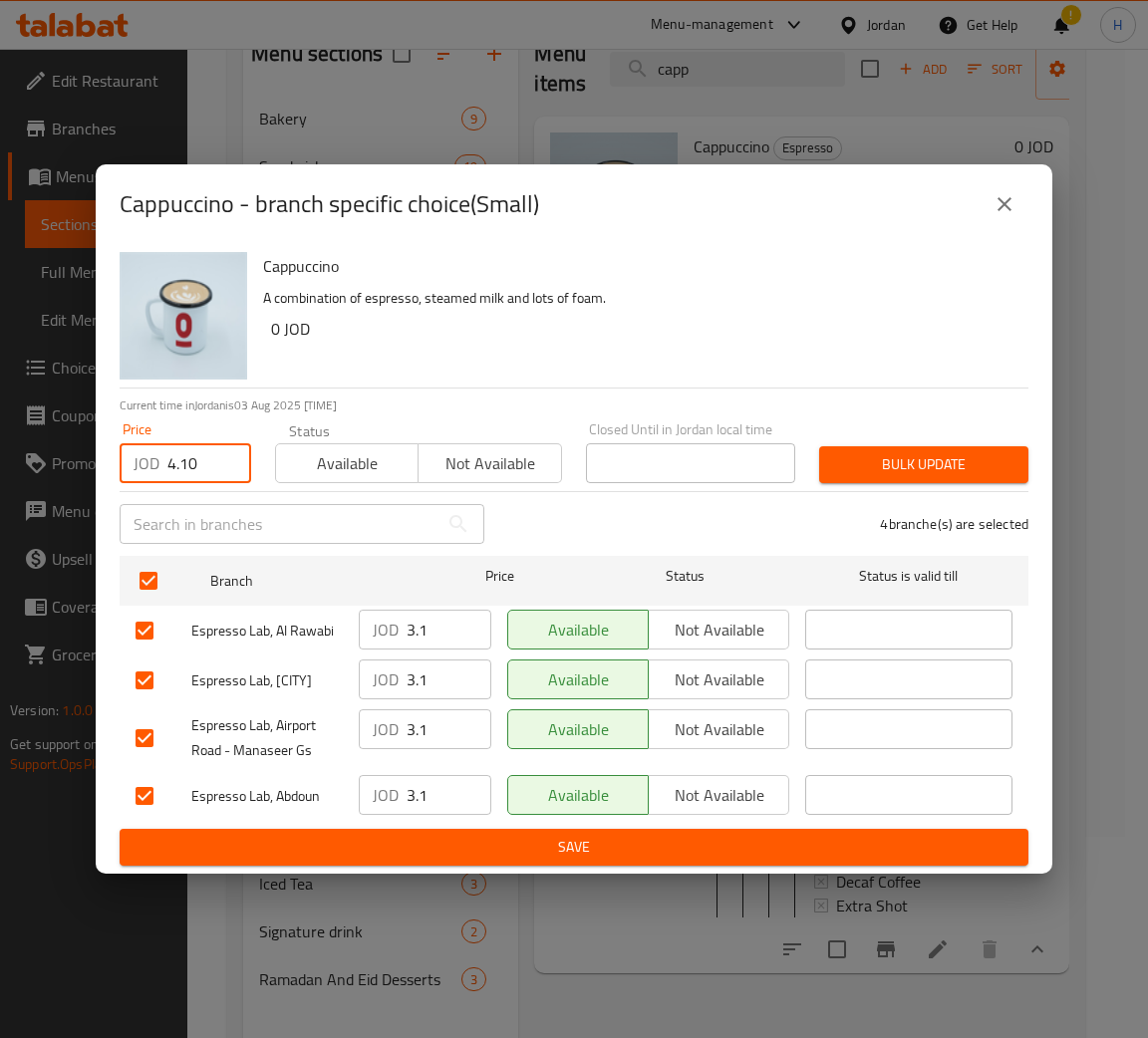 type on "4.10" 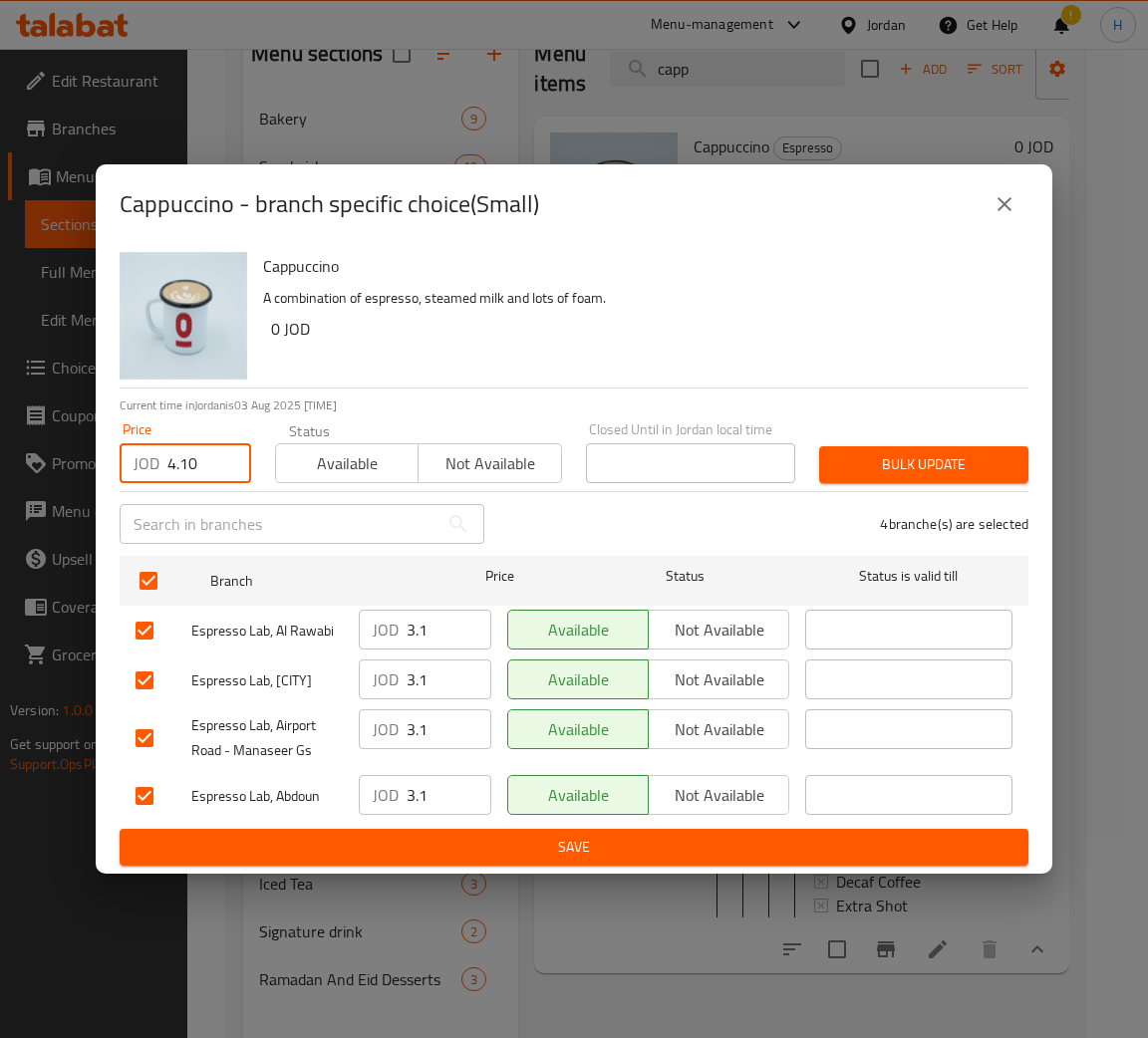 click on "Bulk update" at bounding box center (924, 464) 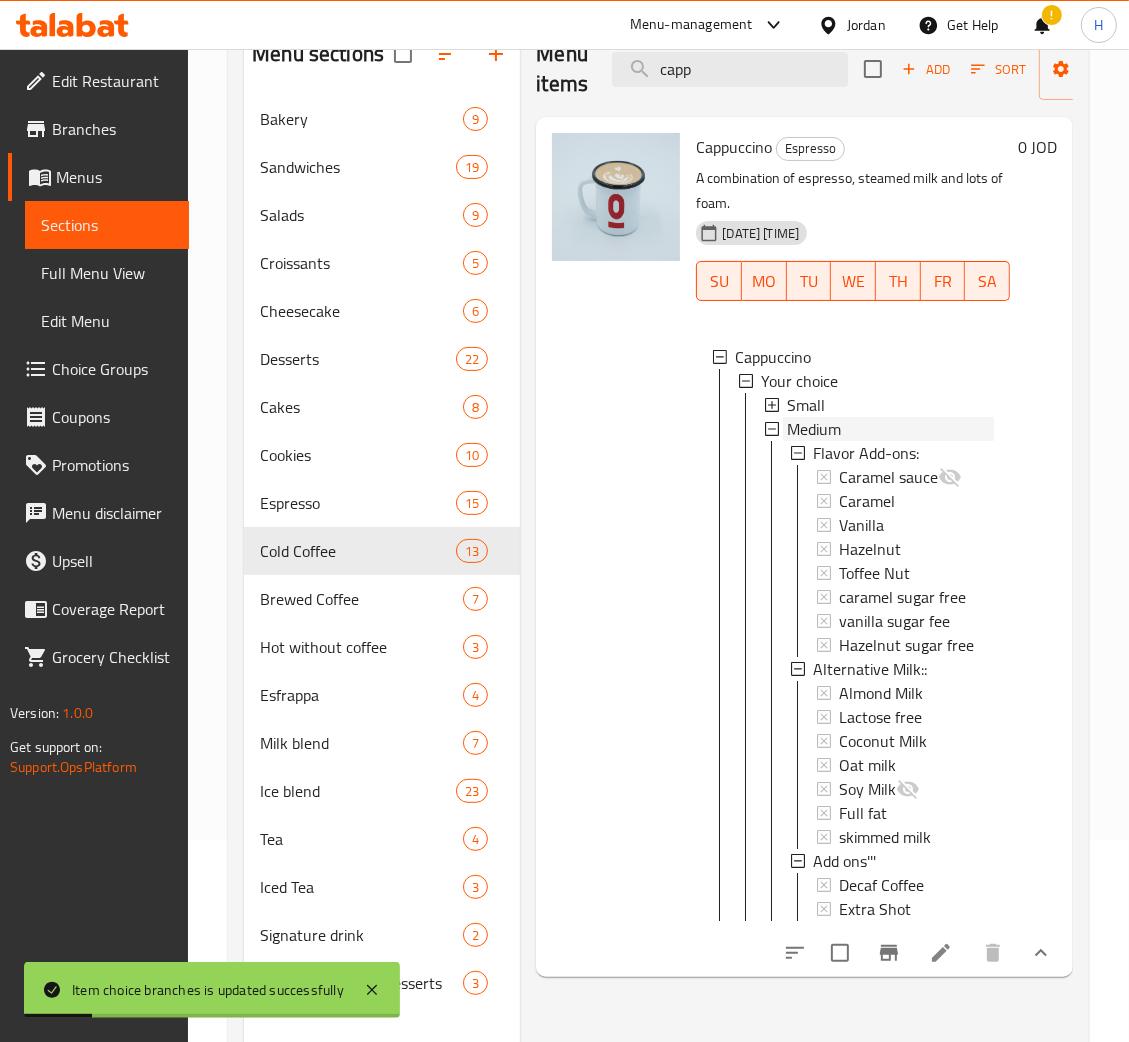 click on "Medium" at bounding box center (890, 429) 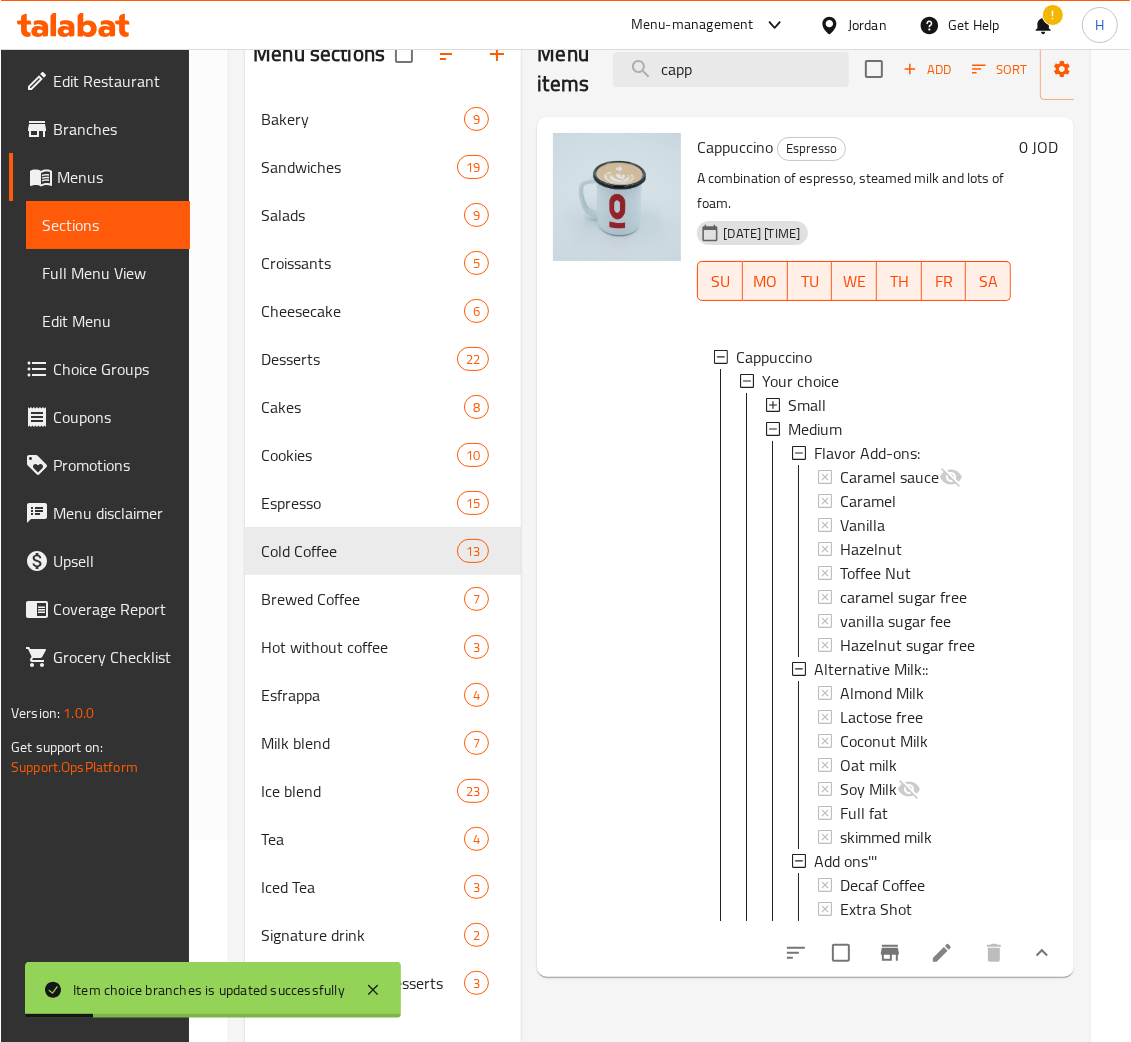 scroll, scrollTop: 0, scrollLeft: 0, axis: both 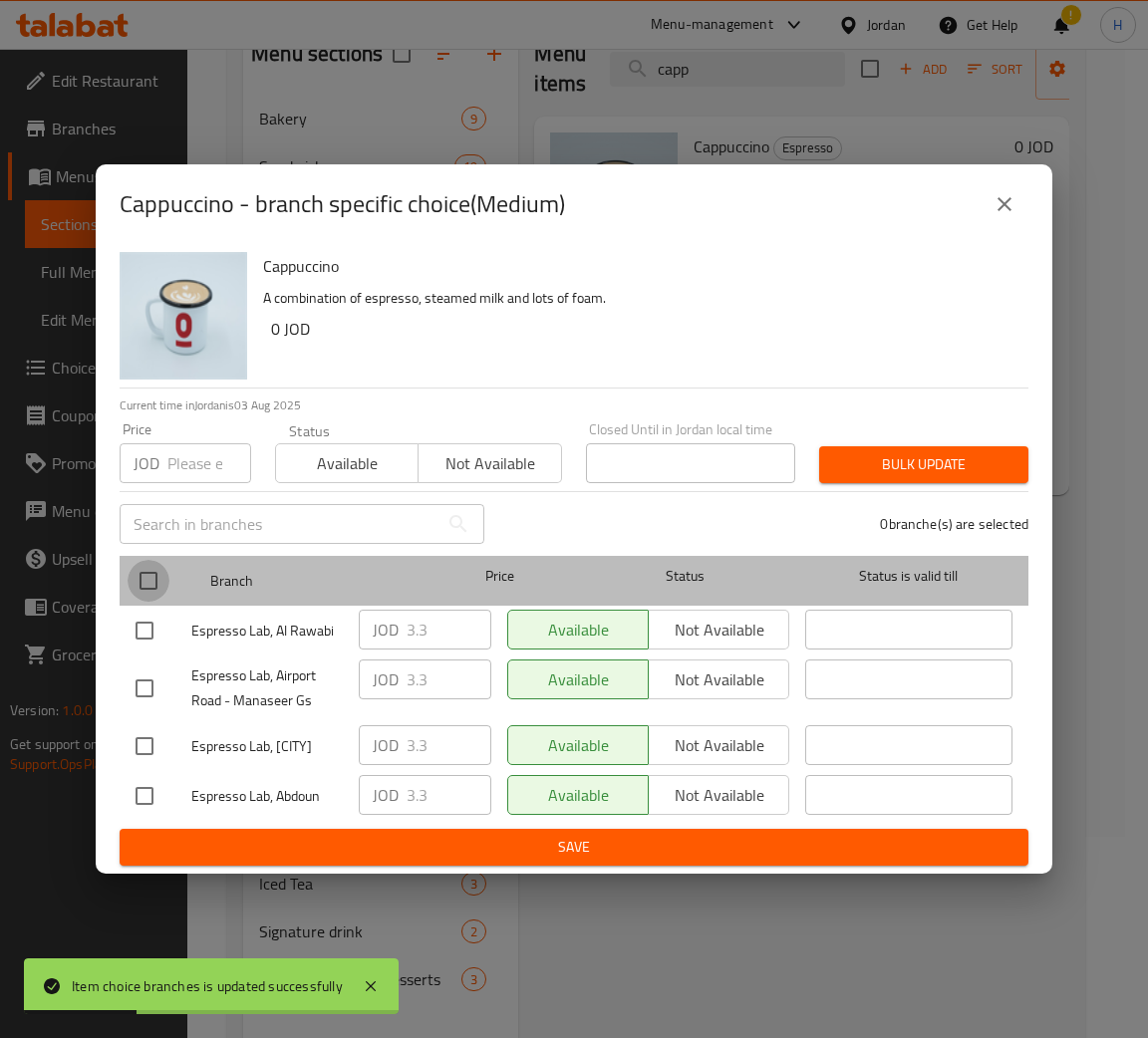 drag, startPoint x: 145, startPoint y: 580, endPoint x: 168, endPoint y: 537, distance: 48.76474 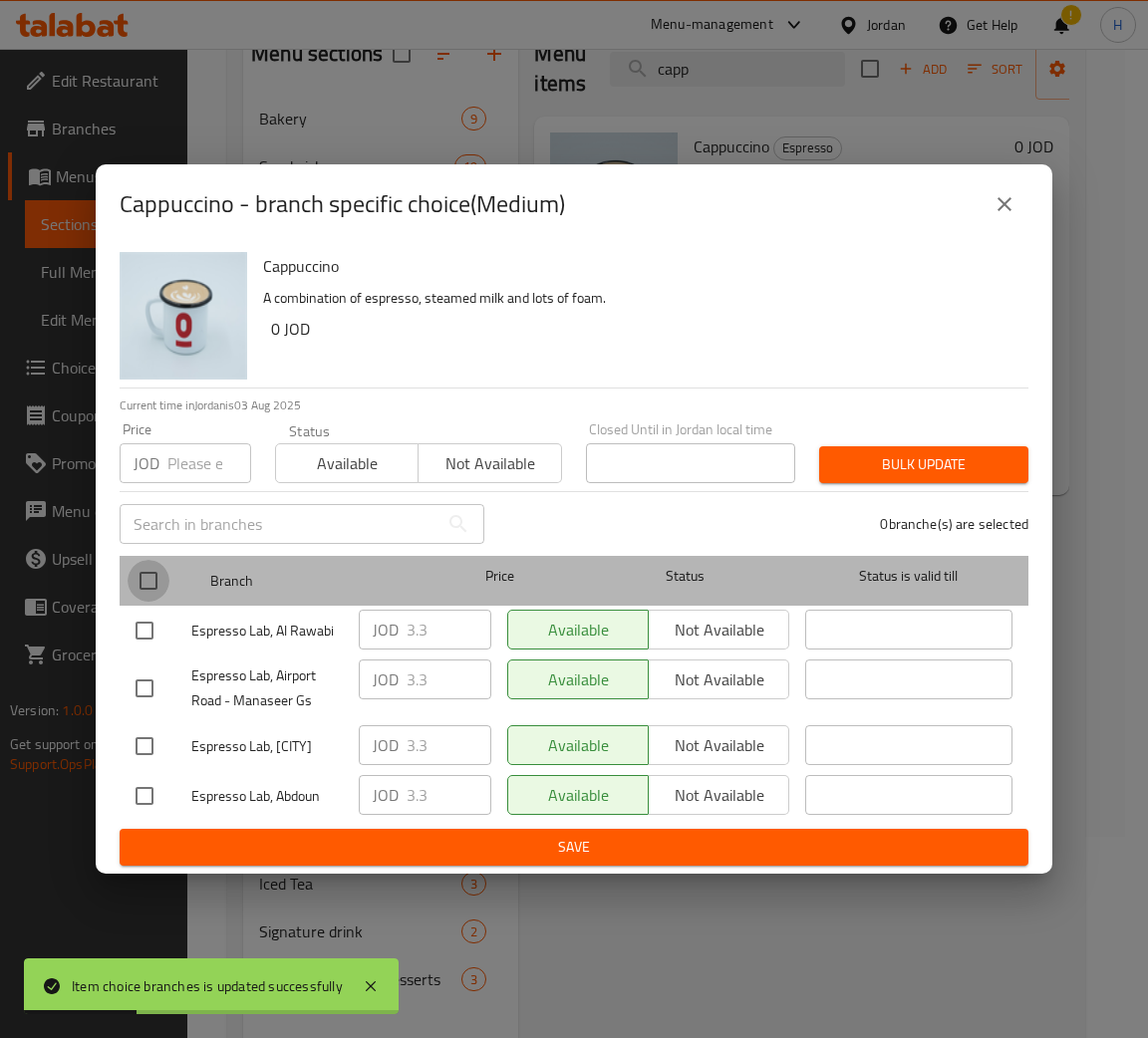 click at bounding box center (148, 581) 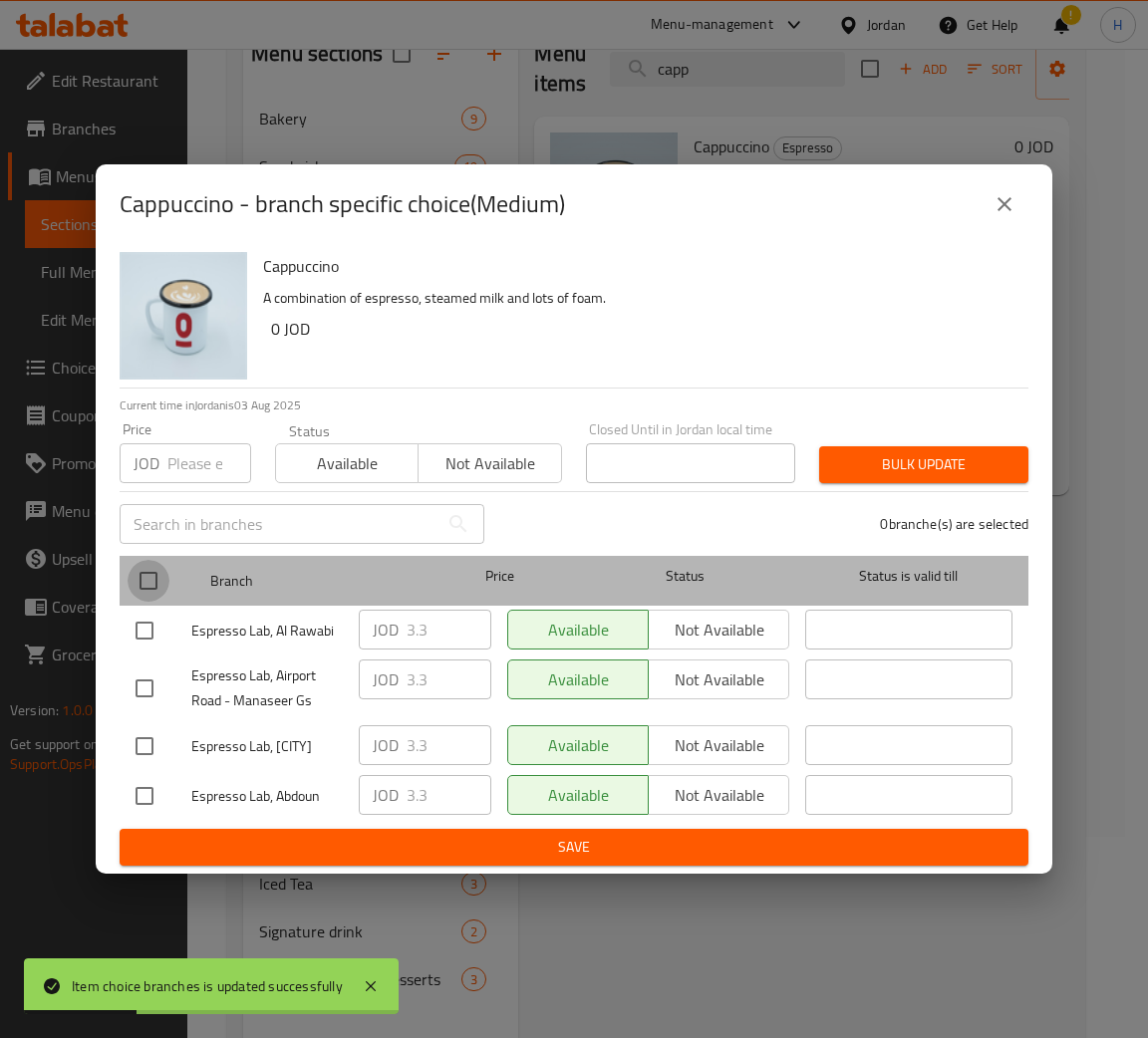 checkbox on "true" 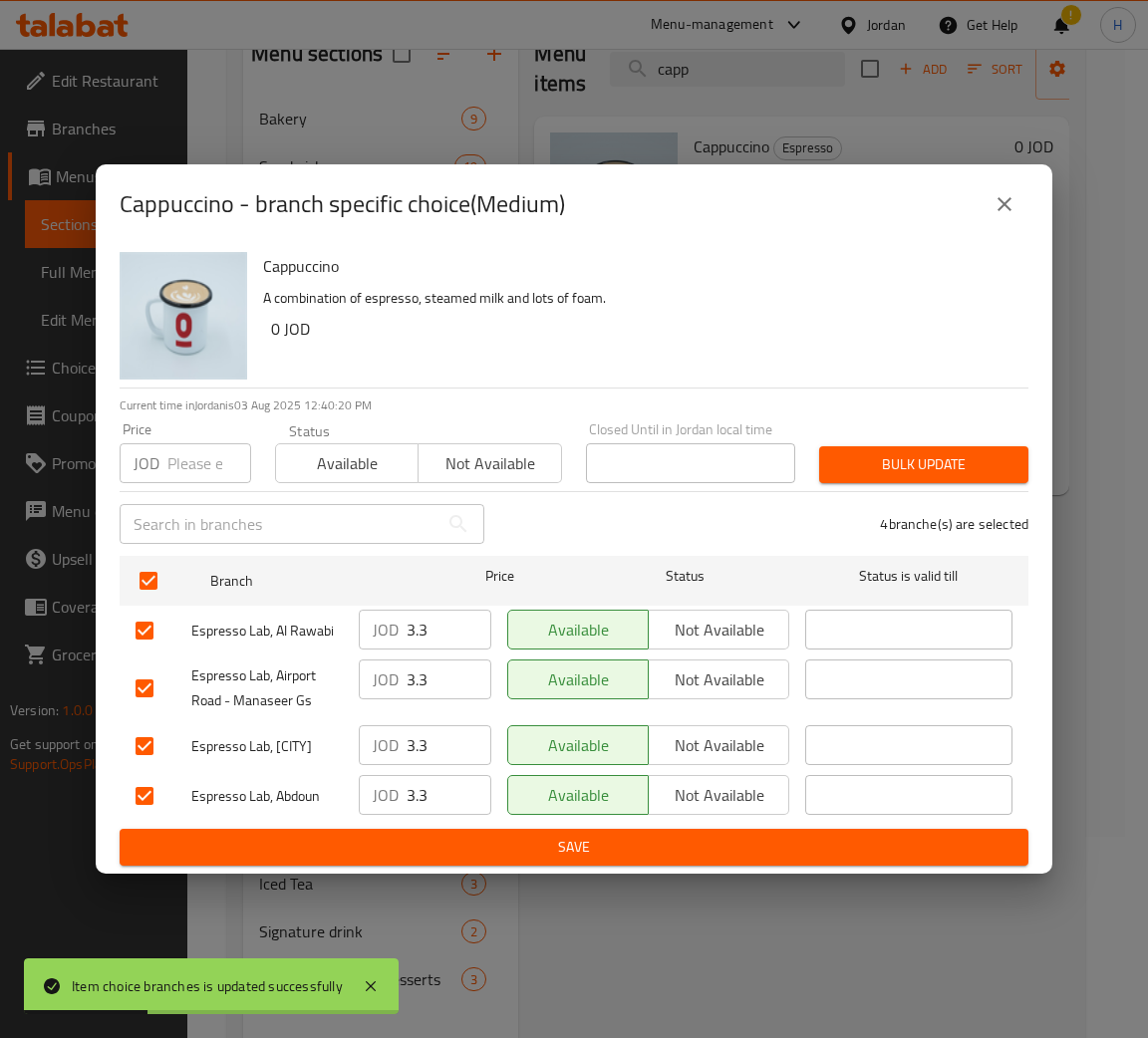click at bounding box center (209, 463) 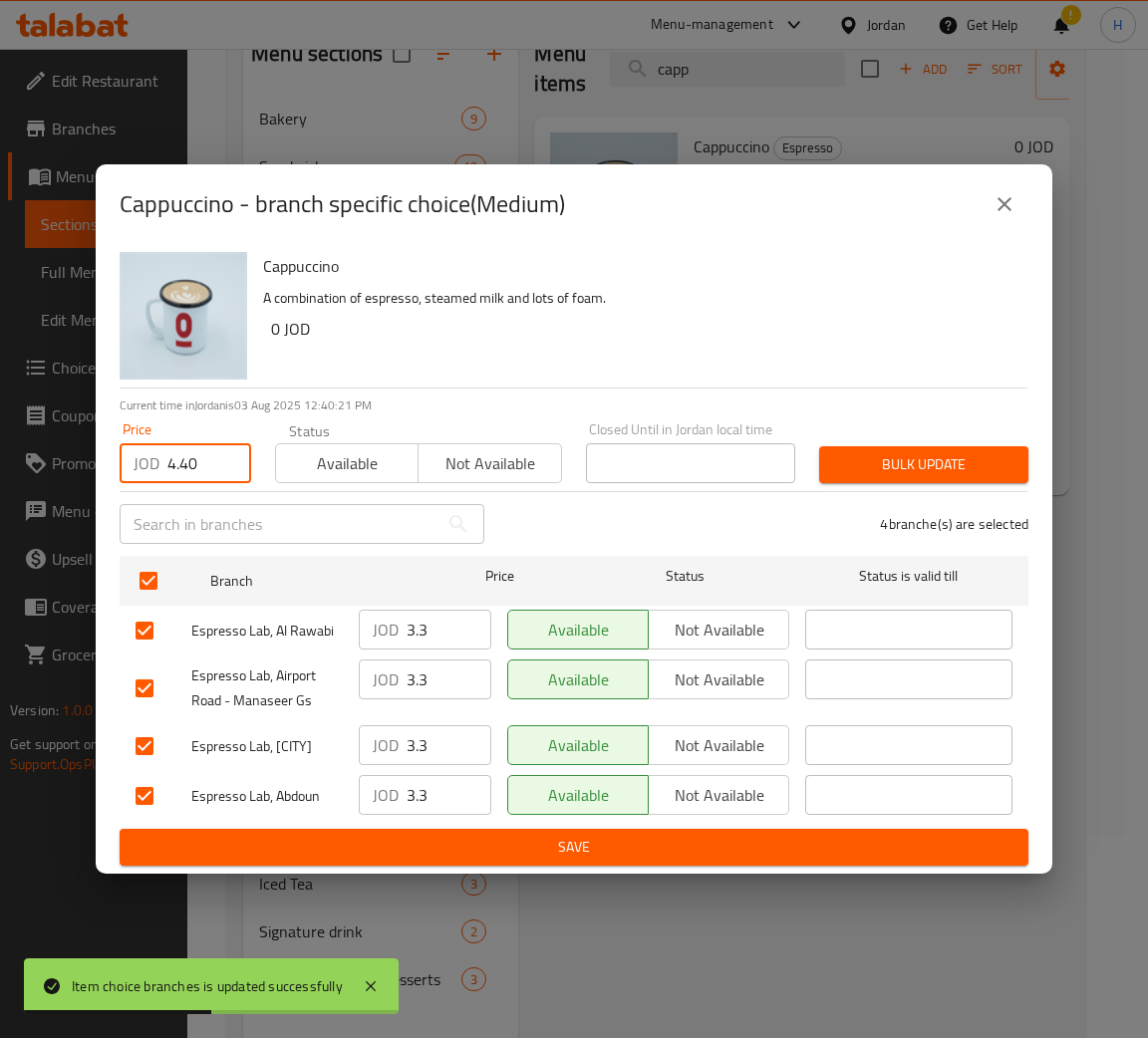 type on "4.40" 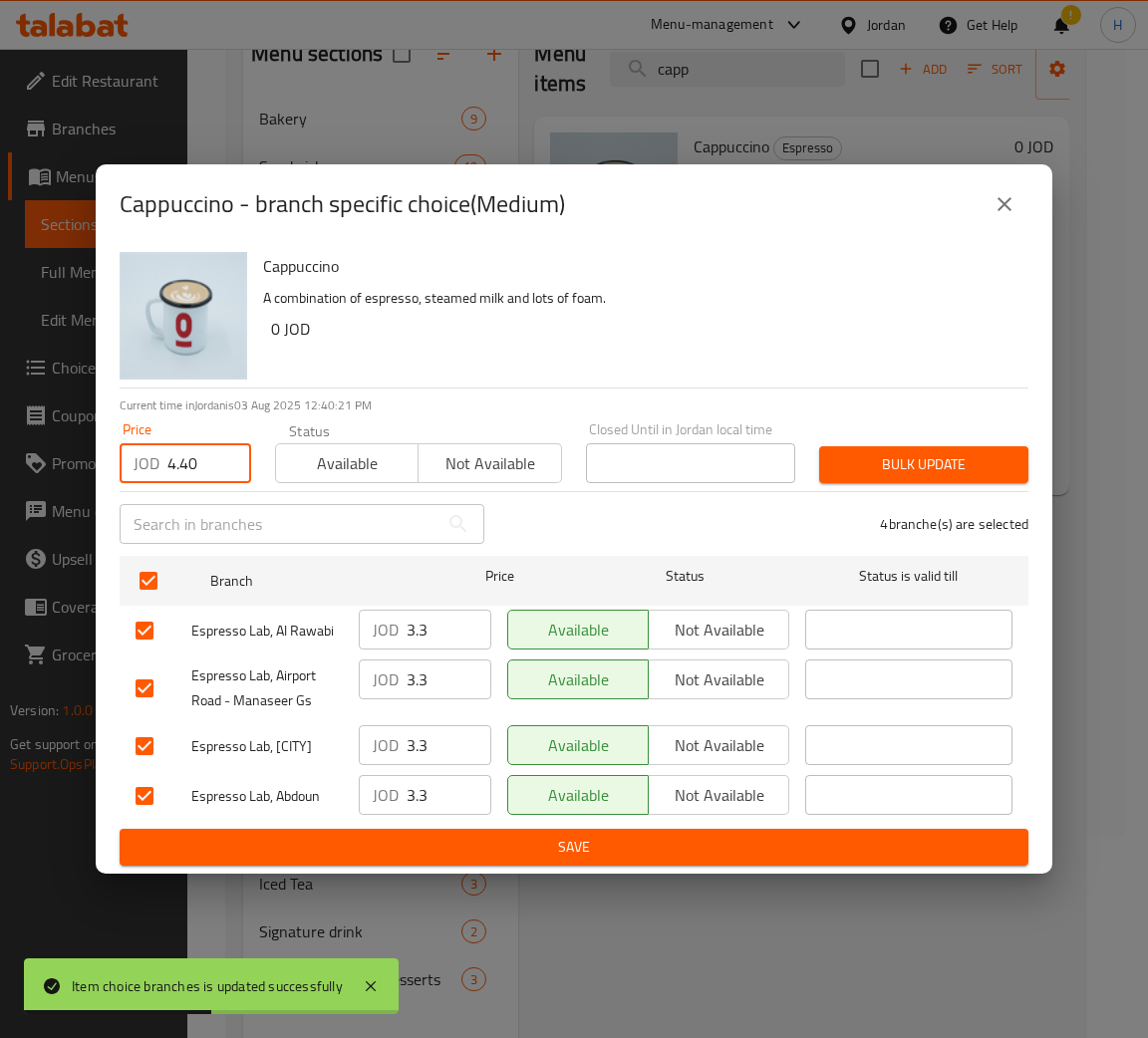 click on "Bulk update" at bounding box center [924, 464] 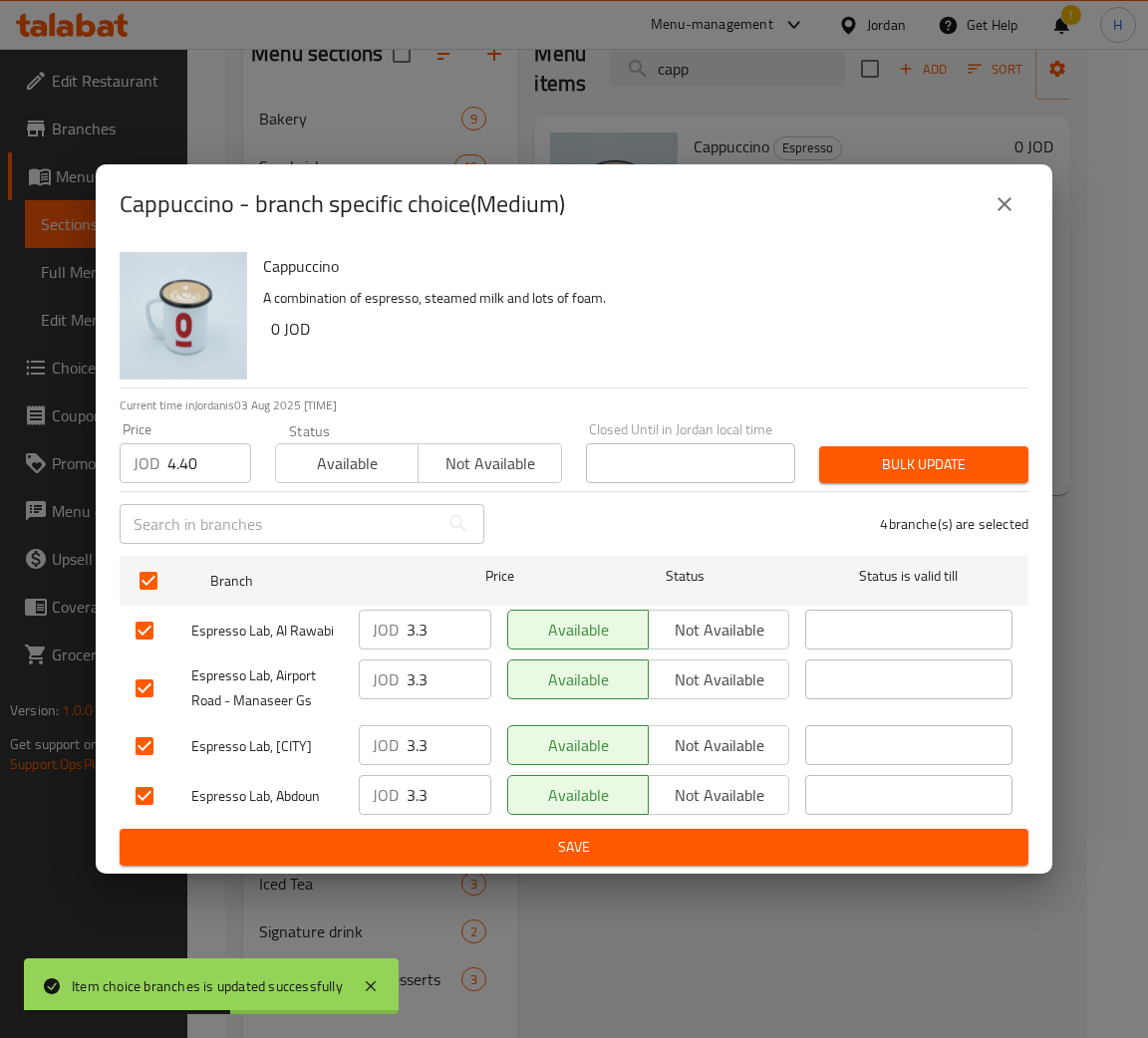 click on "Bulk update" at bounding box center (924, 464) 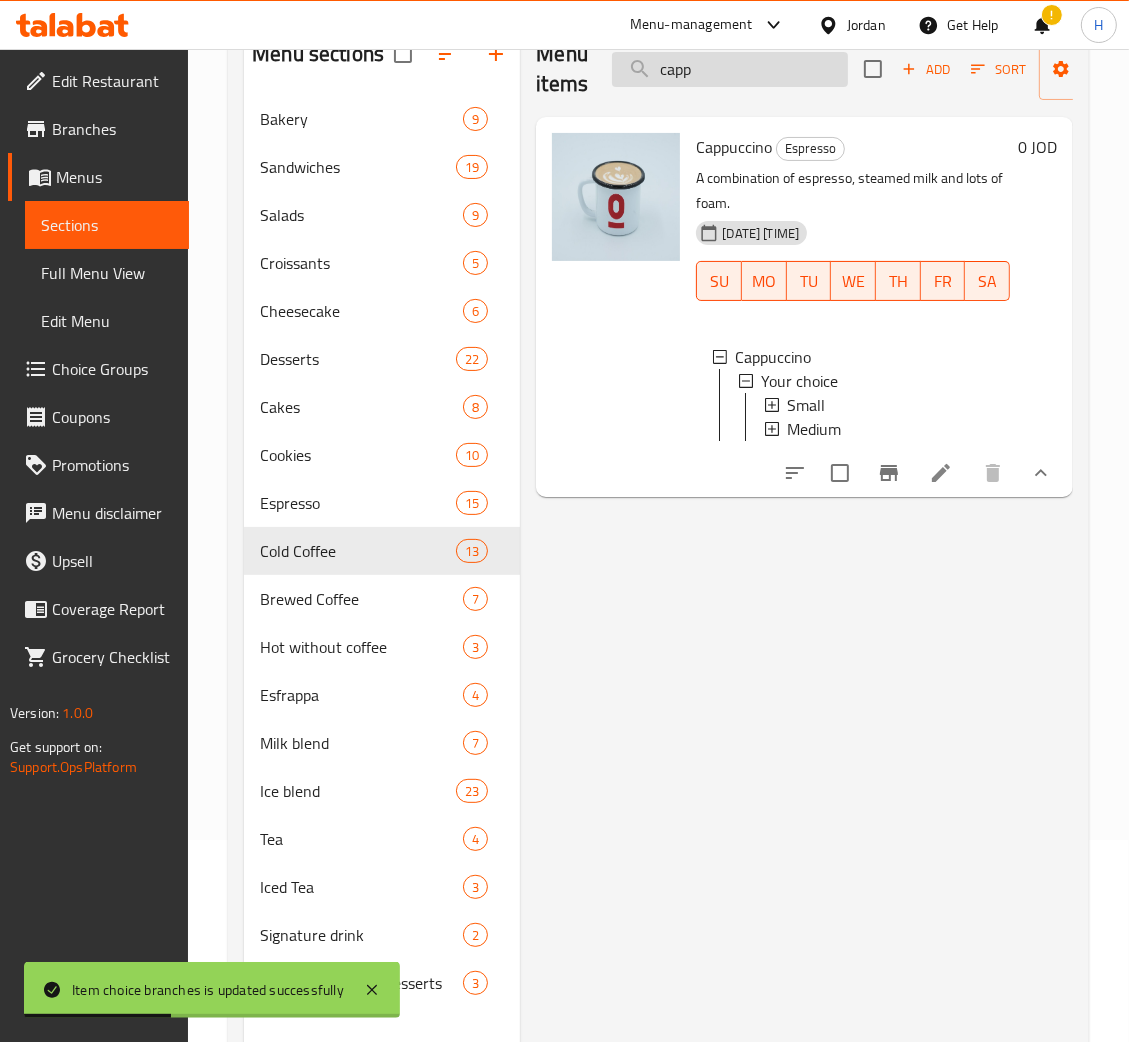 click on "capp" at bounding box center (730, 69) 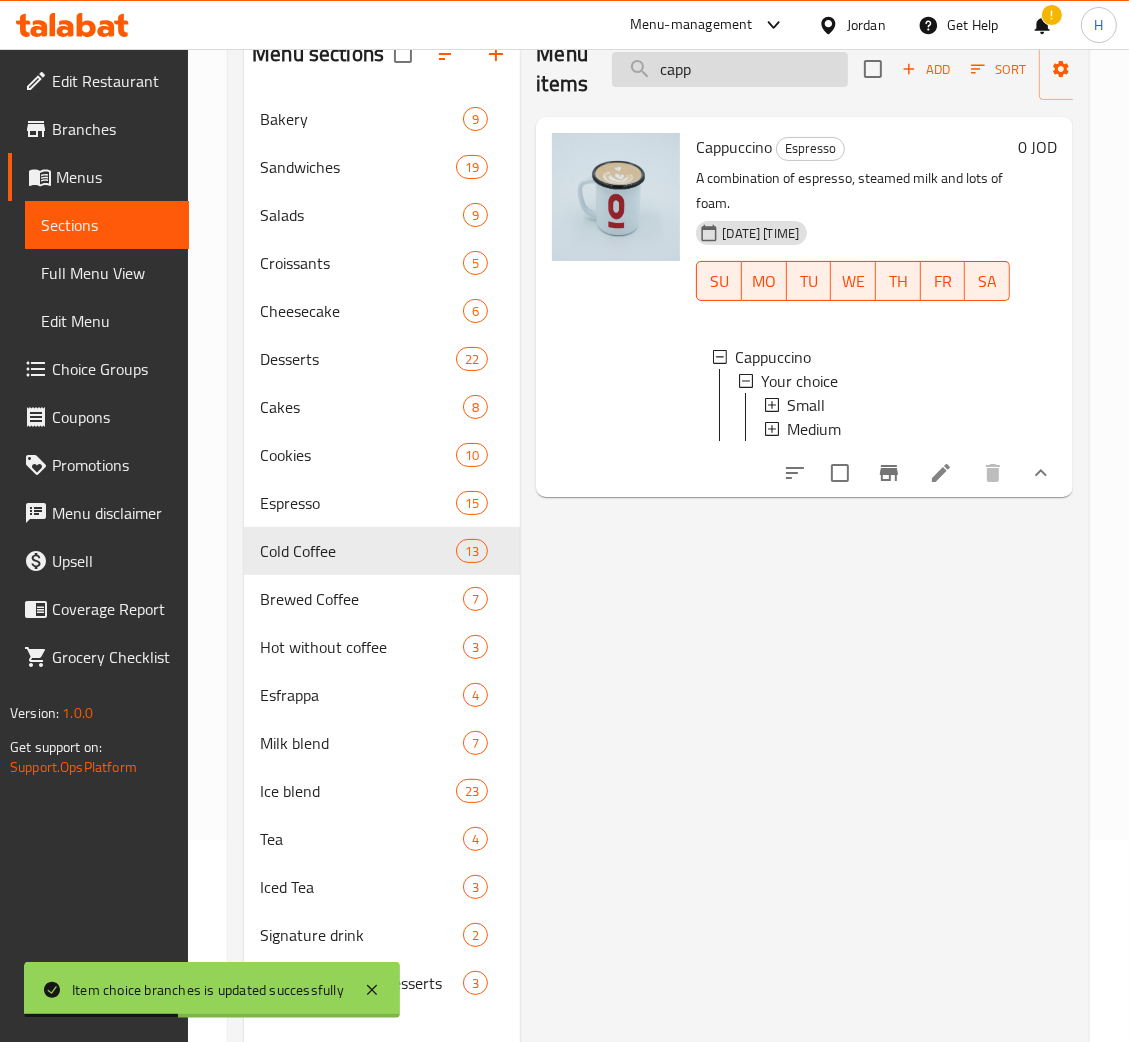 click on "capp" at bounding box center (730, 69) 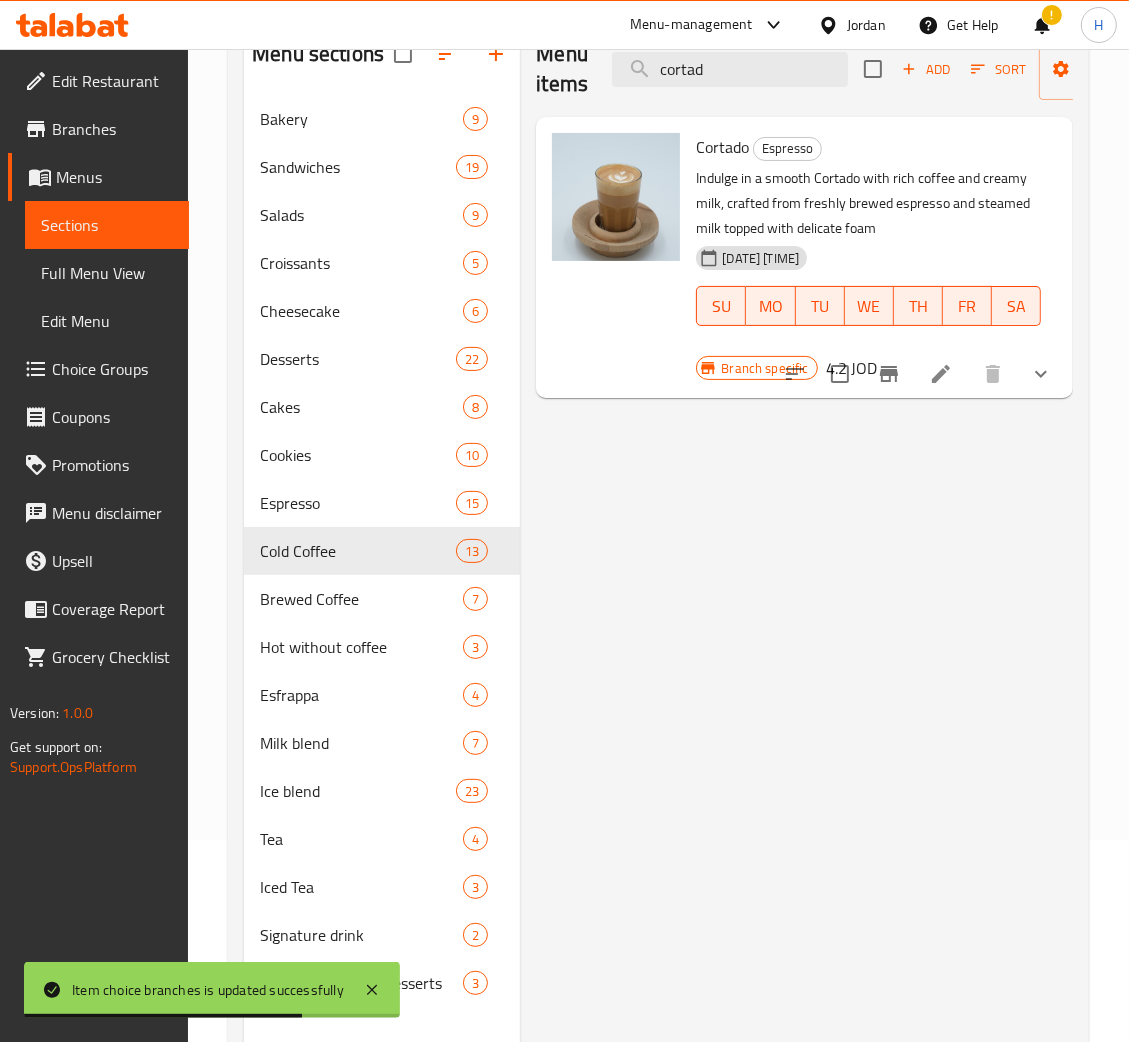 type on "cortad" 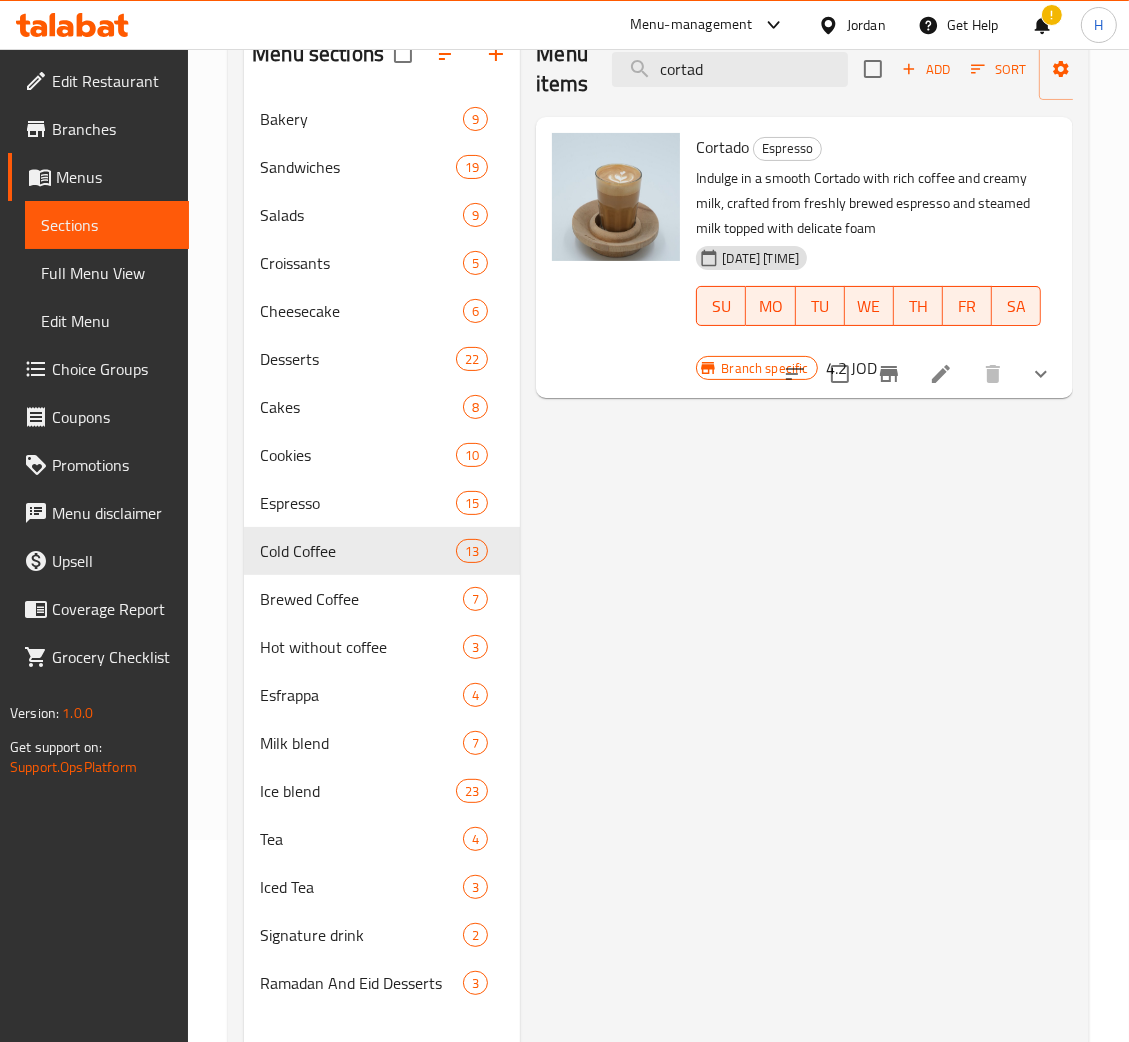 click 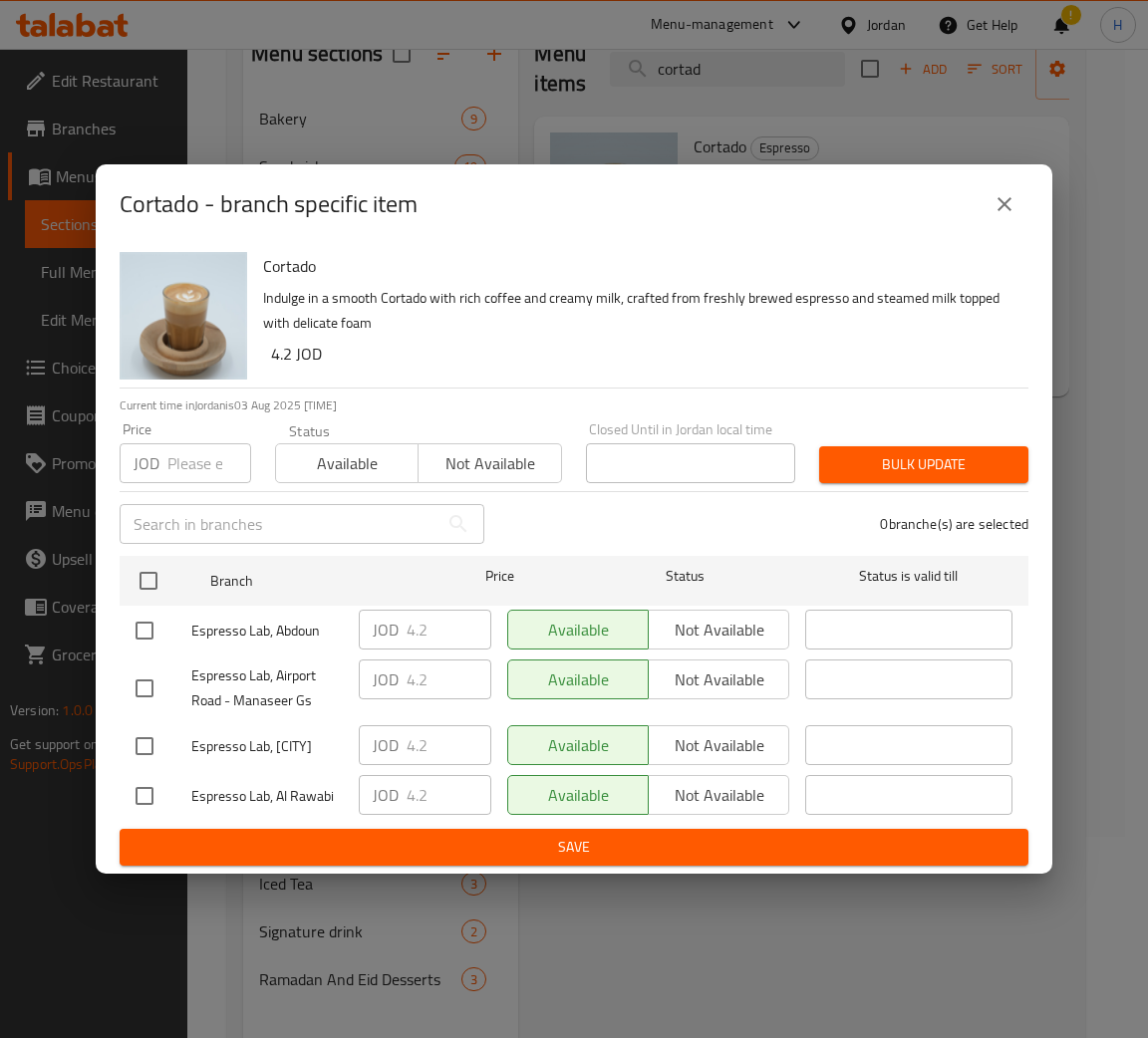 click on "Cortado" at bounding box center (638, 266) 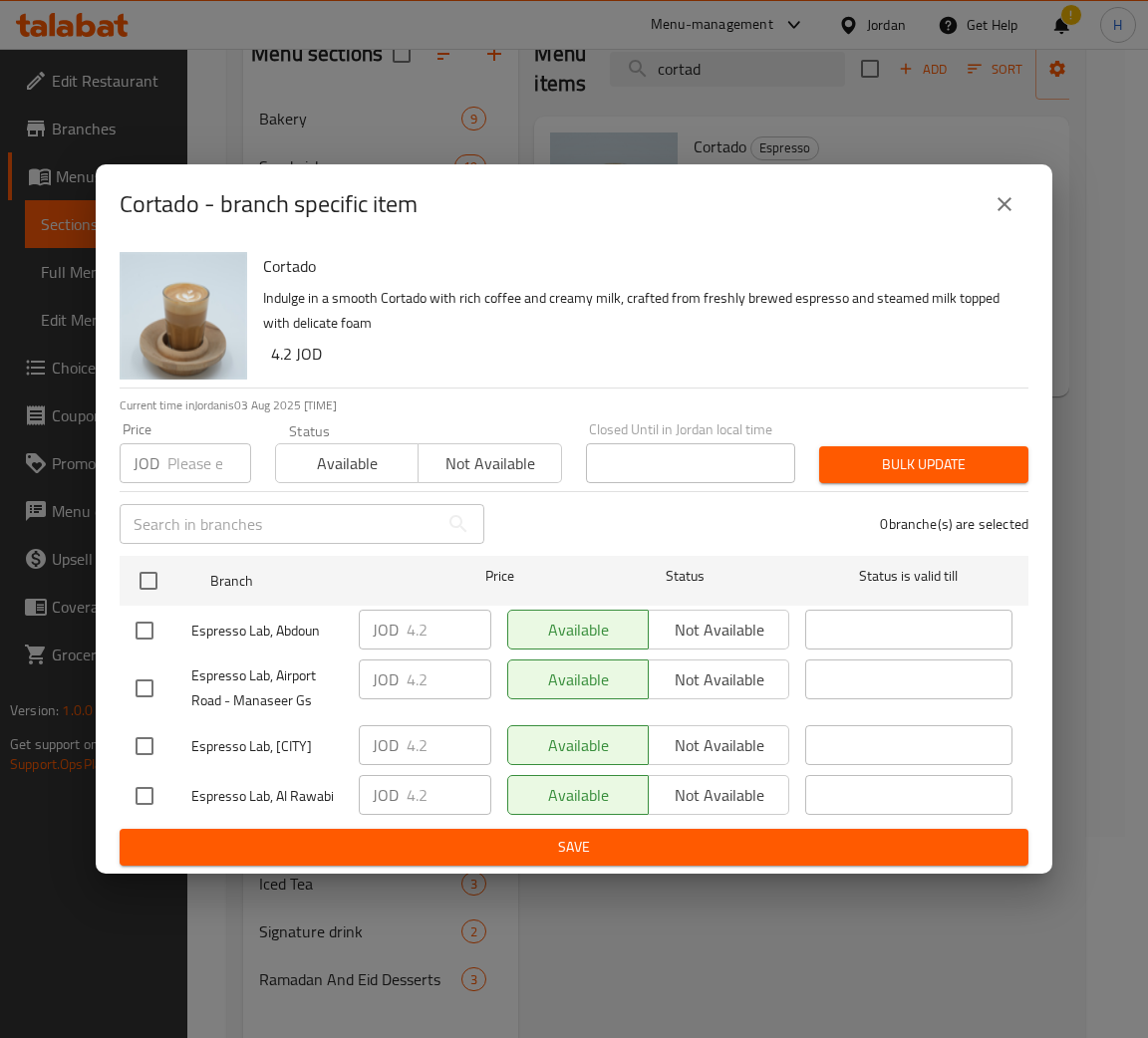type 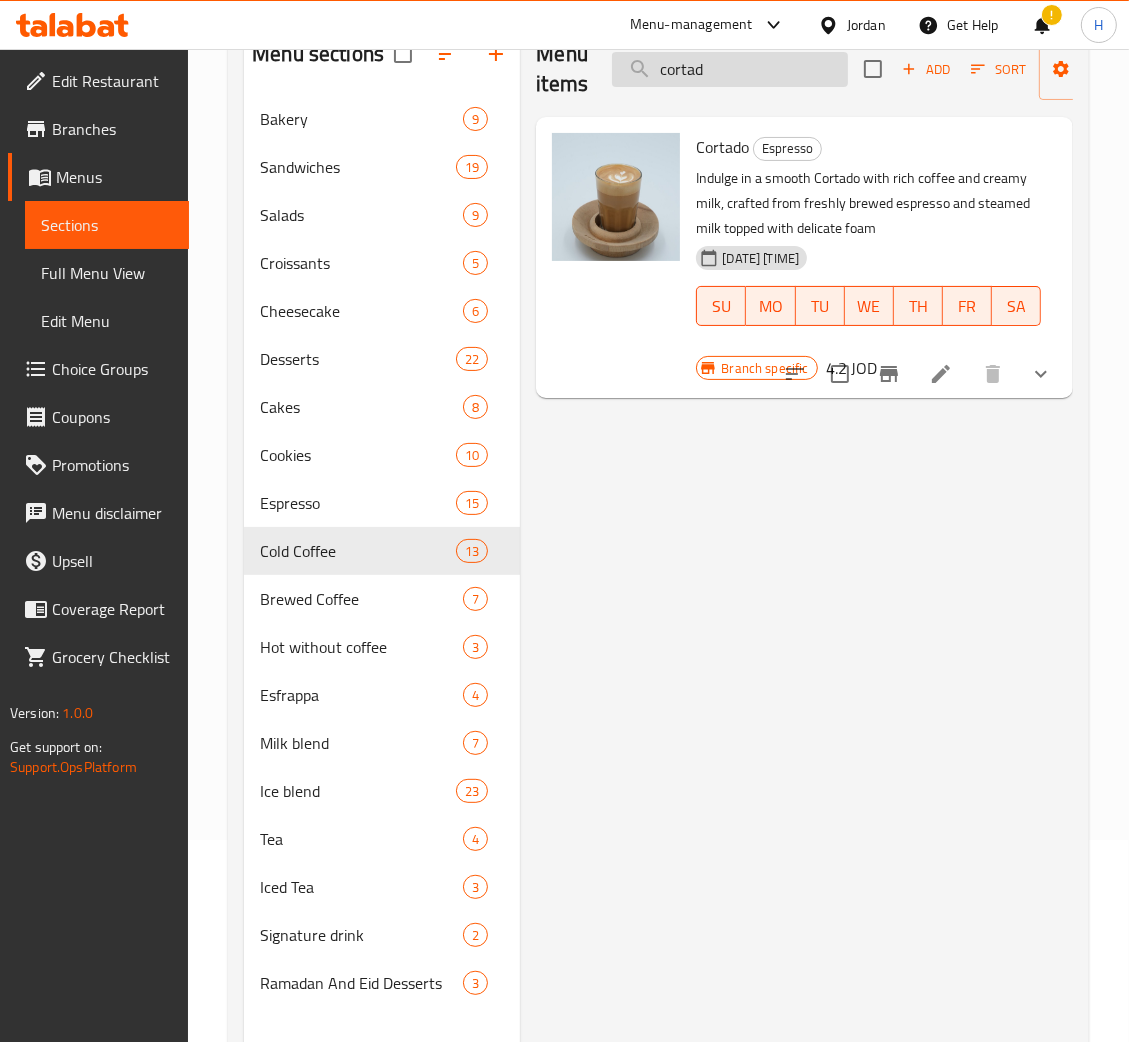 click on "cortad" at bounding box center [730, 69] 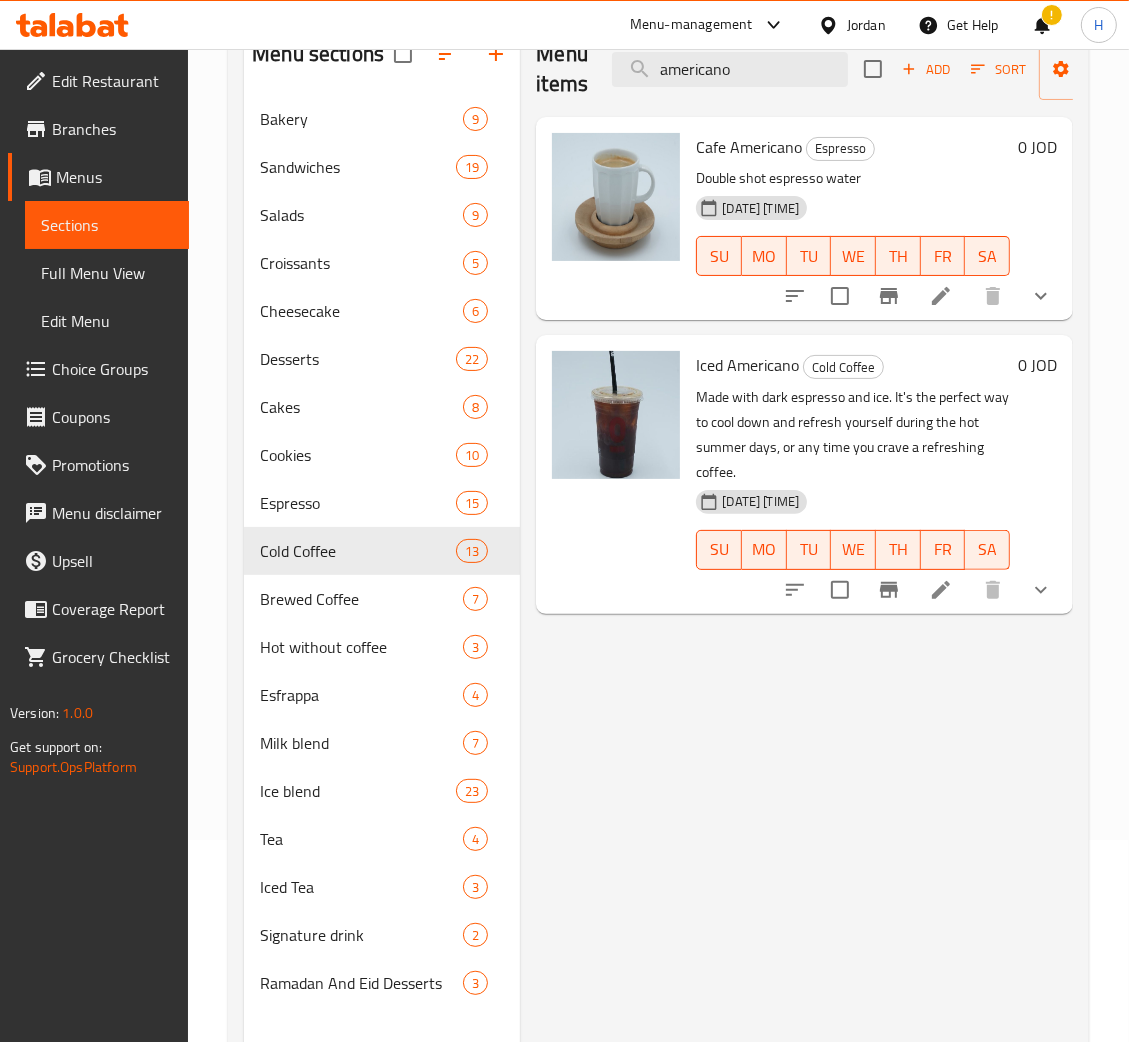 type on "americano" 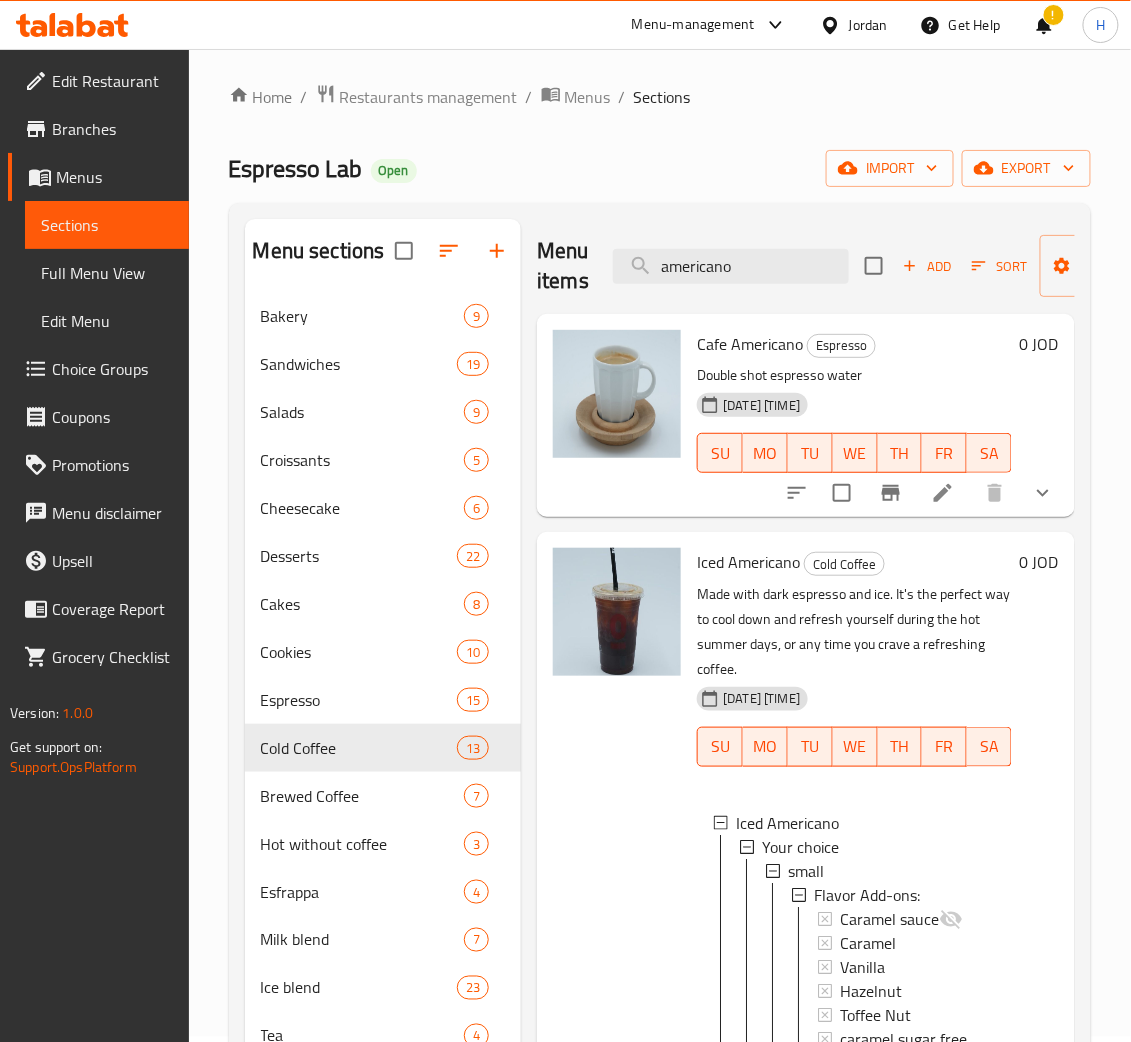 scroll, scrollTop: 0, scrollLeft: 0, axis: both 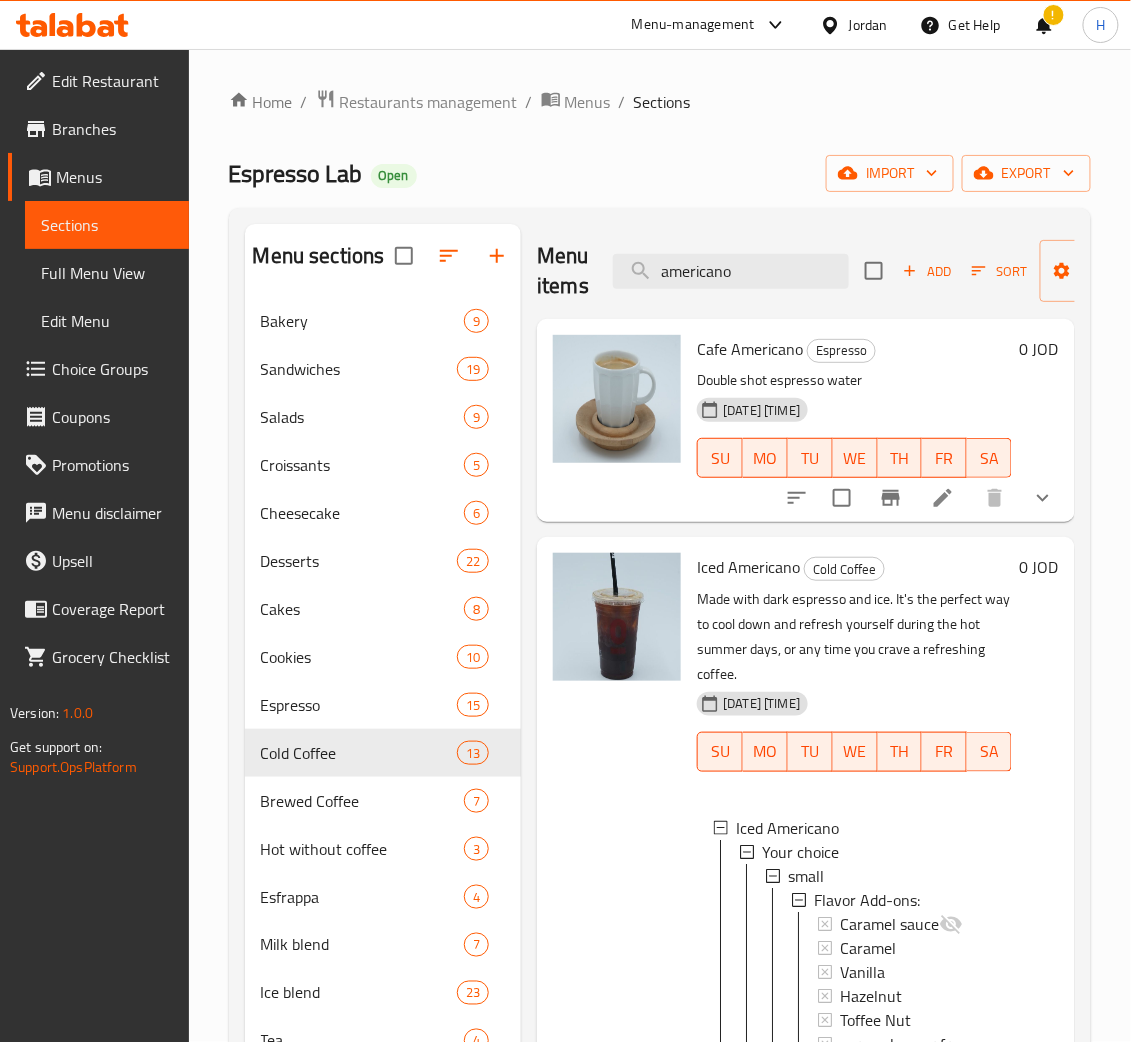 click at bounding box center (1043, 498) 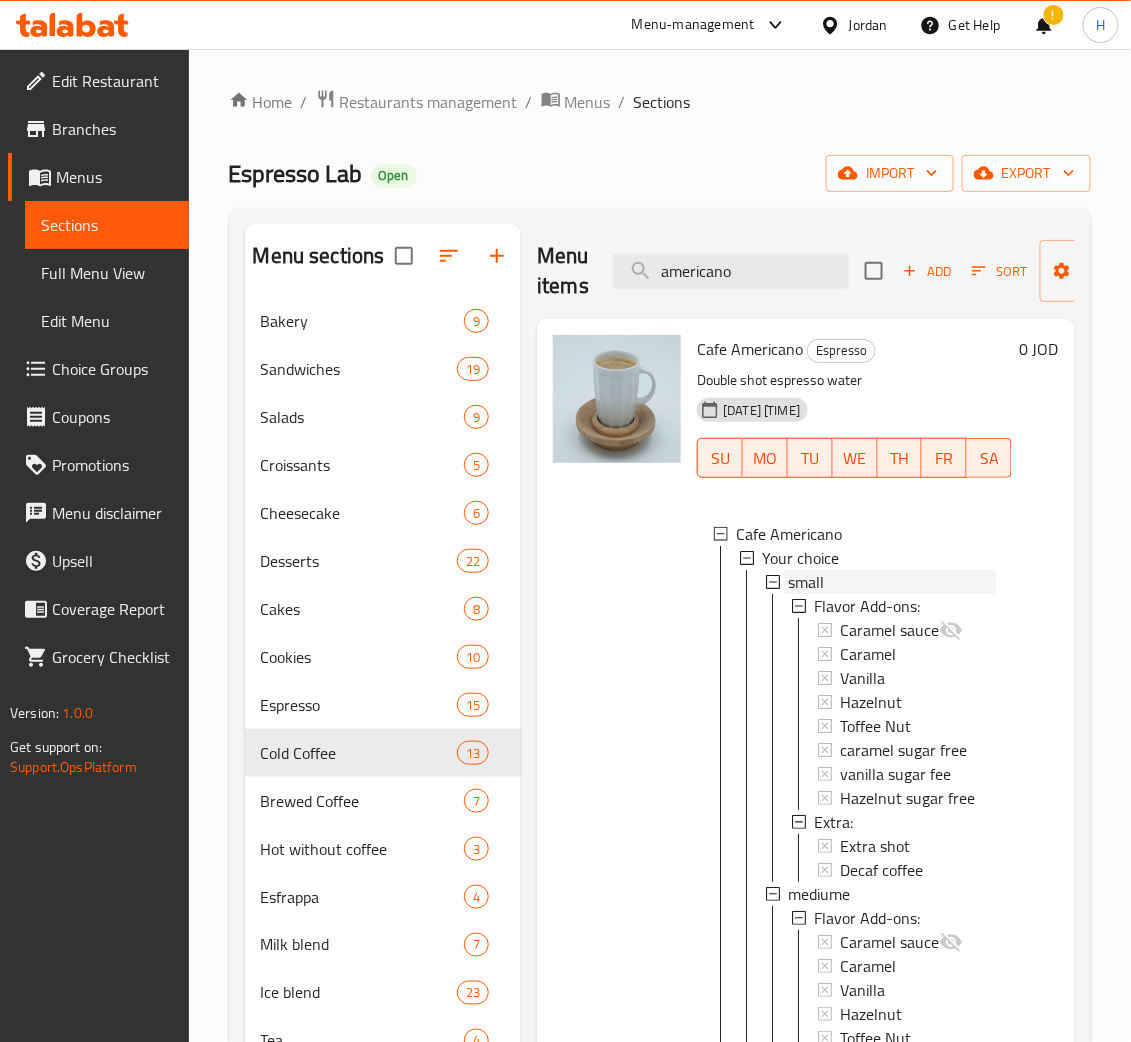 click on "small" at bounding box center (892, 582) 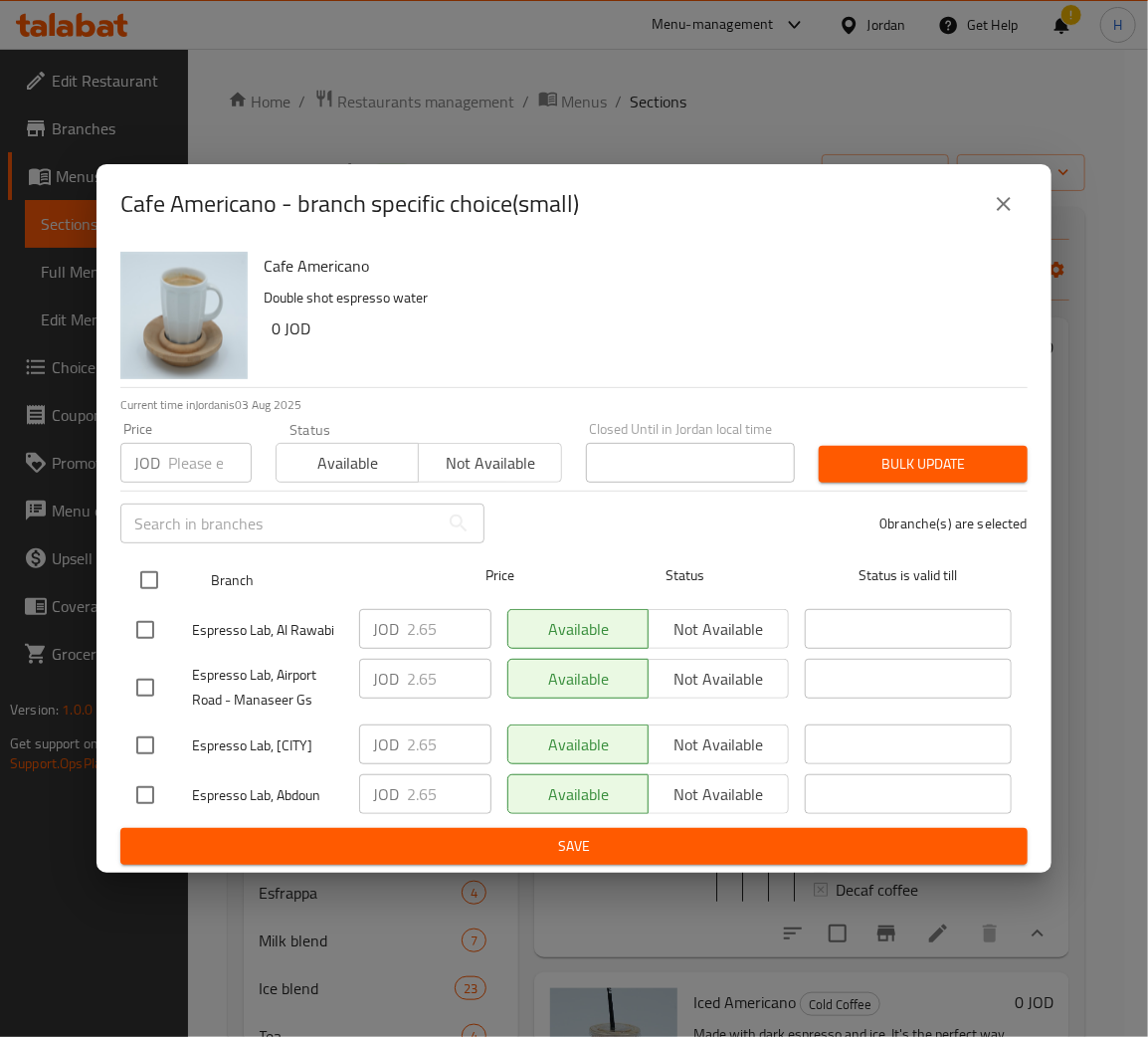 click at bounding box center [149, 580] 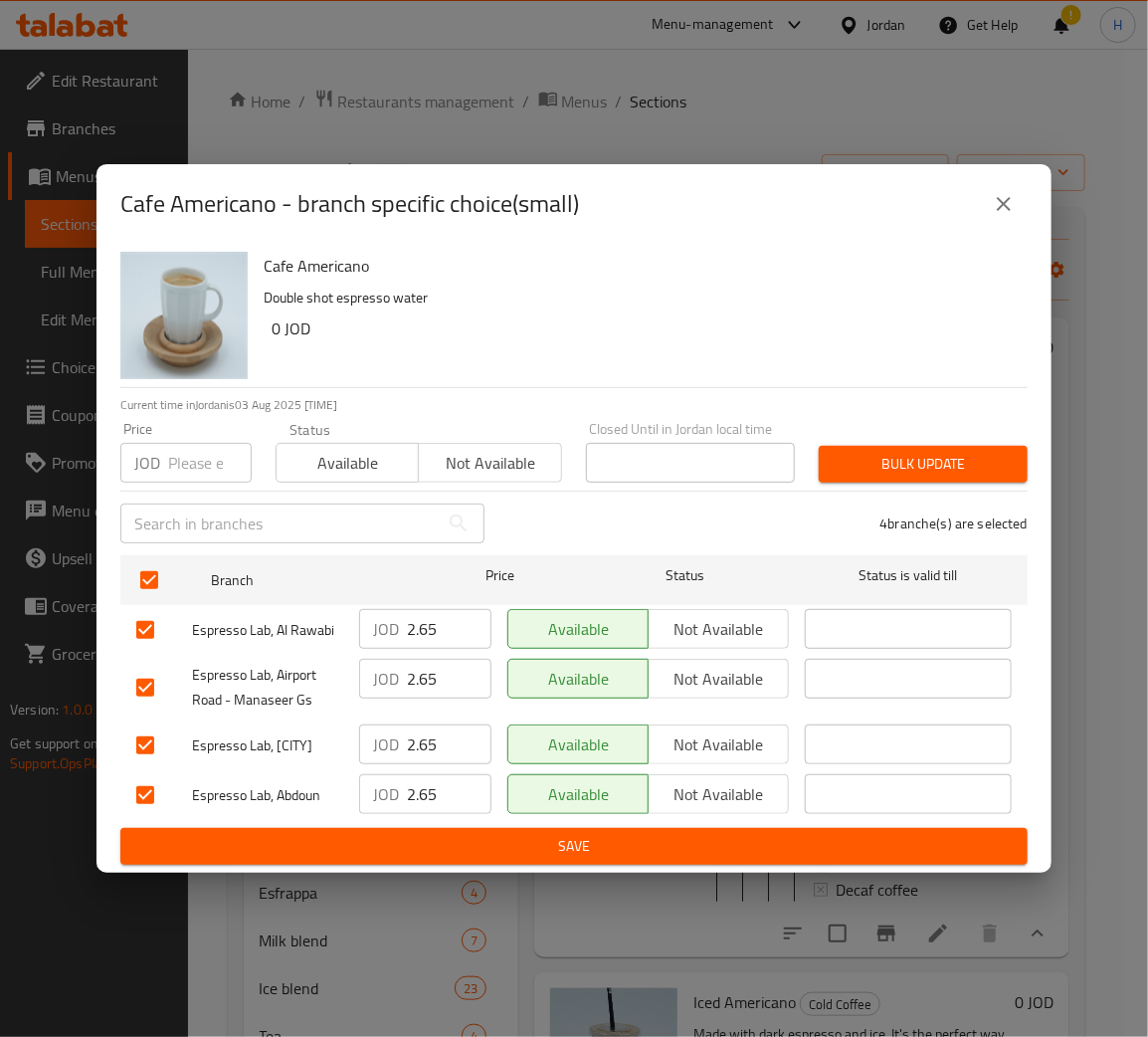 click at bounding box center (210, 463) 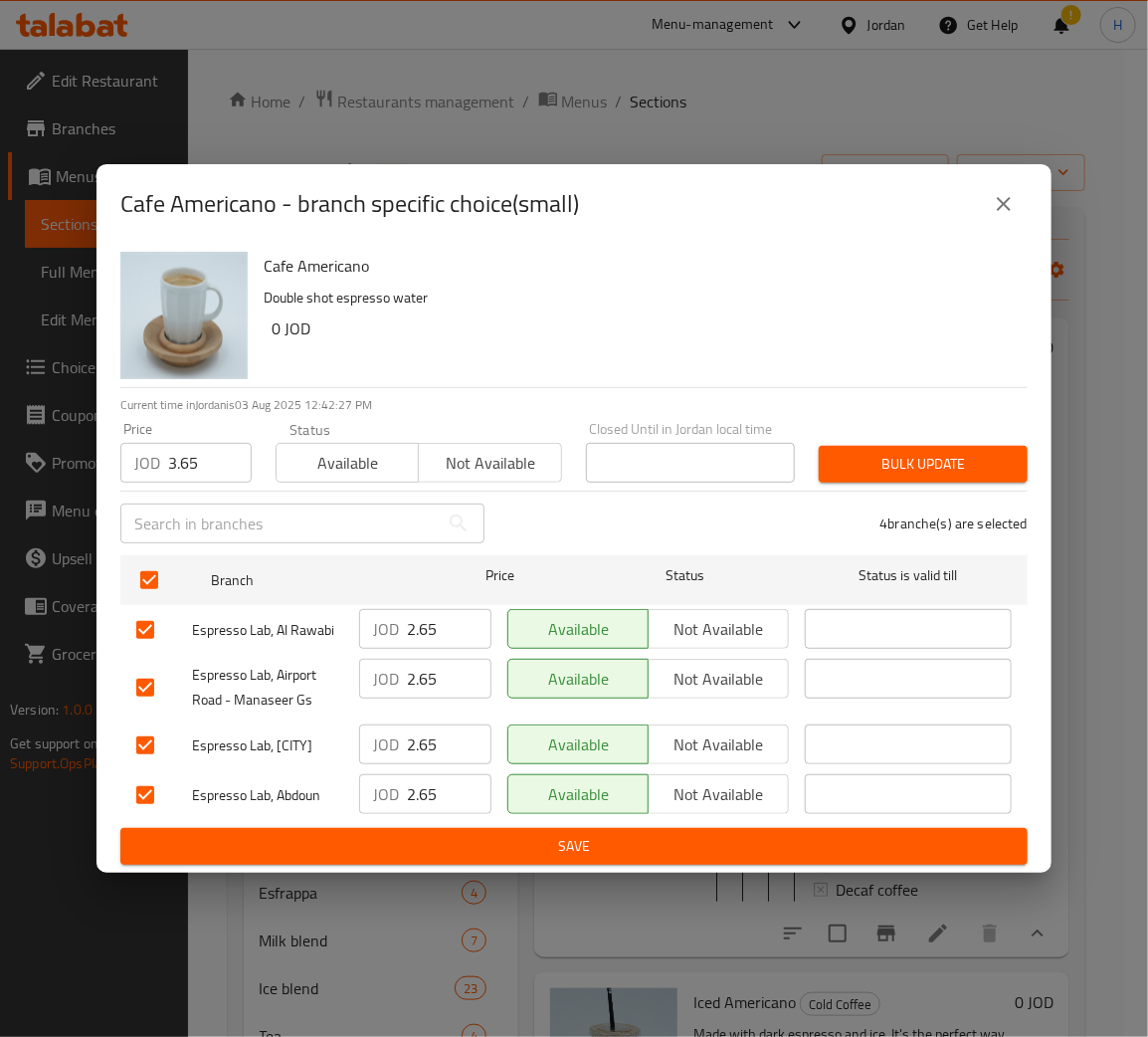 click on "Bulk update" at bounding box center [923, 464] 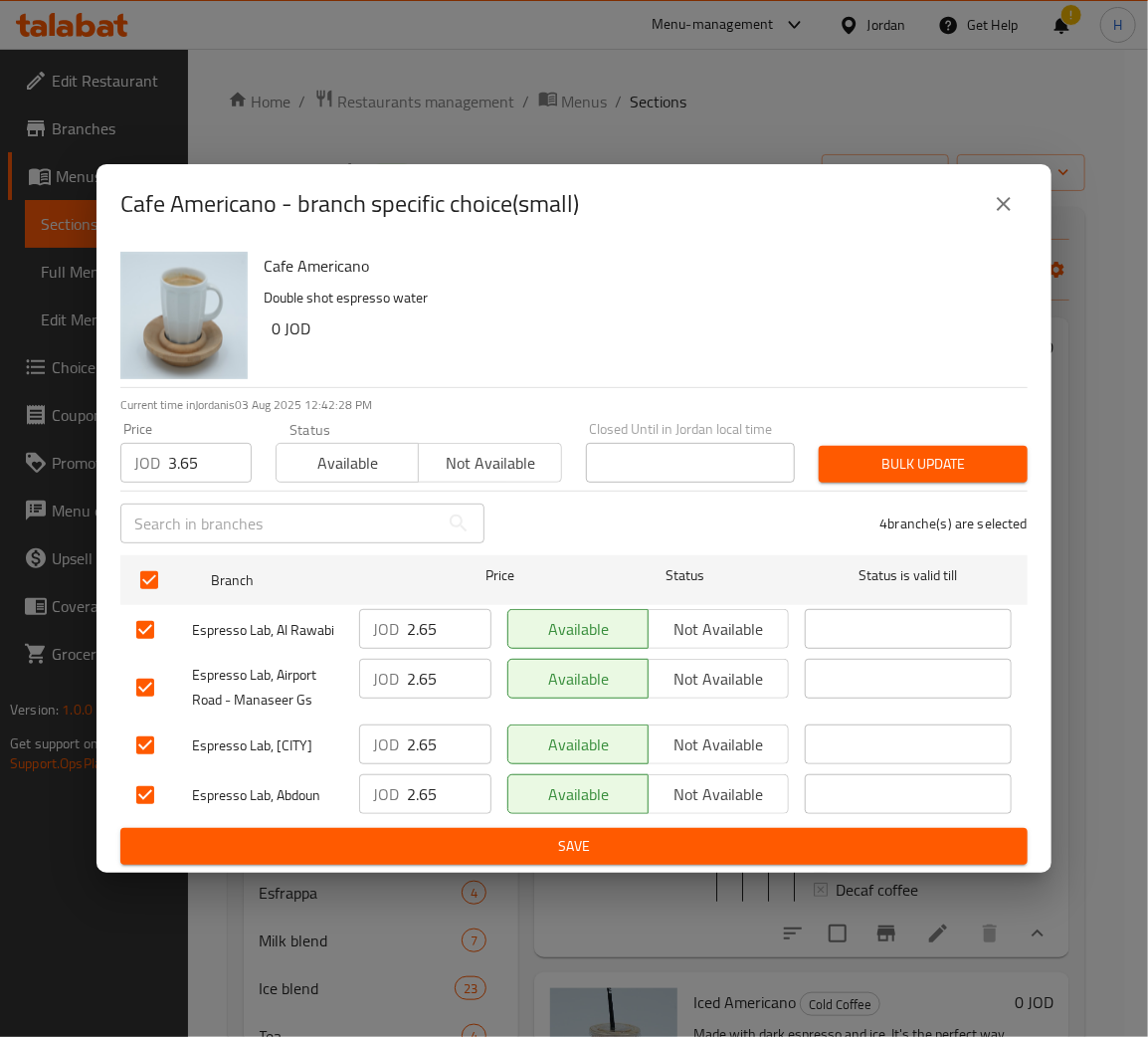 click on "Bulk update" at bounding box center (923, 464) 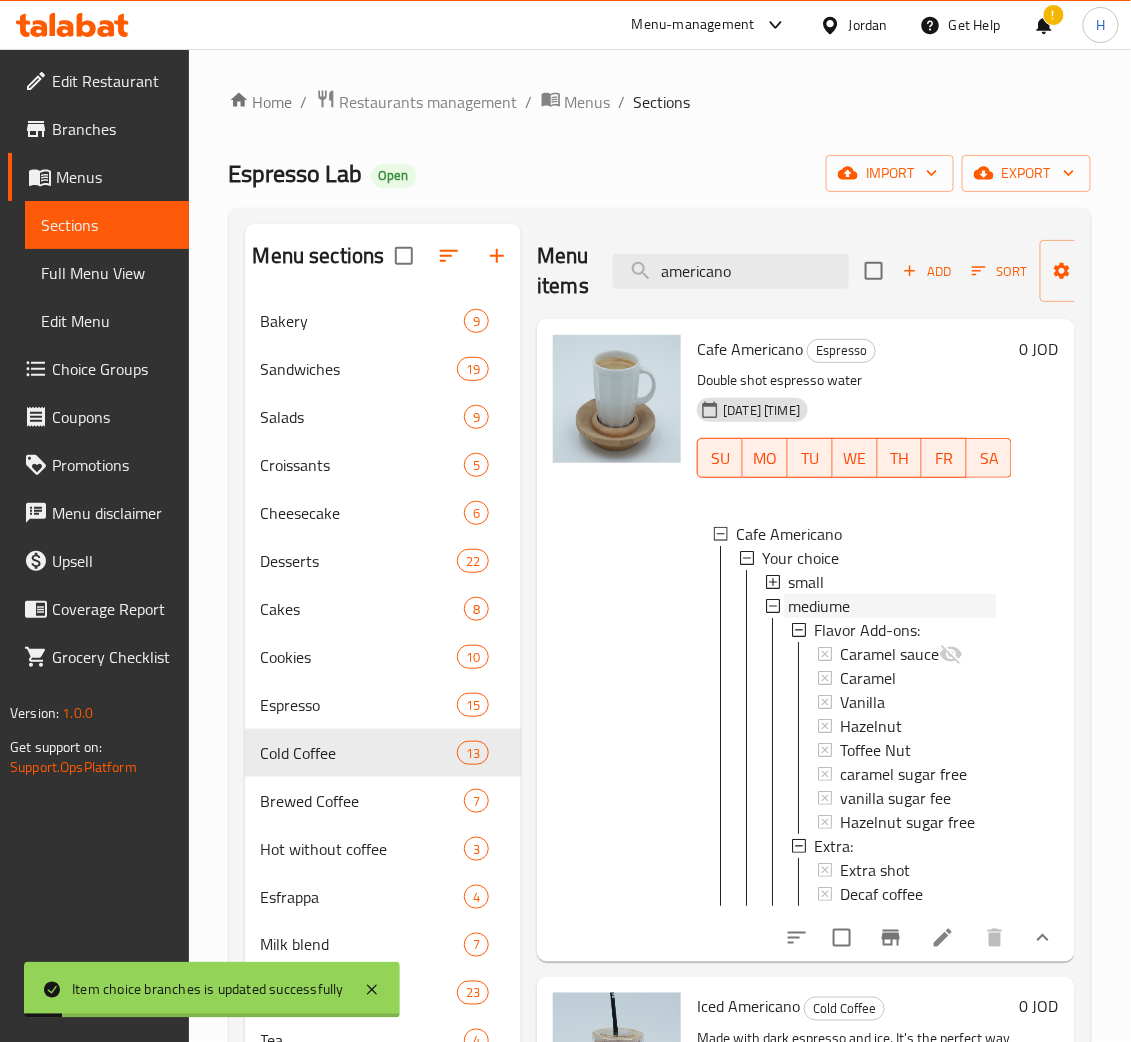 click on "mediume" at bounding box center [819, 606] 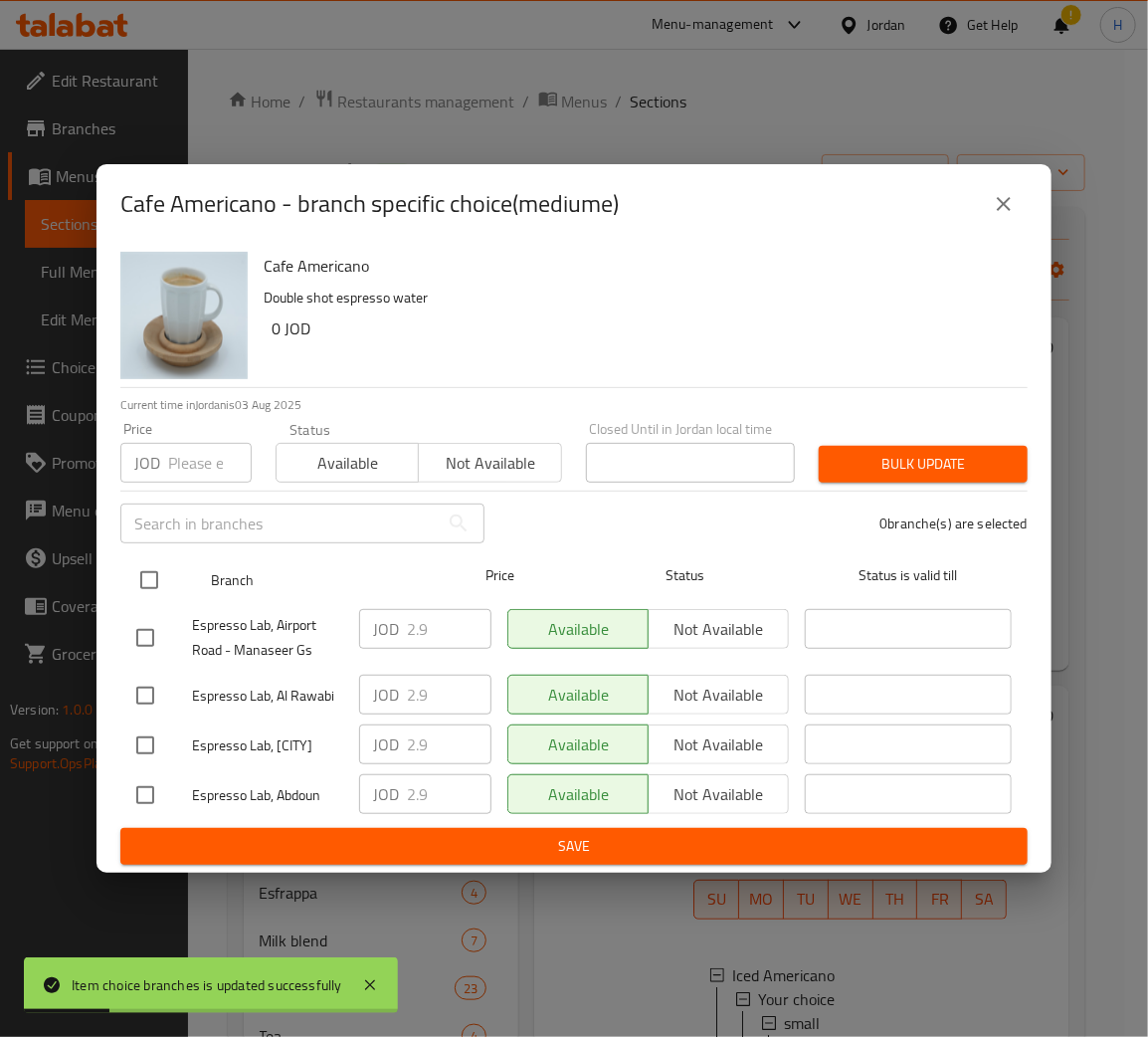 click at bounding box center (149, 580) 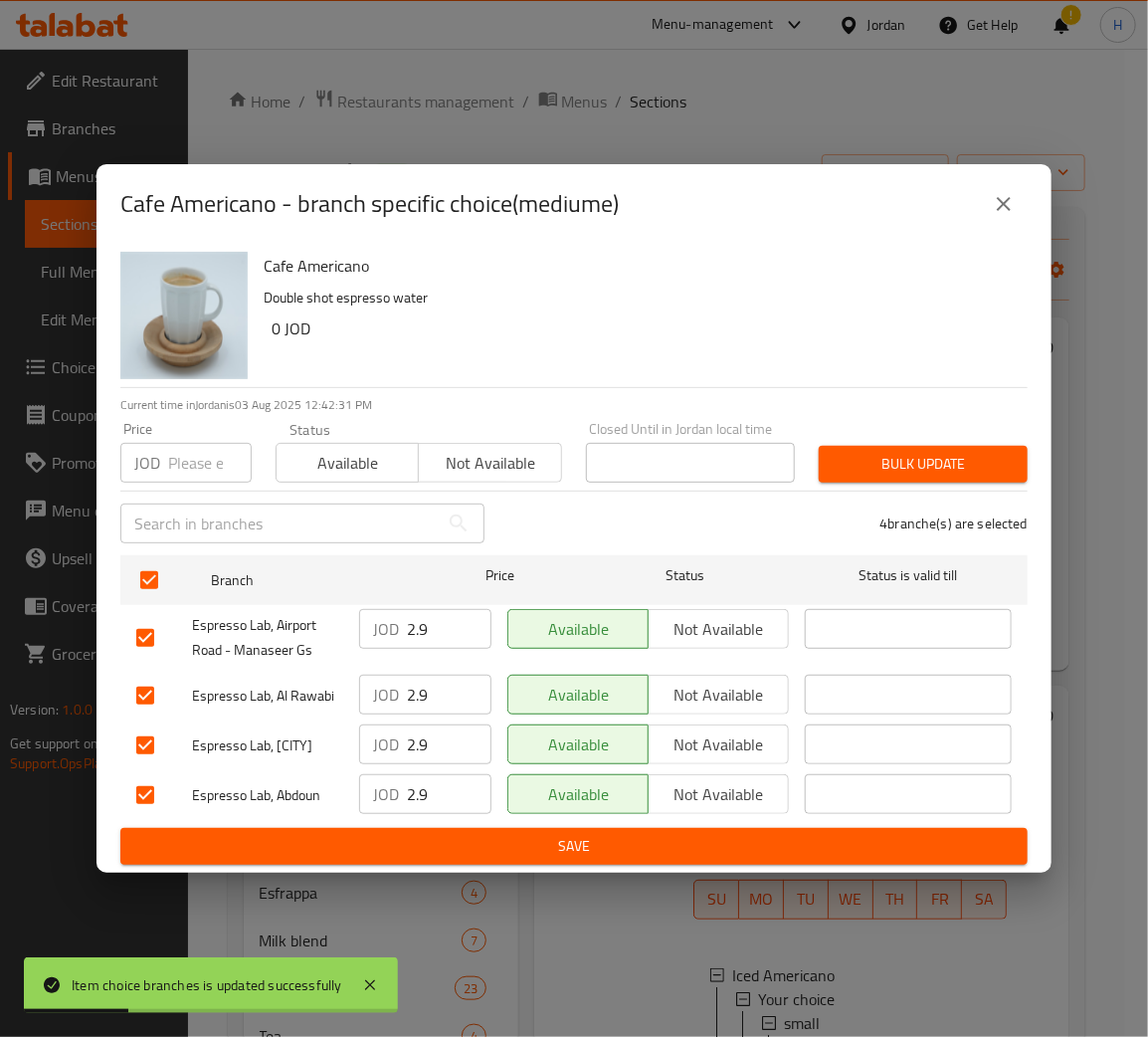 click at bounding box center [210, 463] 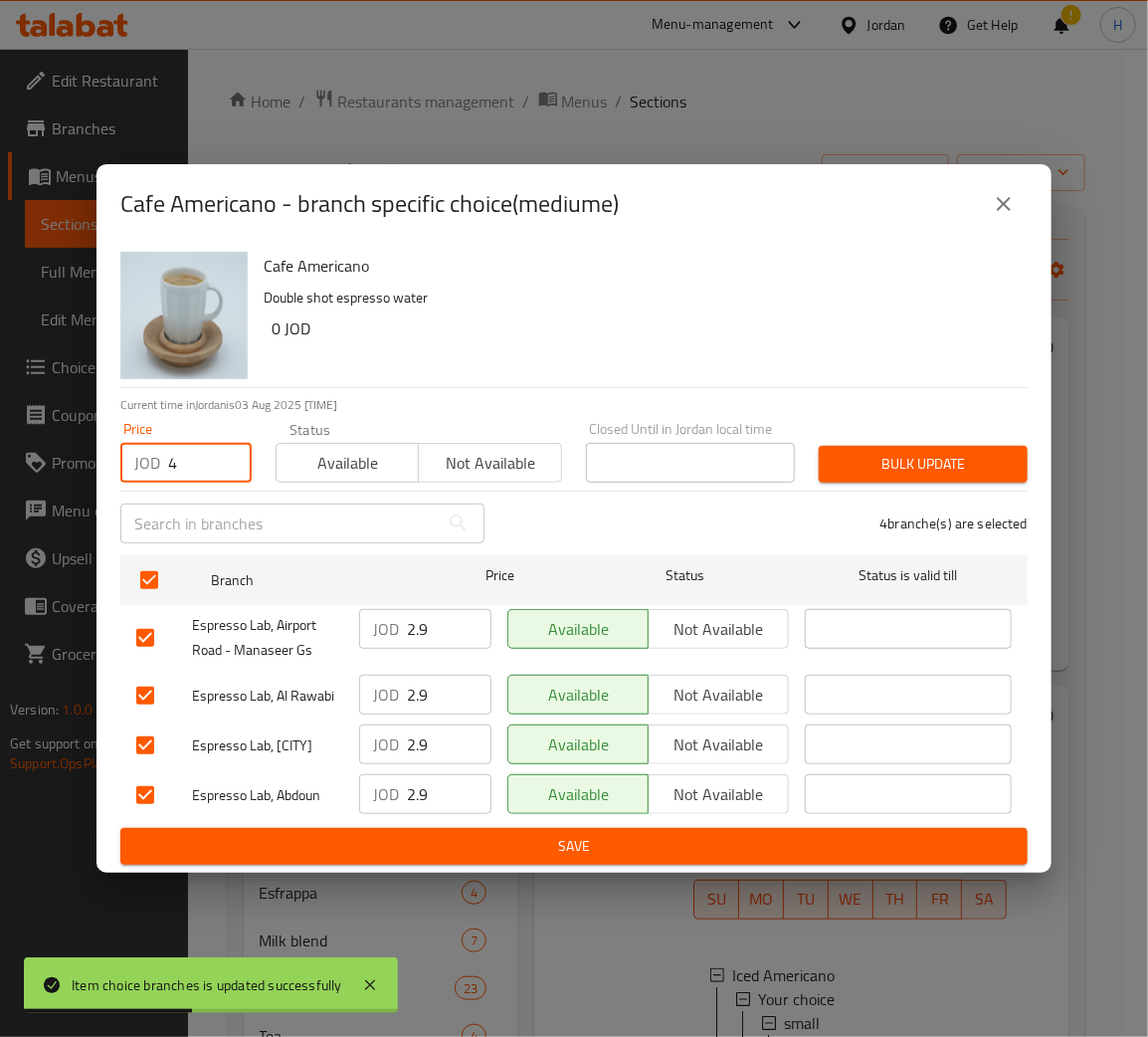 click on "Bulk update" at bounding box center (923, 464) 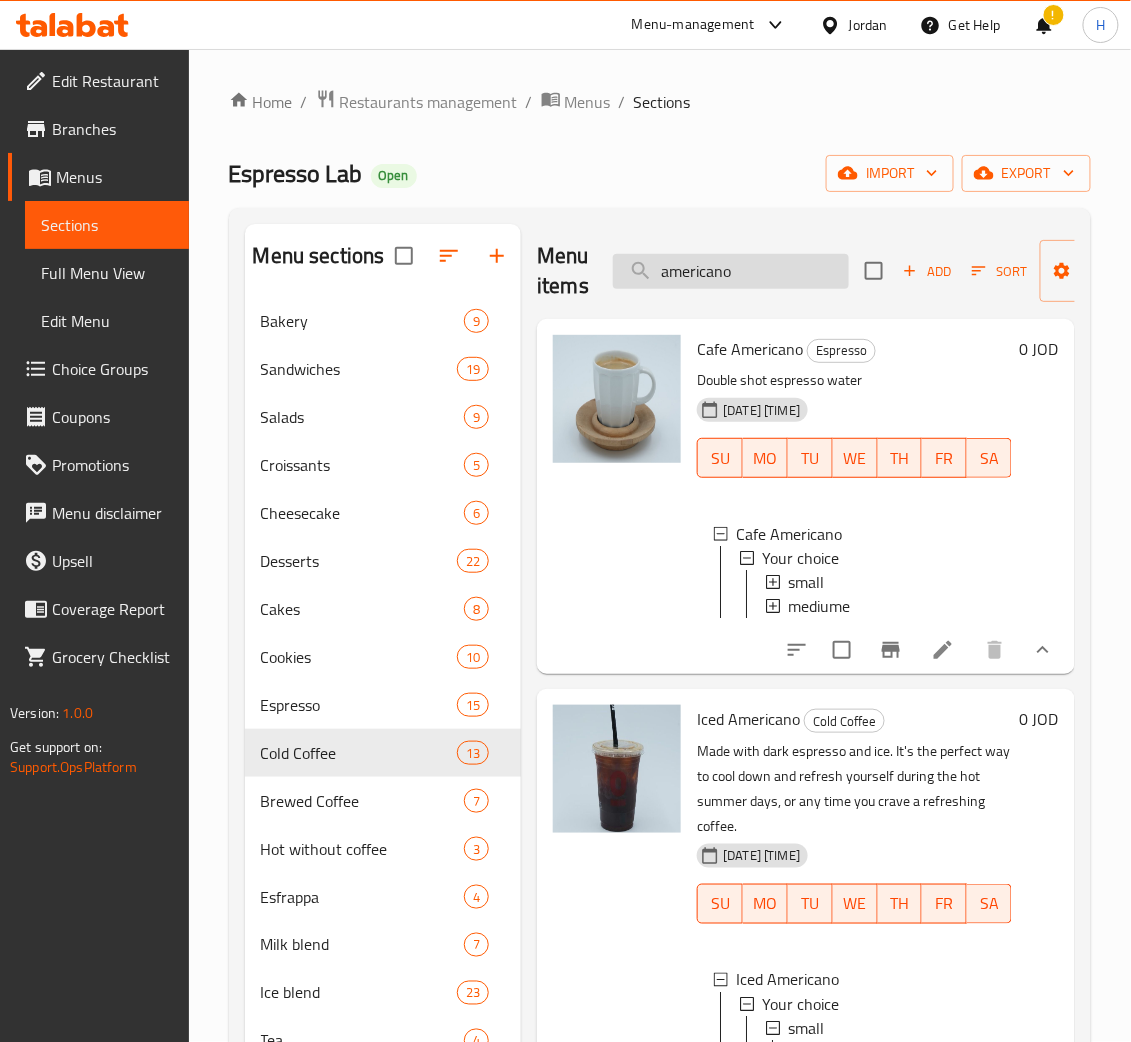 click on "americano" at bounding box center (731, 271) 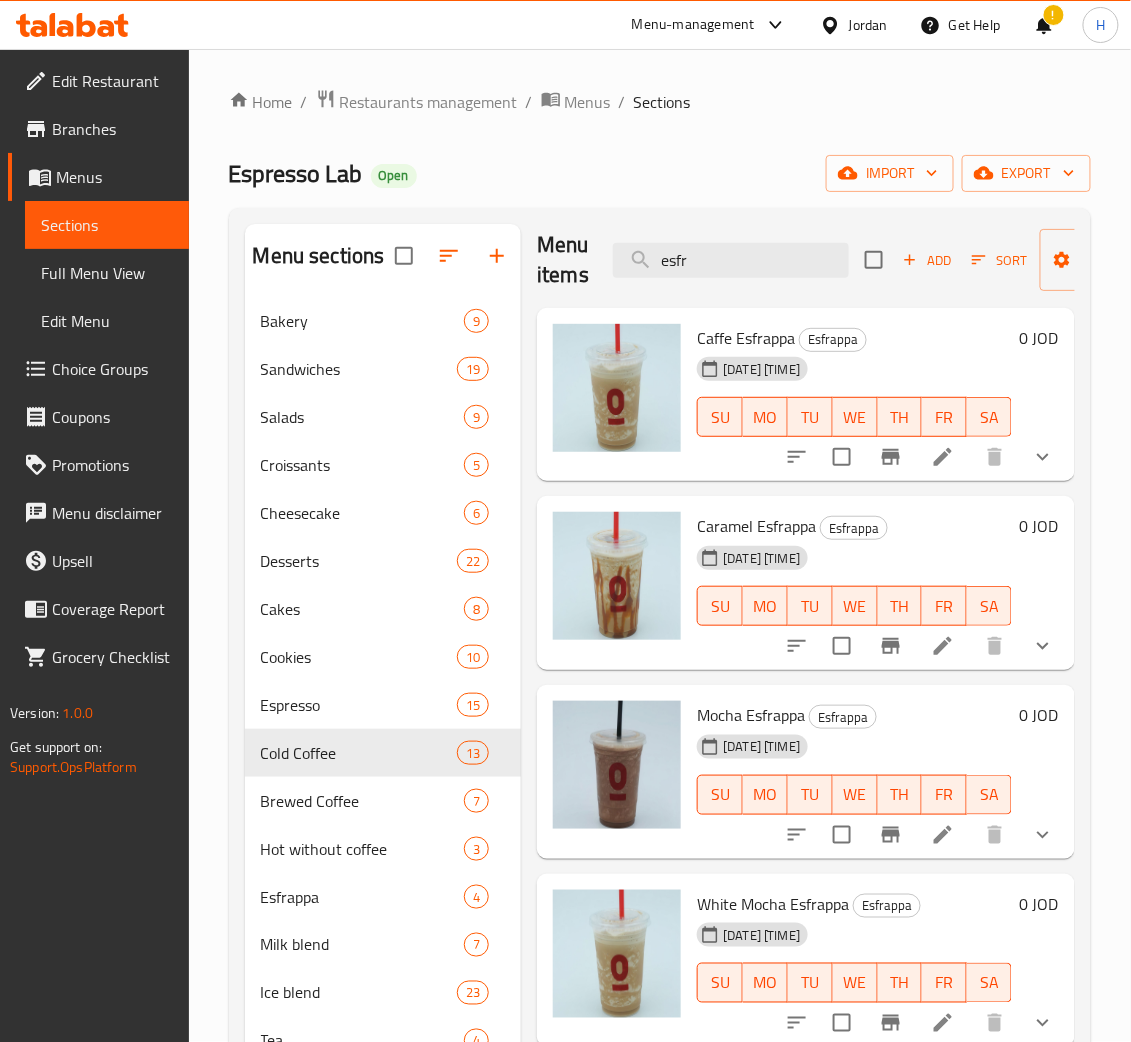 scroll, scrollTop: 32, scrollLeft: 0, axis: vertical 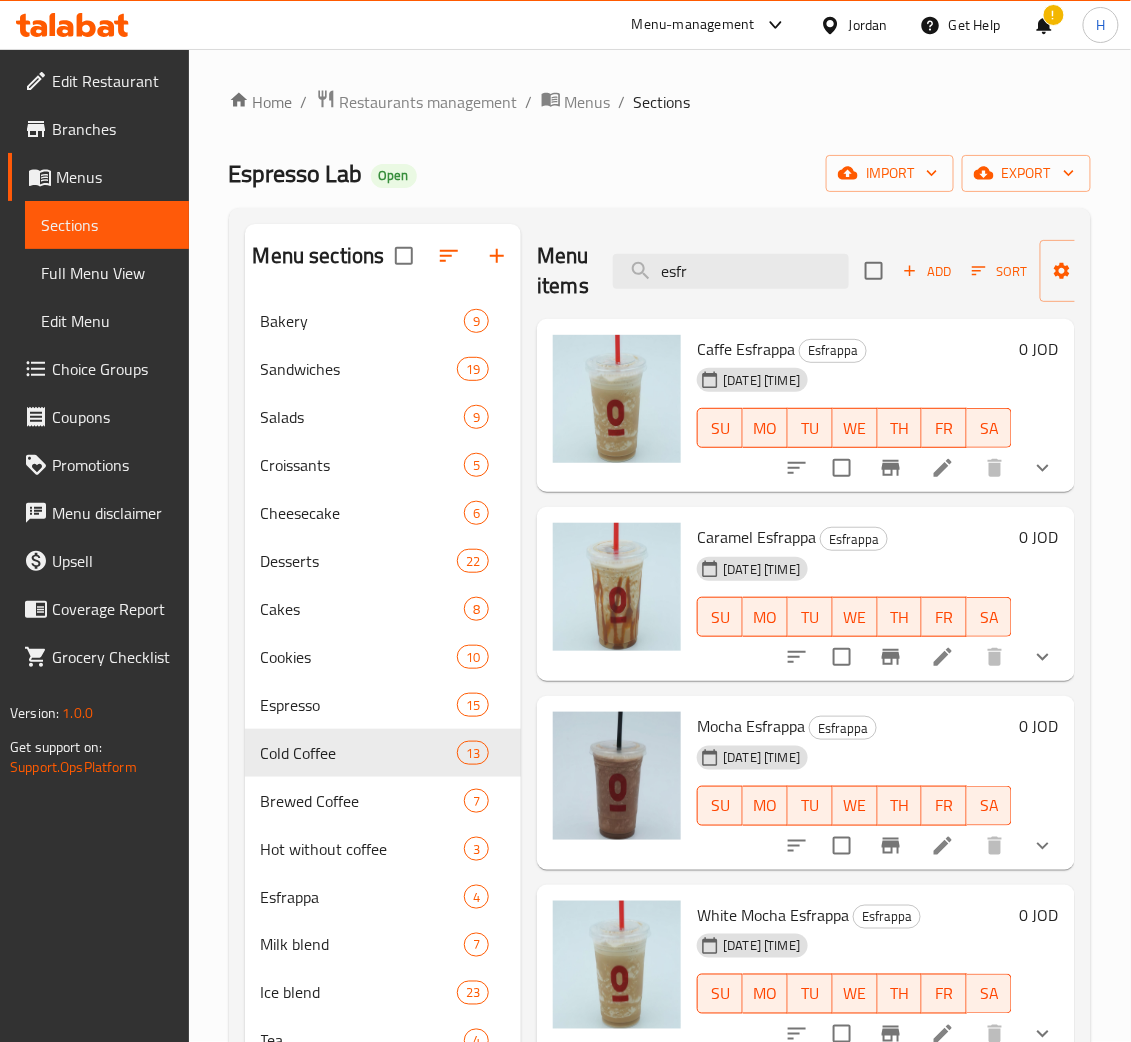 click 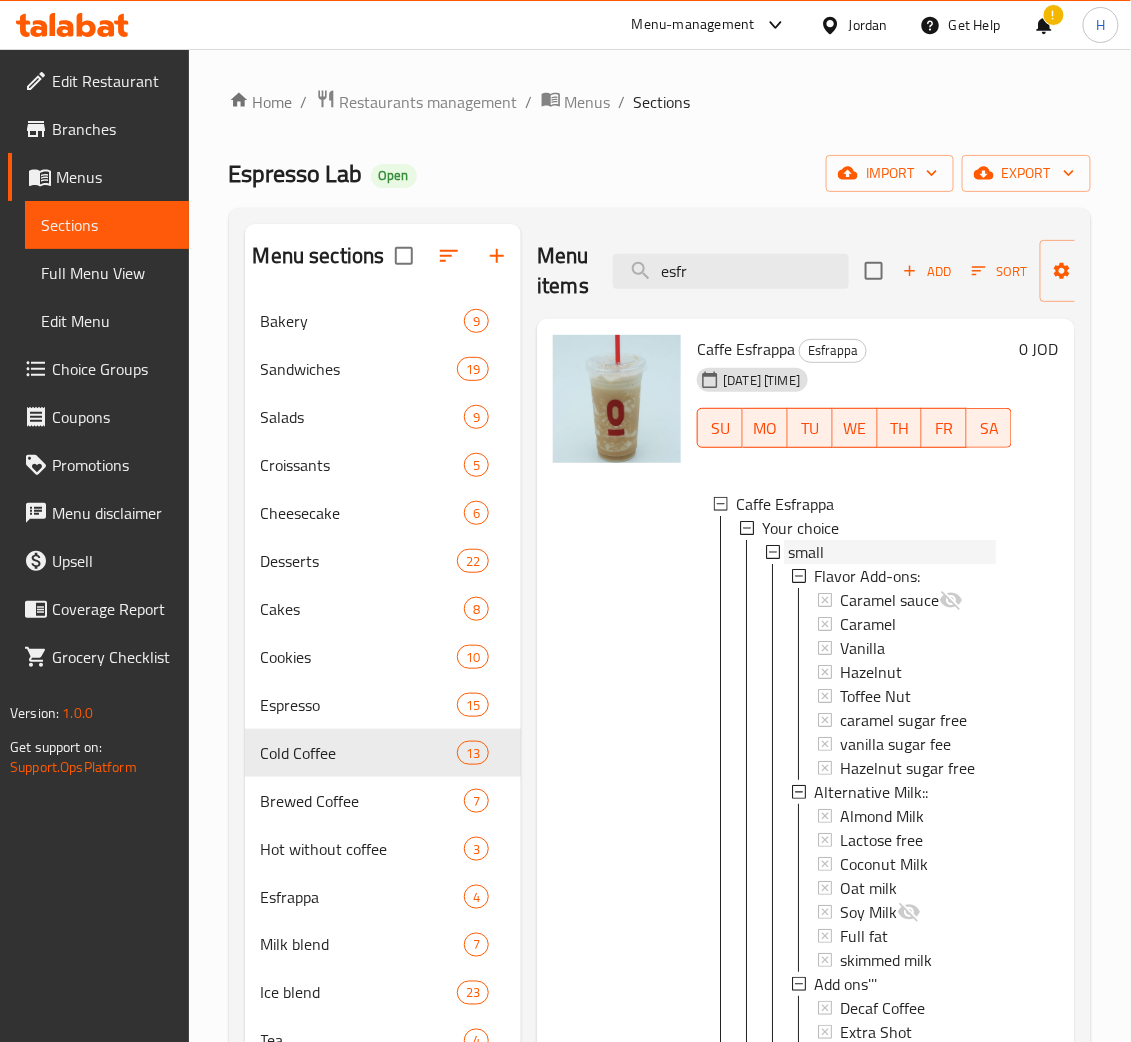 click on "small" at bounding box center (892, 552) 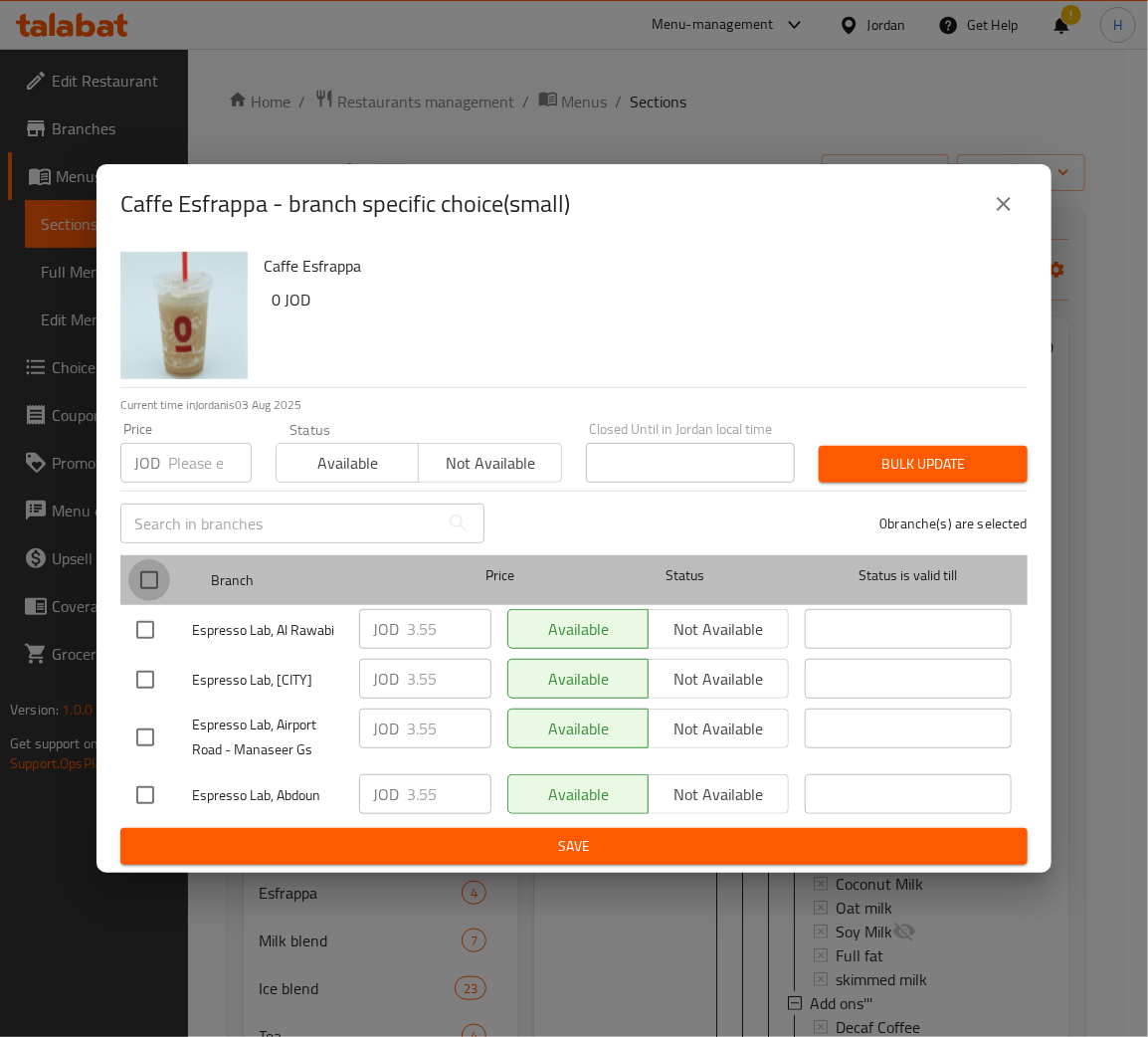 click at bounding box center (149, 580) 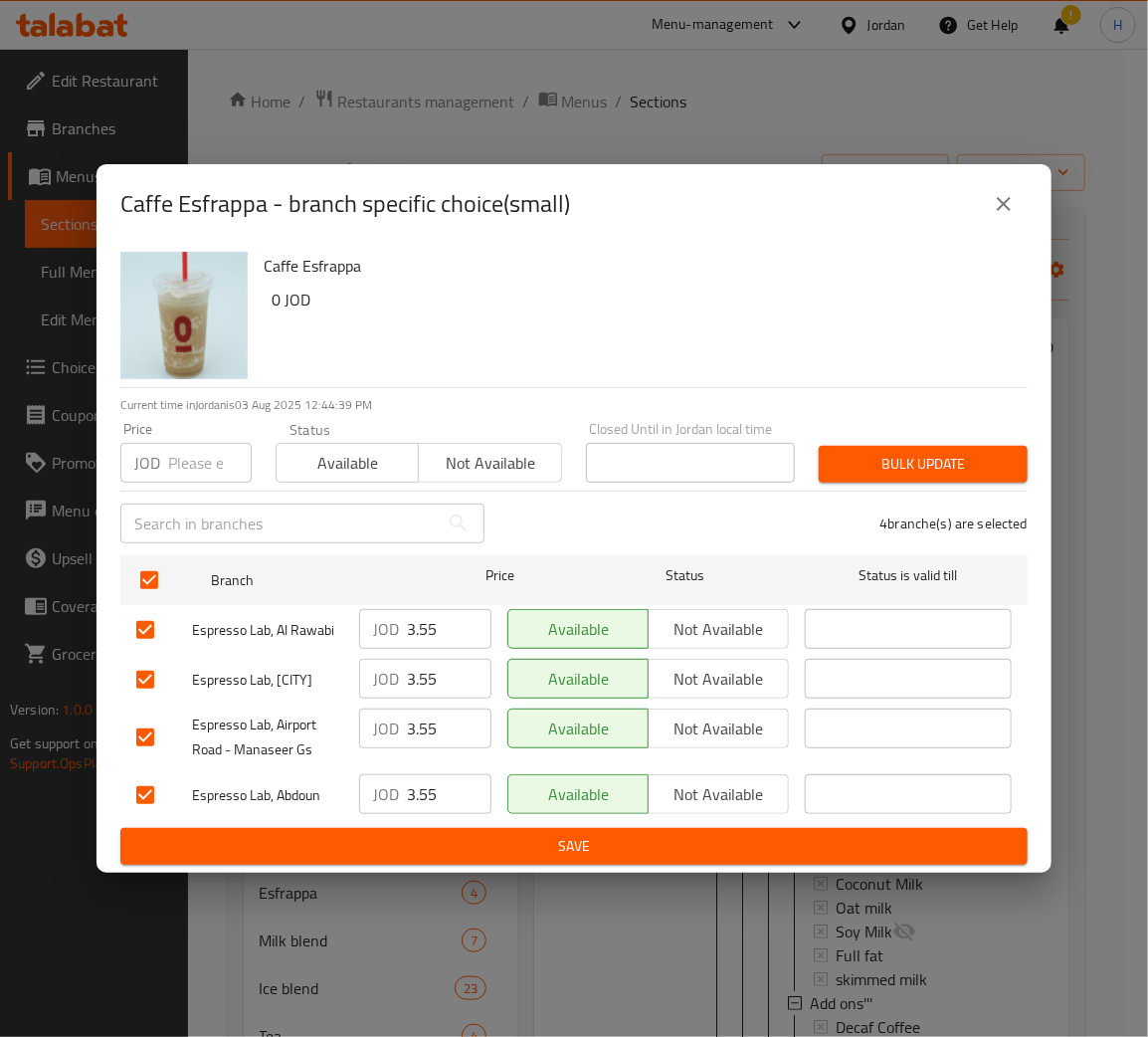 click on "Price JOD Price" at bounding box center [186, 452] 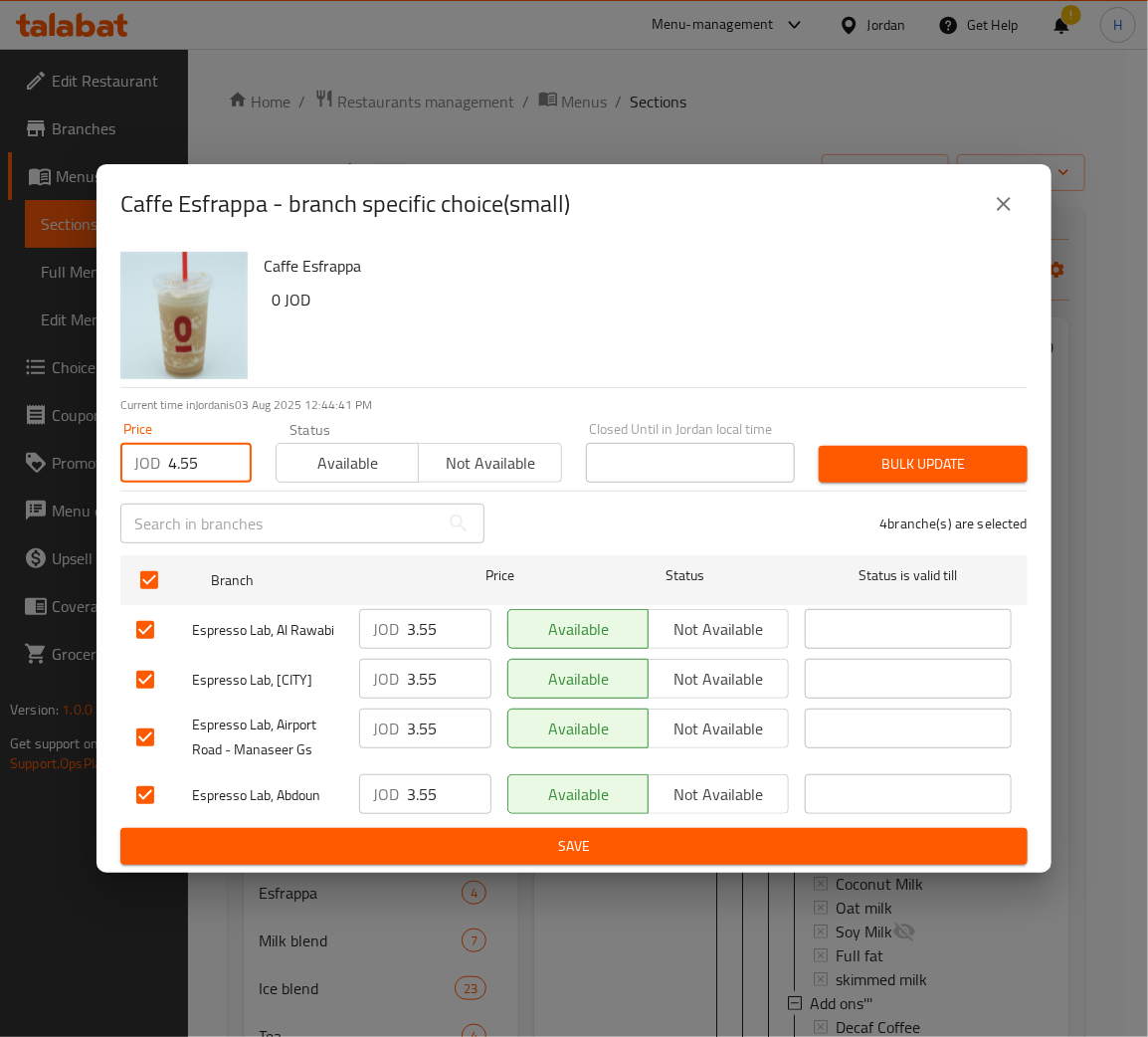 click on "Bulk update" at bounding box center [923, 464] 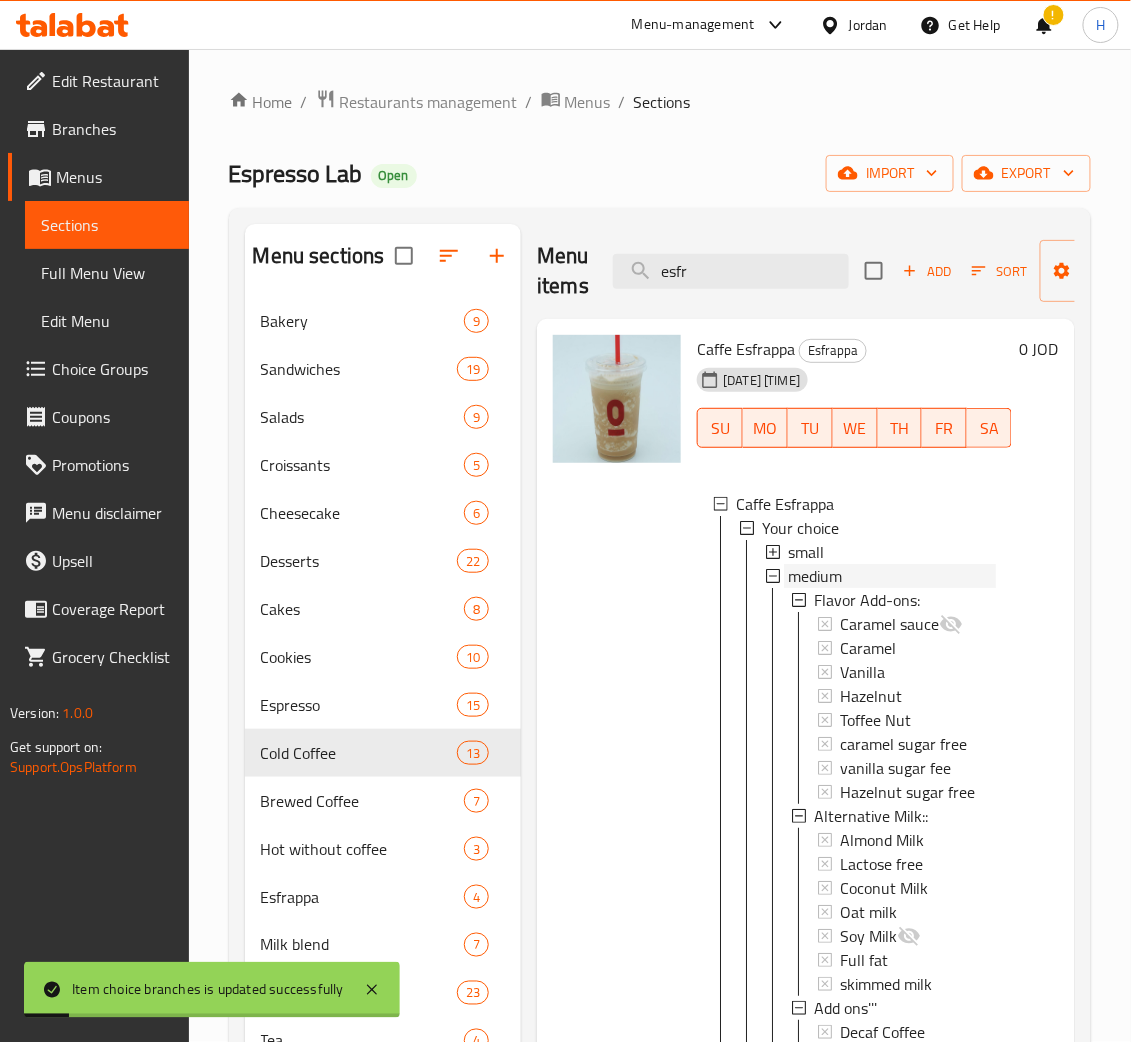 click on "medium" at bounding box center [815, 576] 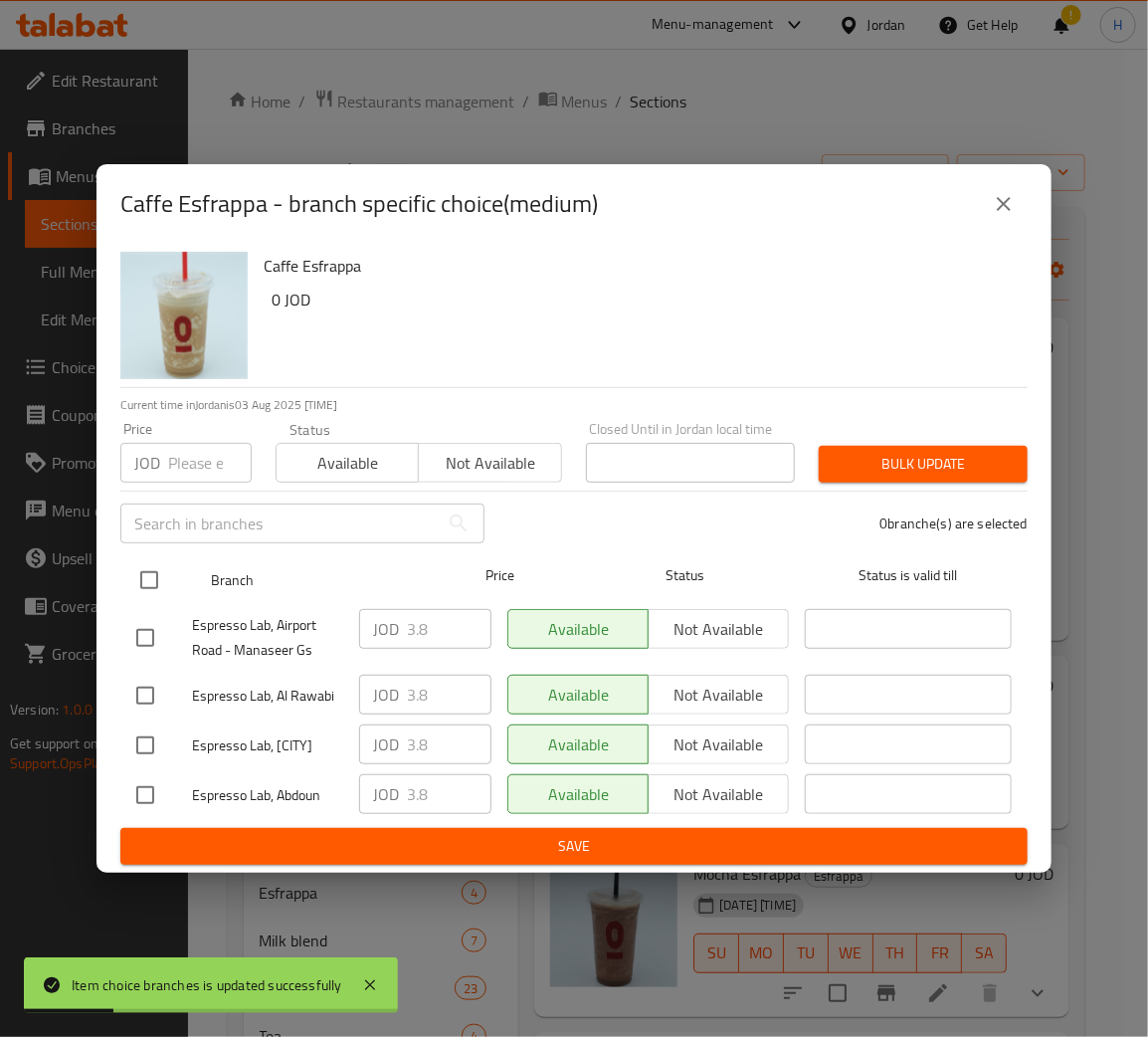 drag, startPoint x: 145, startPoint y: 577, endPoint x: 196, endPoint y: 495, distance: 96.56604 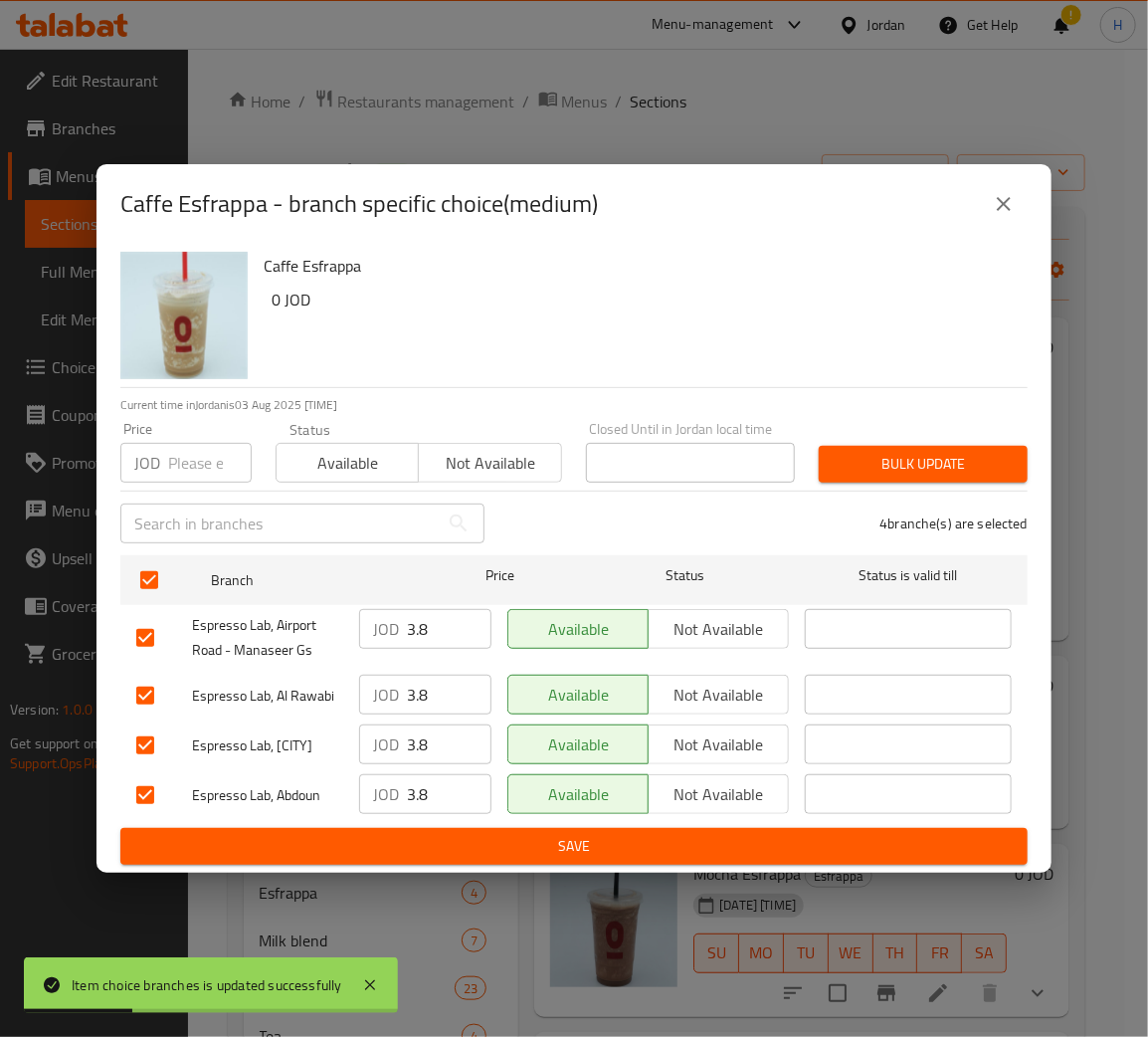 click at bounding box center [210, 463] 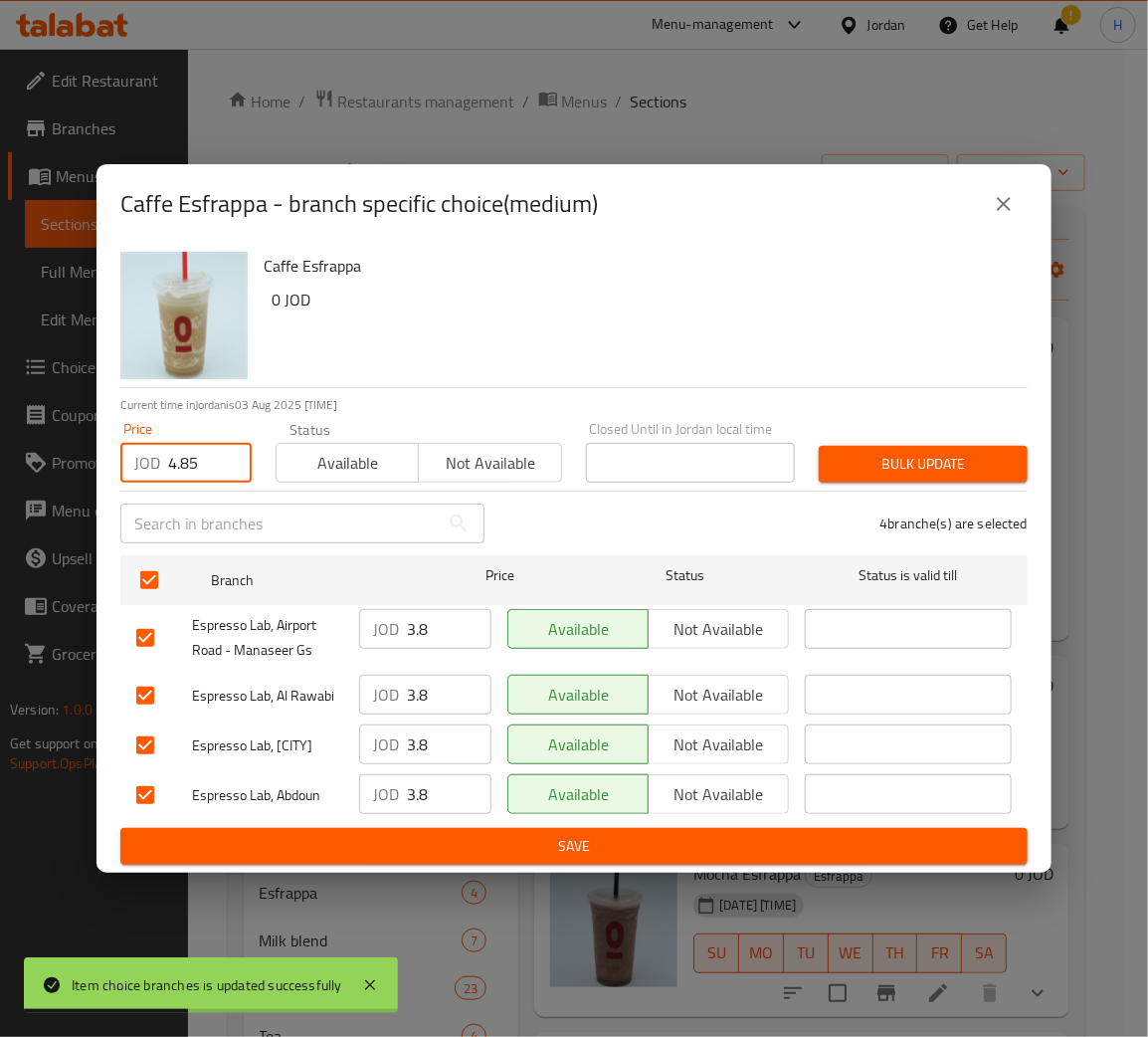click on "Bulk update" at bounding box center [923, 464] 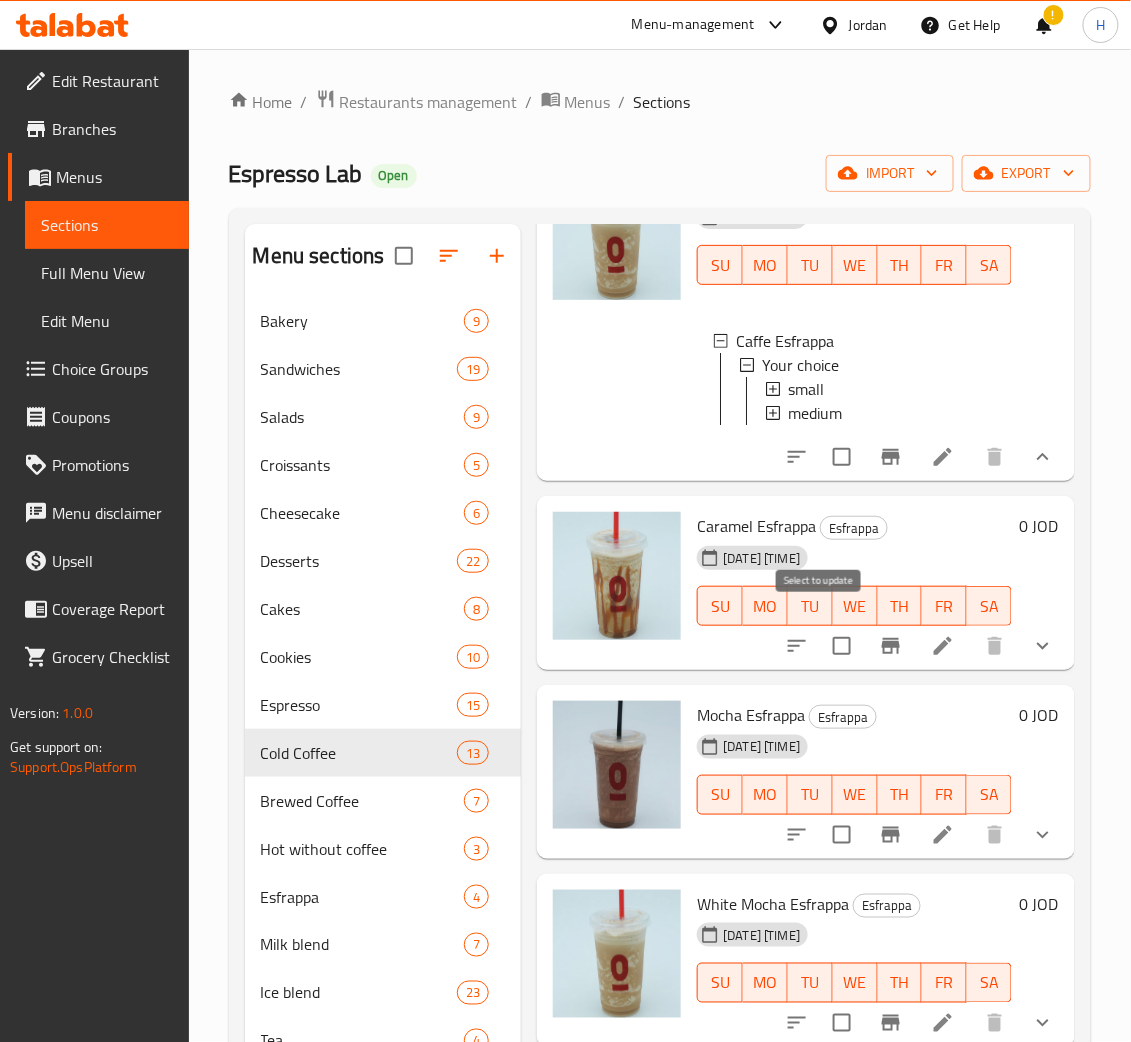 scroll, scrollTop: 206, scrollLeft: 0, axis: vertical 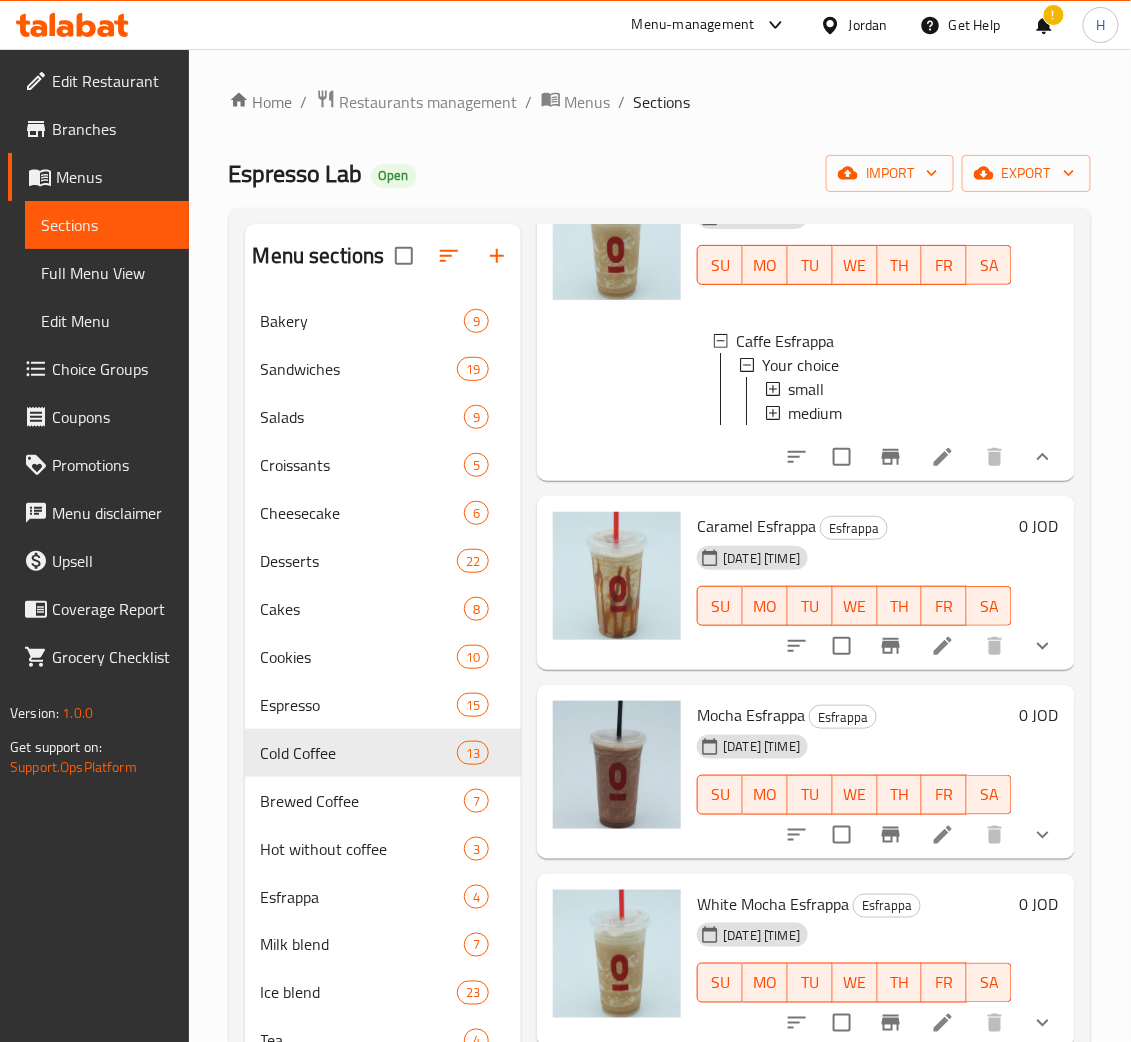 click 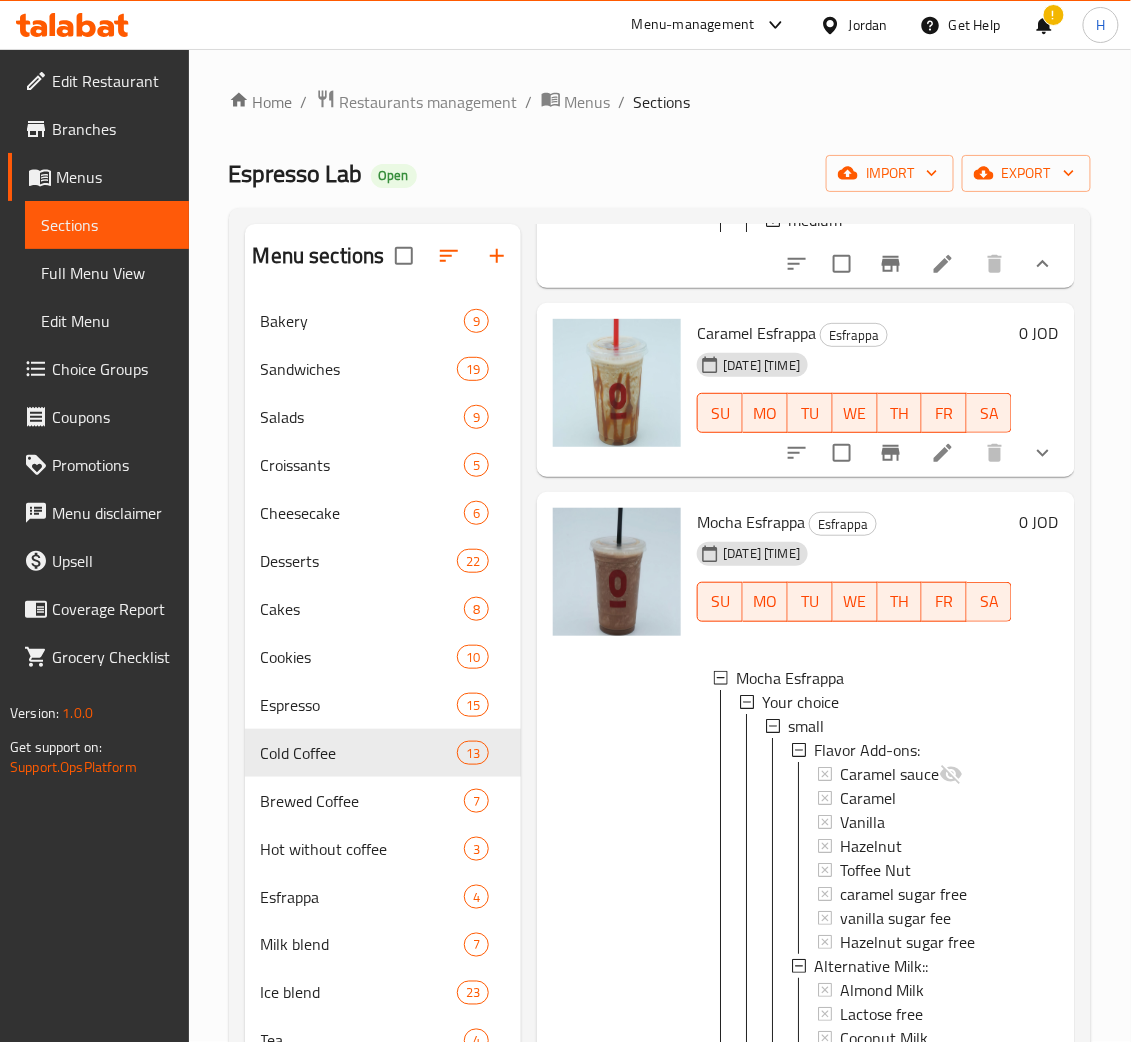 scroll, scrollTop: 806, scrollLeft: 0, axis: vertical 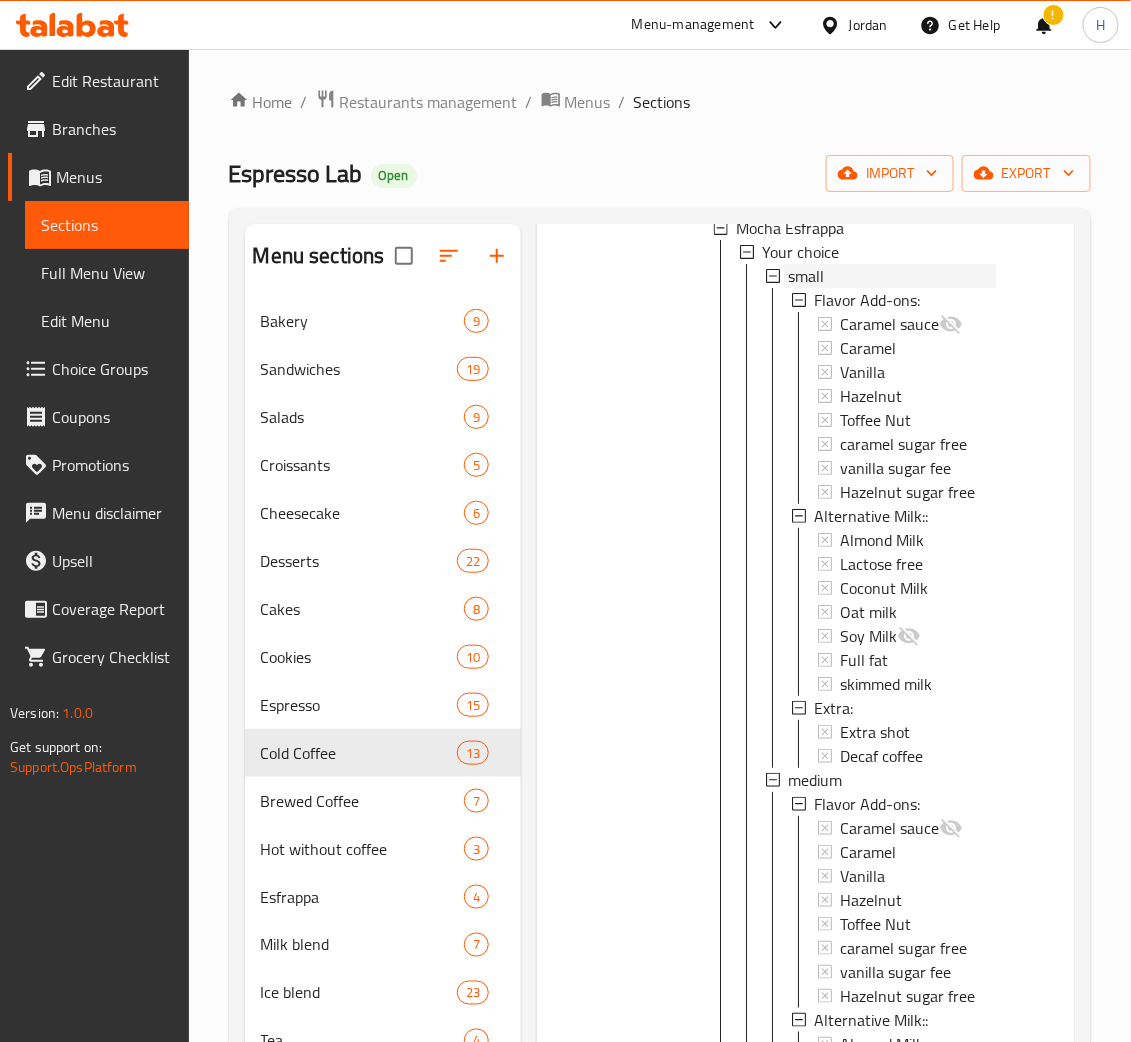 click on "small" at bounding box center [806, 276] 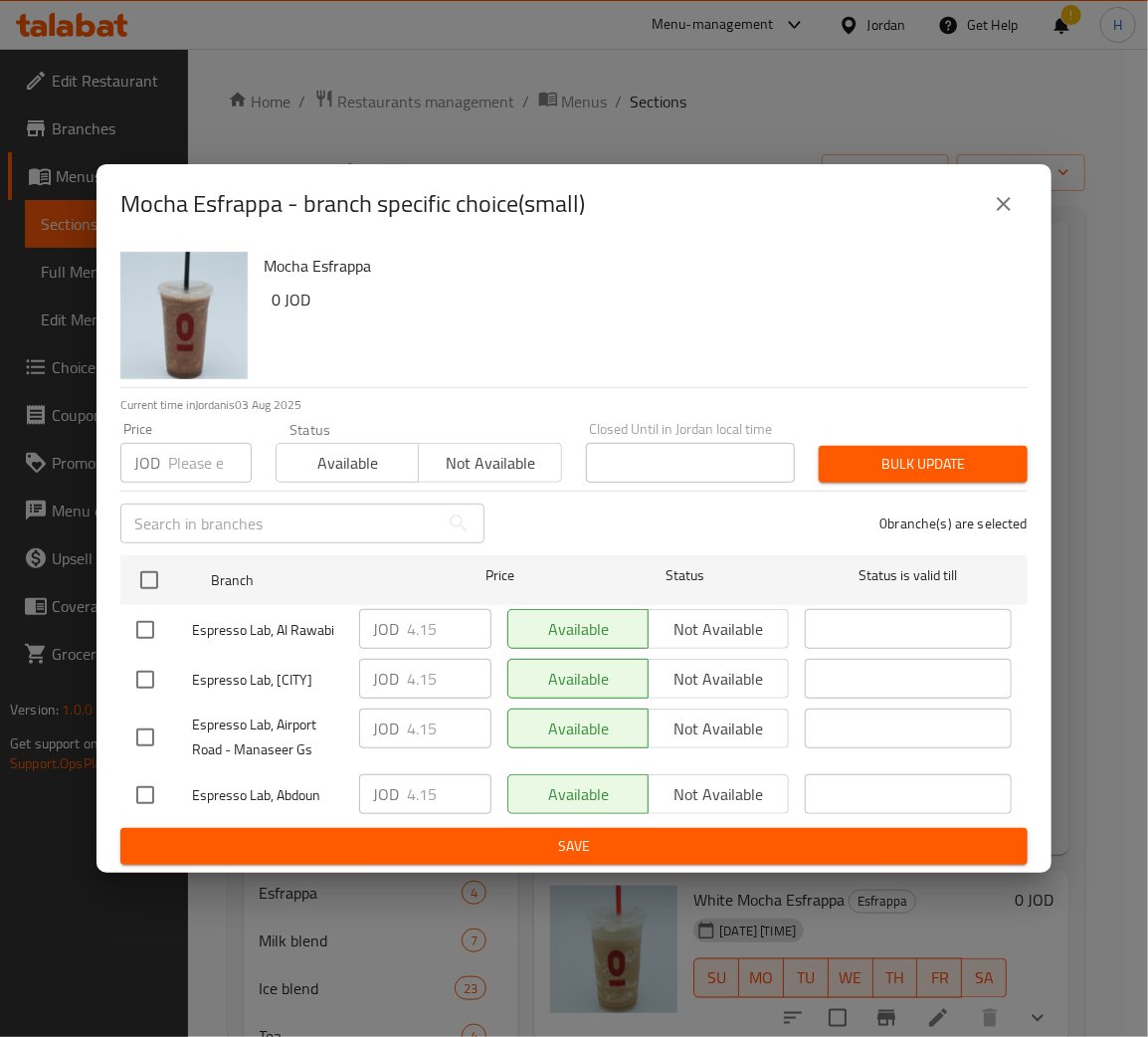 drag, startPoint x: 142, startPoint y: 581, endPoint x: 182, endPoint y: 498, distance: 92.13577 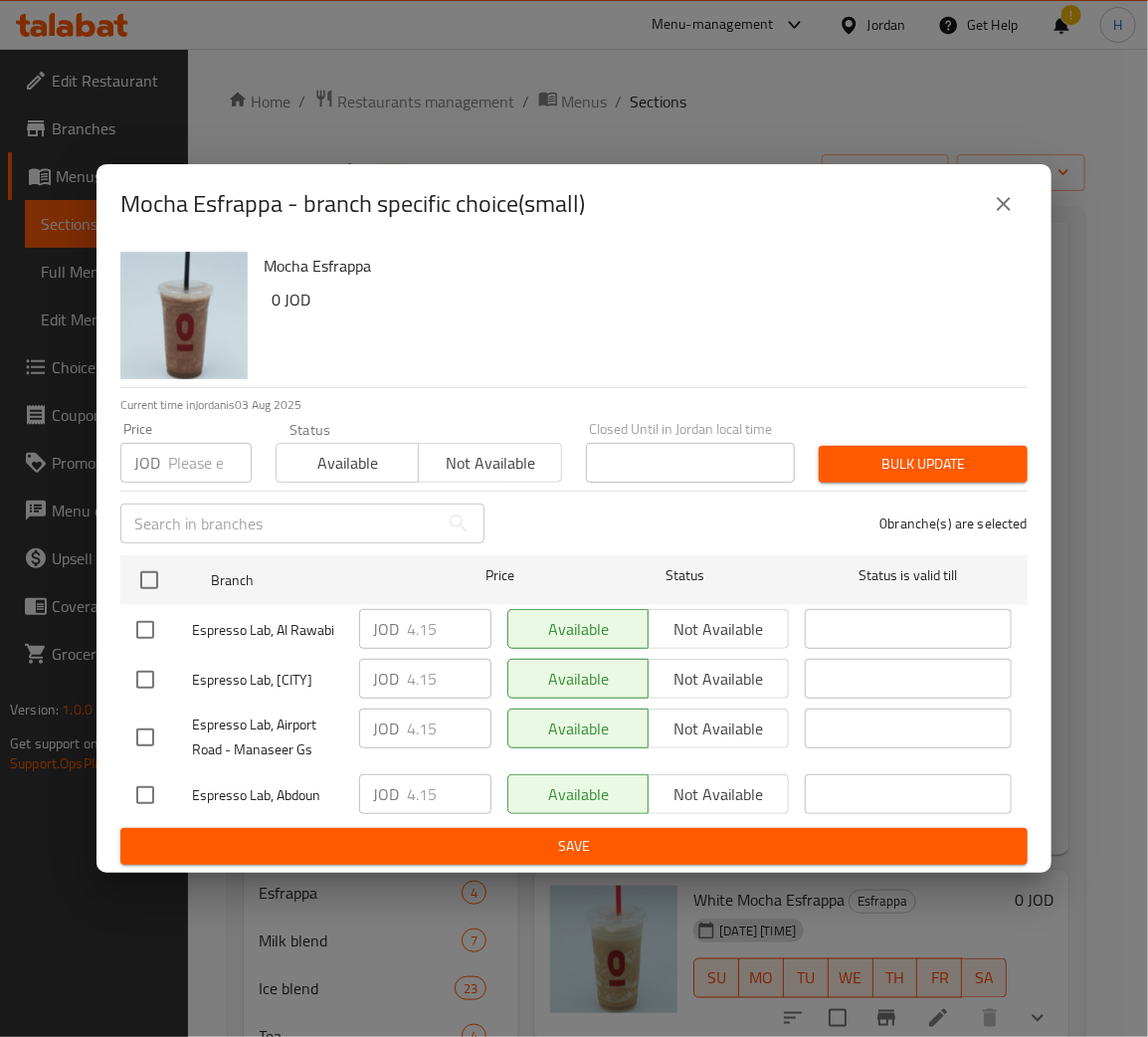 click at bounding box center (149, 580) 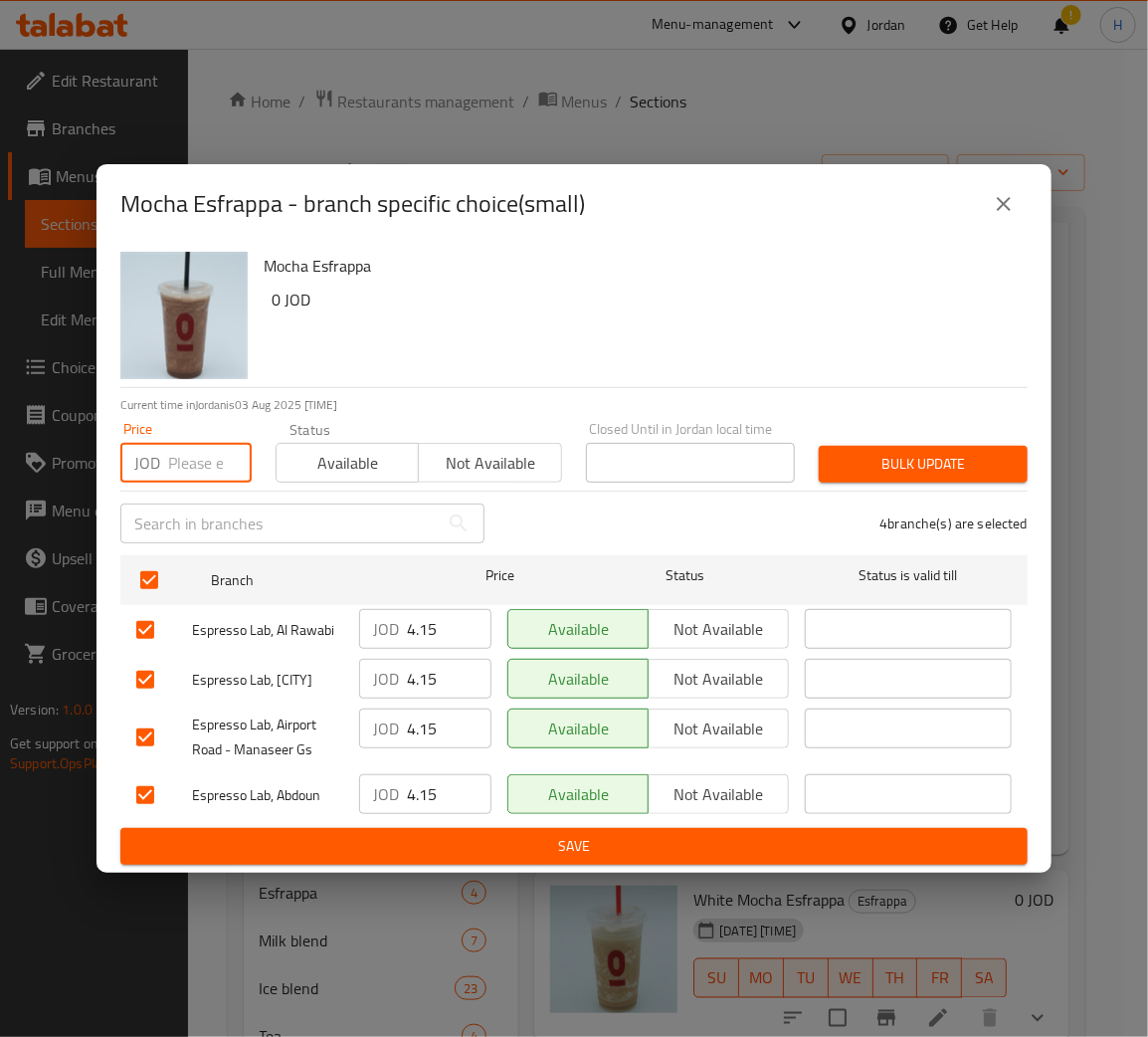 click at bounding box center (210, 463) 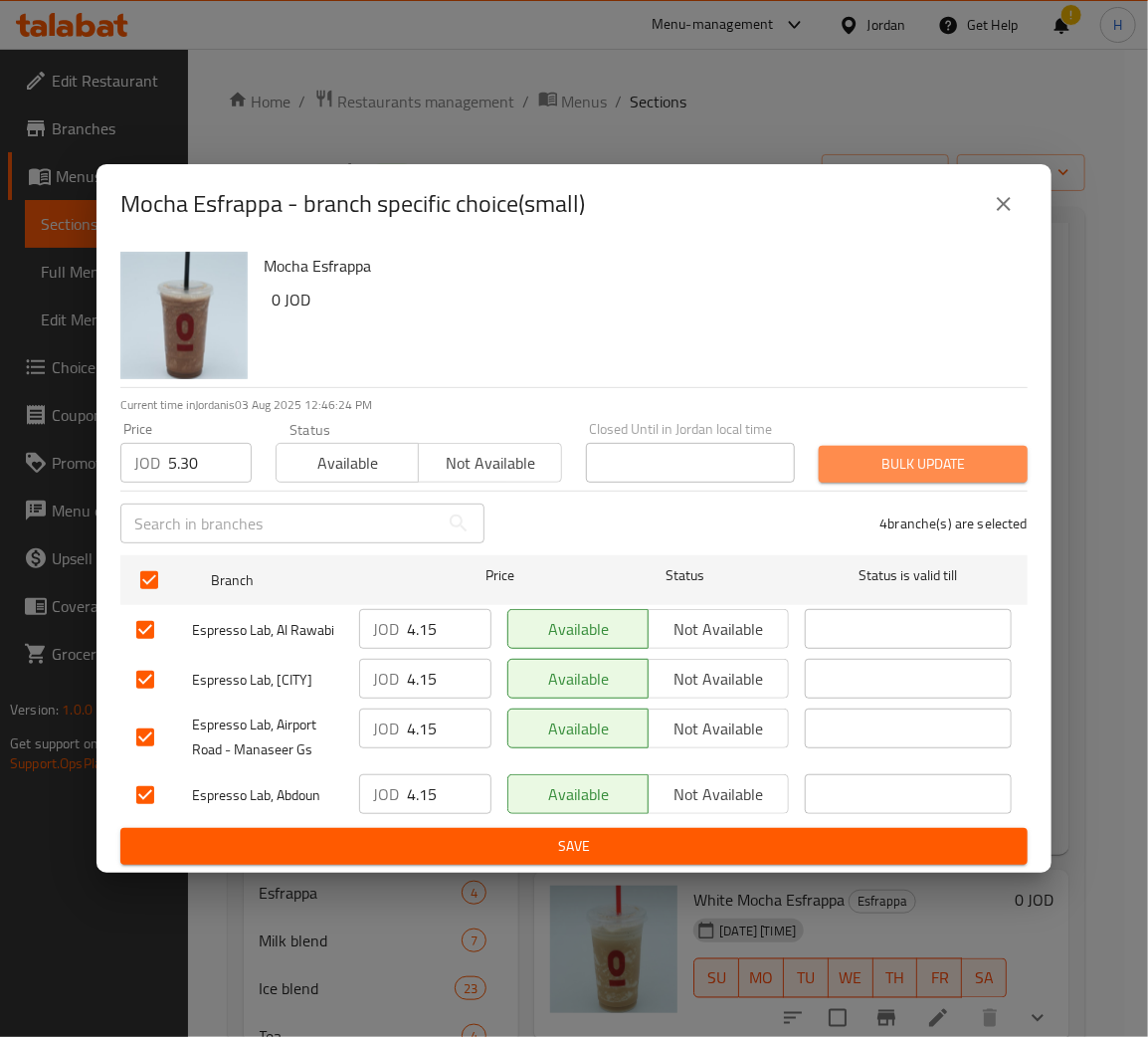 click on "Bulk update" at bounding box center (923, 464) 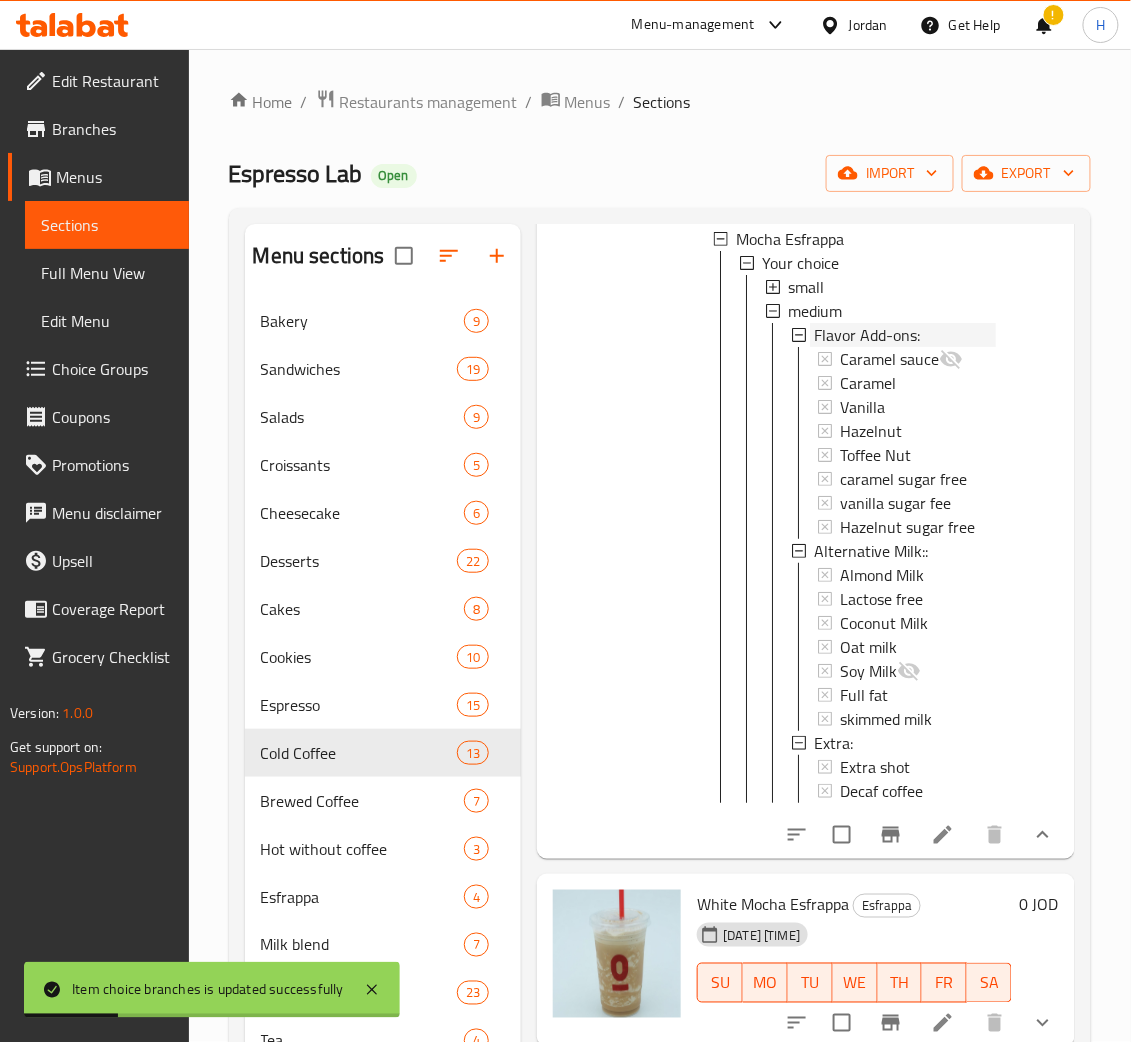 click on "Flavor Add-ons:" at bounding box center (867, 335) 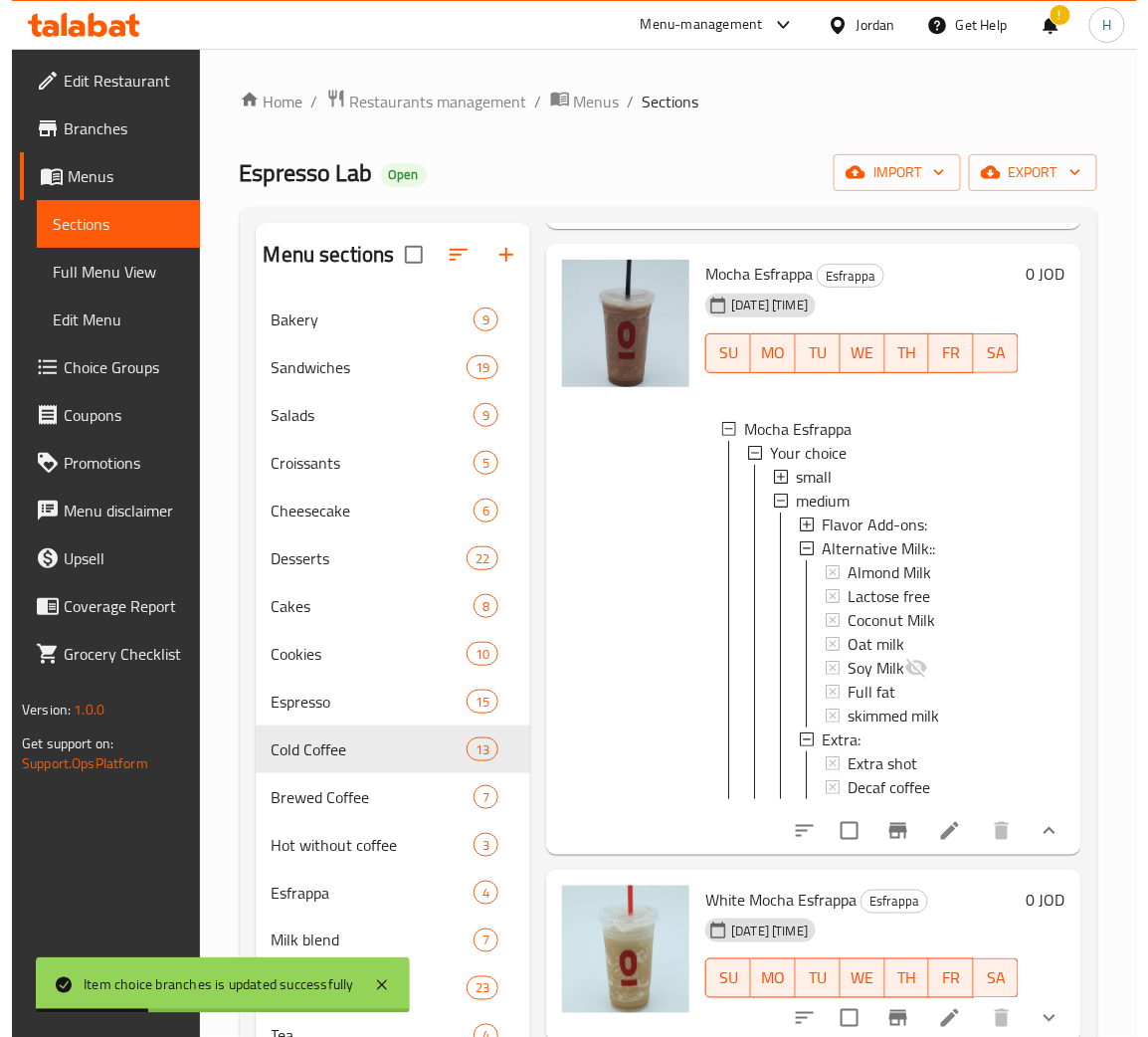 scroll, scrollTop: 666, scrollLeft: 0, axis: vertical 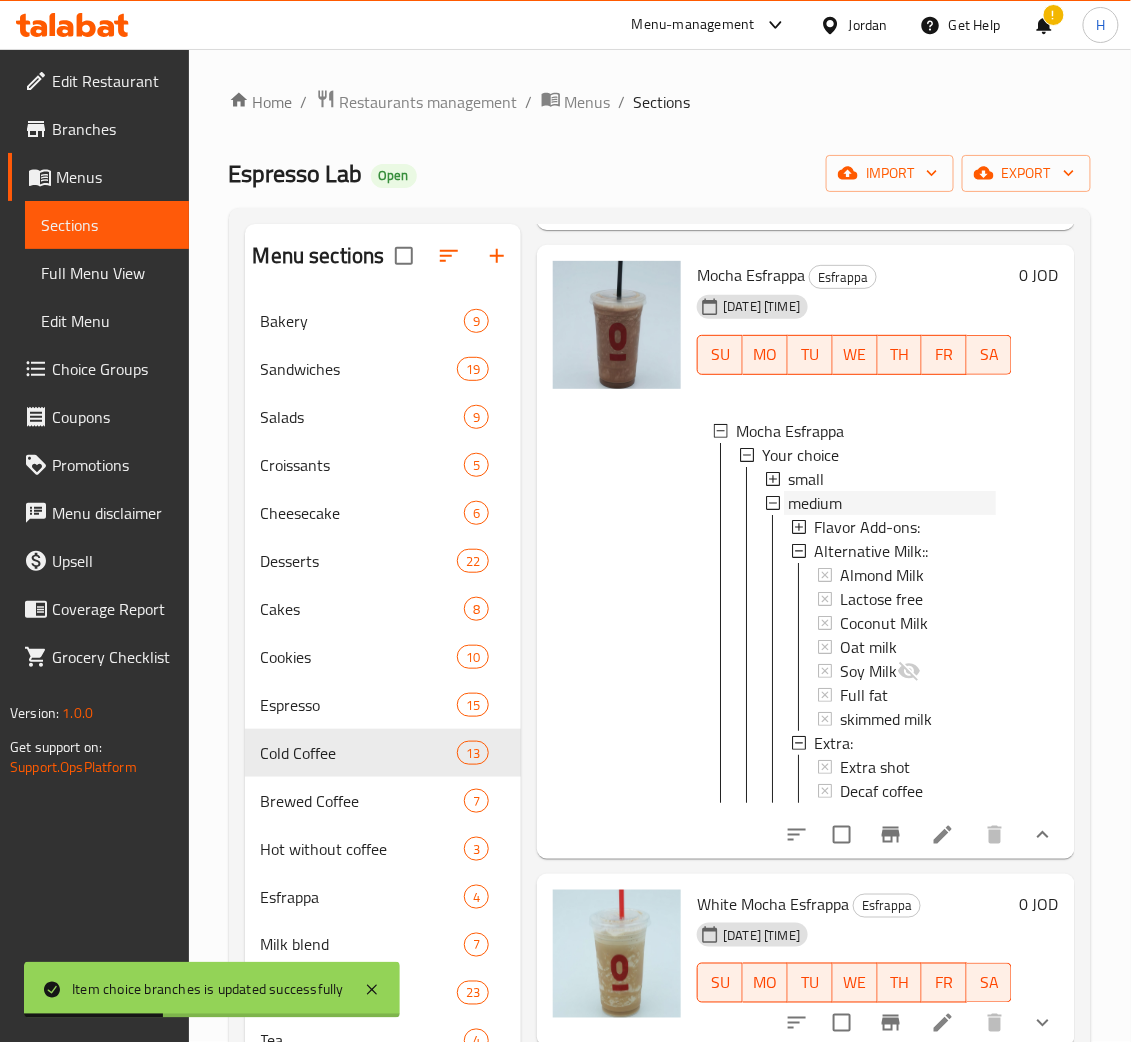 click on "medium" at bounding box center (815, 503) 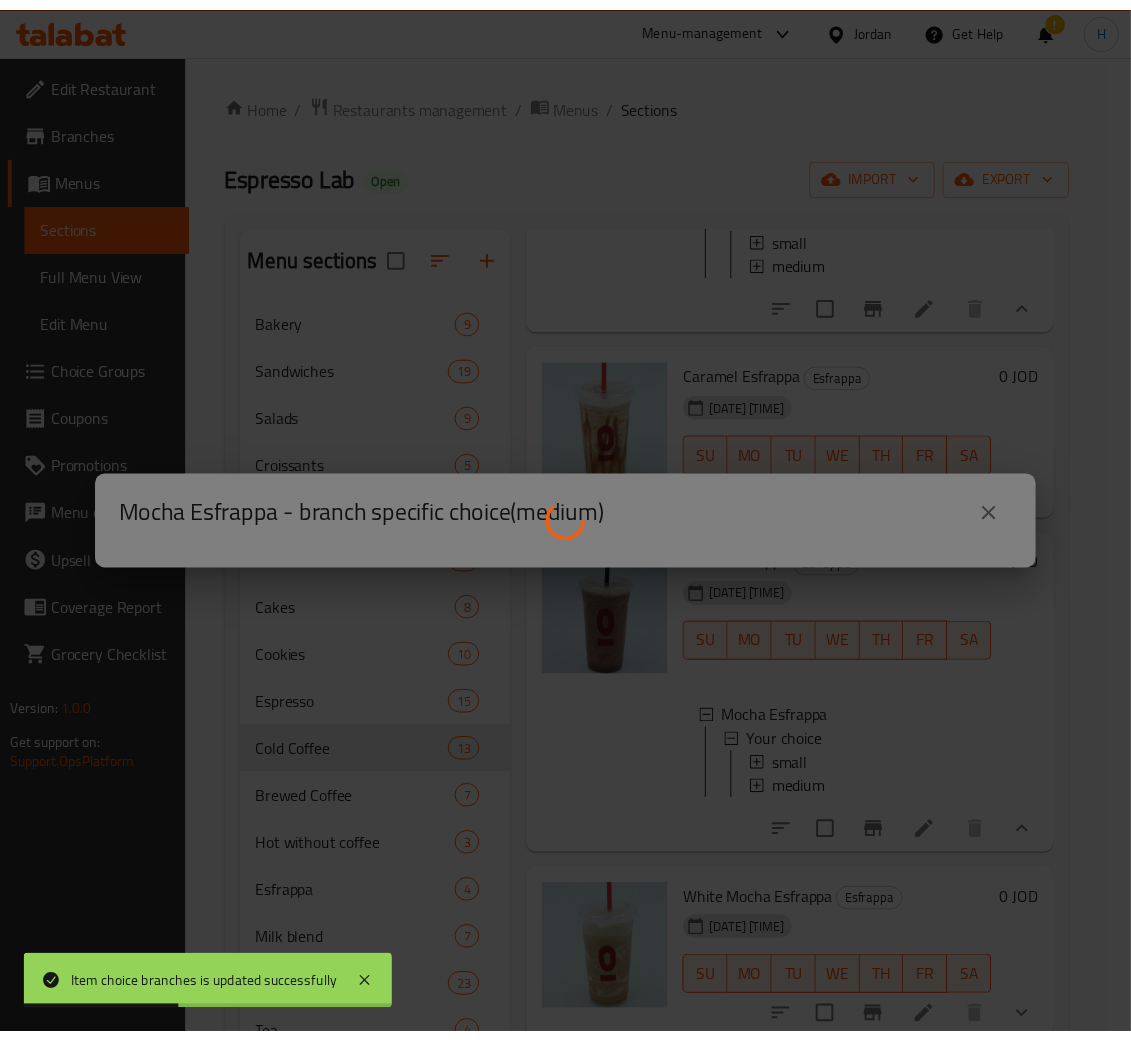 scroll, scrollTop: 381, scrollLeft: 0, axis: vertical 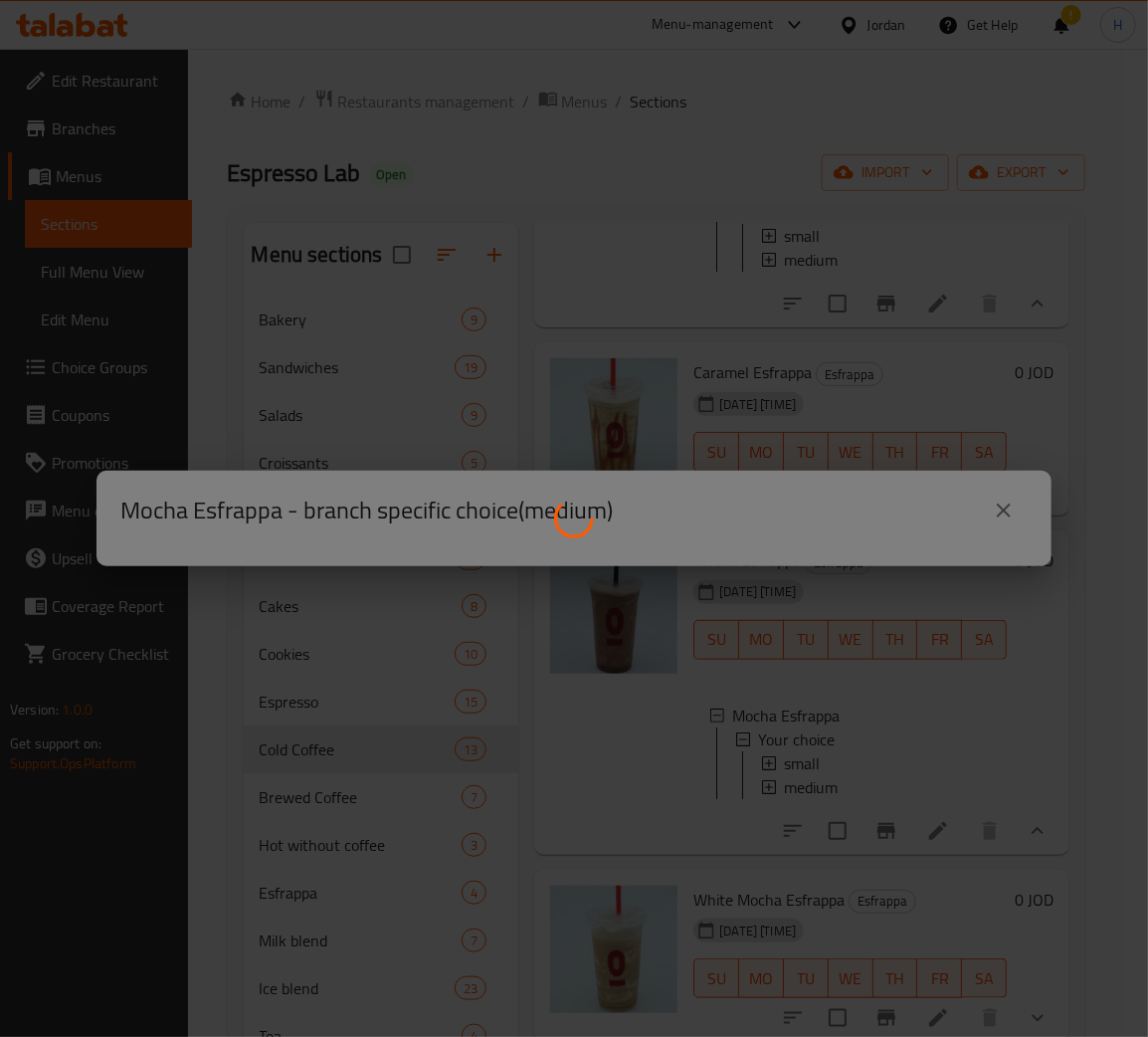 click at bounding box center [574, 518] 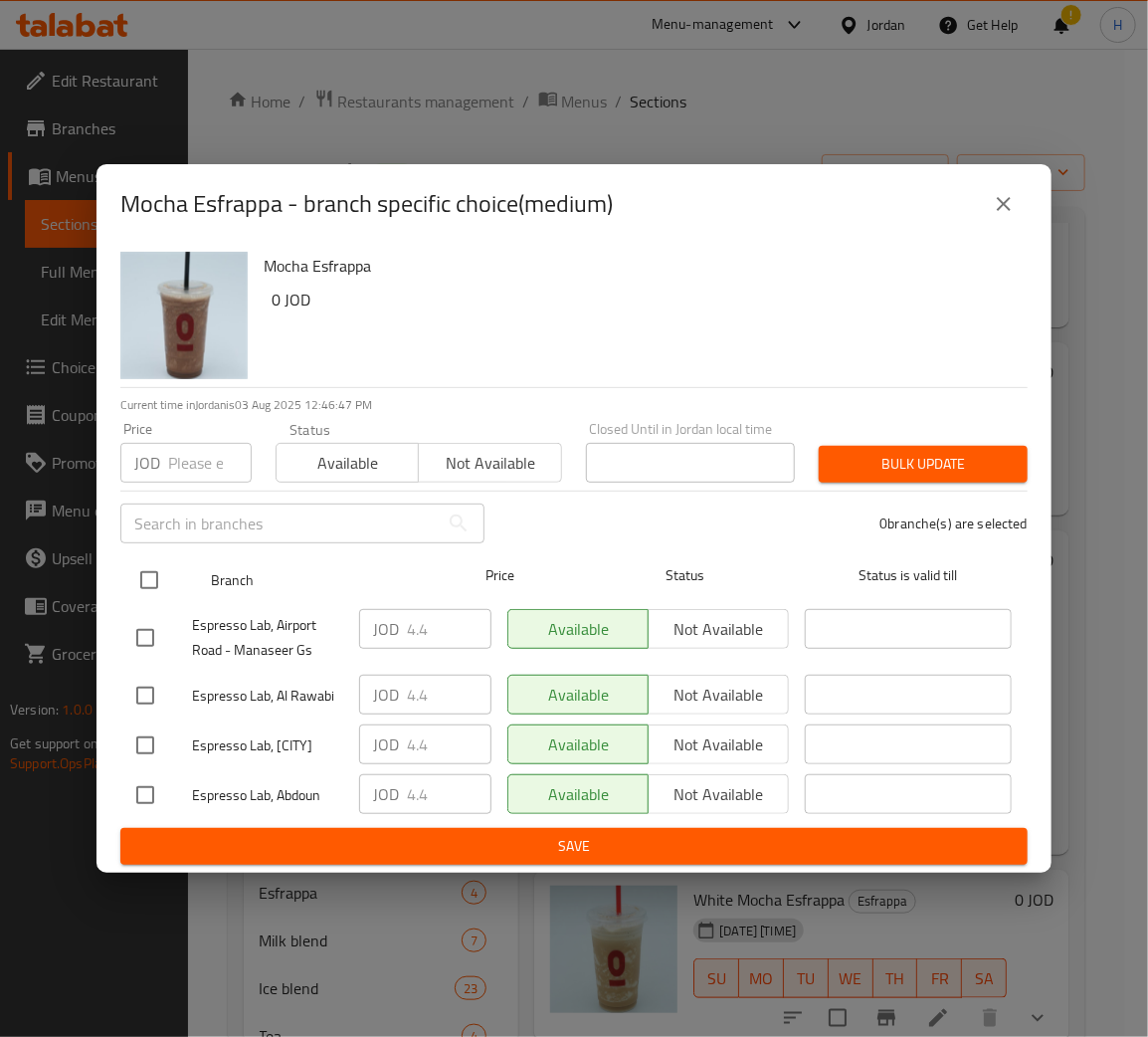 click at bounding box center (149, 580) 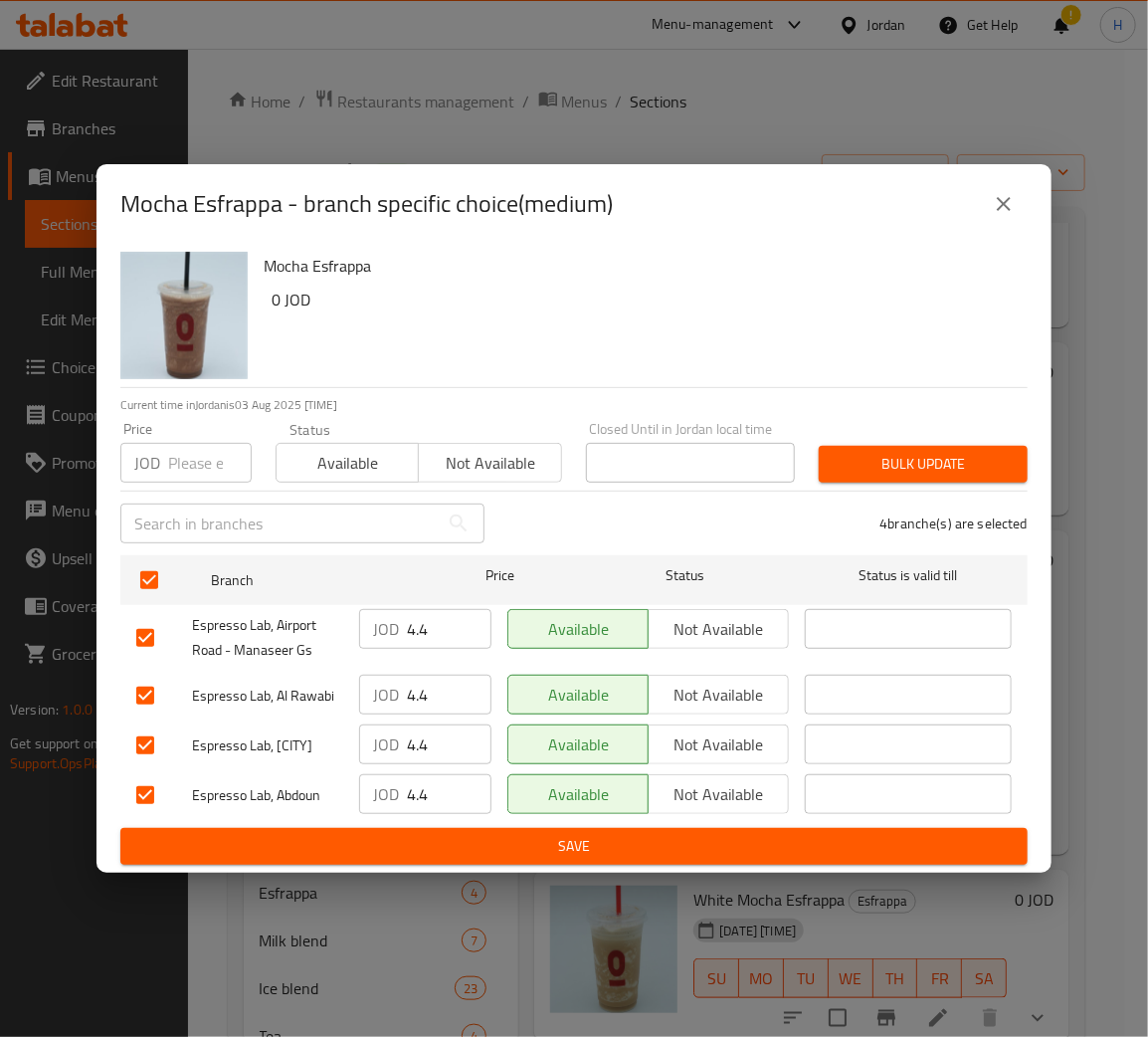 click at bounding box center (210, 463) 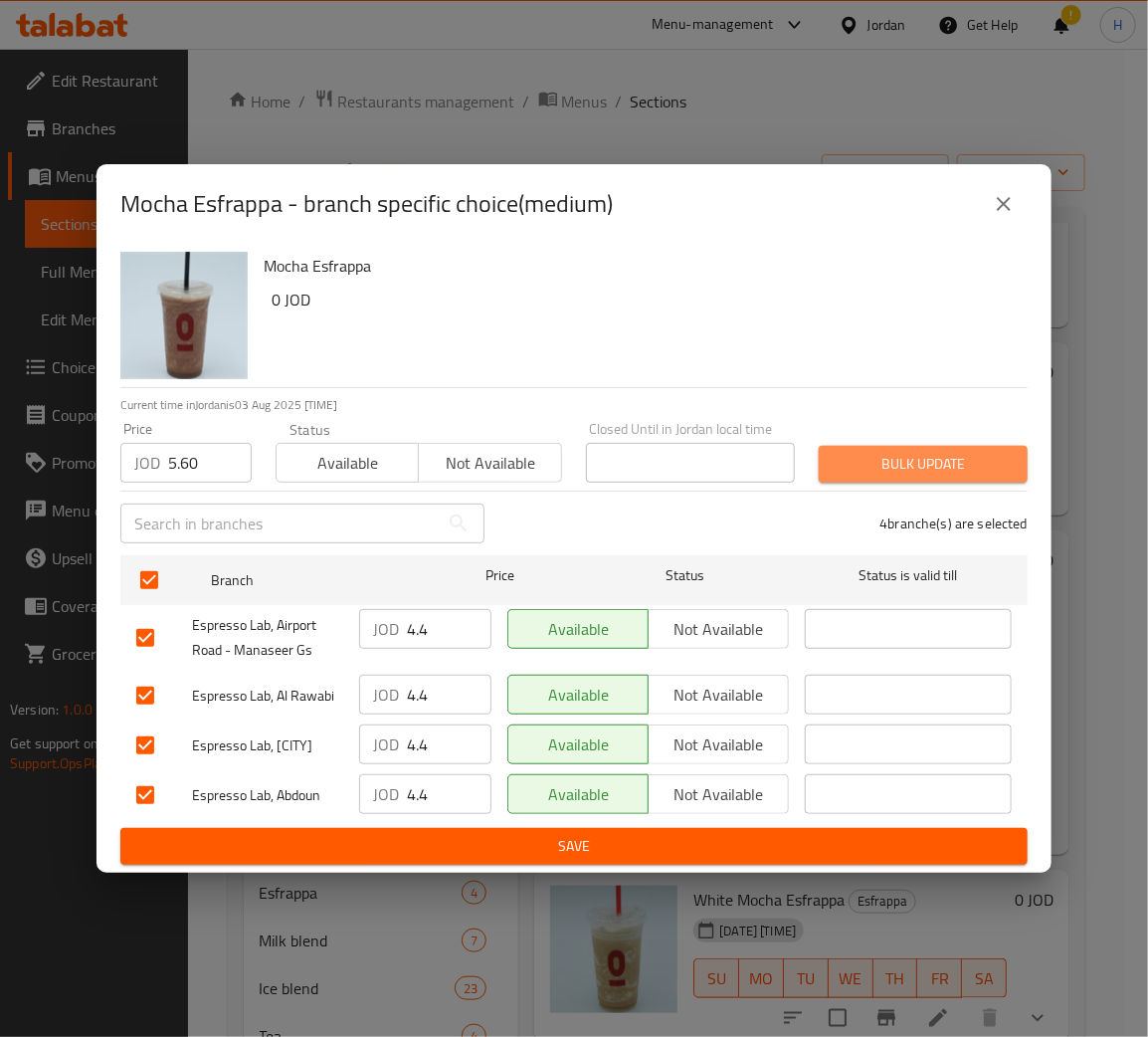click on "Bulk update" at bounding box center (923, 464) 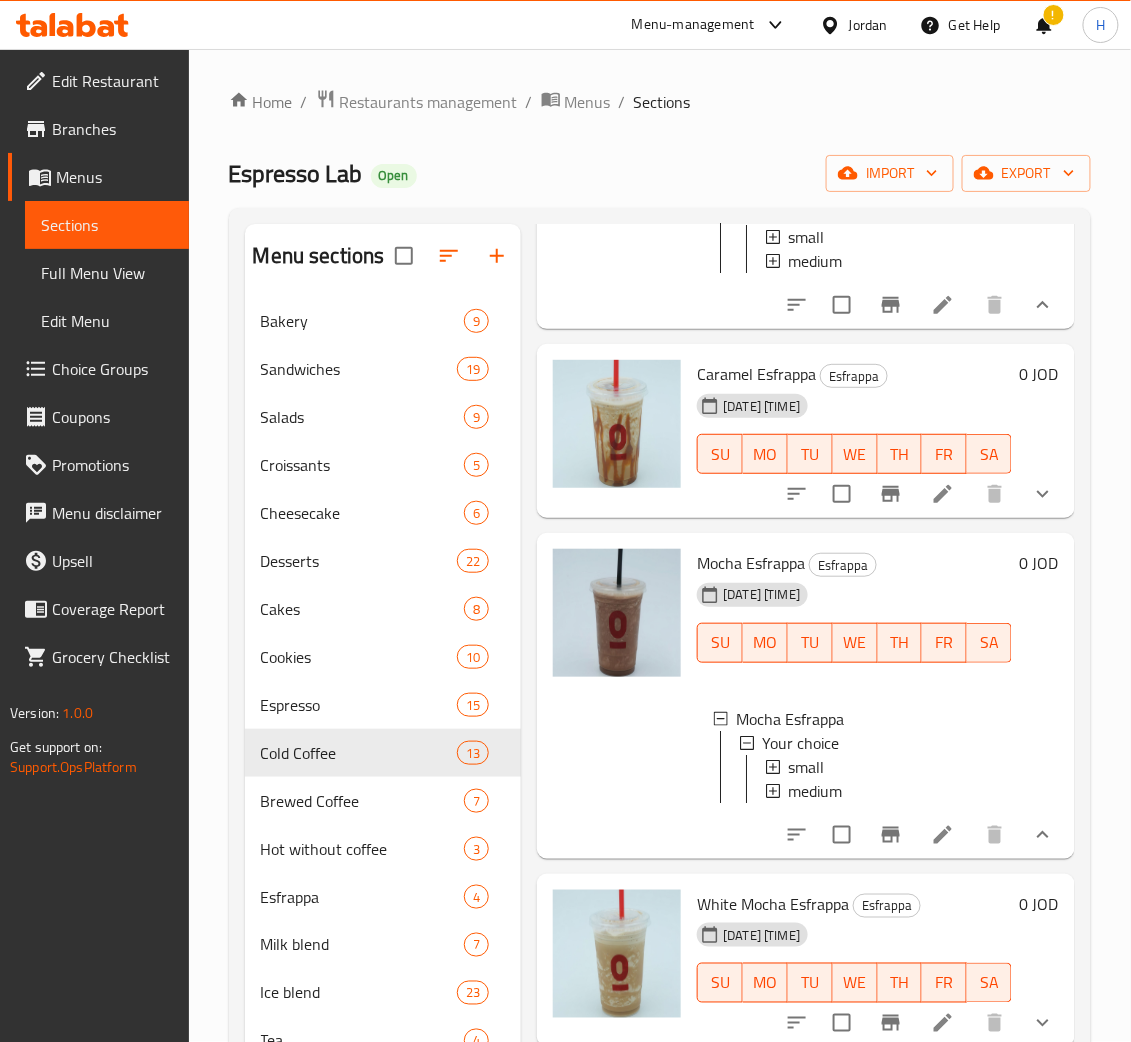 scroll, scrollTop: 2, scrollLeft: 0, axis: vertical 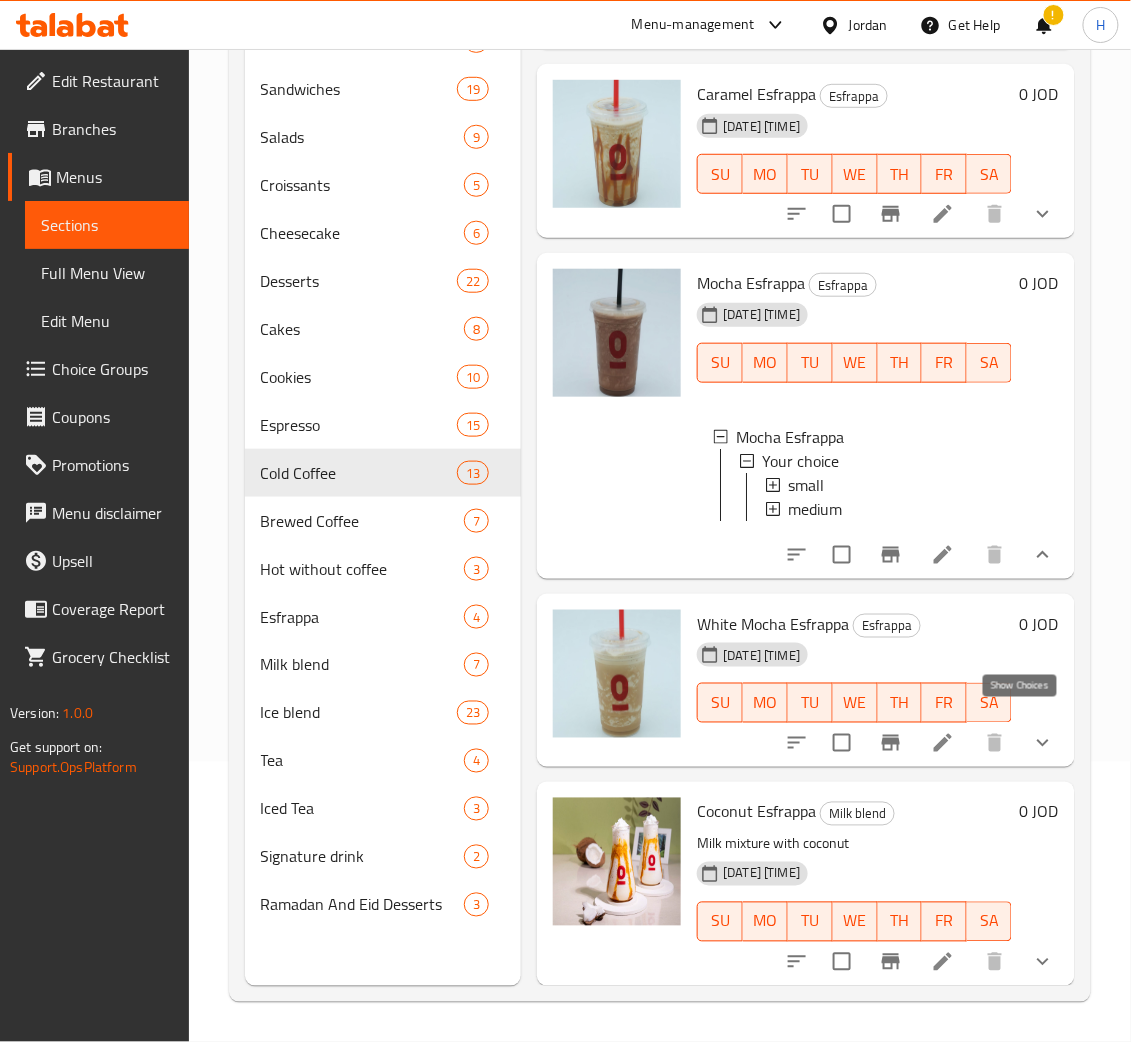 drag, startPoint x: 1025, startPoint y: 725, endPoint x: 1114, endPoint y: 740, distance: 90.255196 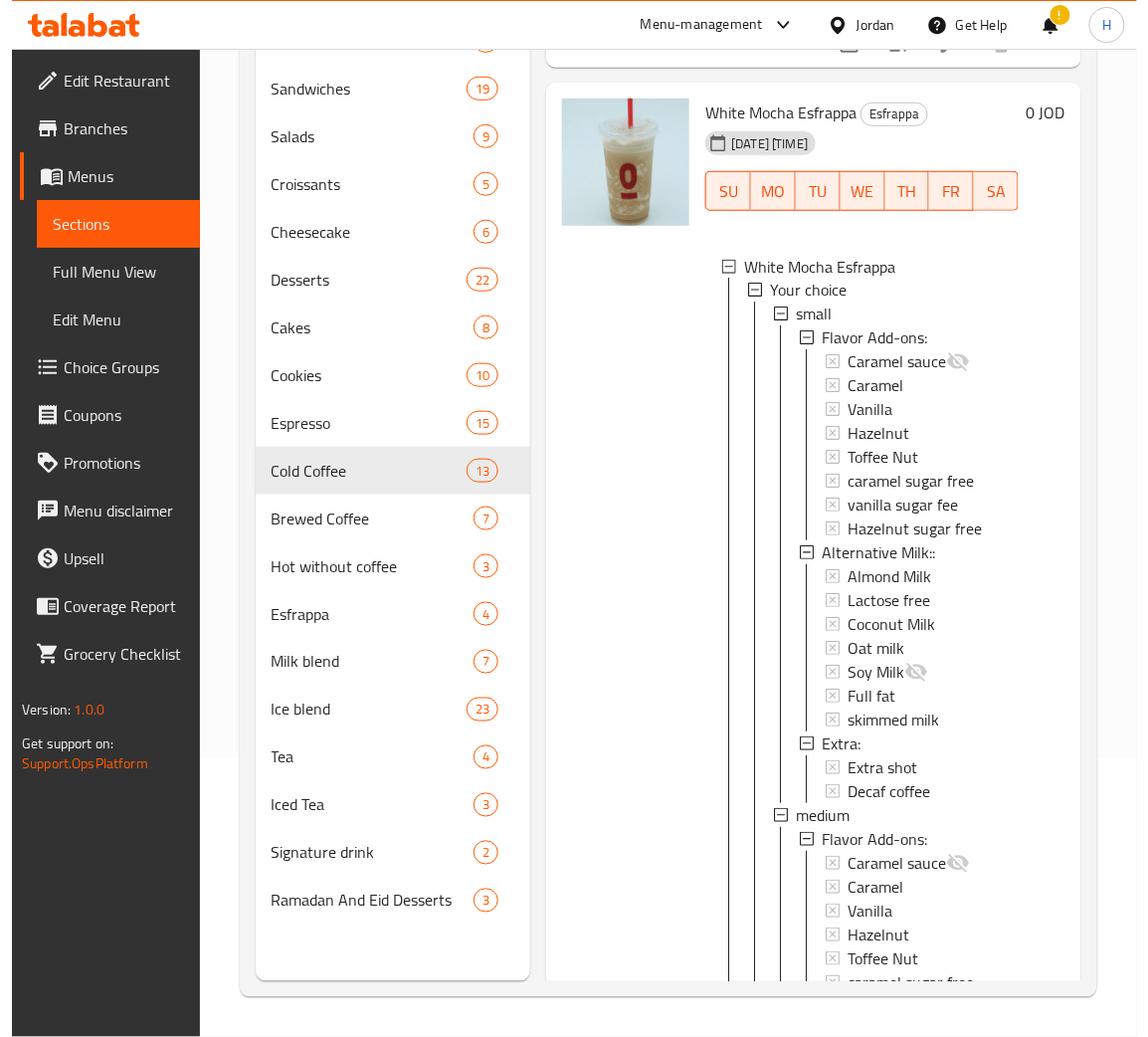 scroll, scrollTop: 827, scrollLeft: 0, axis: vertical 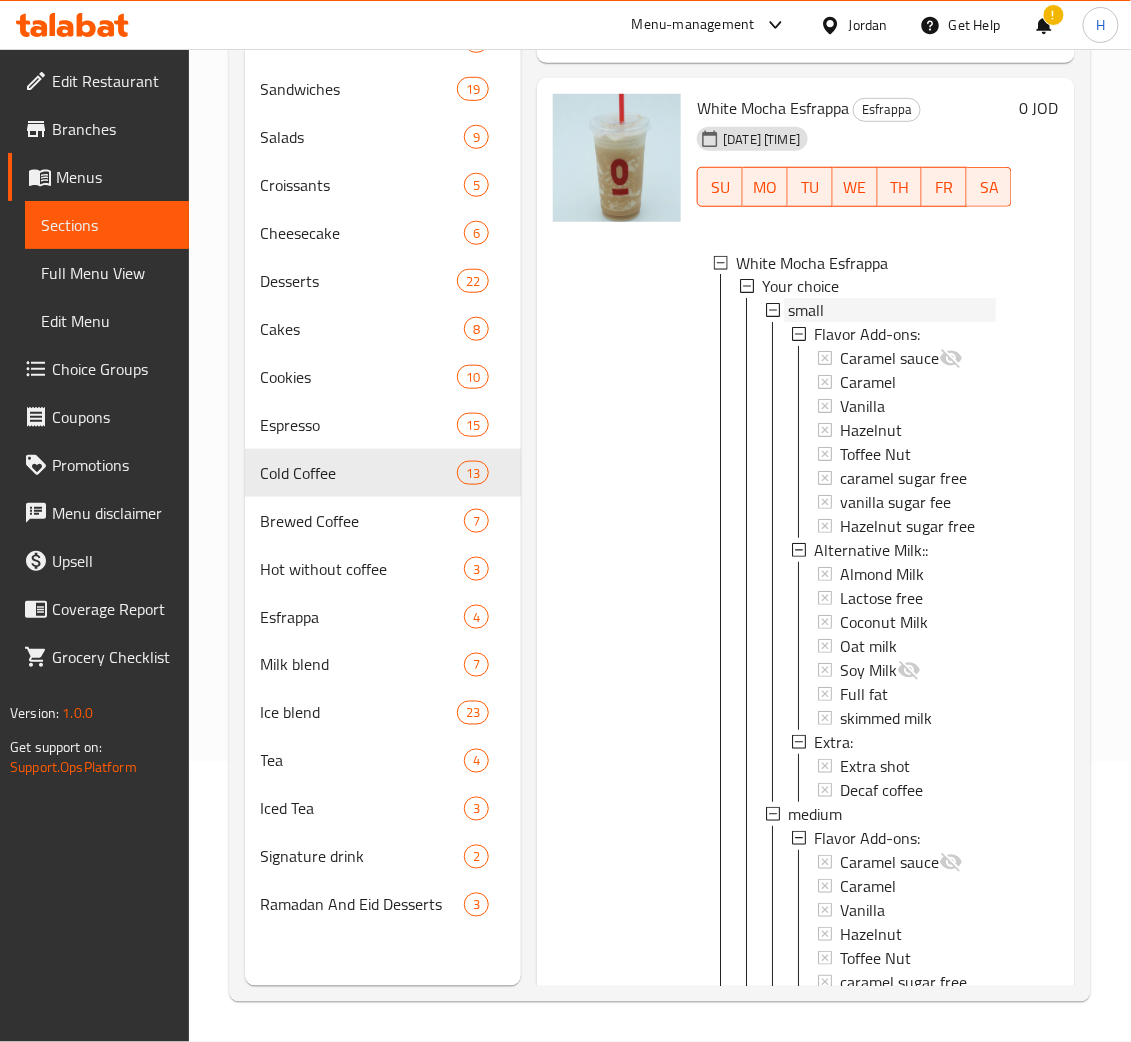 click on "small" at bounding box center (892, 311) 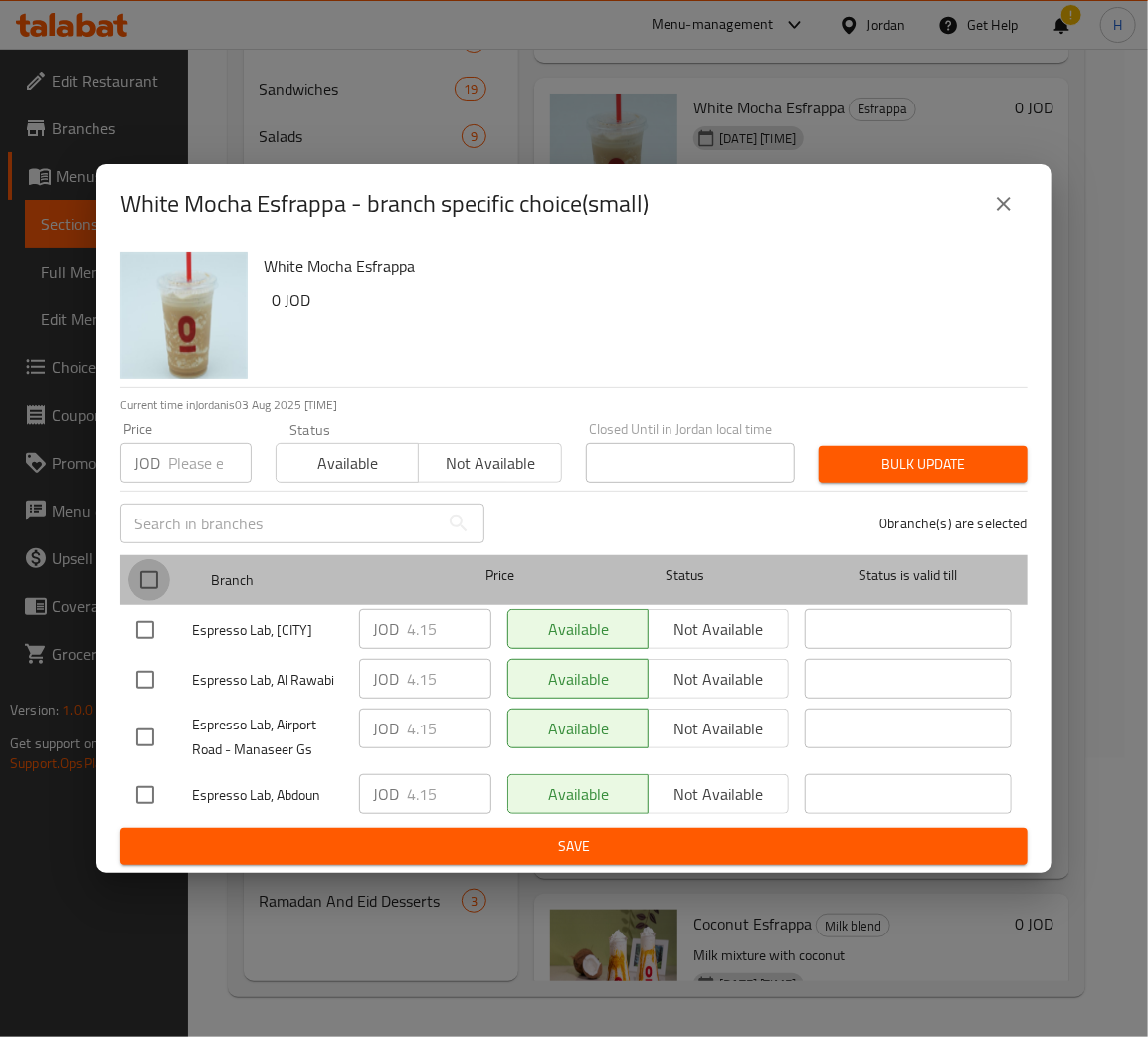 click at bounding box center [149, 580] 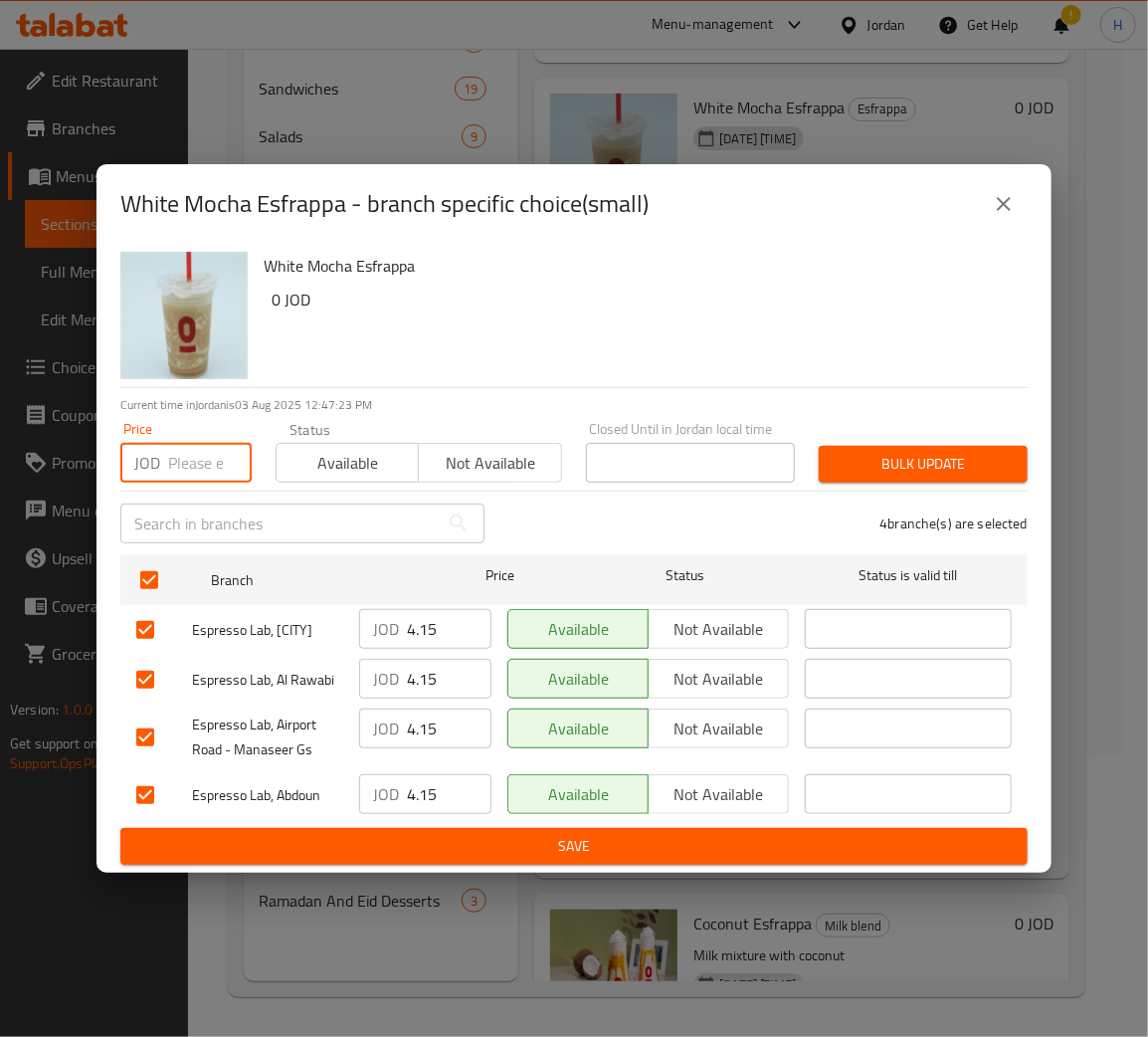 click at bounding box center [210, 463] 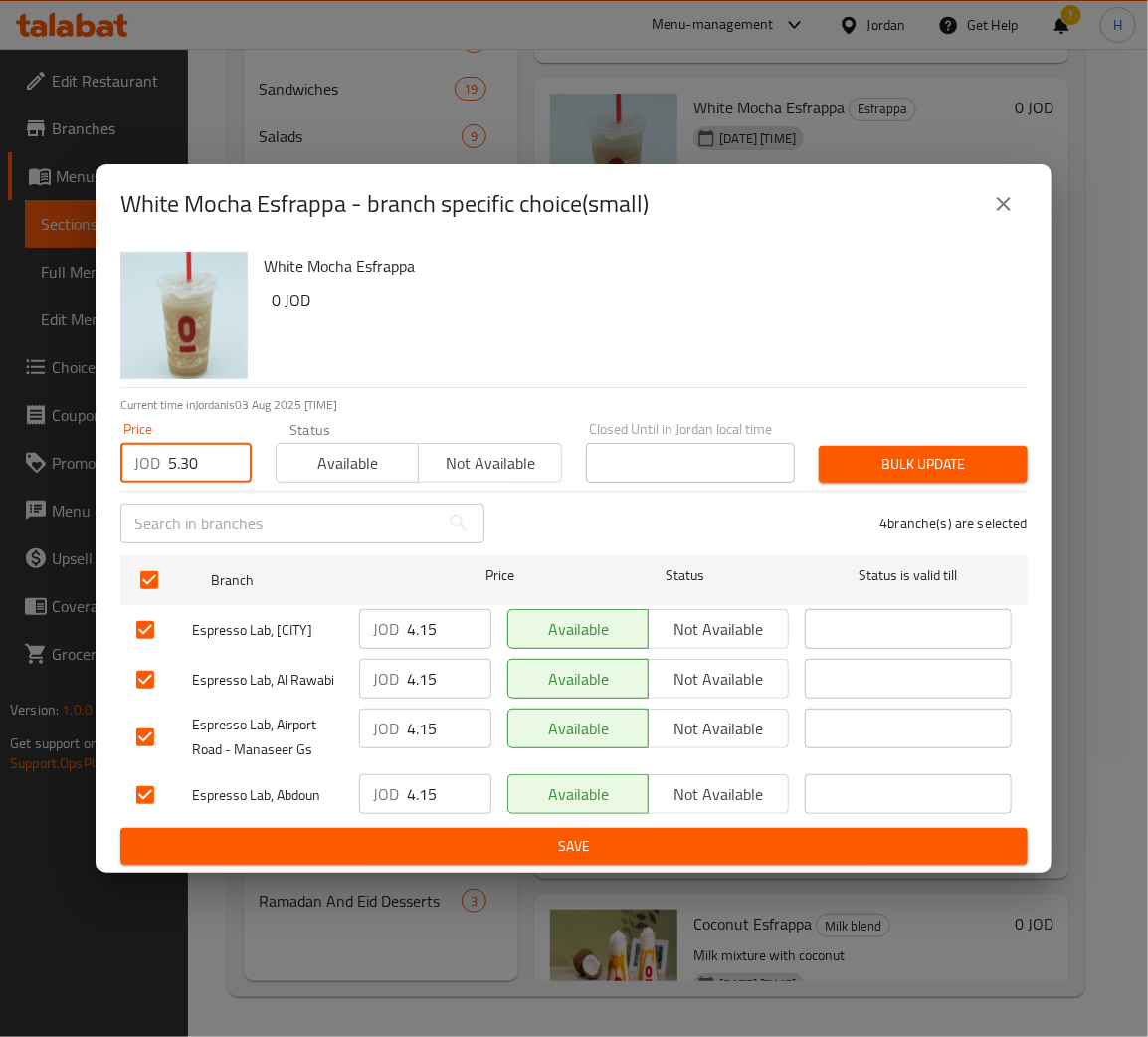 click on "Bulk update" at bounding box center (923, 464) 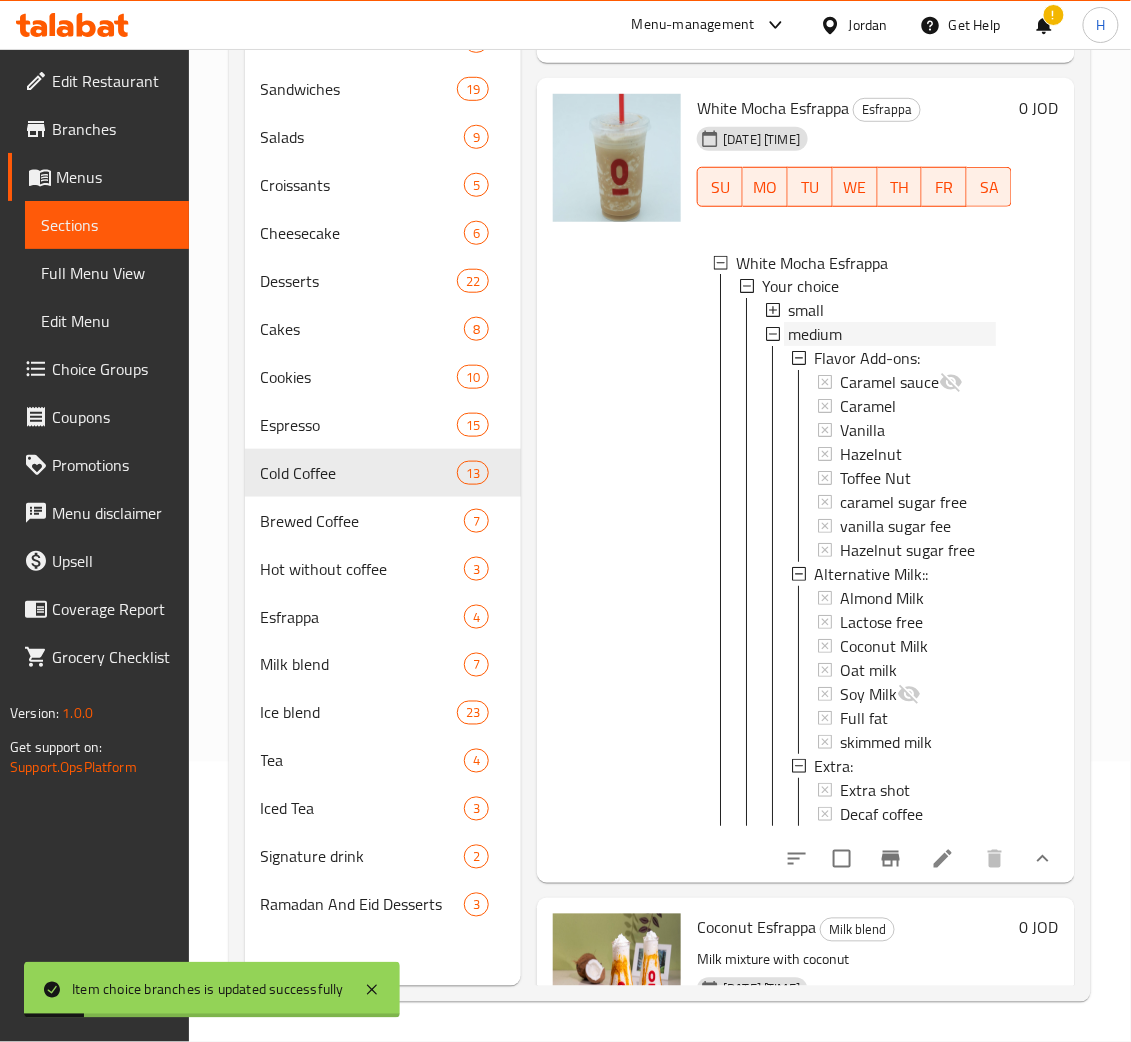 click on "medium" at bounding box center [815, 335] 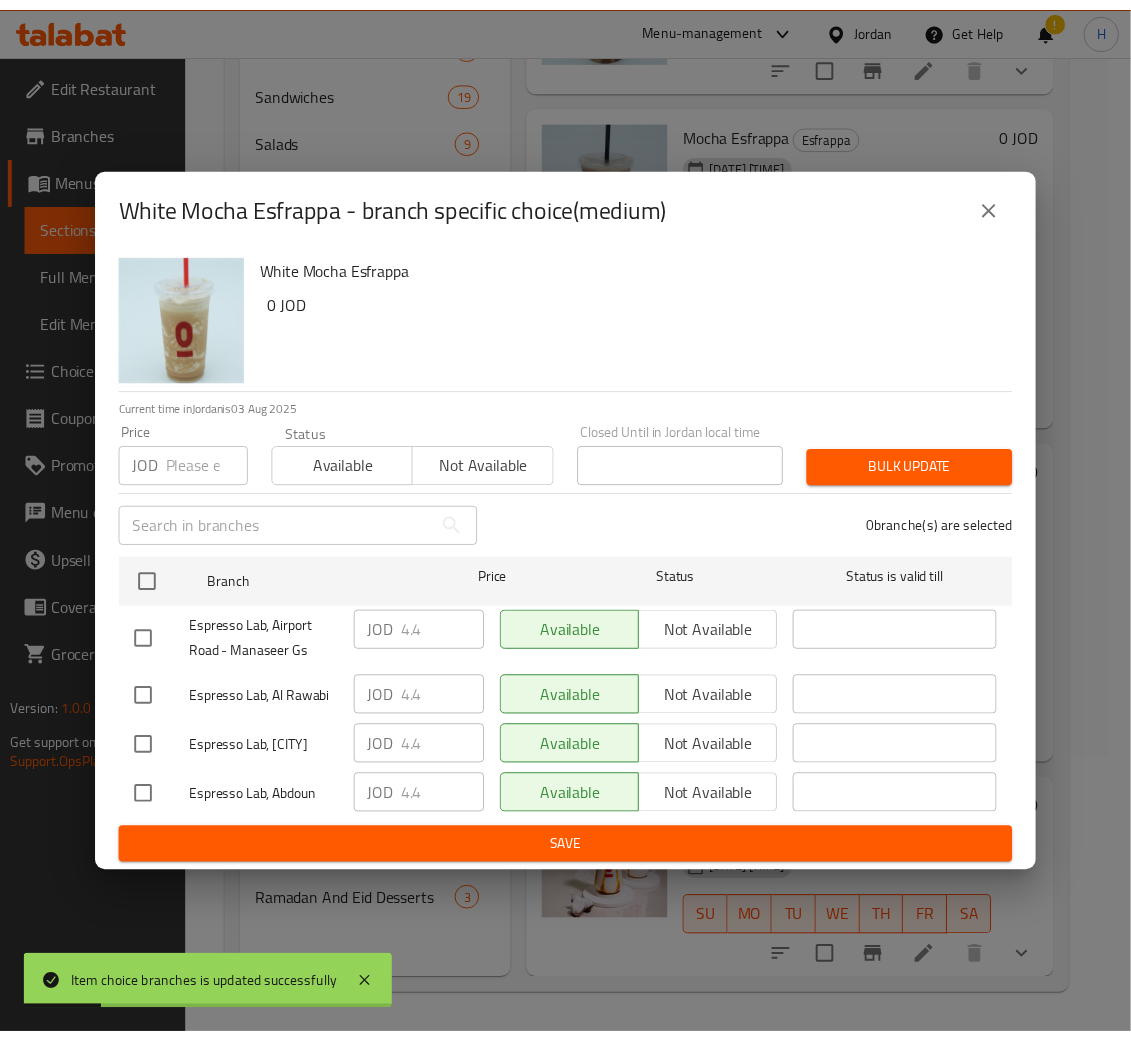 scroll, scrollTop: 556, scrollLeft: 0, axis: vertical 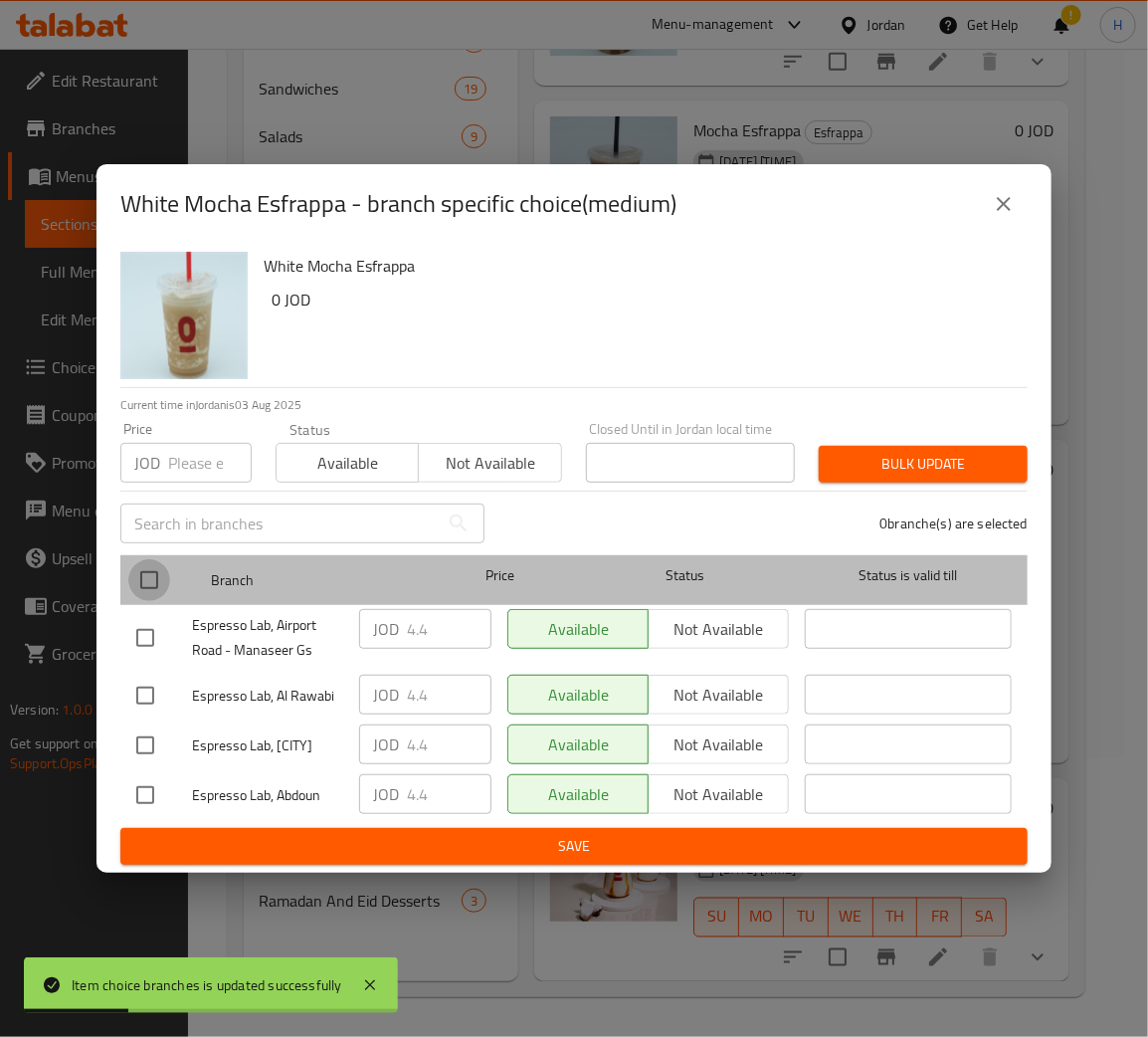 click at bounding box center (149, 580) 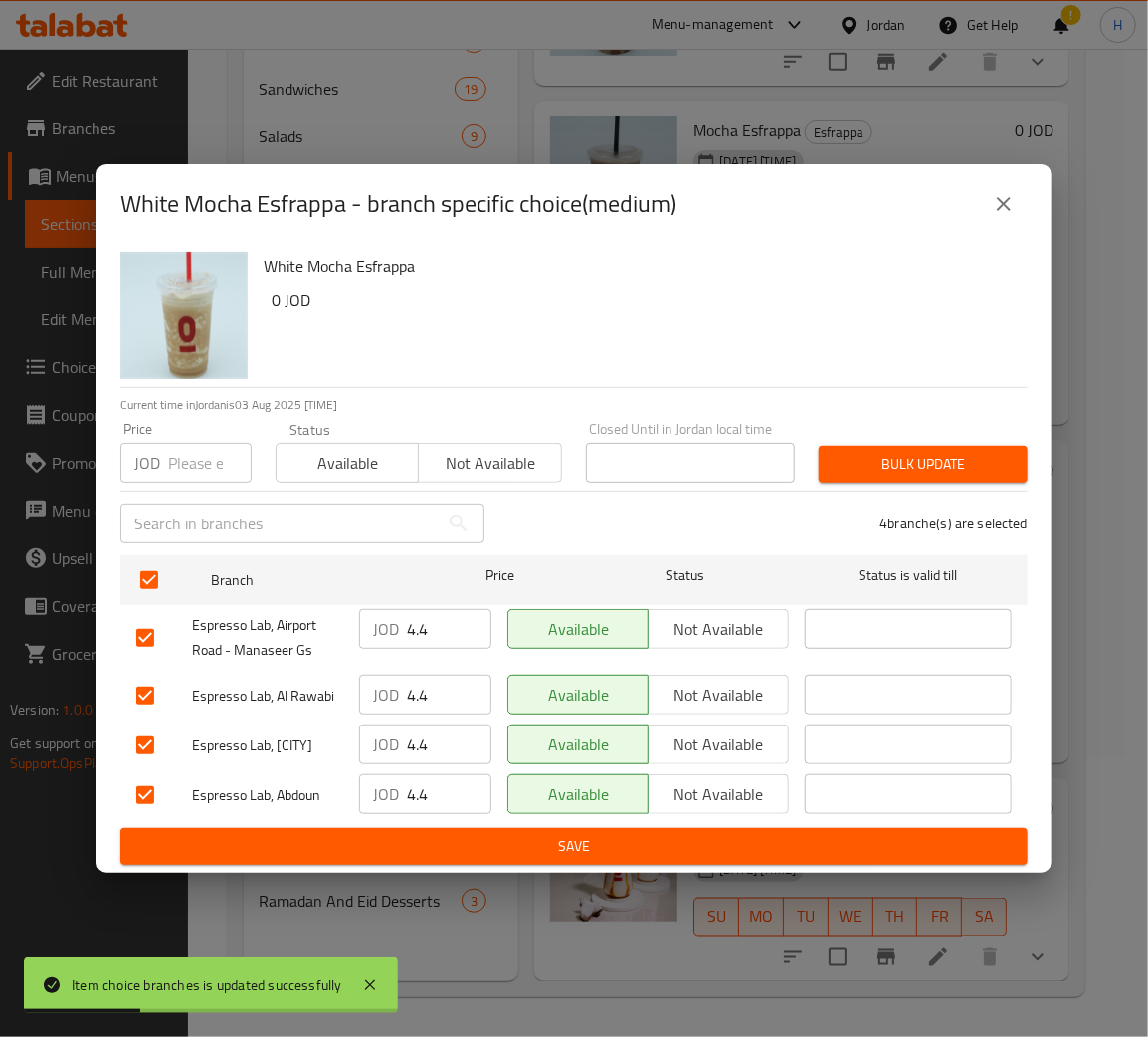 click at bounding box center [210, 463] 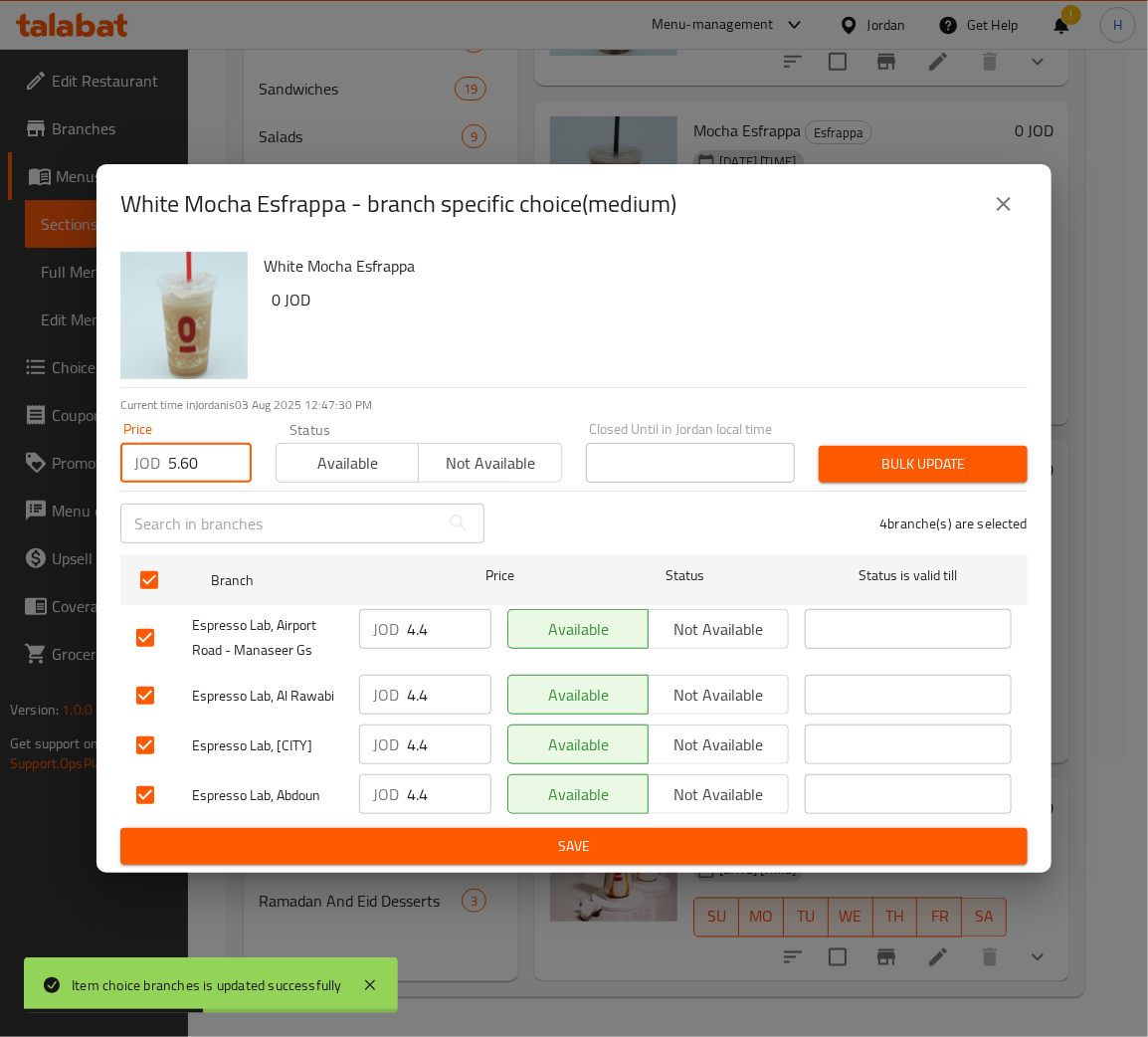 click on "Bulk update" at bounding box center [923, 464] 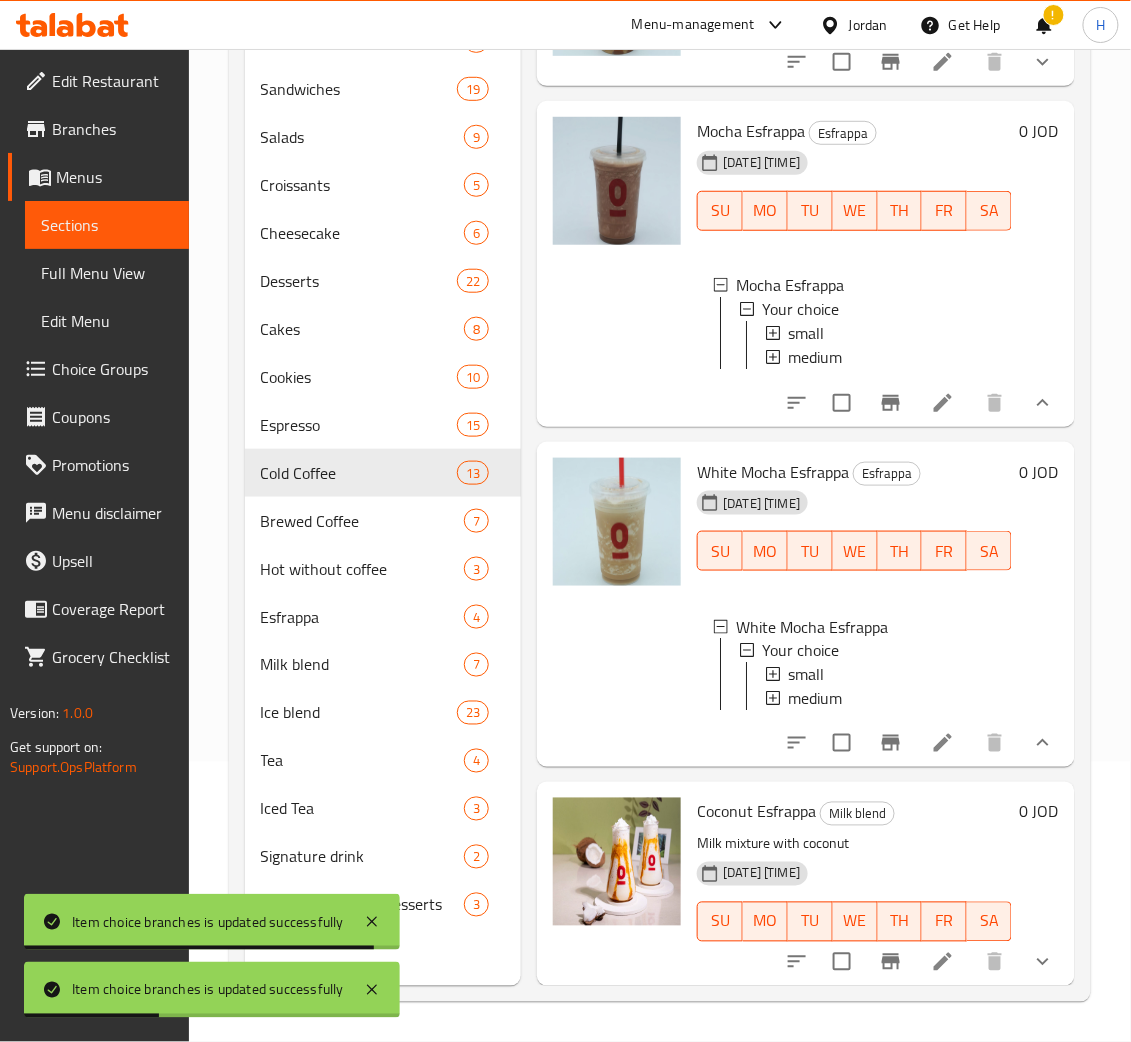 scroll, scrollTop: 2, scrollLeft: 0, axis: vertical 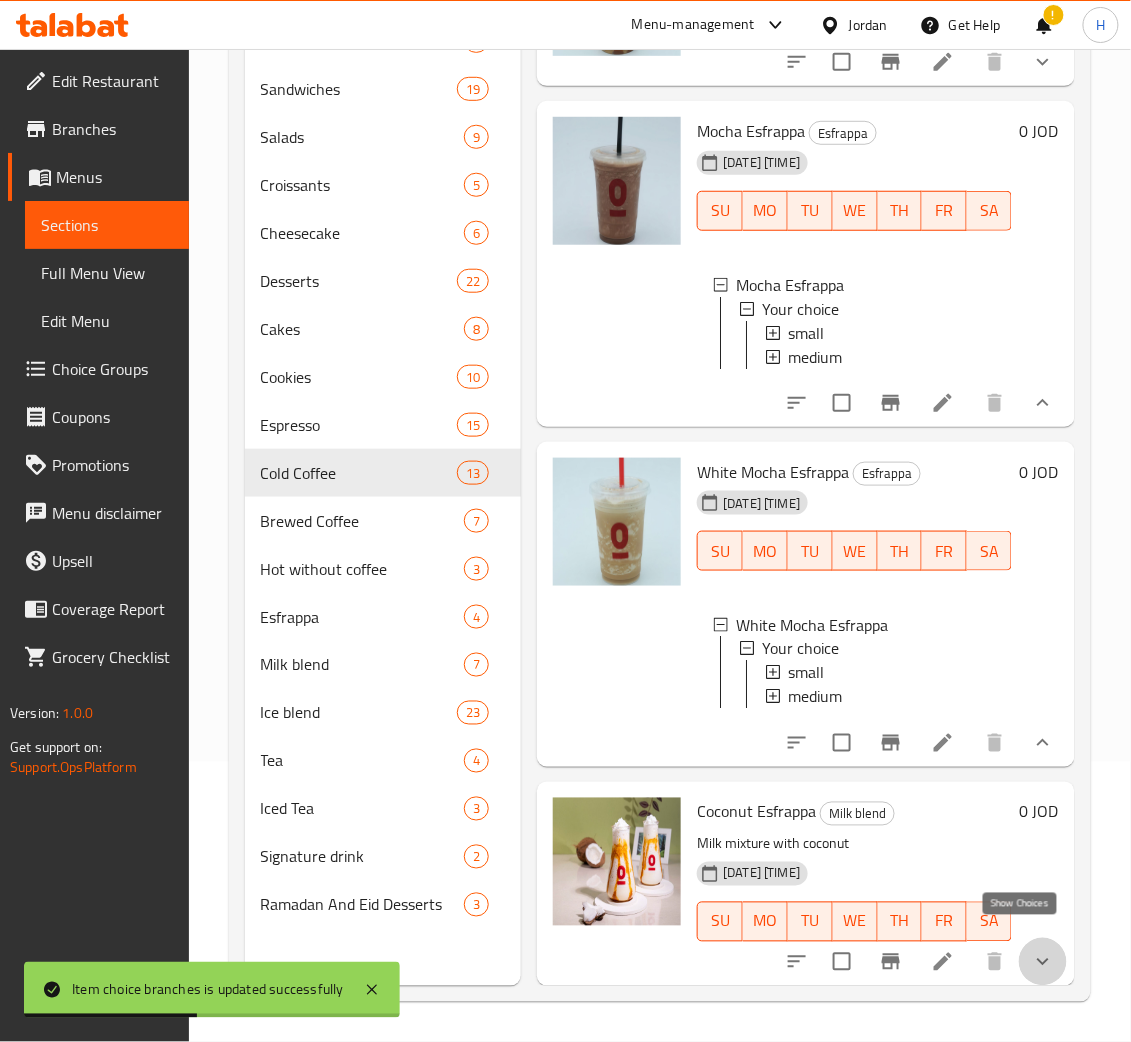 click 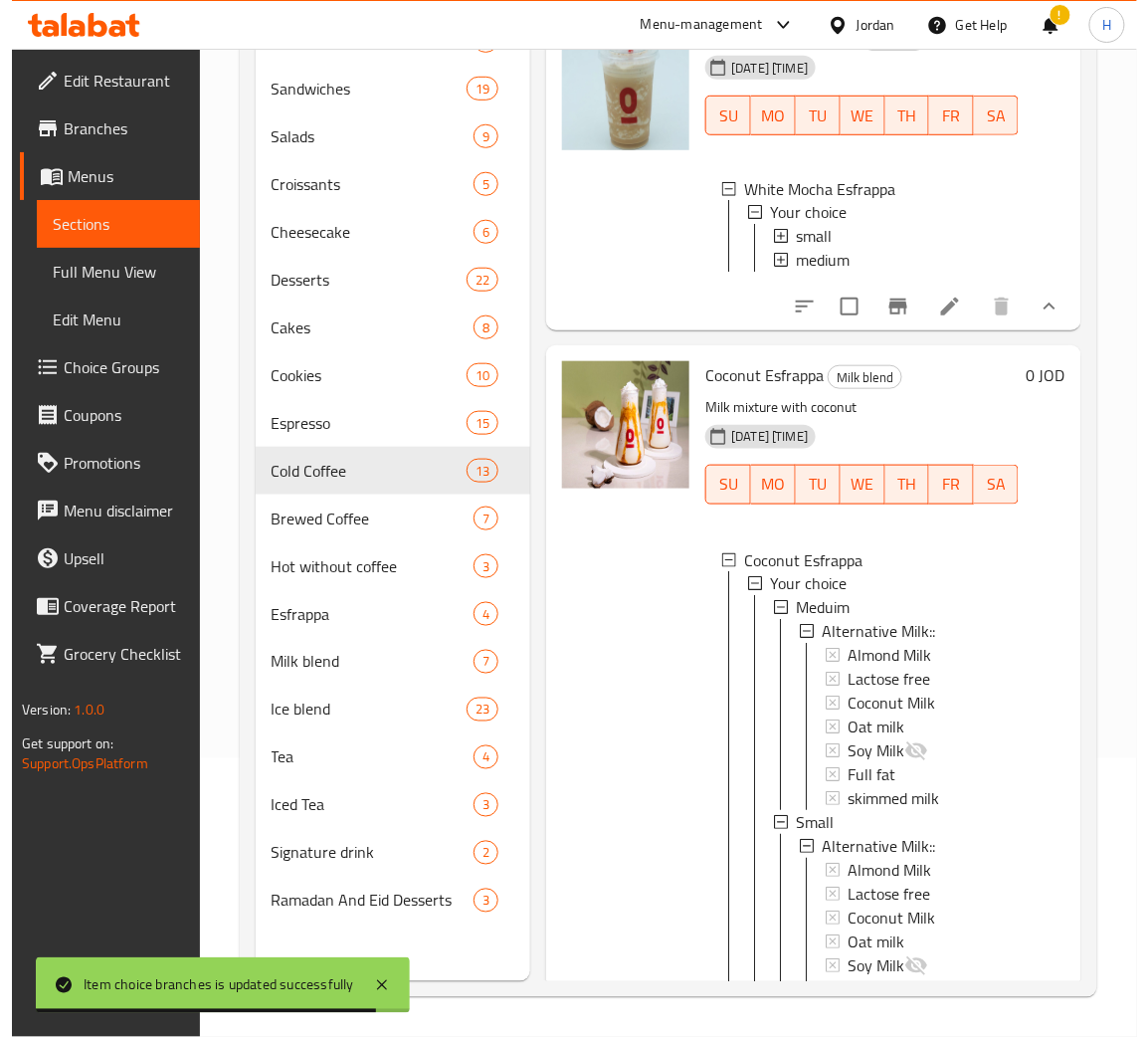 scroll, scrollTop: 1109, scrollLeft: 0, axis: vertical 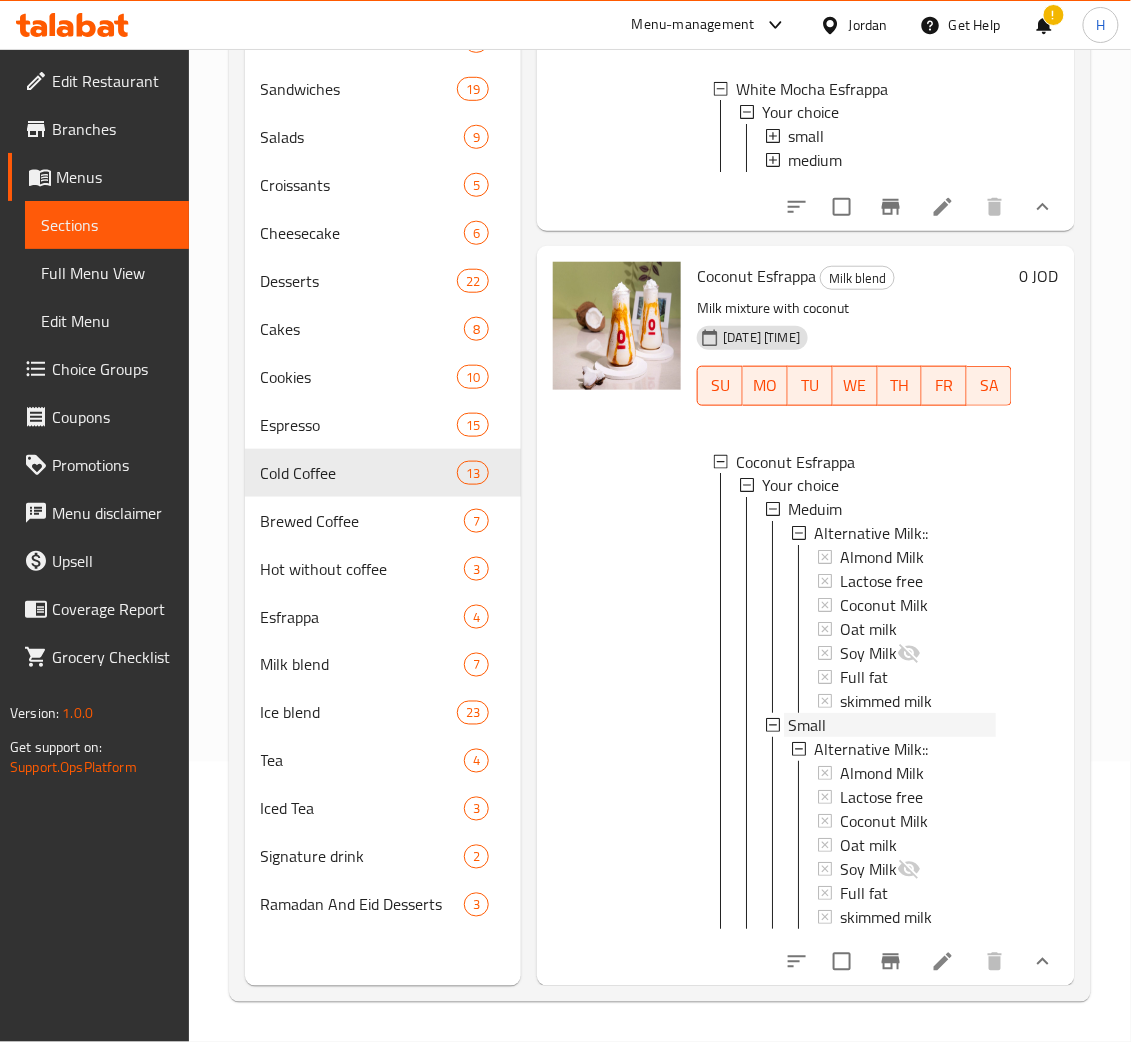 click on "Small" at bounding box center [807, 726] 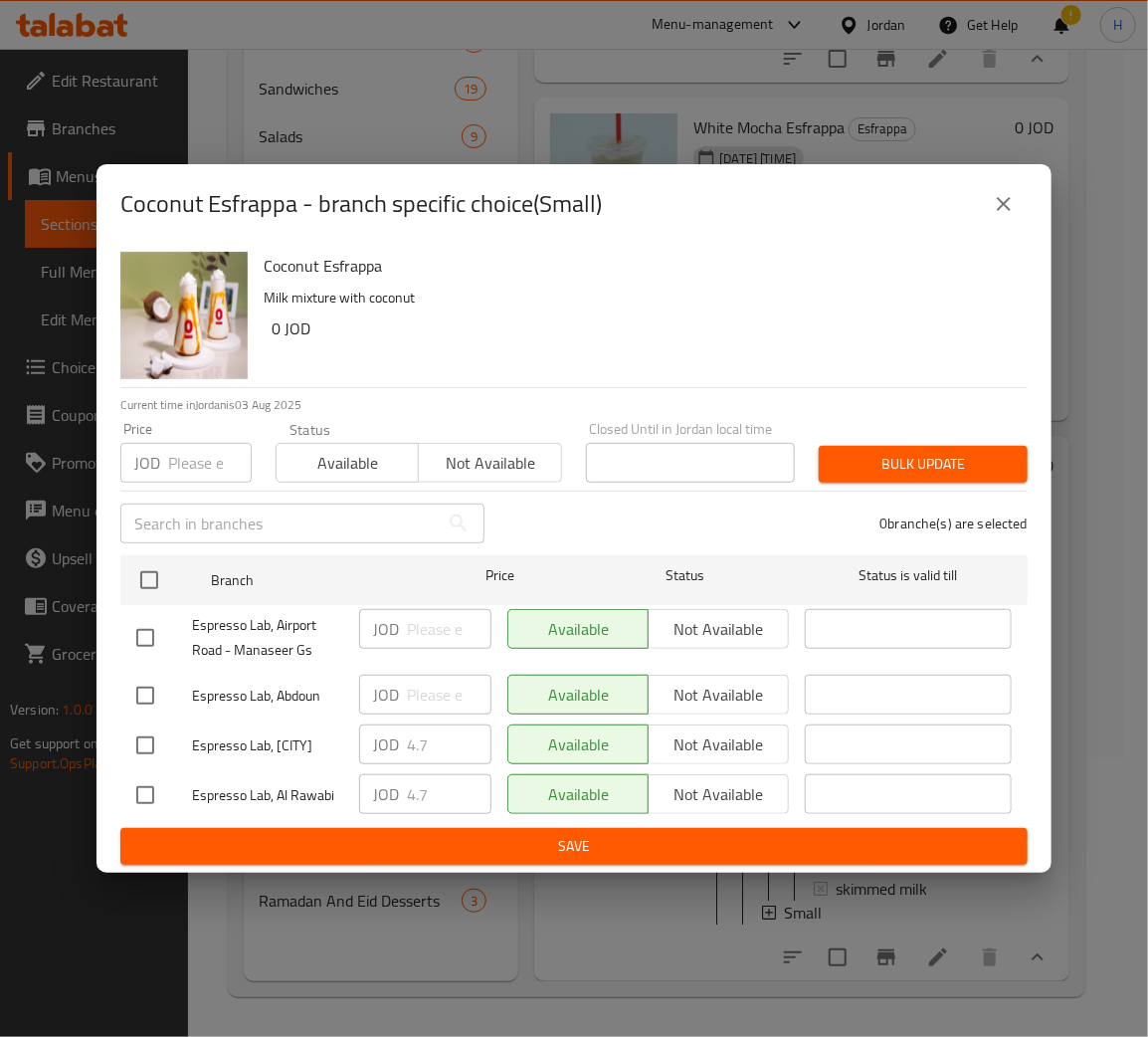scroll, scrollTop: 918, scrollLeft: 0, axis: vertical 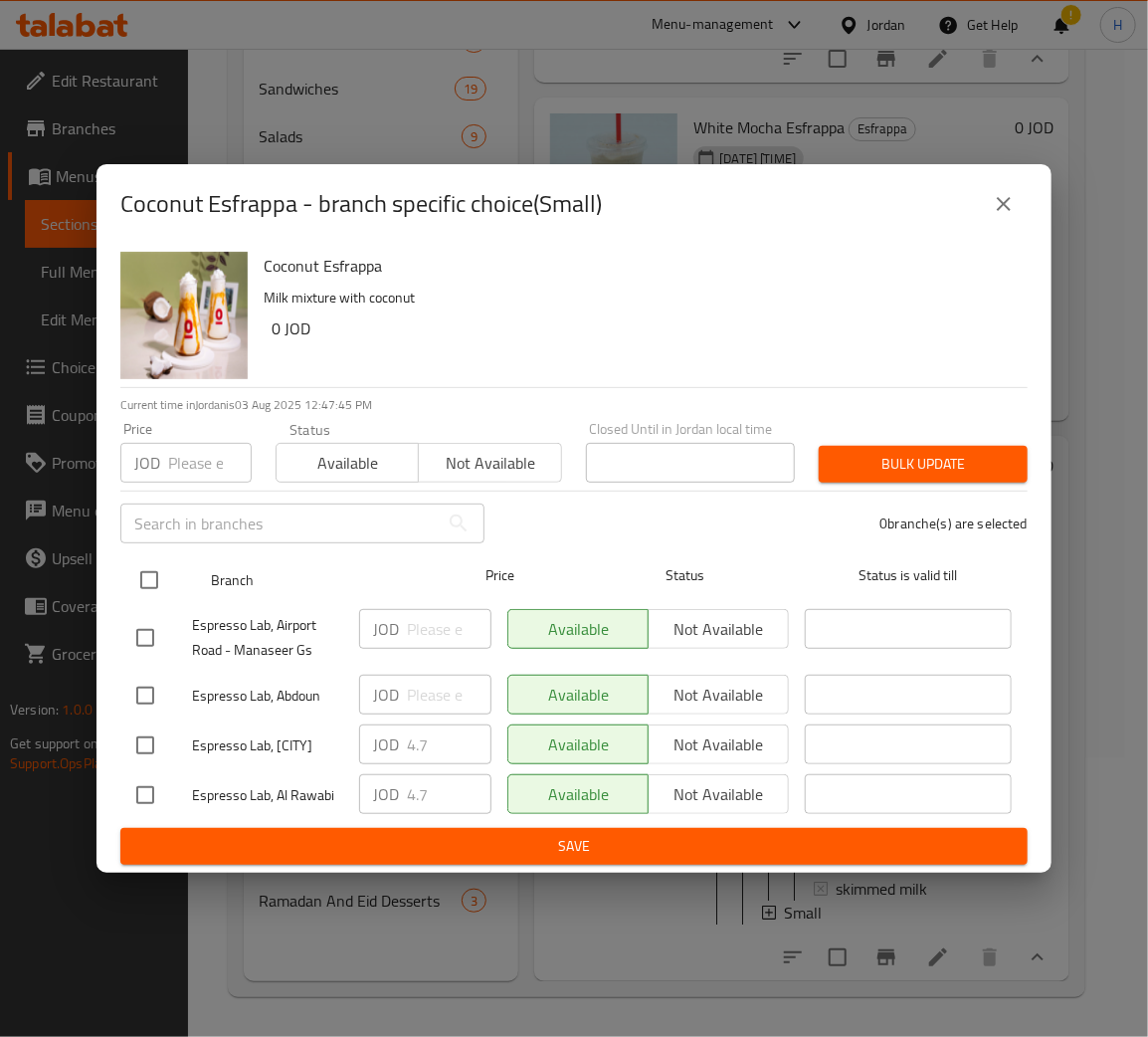 click at bounding box center (149, 580) 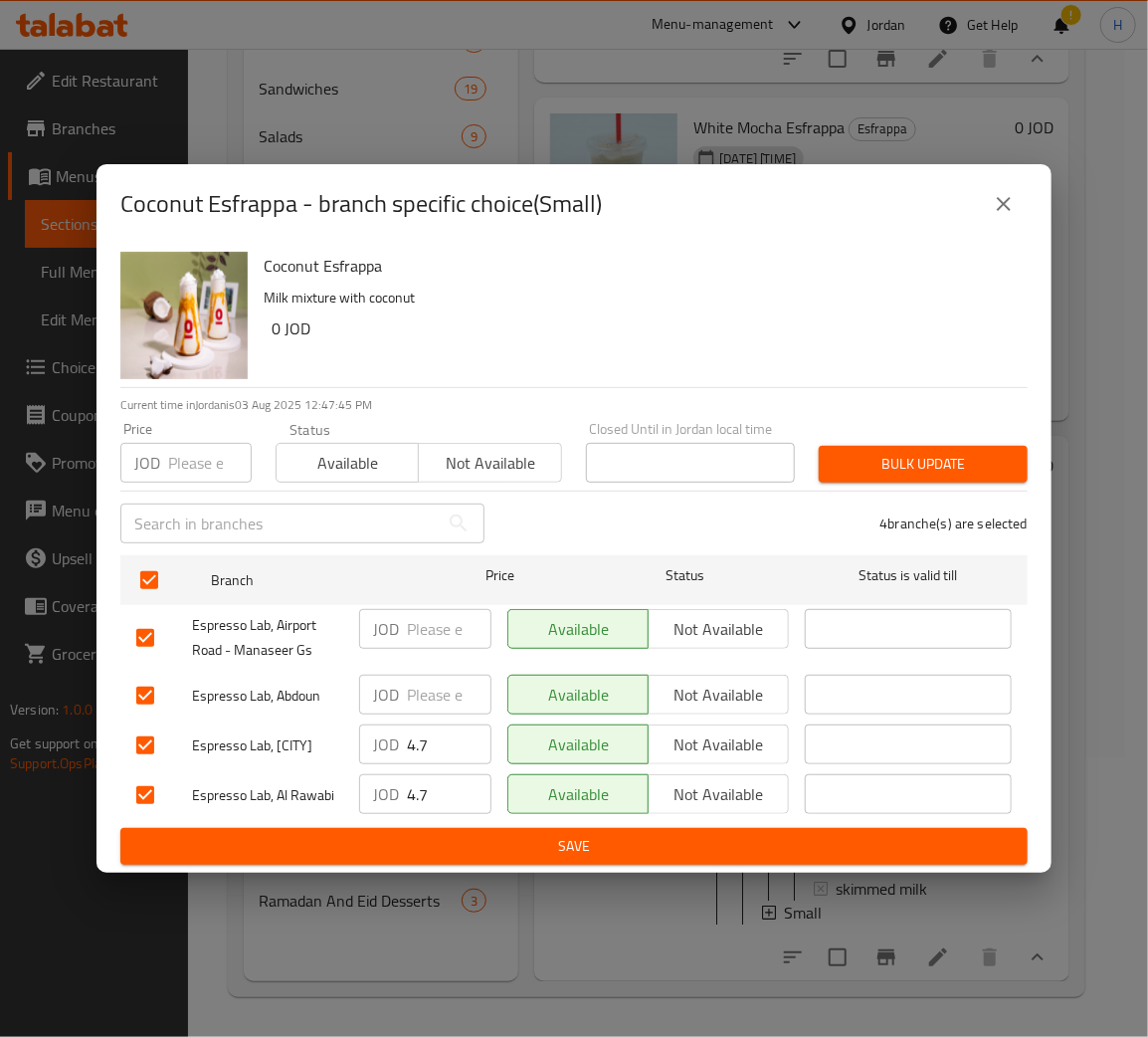 click at bounding box center (210, 463) 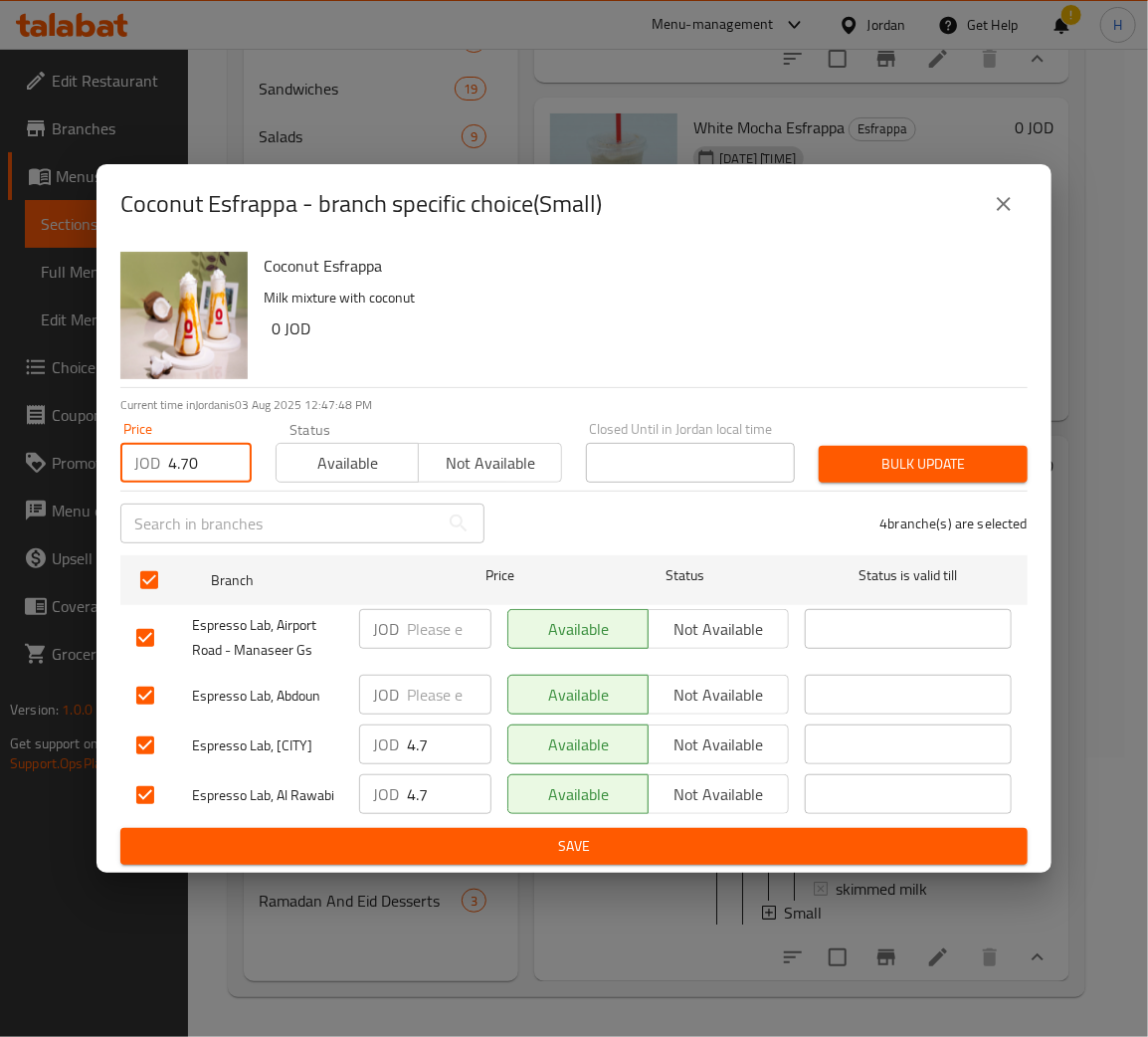 click on "Bulk update" at bounding box center (923, 464) 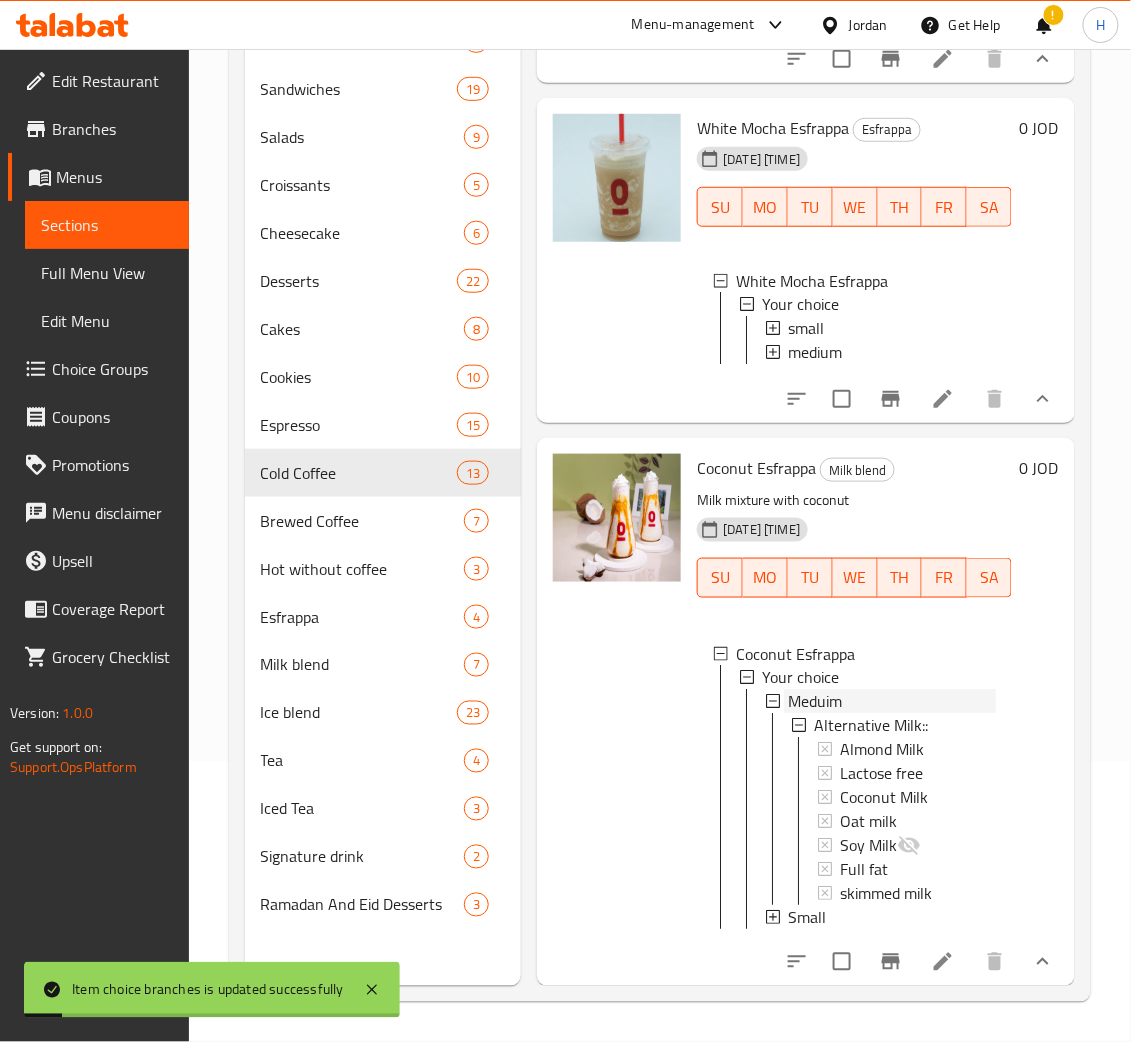 click on "Meduim" at bounding box center [815, 702] 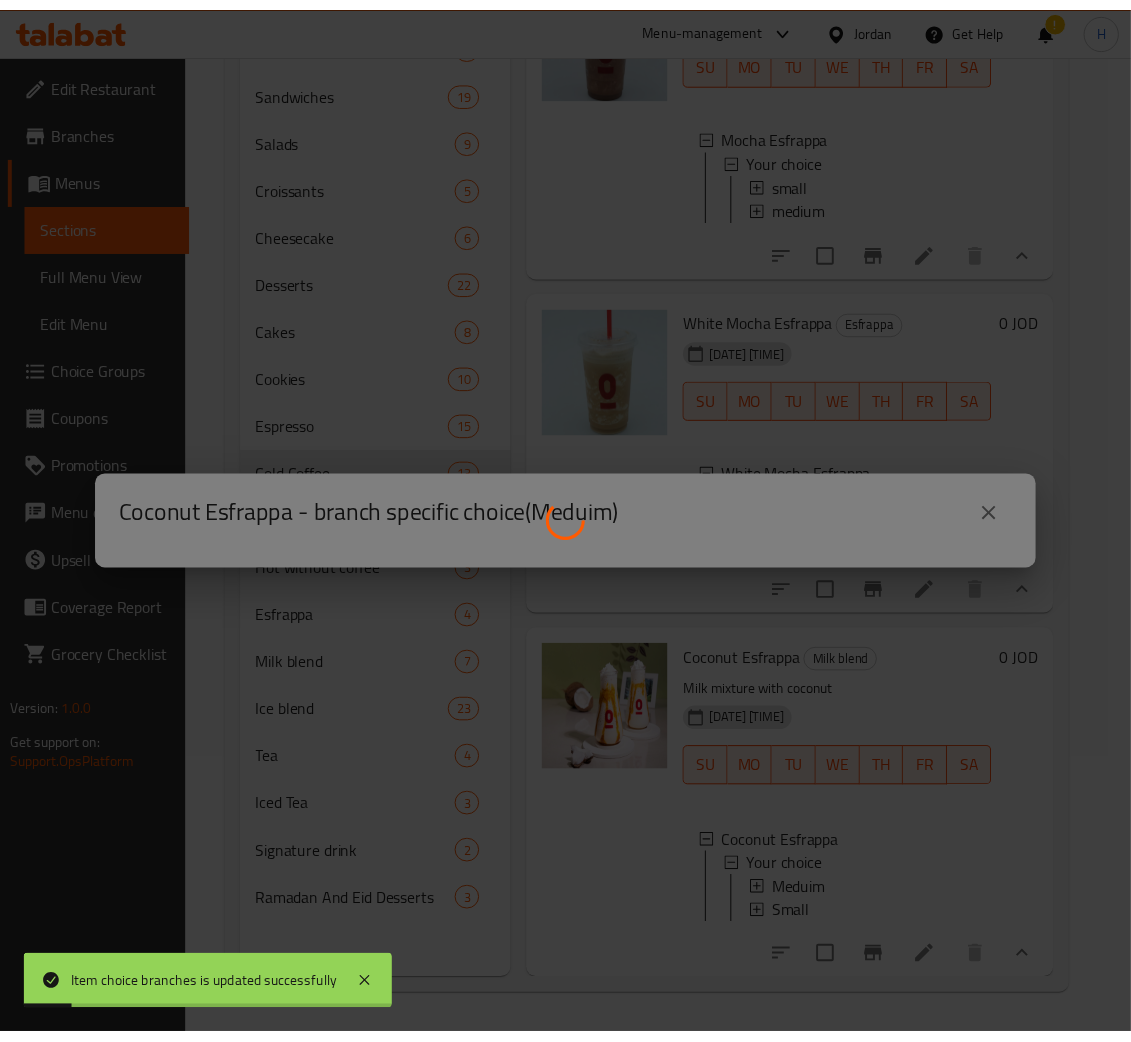 scroll, scrollTop: 730, scrollLeft: 0, axis: vertical 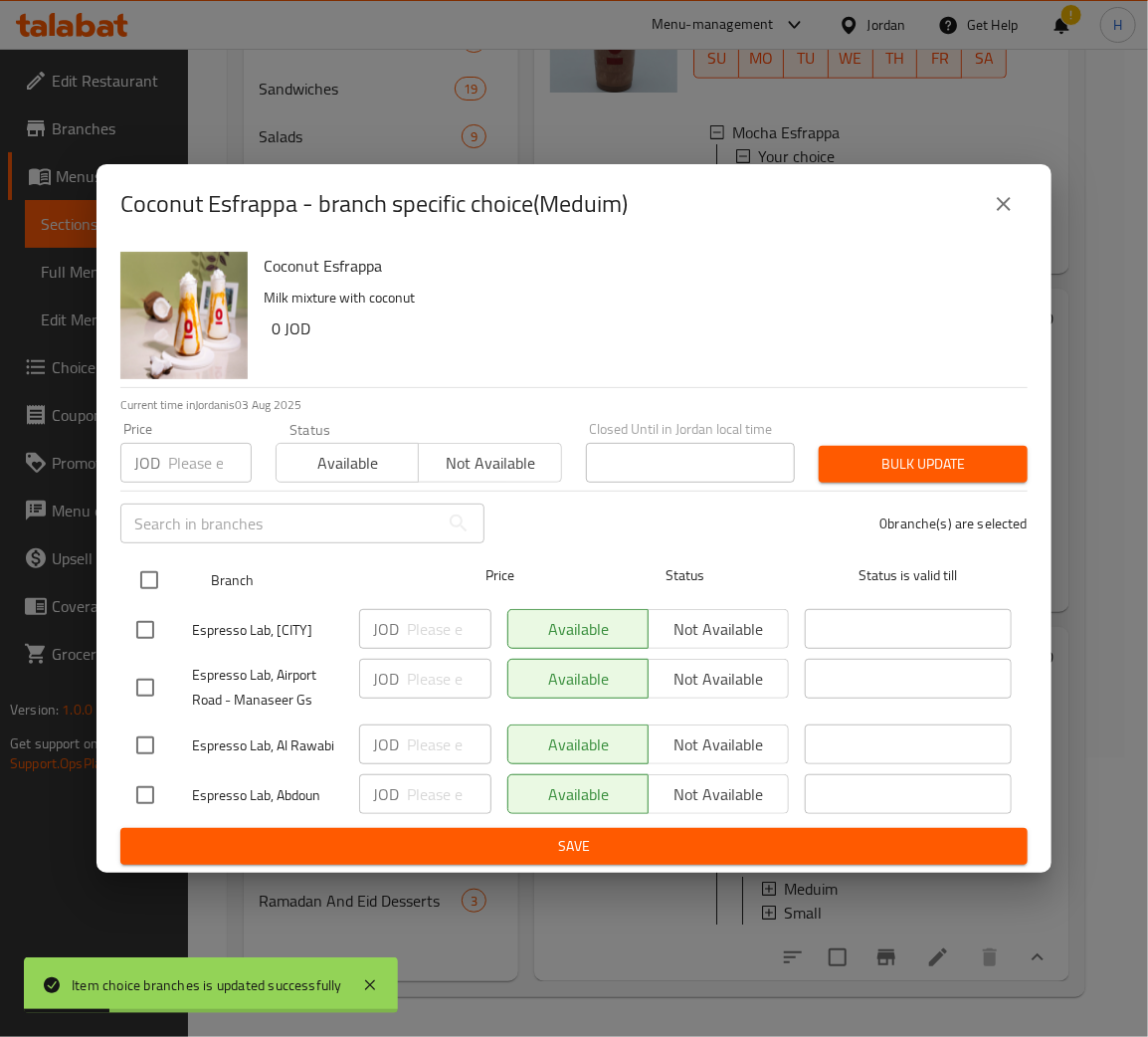 click on "Branch Price Status Status is valid till" at bounding box center (574, 580) 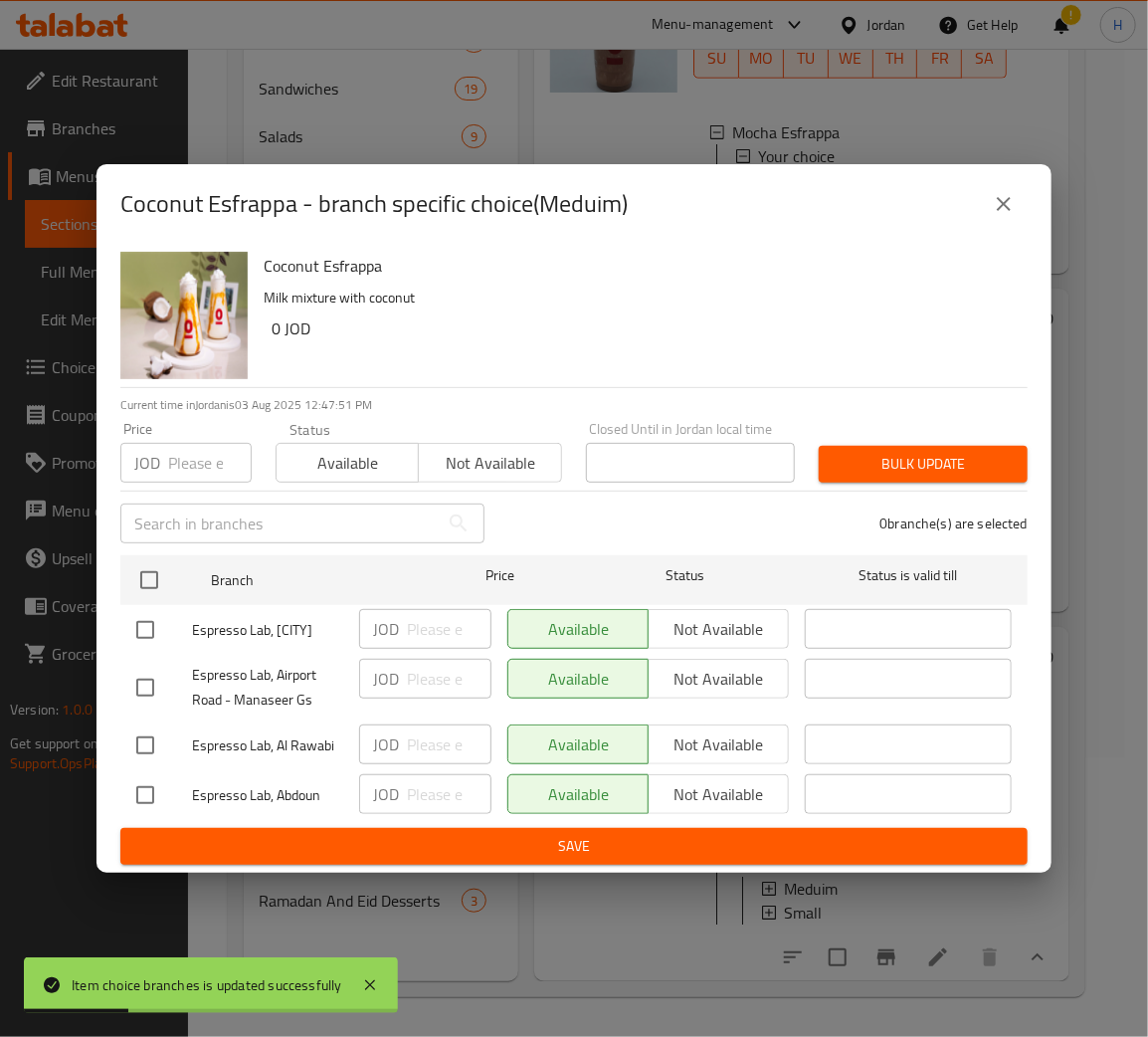 click at bounding box center (210, 463) 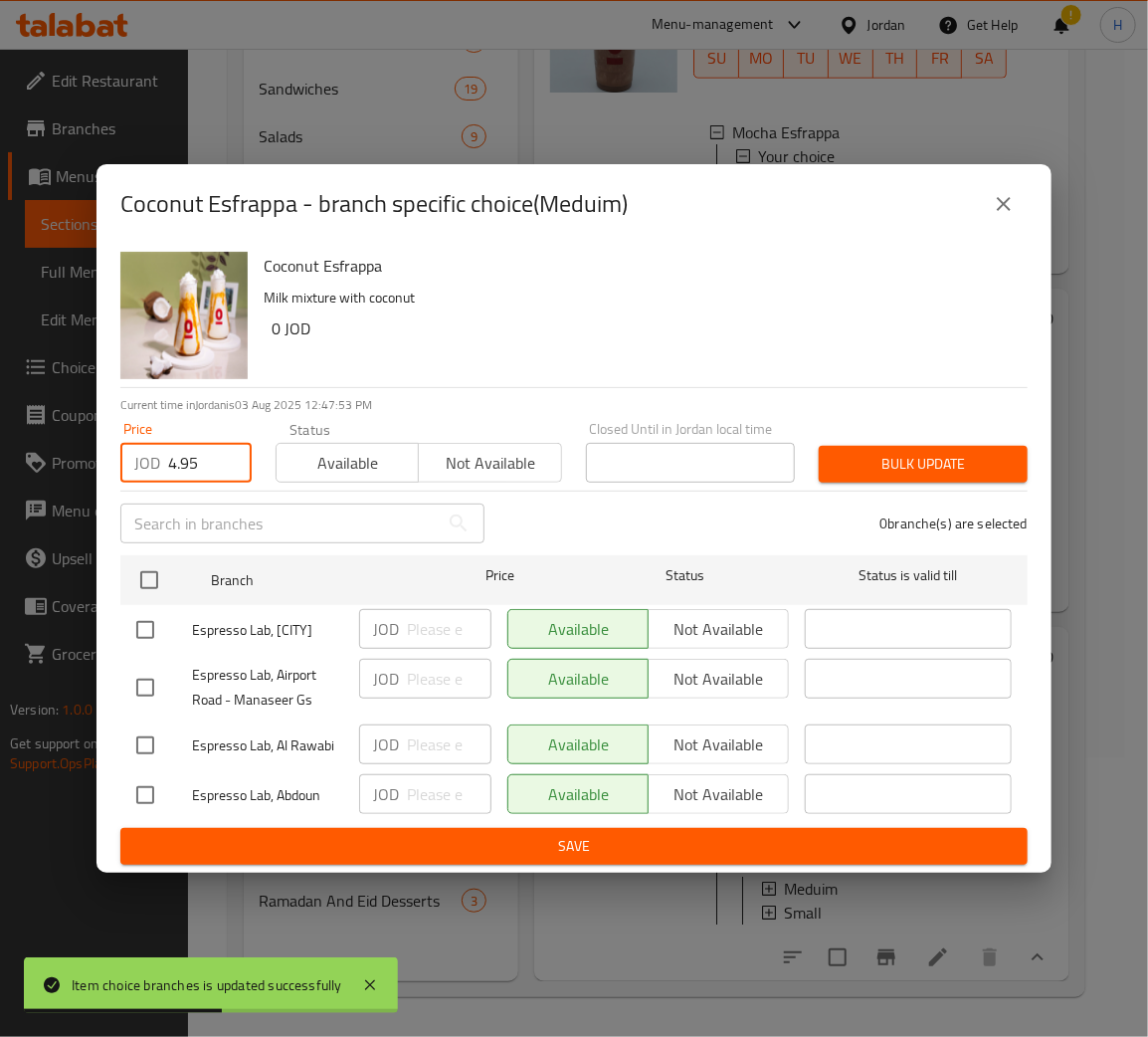 click on "Bulk update" at bounding box center [923, 464] 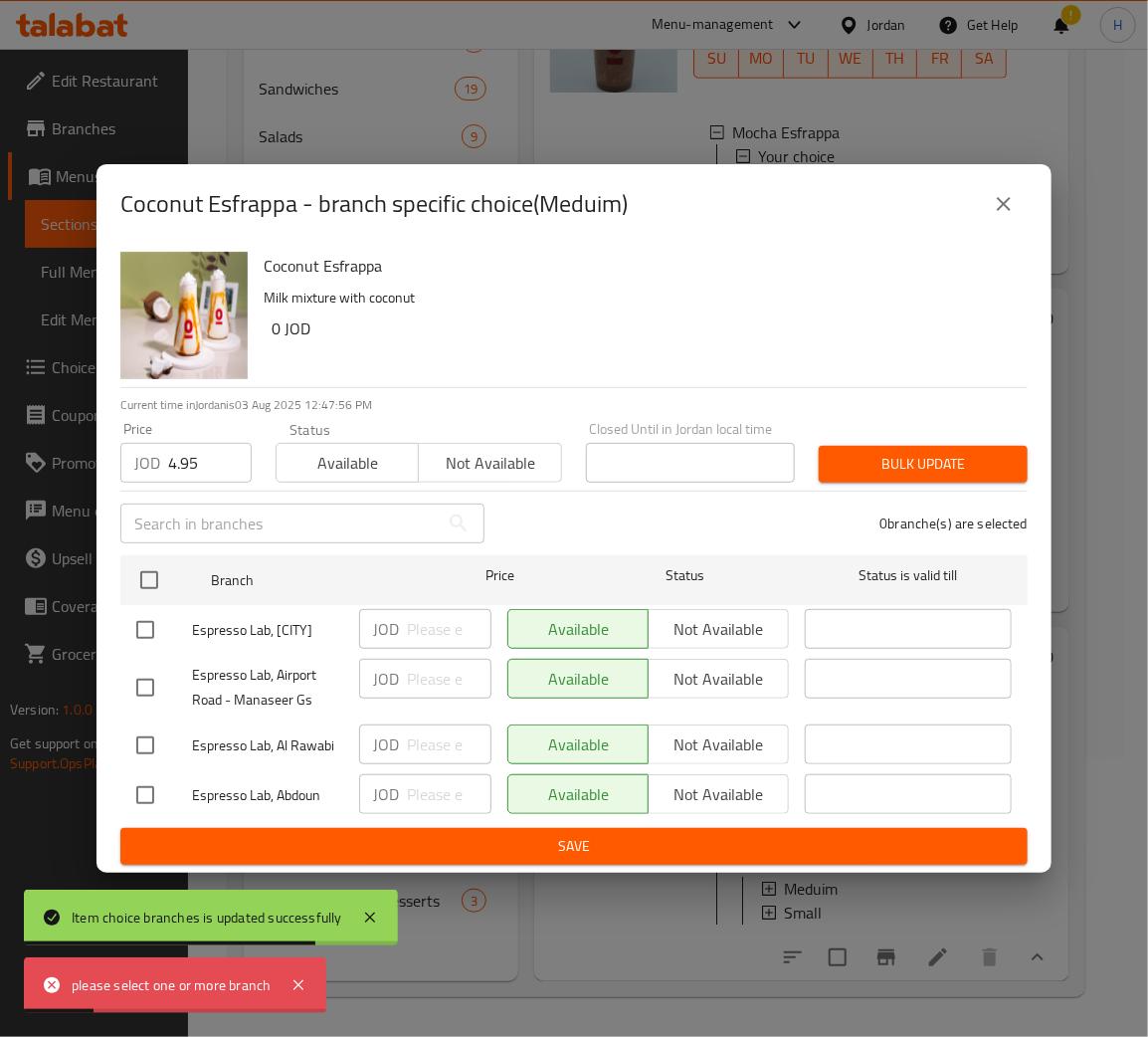 drag, startPoint x: 148, startPoint y: 577, endPoint x: 787, endPoint y: 516, distance: 641.905 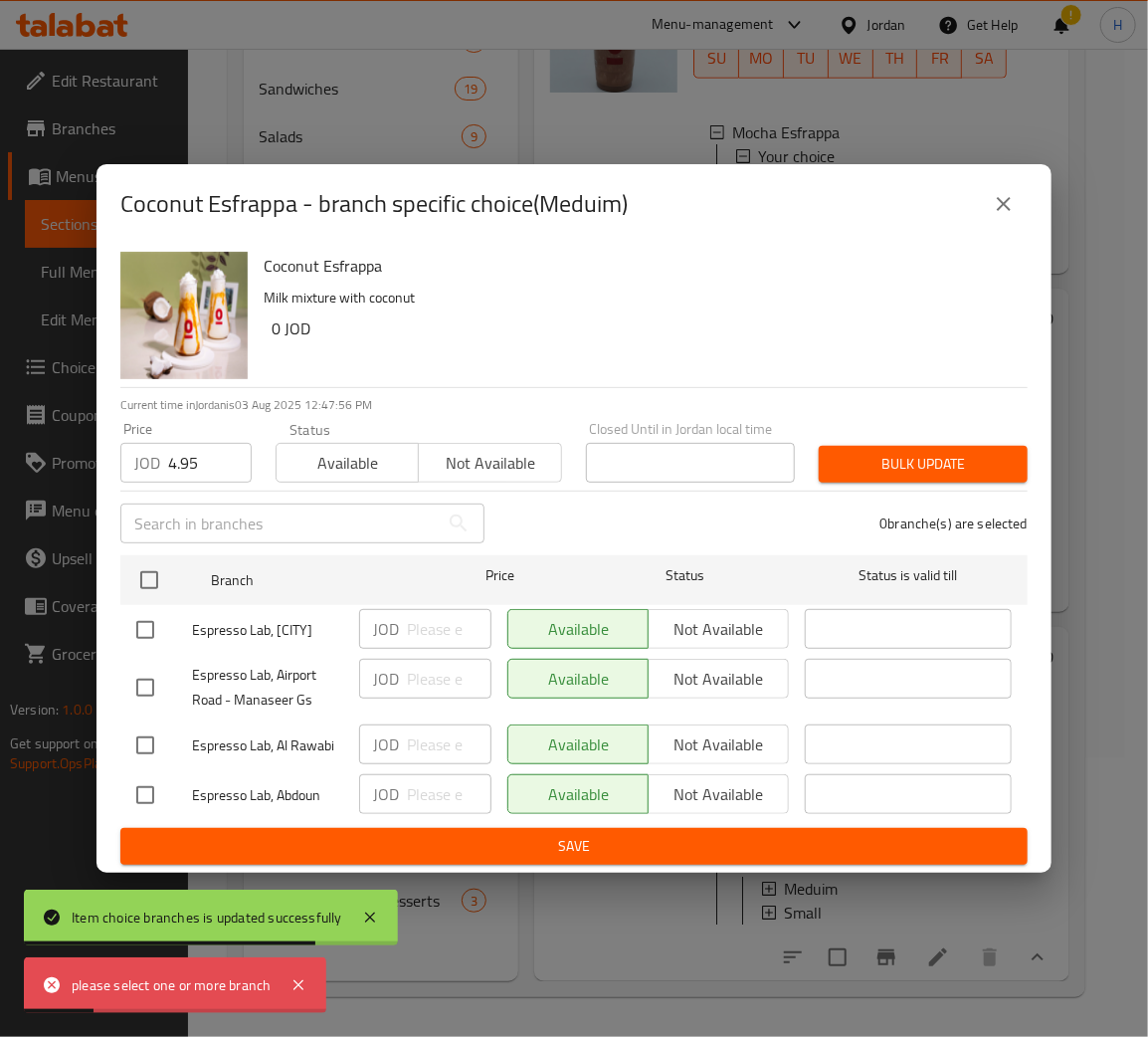 click at bounding box center (149, 580) 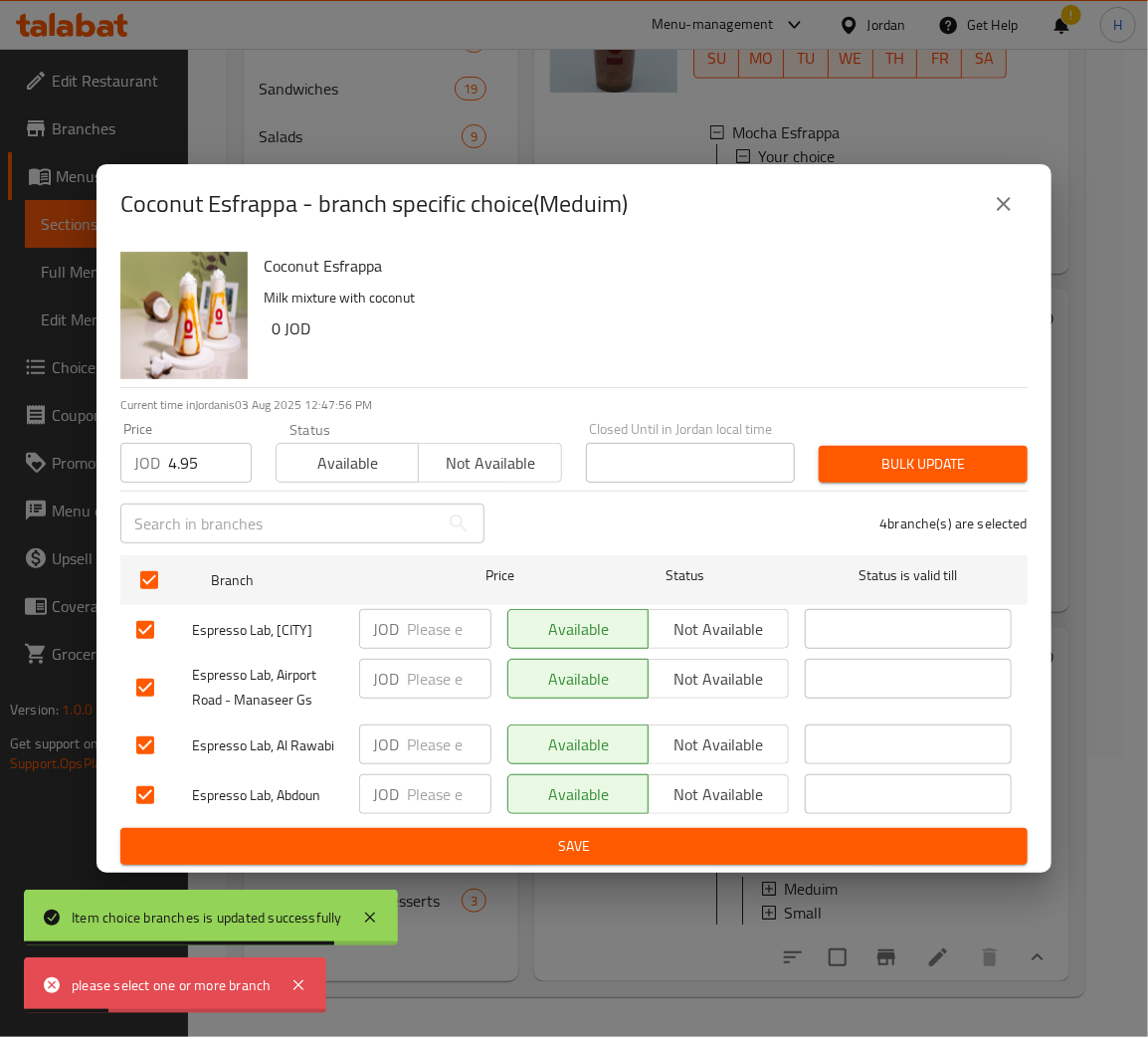 drag, startPoint x: 878, startPoint y: 434, endPoint x: 890, endPoint y: 447, distance: 17.691806 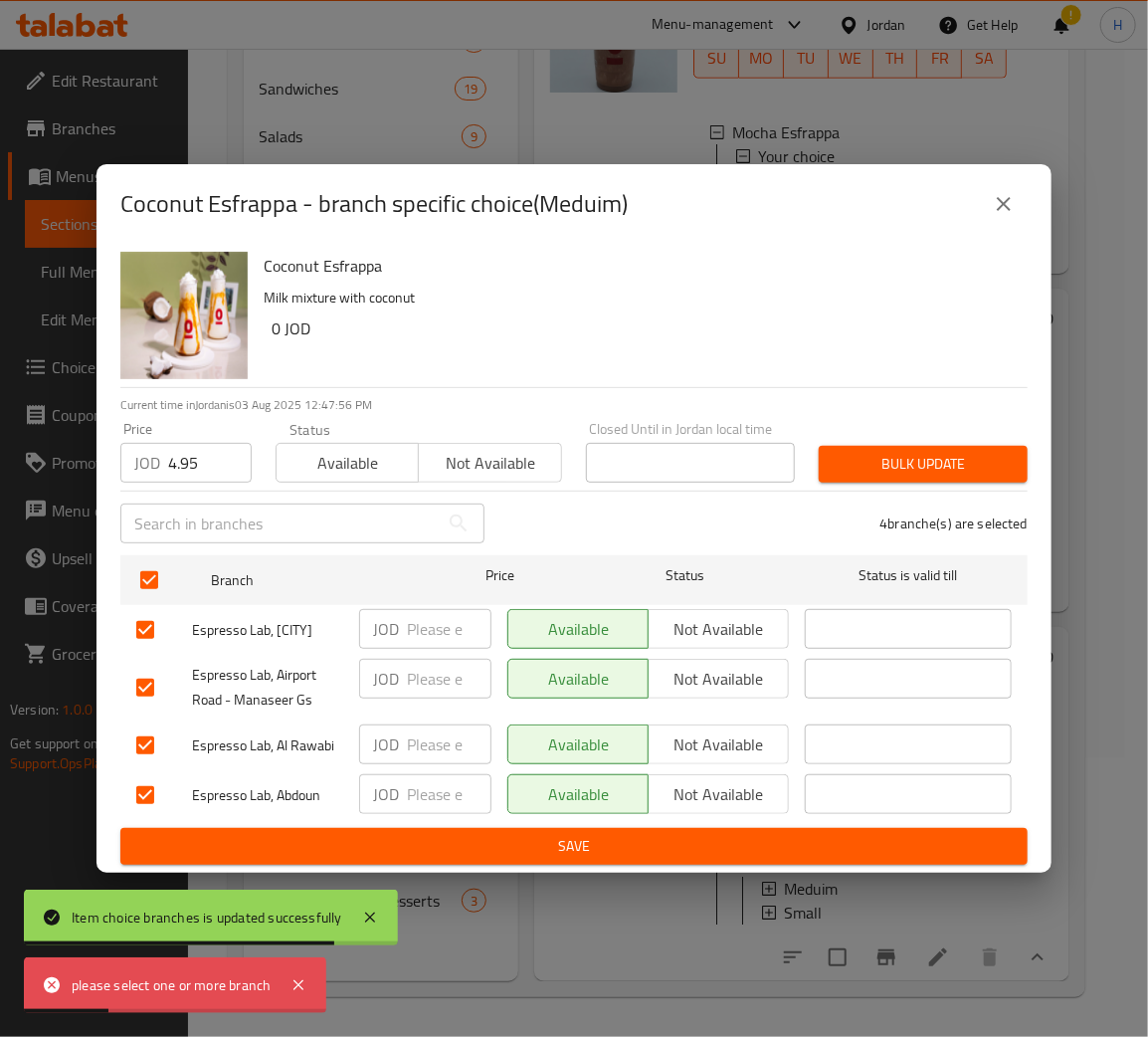 click on "Bulk update" at bounding box center [923, 464] 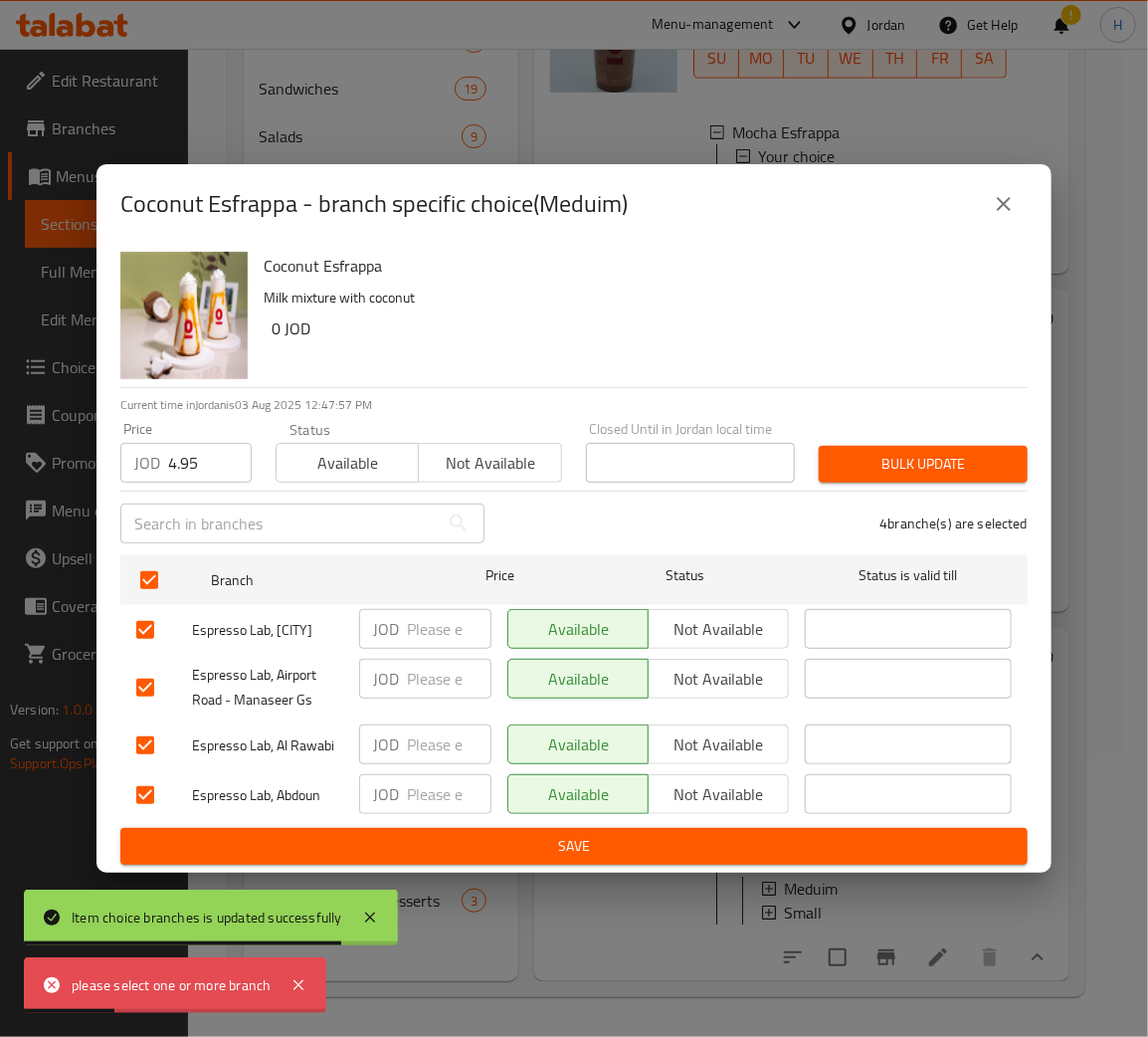 click on "Bulk update" at bounding box center [923, 464] 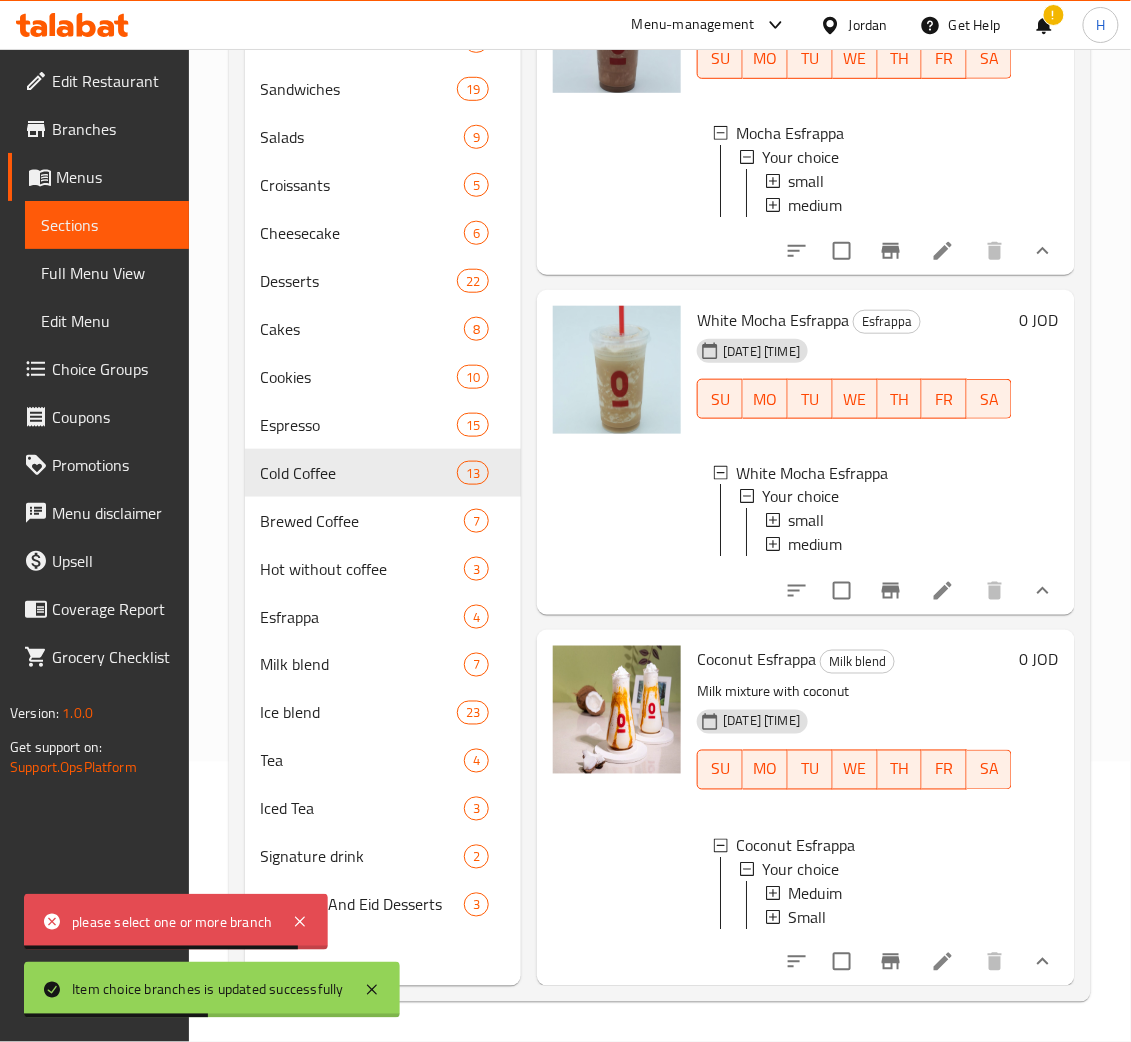 scroll, scrollTop: 0, scrollLeft: 0, axis: both 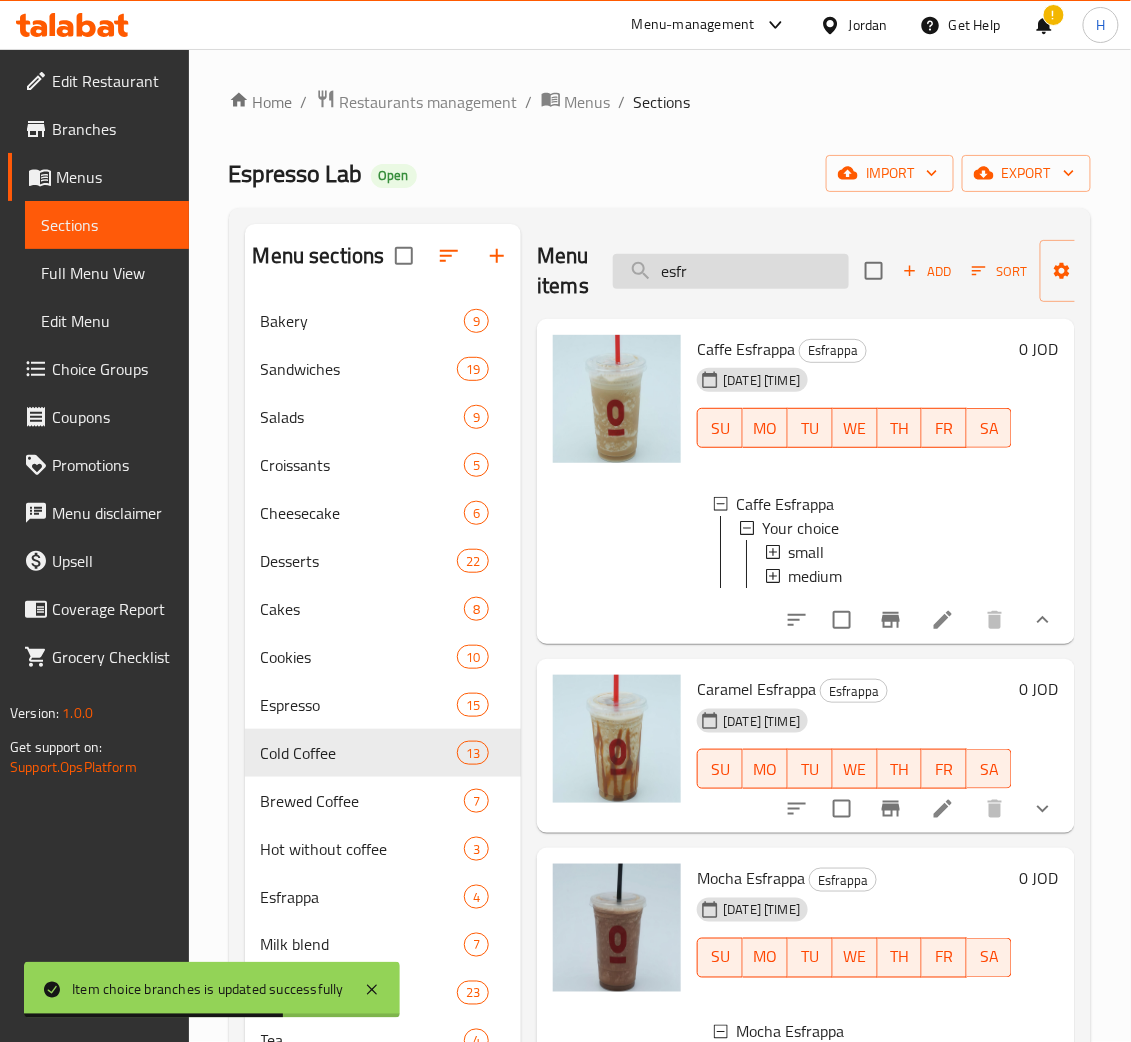 click on "esfr" at bounding box center [731, 271] 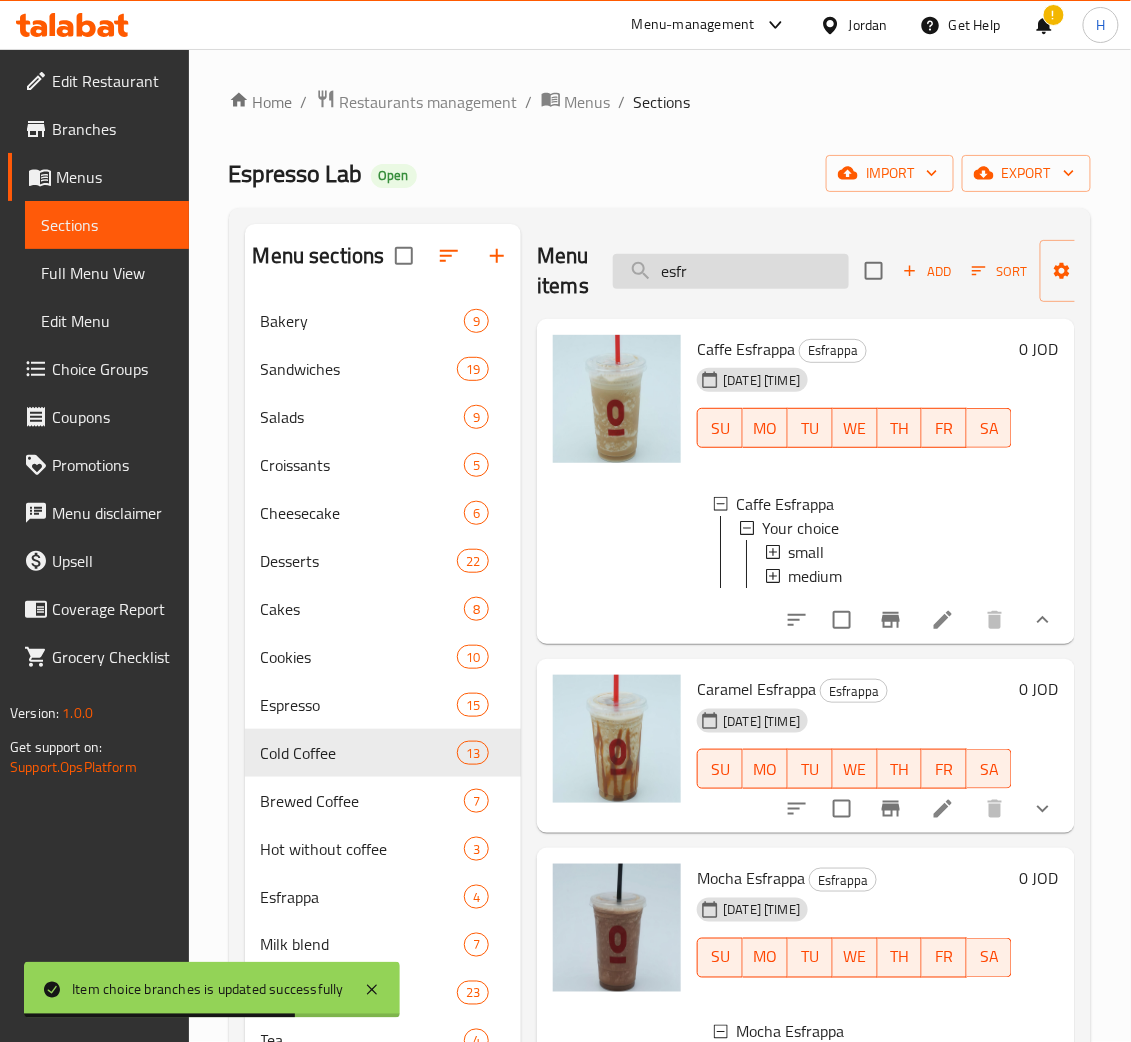 click on "esfr" at bounding box center (731, 271) 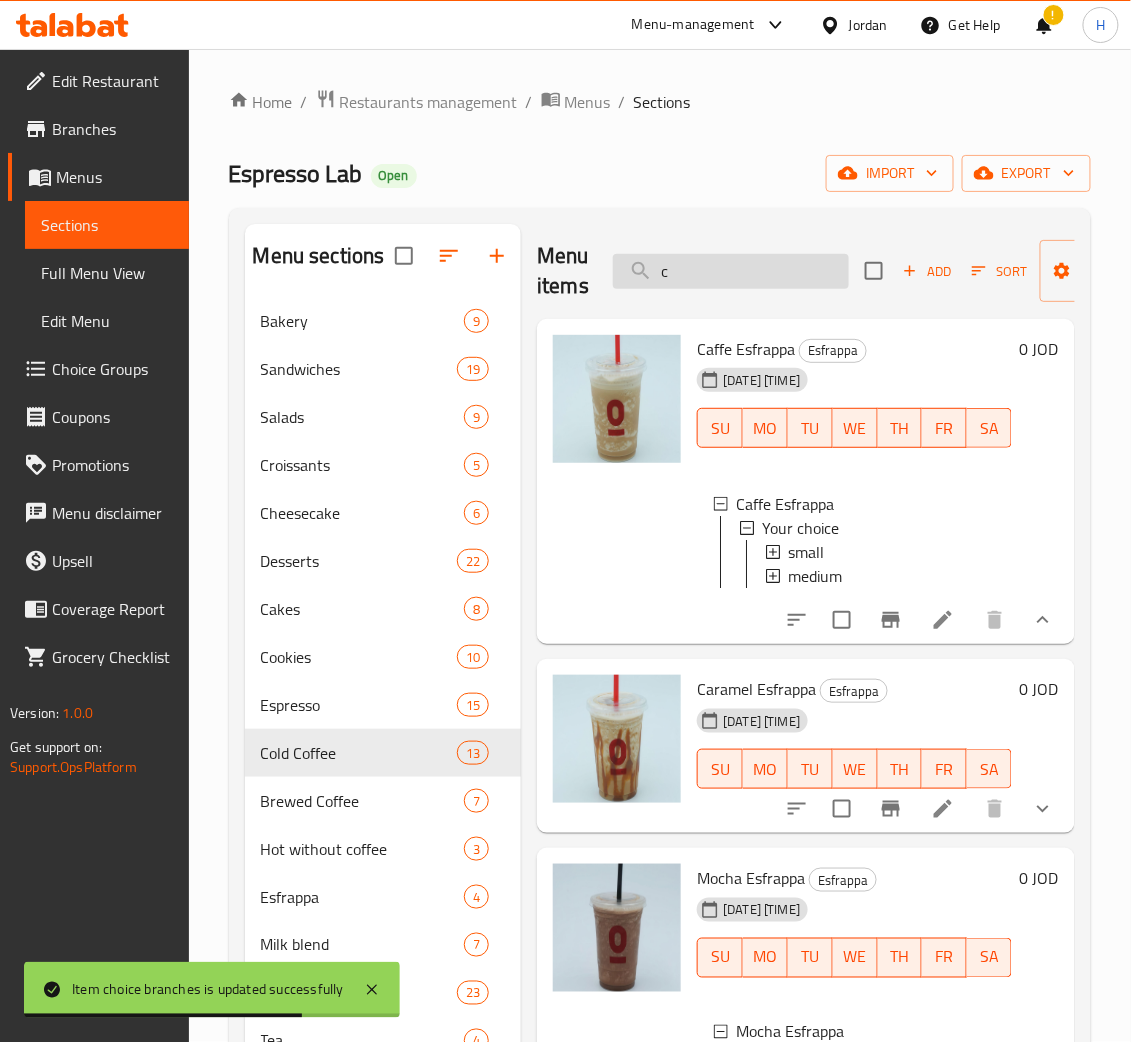 click on "c" at bounding box center (731, 271) 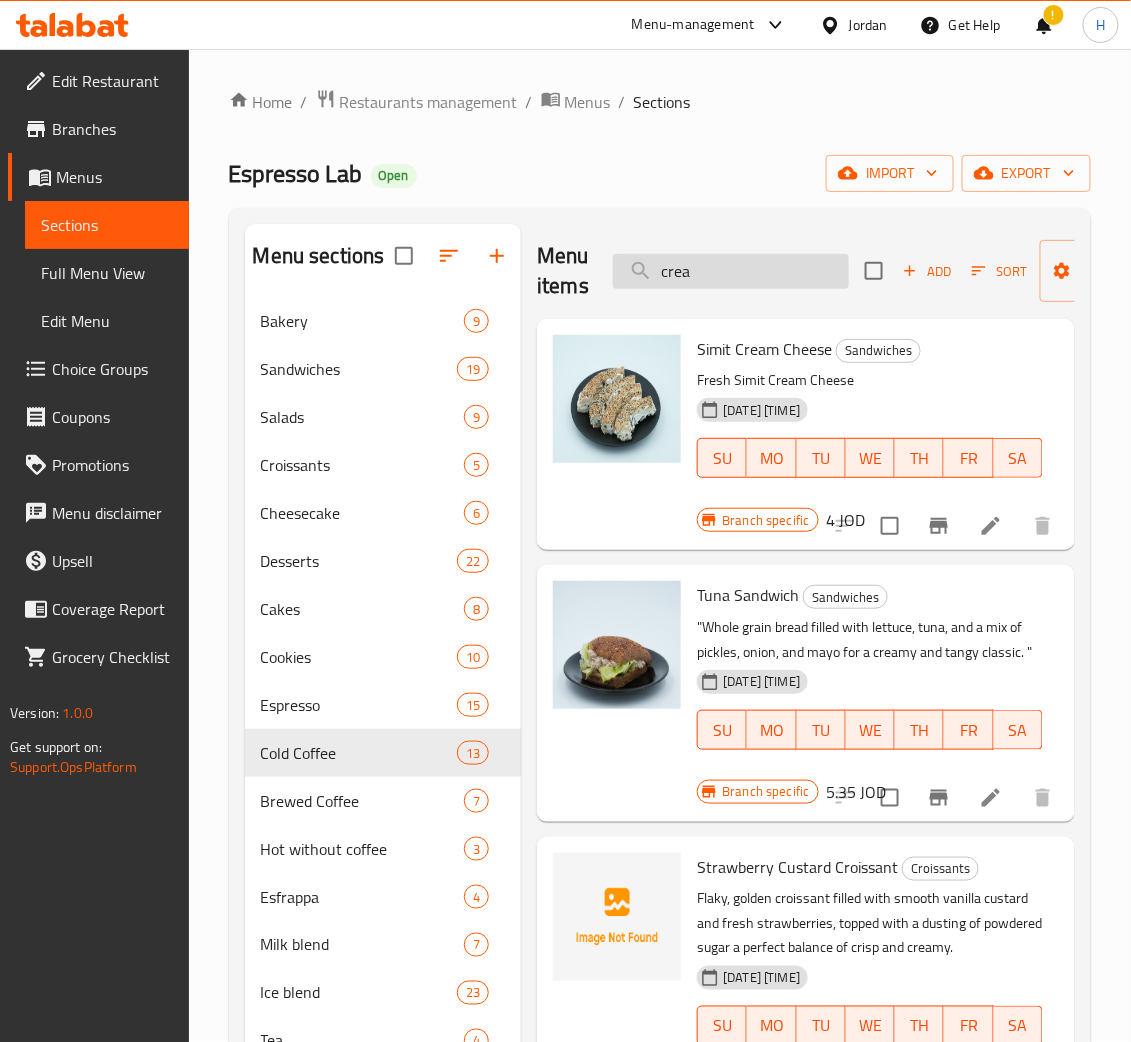 click on "crea" at bounding box center (731, 271) 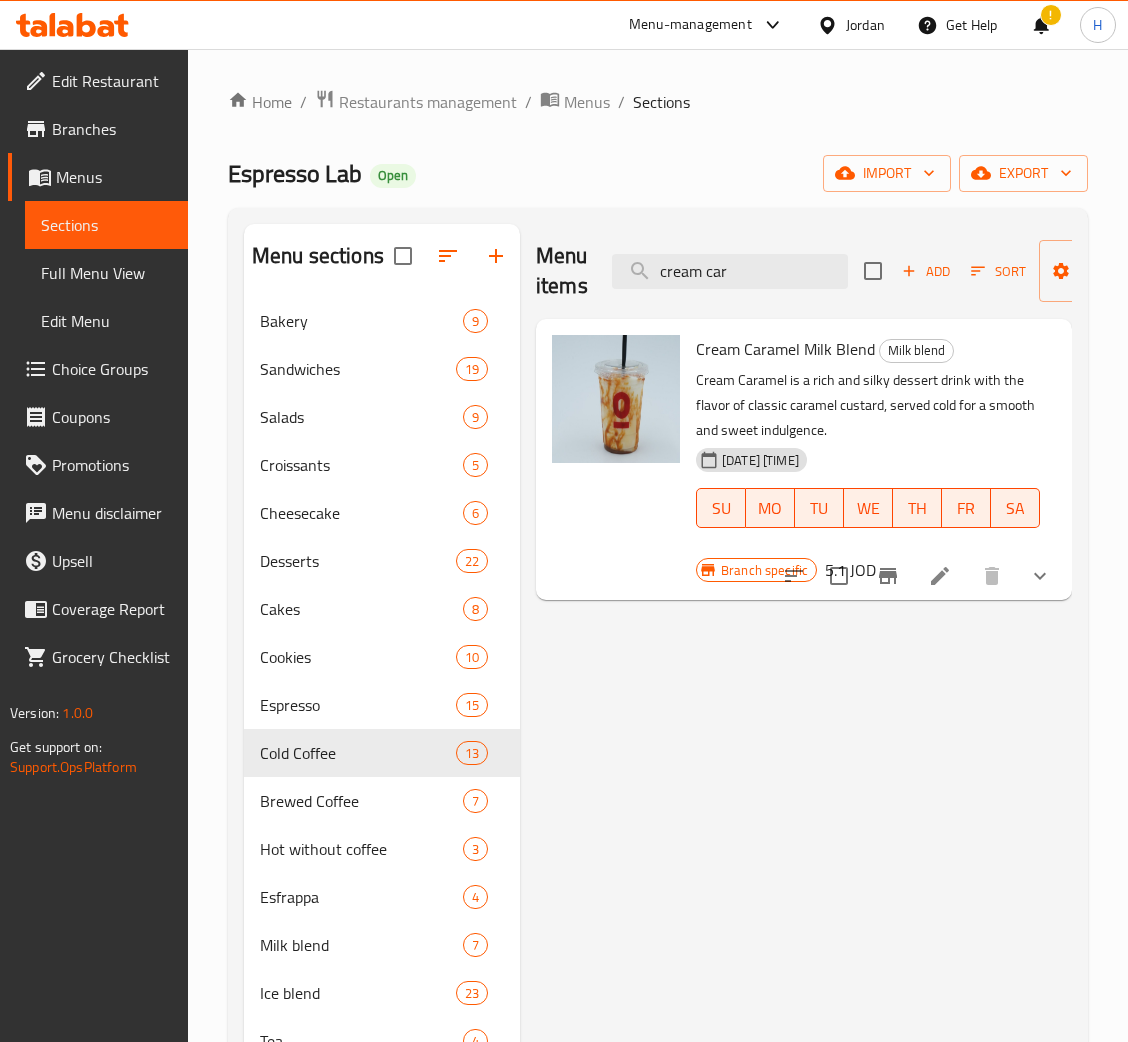 click 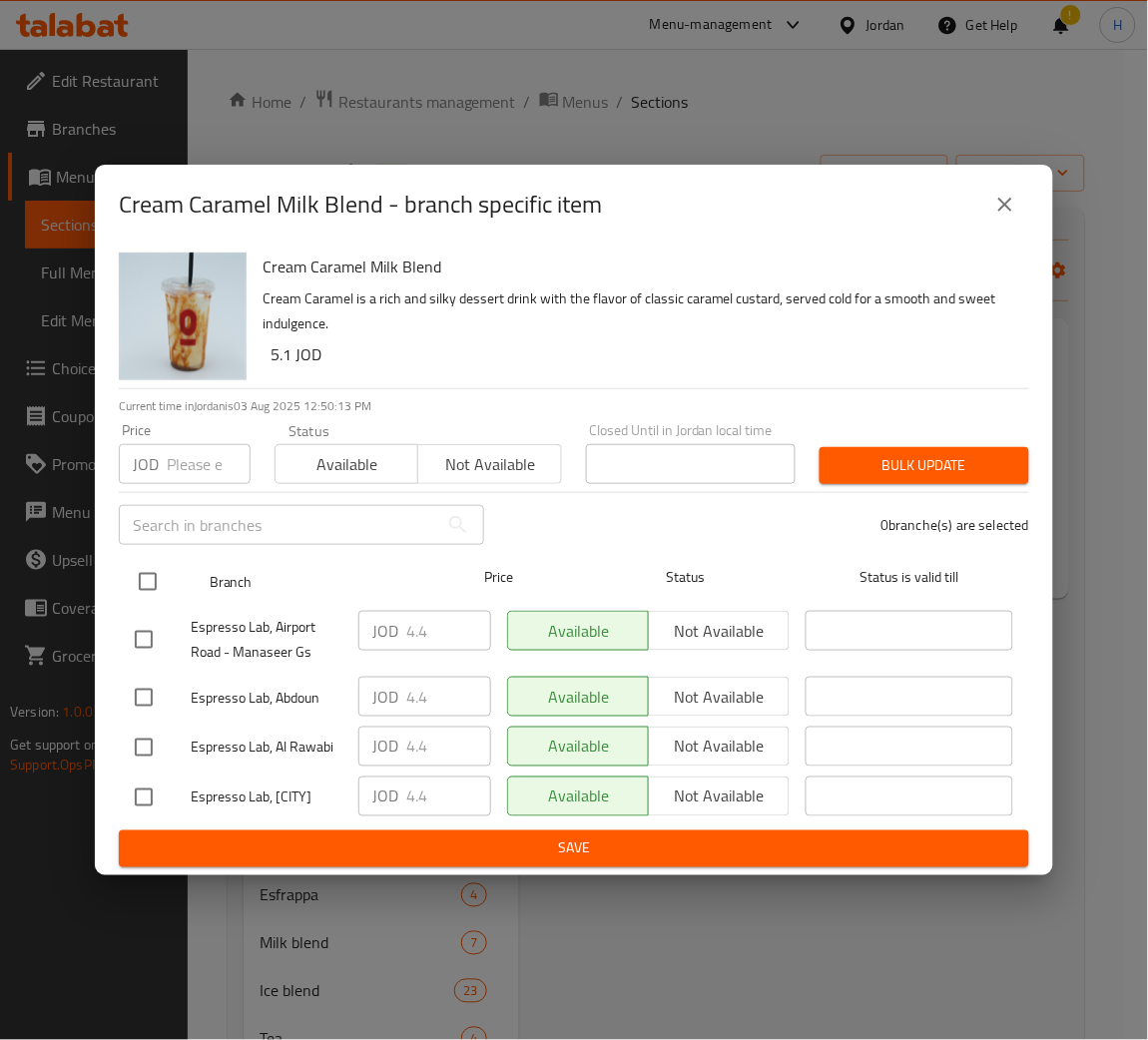 drag, startPoint x: 133, startPoint y: 581, endPoint x: 161, endPoint y: 537, distance: 52.153619 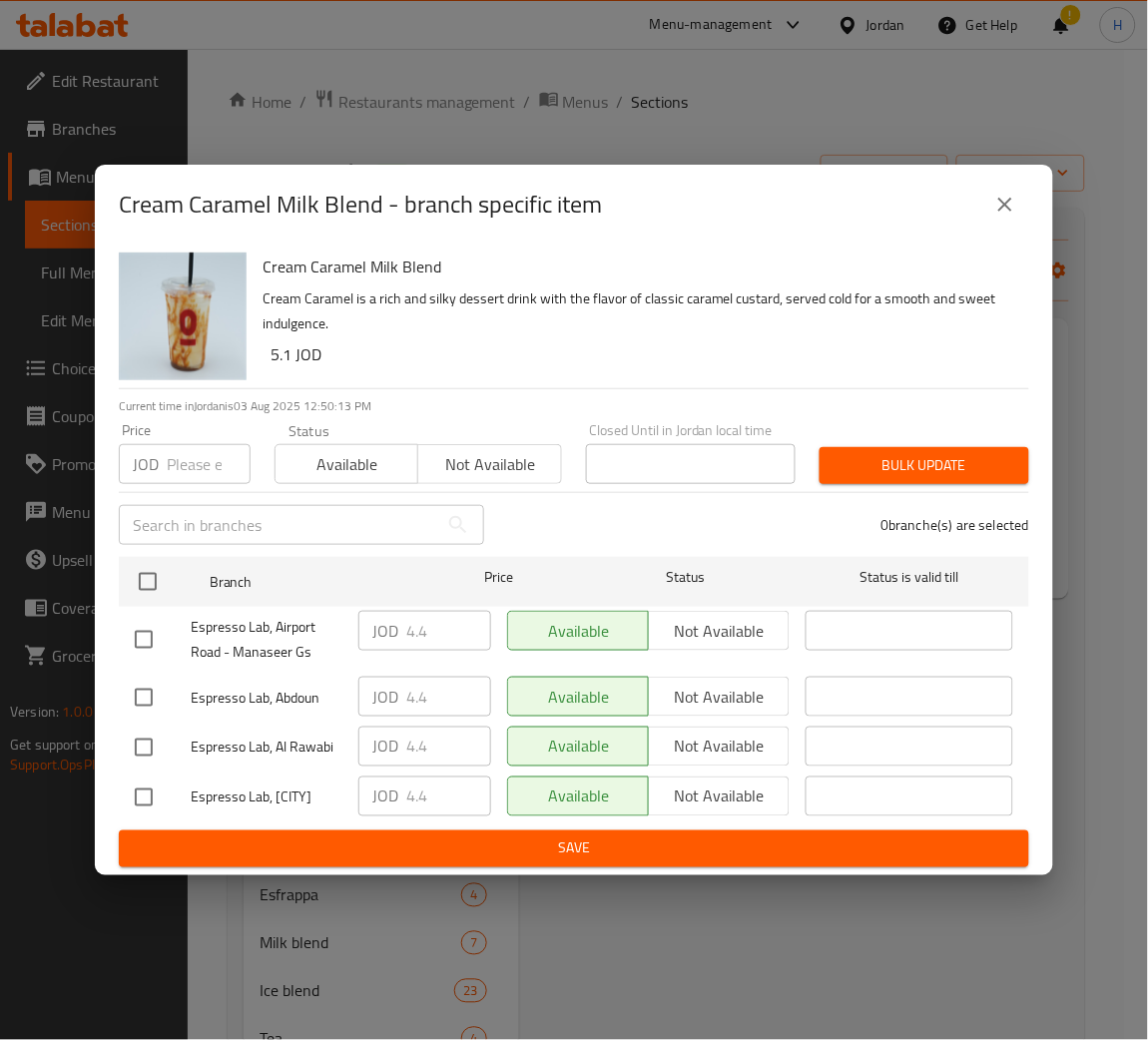 click at bounding box center [148, 582] 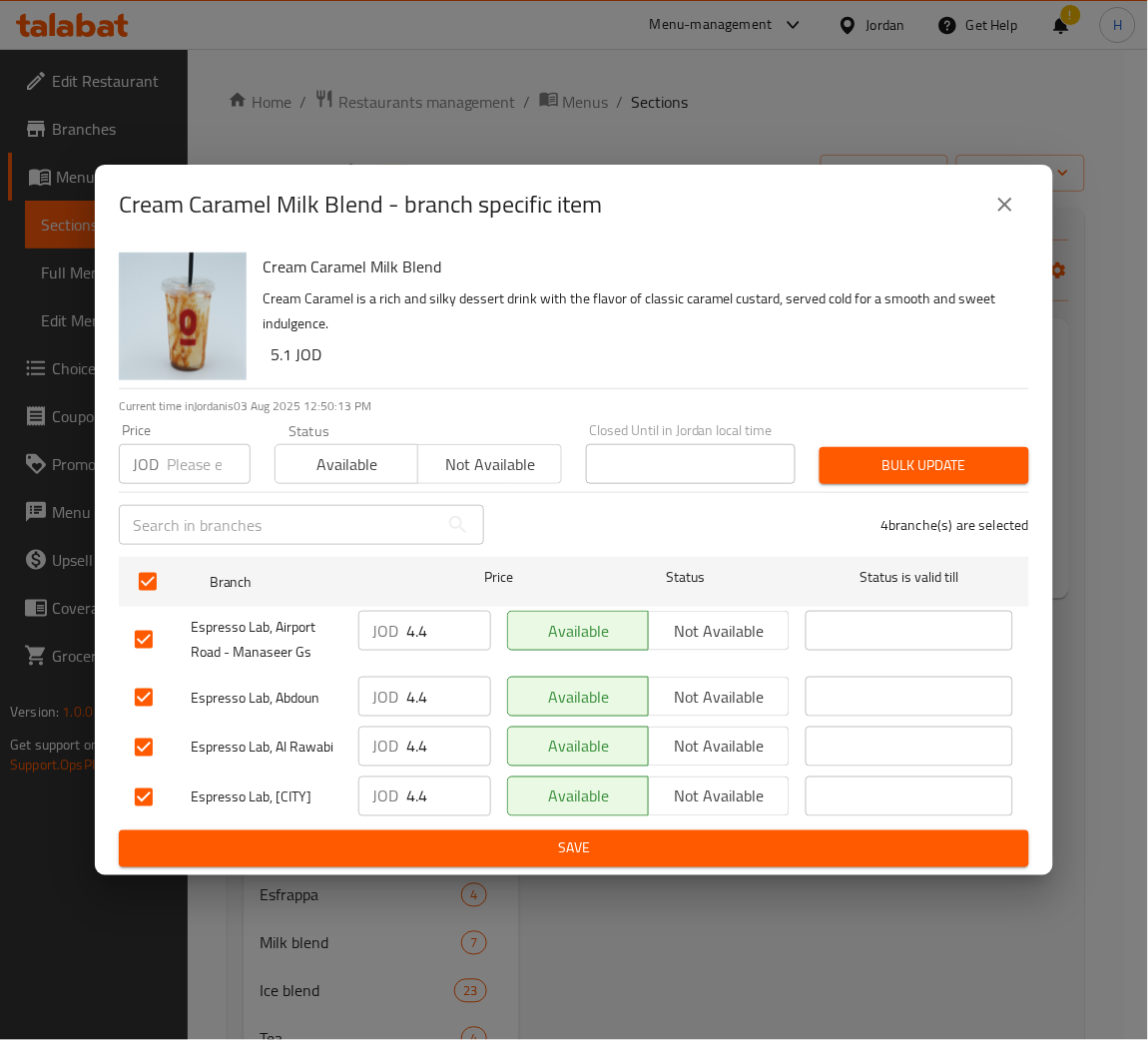 click at bounding box center (209, 464) 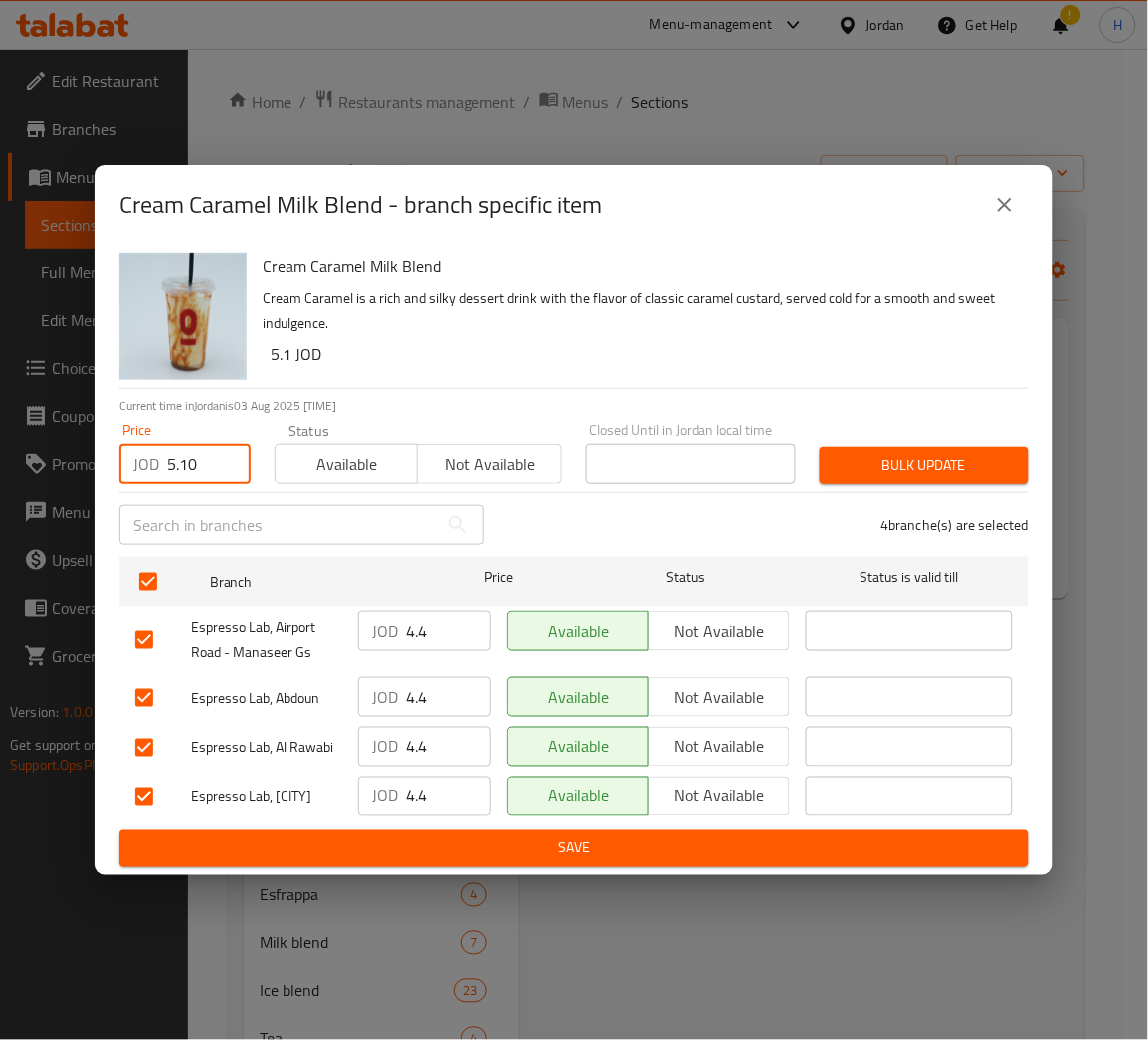 click on "Bulk update" at bounding box center [924, 465] 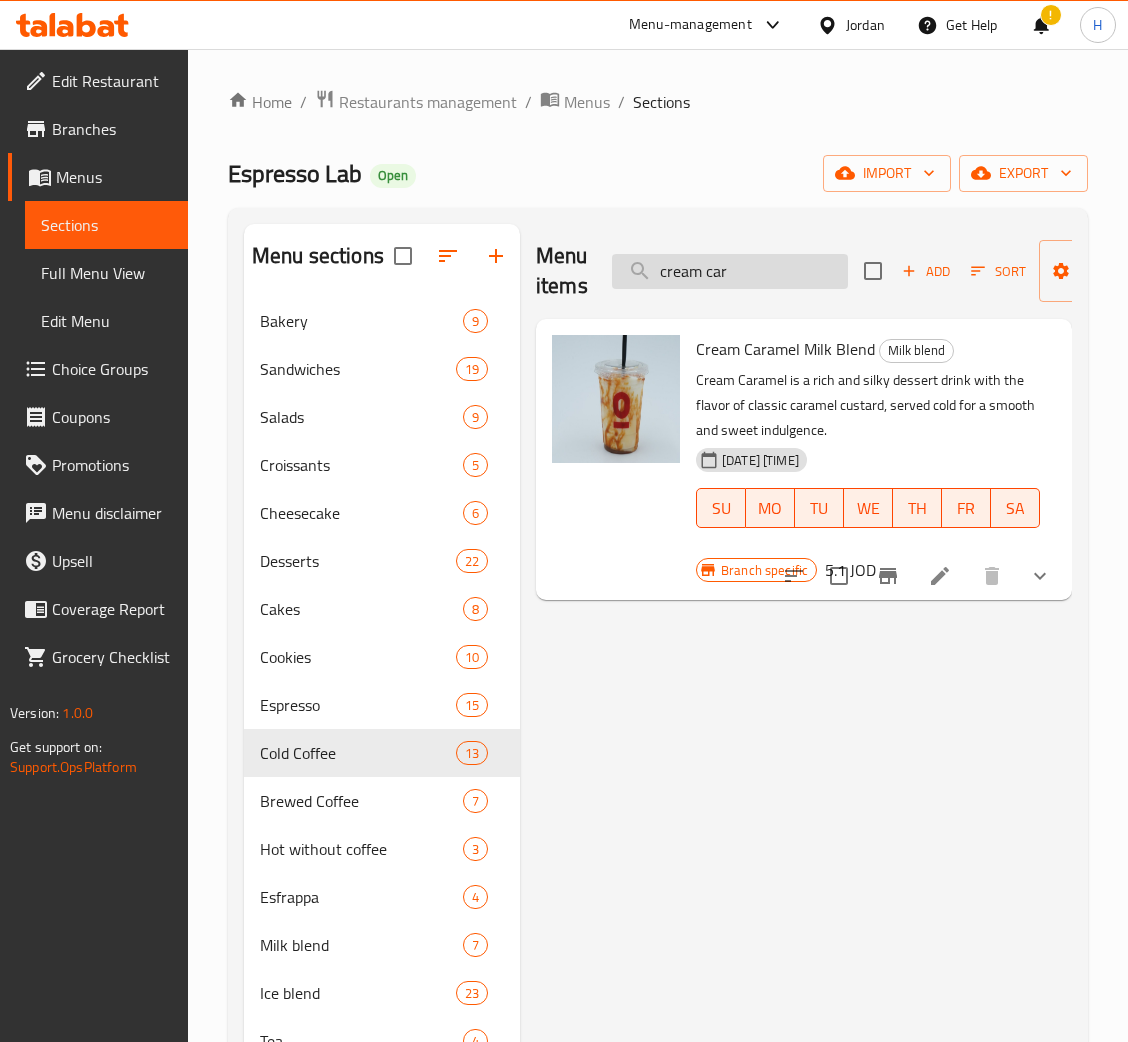 click on "Menu items cream car Add Sort Manage items" at bounding box center [804, 271] 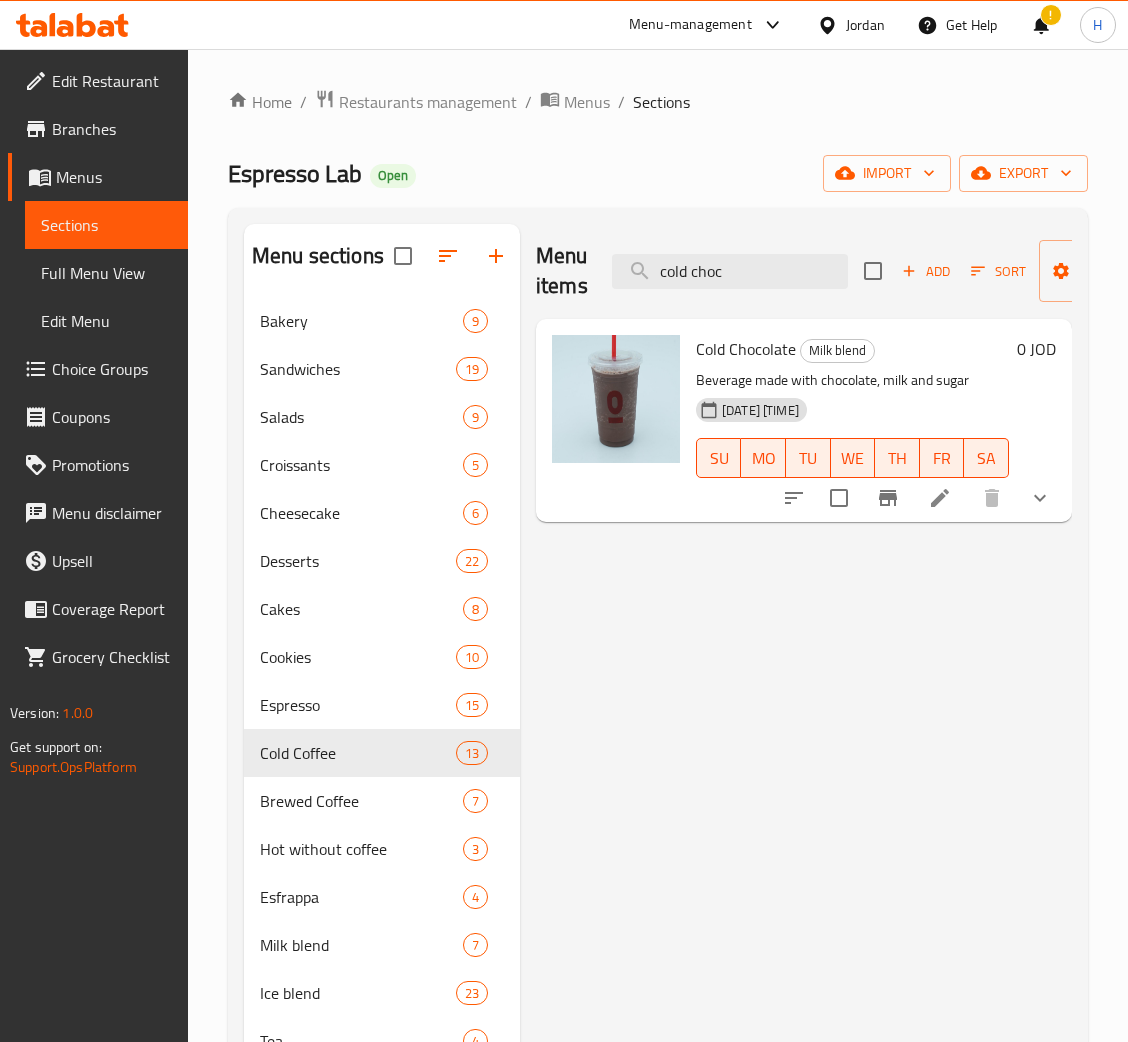 click 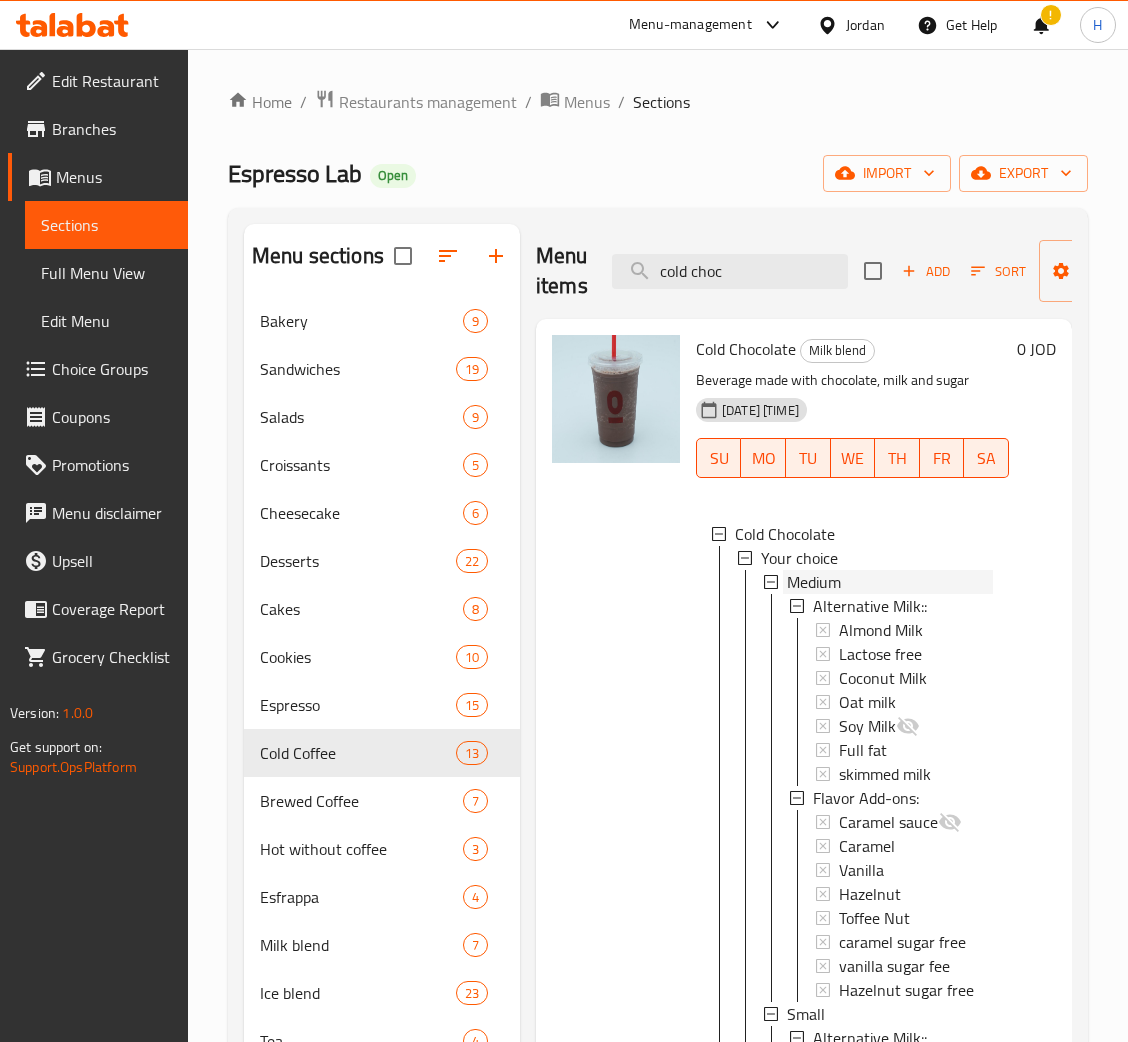 click on "Medium" at bounding box center (814, 582) 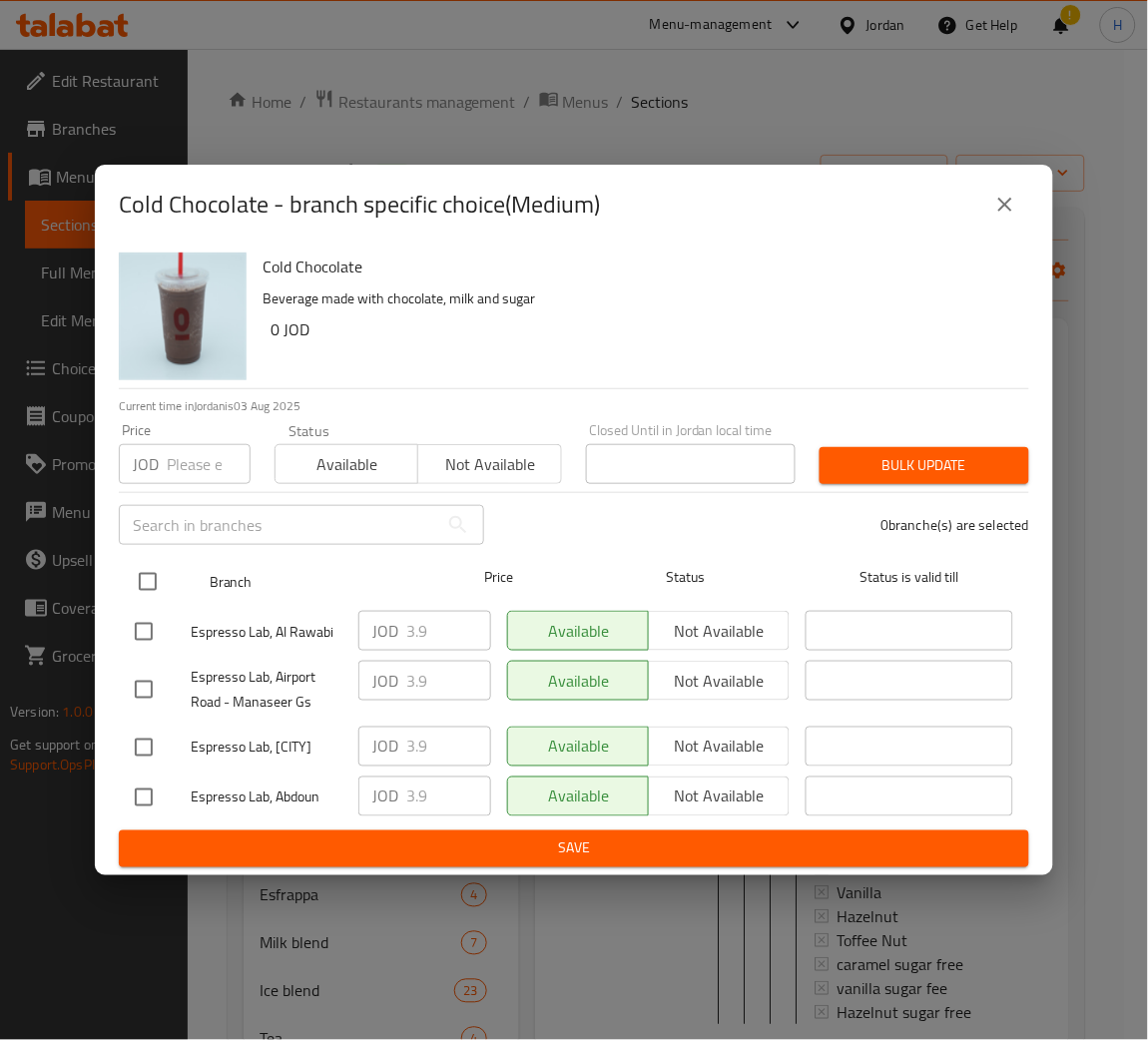 click at bounding box center (148, 582) 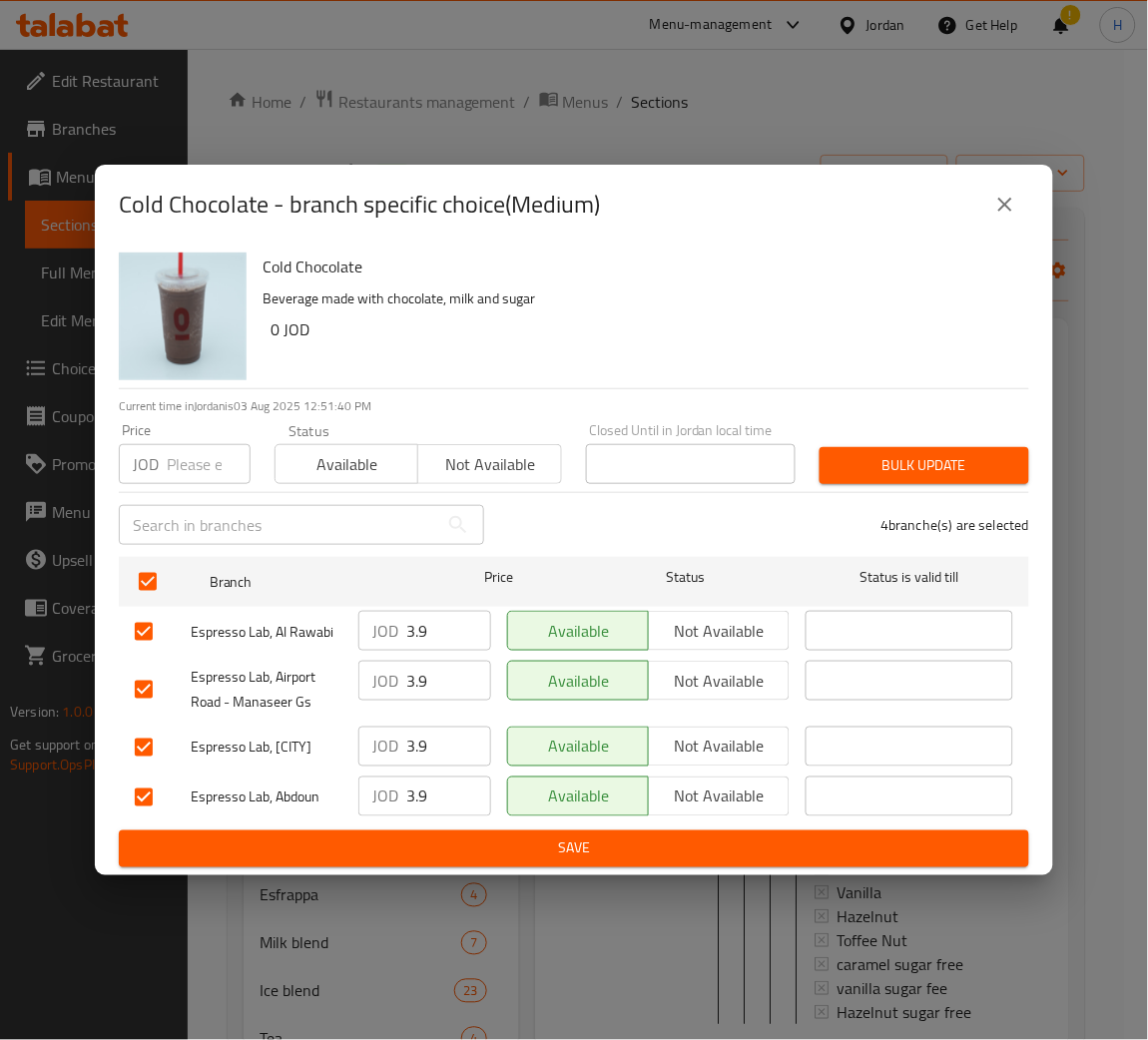 drag, startPoint x: 191, startPoint y: 464, endPoint x: 368, endPoint y: 507, distance: 182.14829 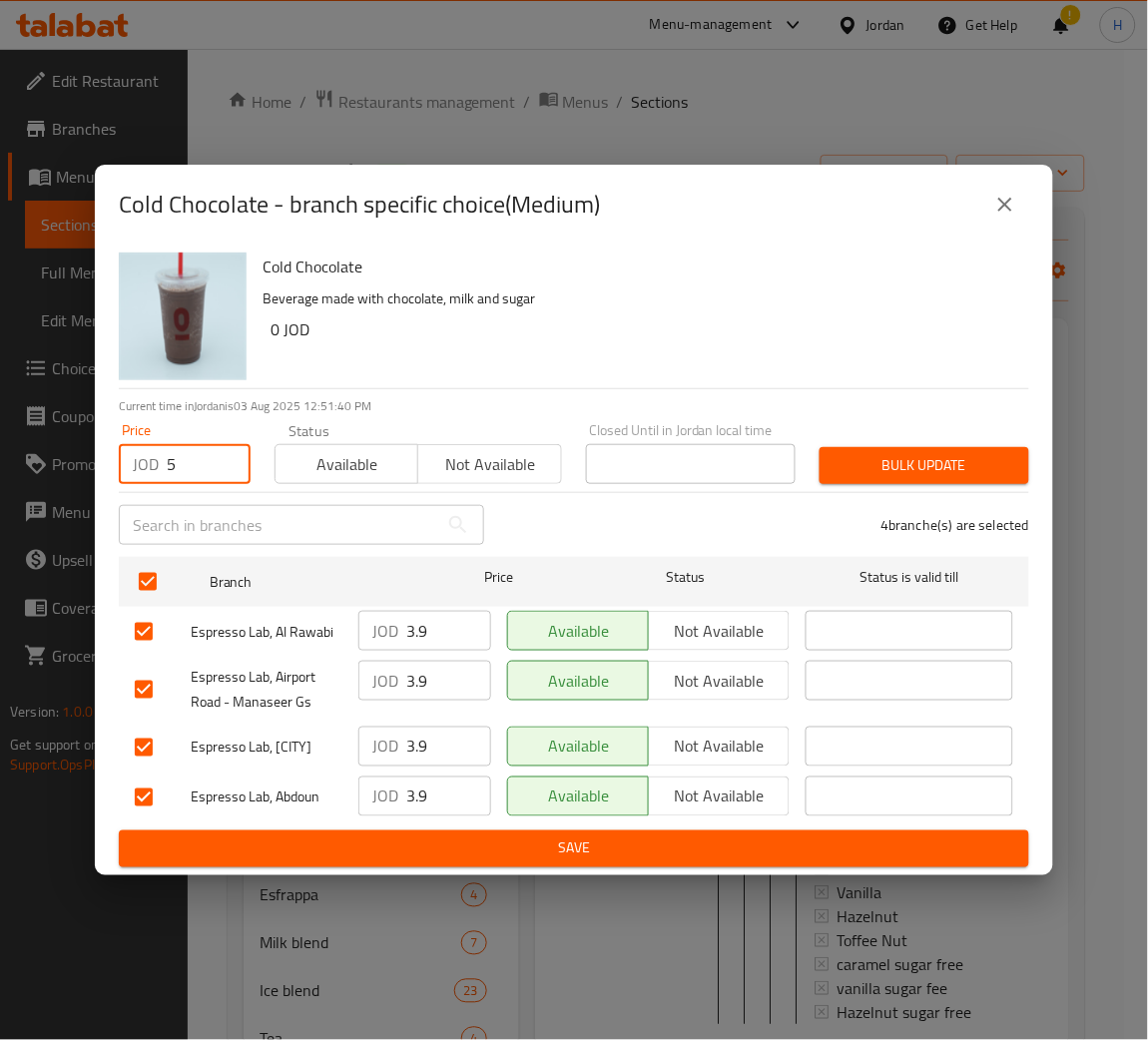 click on "Bulk update" at bounding box center [924, 465] 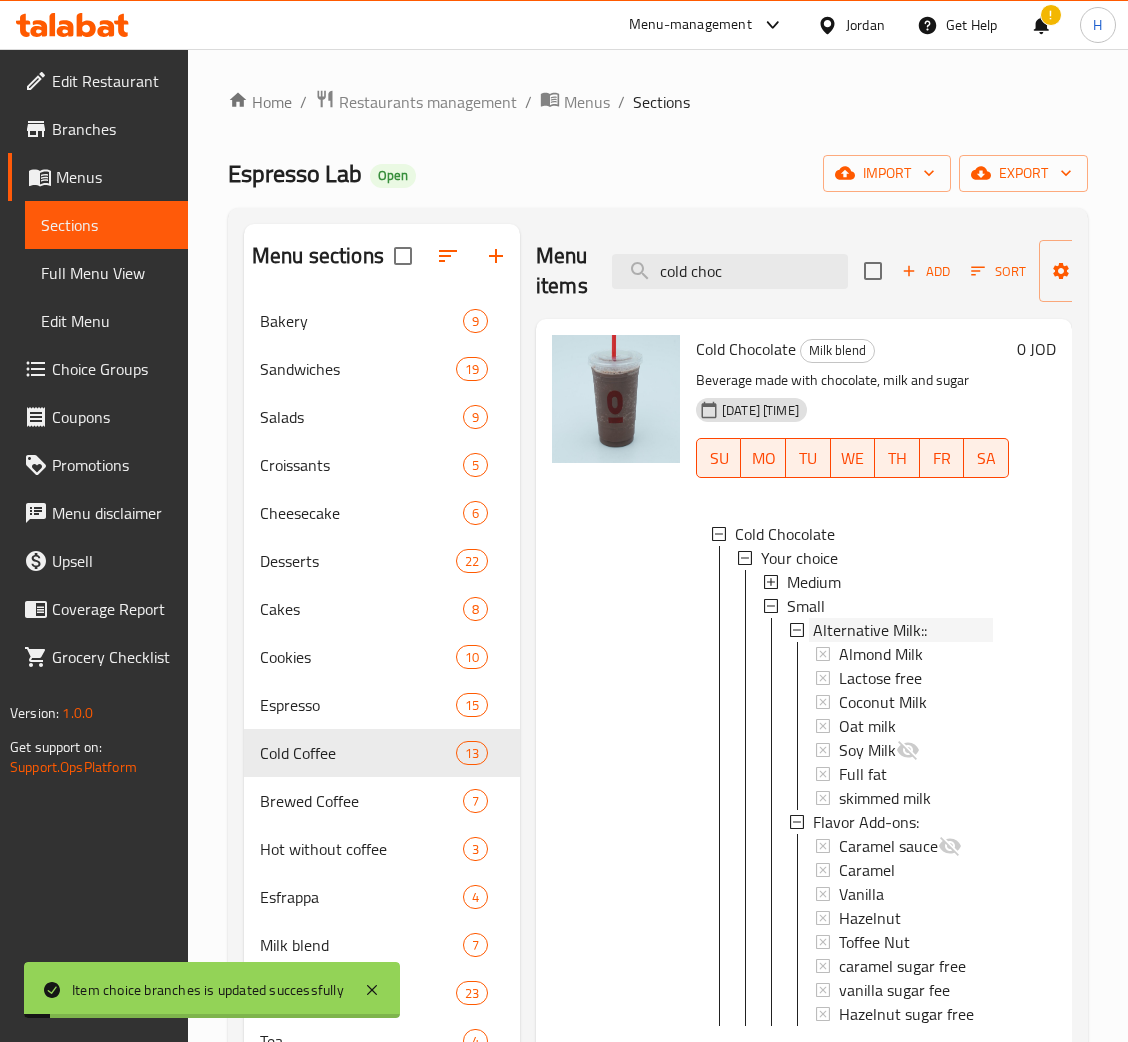 click on "Alternative Milk::" at bounding box center (870, 630) 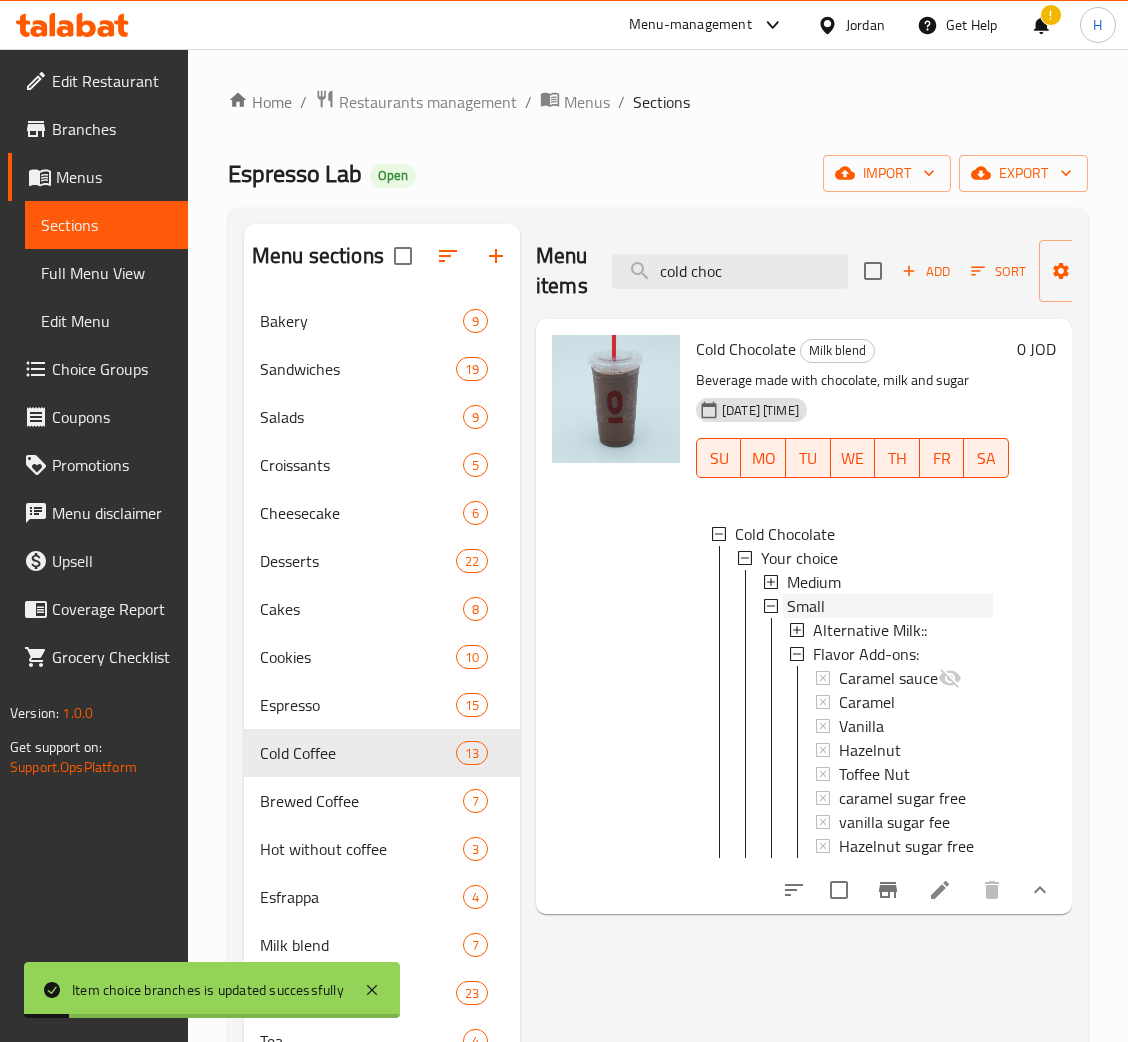 click on "Small" at bounding box center [890, 606] 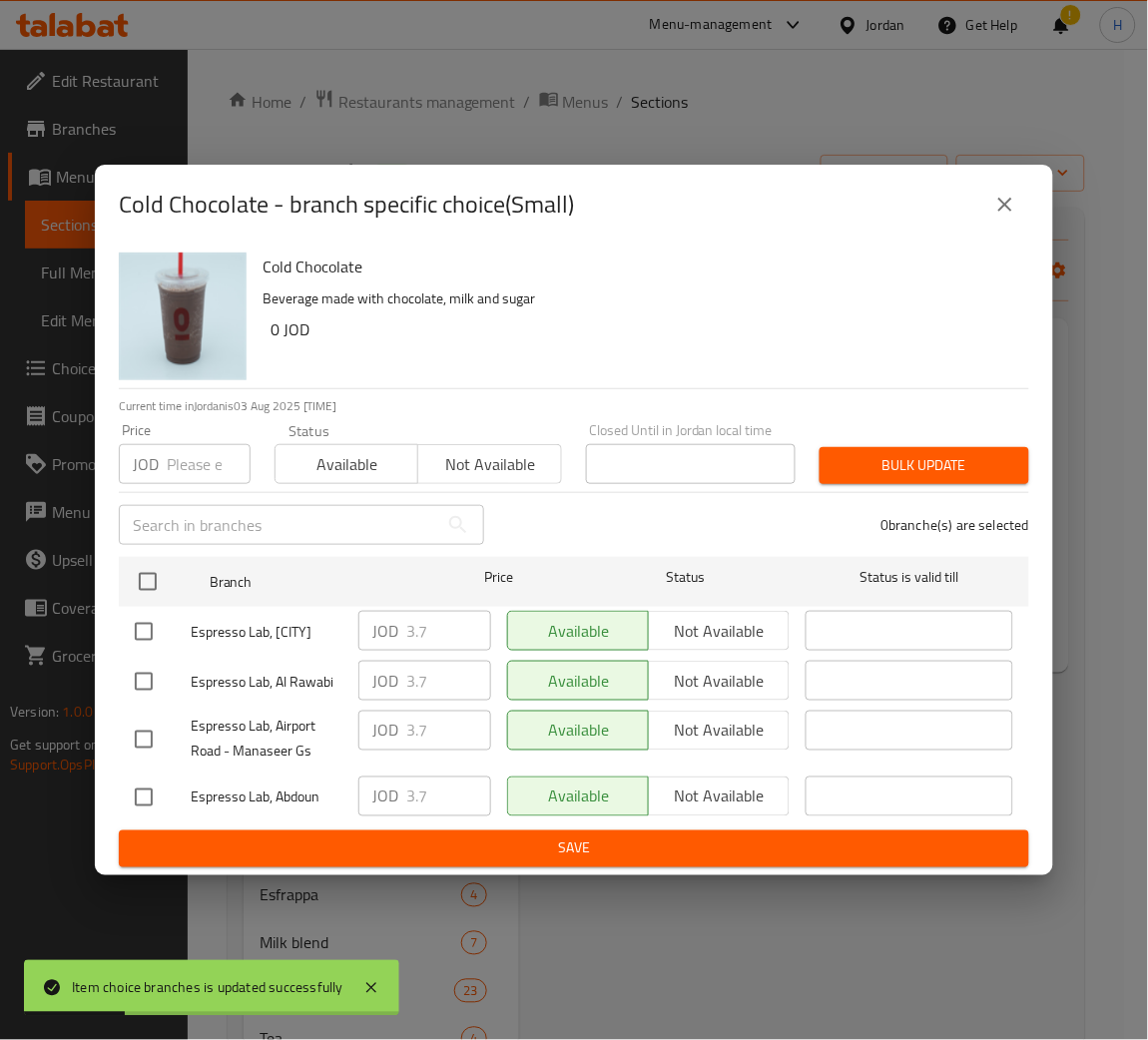 drag, startPoint x: 151, startPoint y: 586, endPoint x: 199, endPoint y: 479, distance: 117.273185 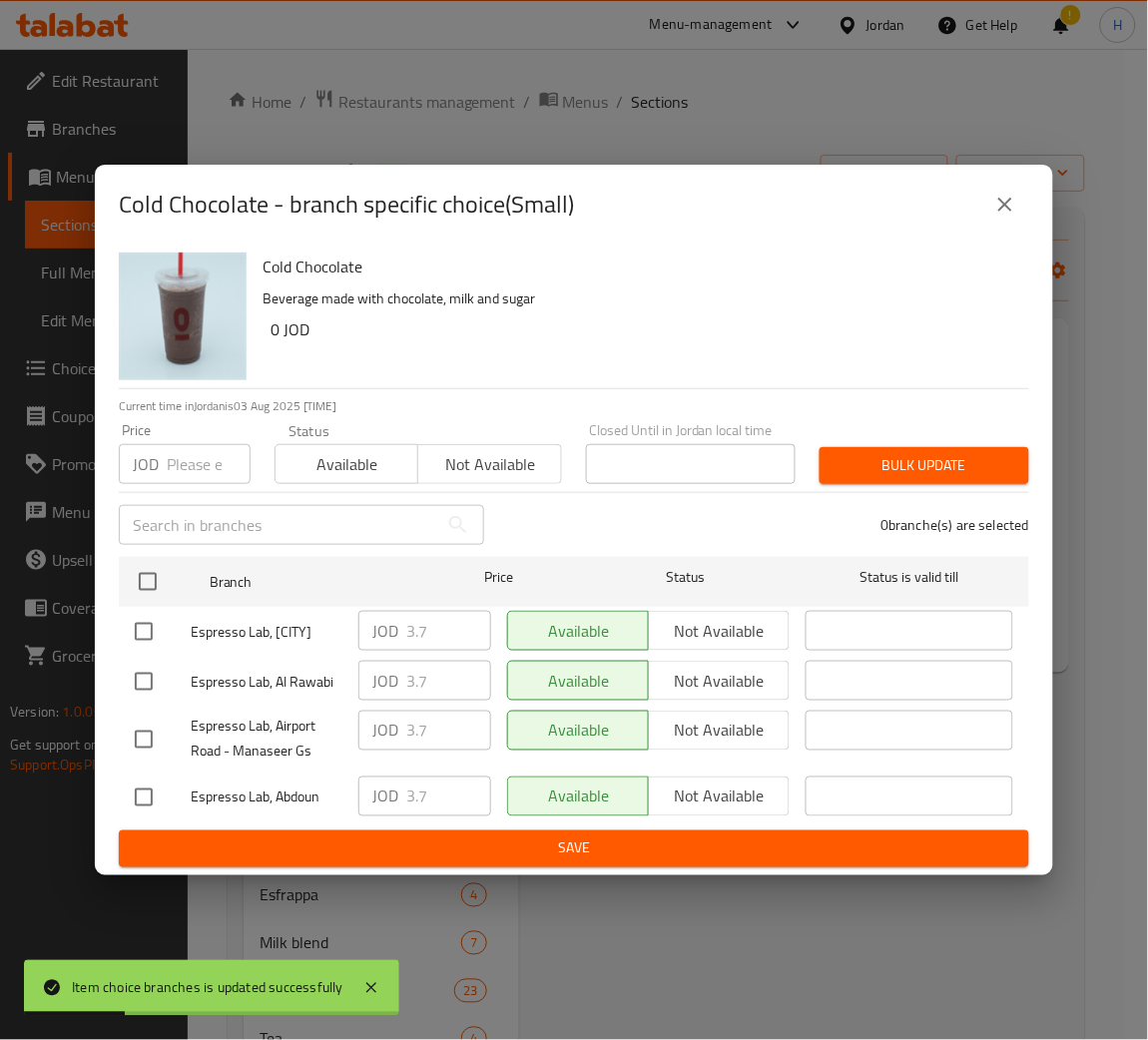 click at bounding box center (148, 582) 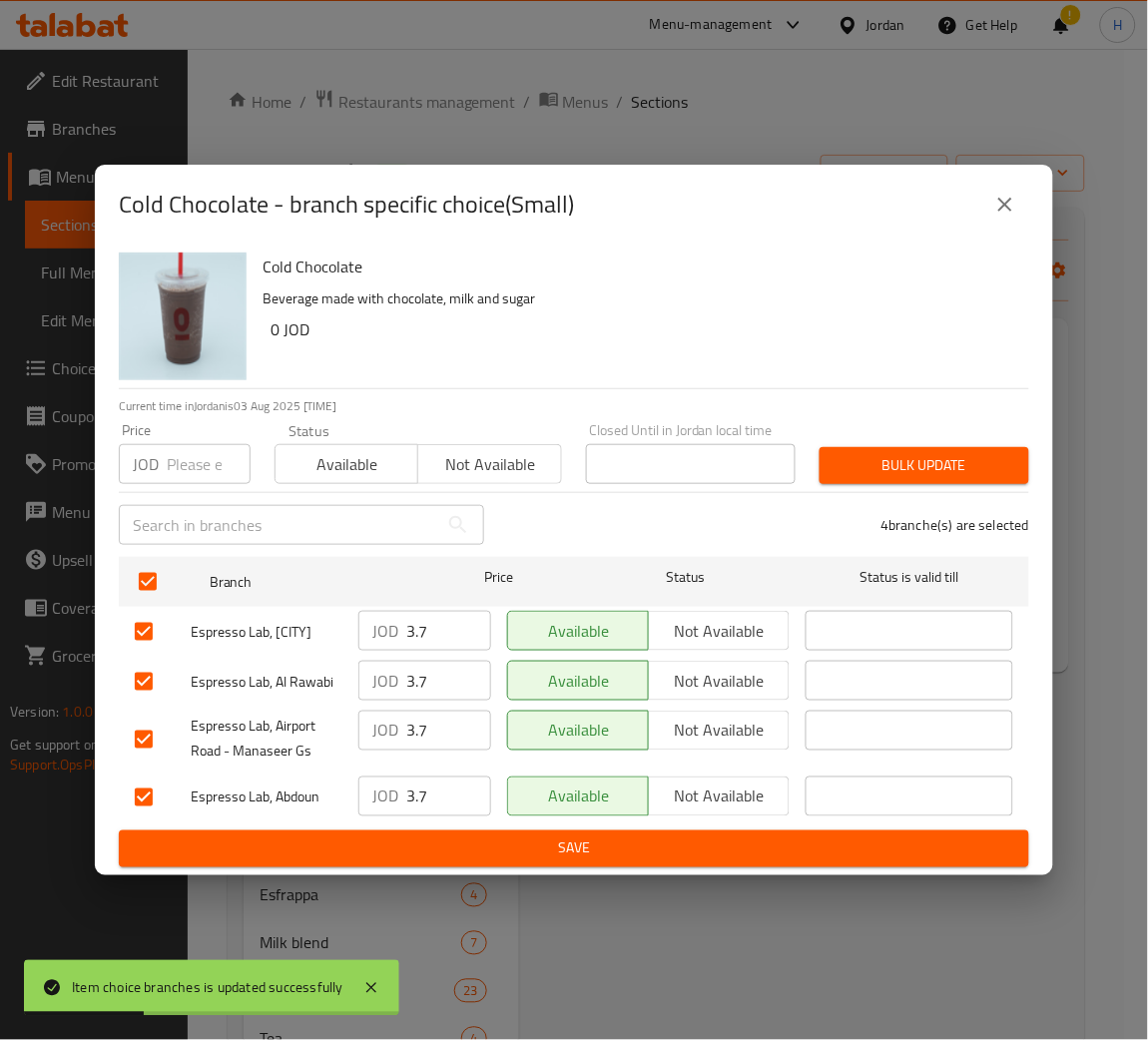 click at bounding box center [209, 464] 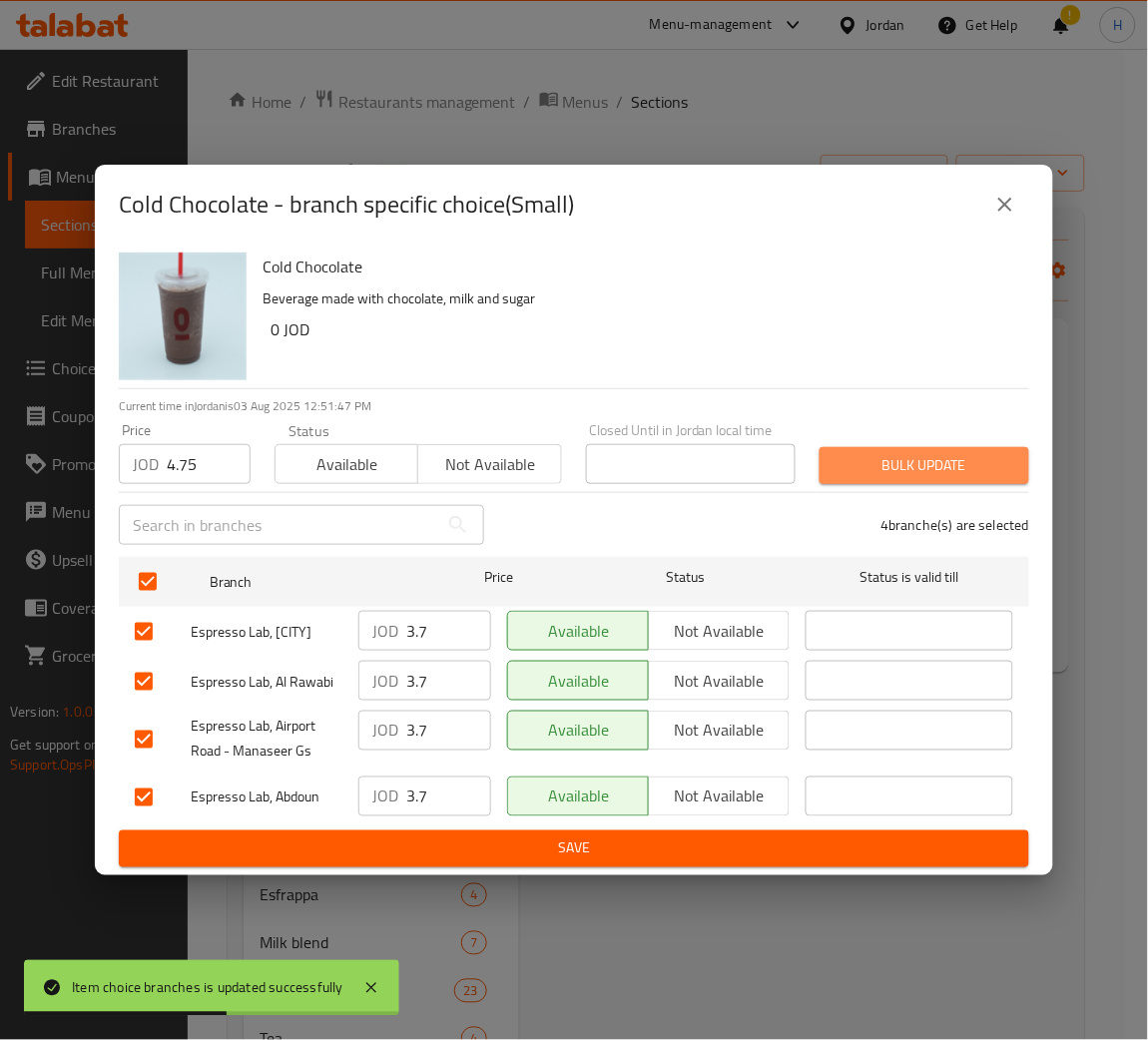click on "Bulk update" at bounding box center [924, 465] 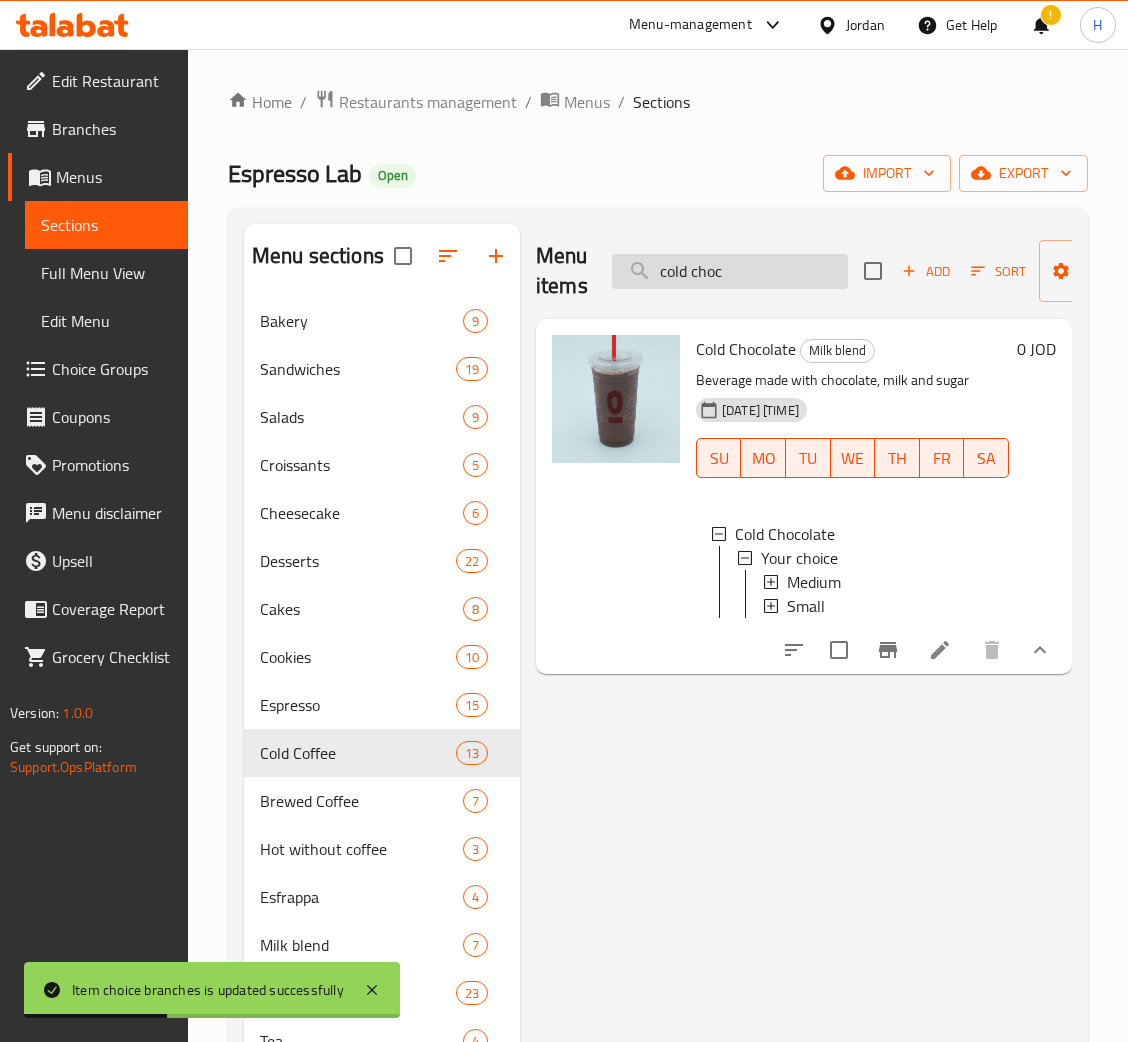 click on "cold choc" at bounding box center (730, 271) 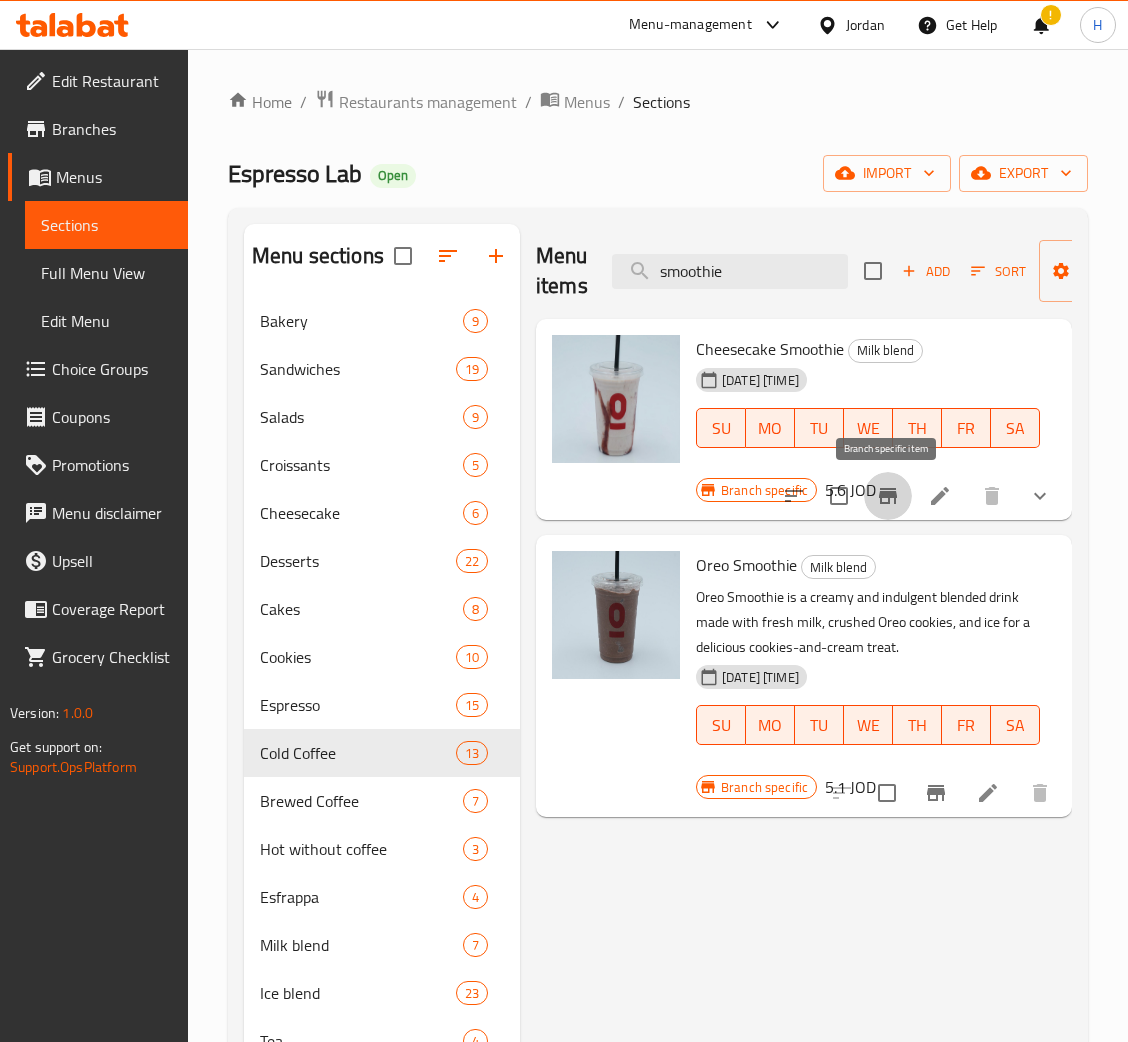 click 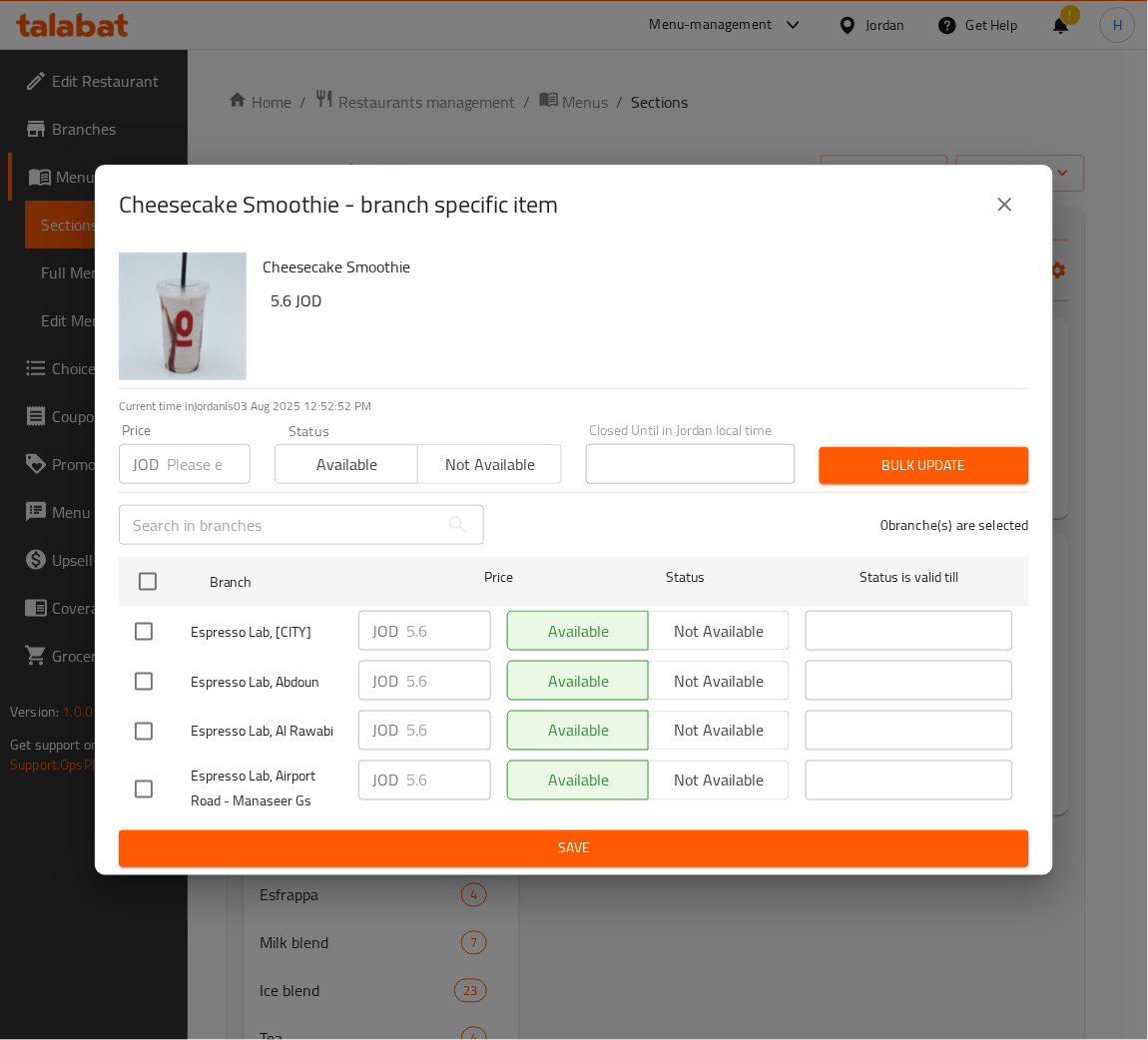 click on "Cheesecake Smoothie 5.6   JOD" at bounding box center [638, 316] 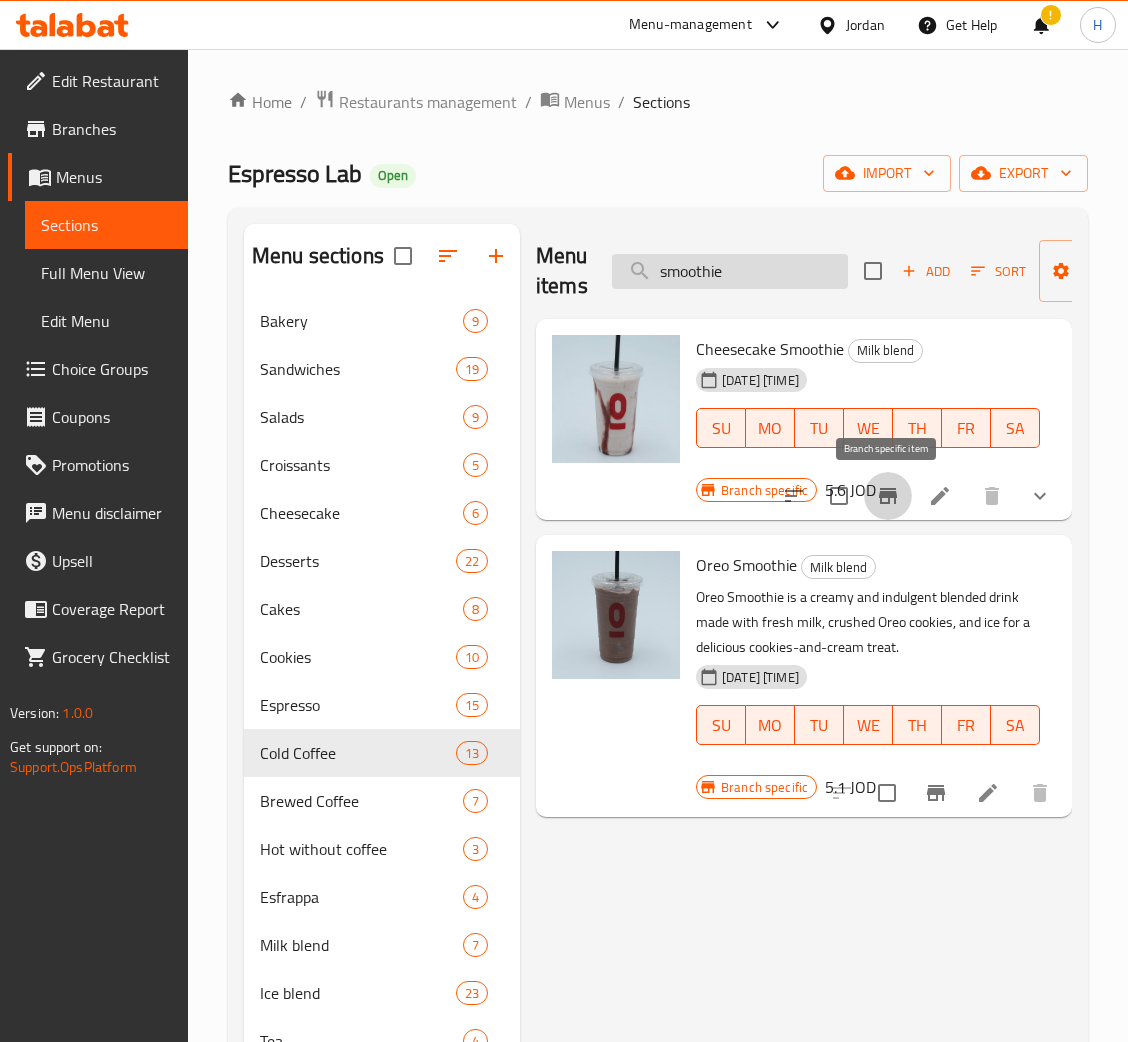 click on "smoothie" at bounding box center [730, 271] 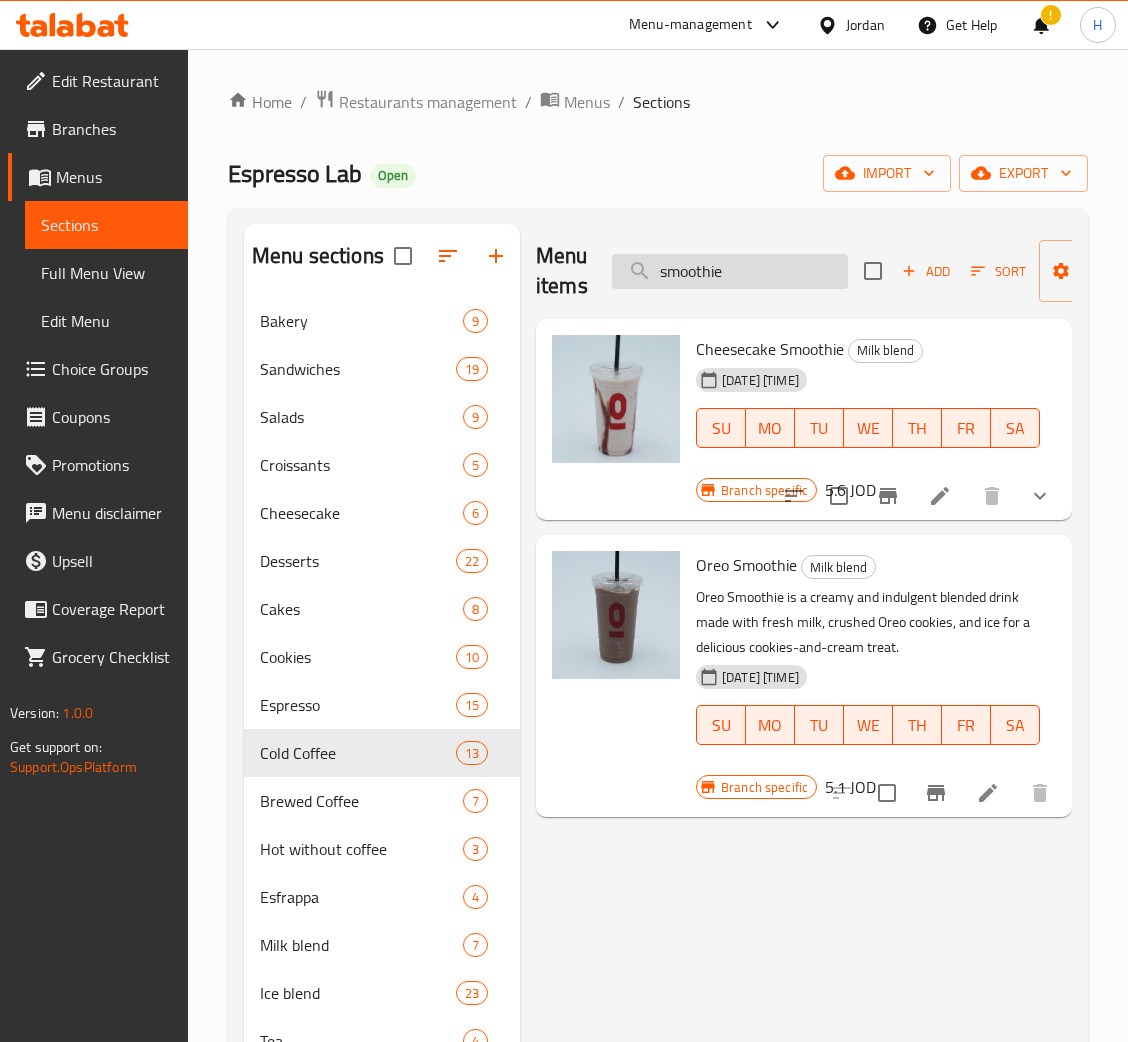 click on "smoothie" at bounding box center [730, 271] 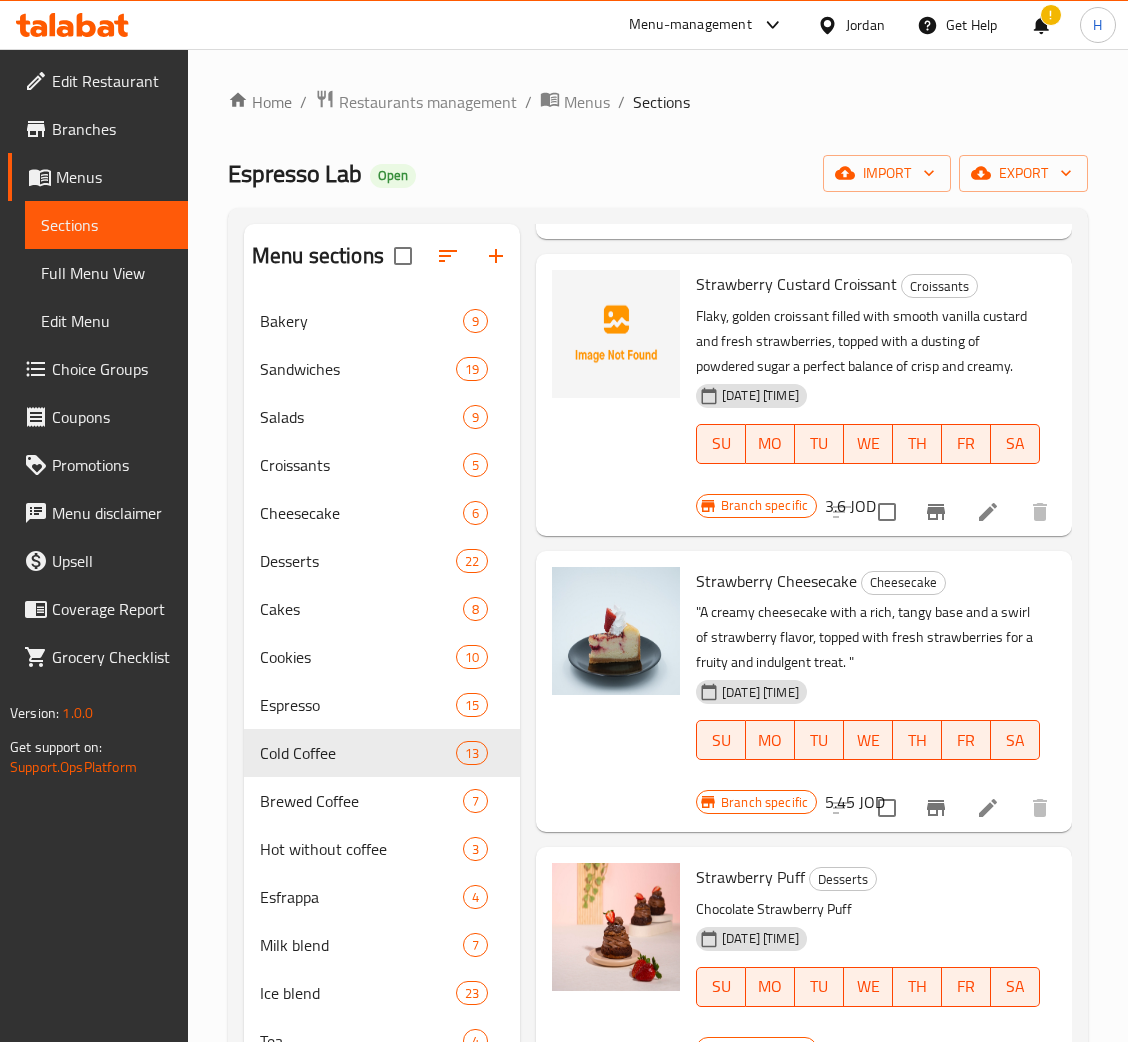 scroll, scrollTop: 899, scrollLeft: 0, axis: vertical 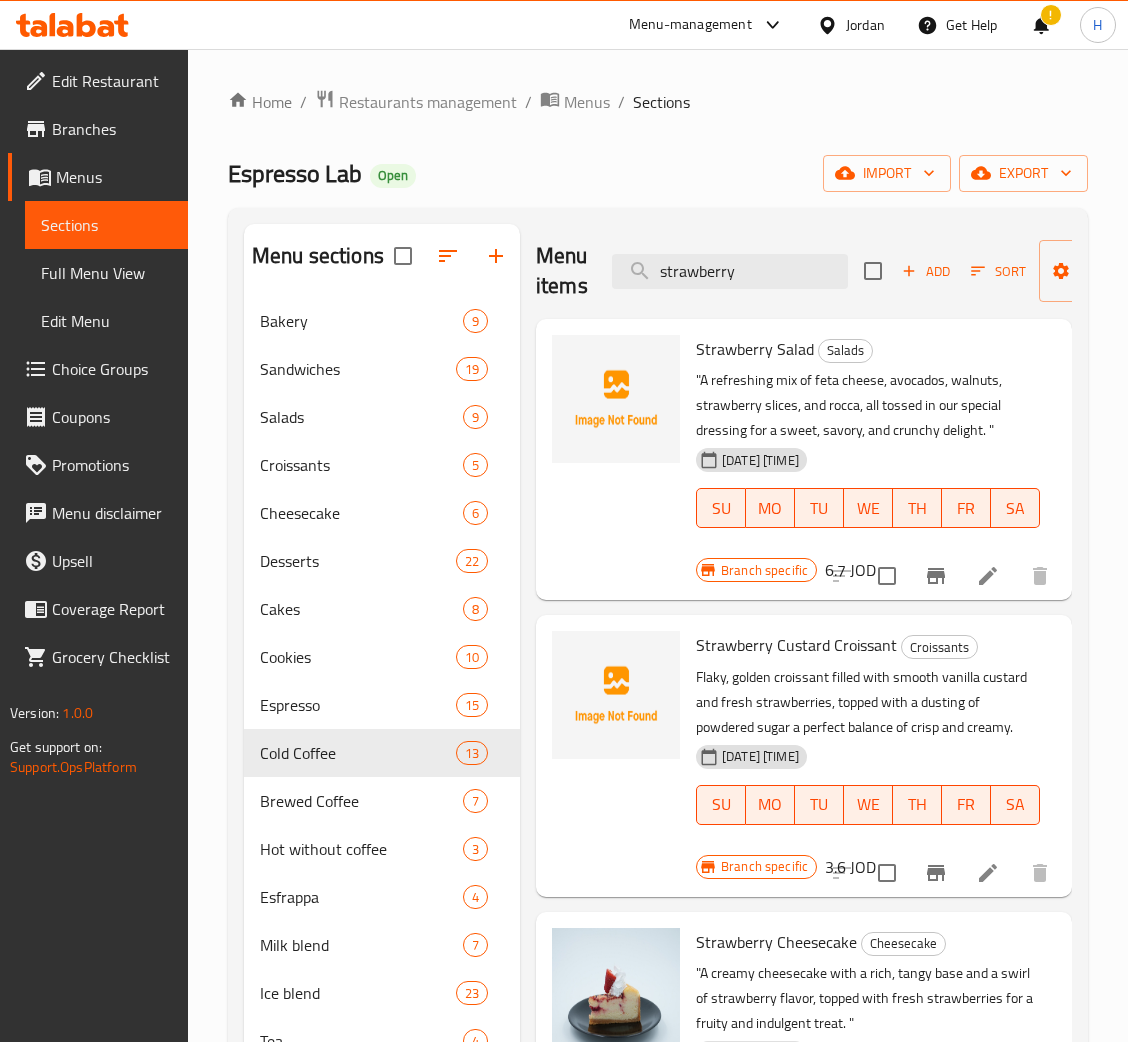 click on "Menu items strawberry Add Sort Manage items" at bounding box center [804, 271] 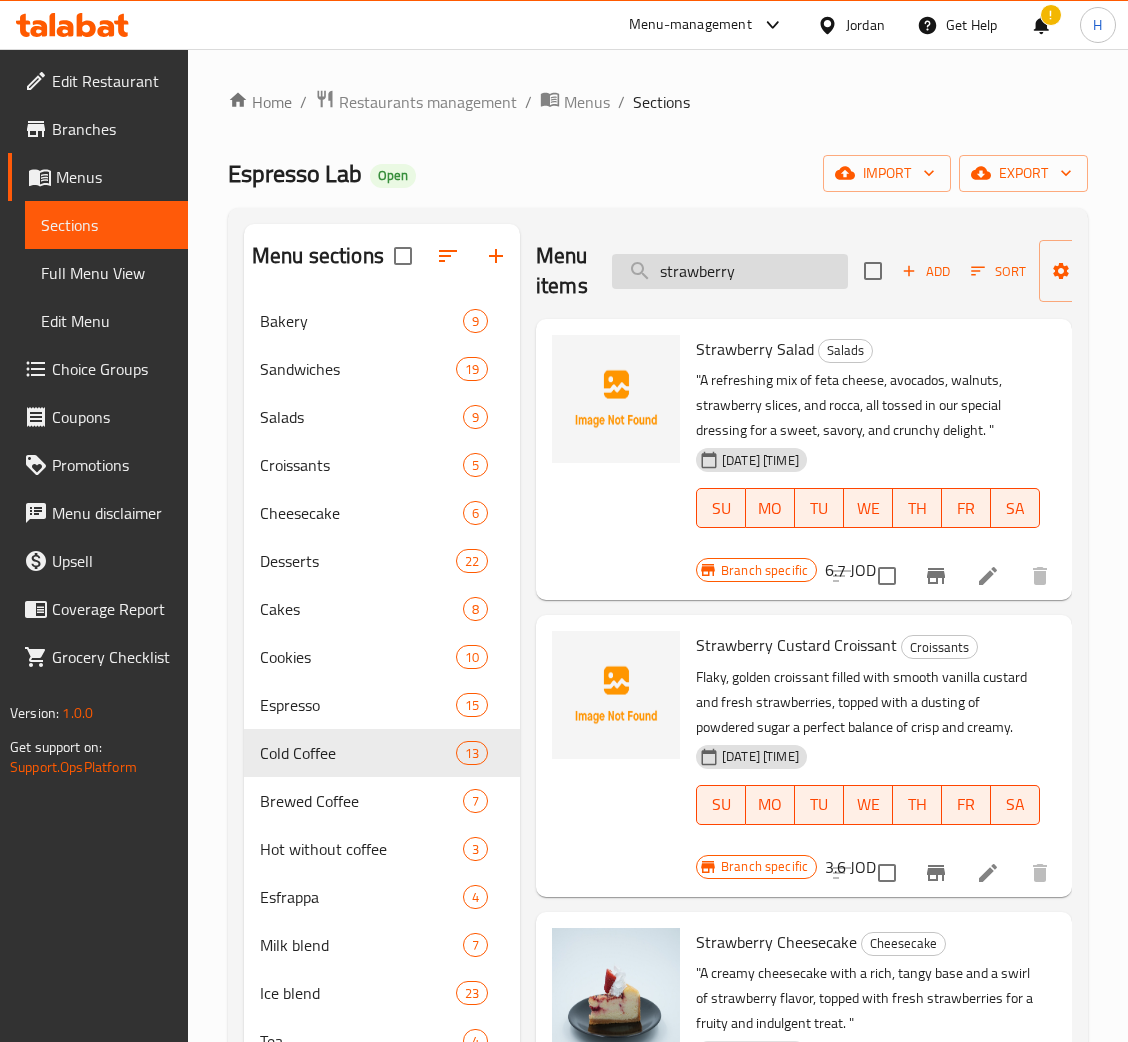 click on "strawberry" at bounding box center [730, 271] 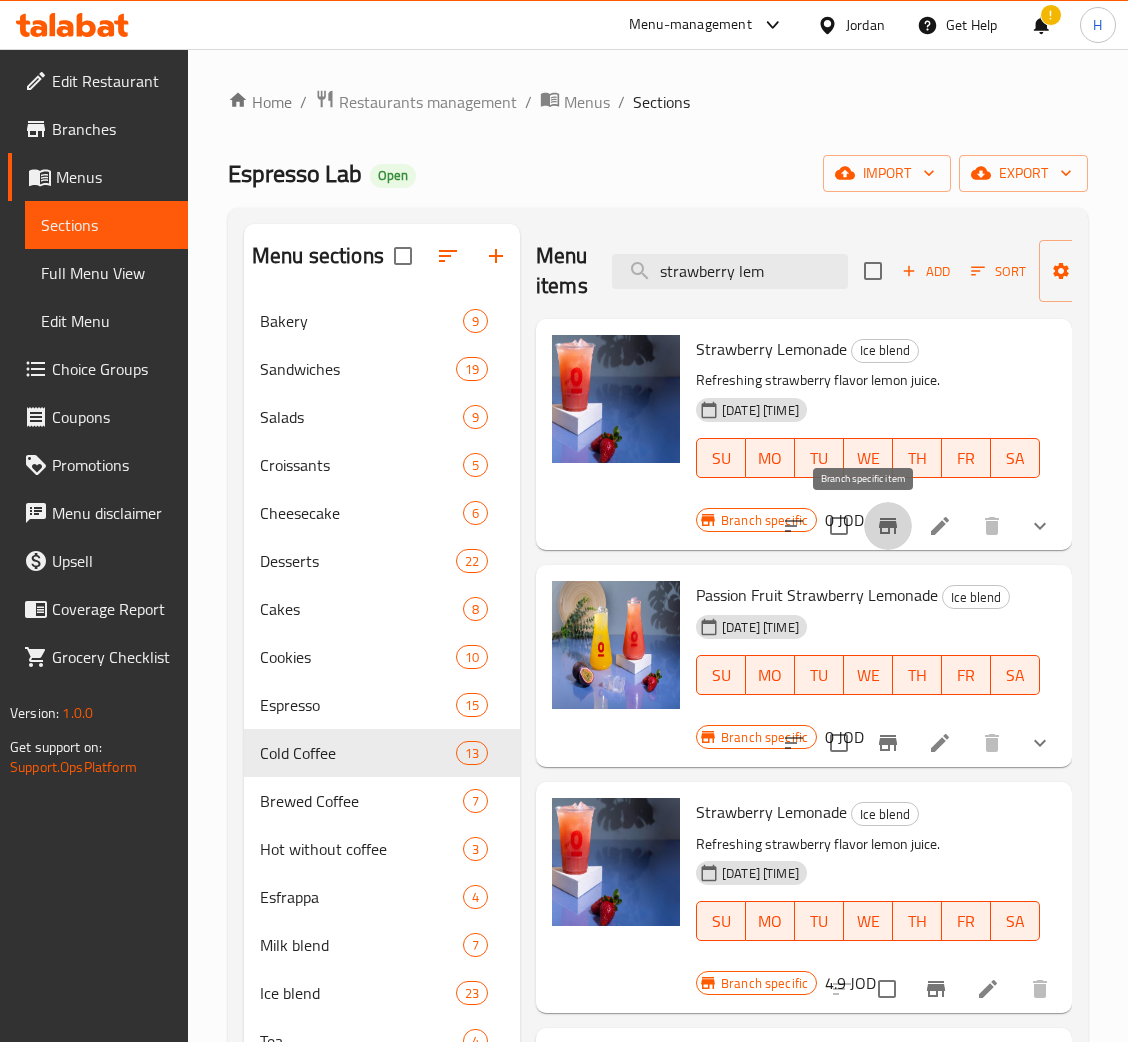 click at bounding box center [888, 526] 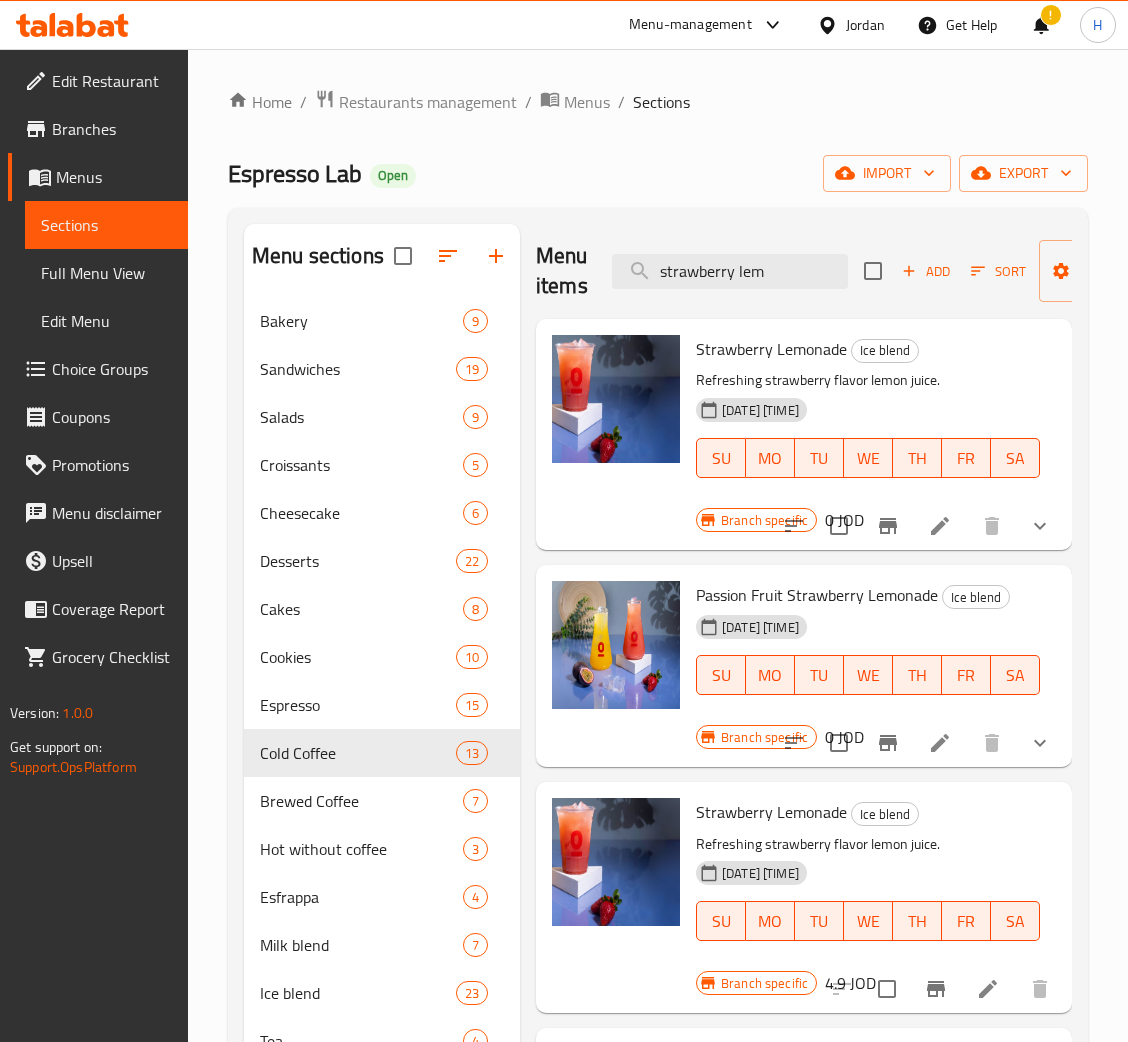 click 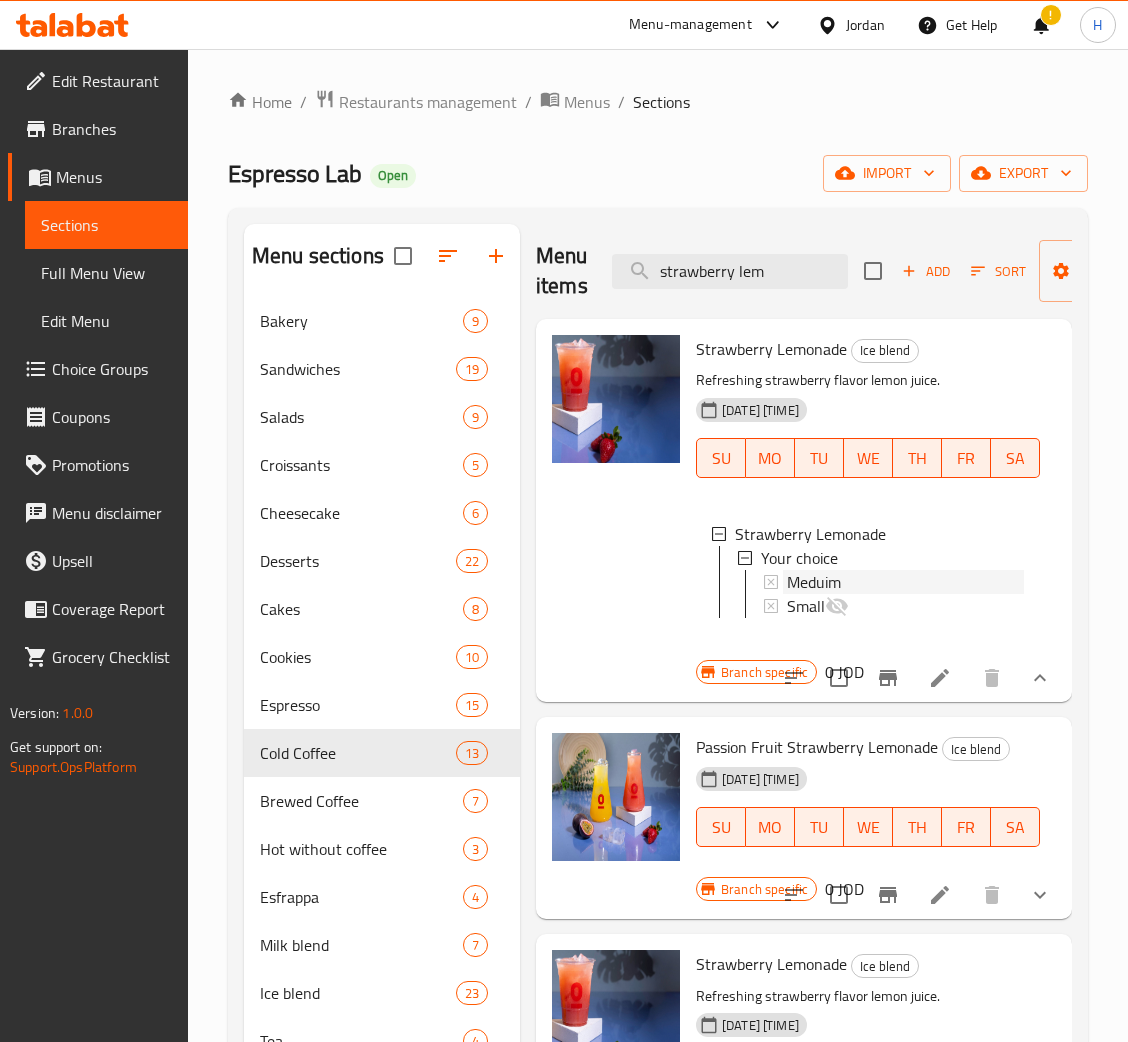 click on "Meduim" at bounding box center [905, 582] 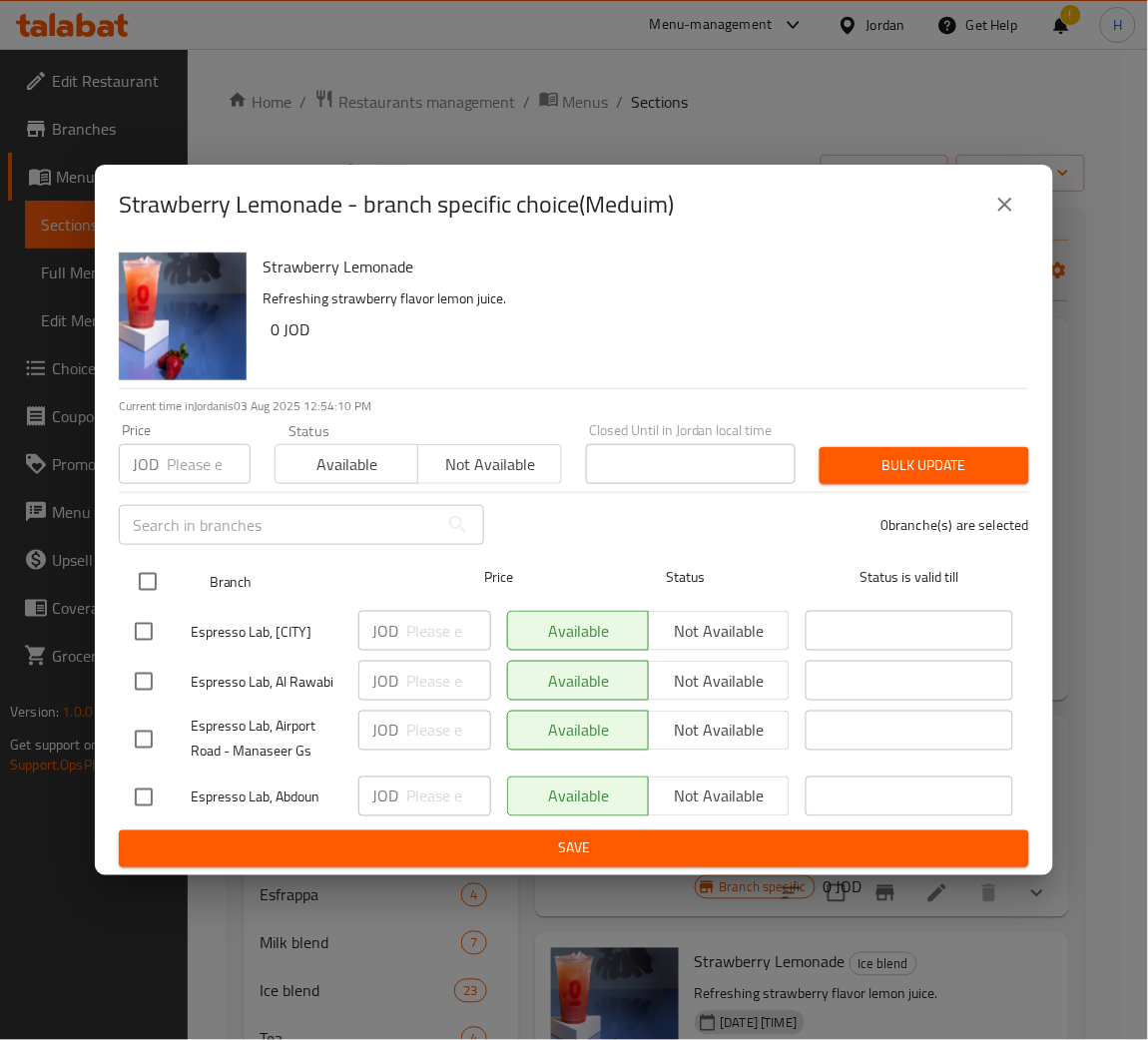 drag, startPoint x: 147, startPoint y: 579, endPoint x: 155, endPoint y: 565, distance: 16.124515 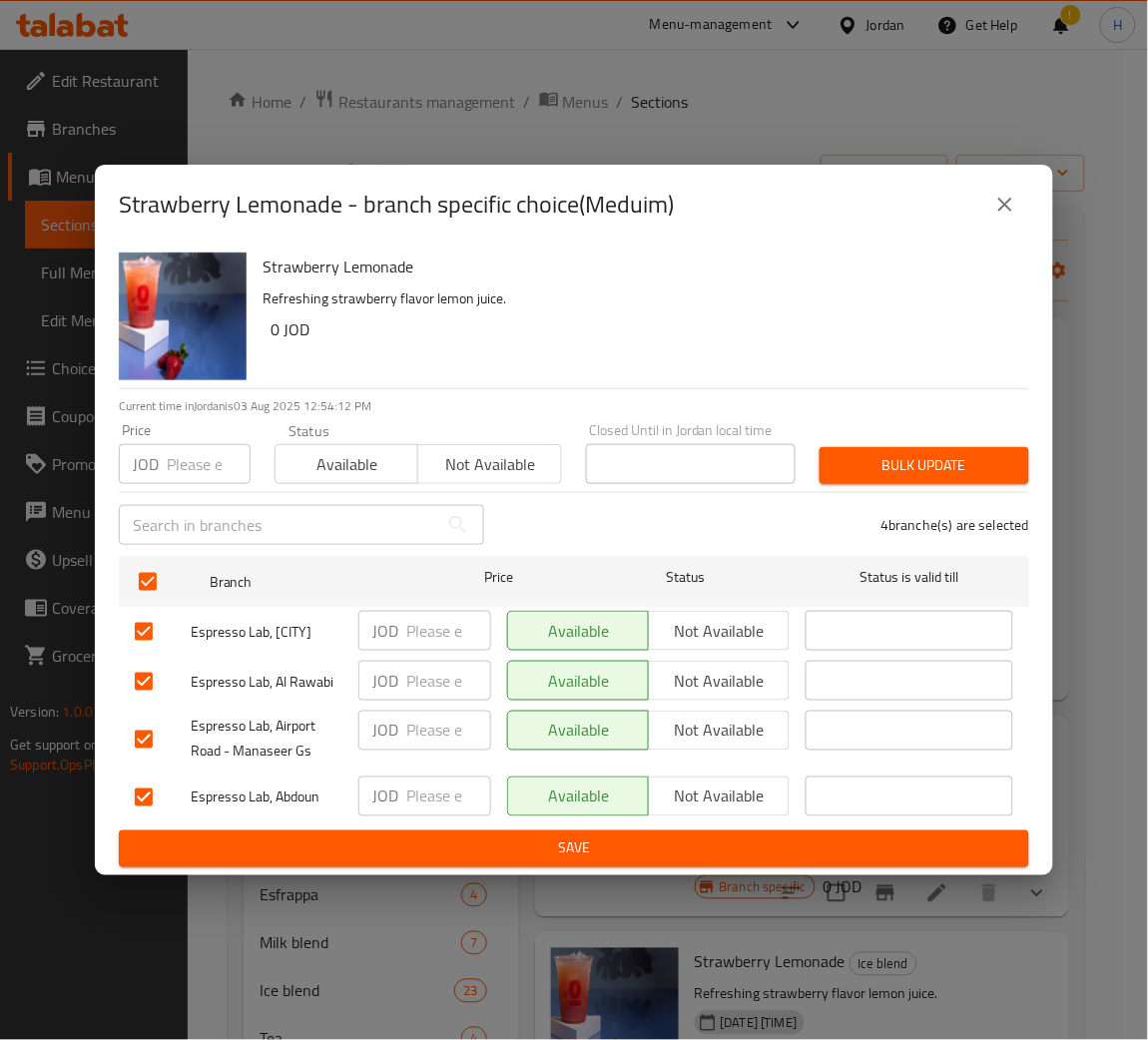 click at bounding box center (209, 464) 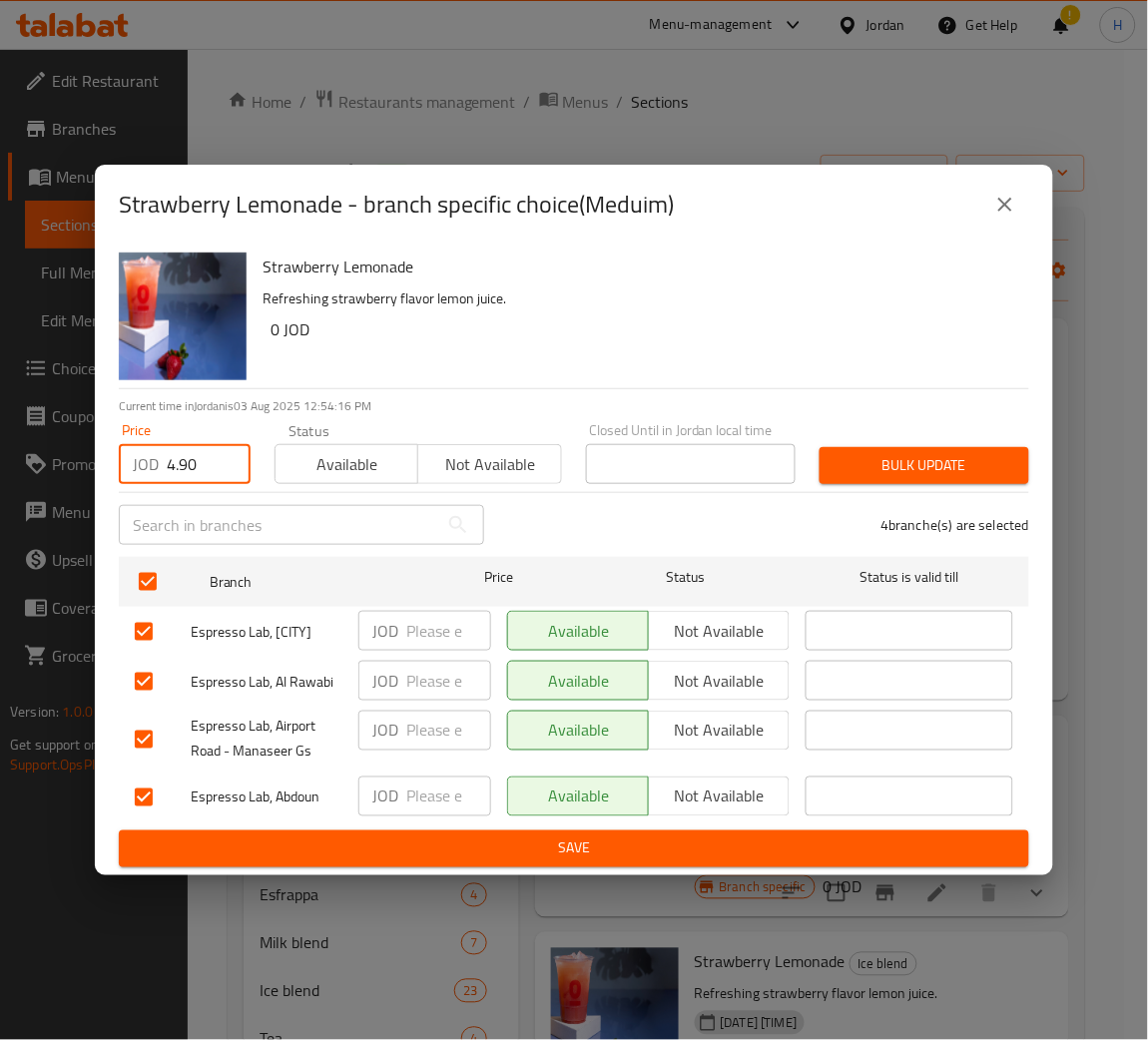click on "Bulk update" at bounding box center (924, 465) 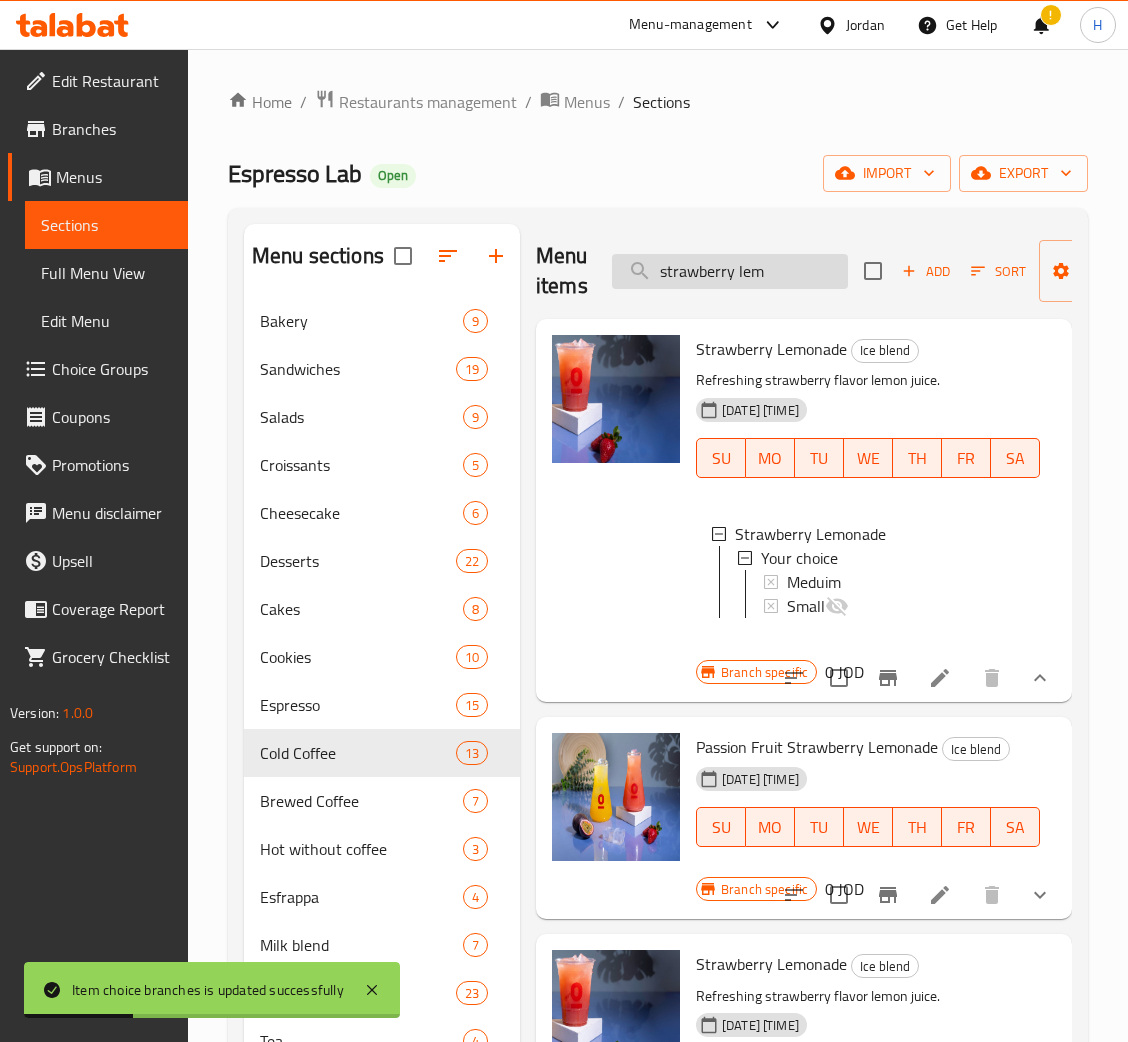 click on "strawberry lem" at bounding box center [730, 271] 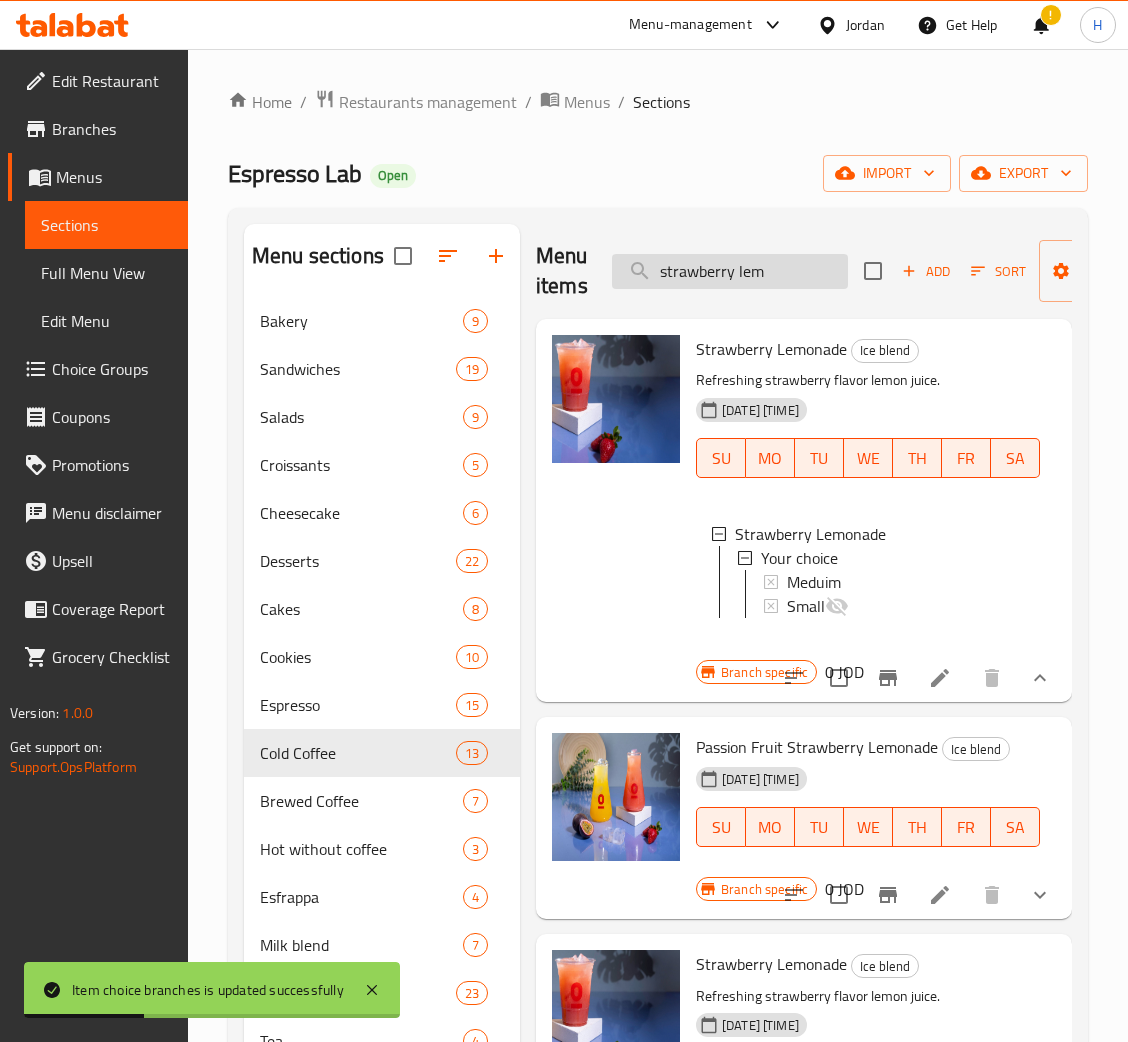 click on "strawberry lem" at bounding box center [730, 271] 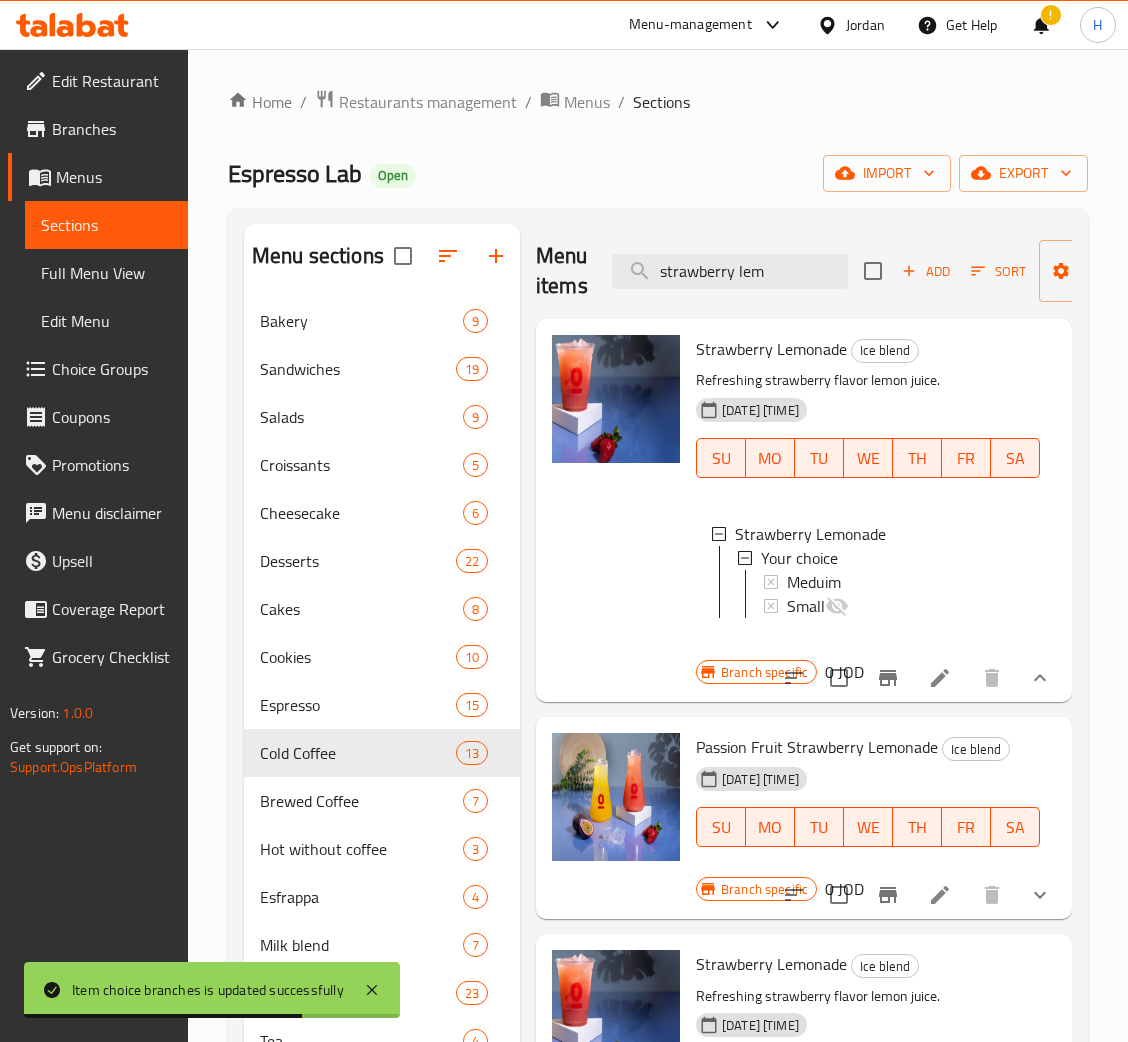 scroll, scrollTop: 150, scrollLeft: 0, axis: vertical 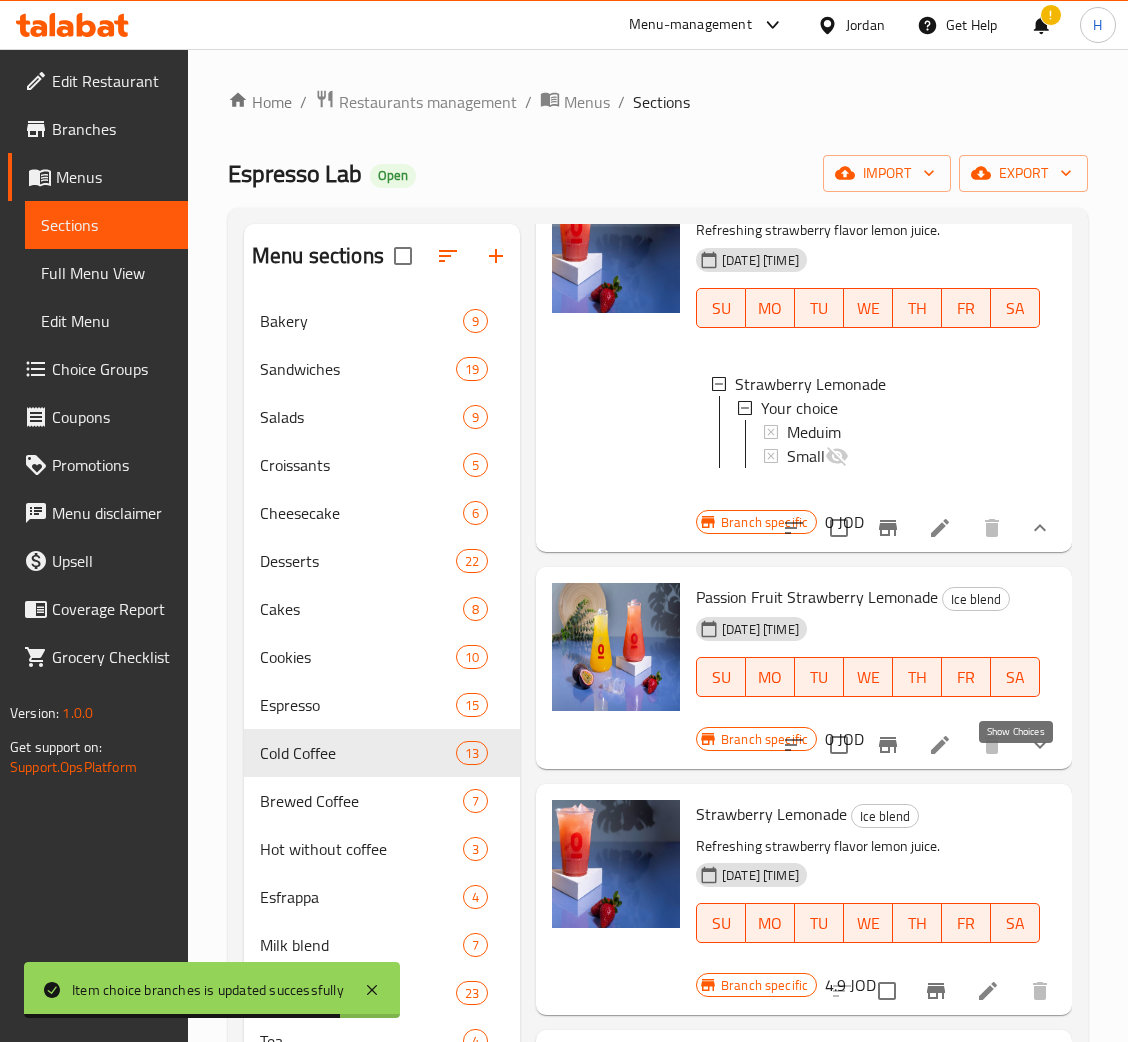 click 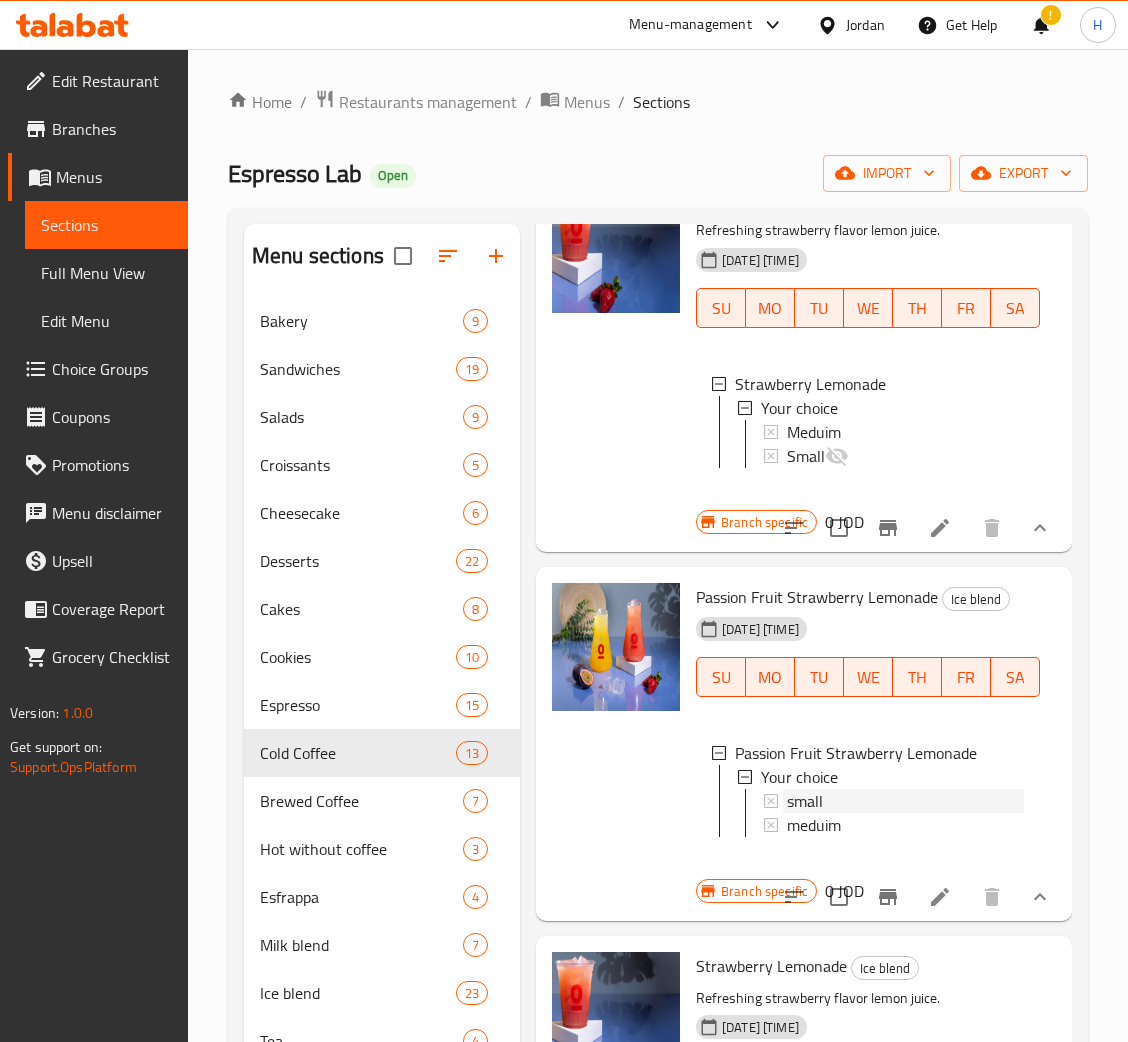 click on "small" at bounding box center (805, 801) 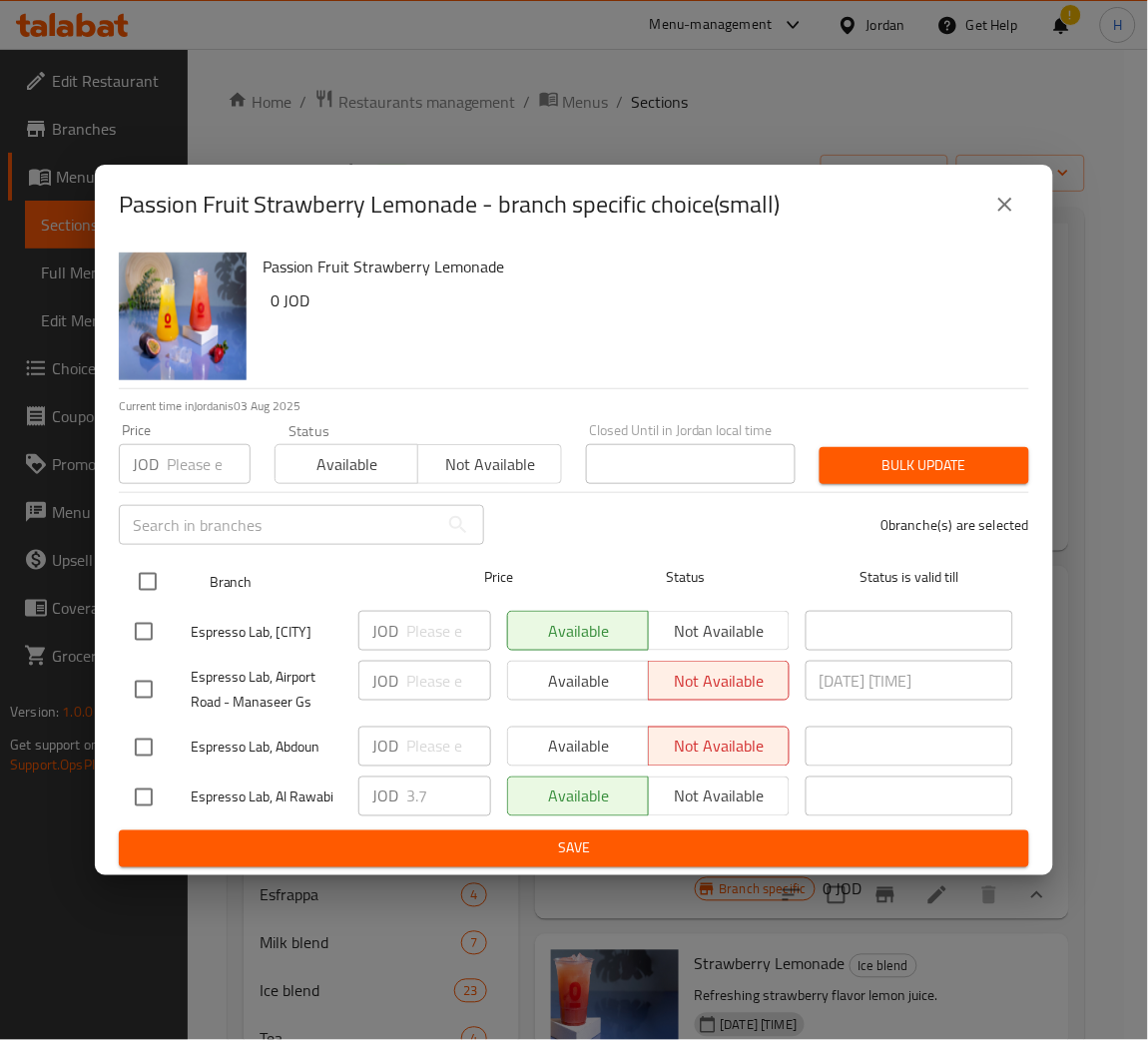 click at bounding box center (148, 582) 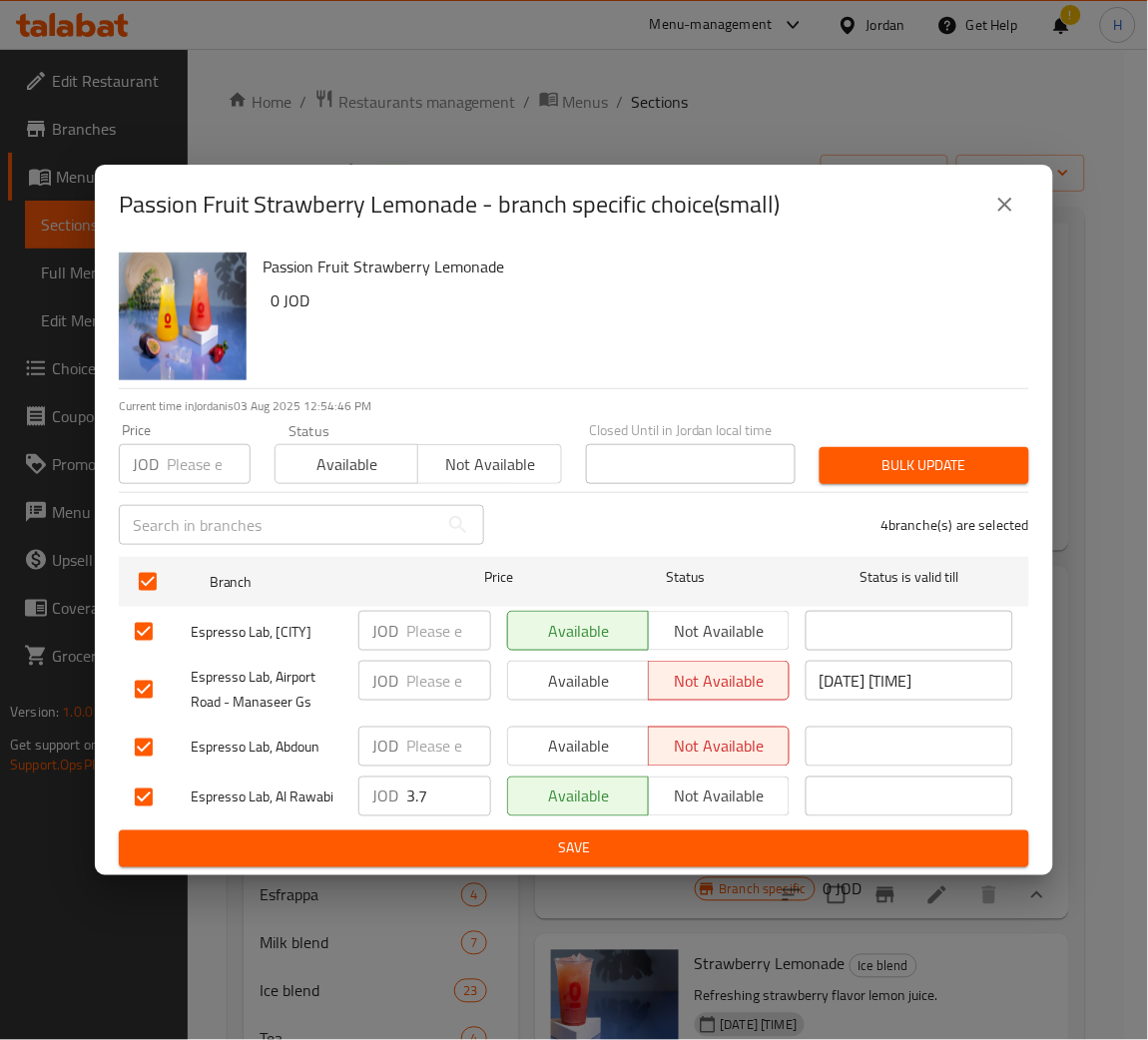 click on "Not available" at bounding box center (489, 464) 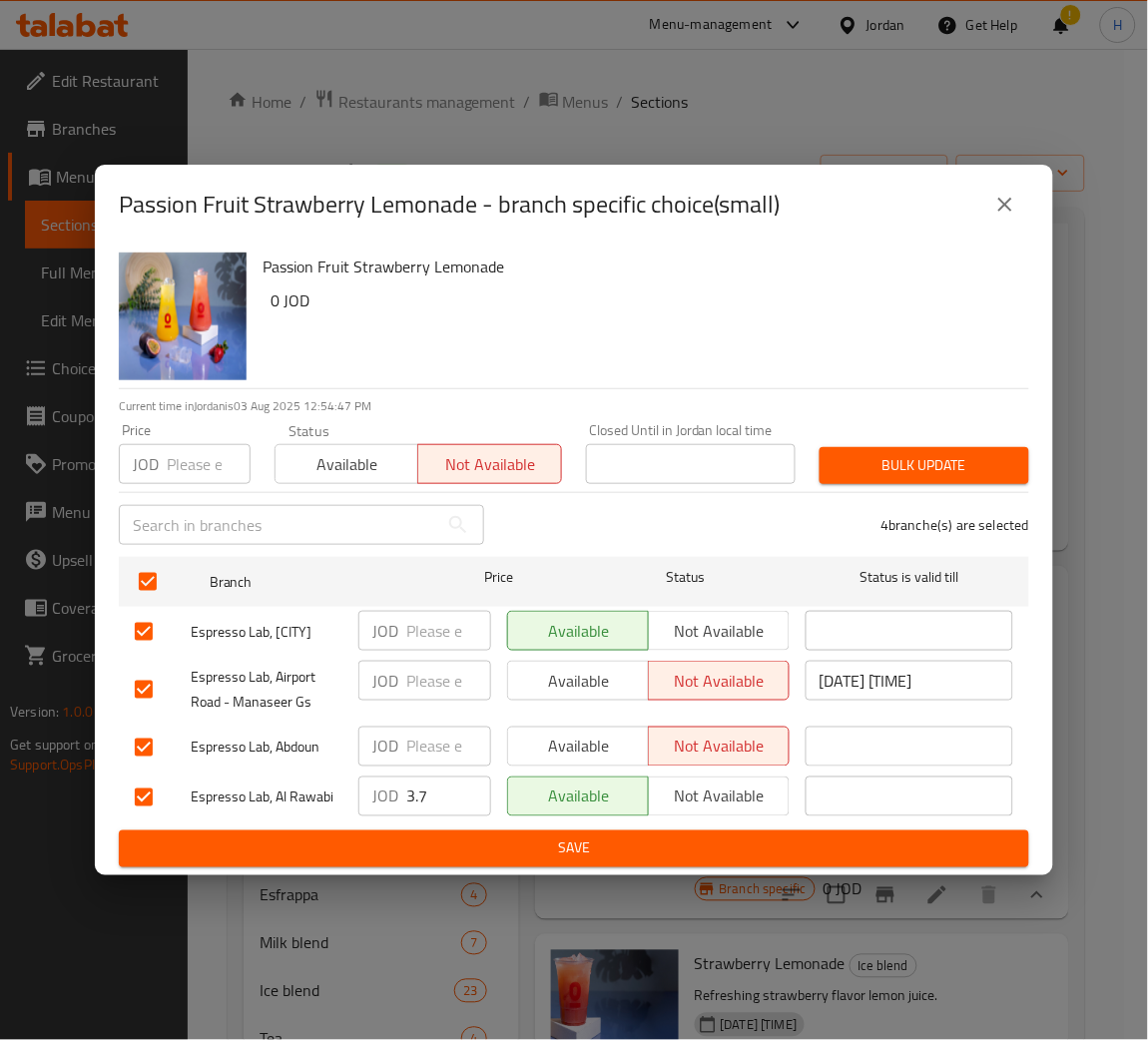 click on "Bulk update" at bounding box center (924, 465) 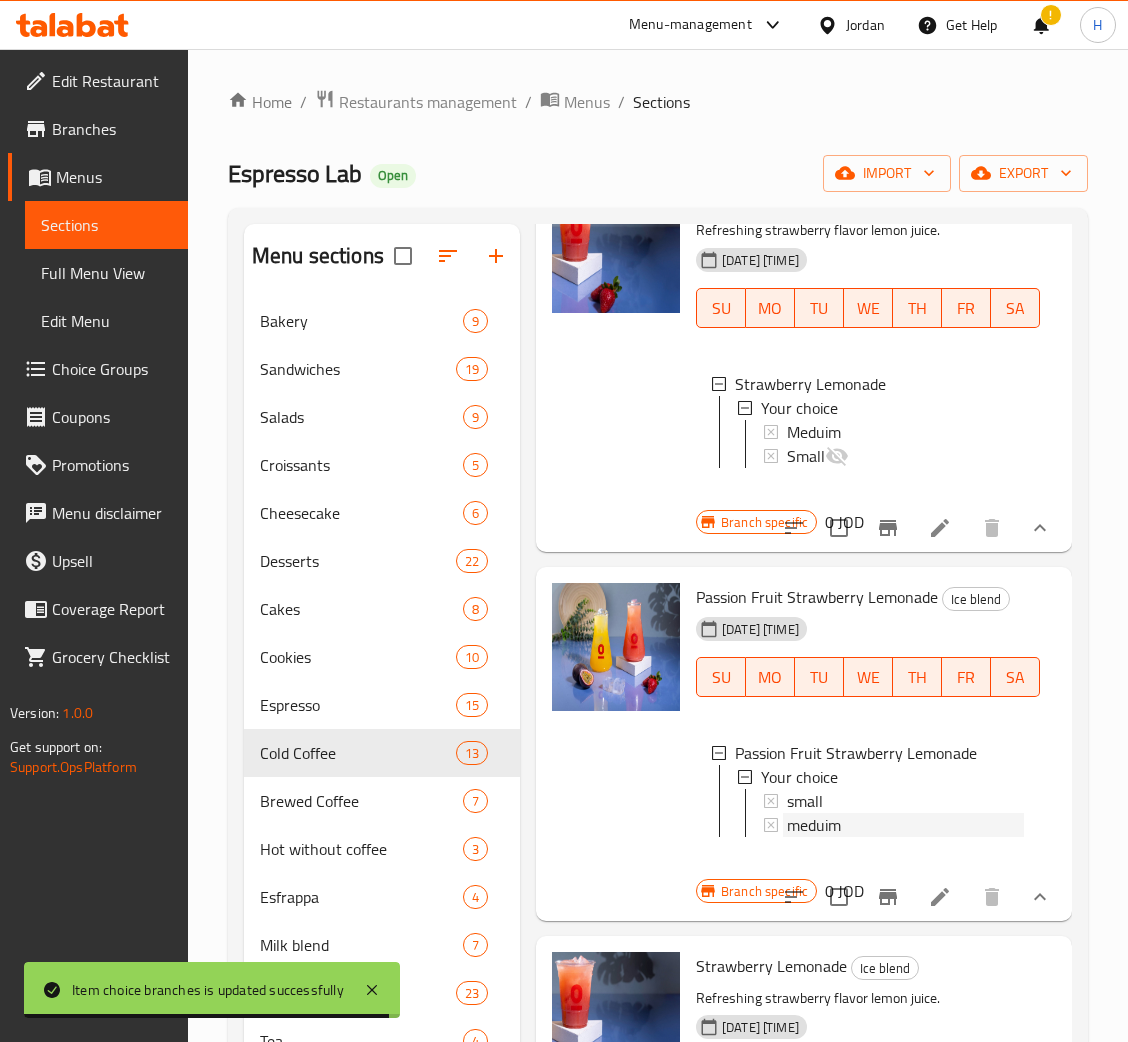 click on "meduim" at bounding box center (814, 825) 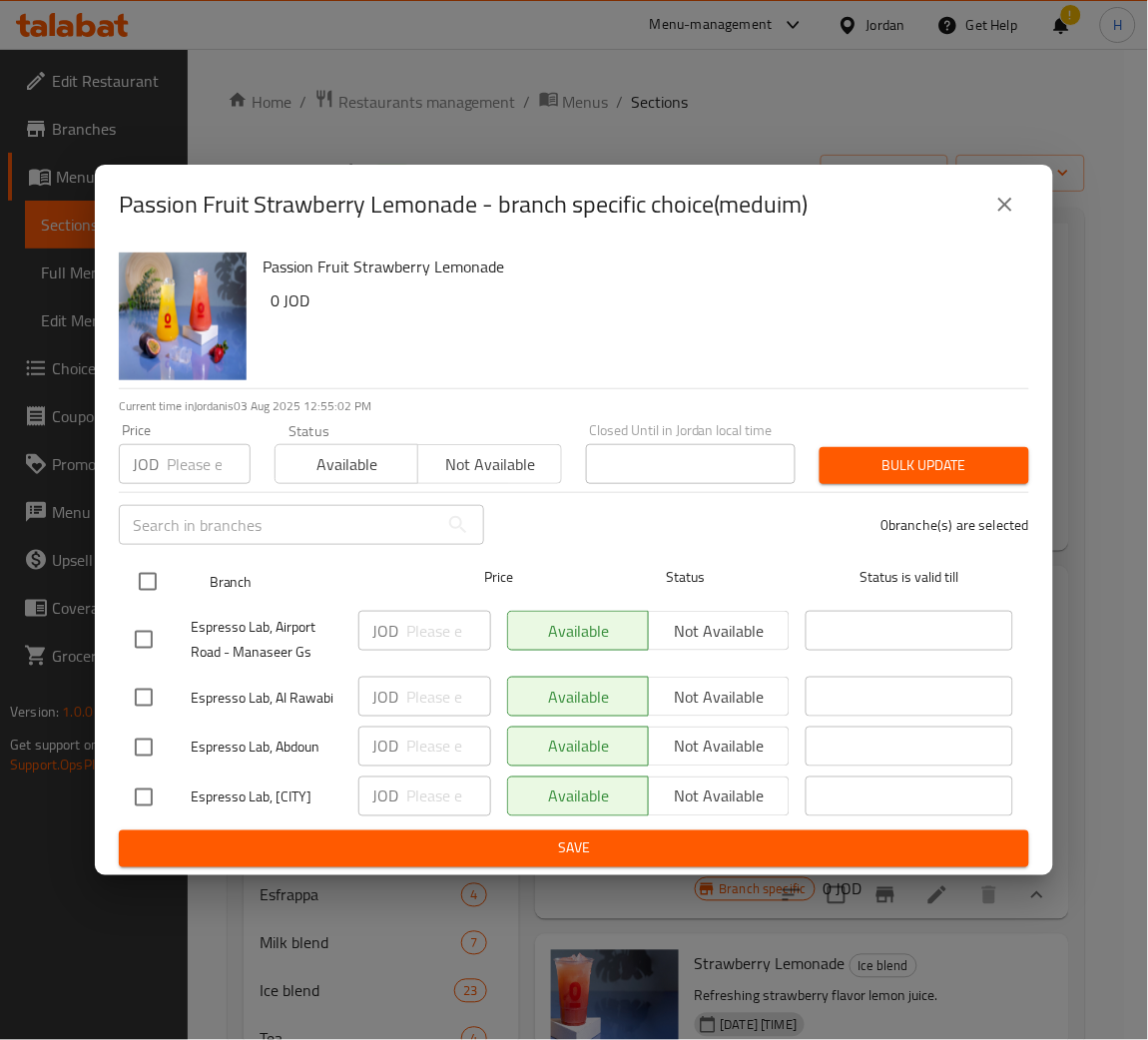 click at bounding box center [148, 582] 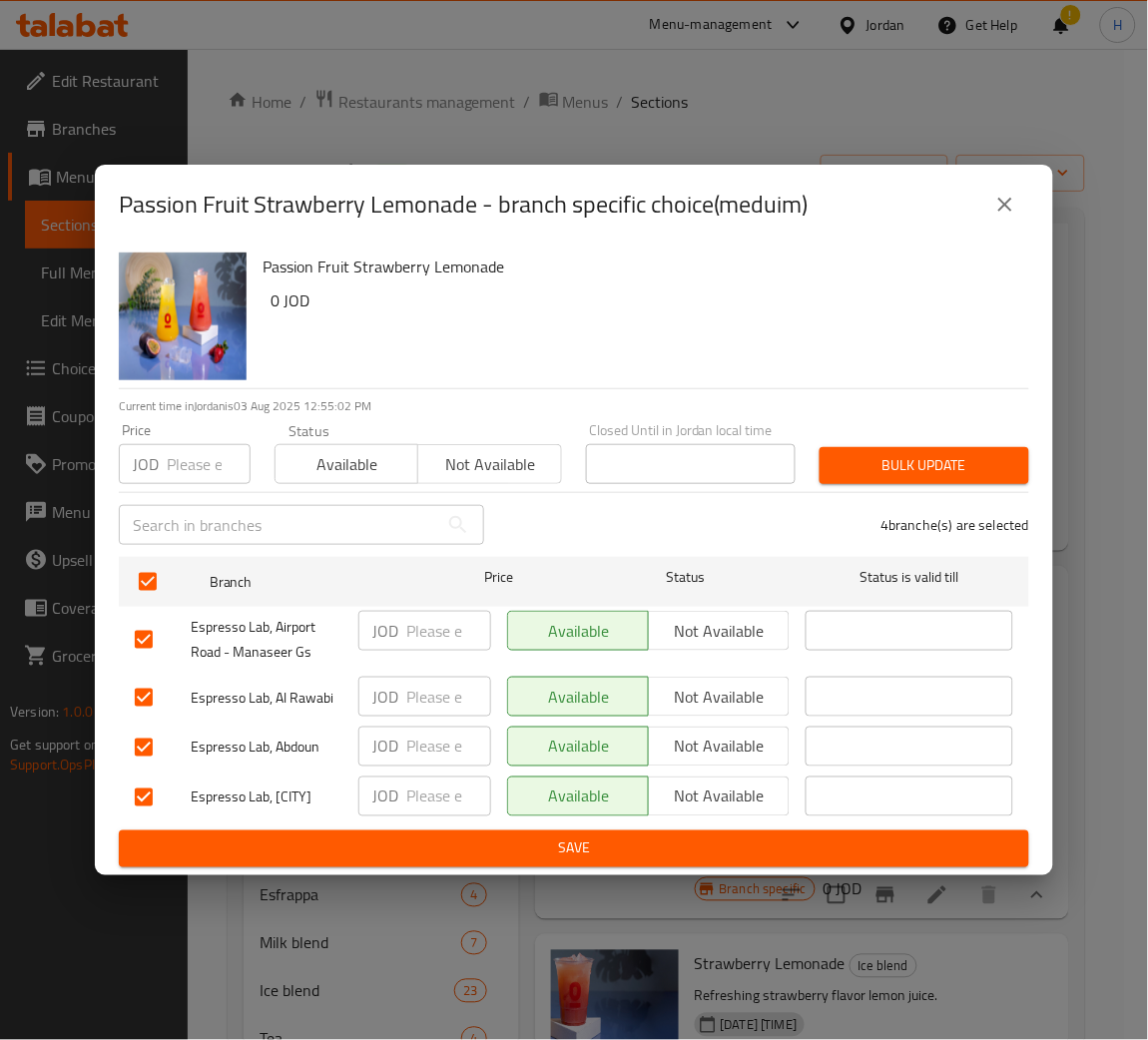 click at bounding box center (209, 464) 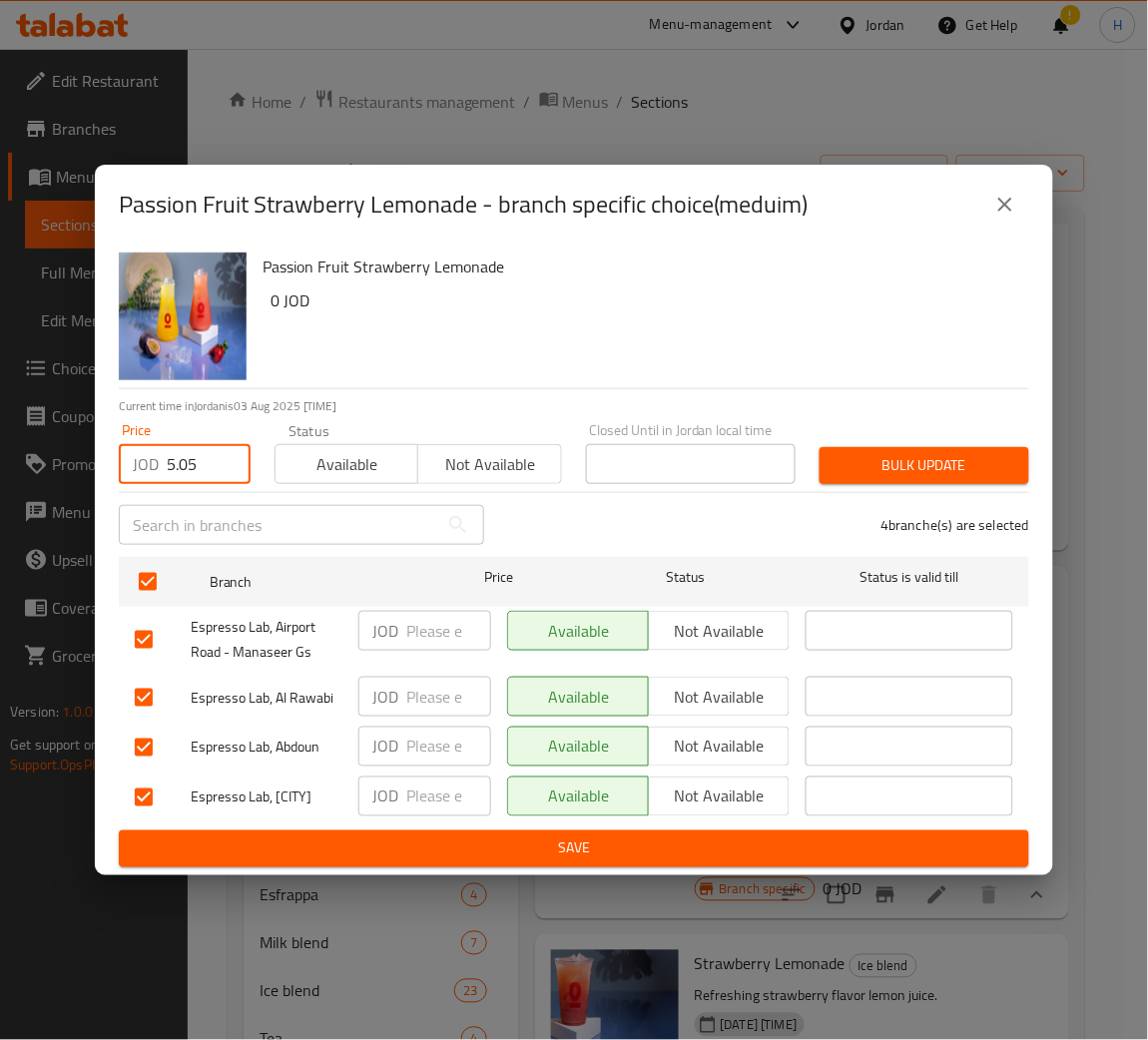 click on "Bulk update" at bounding box center (924, 465) 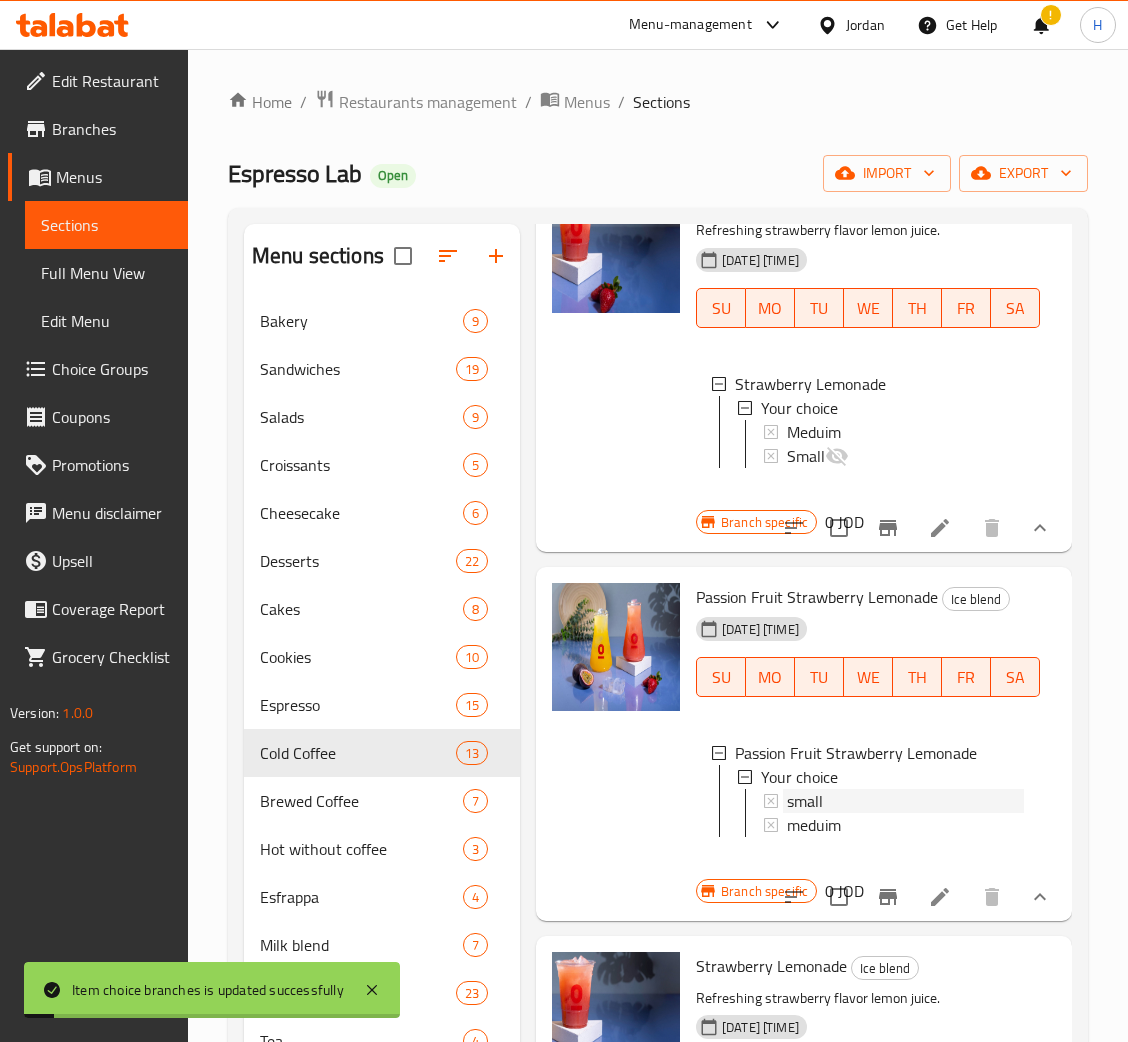 click on "small" at bounding box center (805, 801) 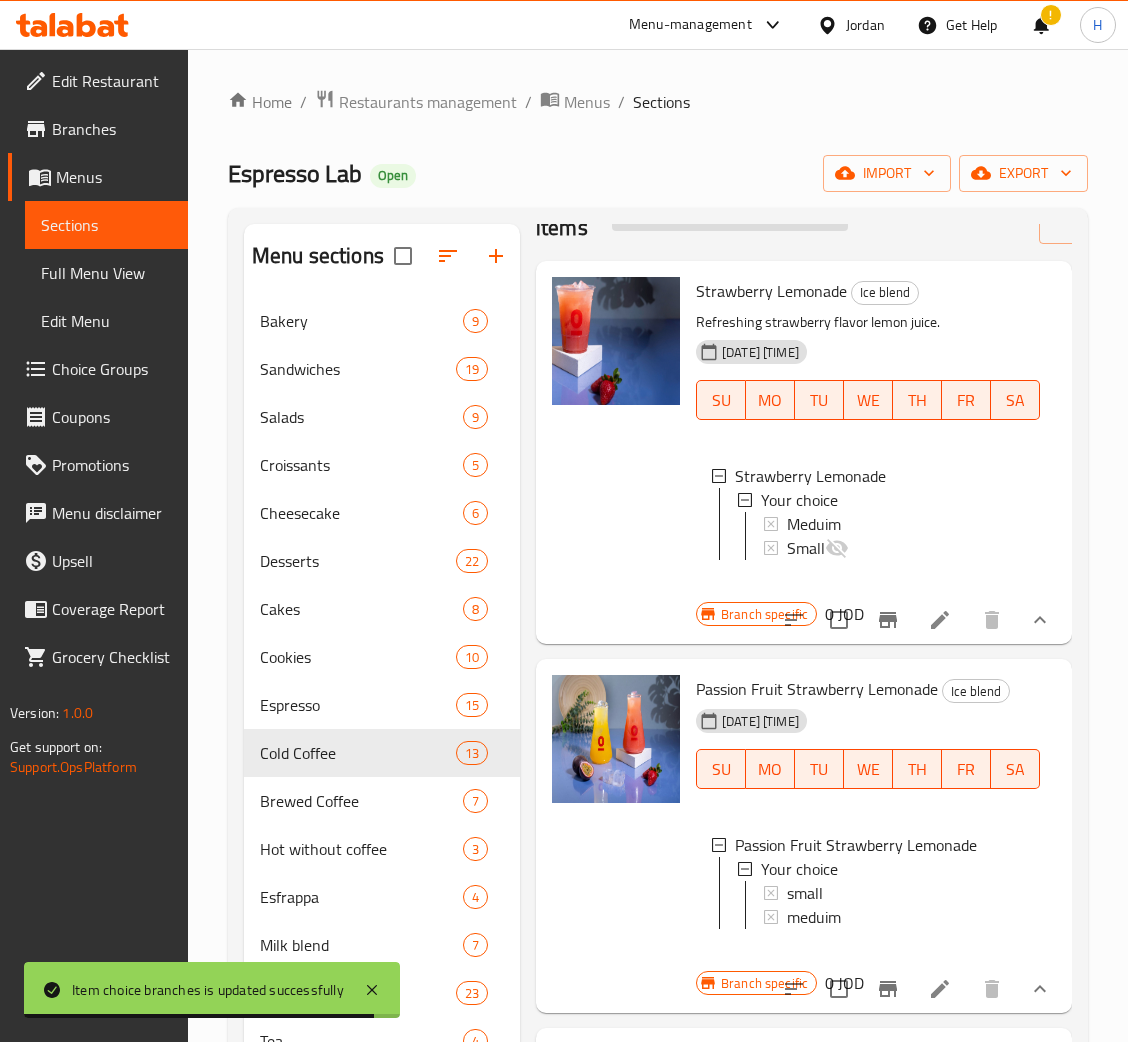 scroll, scrollTop: 0, scrollLeft: 0, axis: both 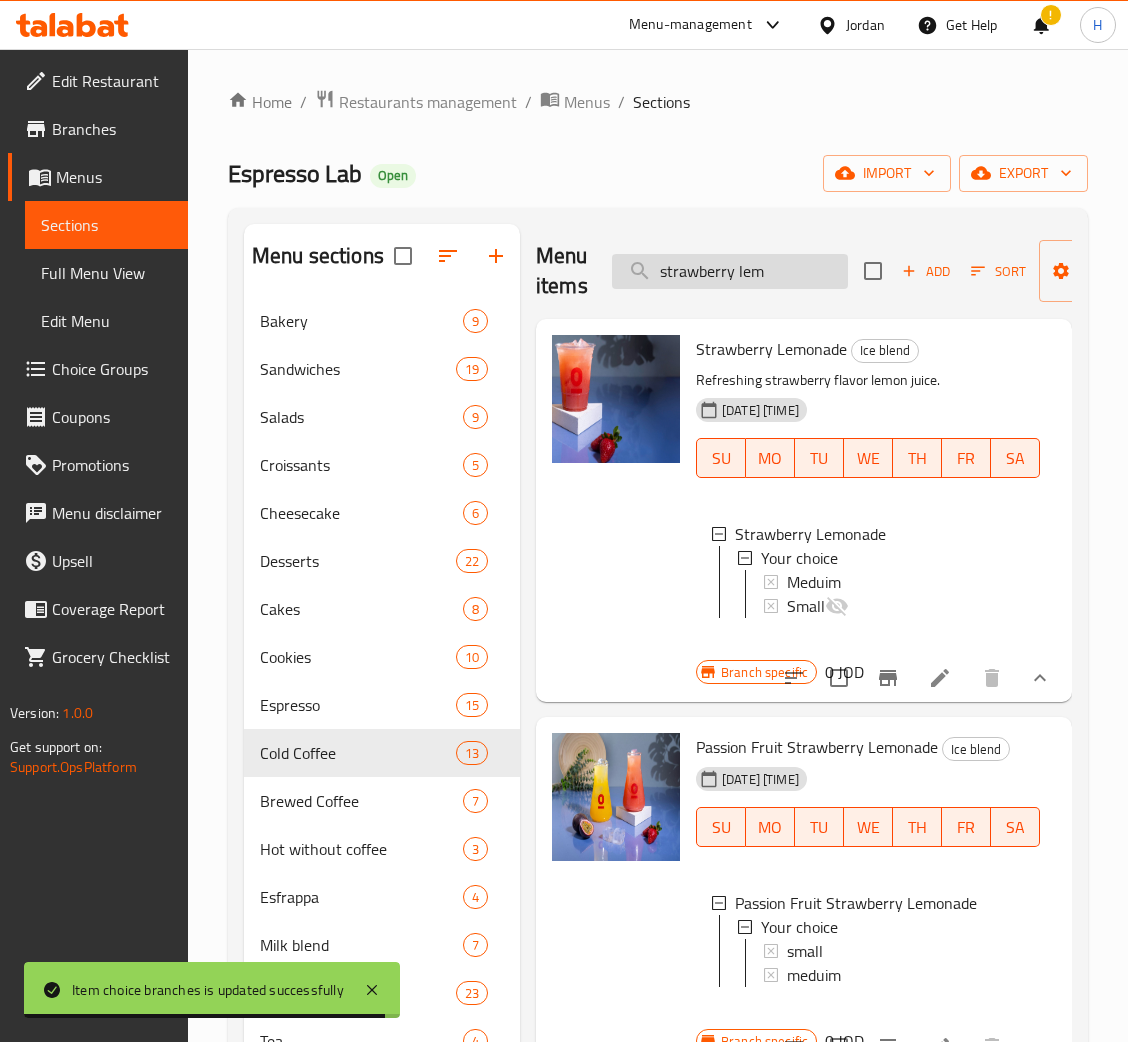 click on "strawberry lem" at bounding box center [730, 271] 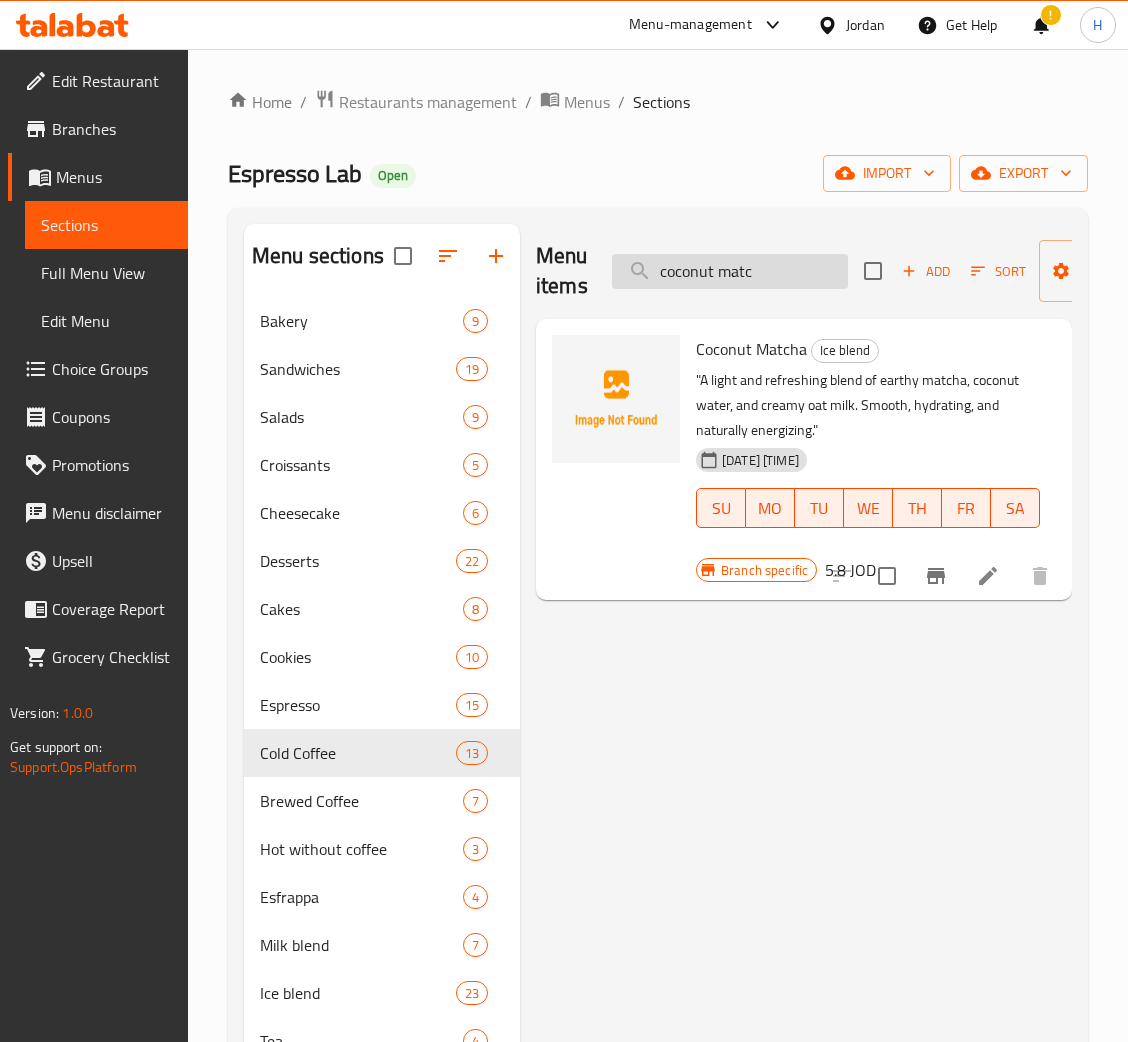 click on "coconut matc" at bounding box center (730, 271) 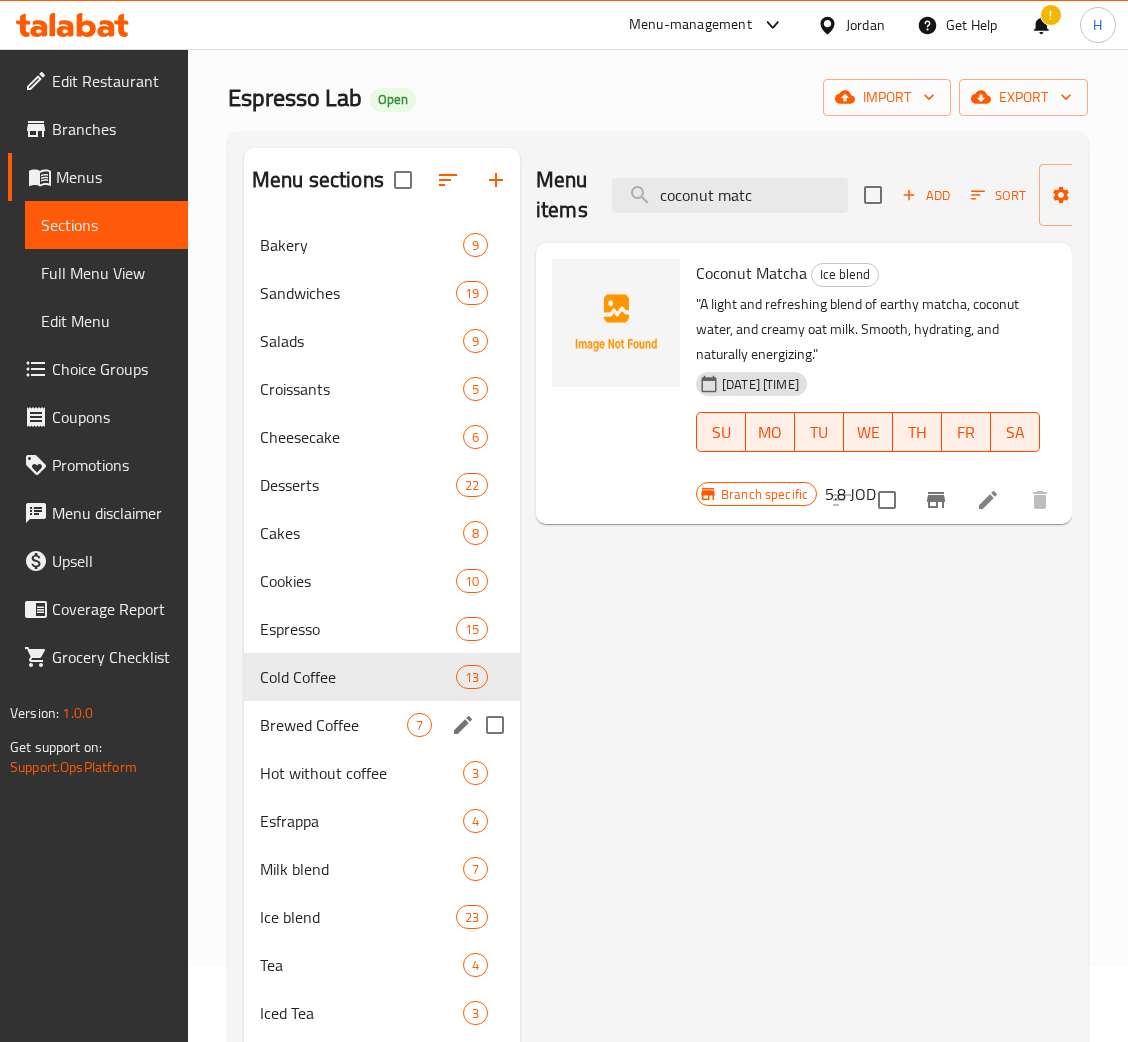 scroll, scrollTop: 282, scrollLeft: 0, axis: vertical 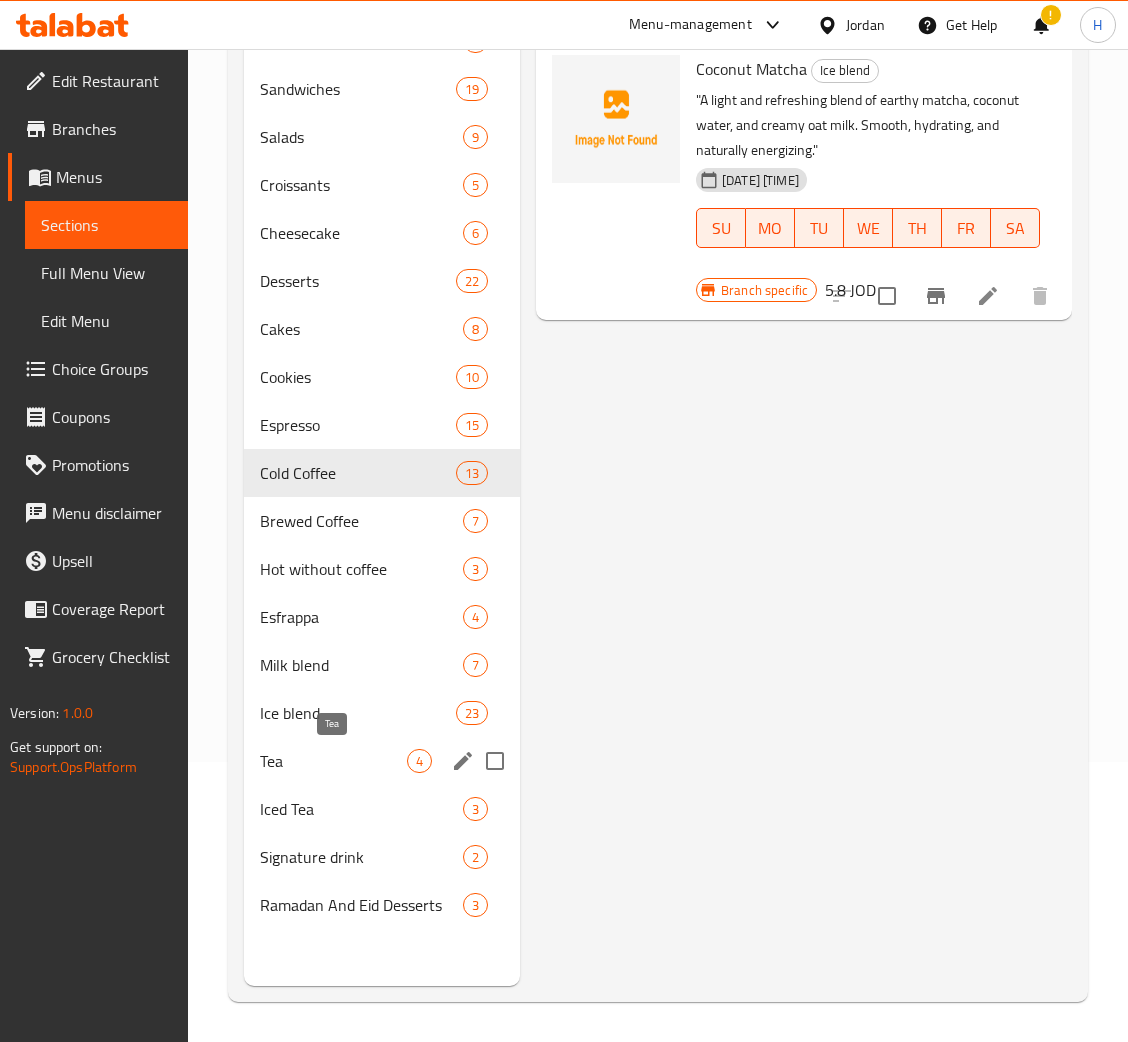 click on "Tea" at bounding box center [333, 761] 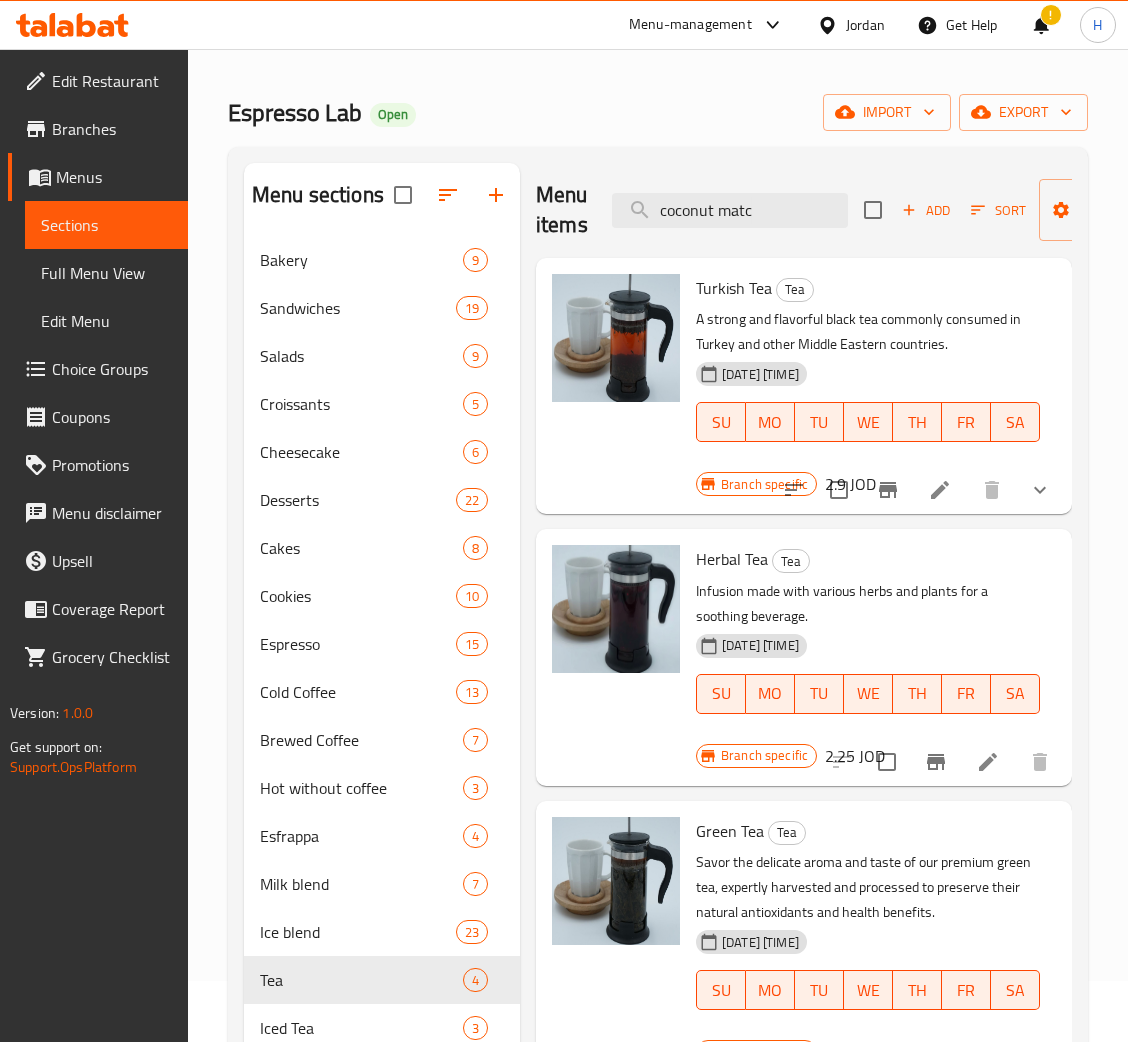 scroll, scrollTop: 0, scrollLeft: 0, axis: both 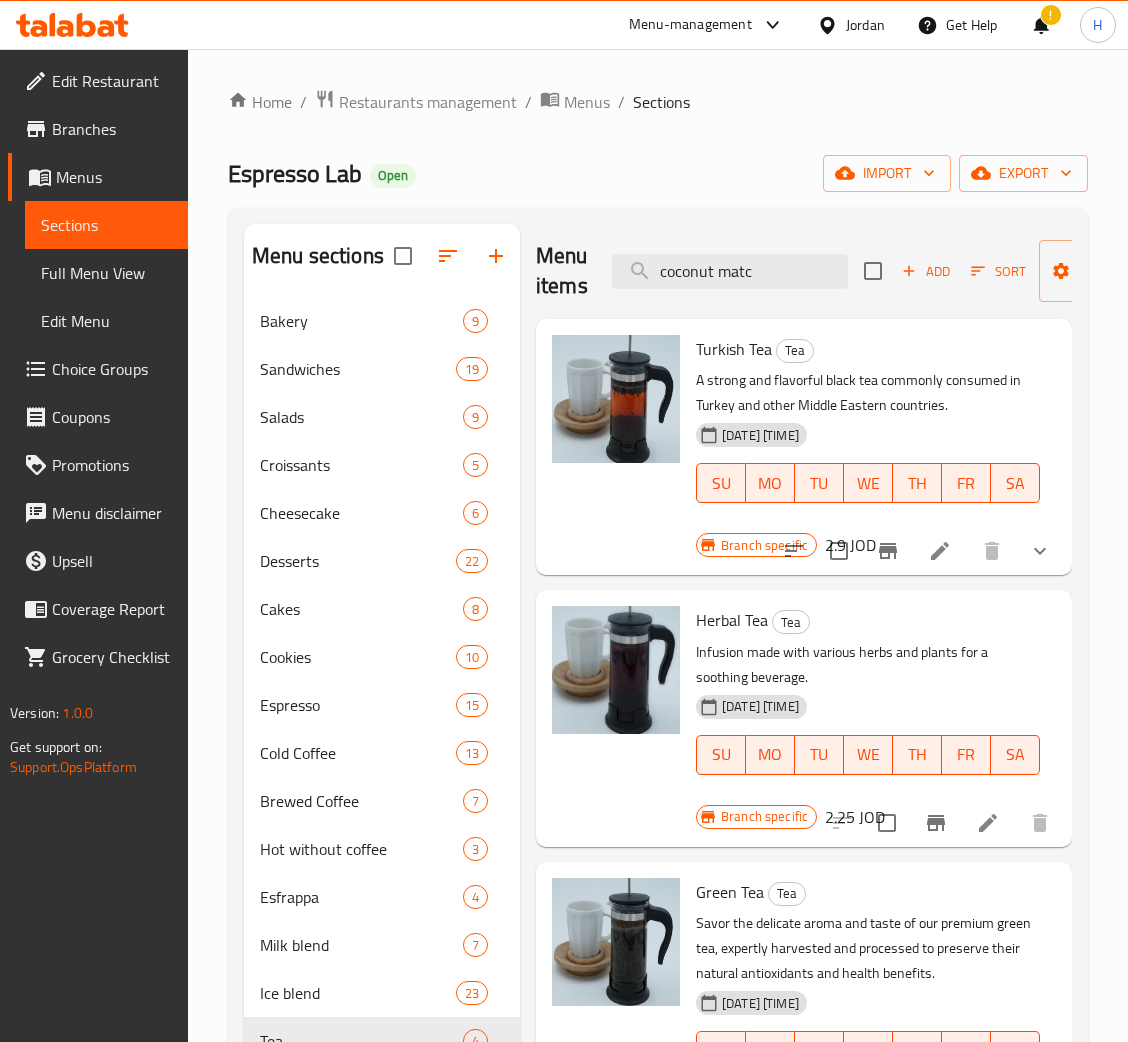click on "Menu items coconut matc Add Sort Manage items" at bounding box center (804, 271) 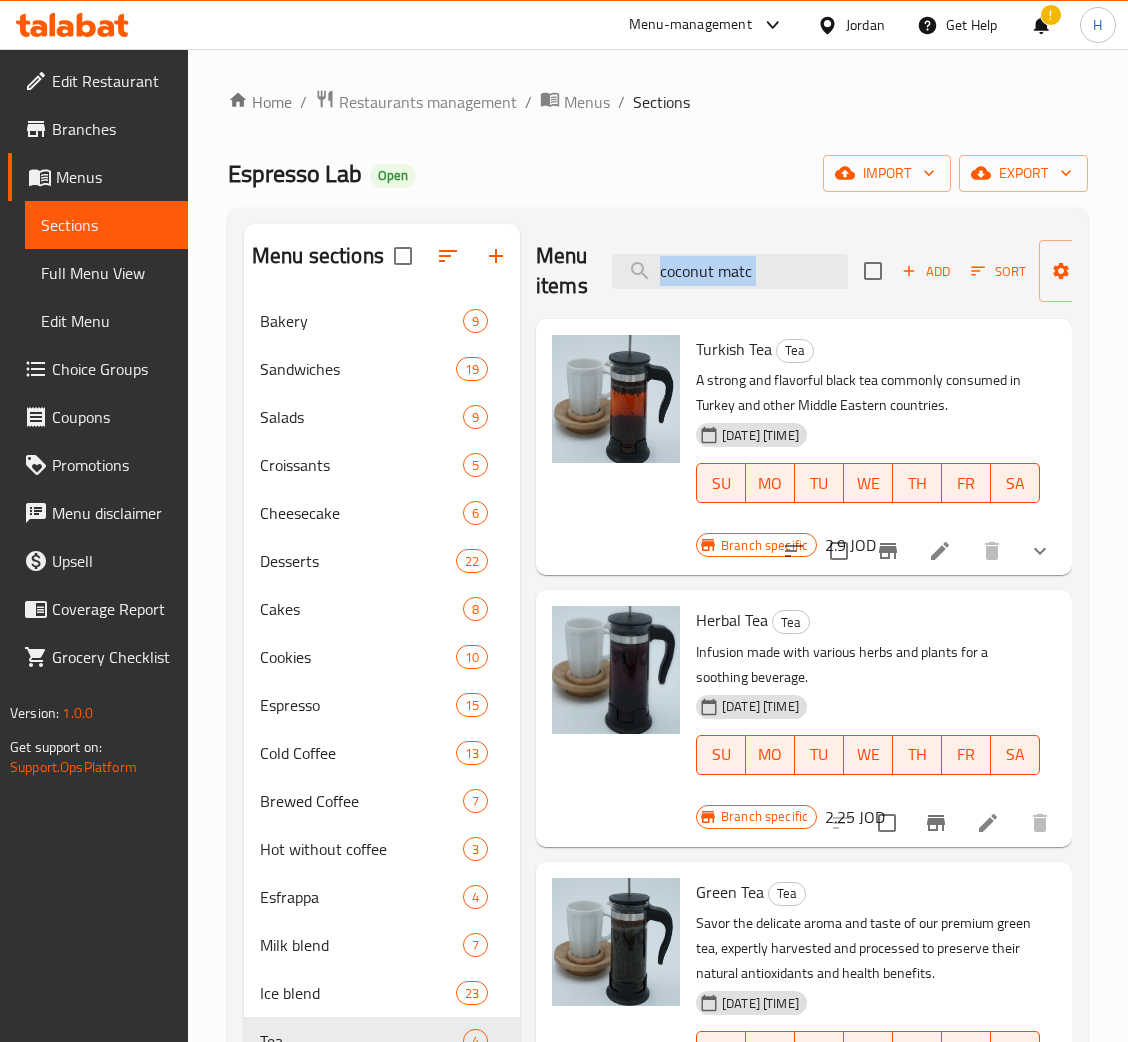 click on "Menu items coconut matc Add Sort Manage items" at bounding box center (804, 271) 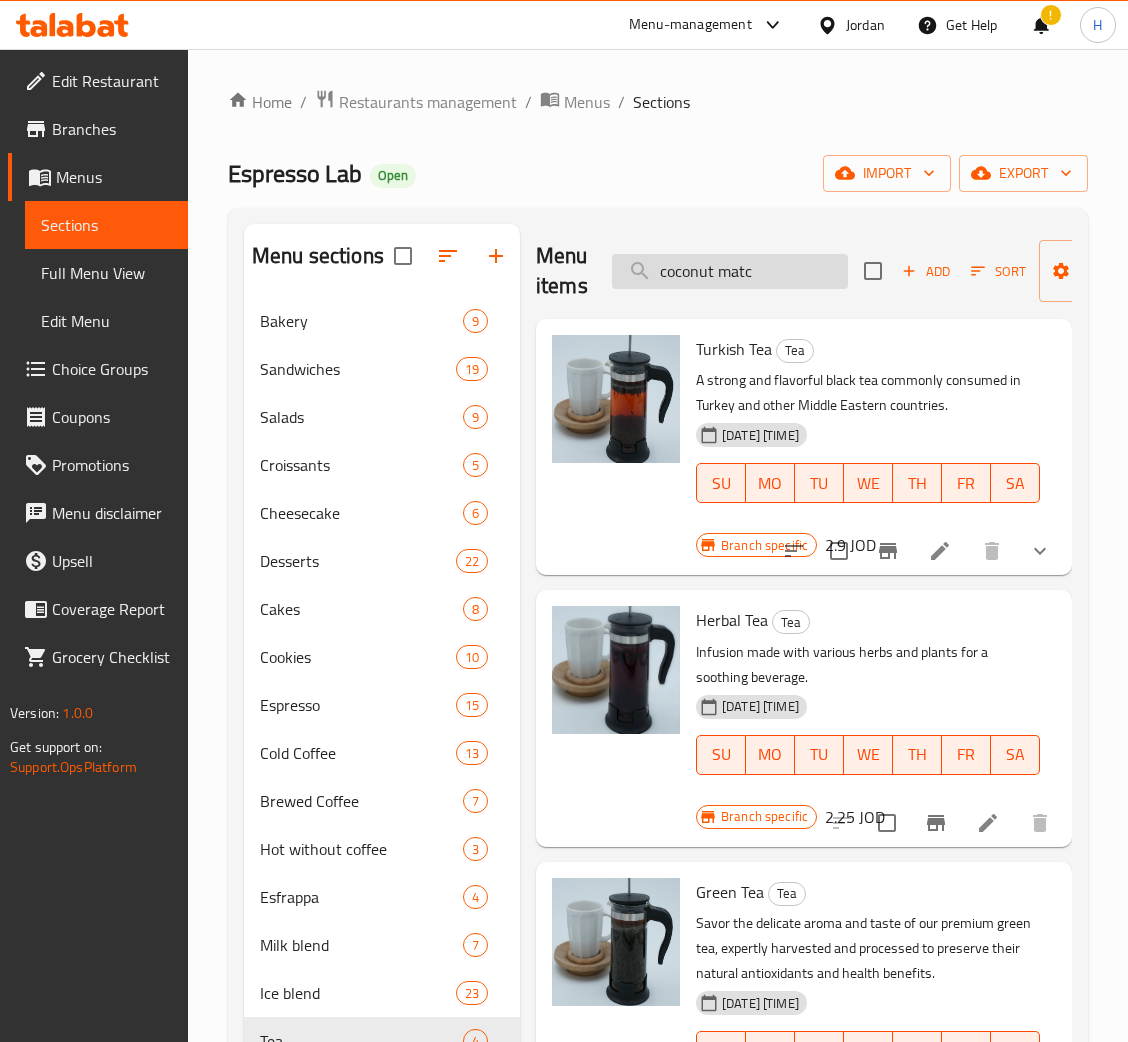 click on "coconut matc" at bounding box center (730, 271) 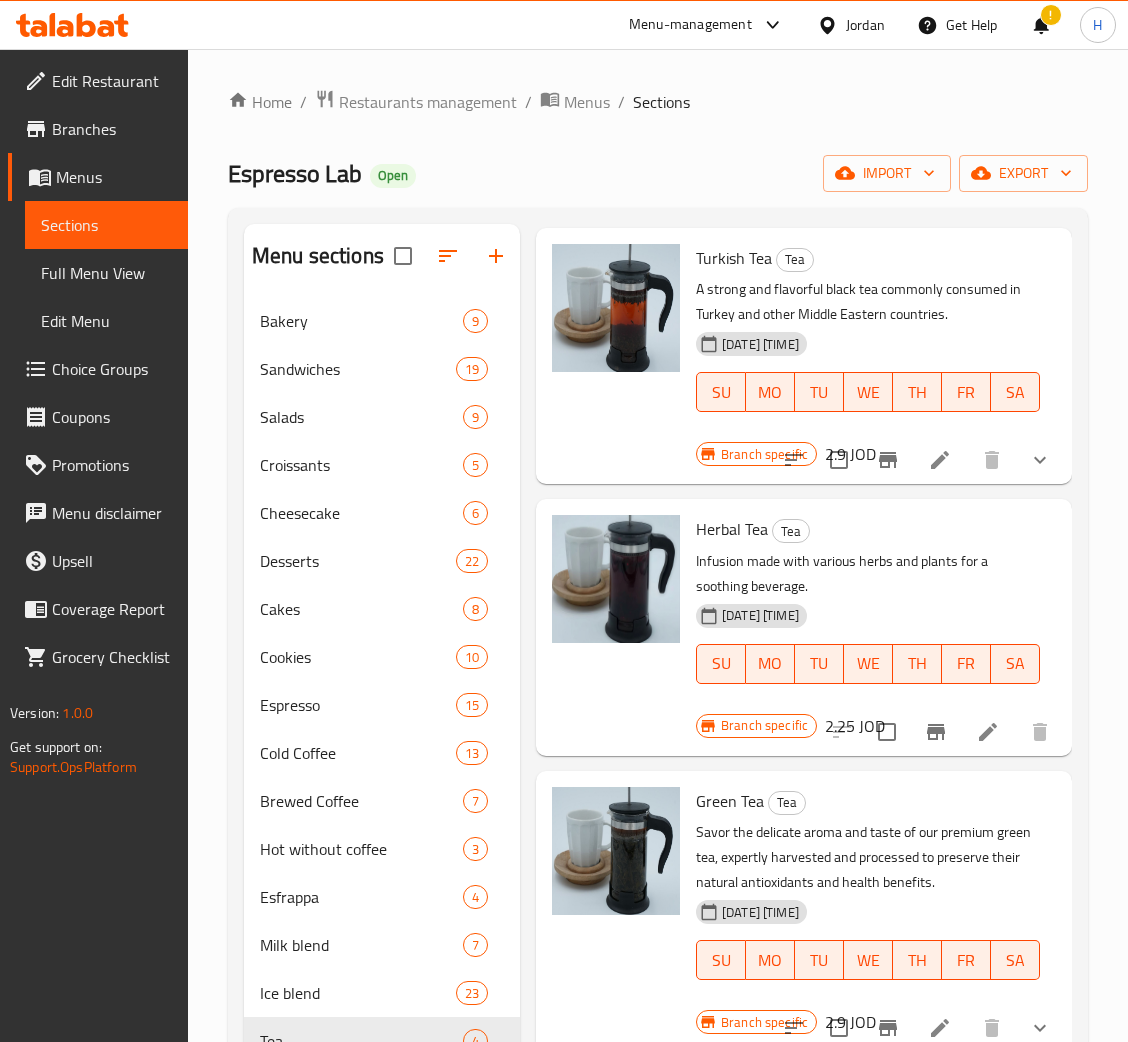 scroll, scrollTop: 145, scrollLeft: 0, axis: vertical 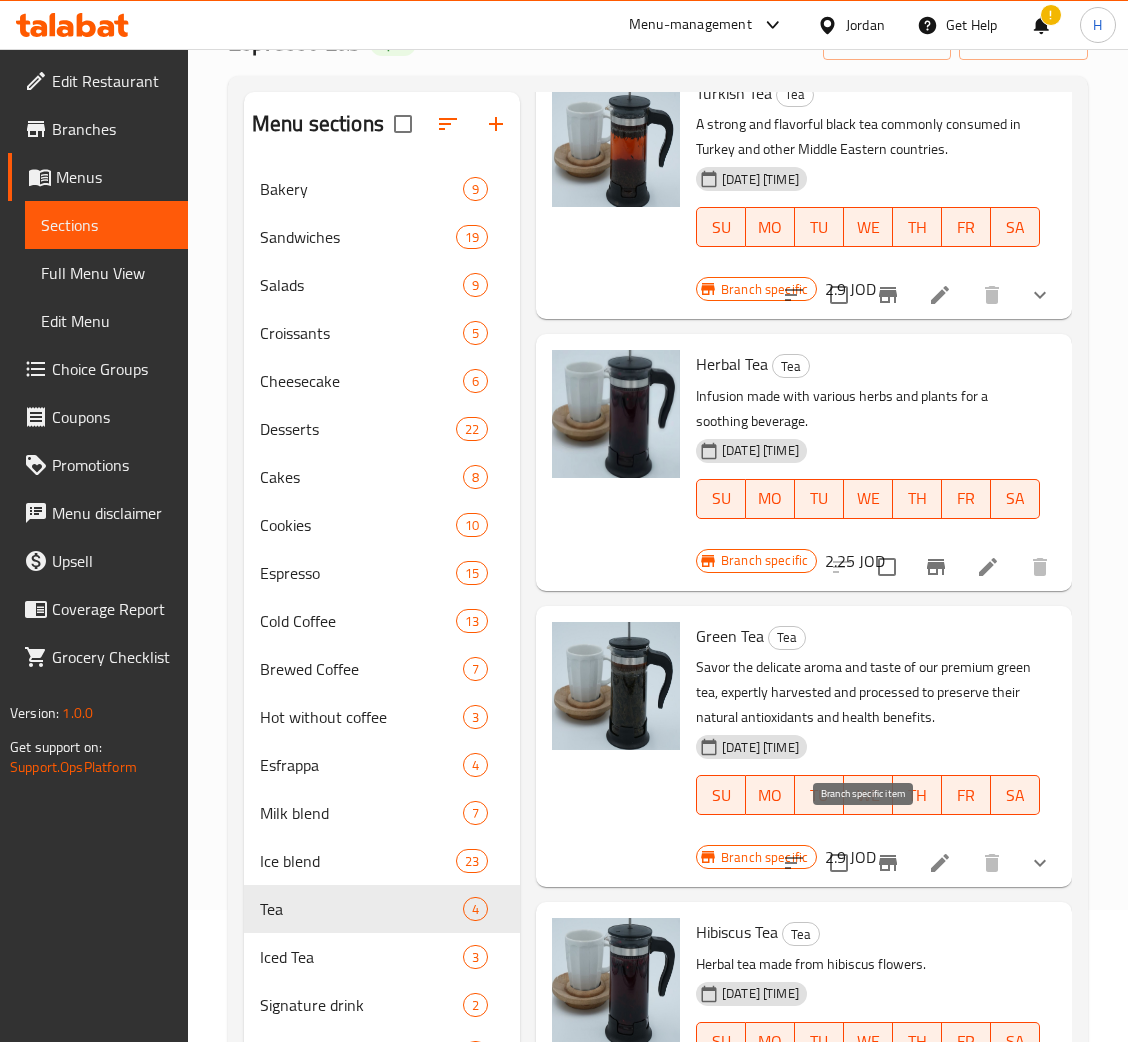 click 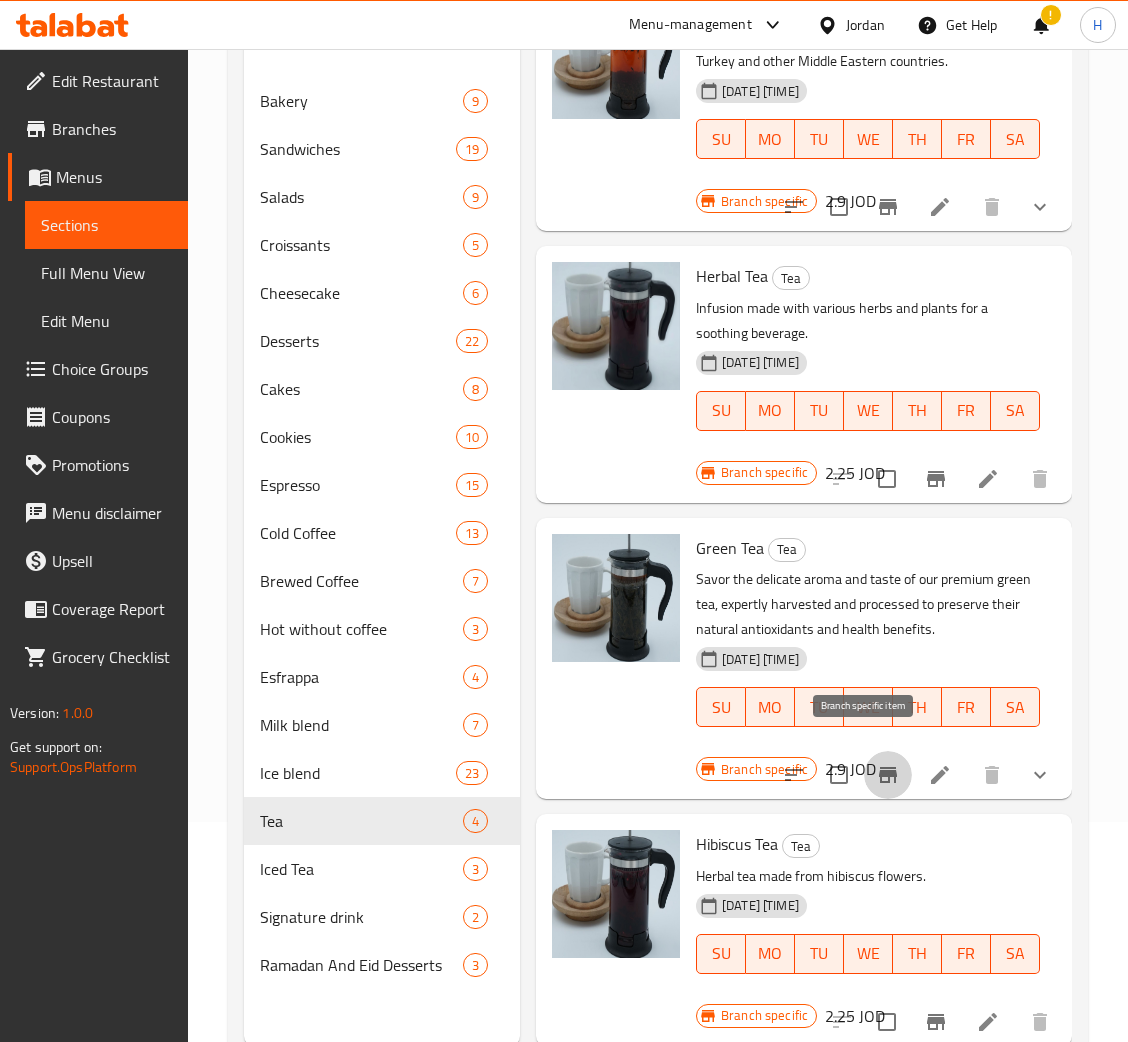 scroll, scrollTop: 282, scrollLeft: 0, axis: vertical 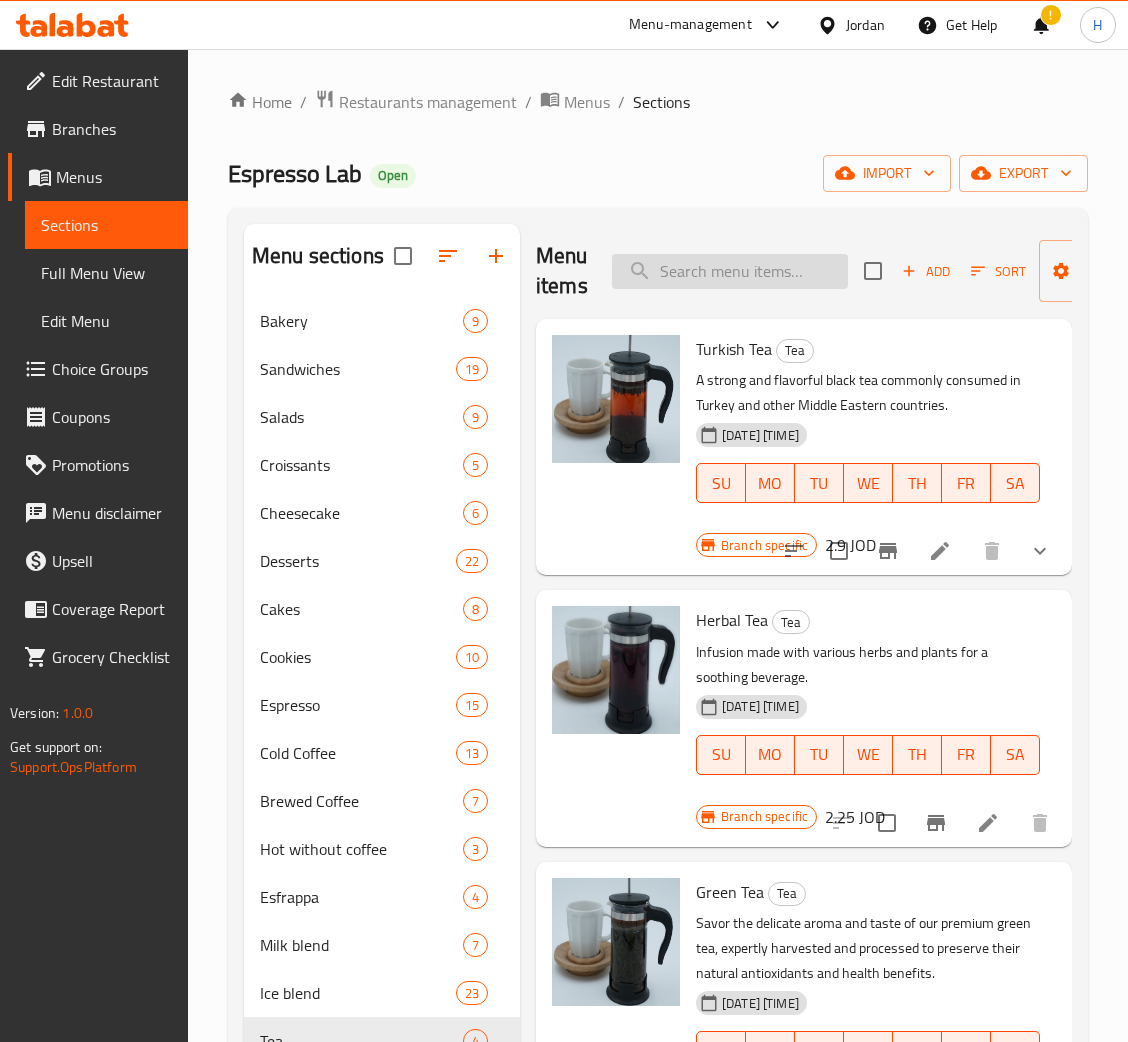 click at bounding box center [730, 271] 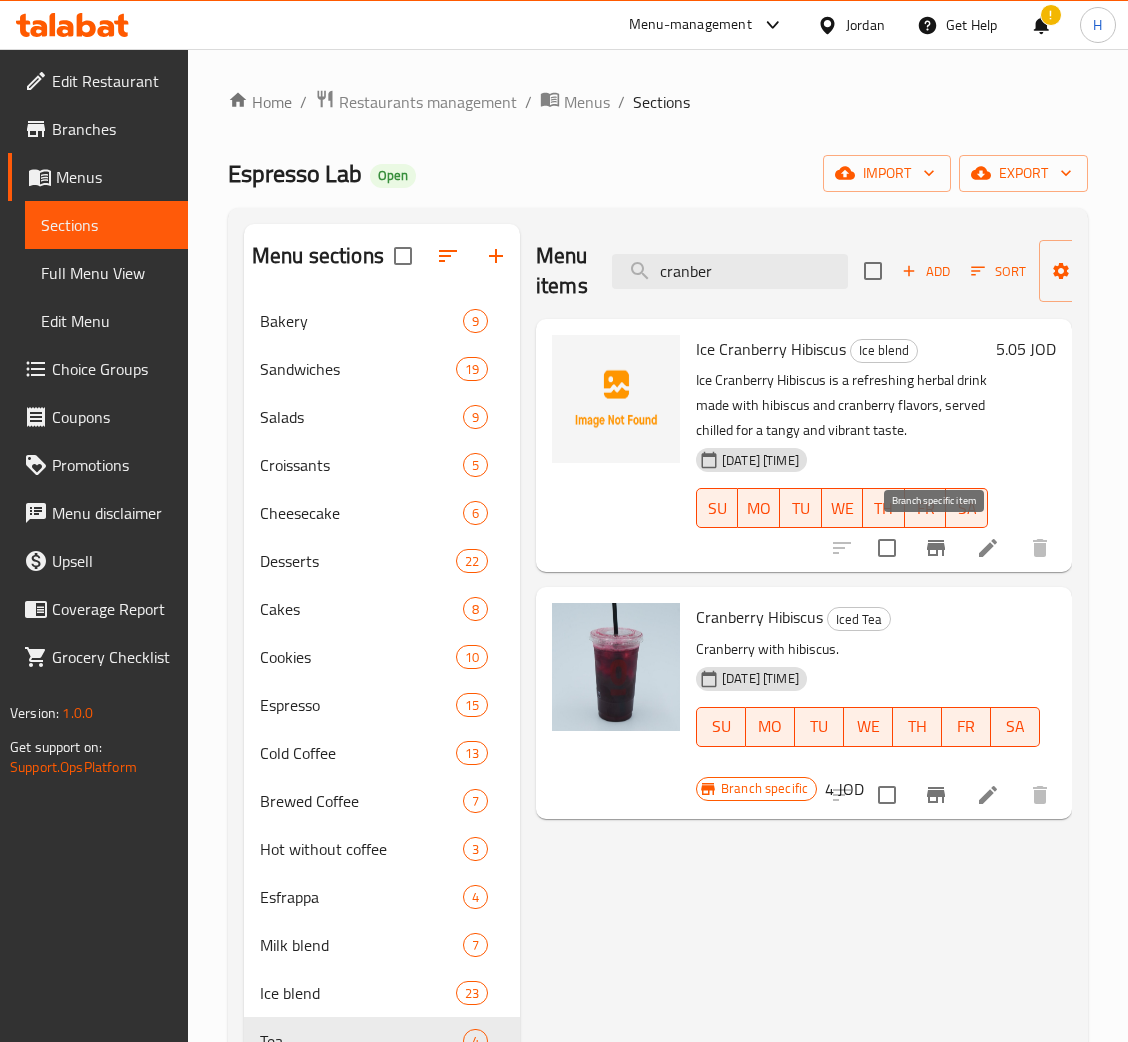 click at bounding box center (936, 548) 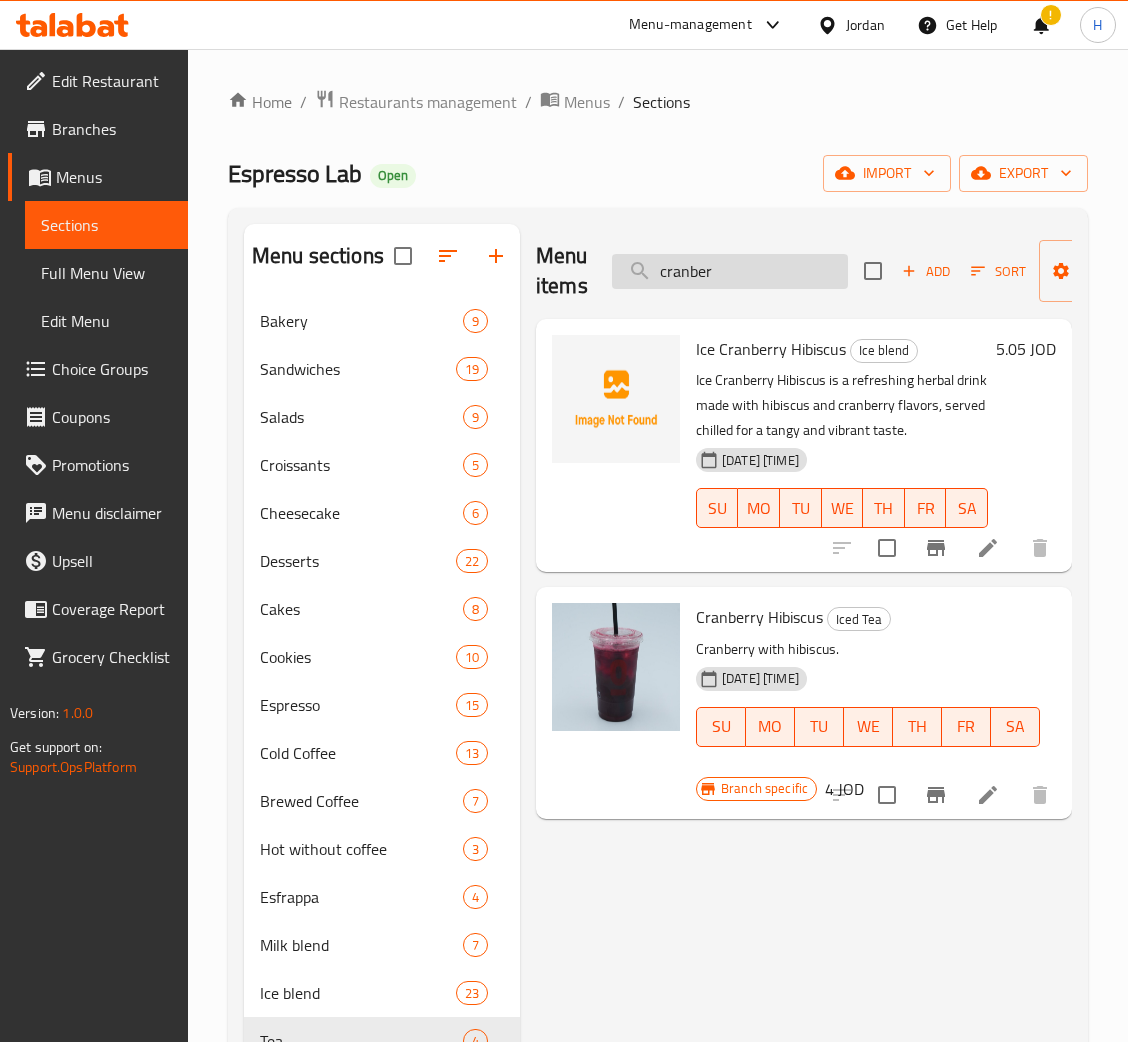 click on "cranber" at bounding box center (730, 271) 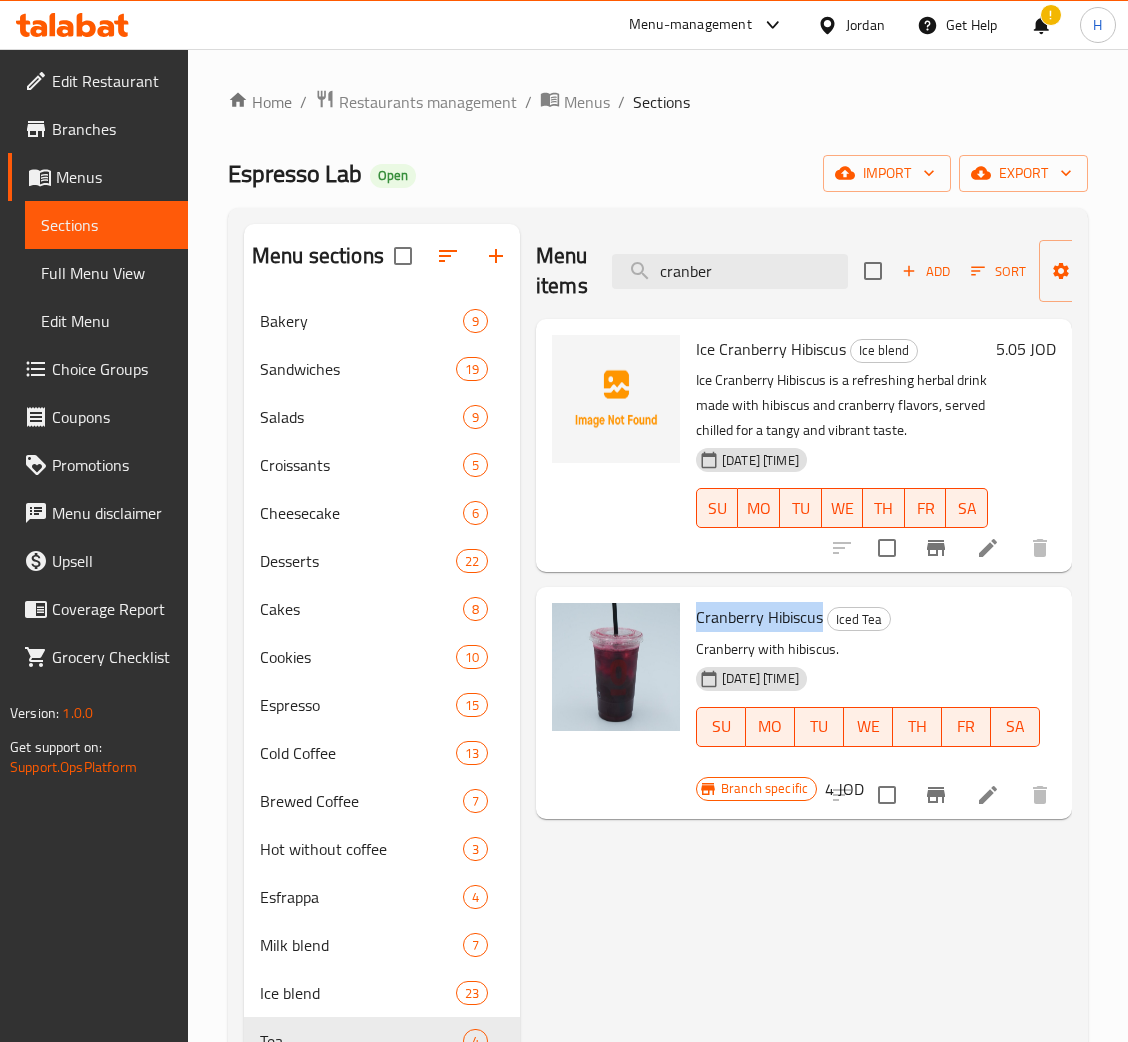 drag, startPoint x: 819, startPoint y: 617, endPoint x: 697, endPoint y: 624, distance: 122.20065 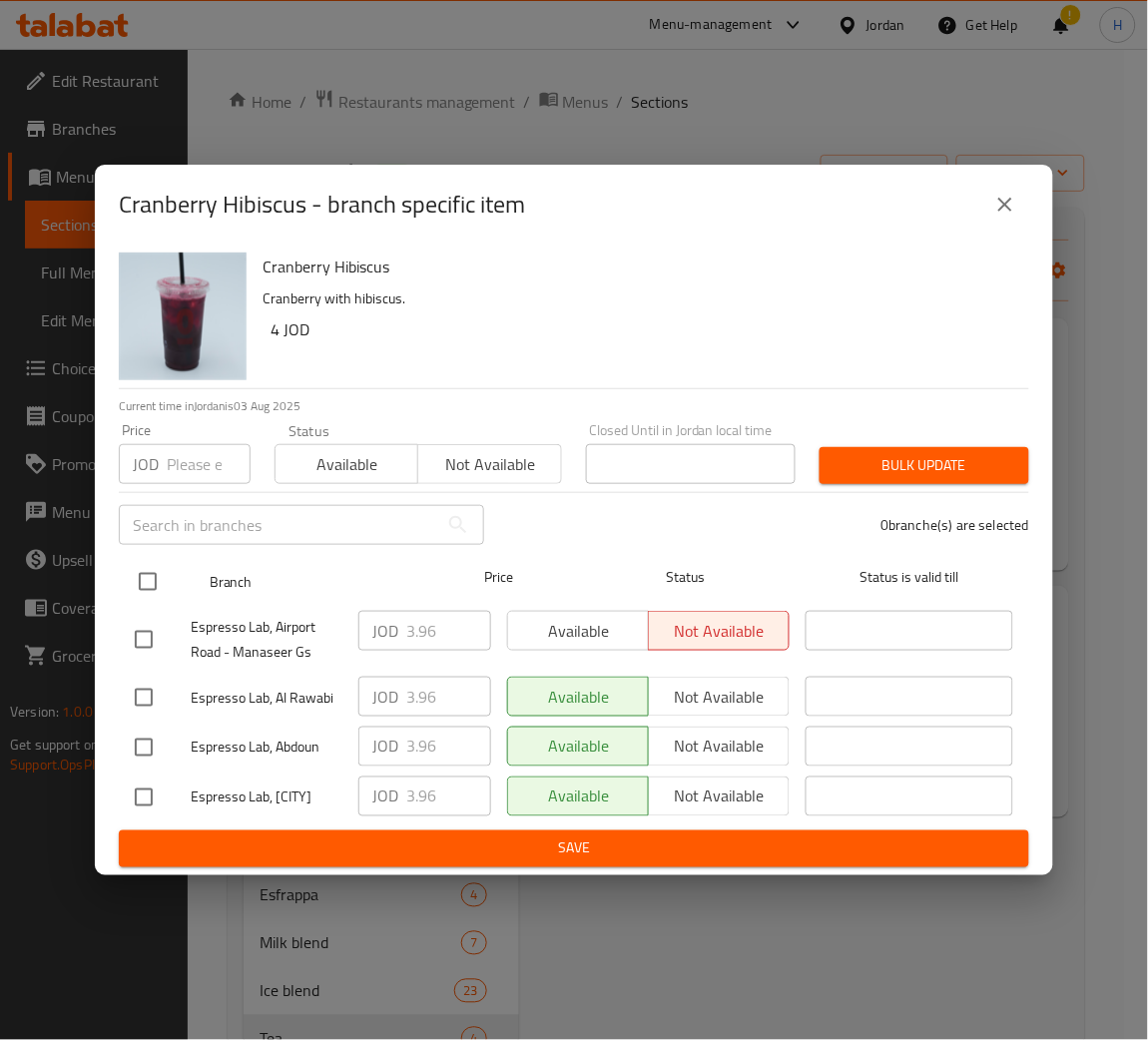 click at bounding box center [148, 582] 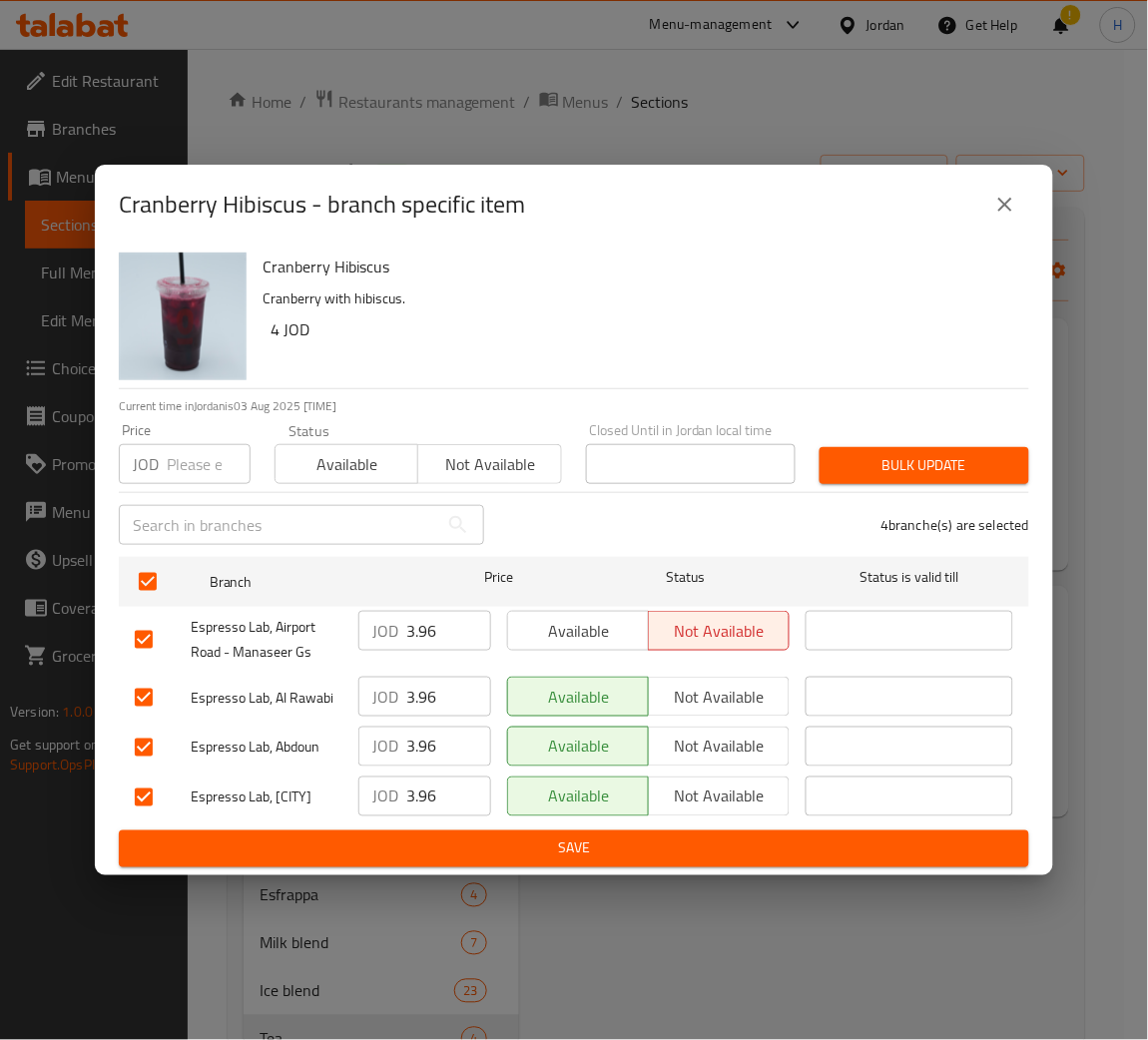click at bounding box center (209, 464) 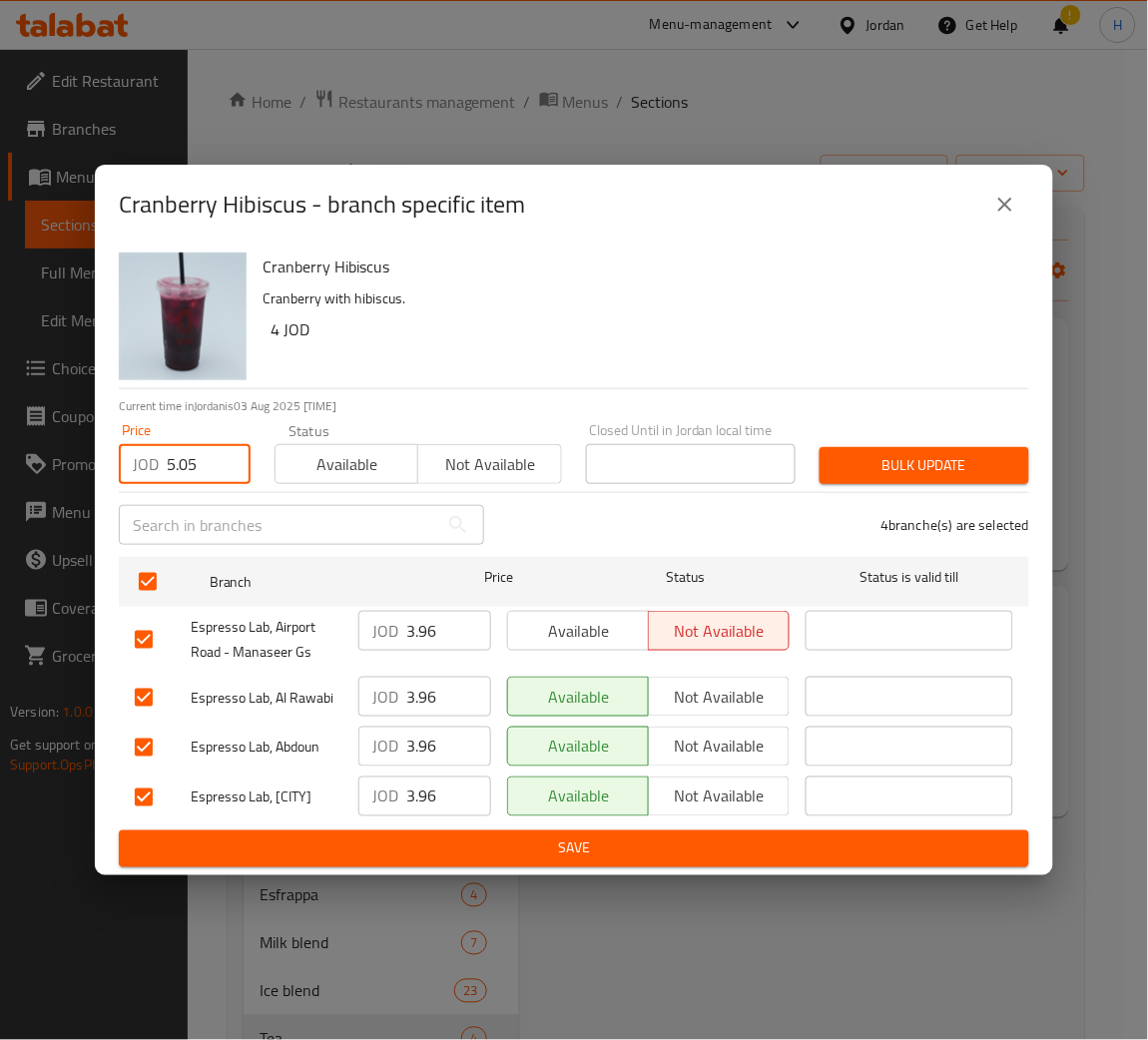 click on "Bulk update" at bounding box center (924, 465) 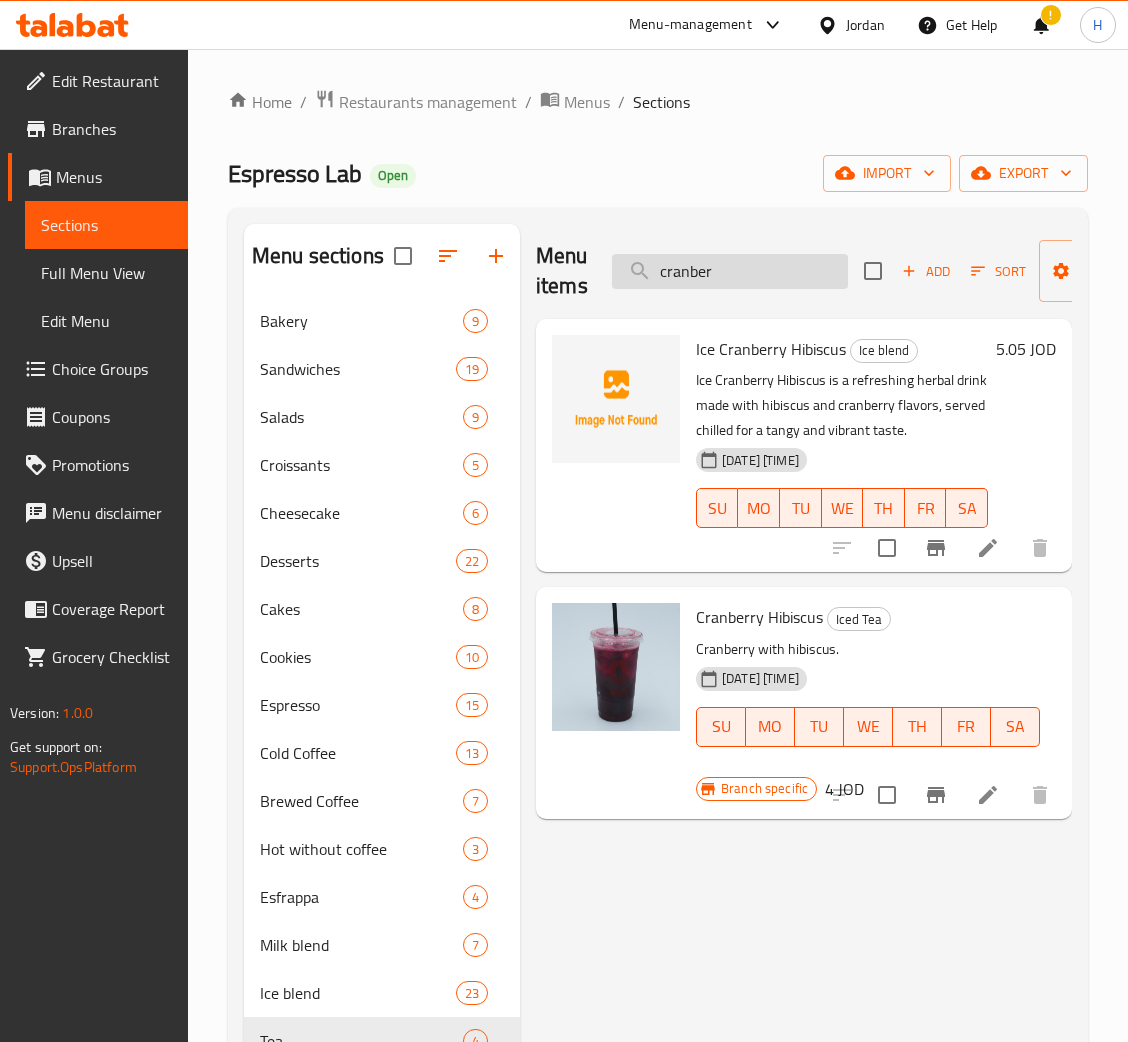 click on "cranber" at bounding box center (730, 271) 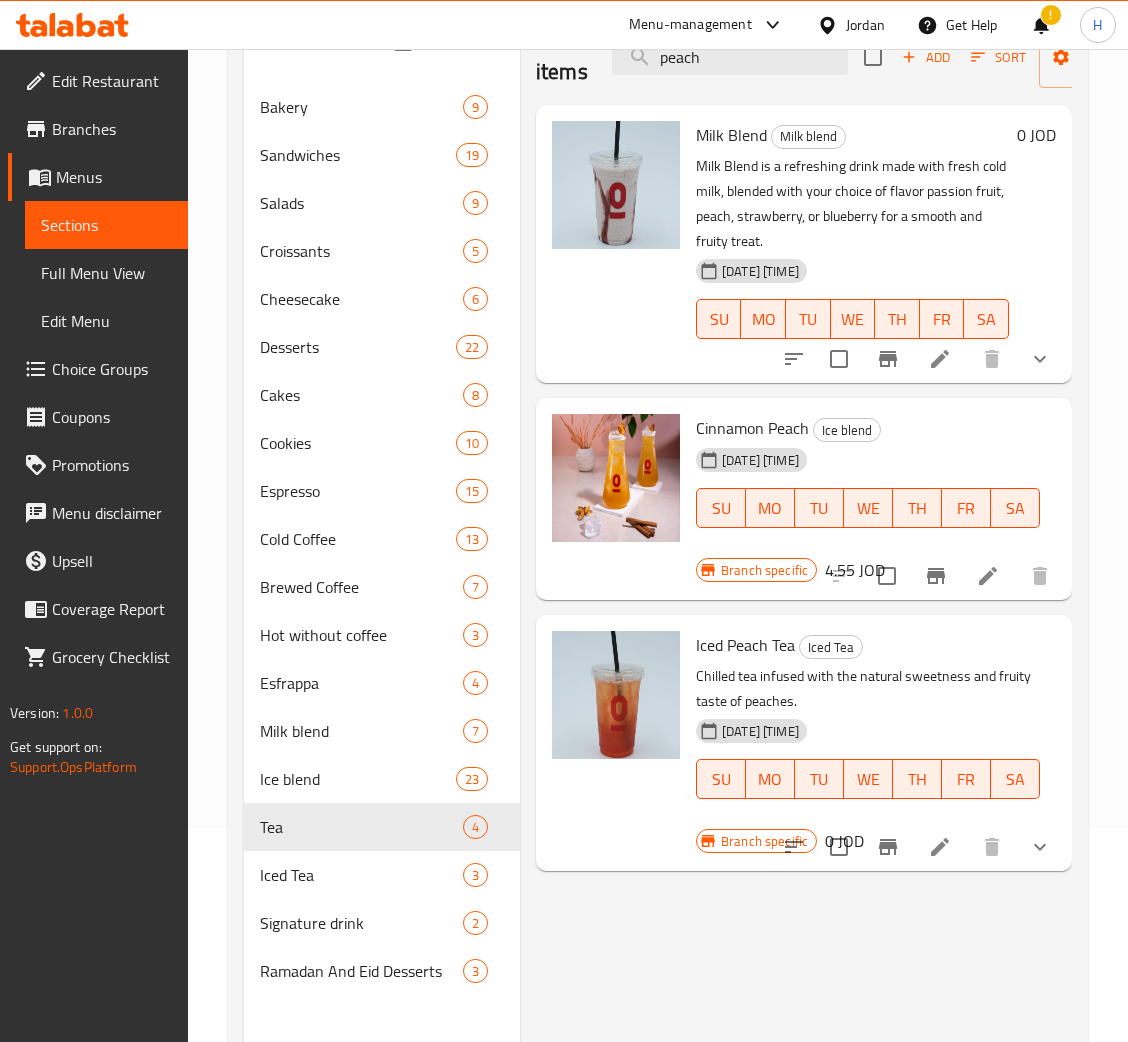 scroll, scrollTop: 282, scrollLeft: 0, axis: vertical 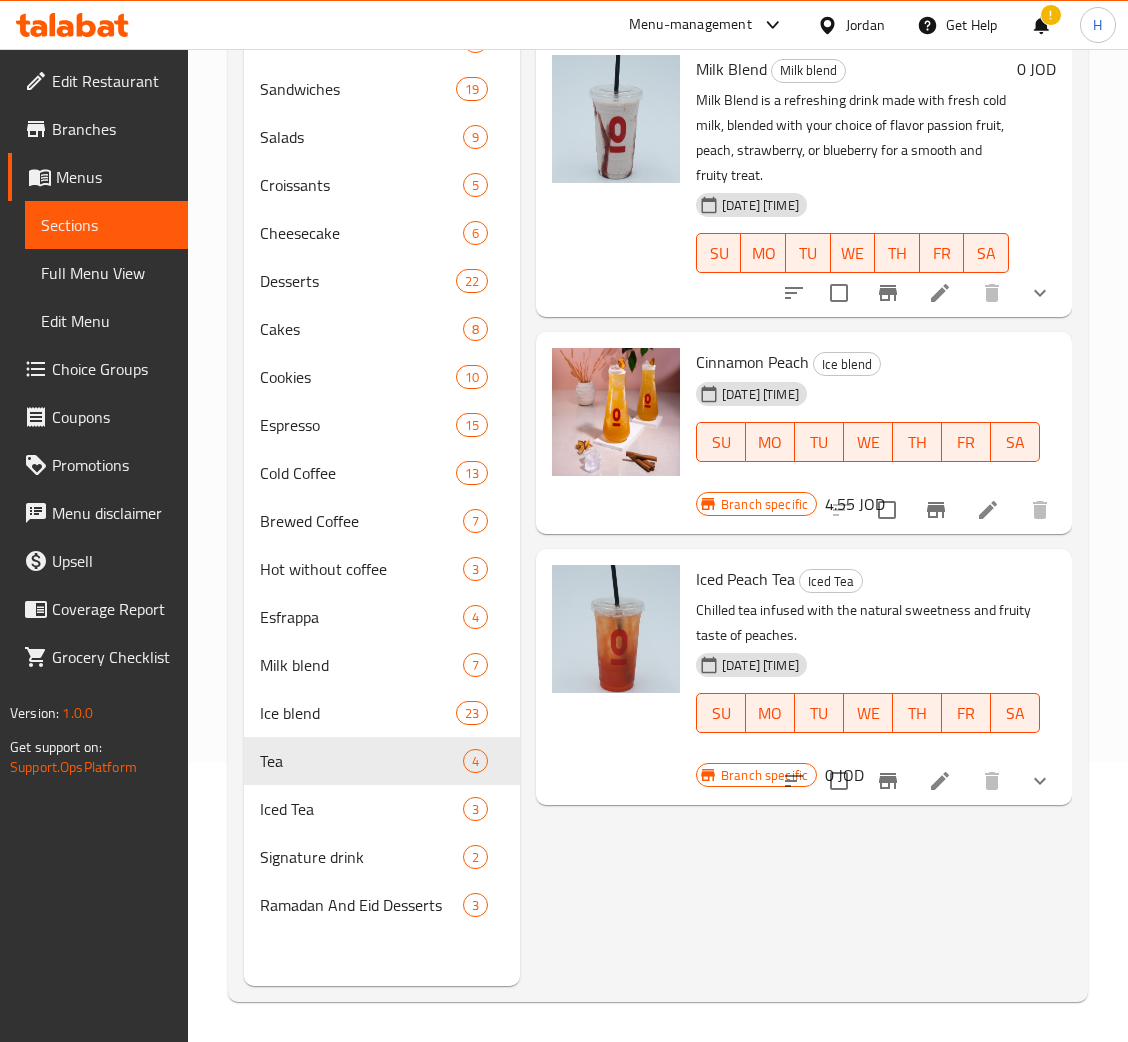 click at bounding box center [1040, 781] 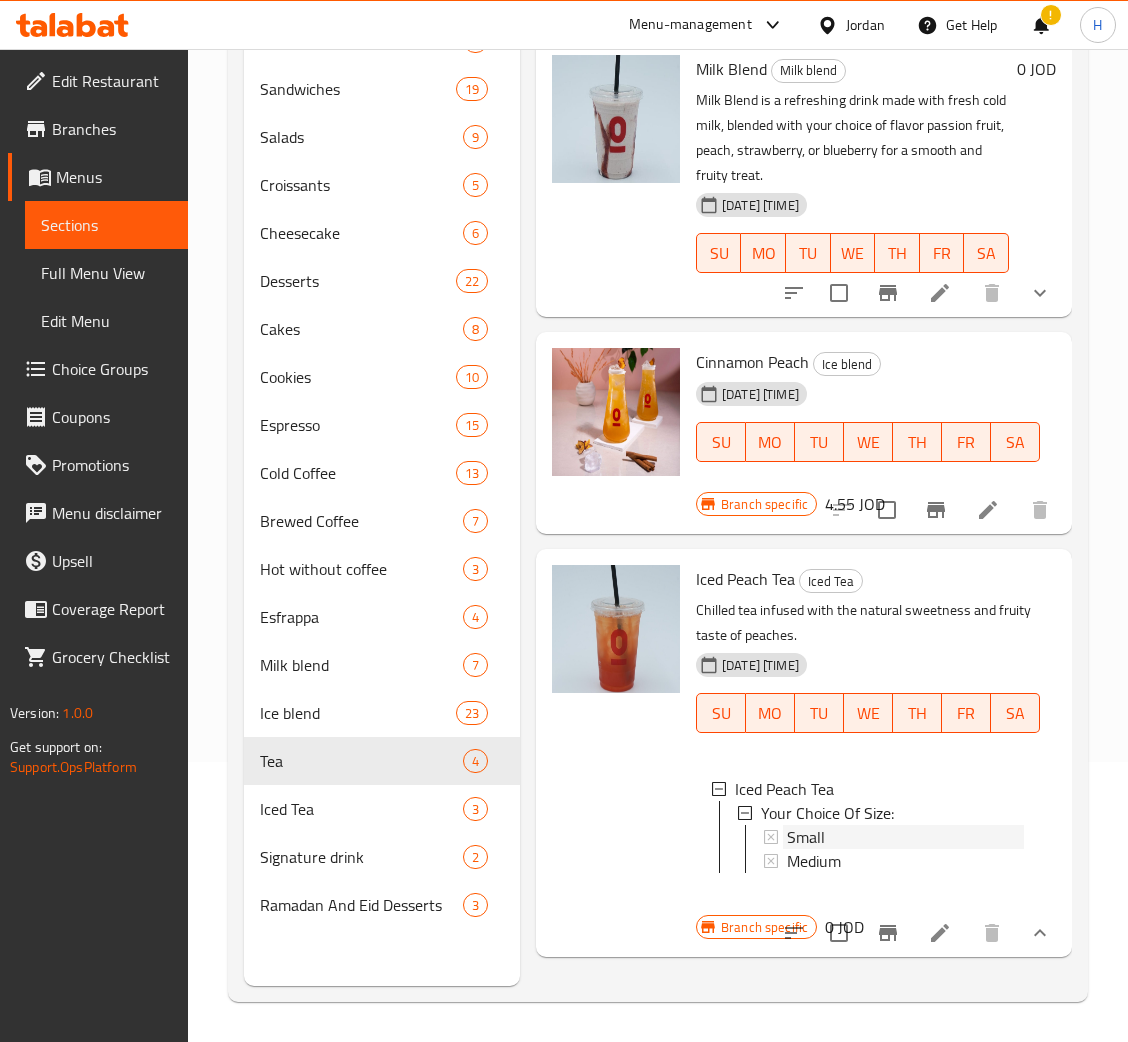 click on "Small" at bounding box center [905, 837] 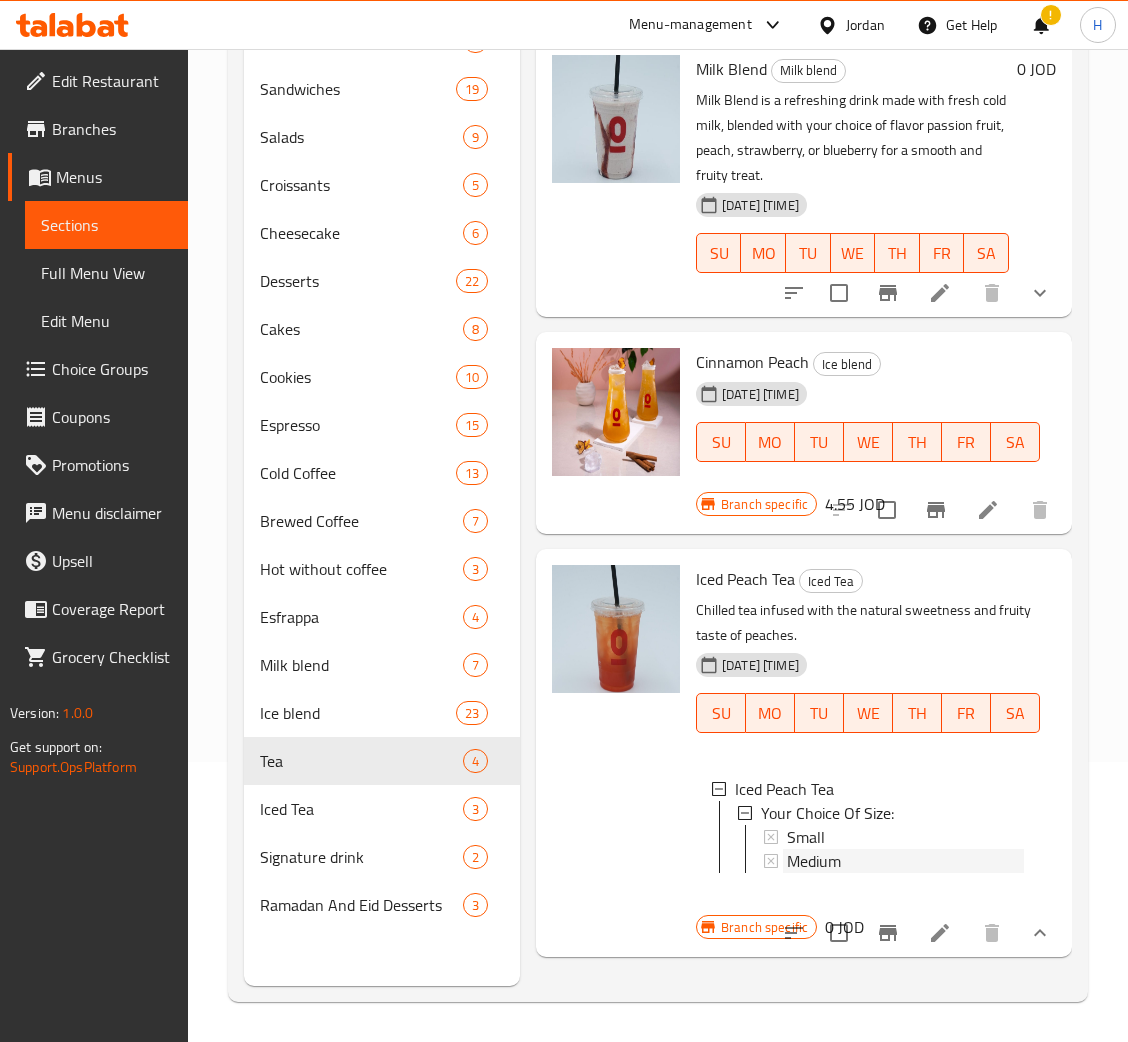 click on "Medium" at bounding box center [905, 861] 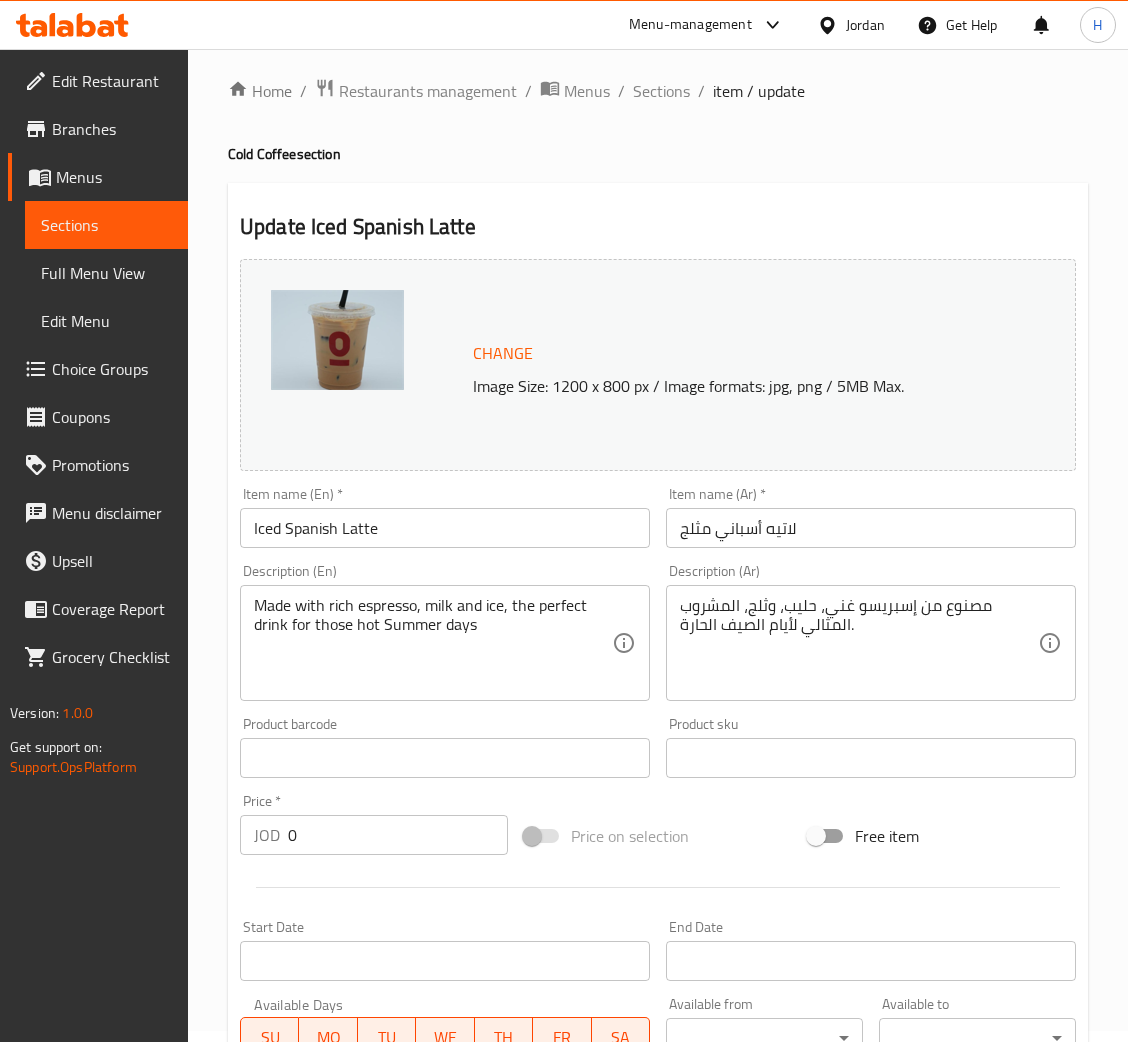 scroll, scrollTop: 0, scrollLeft: 0, axis: both 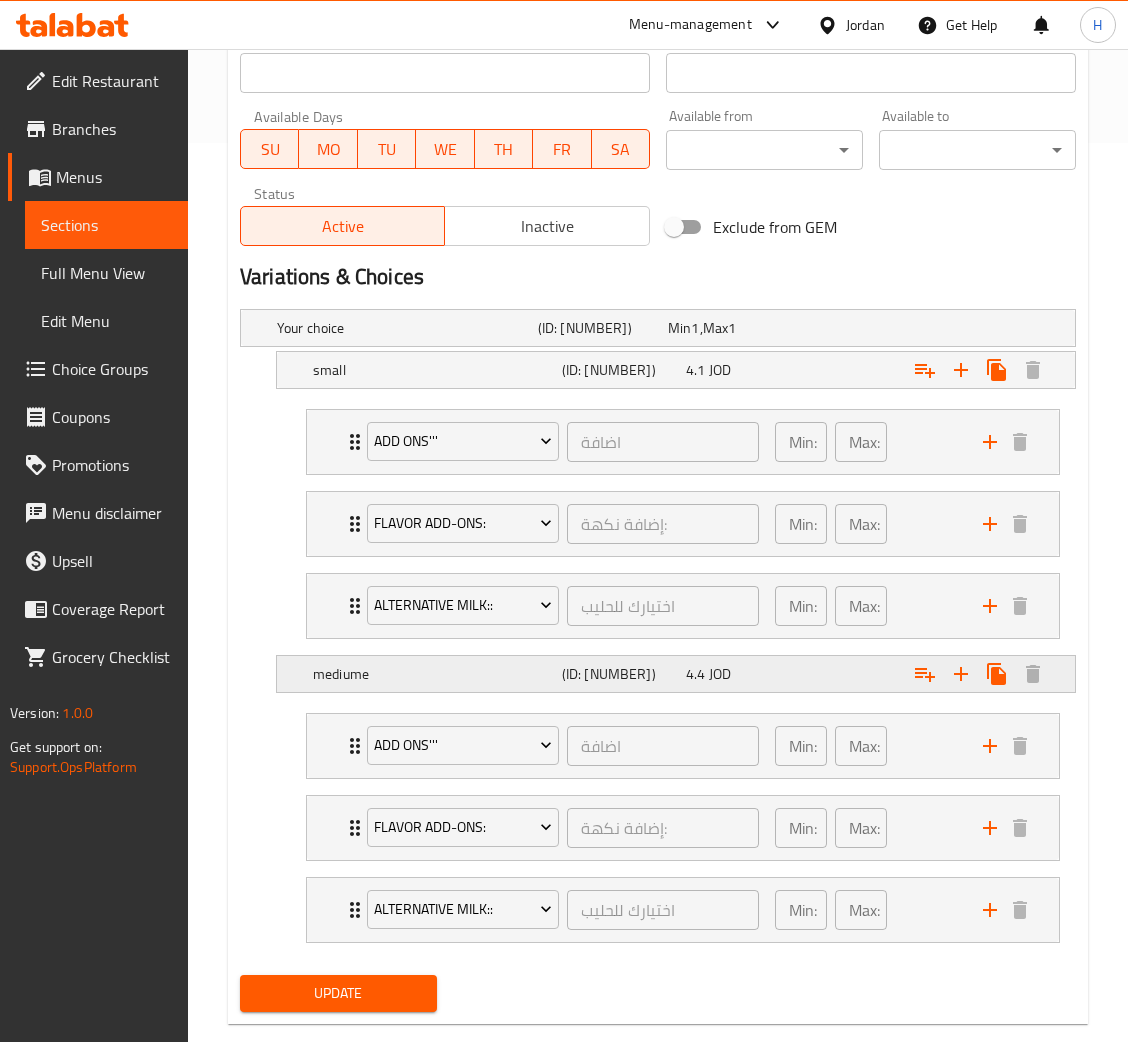 click on "(ID: 94482638)" at bounding box center (599, 328) 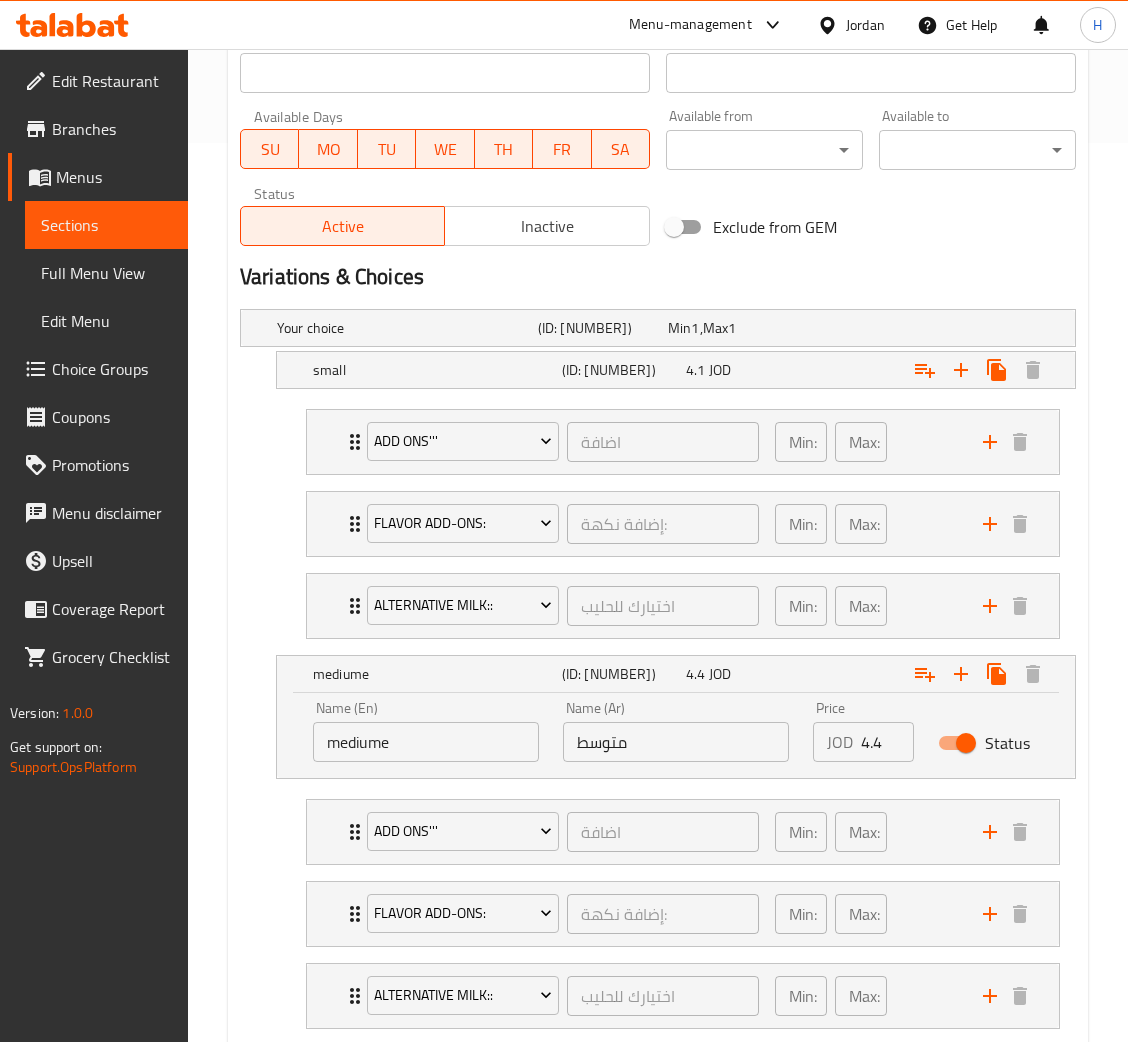 click on "mediume" at bounding box center (426, 742) 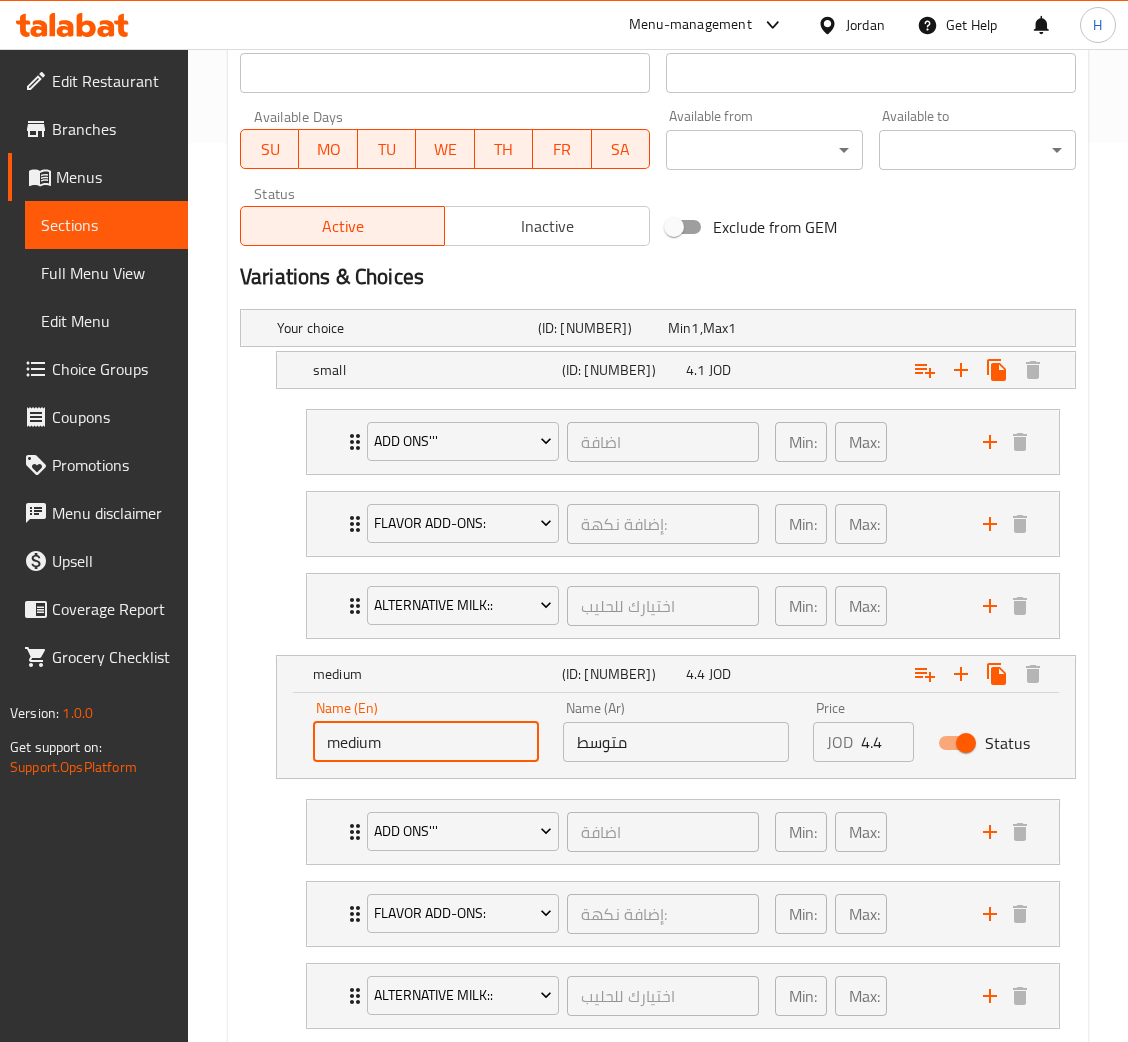 type on "medium" 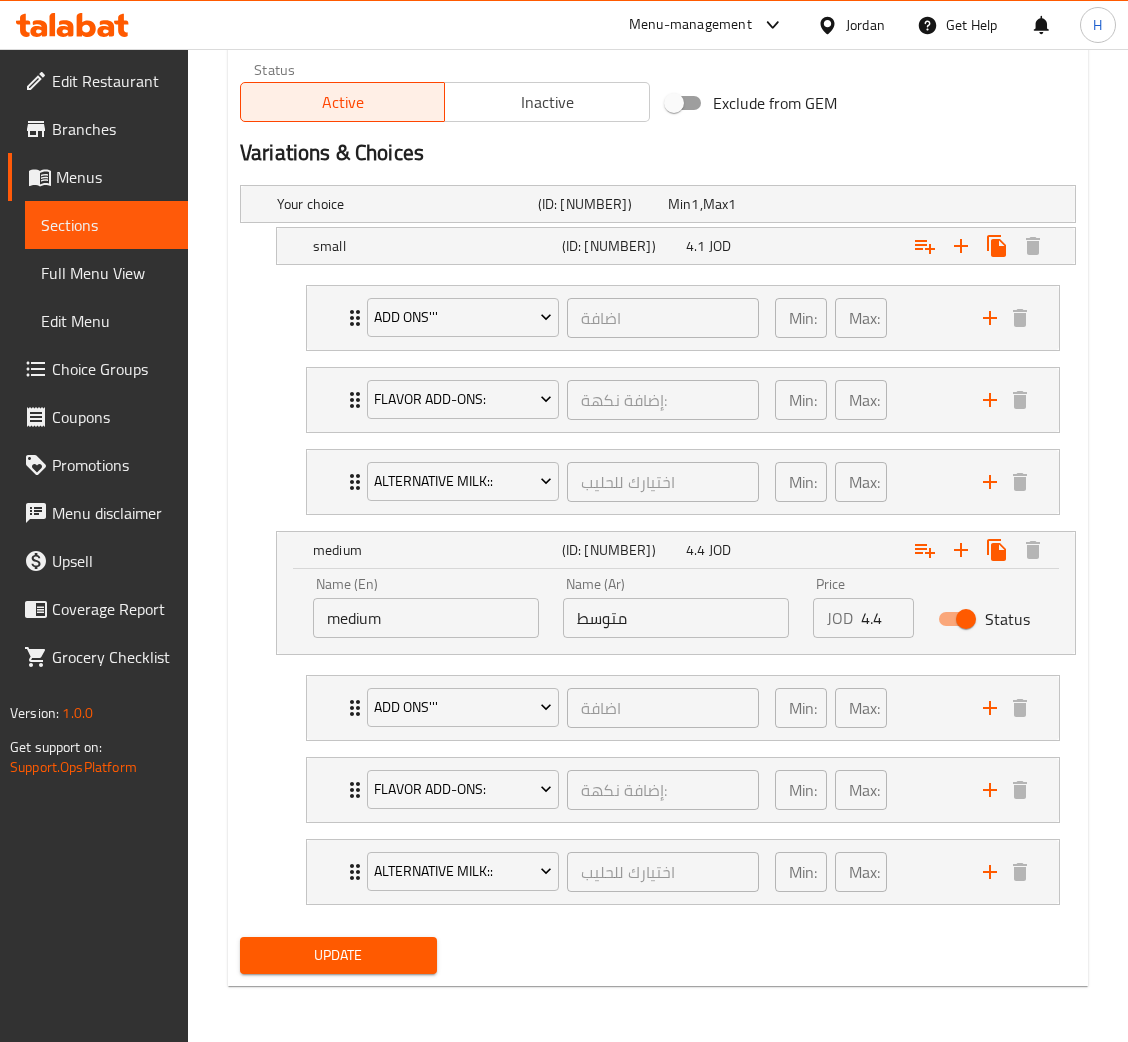 scroll, scrollTop: 1027, scrollLeft: 0, axis: vertical 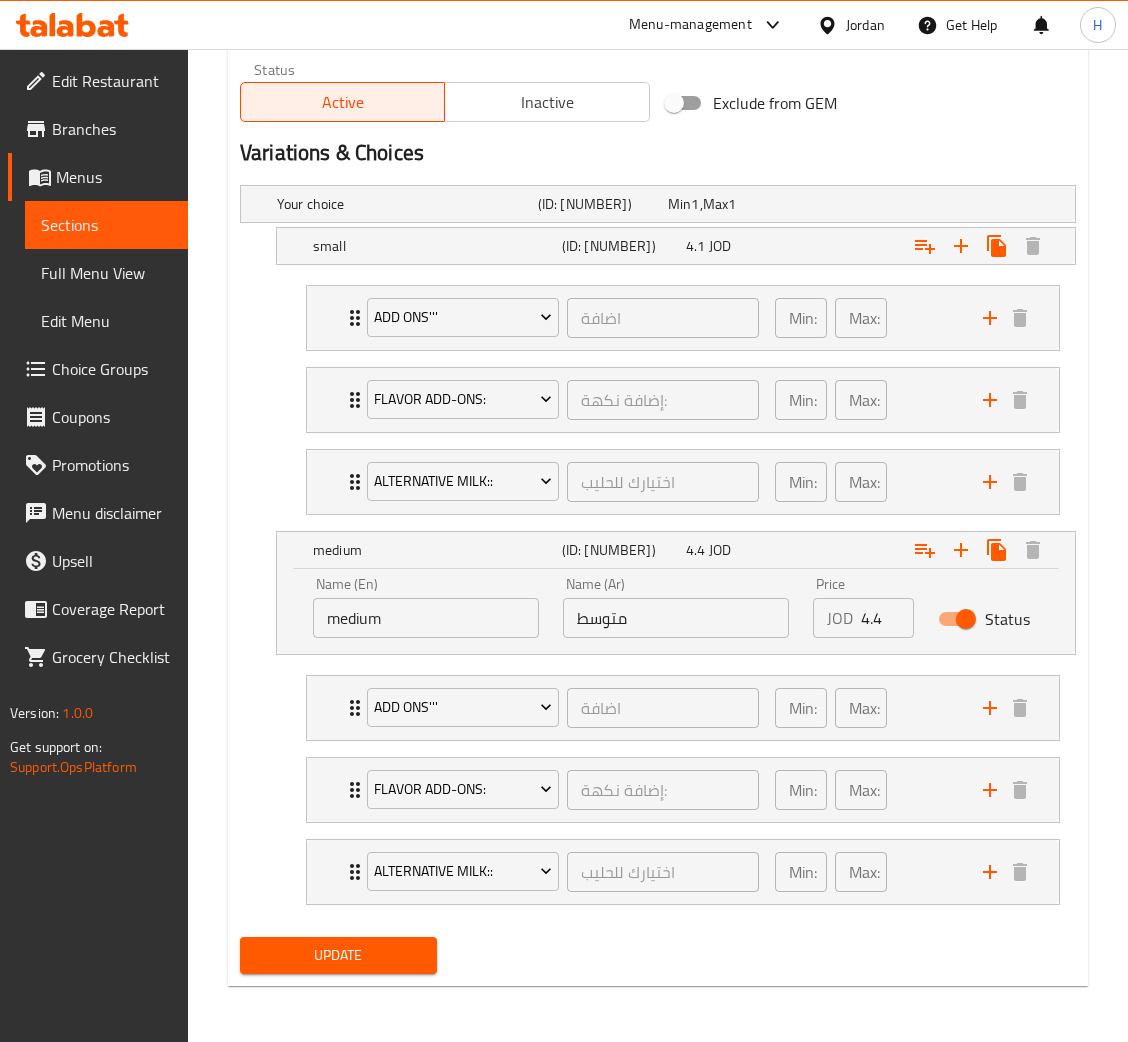 drag, startPoint x: 374, startPoint y: 954, endPoint x: 464, endPoint y: 273, distance: 686.9214 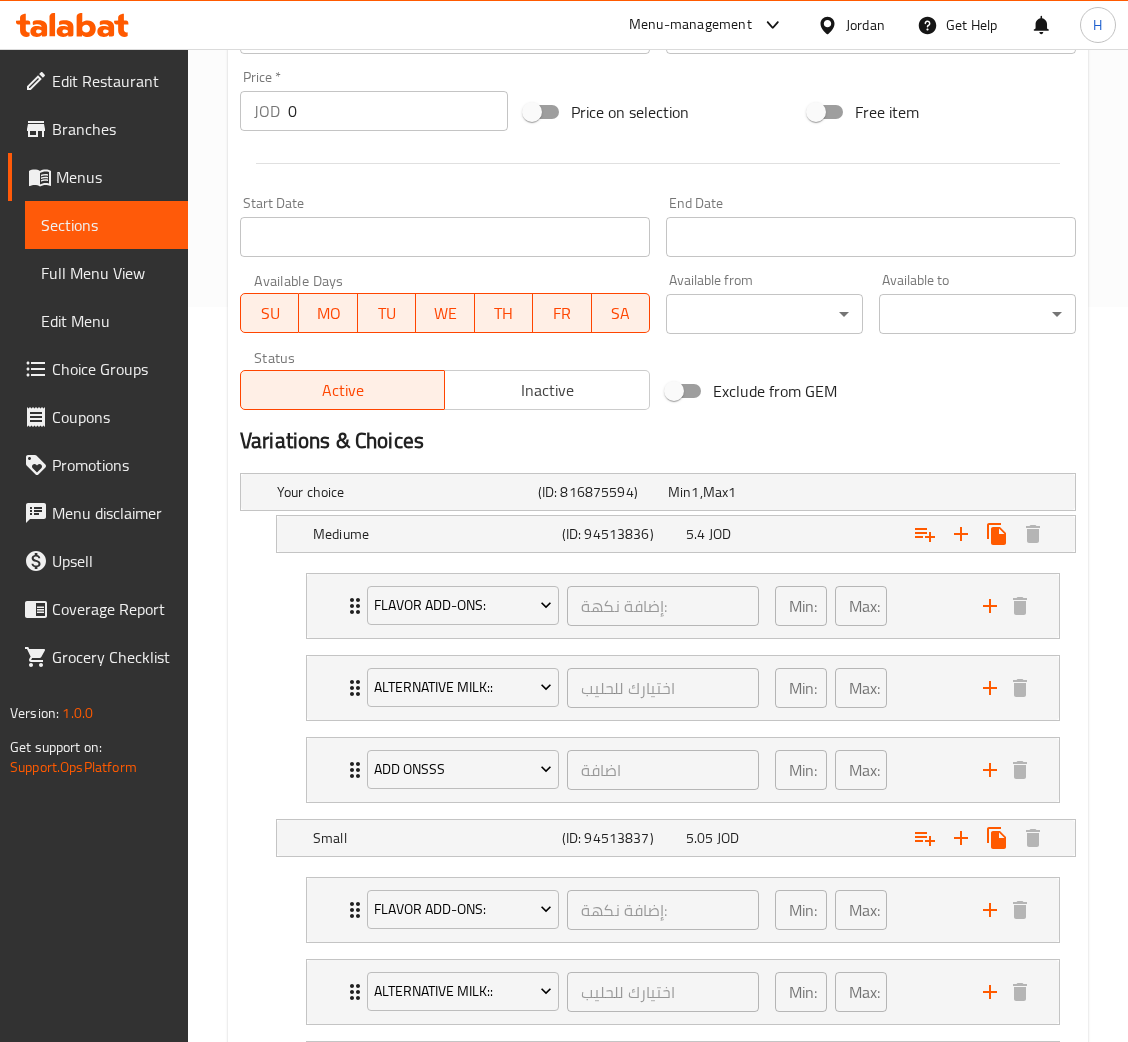 scroll, scrollTop: 940, scrollLeft: 0, axis: vertical 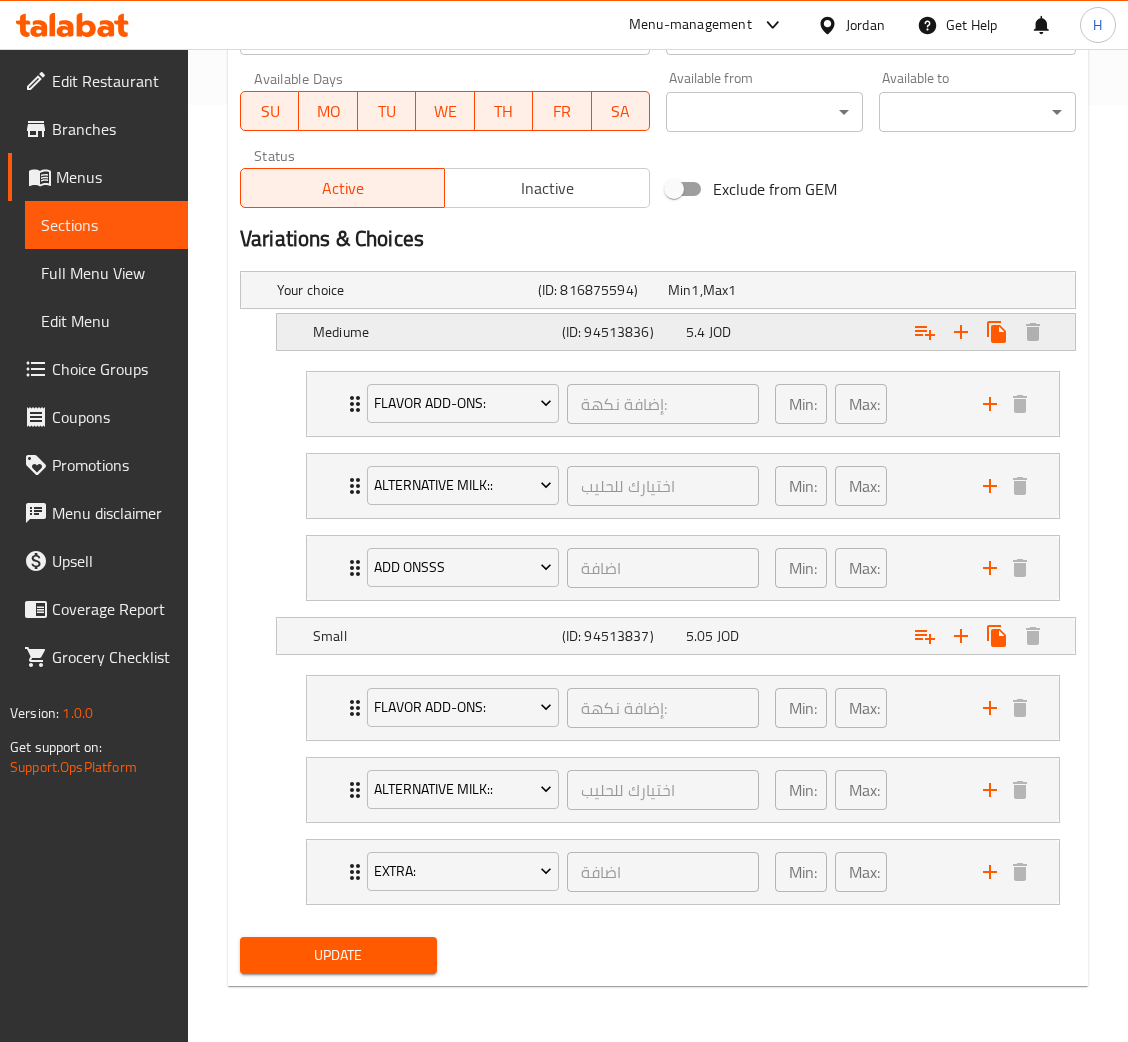 click on "Mediume" at bounding box center [403, 290] 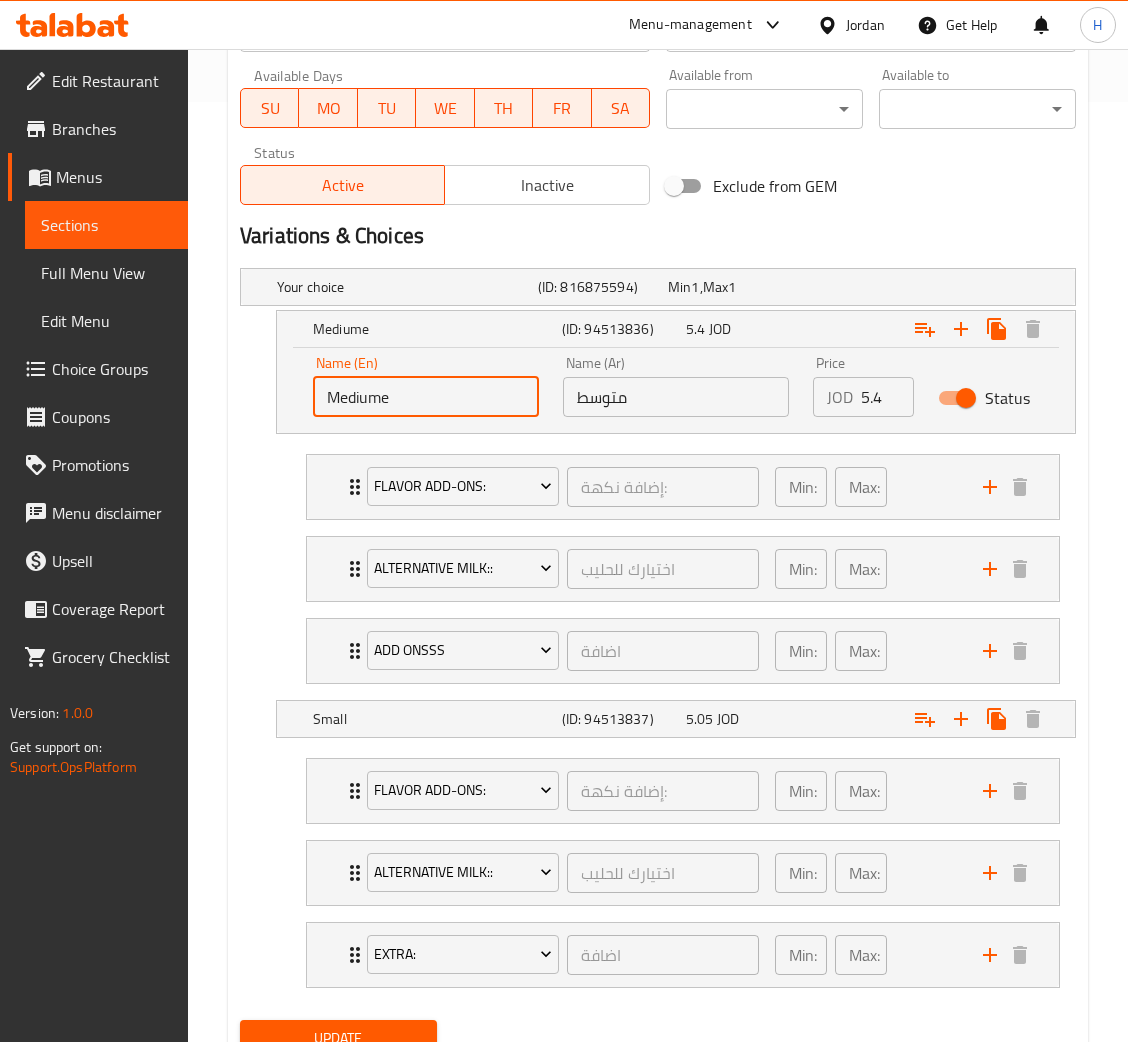 click on "Mediume" at bounding box center (426, 397) 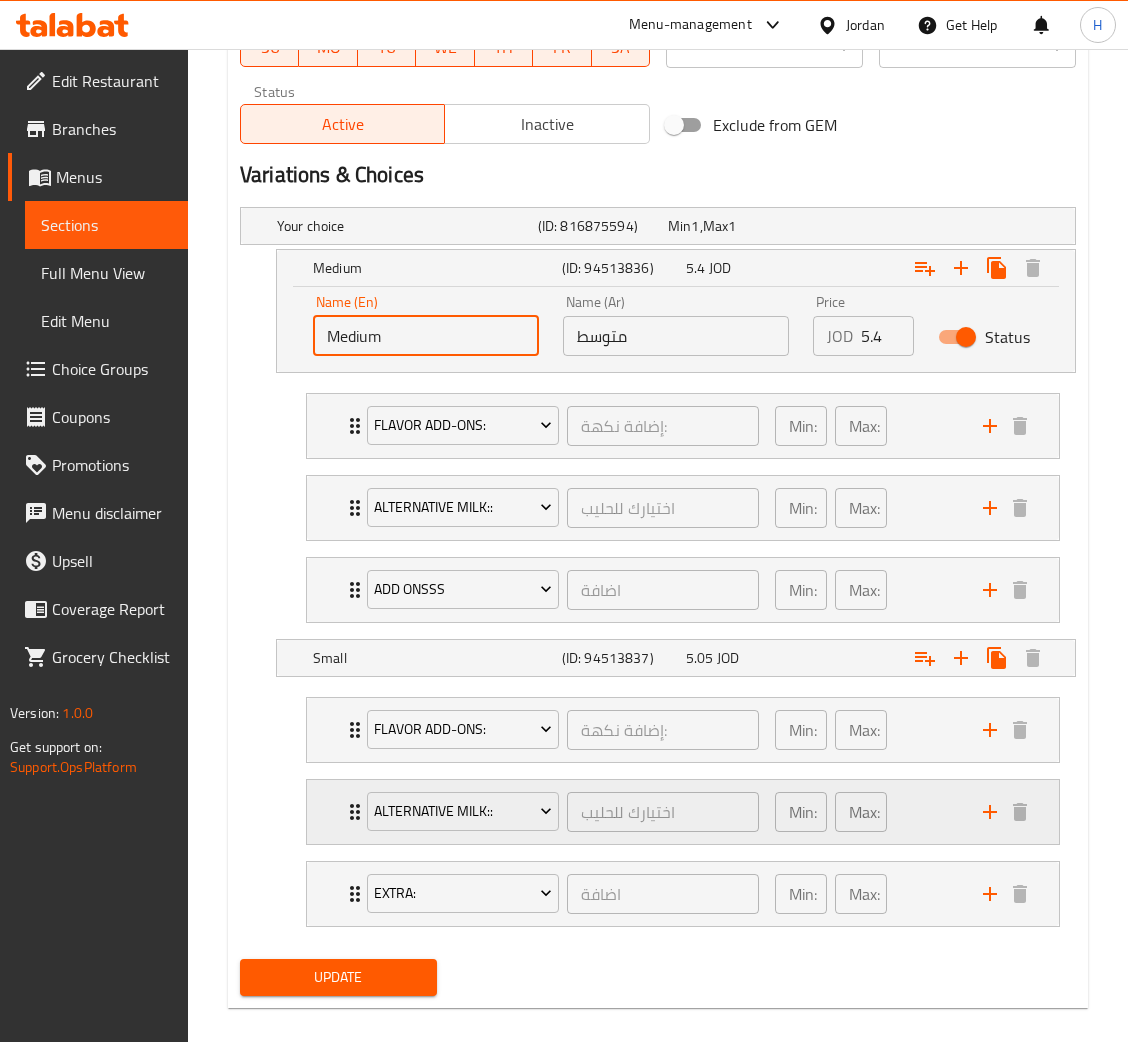 scroll, scrollTop: 1027, scrollLeft: 0, axis: vertical 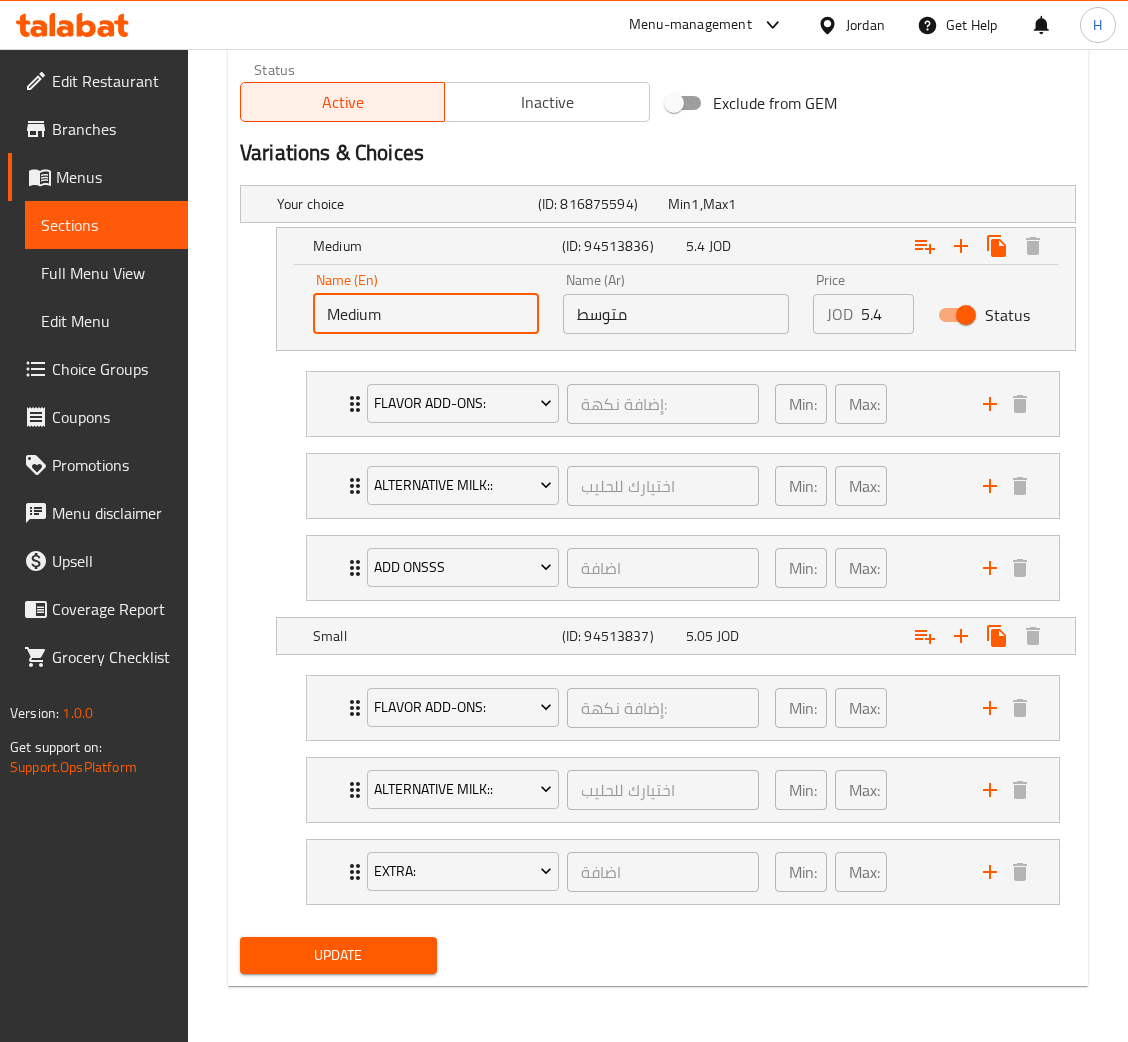 type on "Medium" 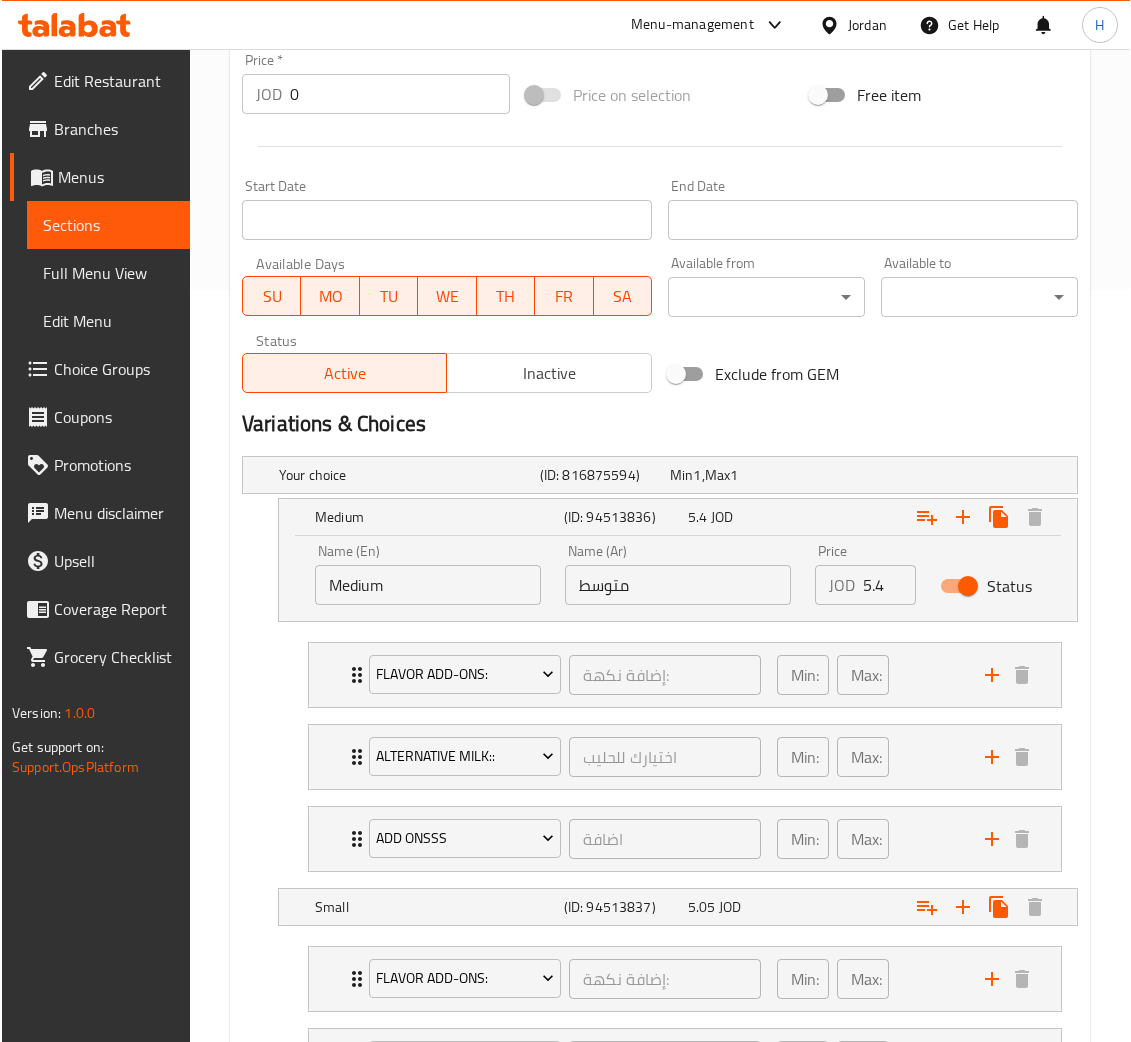 scroll, scrollTop: 127, scrollLeft: 0, axis: vertical 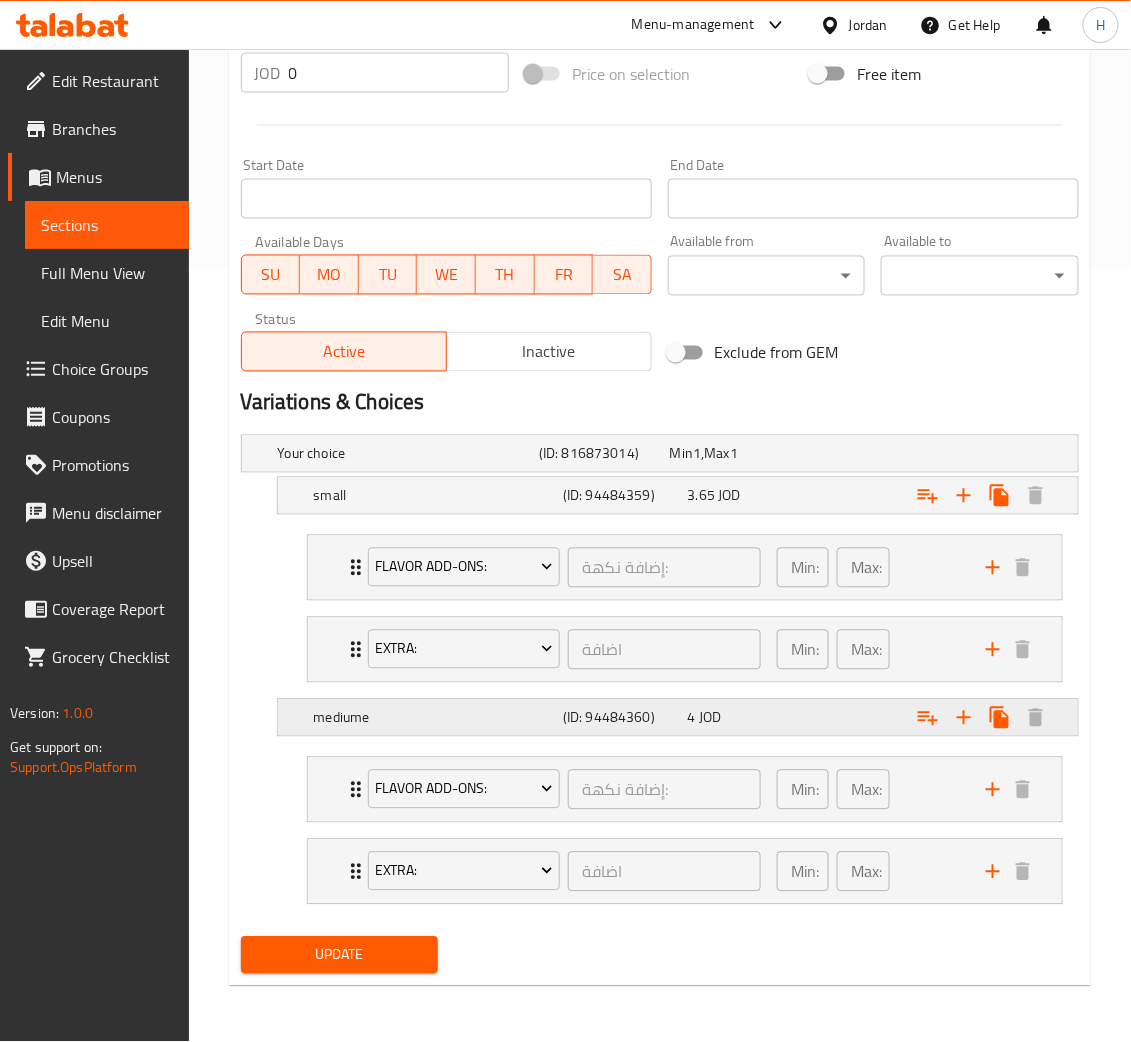 click on "mediume" at bounding box center [404, 454] 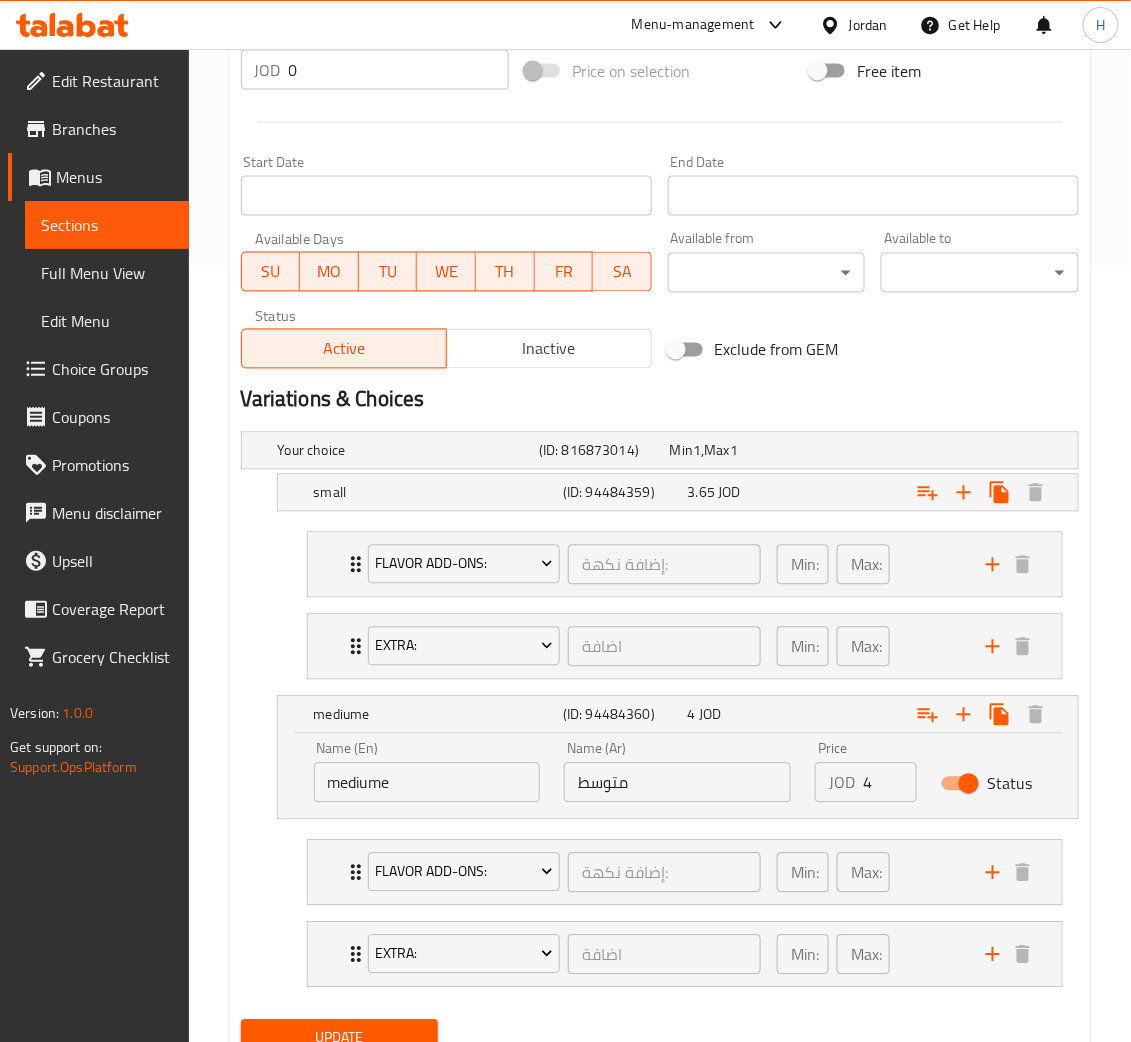 click on "mediume" at bounding box center [427, 783] 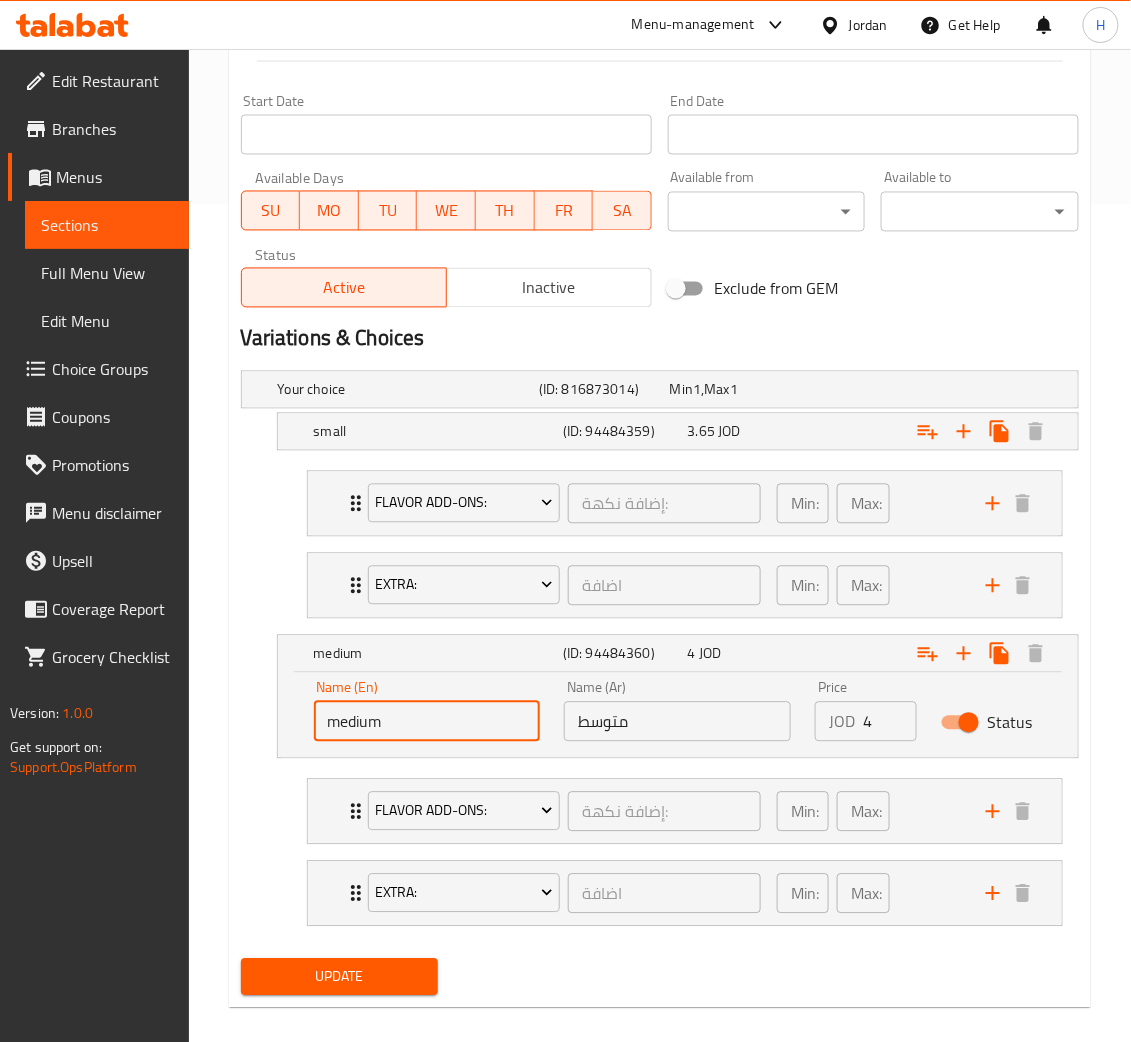 scroll, scrollTop: 862, scrollLeft: 0, axis: vertical 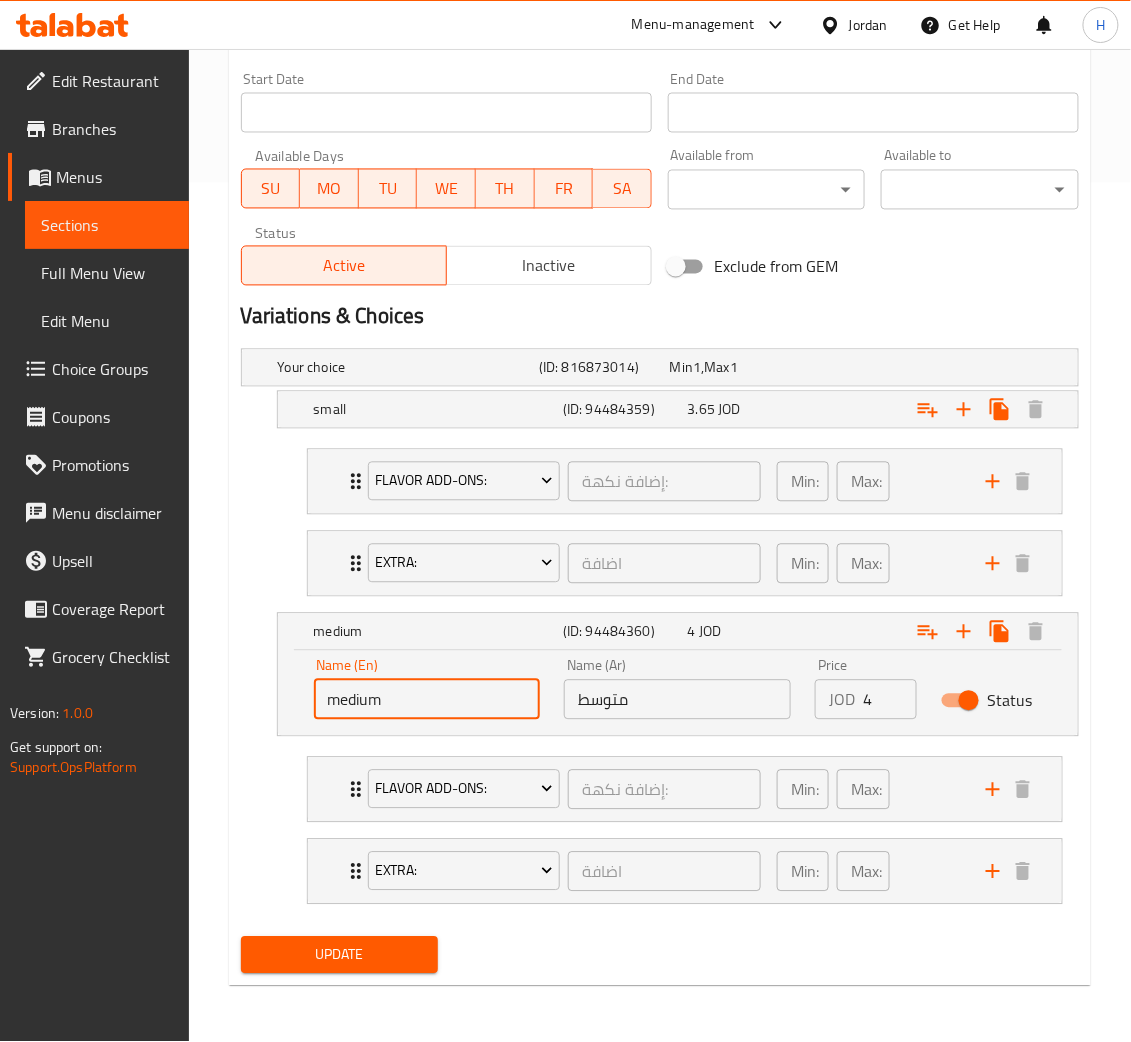 type on "medium" 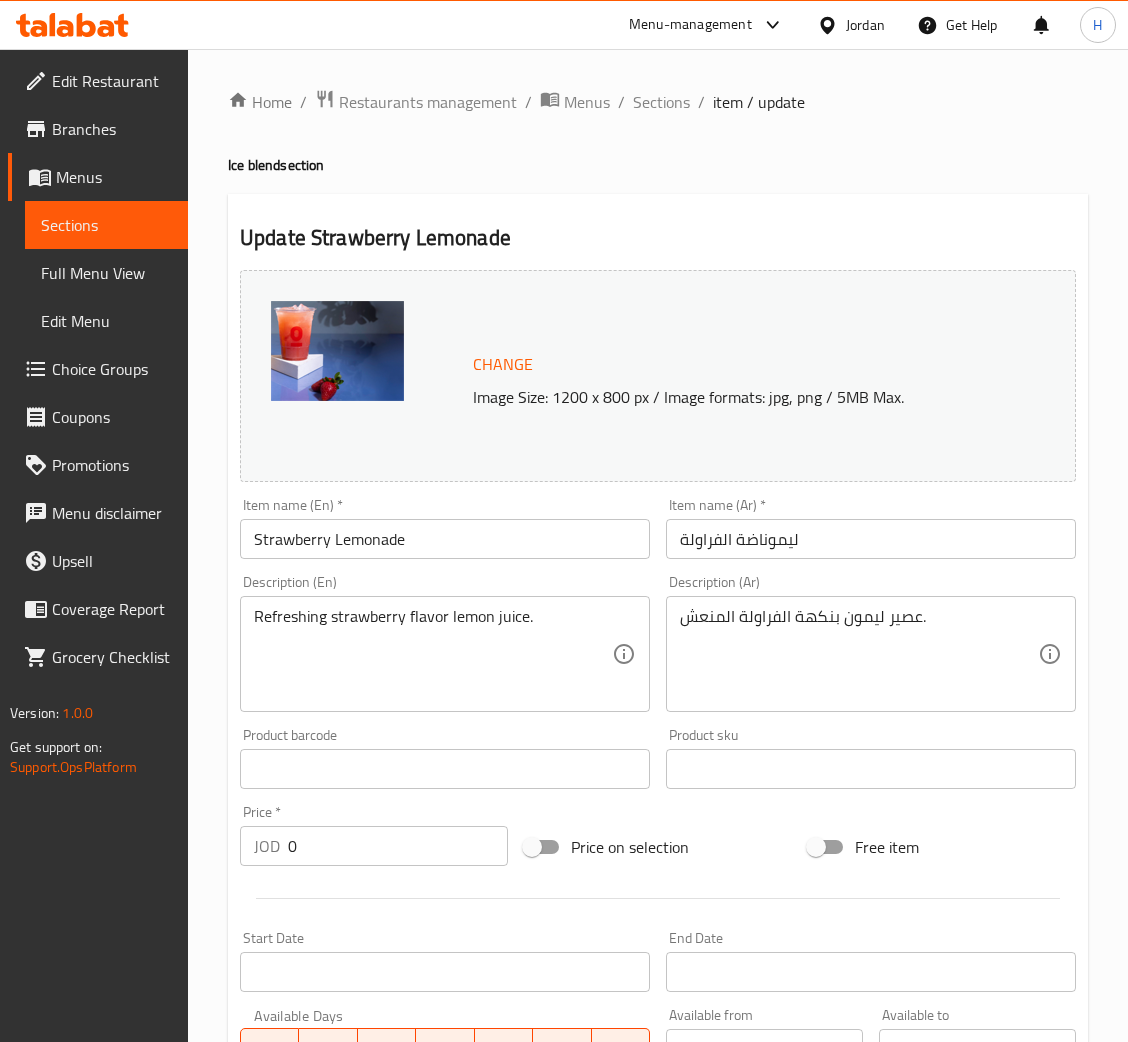 scroll, scrollTop: 446, scrollLeft: 0, axis: vertical 